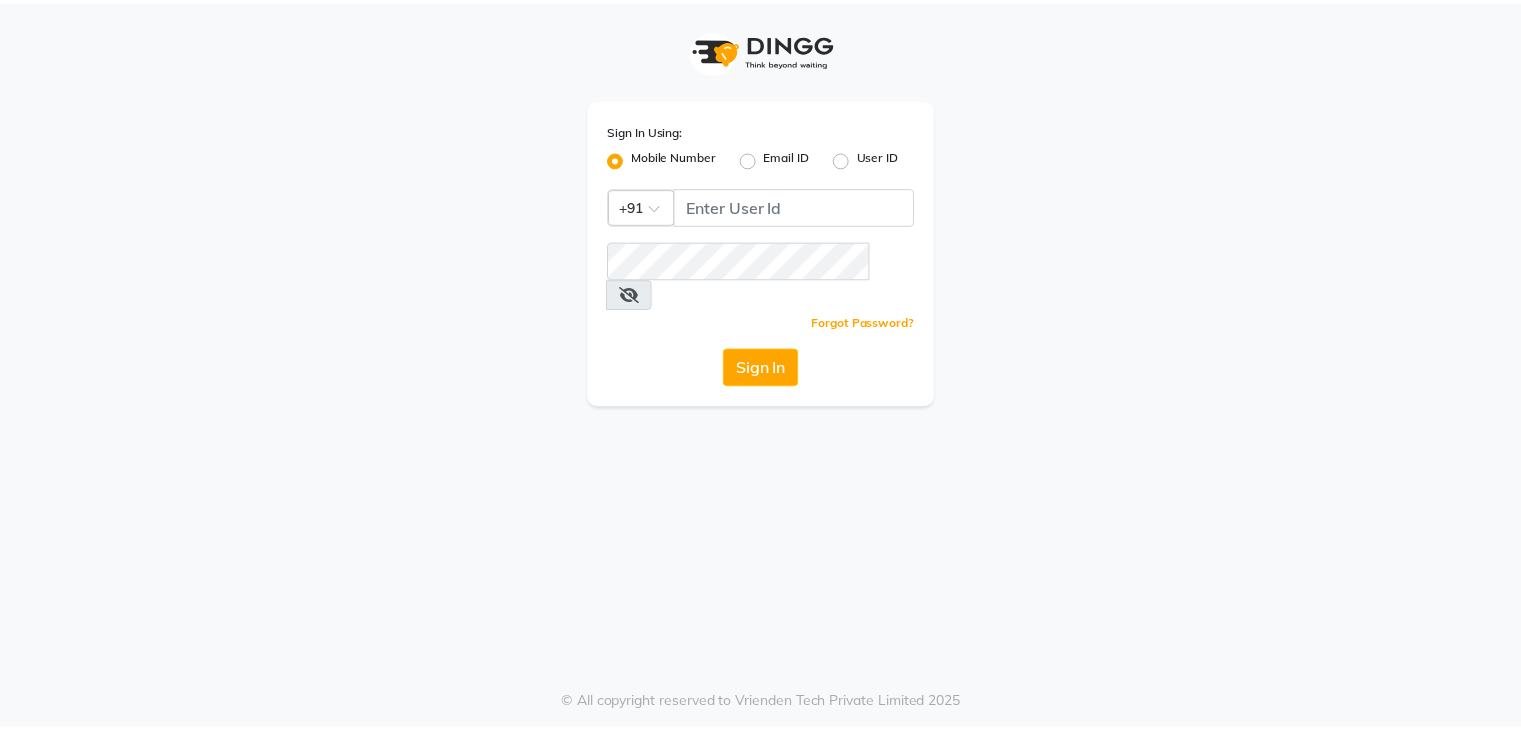 scroll, scrollTop: 0, scrollLeft: 0, axis: both 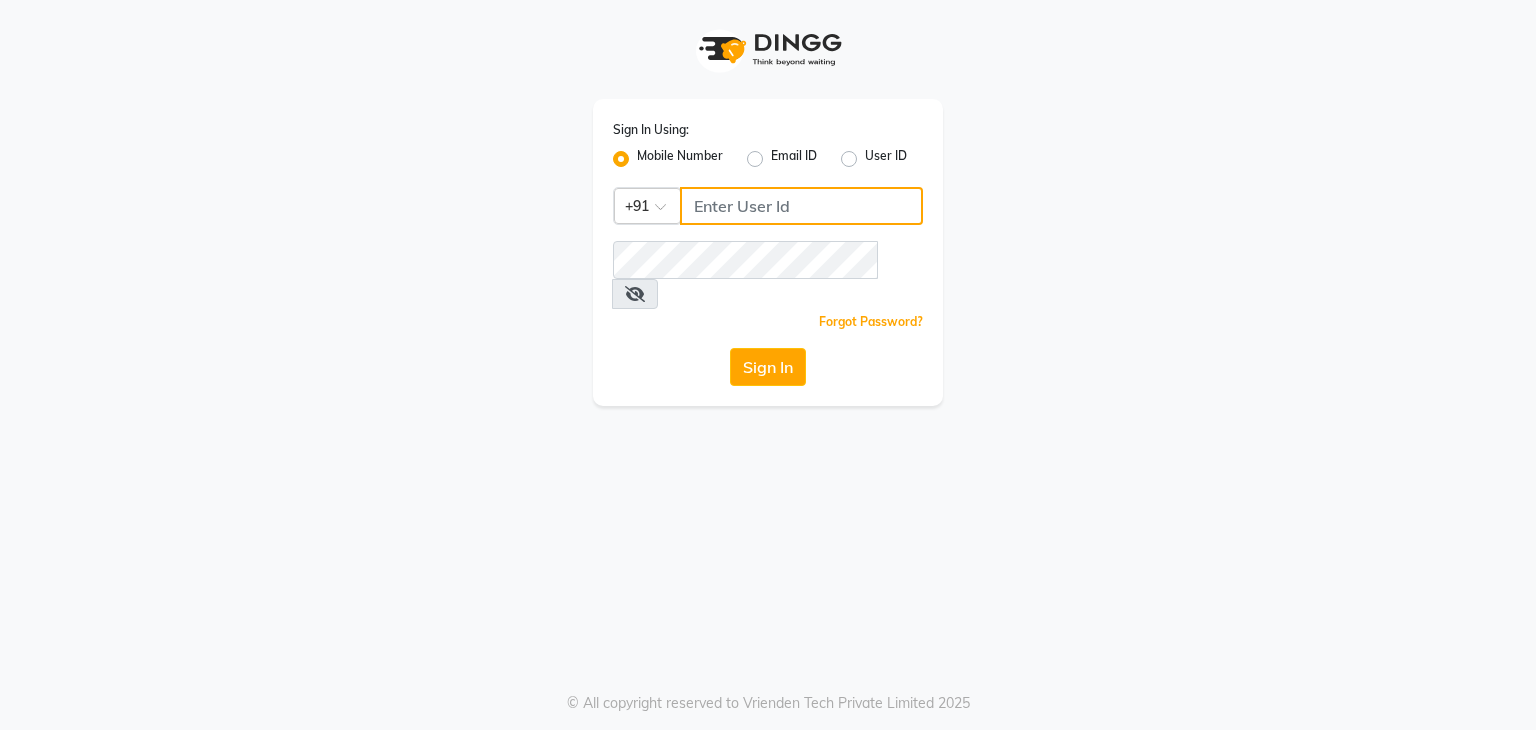 click 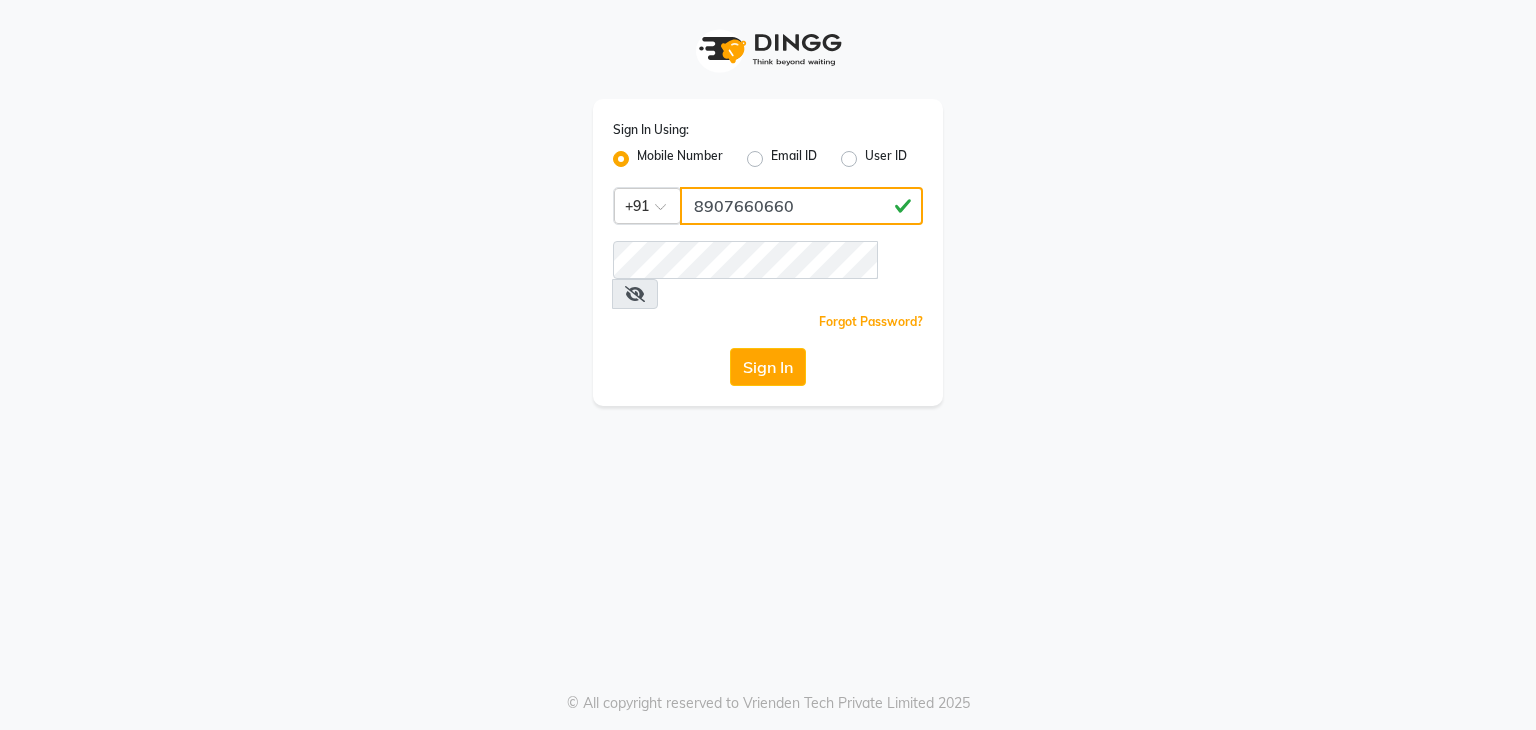 type on "8907660660" 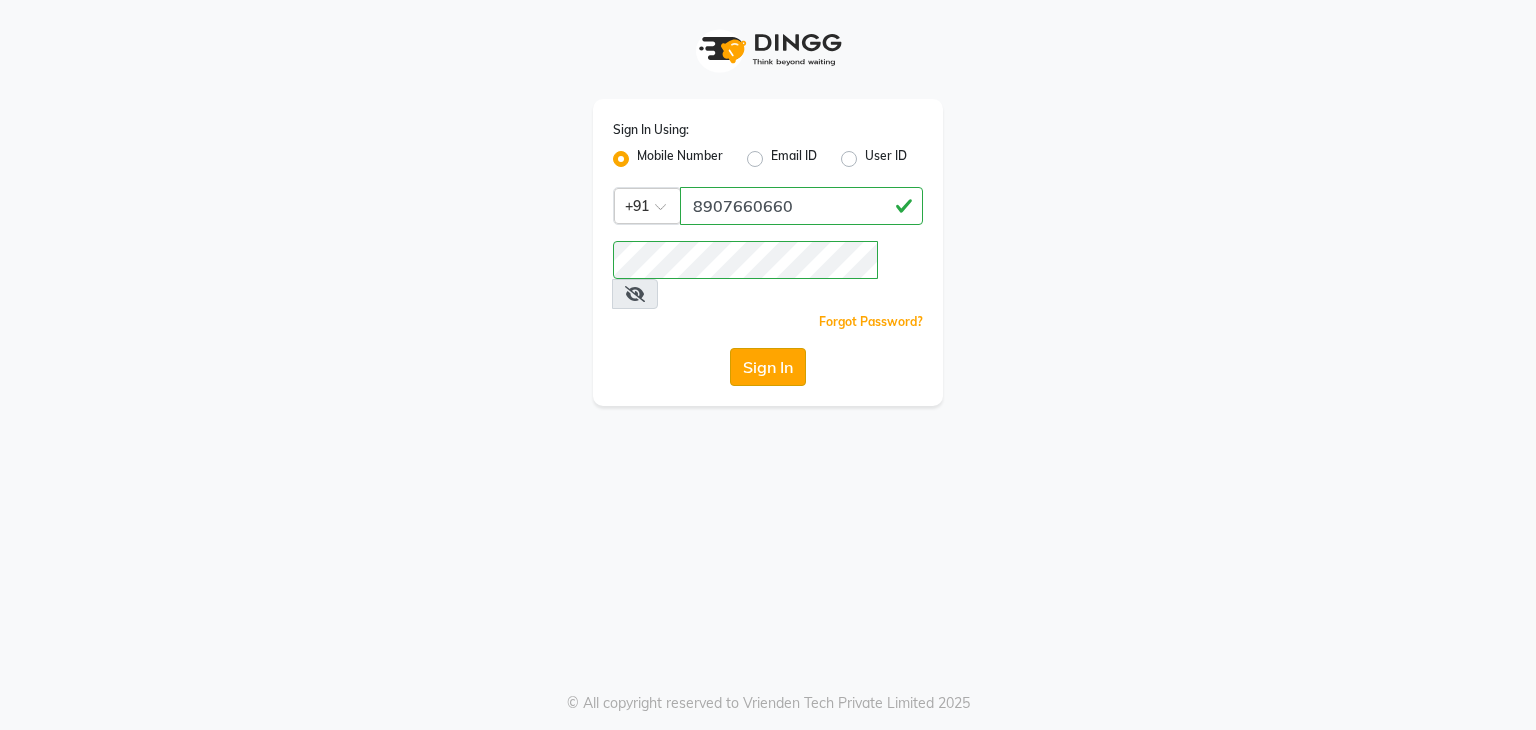 click on "Sign In" 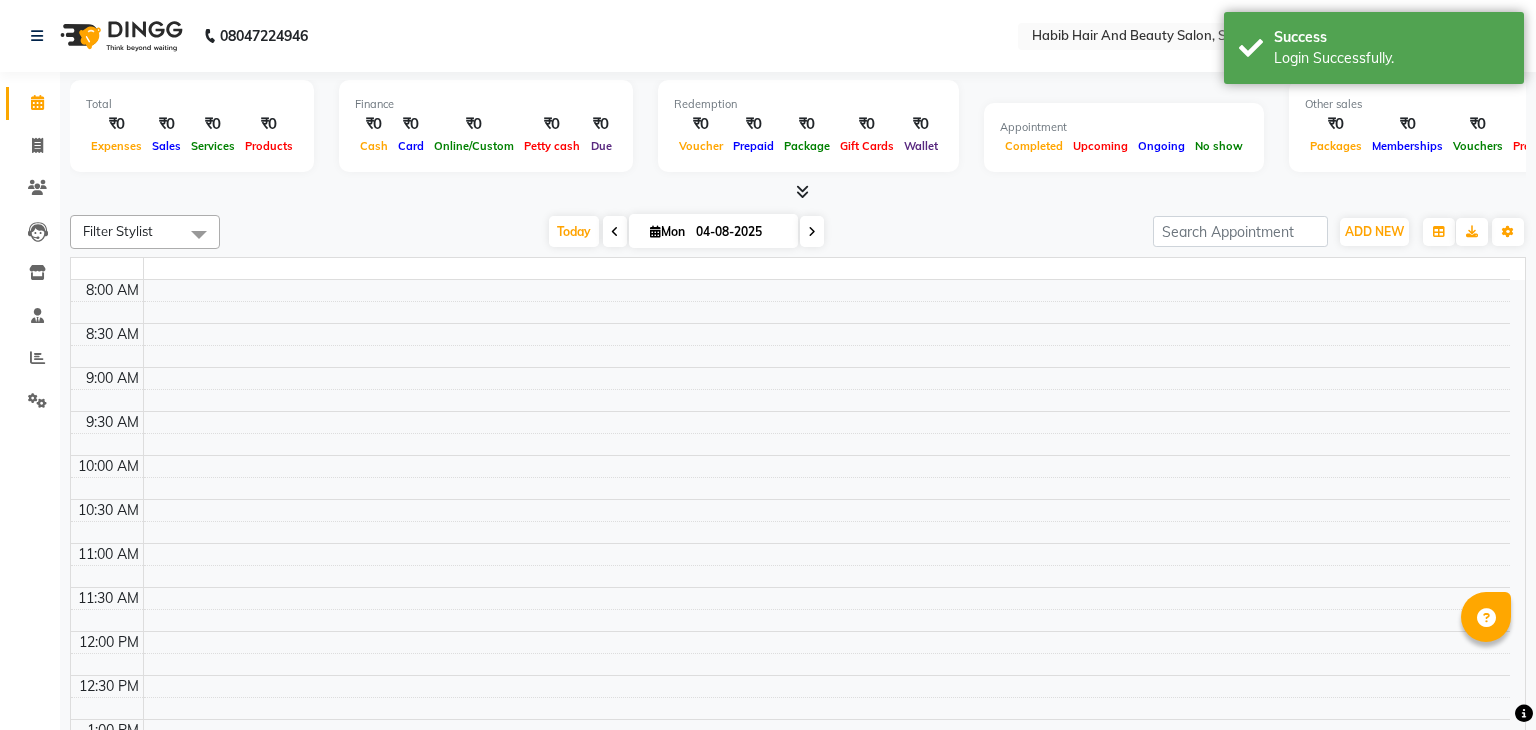 select on "en" 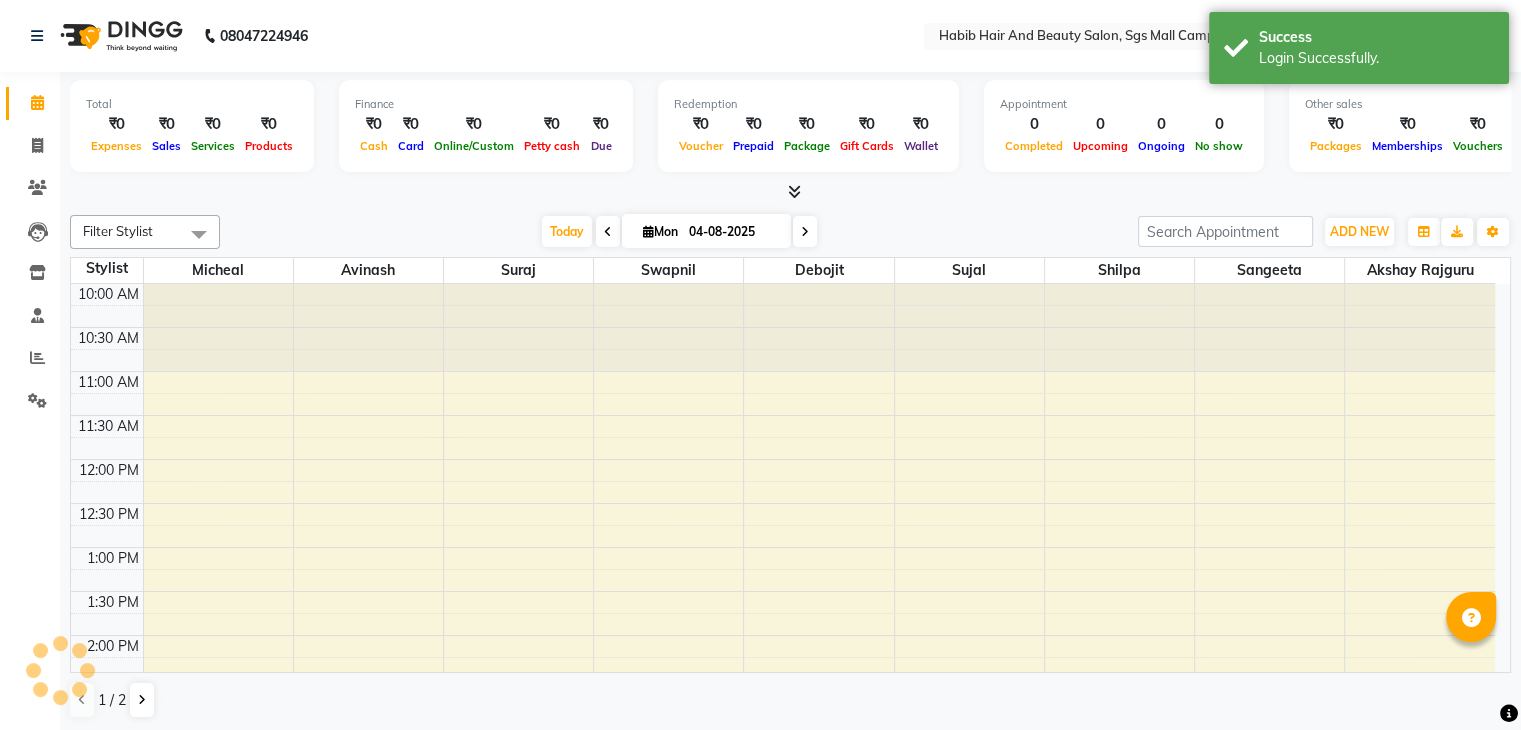 scroll, scrollTop: 0, scrollLeft: 0, axis: both 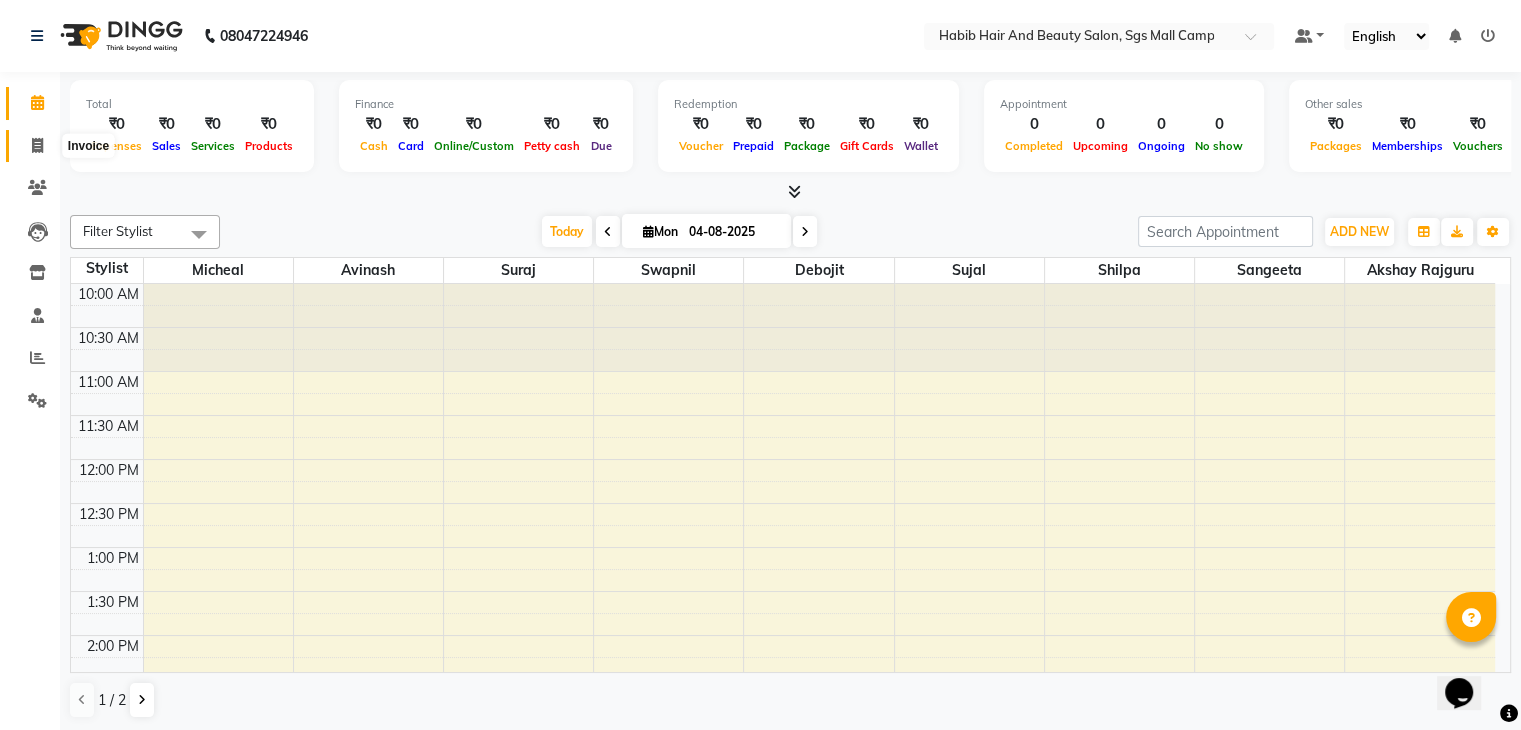 click 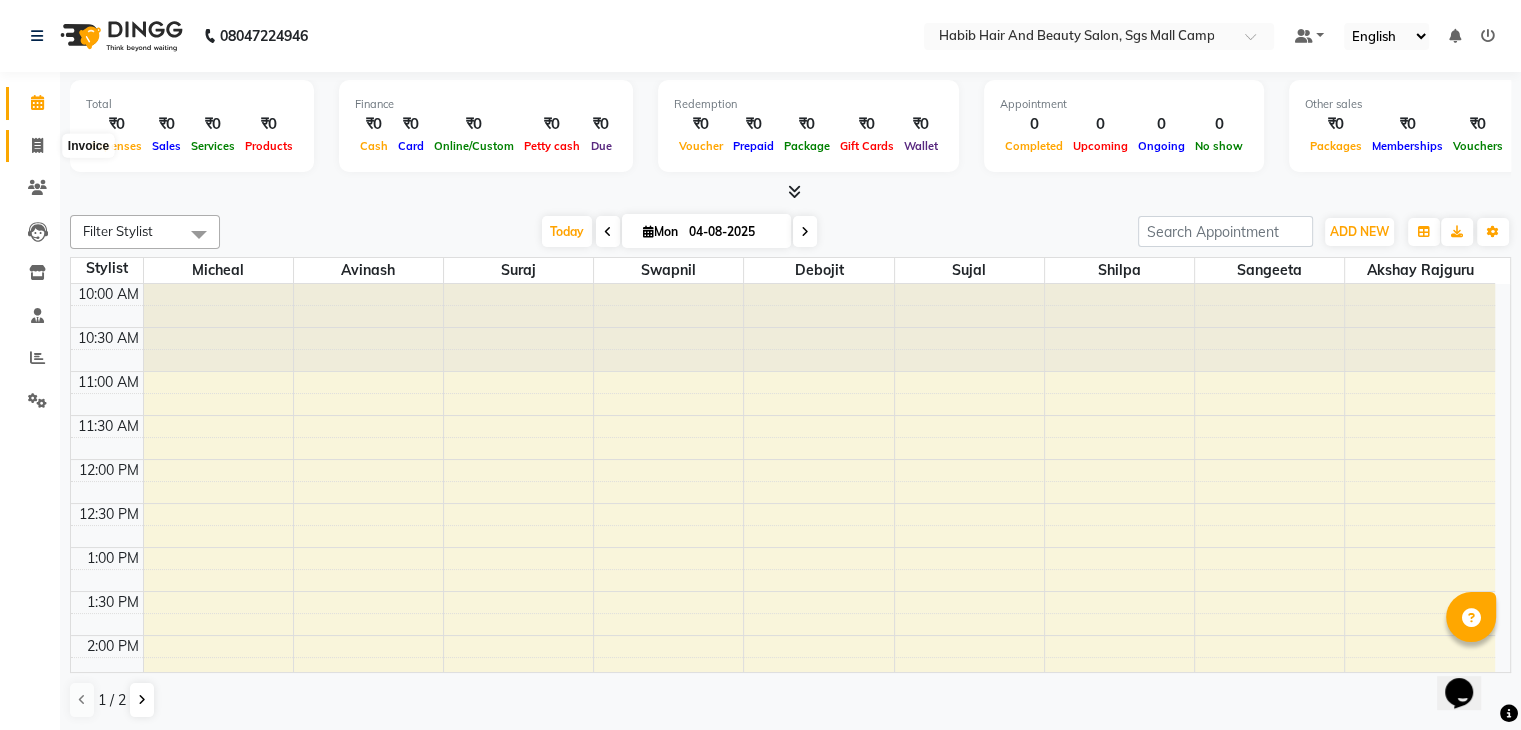 select on "service" 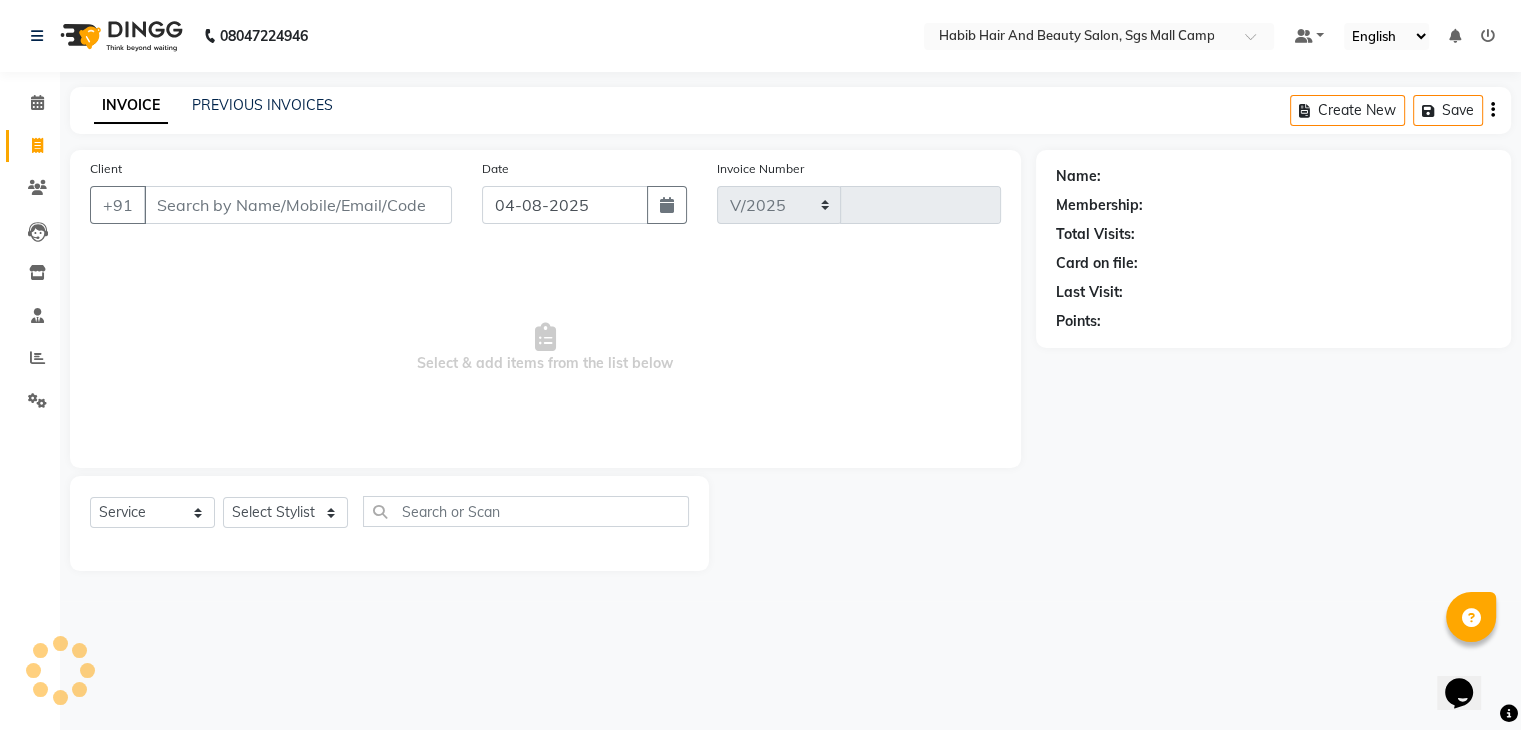 select on "8362" 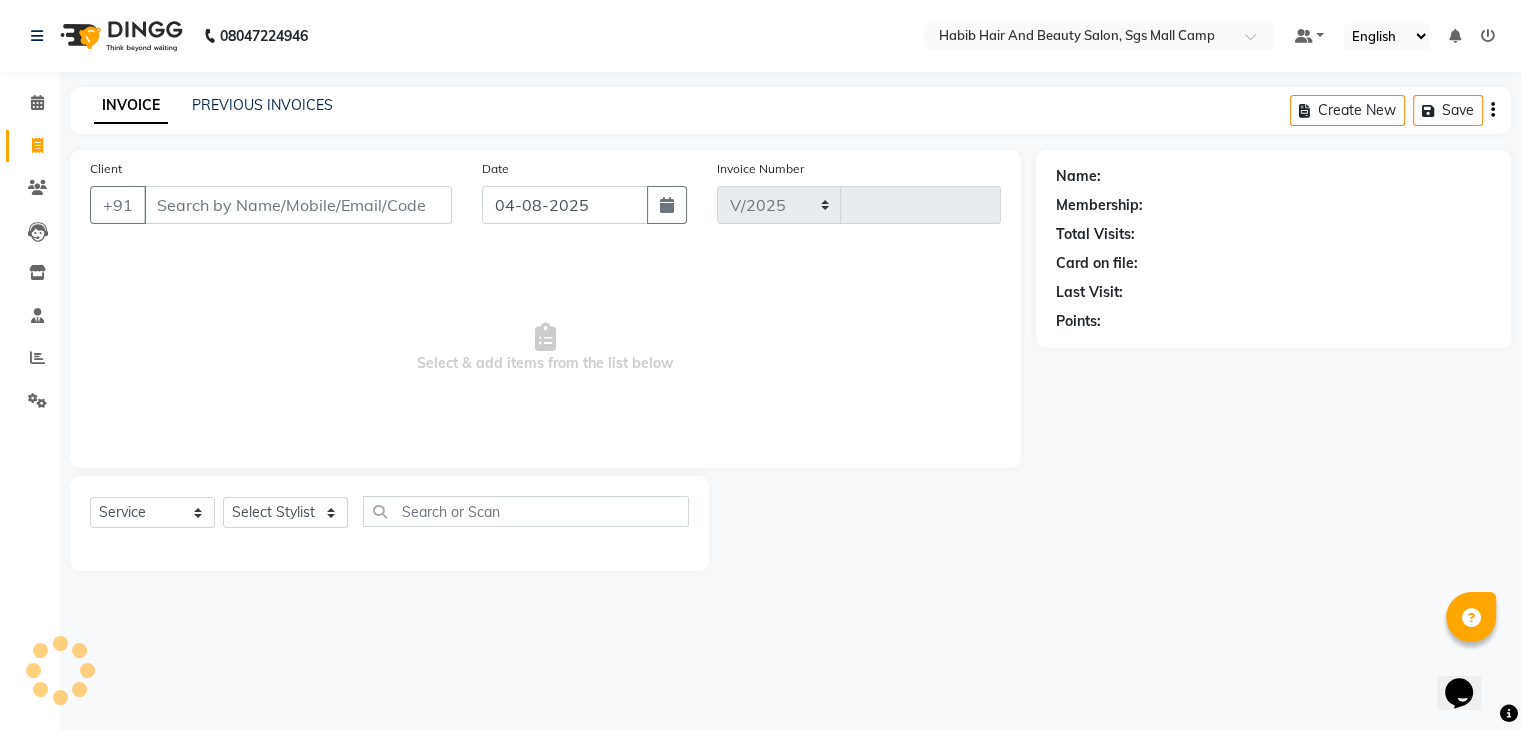 type on "3016" 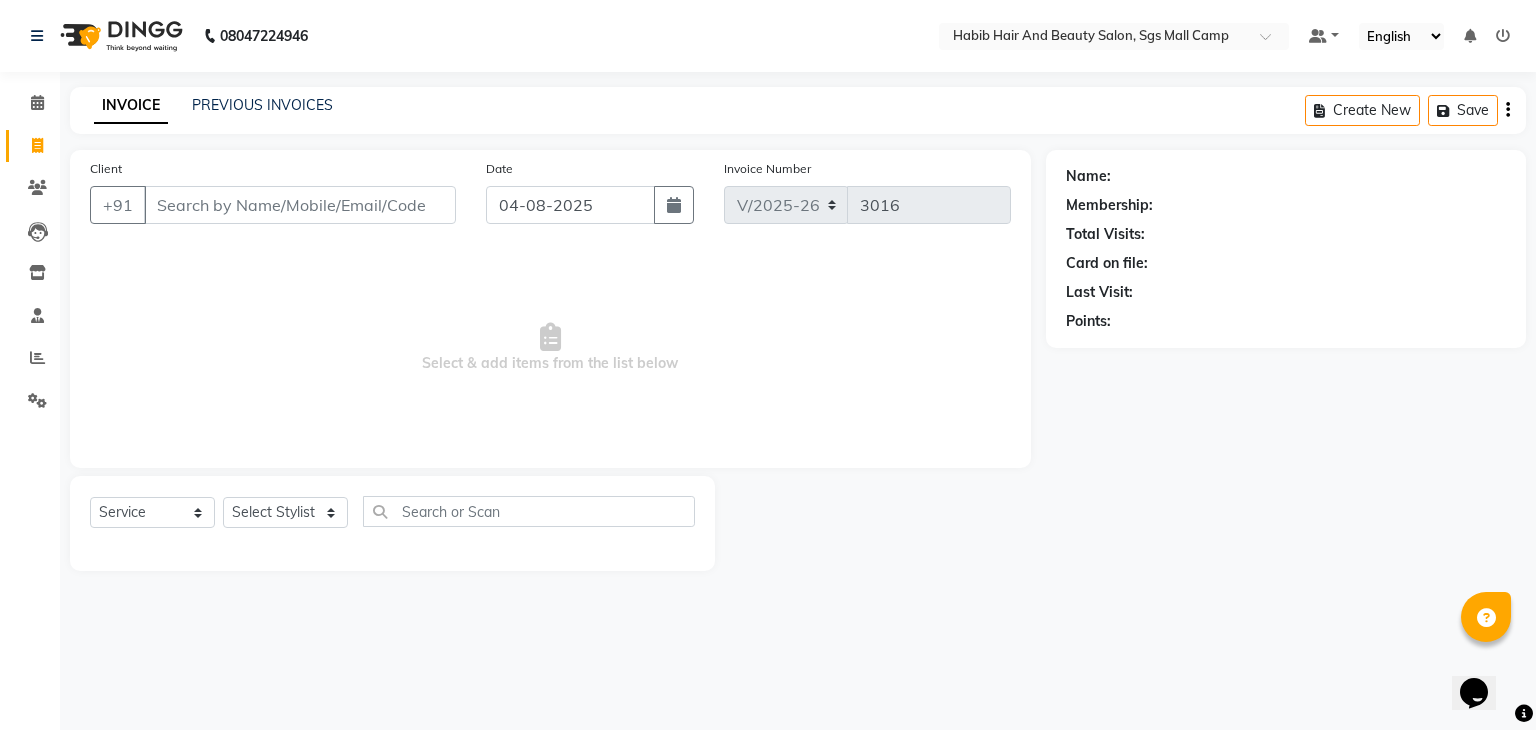 click on "Client" at bounding box center [300, 205] 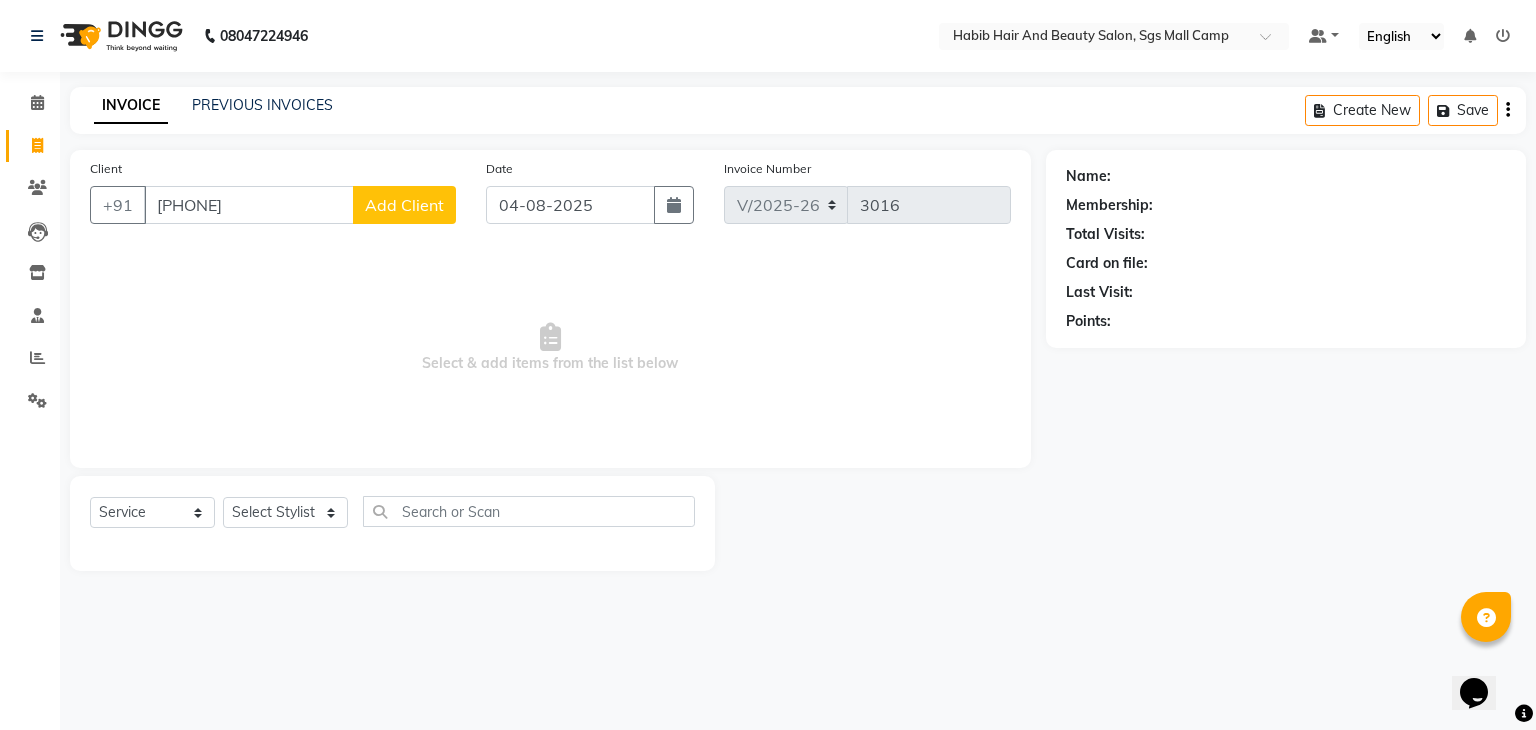 type on "[PHONE]" 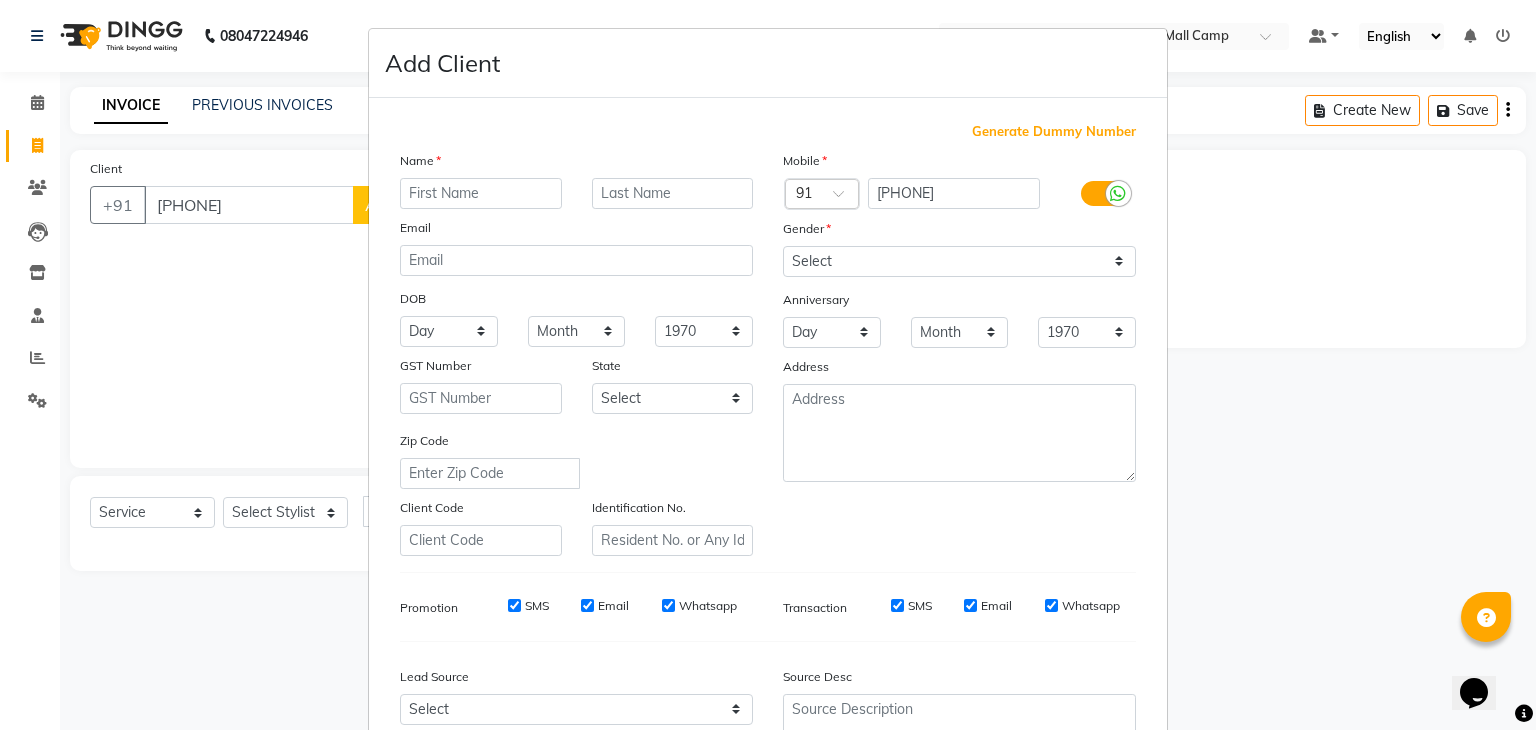 click at bounding box center (481, 193) 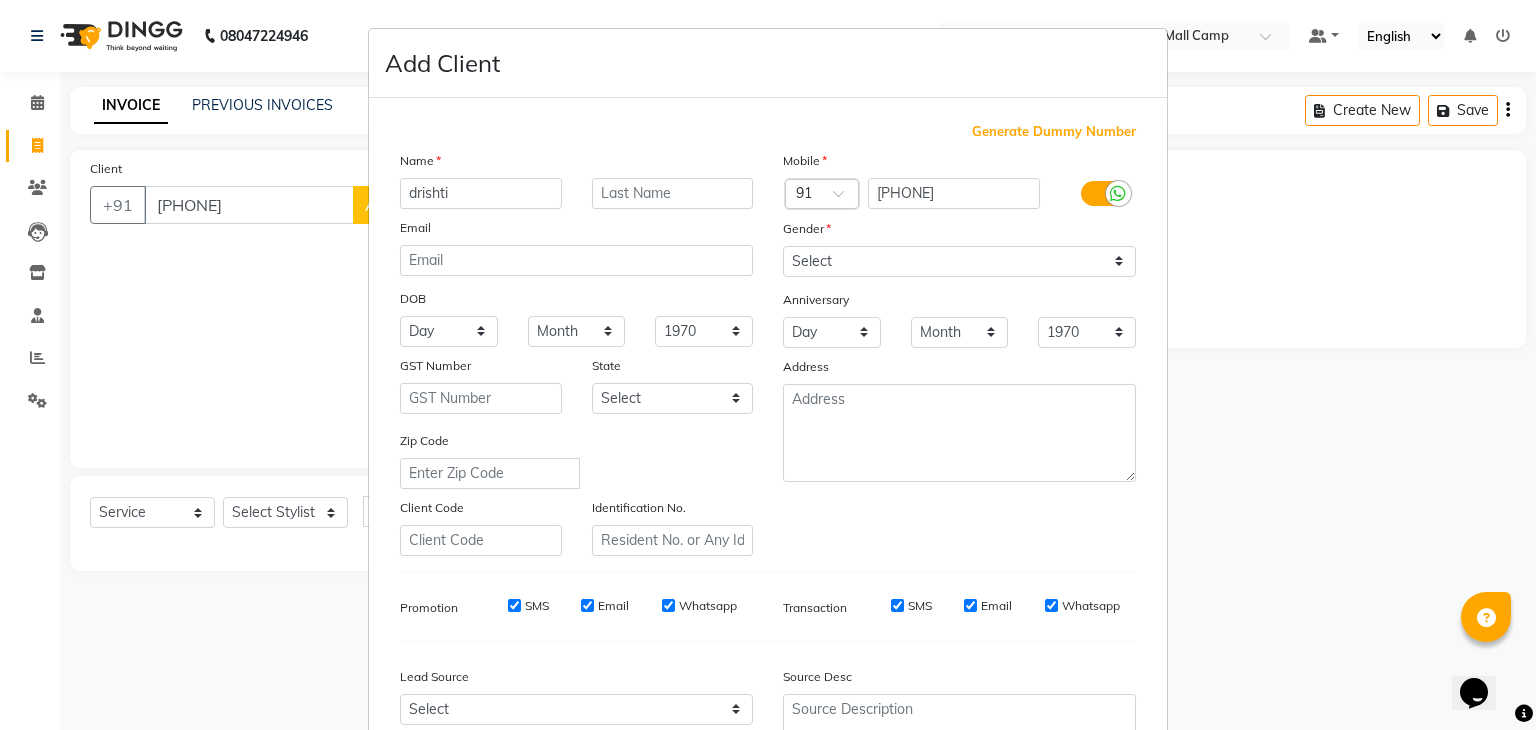 type on "drishti" 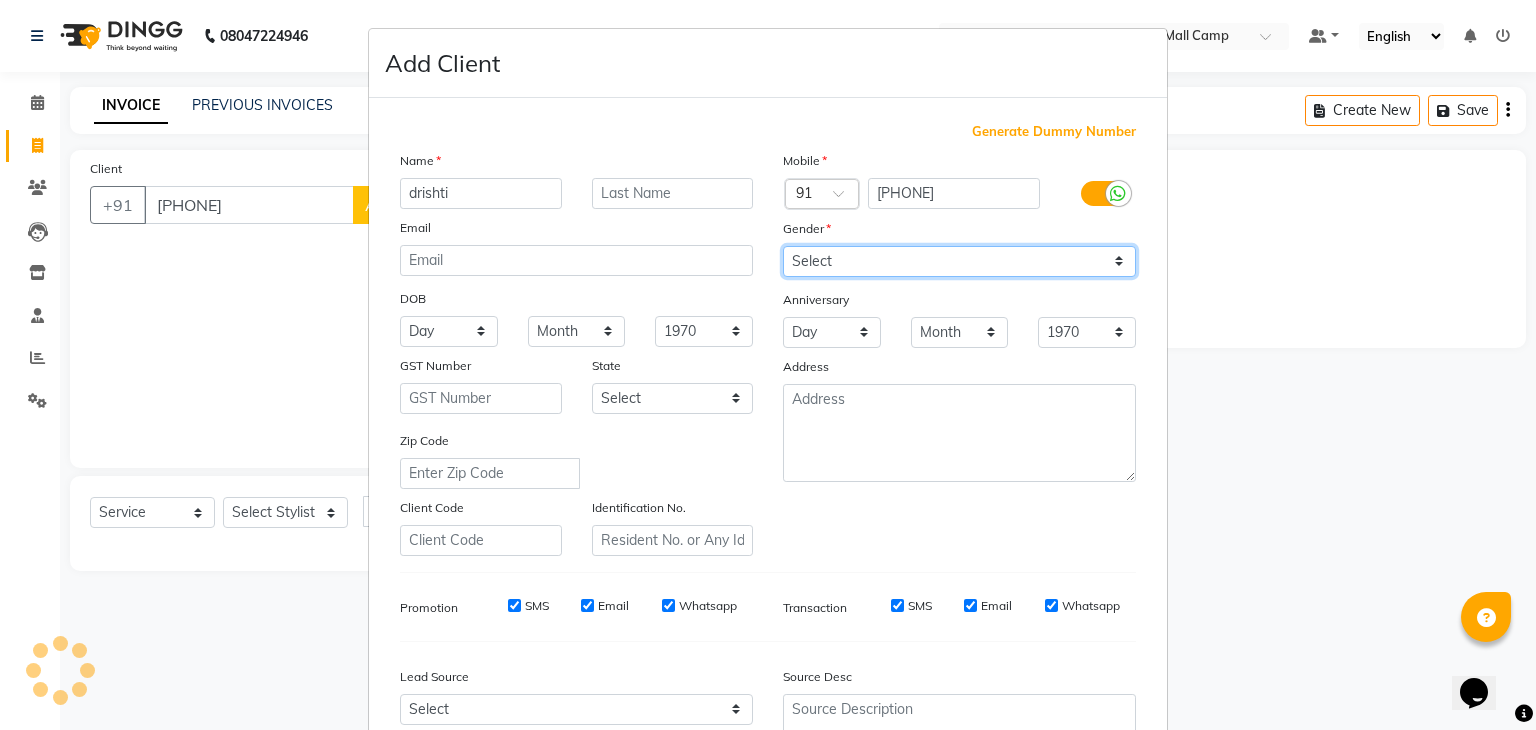click on "Select Male Female Other Prefer Not To Say" at bounding box center (959, 261) 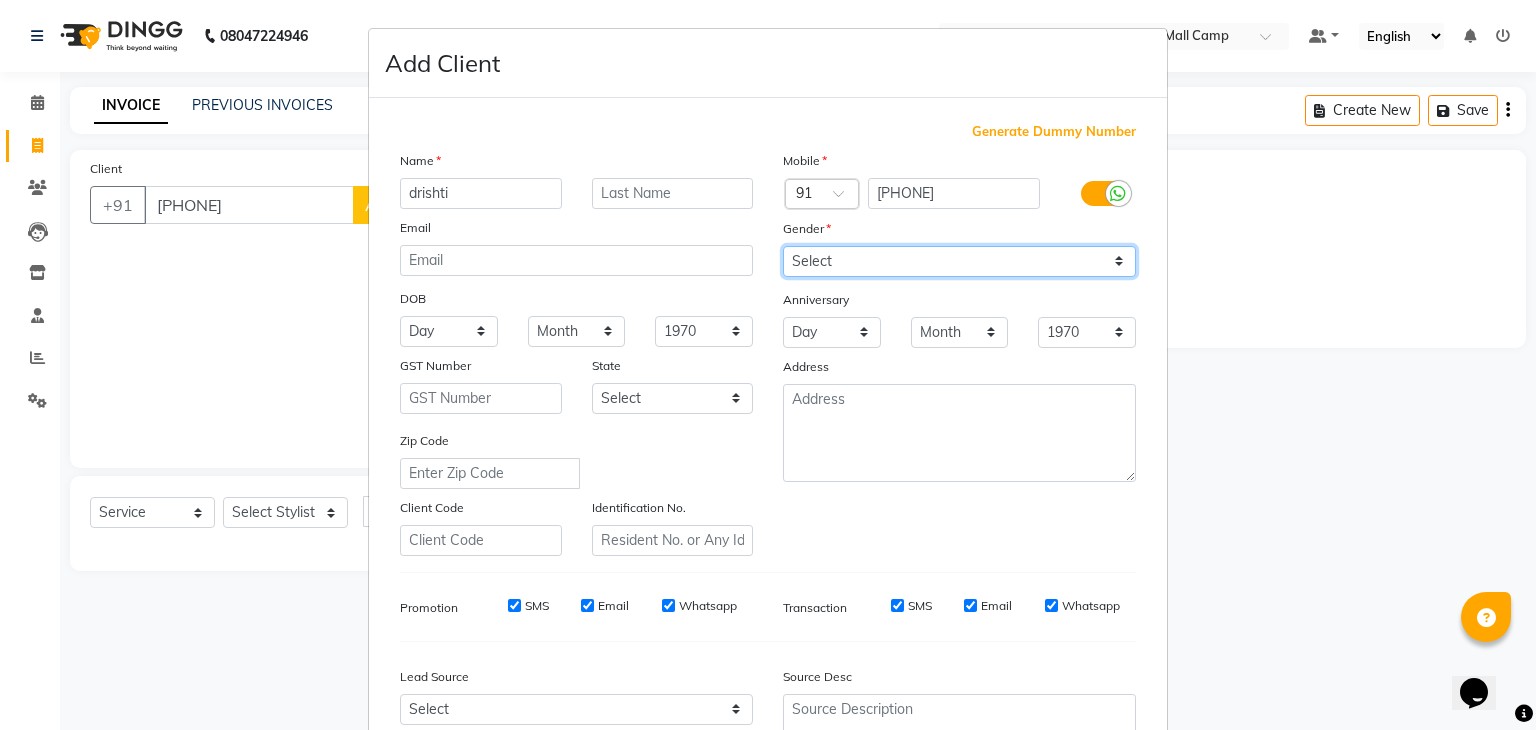 select on "female" 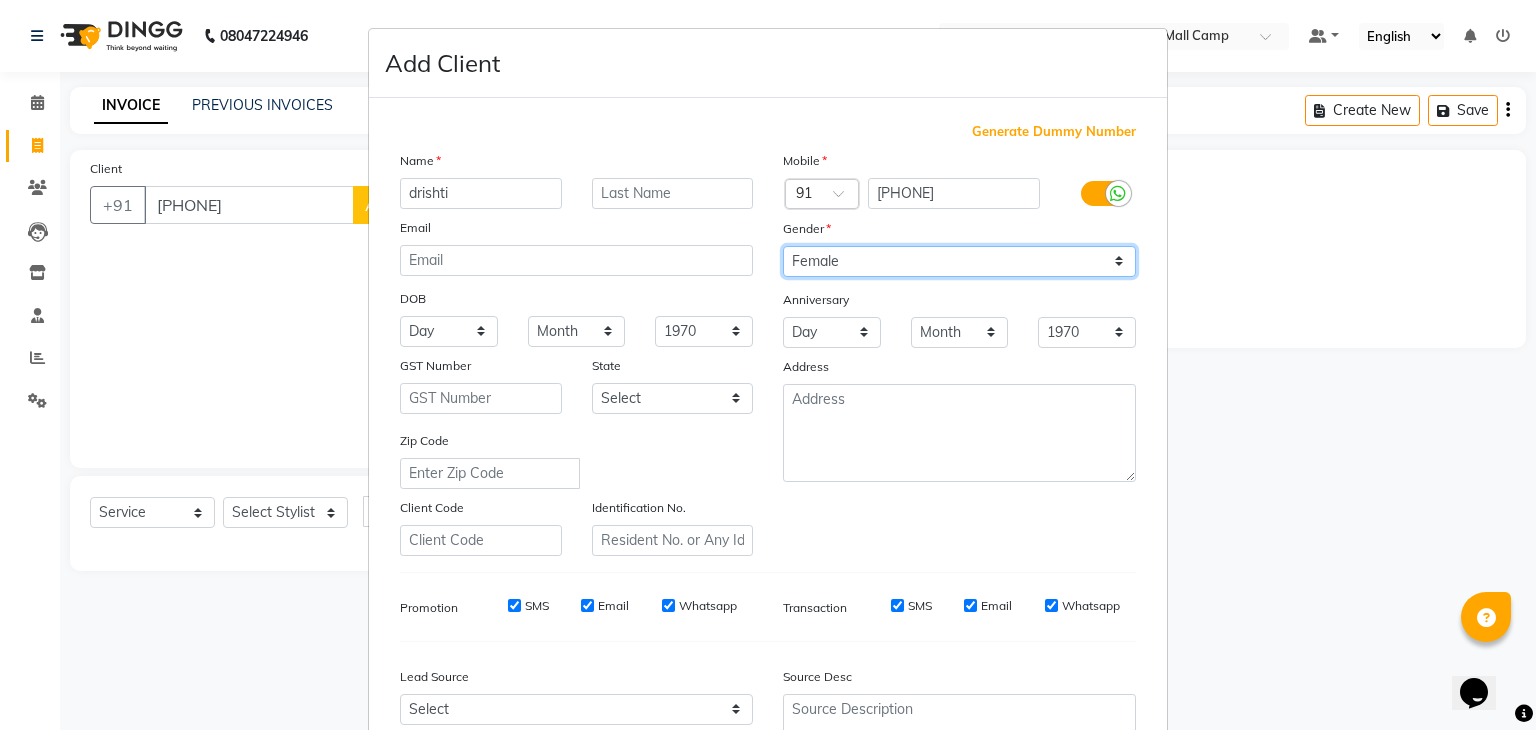 click on "Select Male Female Other Prefer Not To Say" at bounding box center [959, 261] 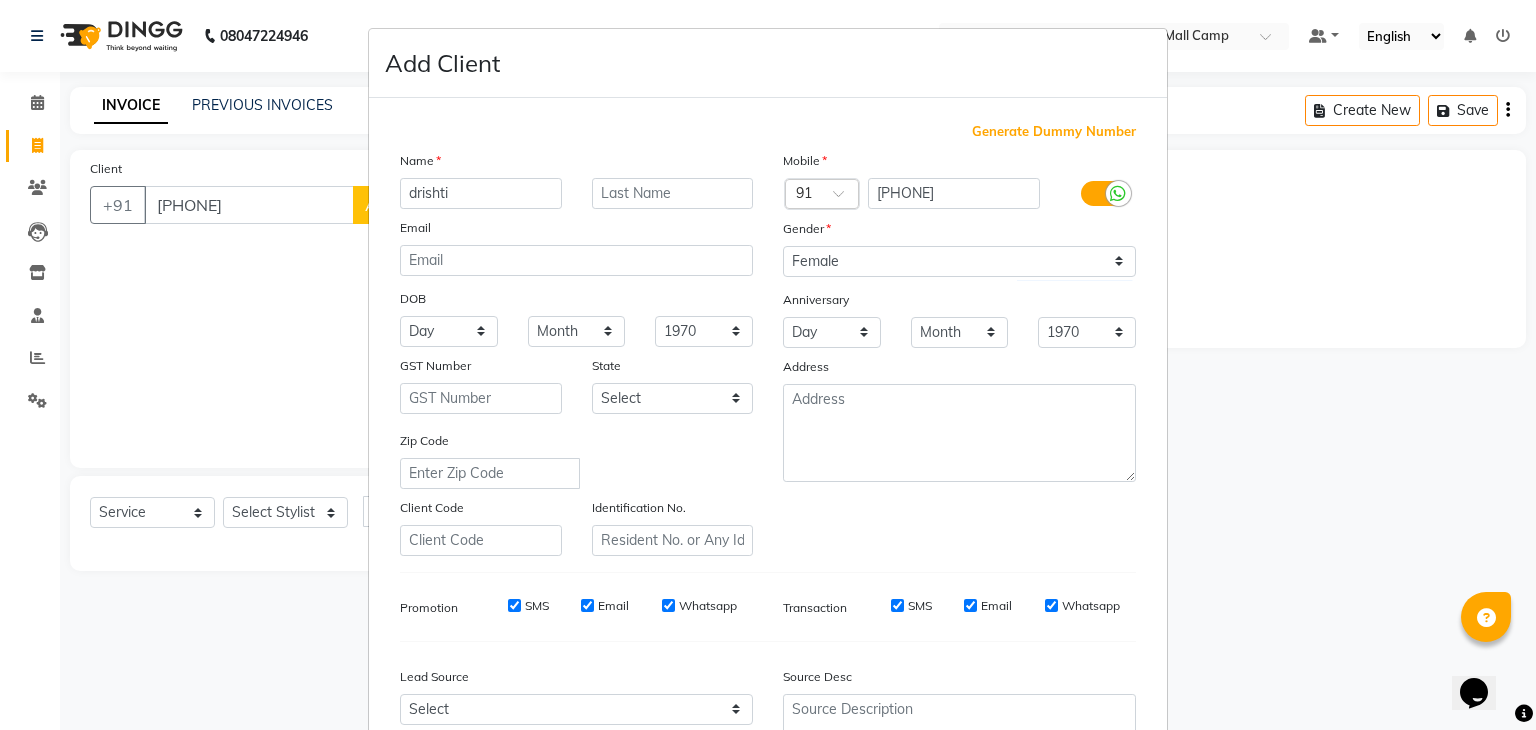 click on "State" at bounding box center [673, 369] 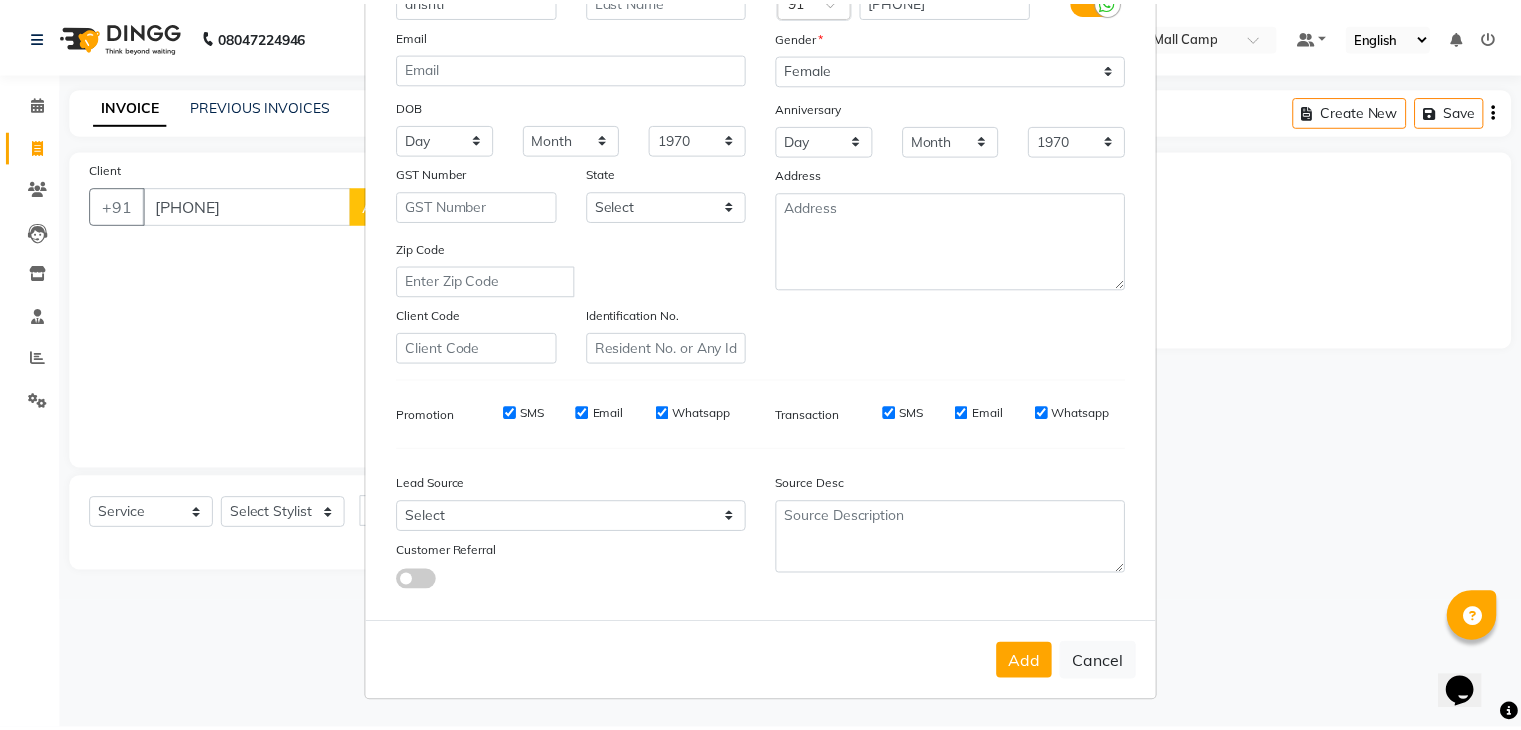 scroll, scrollTop: 203, scrollLeft: 0, axis: vertical 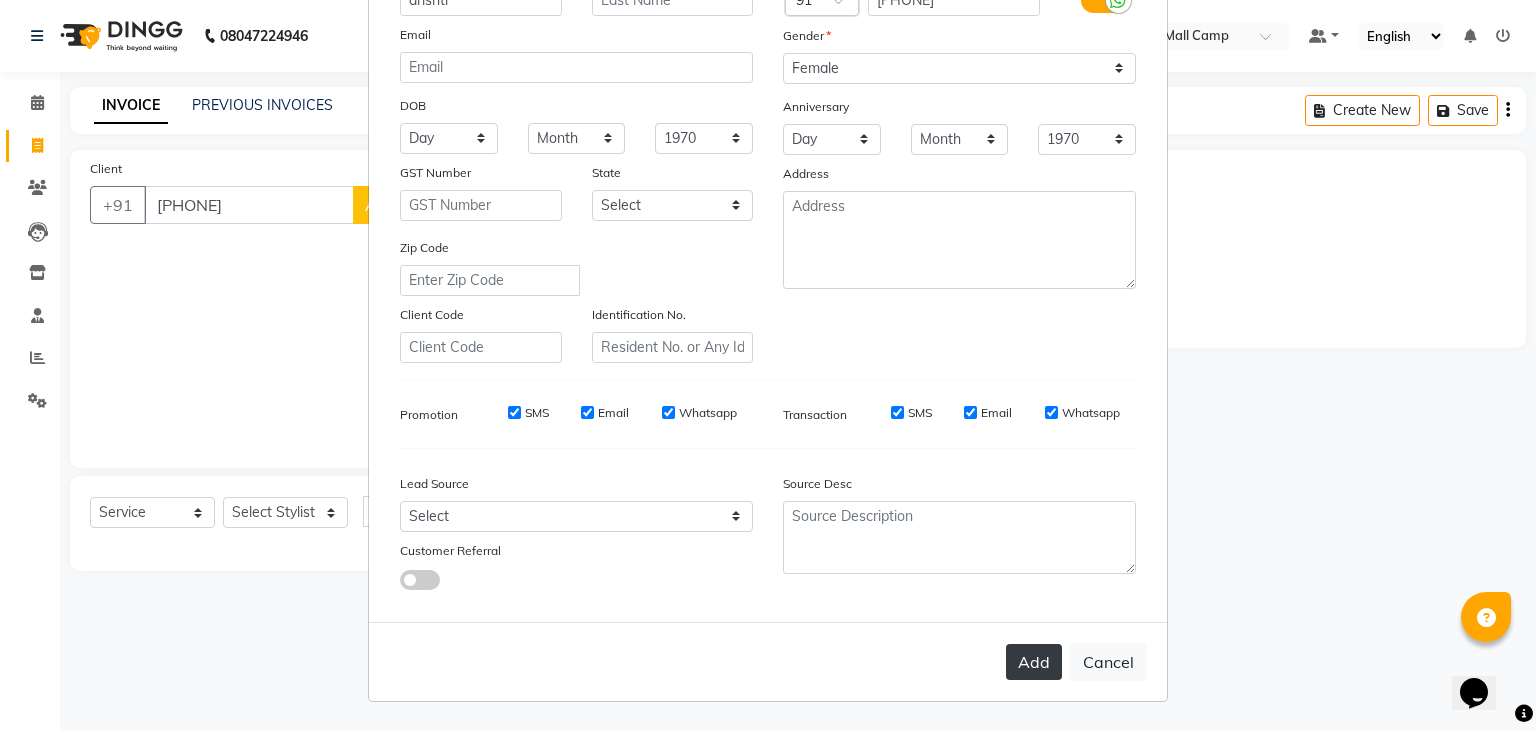 click on "Add" at bounding box center [1034, 662] 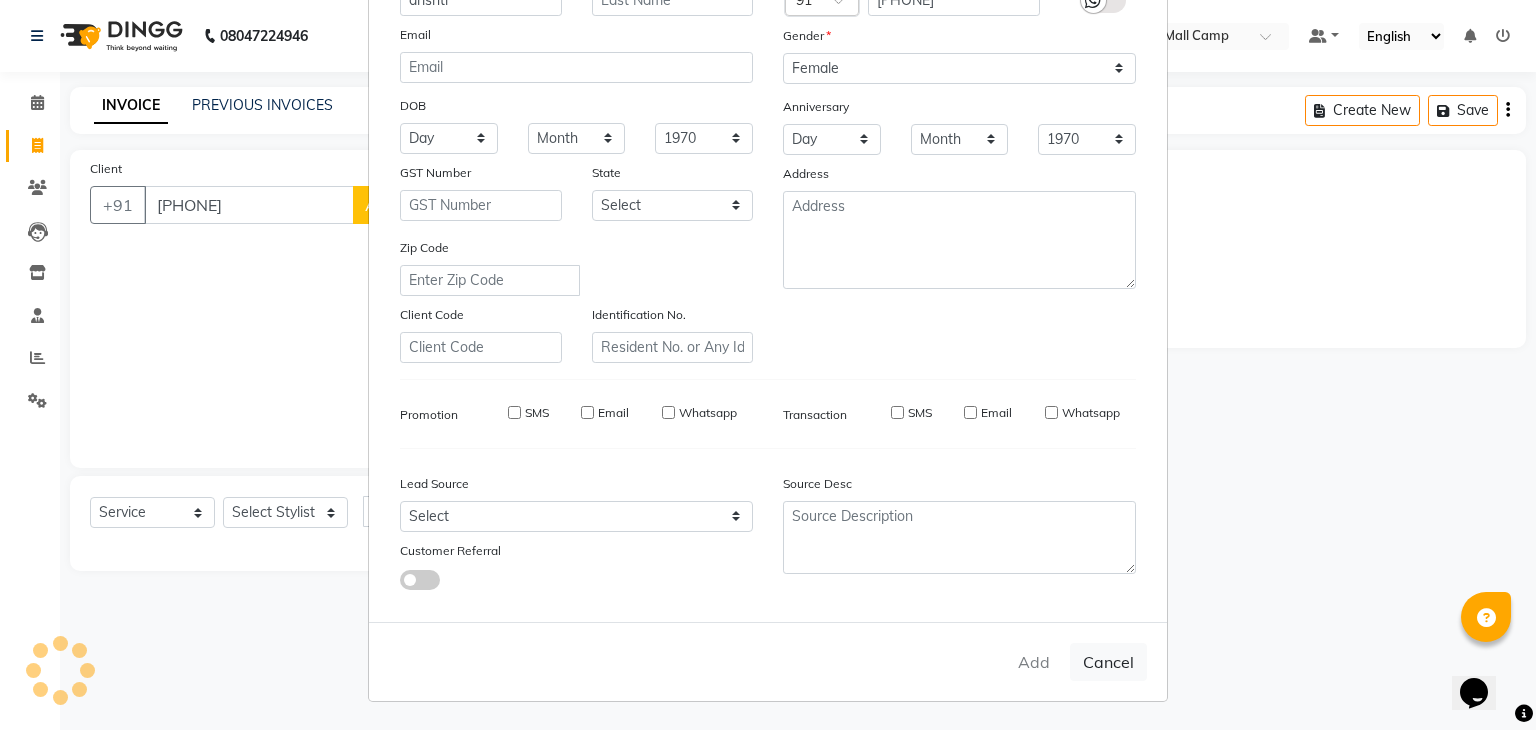 type on "88******82" 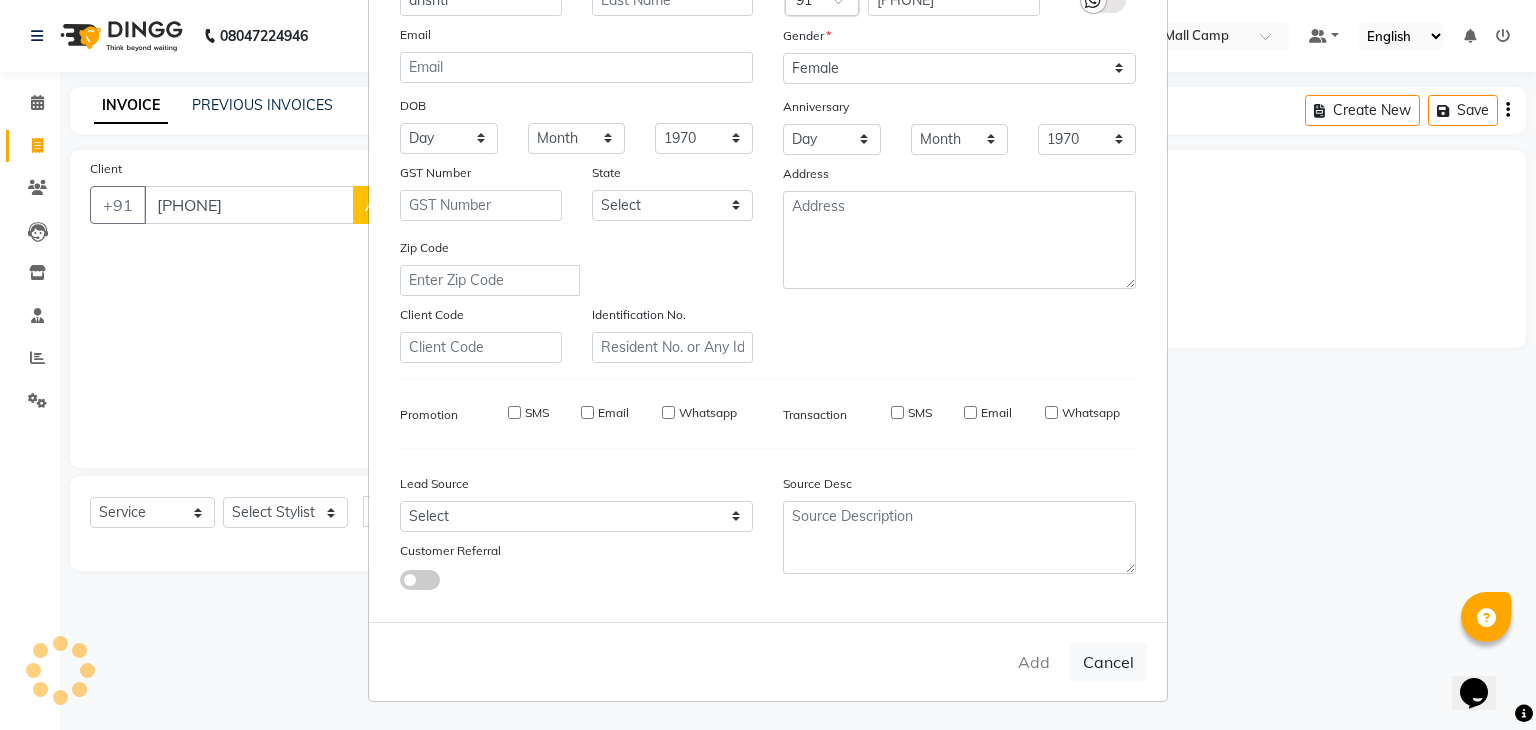type 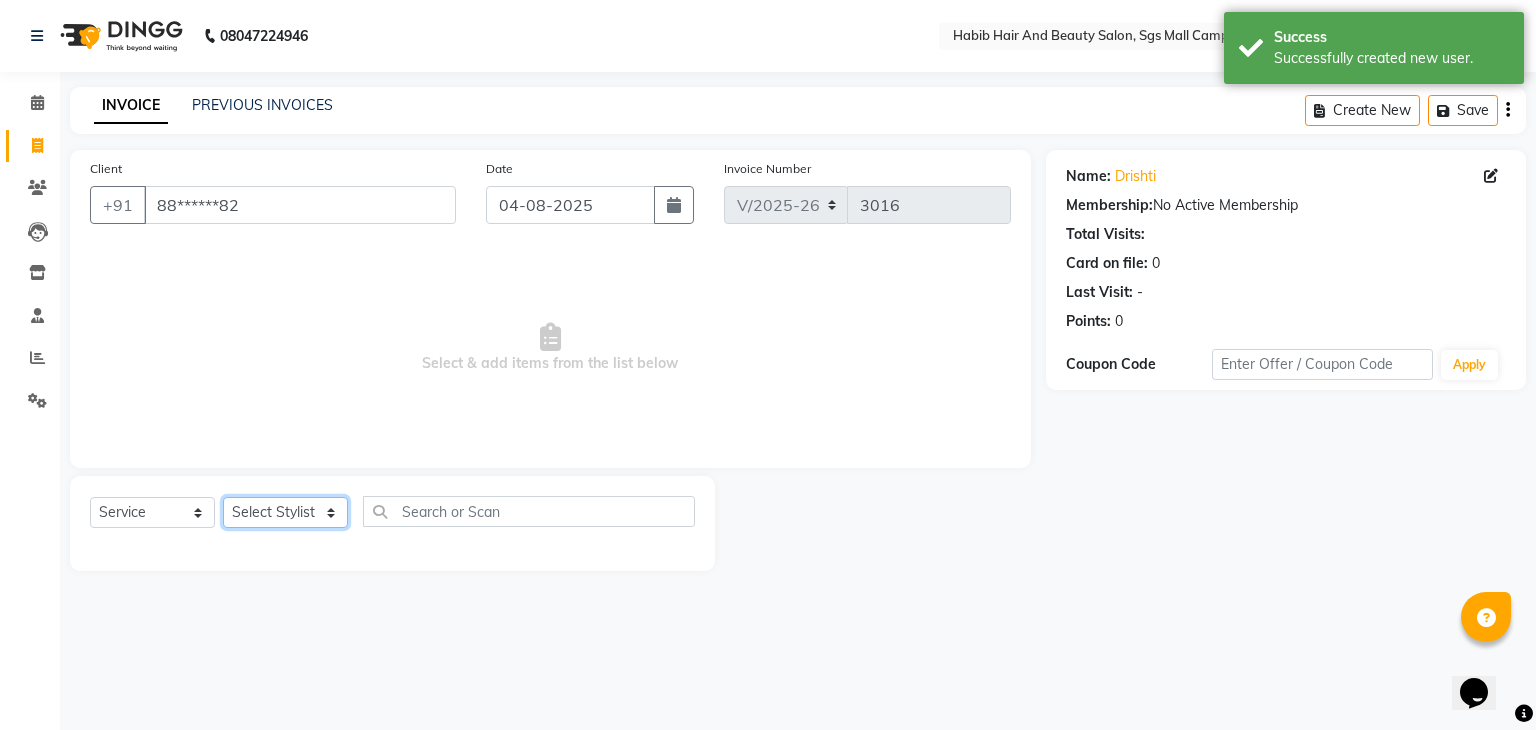 click on "Select Stylist akshay rajguru Avinash  Debojit Manager Micheal  sangeeta shilpa sujal Suraj  swapnil vishakha" 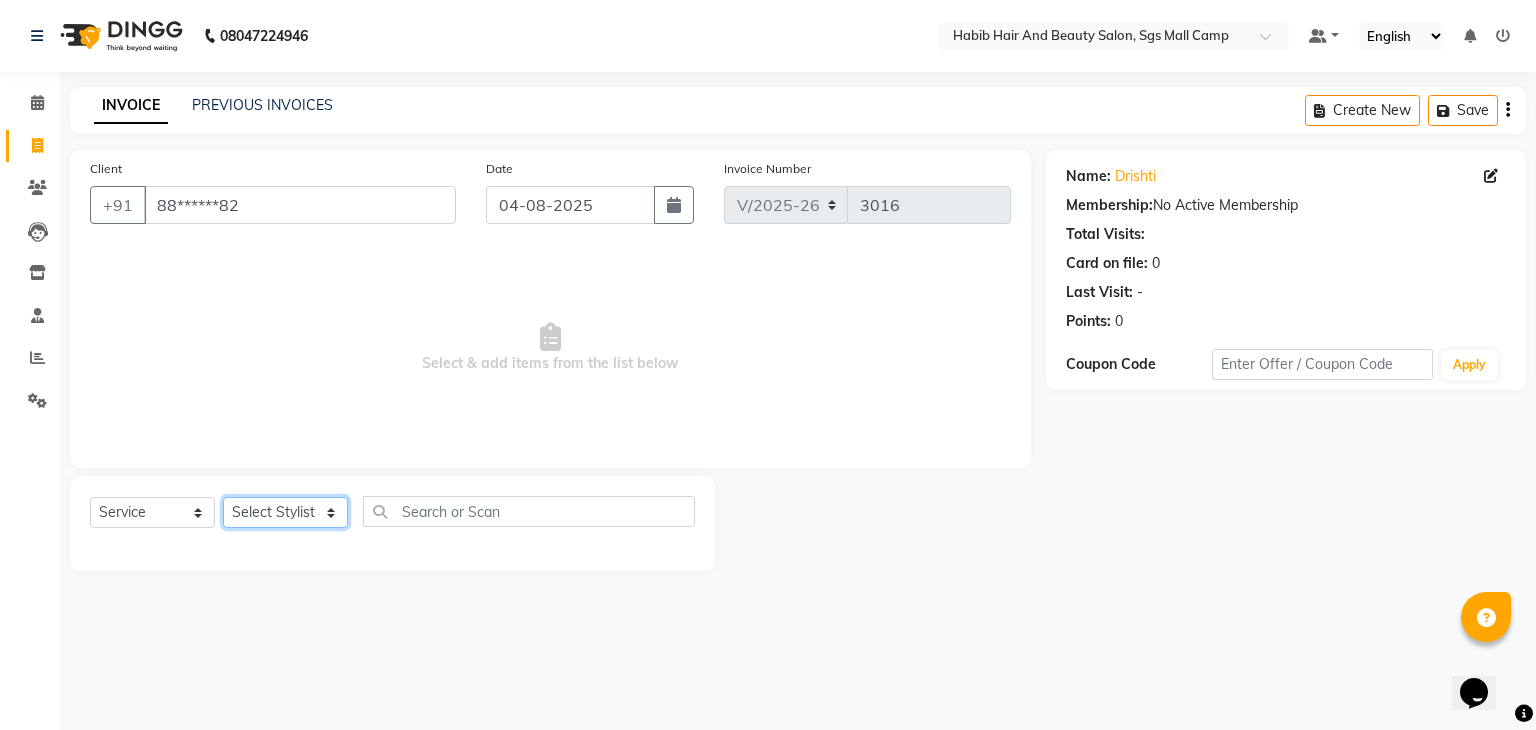 select on "81157" 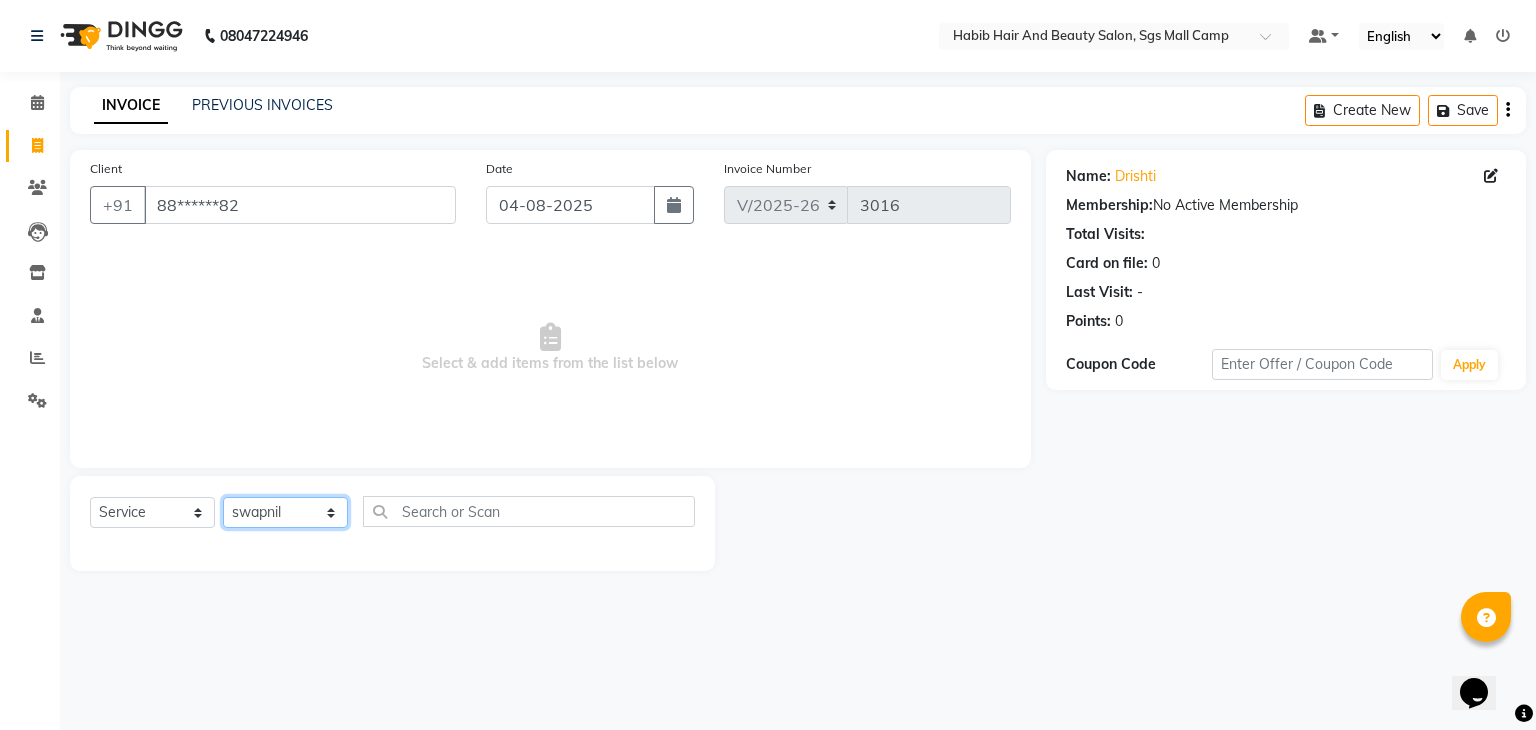 click on "Select Stylist akshay rajguru Avinash  Debojit Manager Micheal  sangeeta shilpa sujal Suraj  swapnil vishakha" 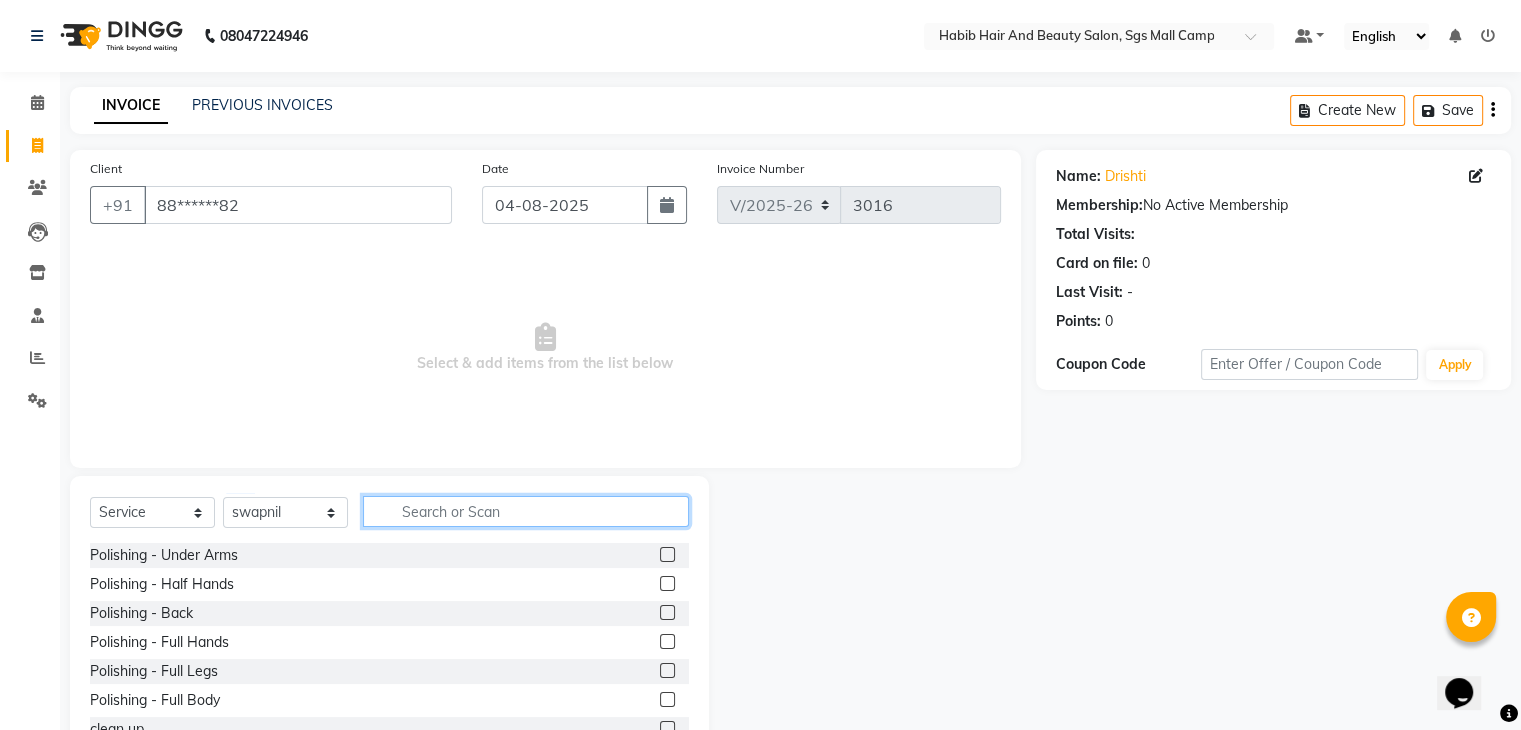 click 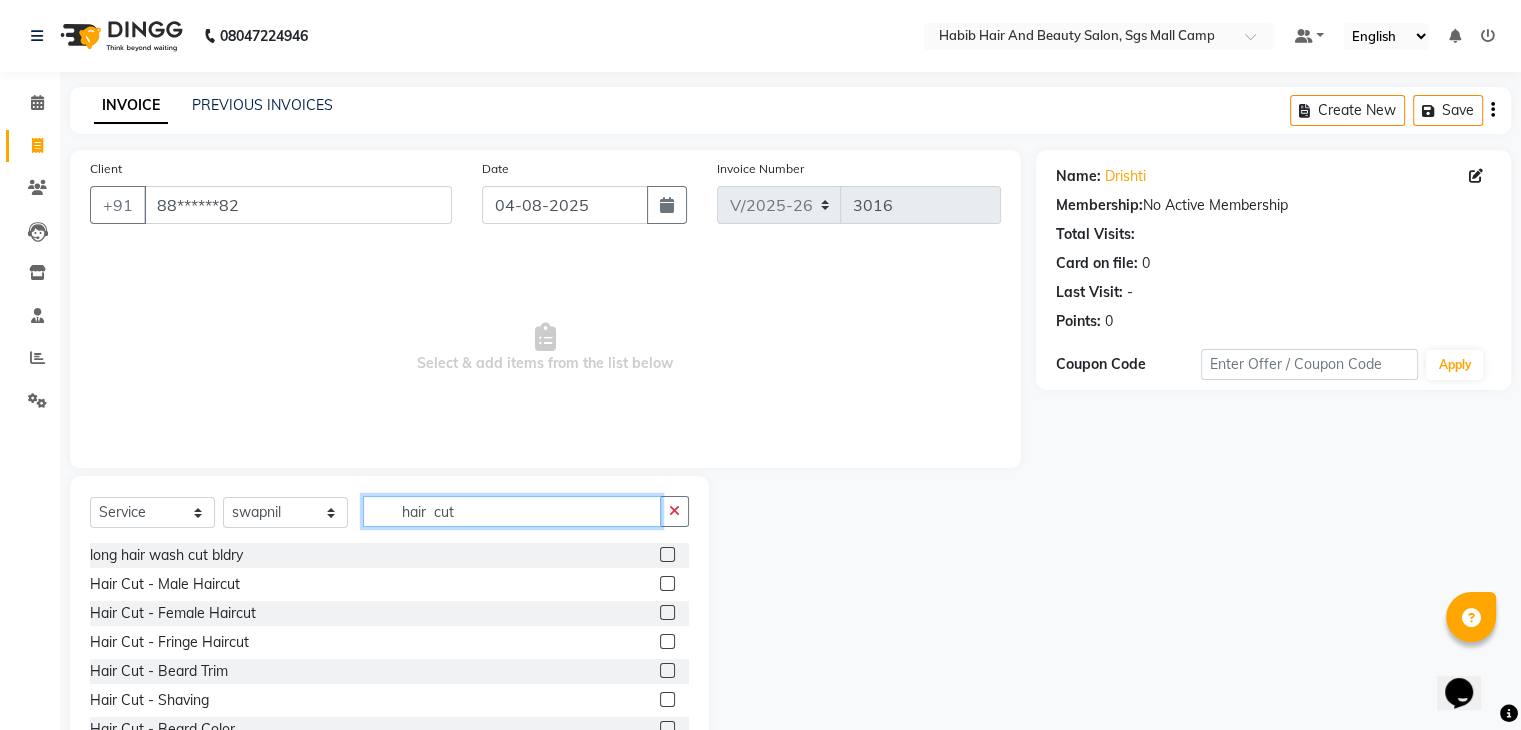 type on "hair  cut" 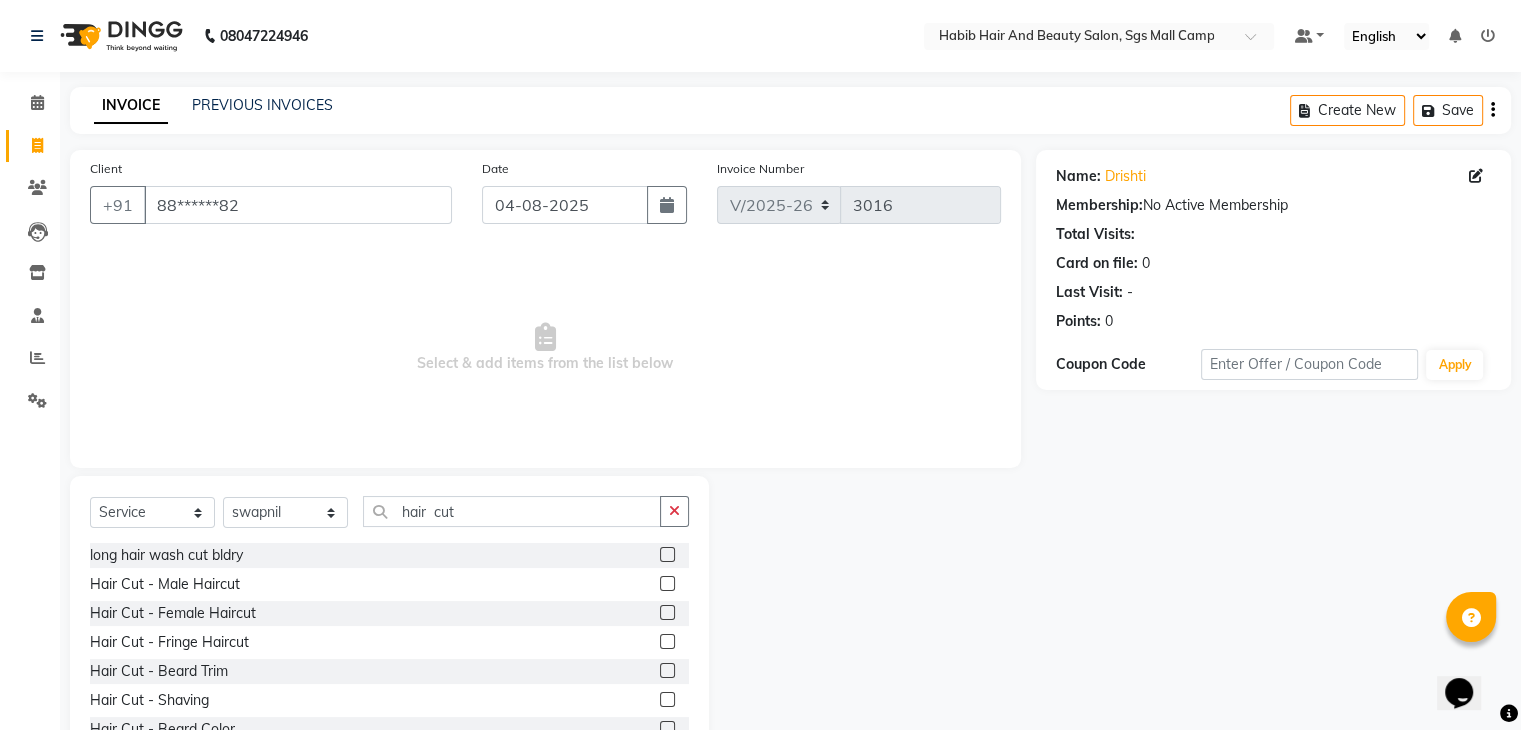 click 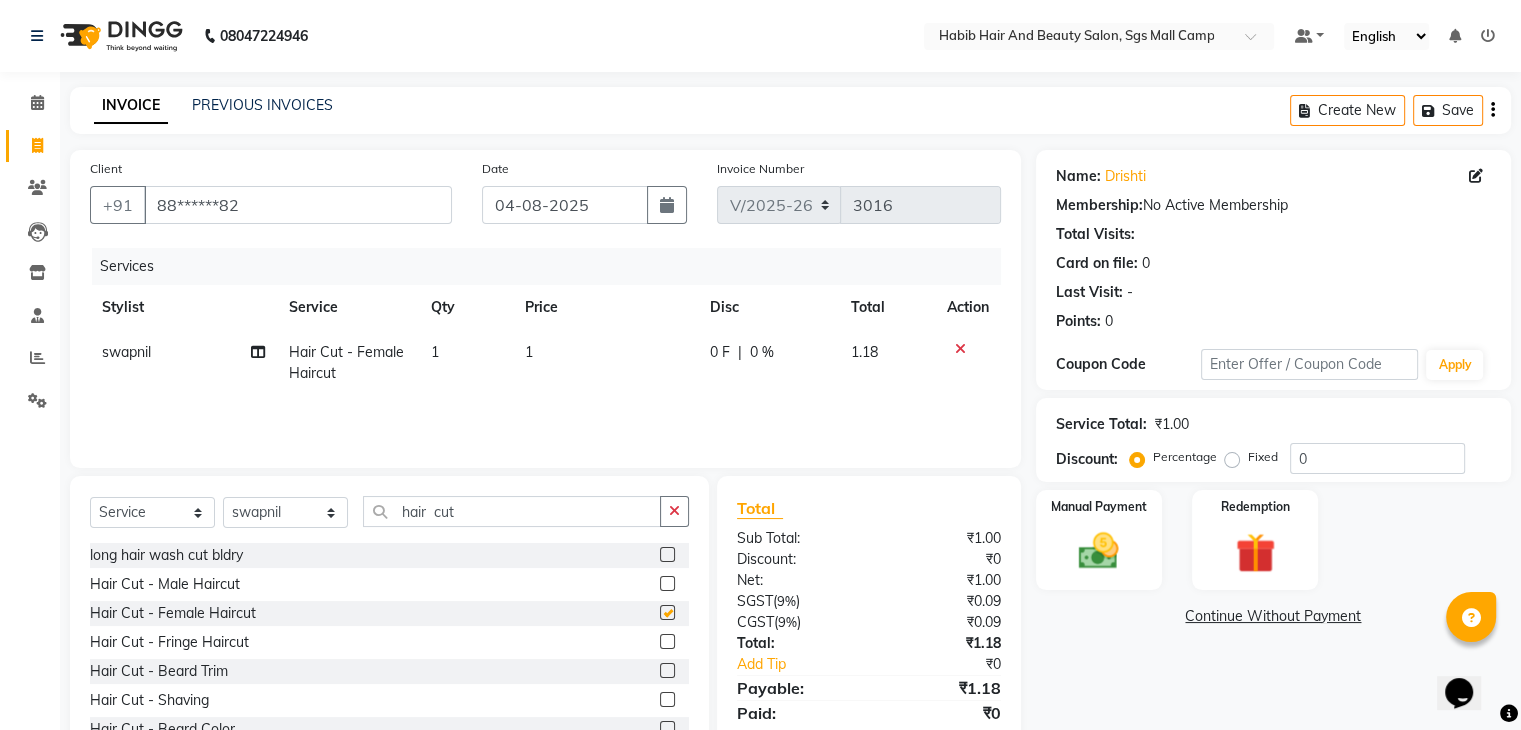checkbox on "false" 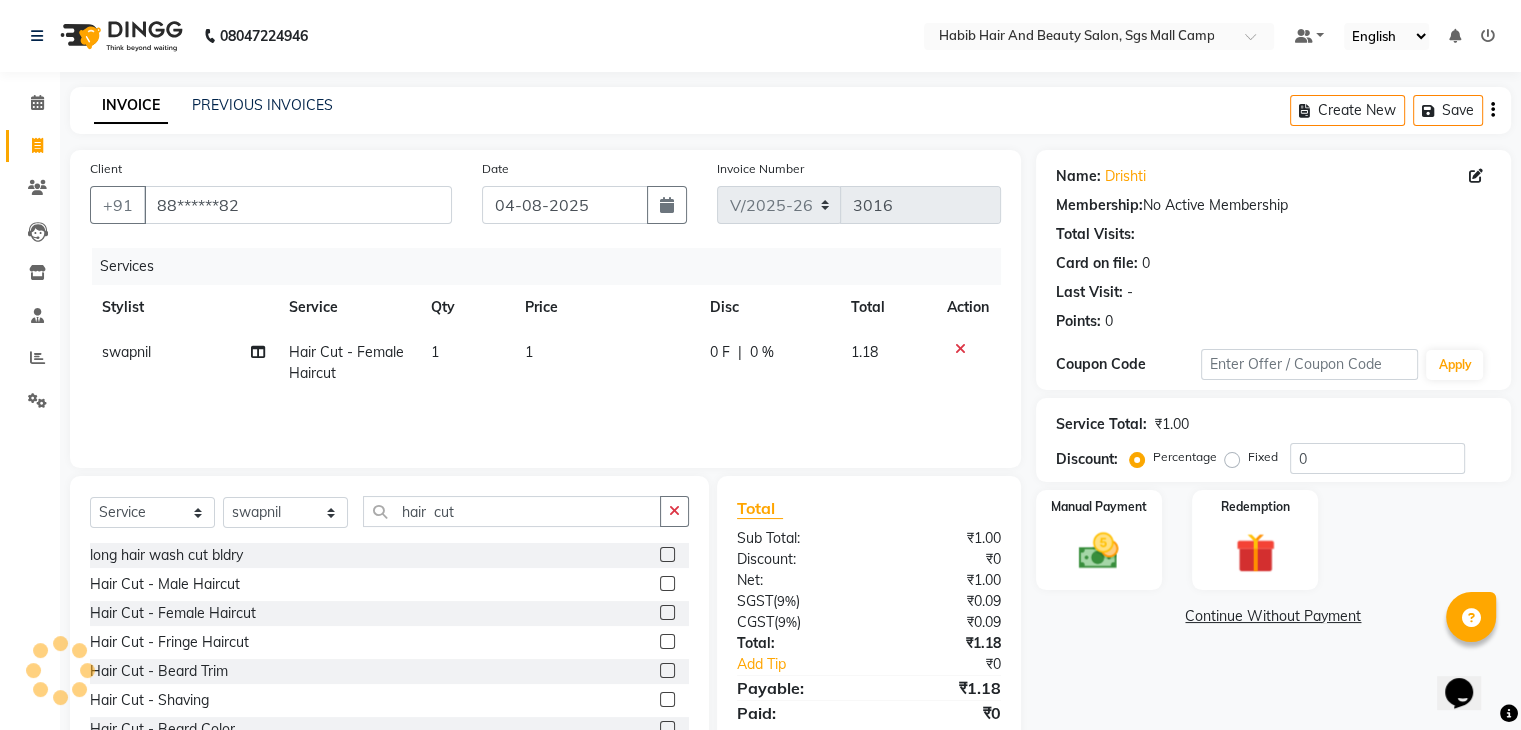 click on "1" 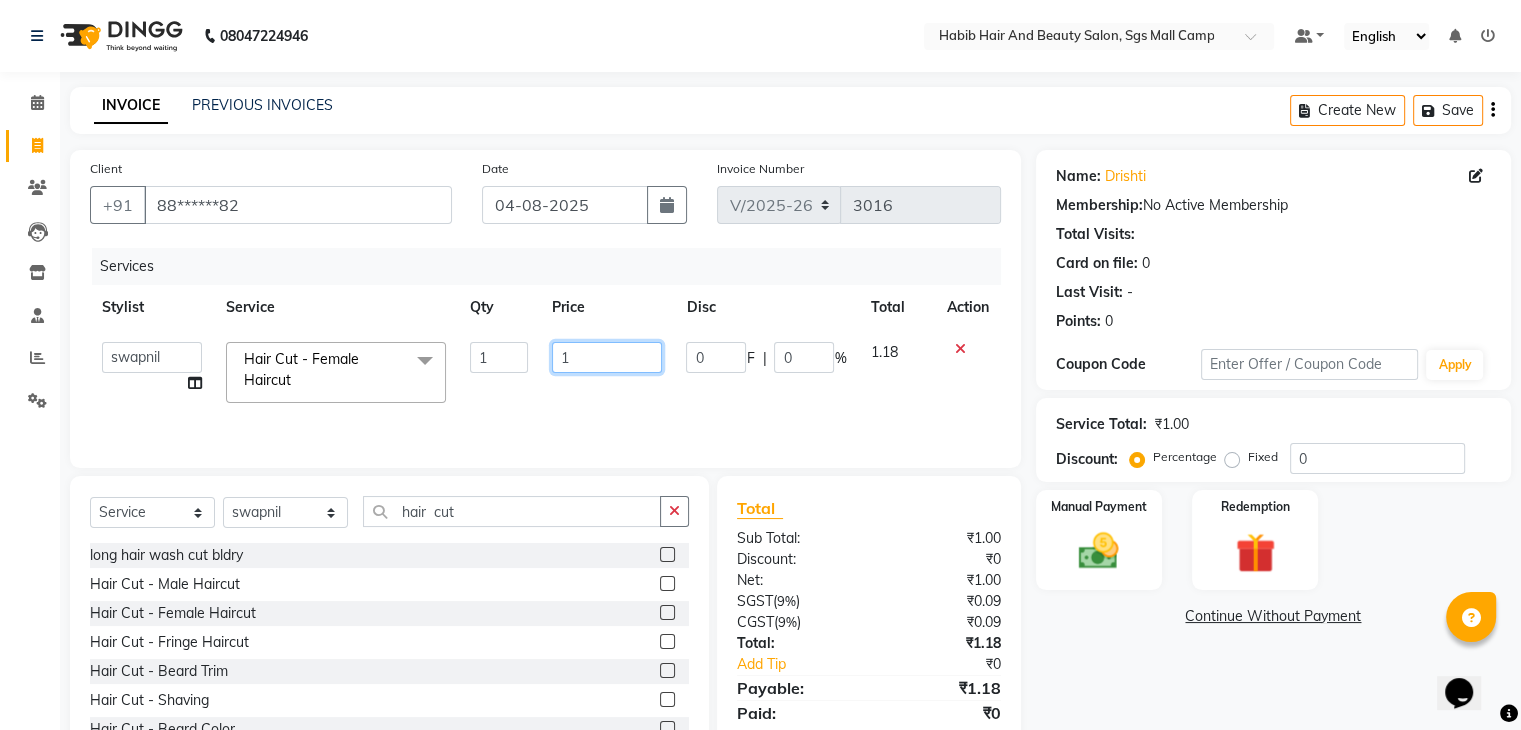 click on "1" 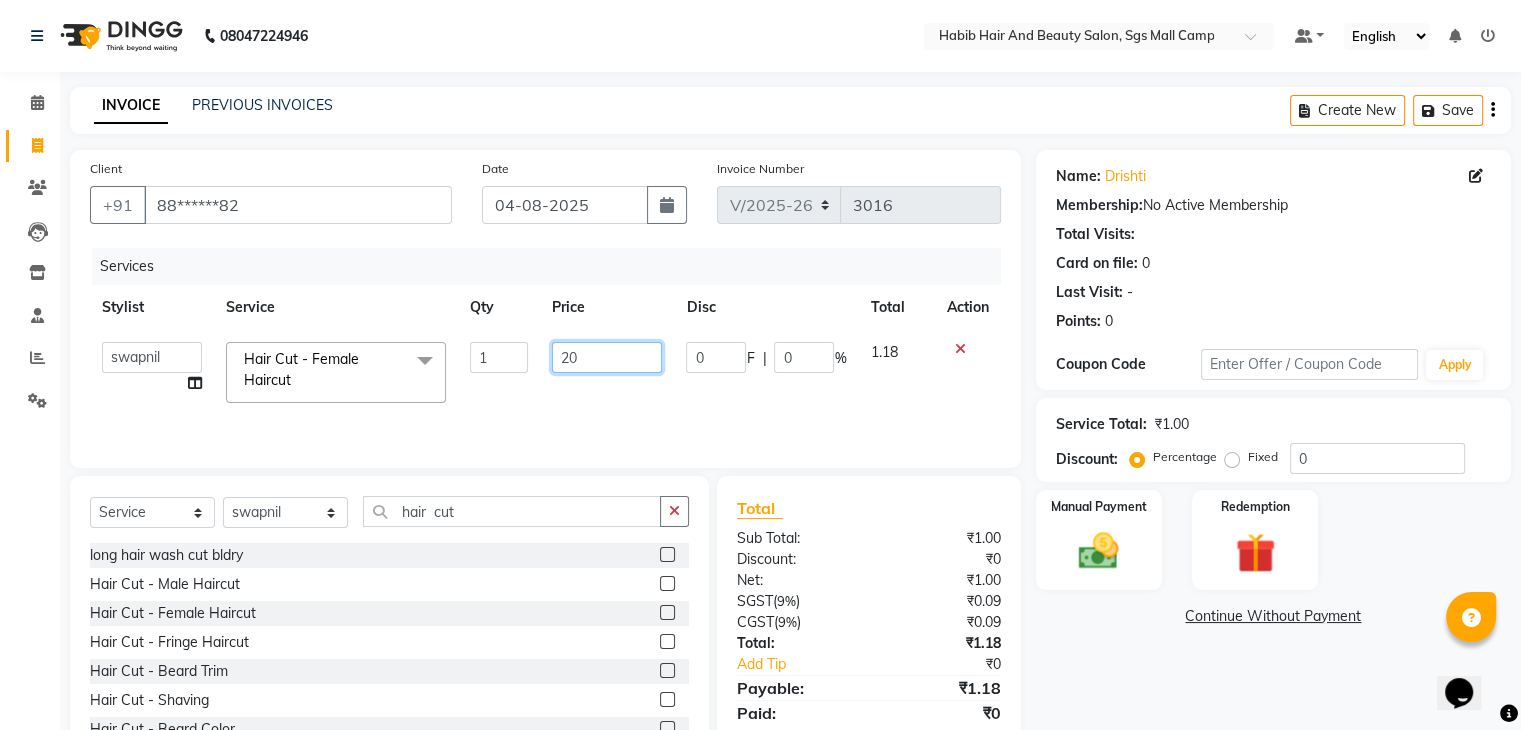 type on "200" 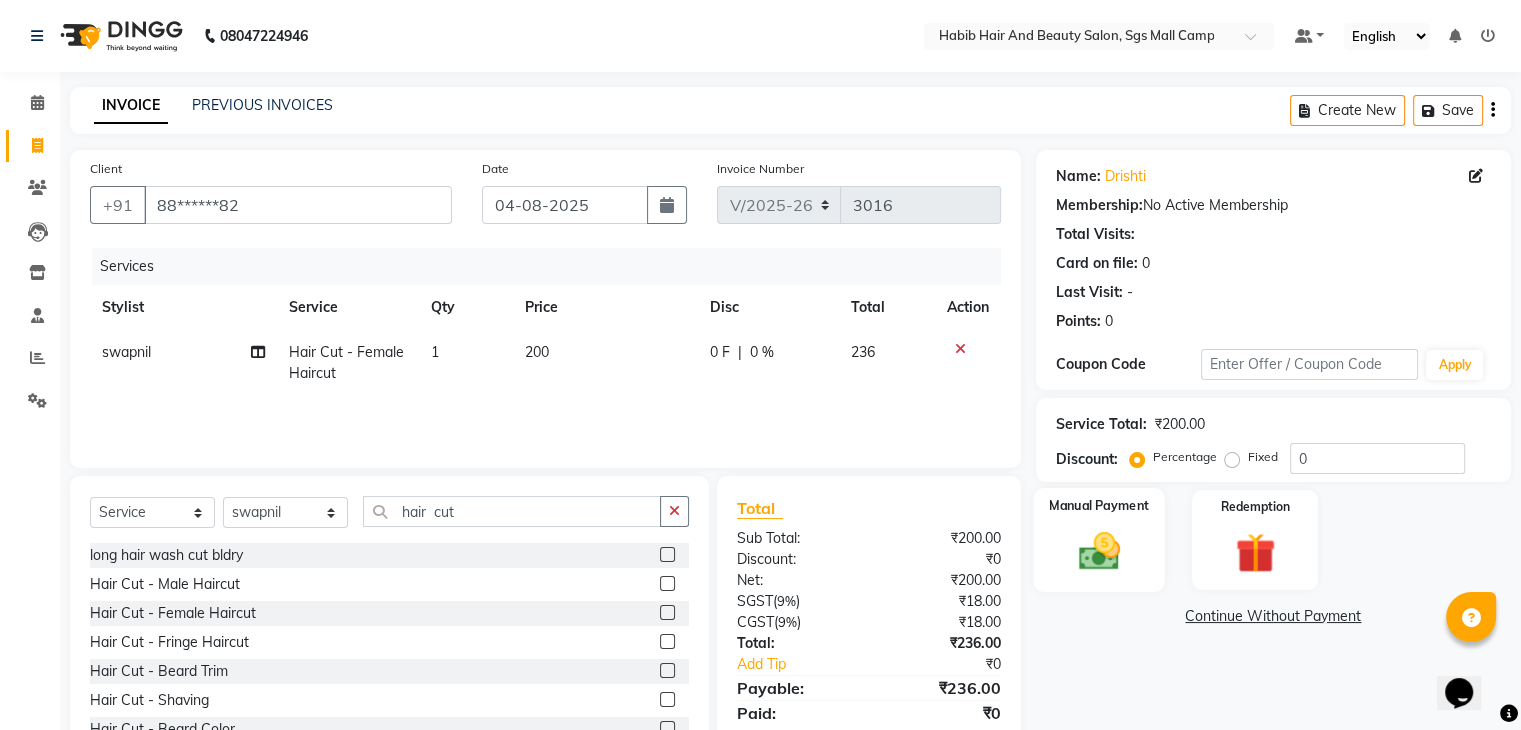click 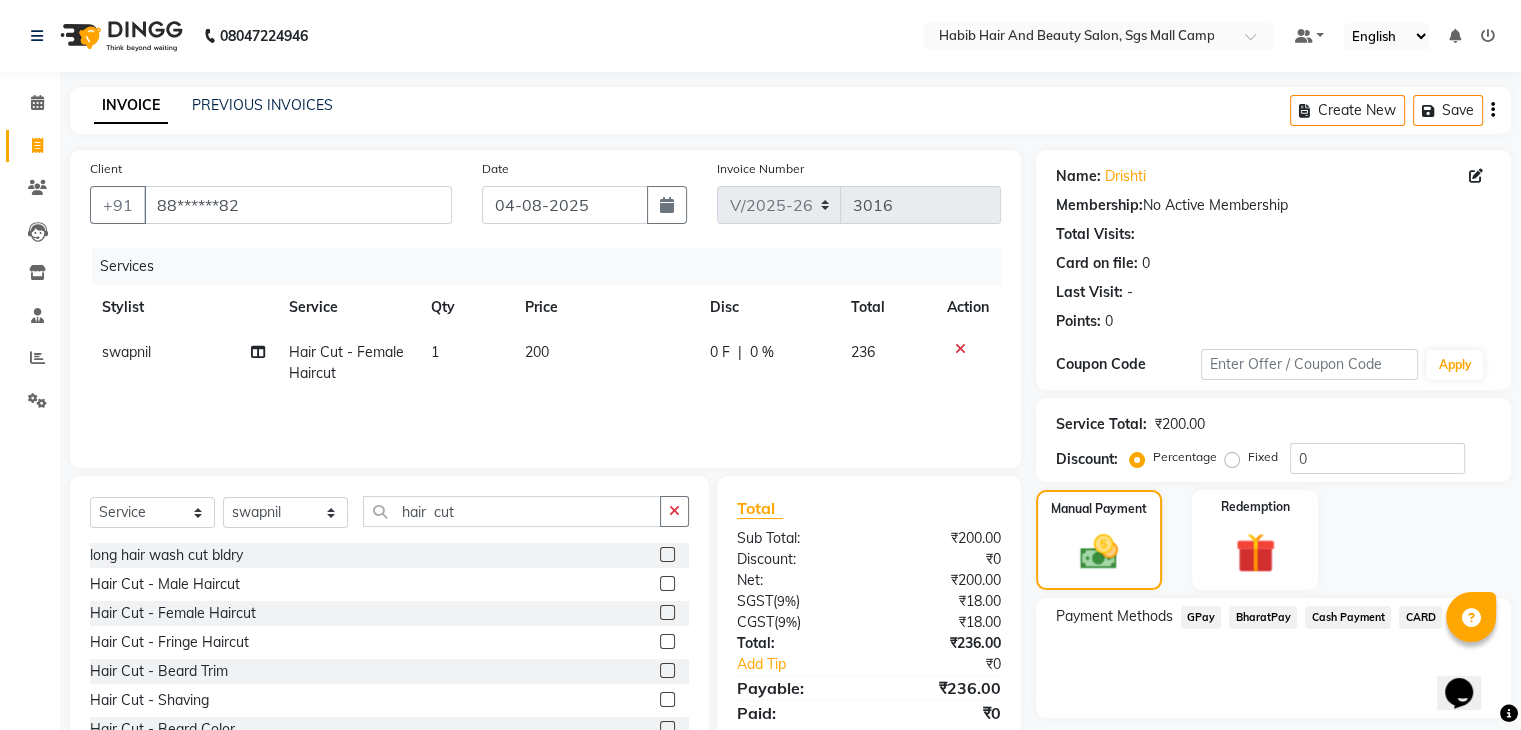 click on "Cash Payment" 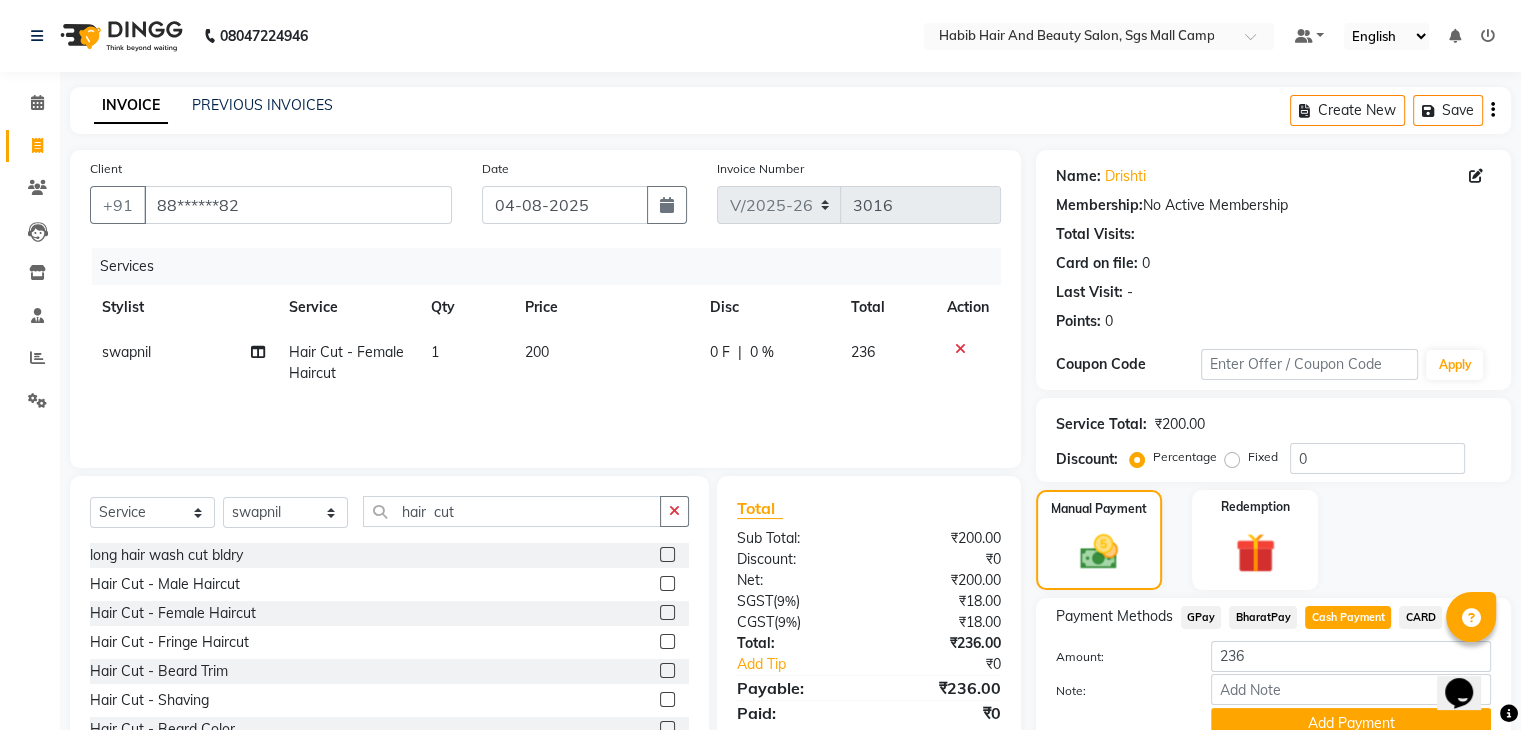scroll, scrollTop: 89, scrollLeft: 0, axis: vertical 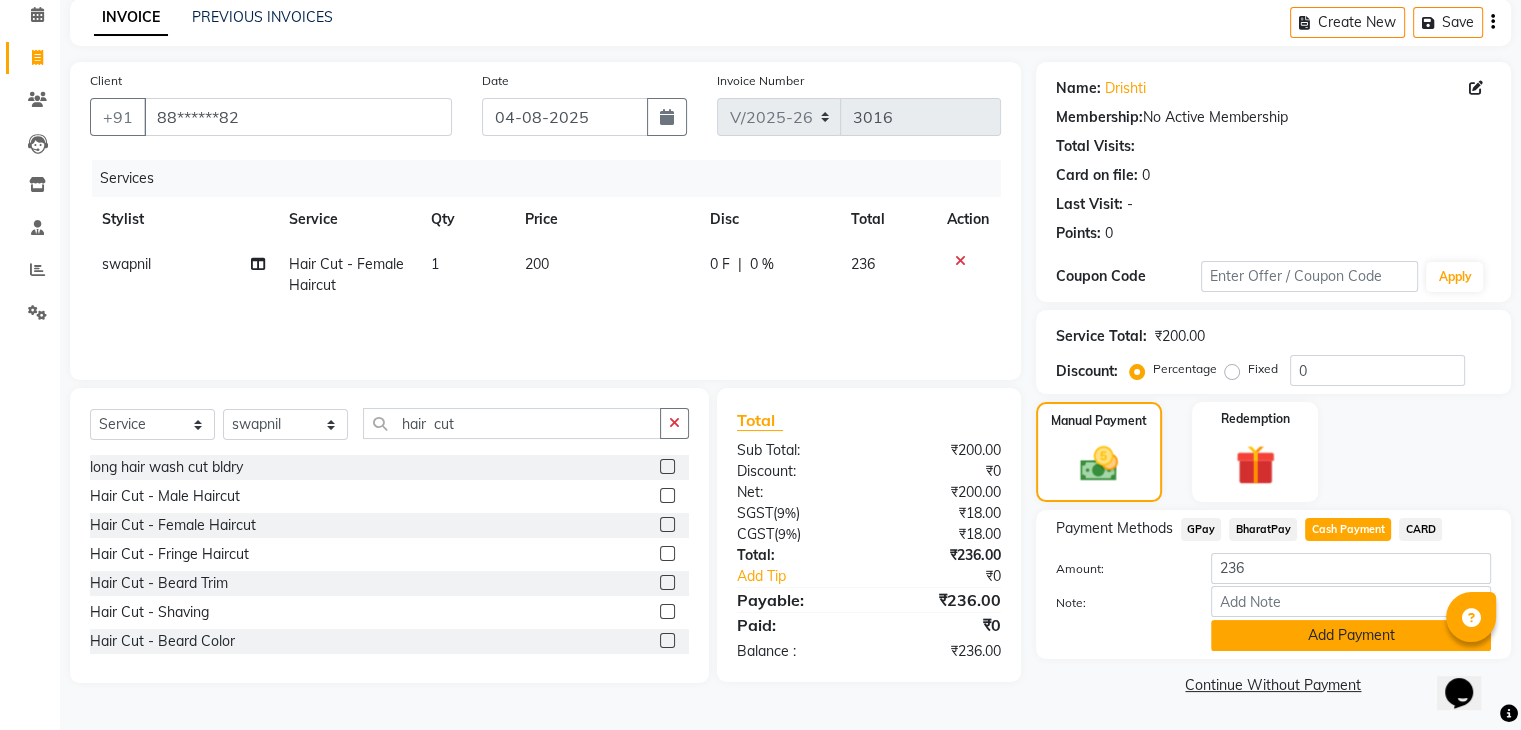 click on "Add Payment" 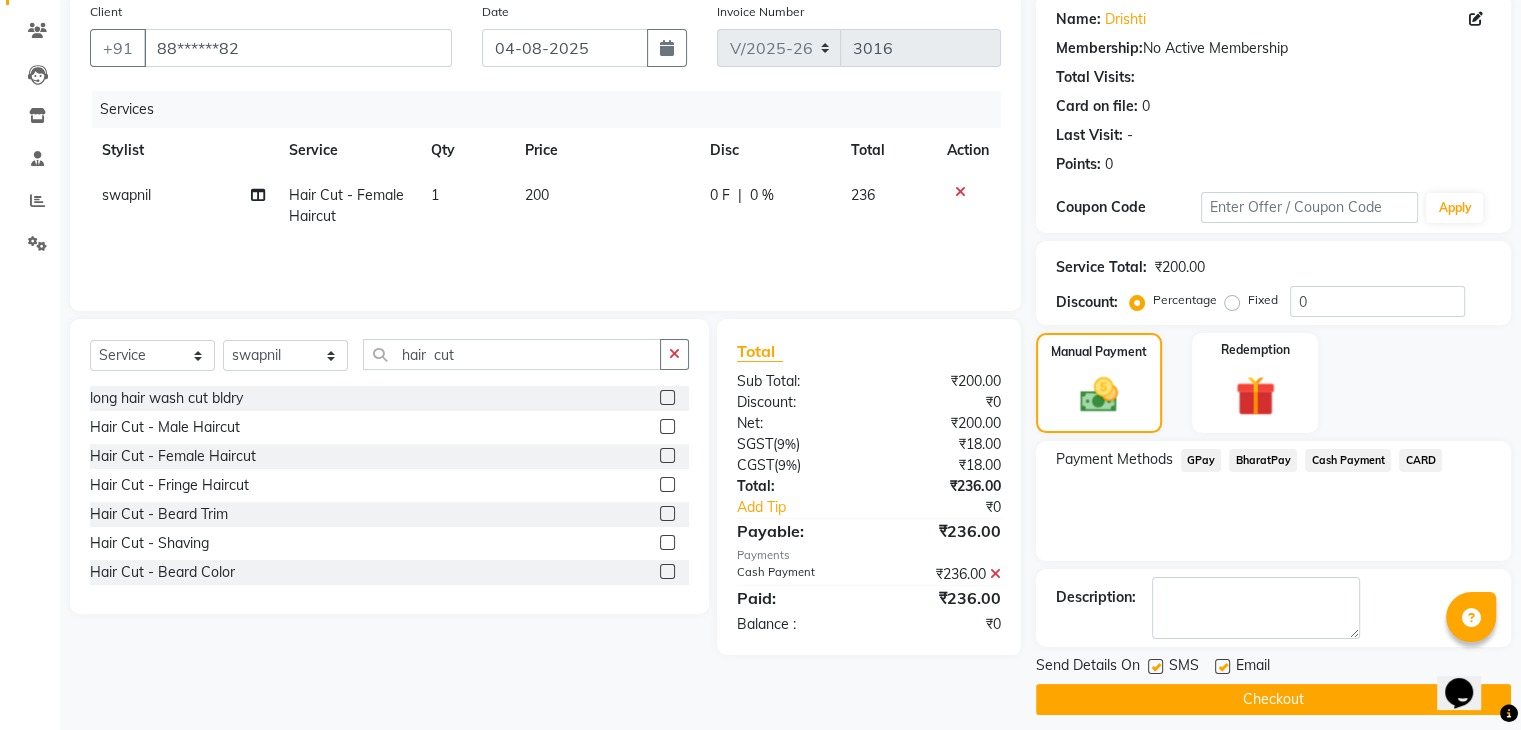 scroll, scrollTop: 171, scrollLeft: 0, axis: vertical 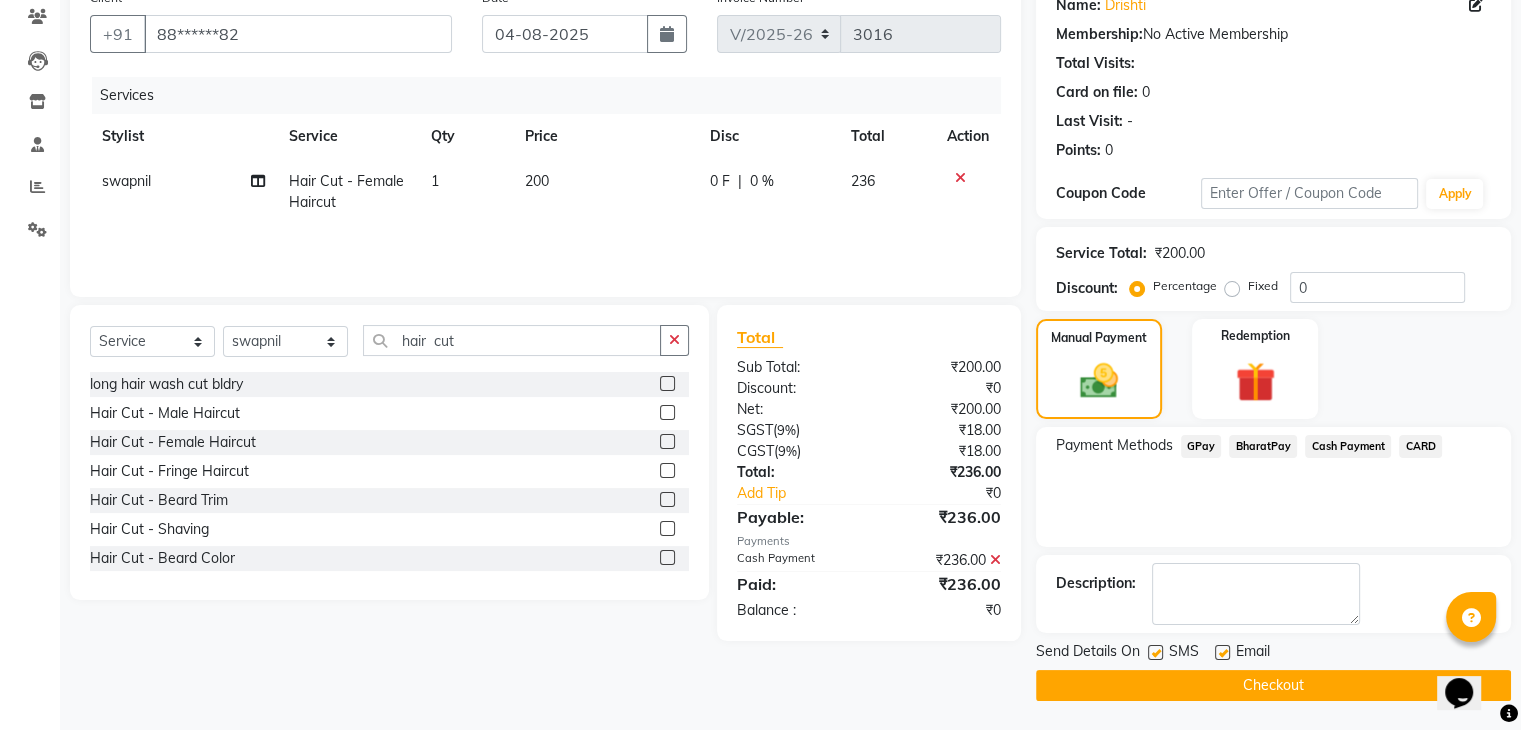click on "Checkout" 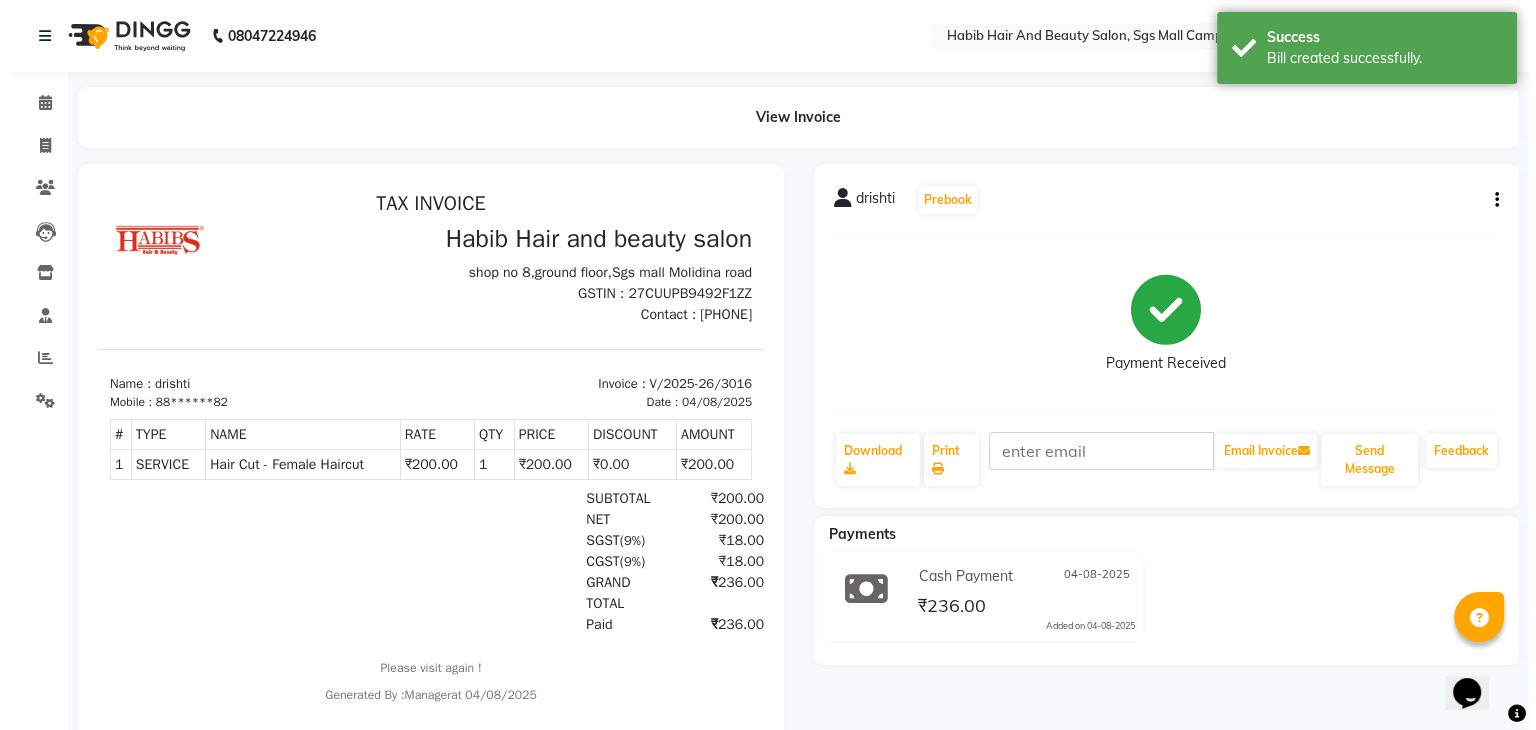 scroll, scrollTop: 0, scrollLeft: 0, axis: both 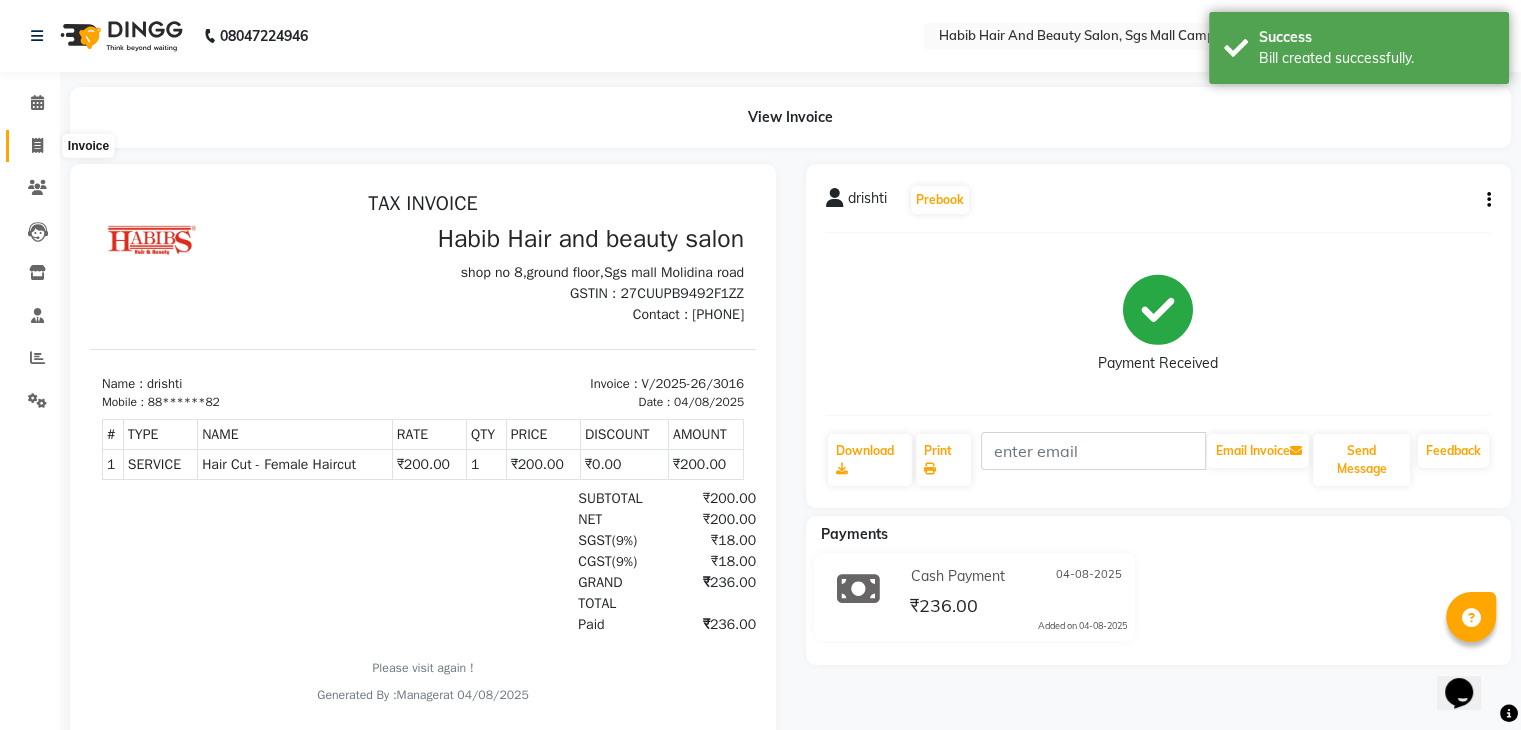 click 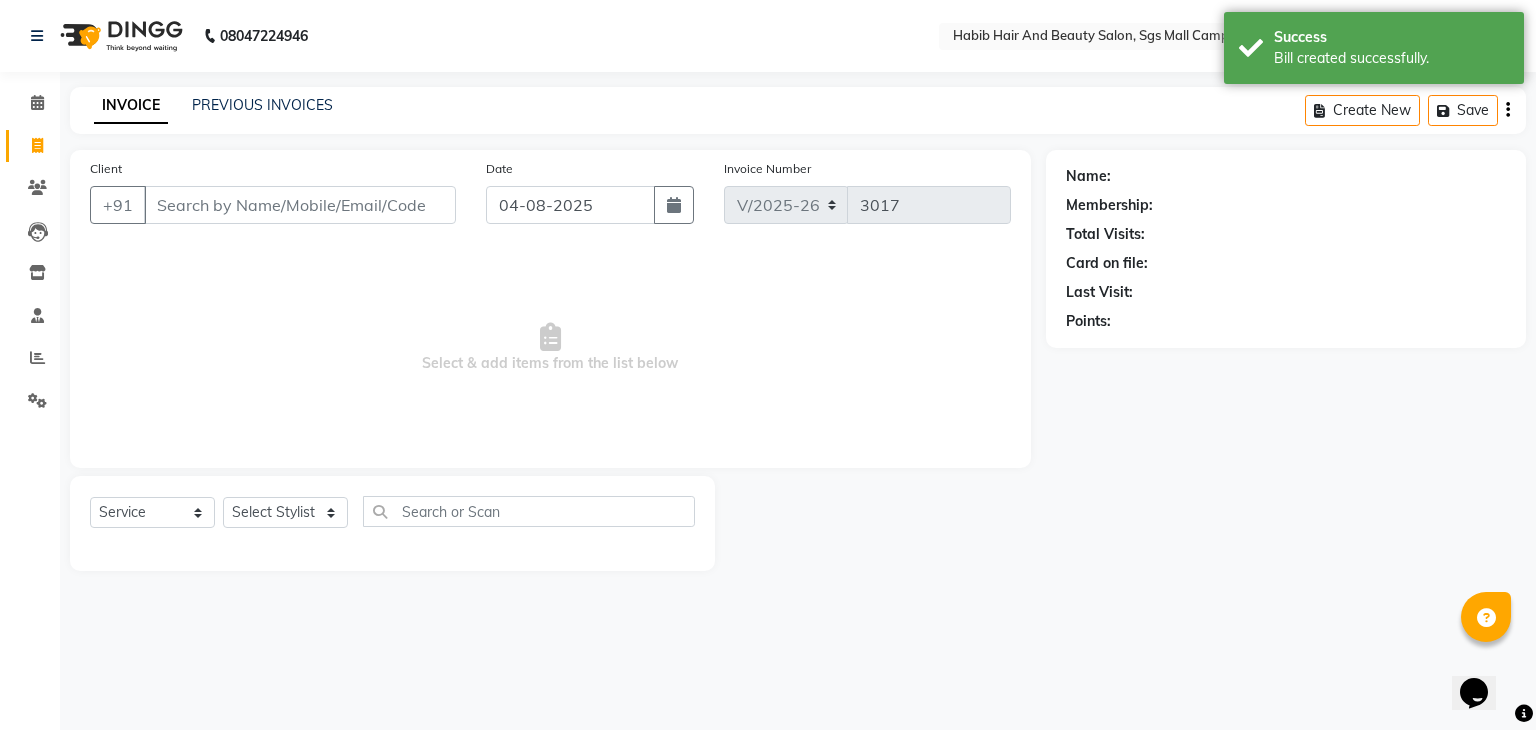 click on "Client" at bounding box center (300, 205) 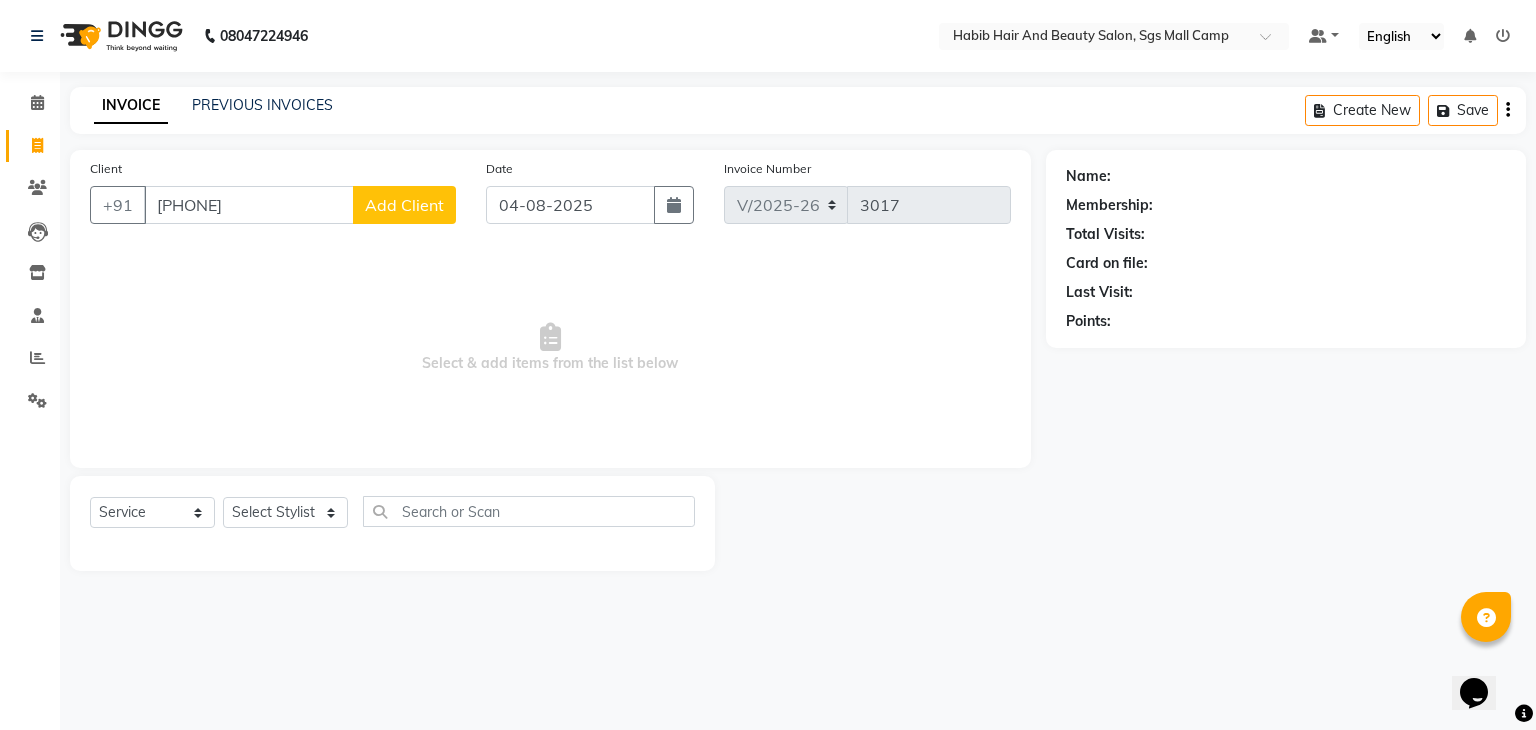 type on "[PHONE]" 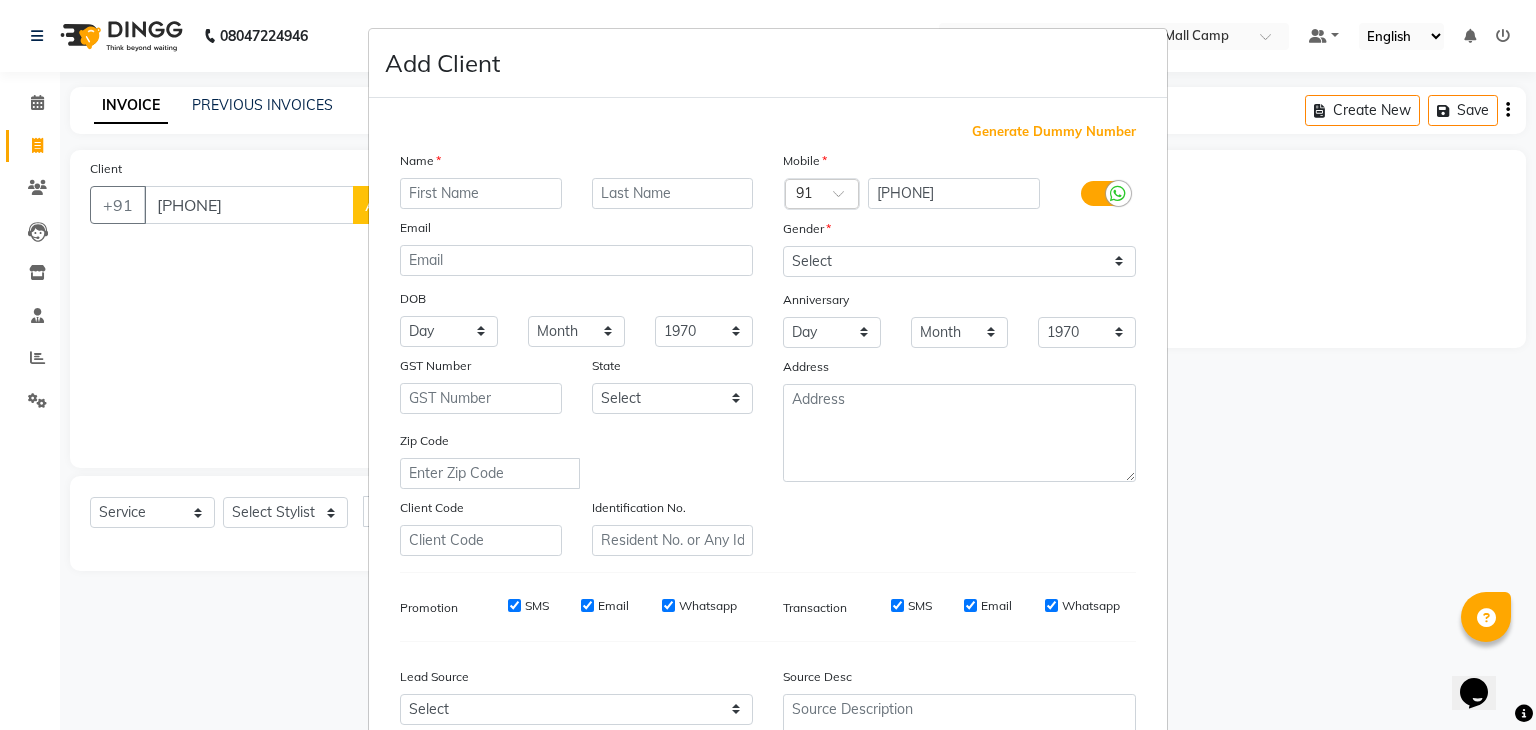 click at bounding box center (481, 193) 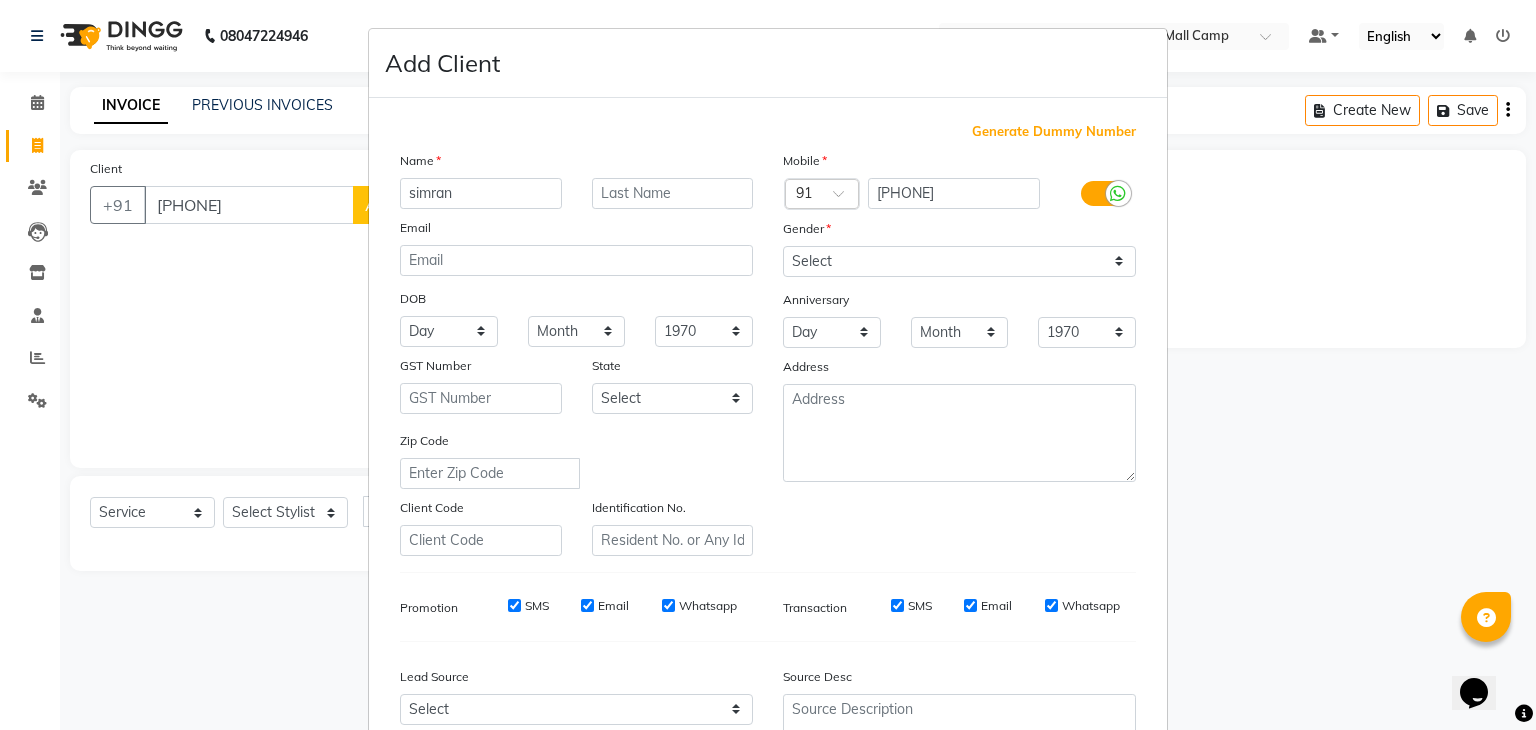 type on "simran" 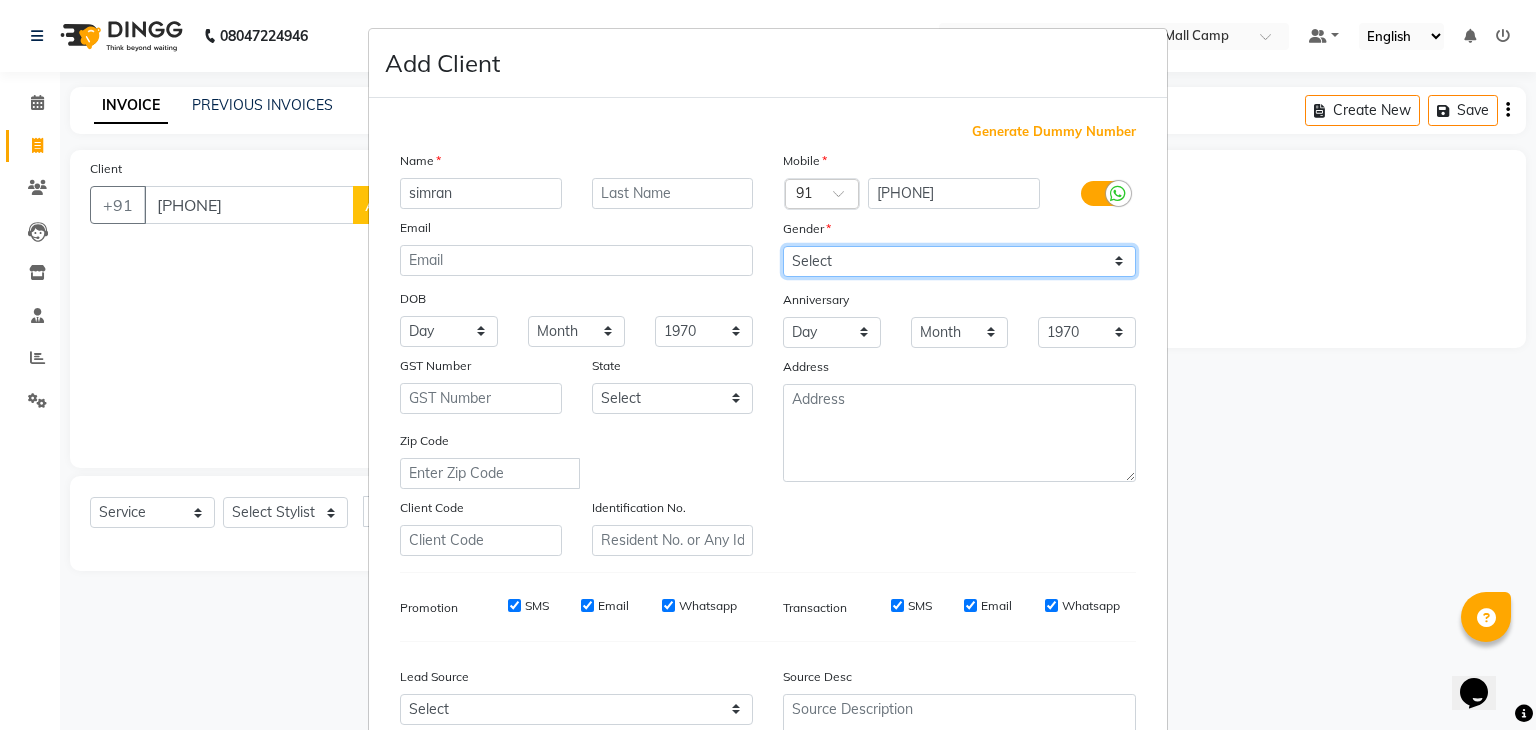 click on "Select Male Female Other Prefer Not To Say" at bounding box center (959, 261) 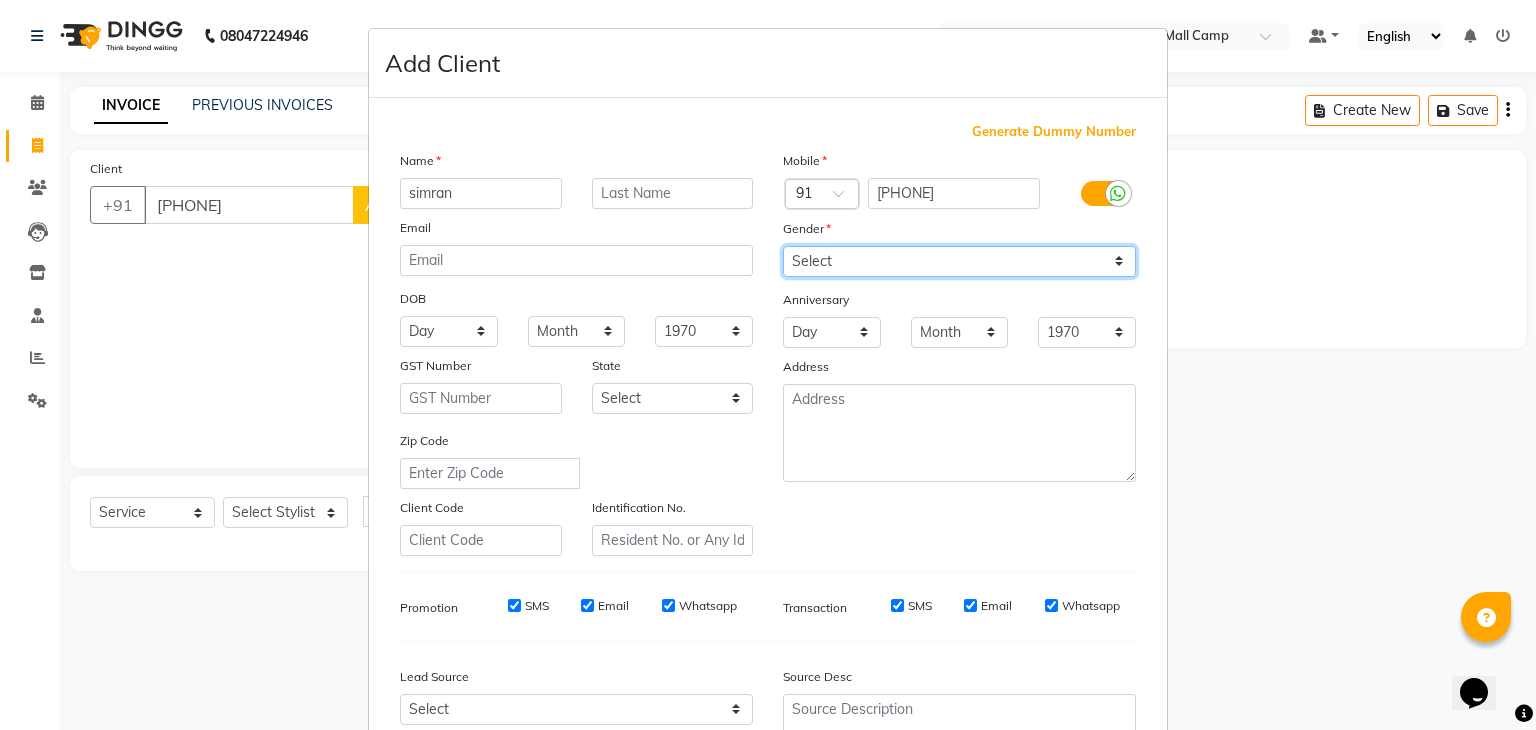 select on "female" 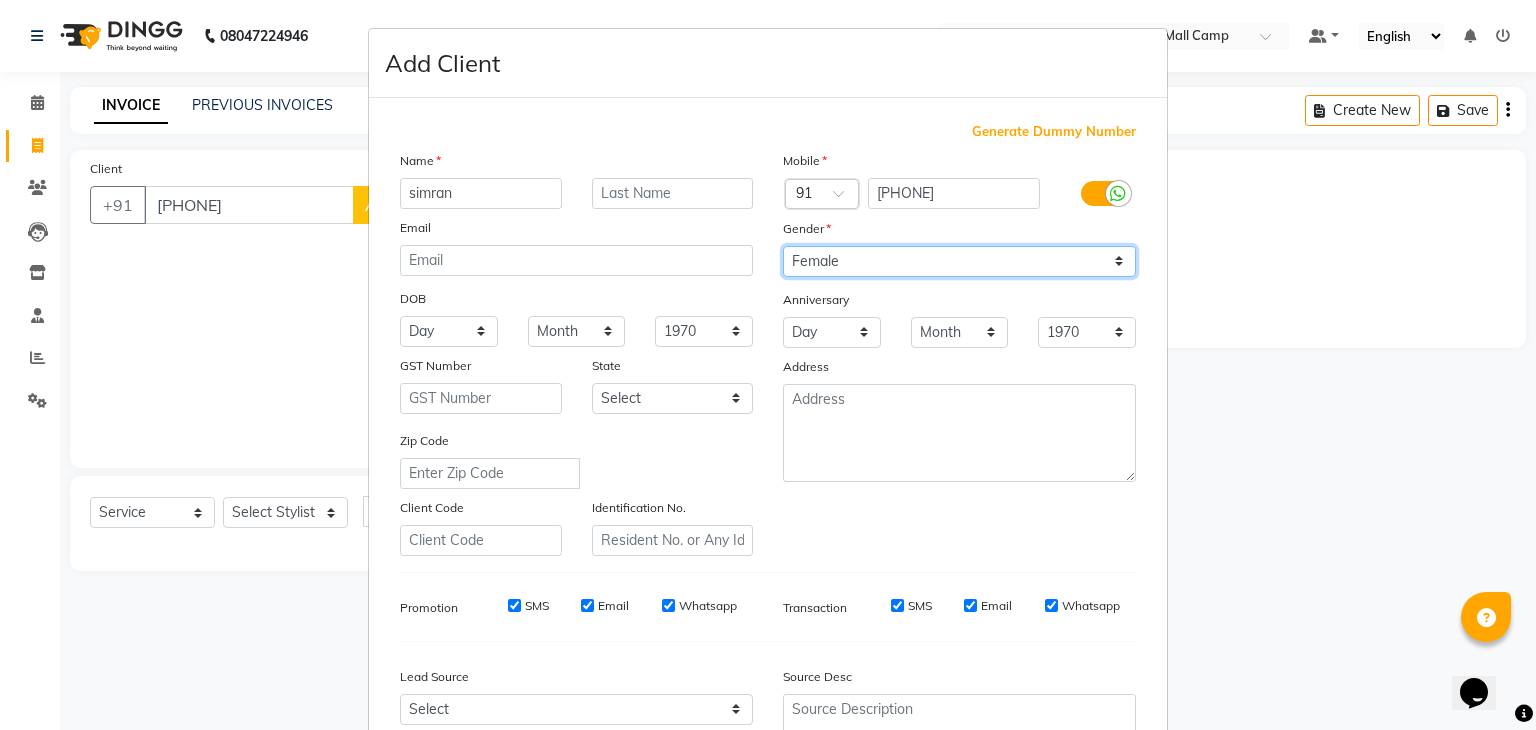 click on "Select Male Female Other Prefer Not To Say" at bounding box center (959, 261) 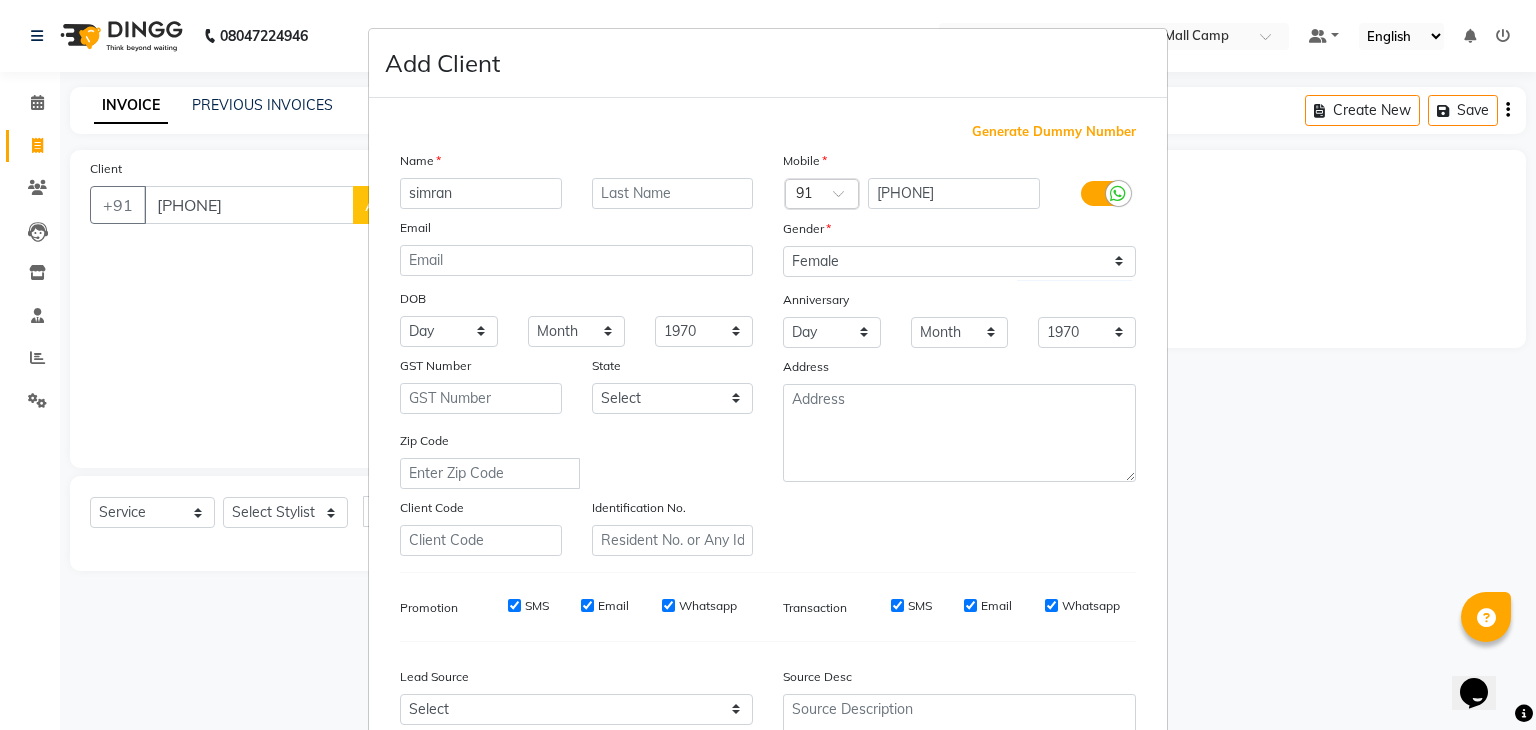 click on "Zip Code" at bounding box center [576, 459] 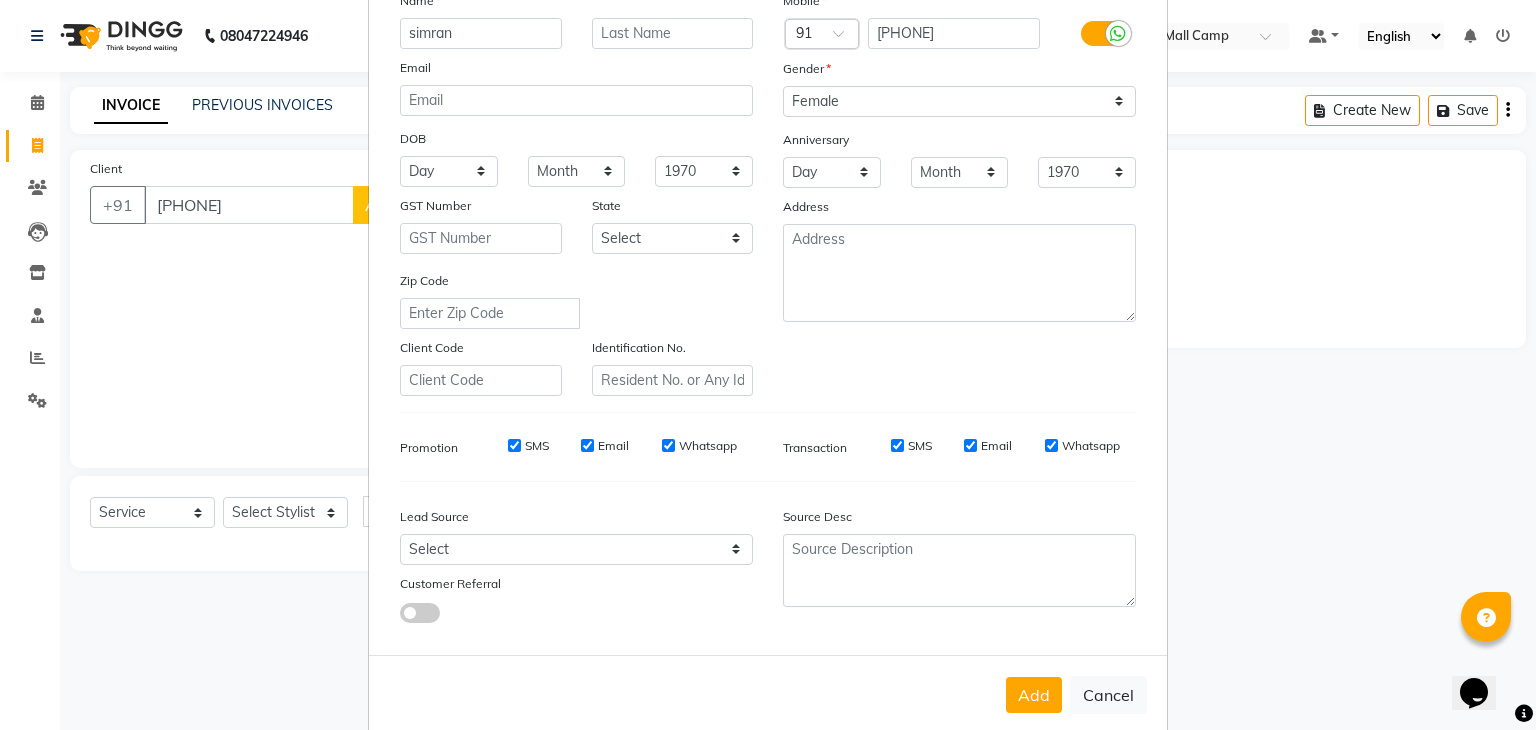 scroll, scrollTop: 203, scrollLeft: 0, axis: vertical 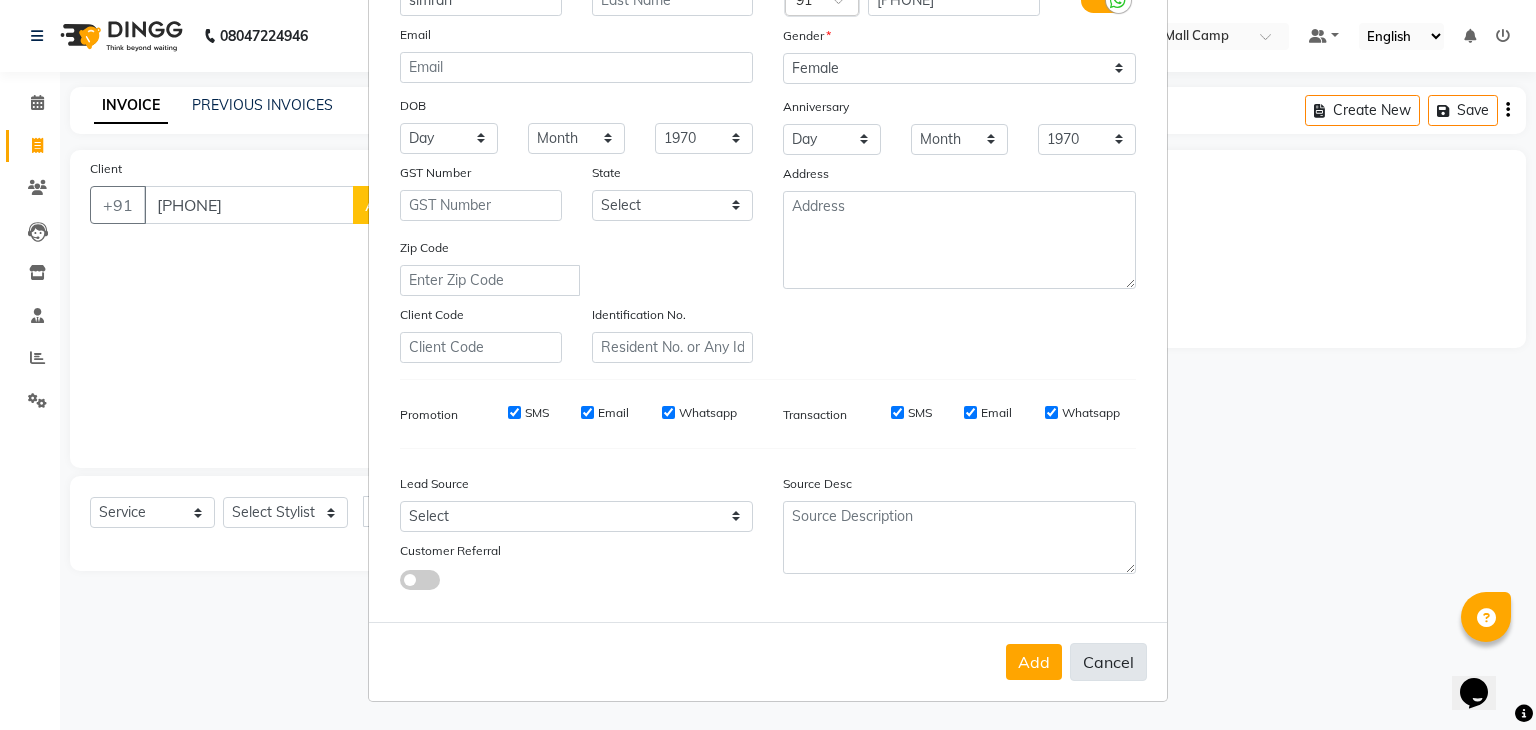 click on "Cancel" at bounding box center [1108, 662] 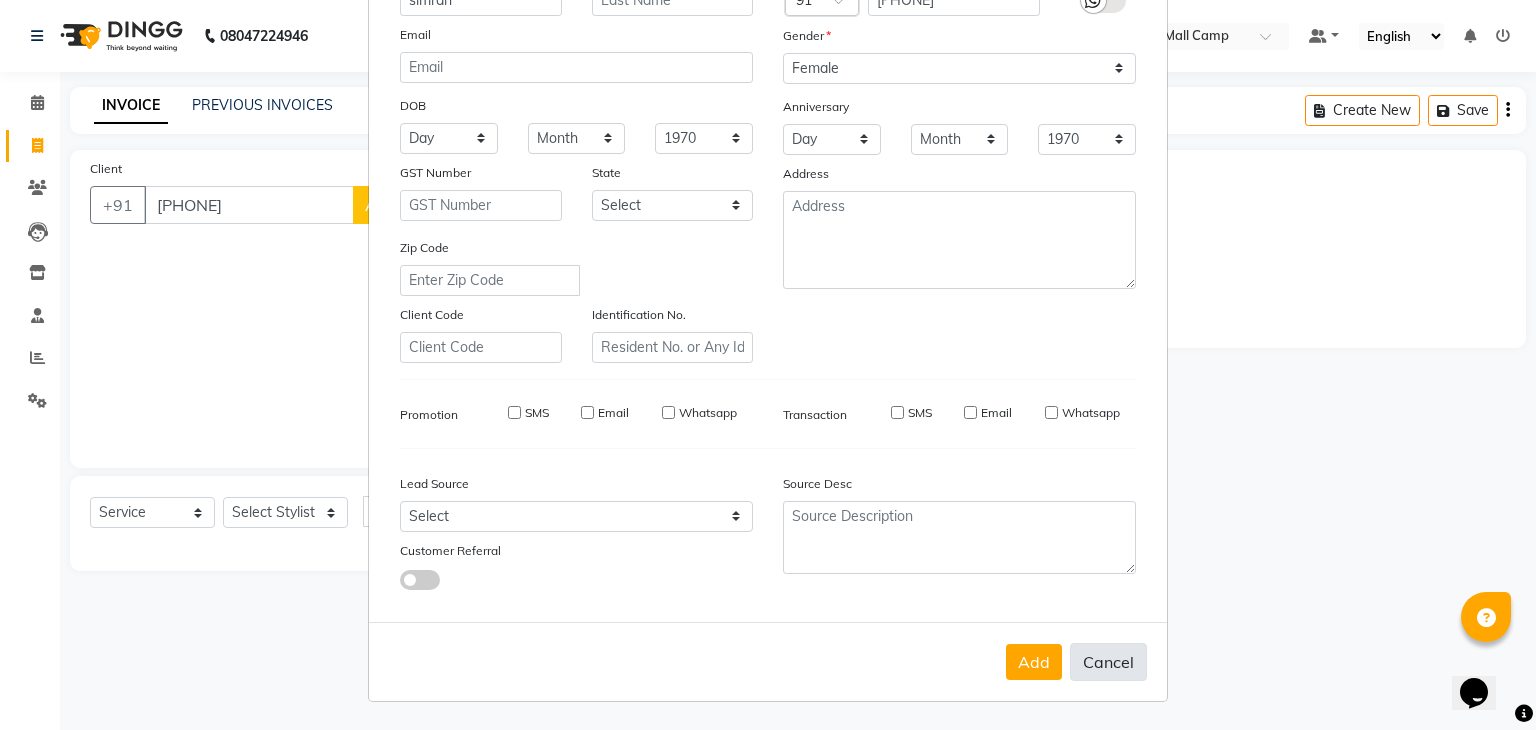 type 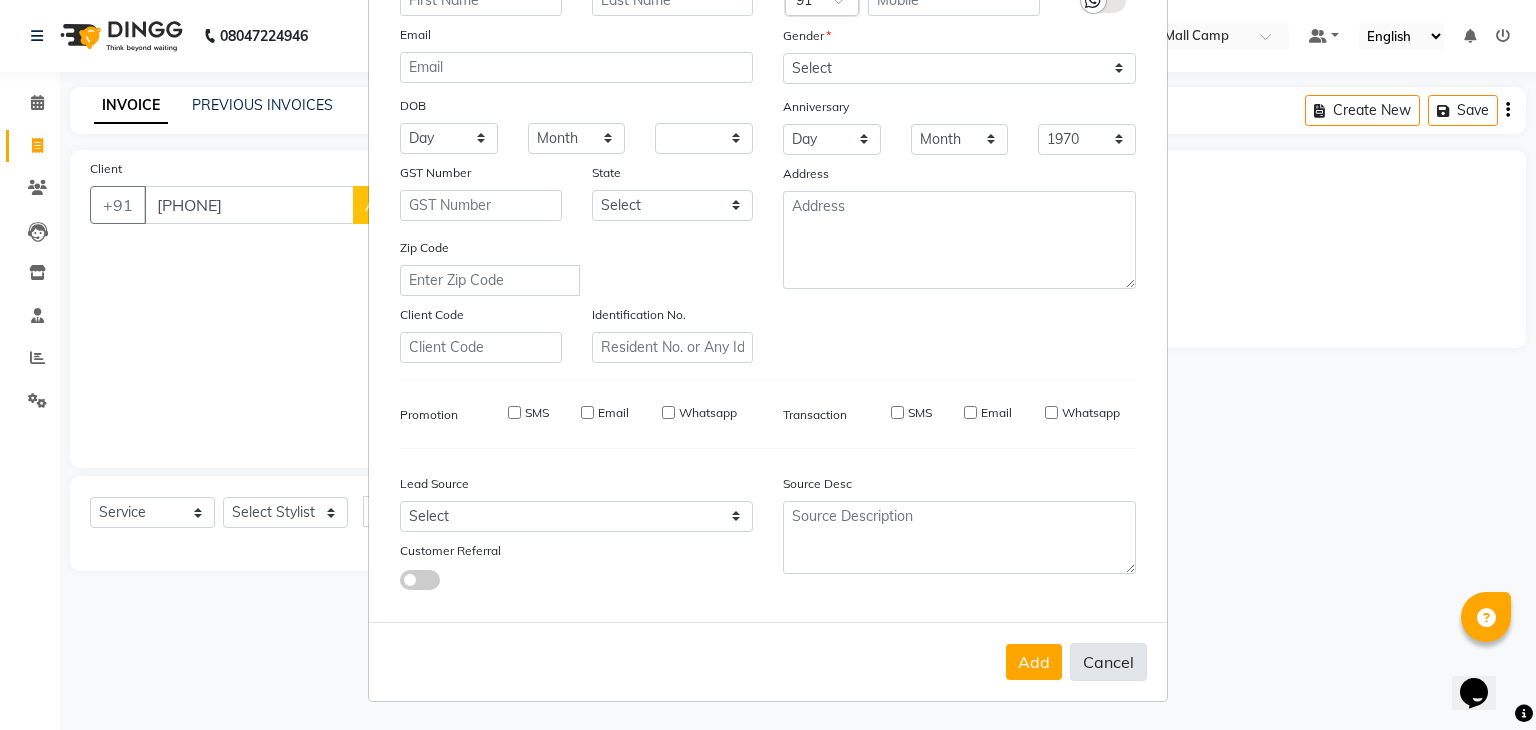 select 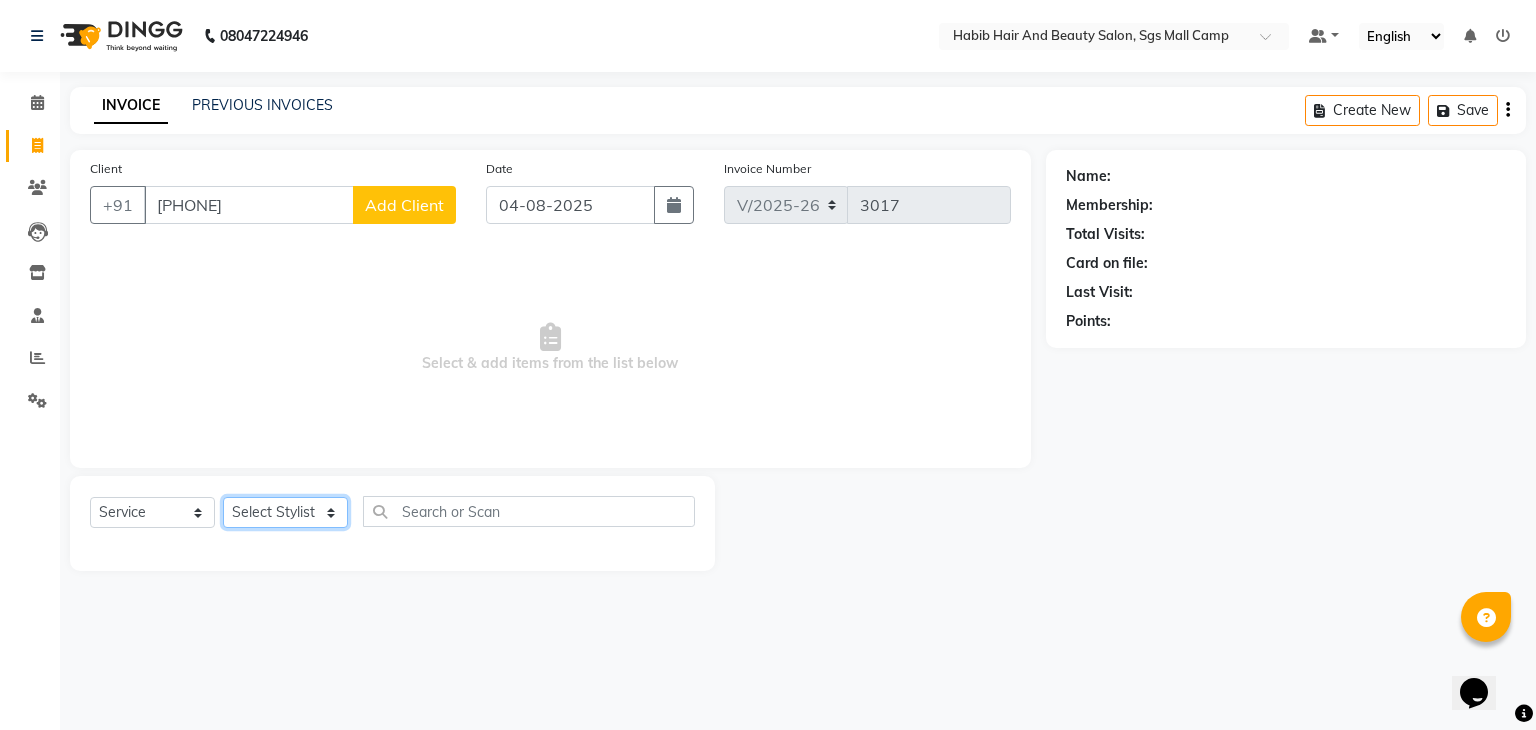 click on "Select Stylist akshay rajguru Avinash  Debojit Manager Micheal  sangeeta shilpa sujal Suraj  swapnil vishakha" 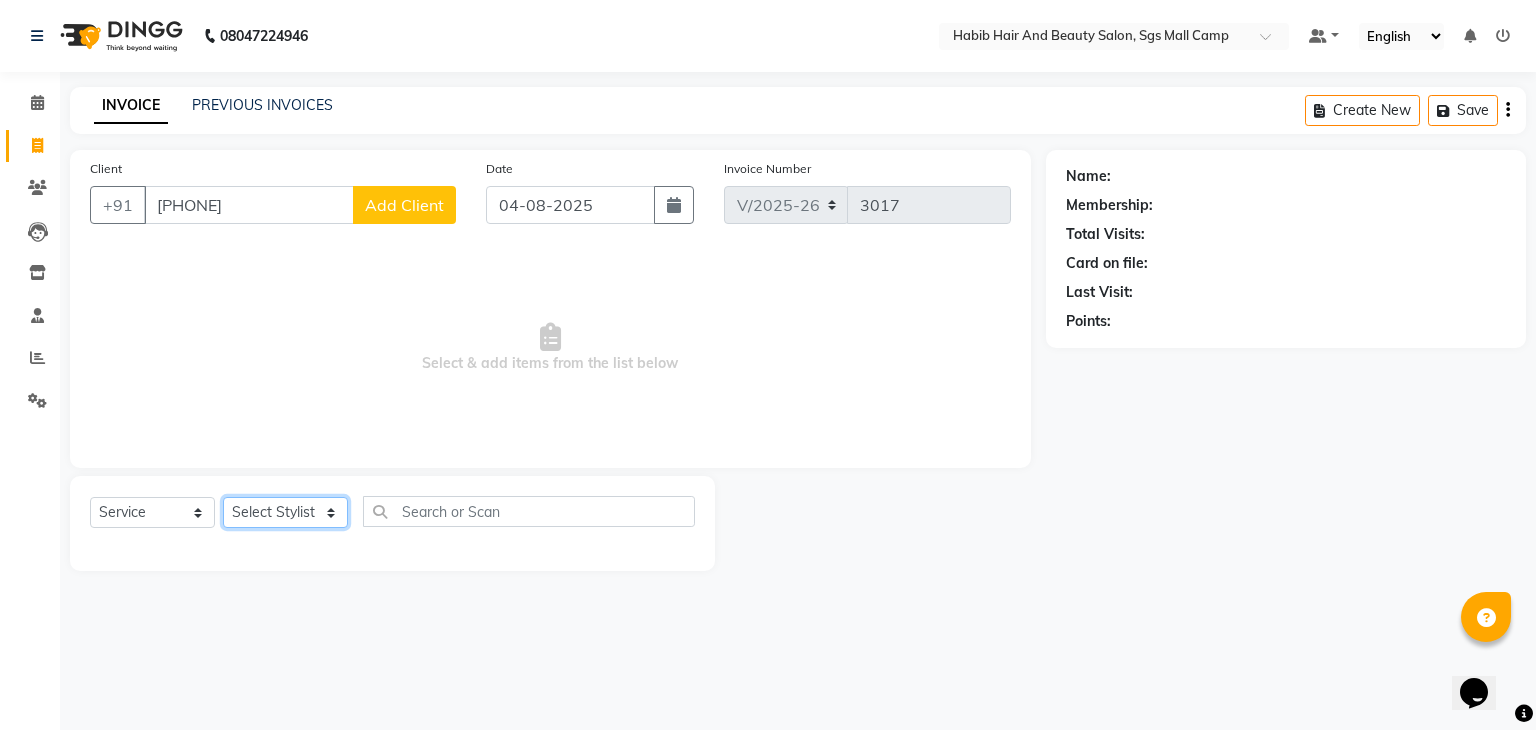 select on "87131" 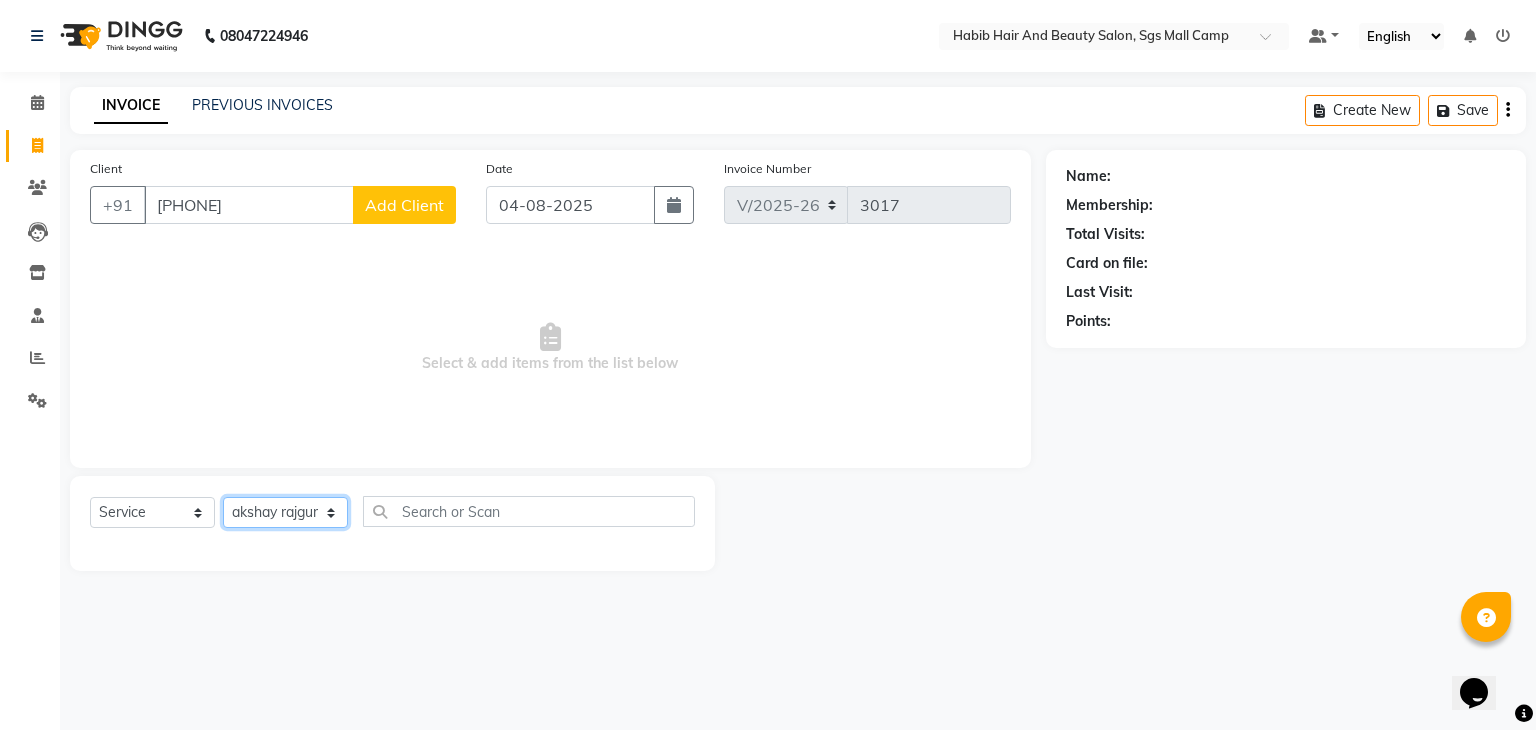 click on "Select Stylist akshay rajguru Avinash  Debojit Manager Micheal  sangeeta shilpa sujal Suraj  swapnil vishakha" 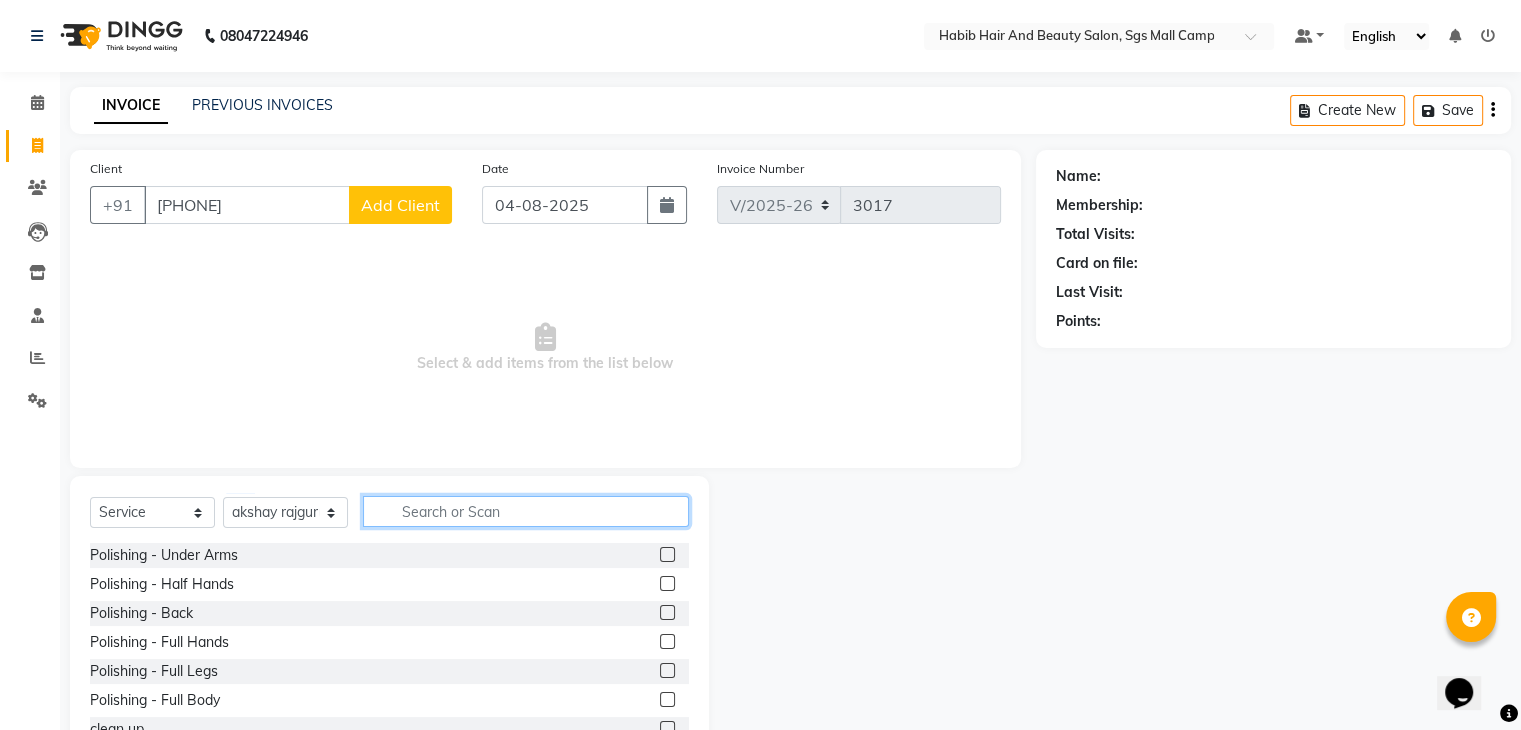 click 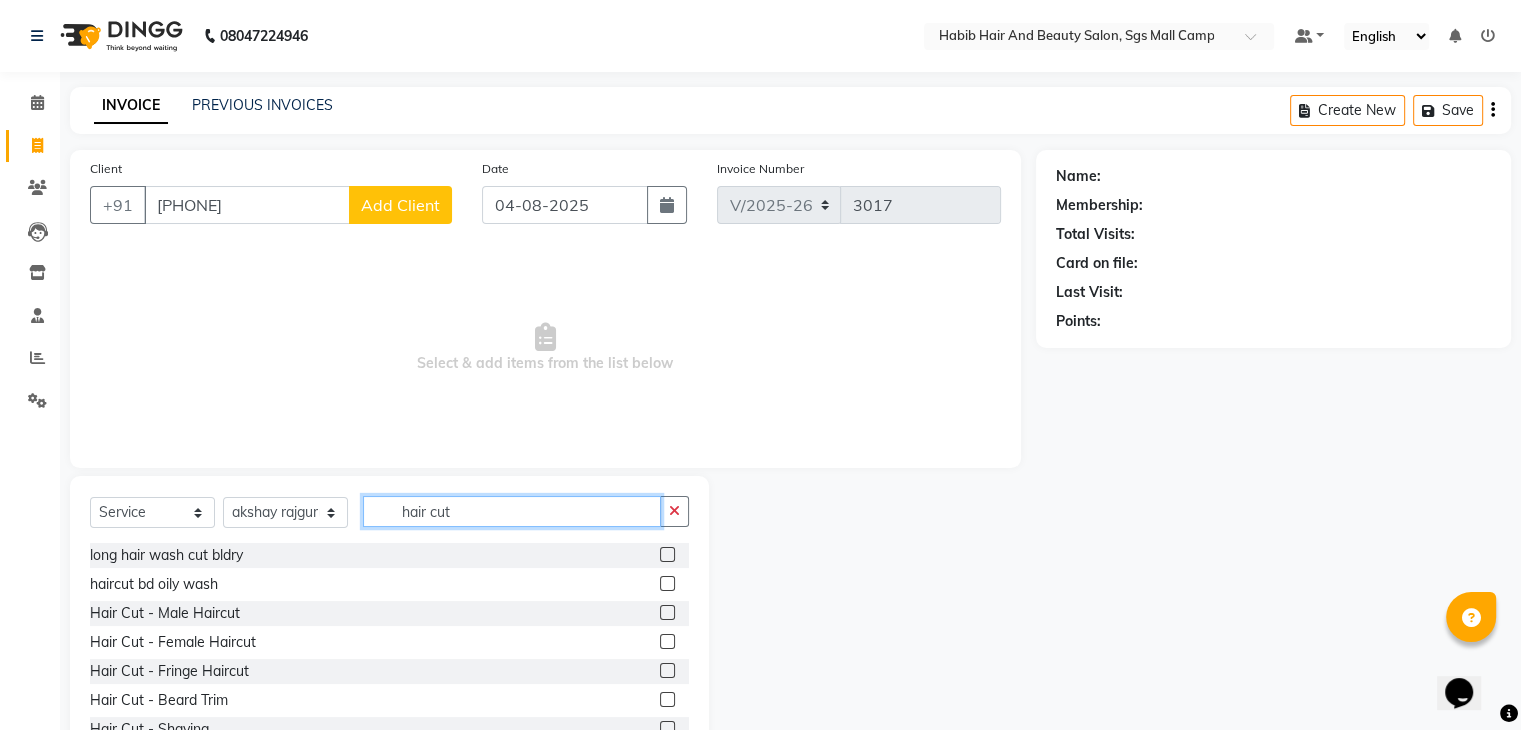 type on "hair cut" 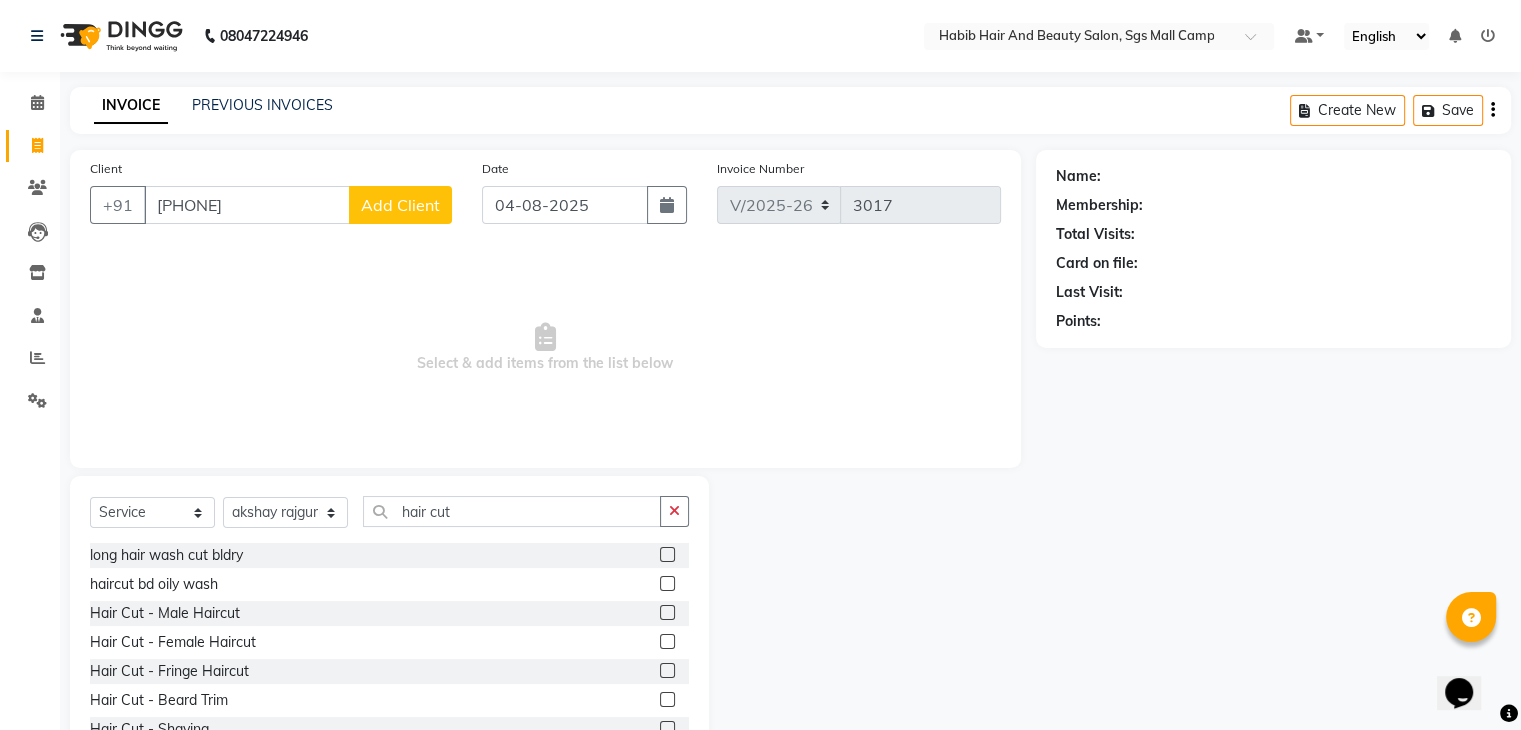 click 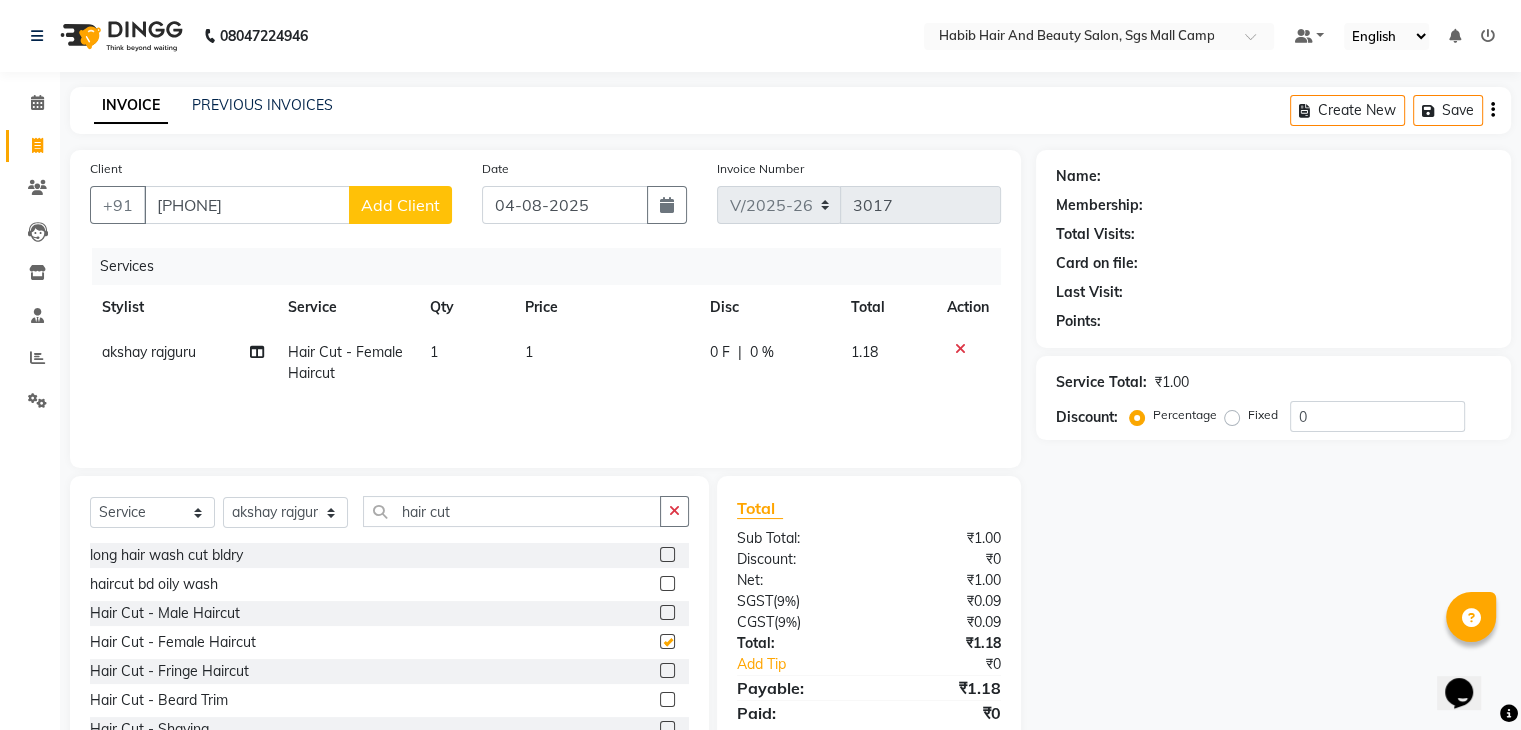 checkbox on "false" 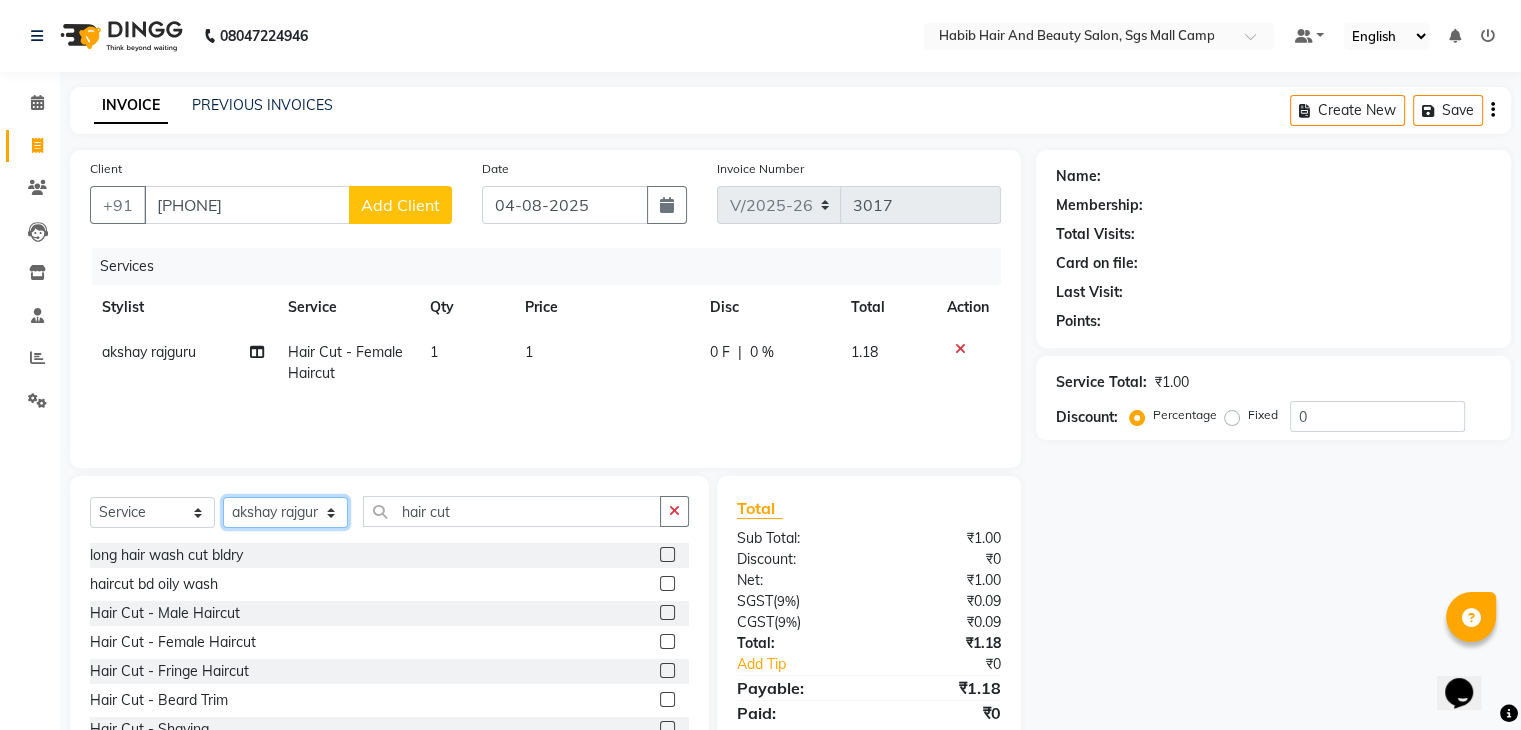 click on "Select Stylist akshay rajguru Avinash  Debojit Manager Micheal  sangeeta shilpa sujal Suraj  swapnil vishakha" 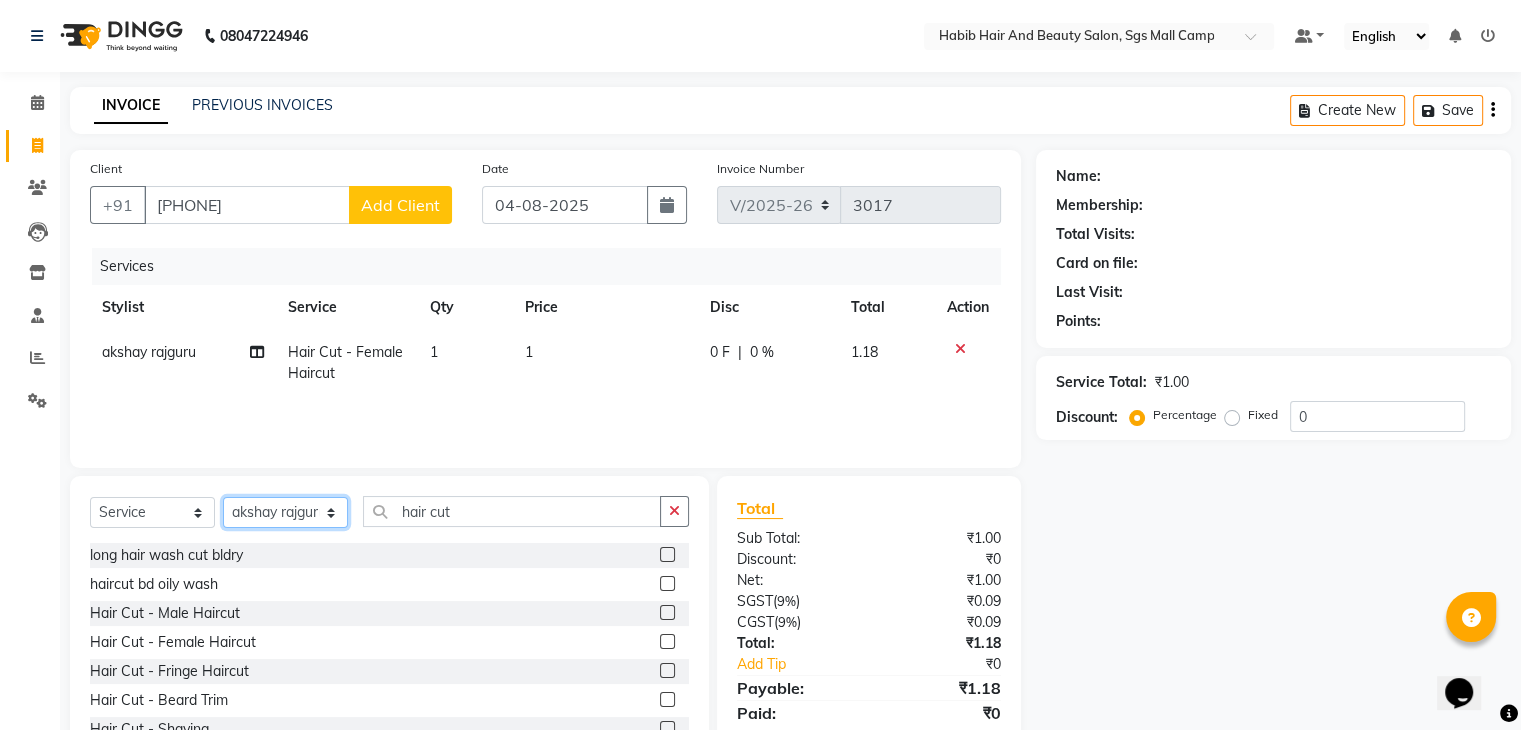 select on "[PHONE]" 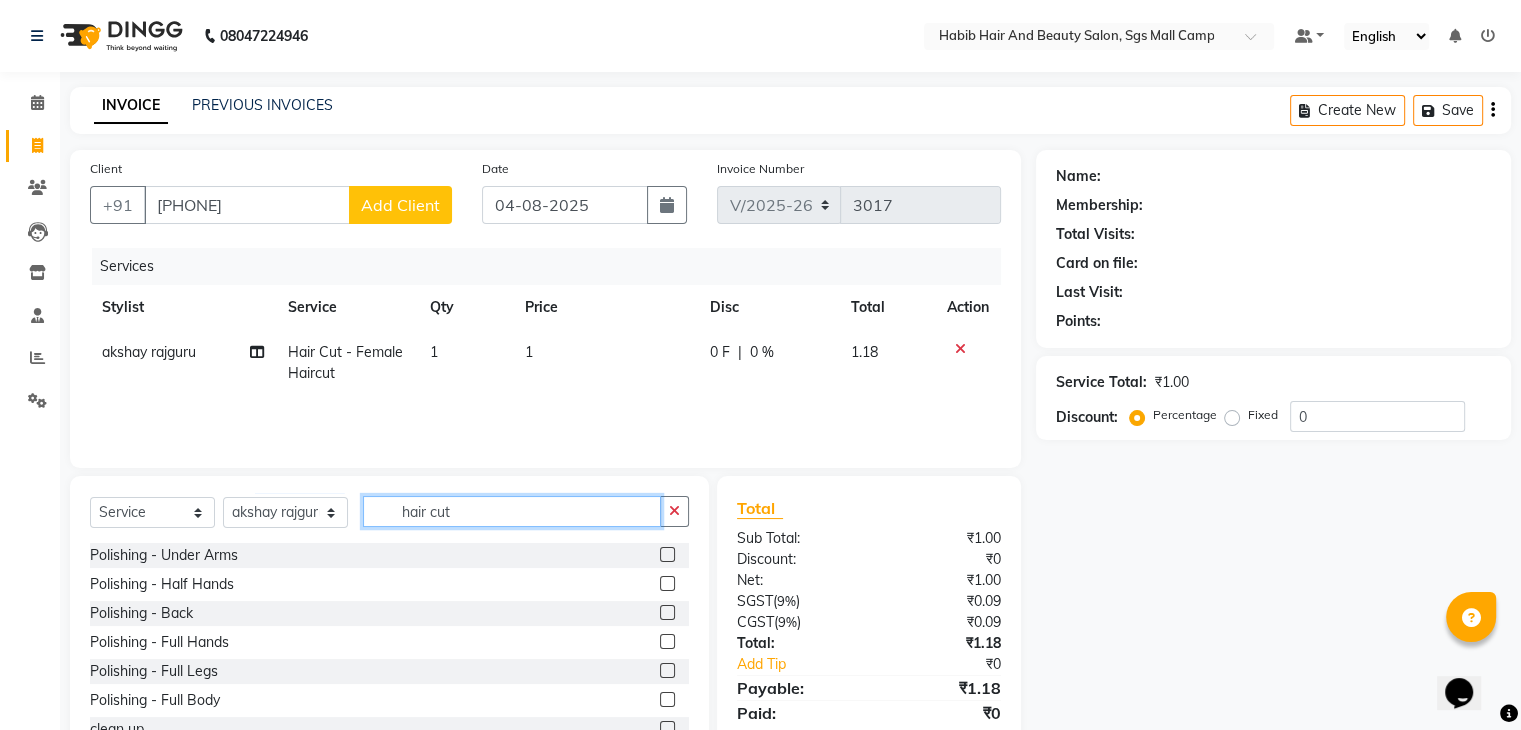 click on "hair cut" 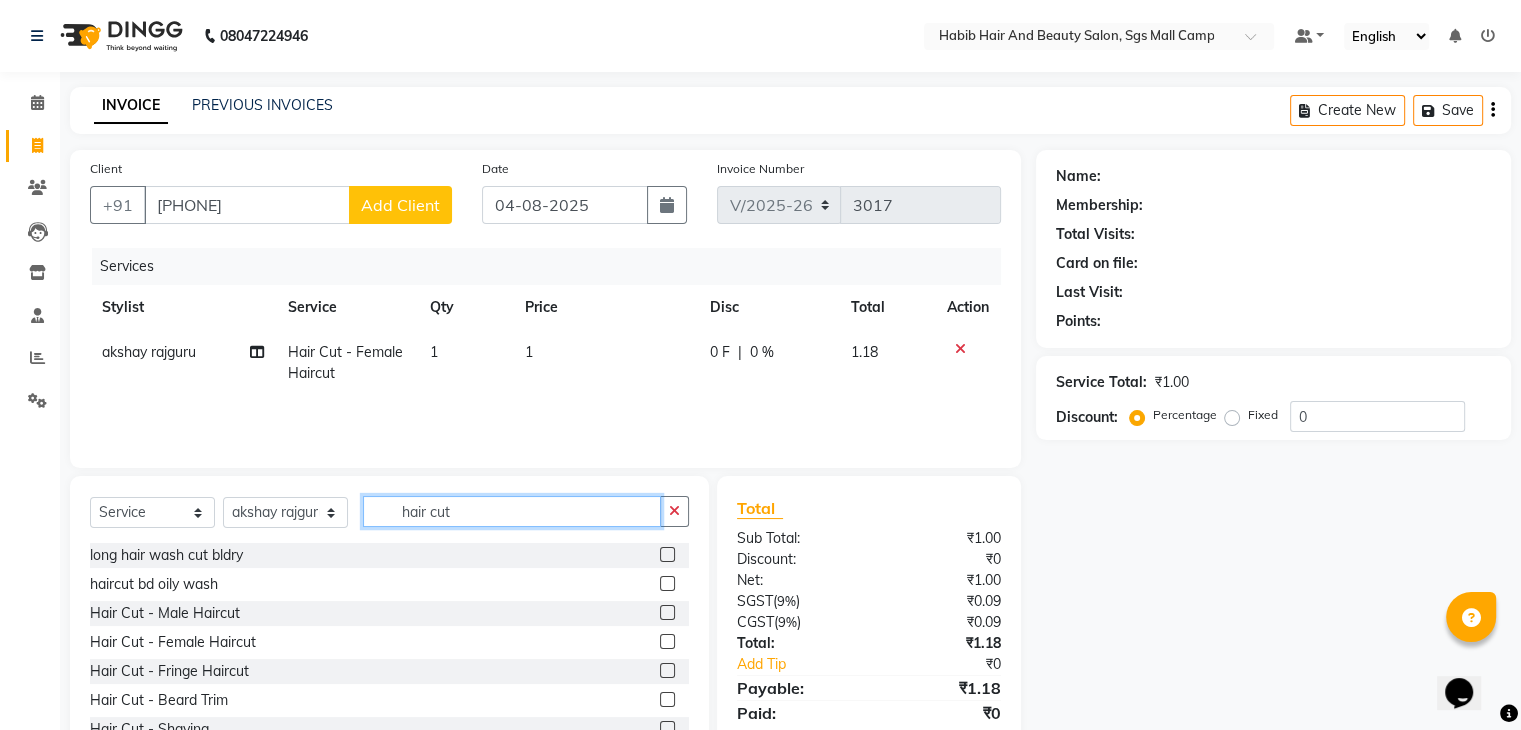 type on "hair cut" 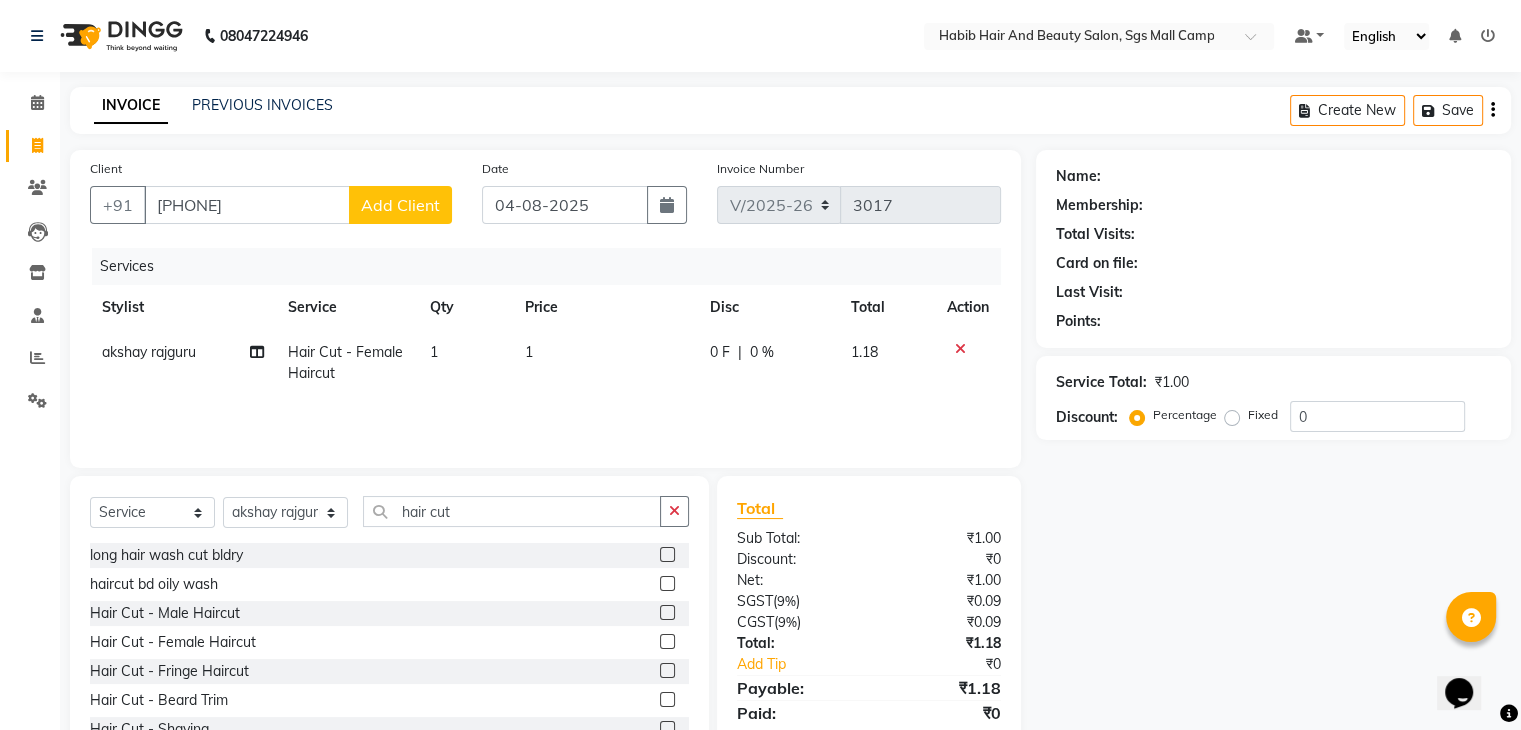click 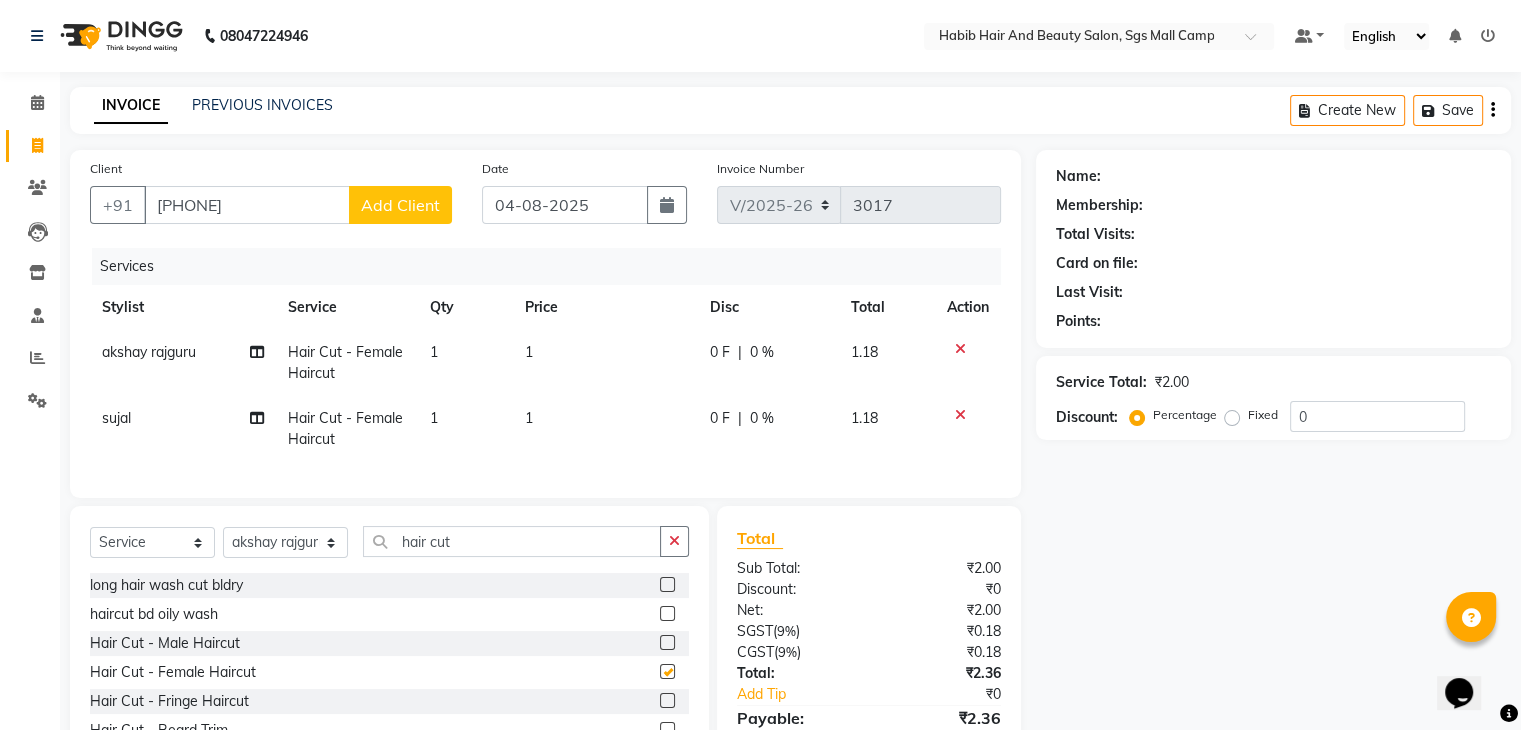 checkbox on "false" 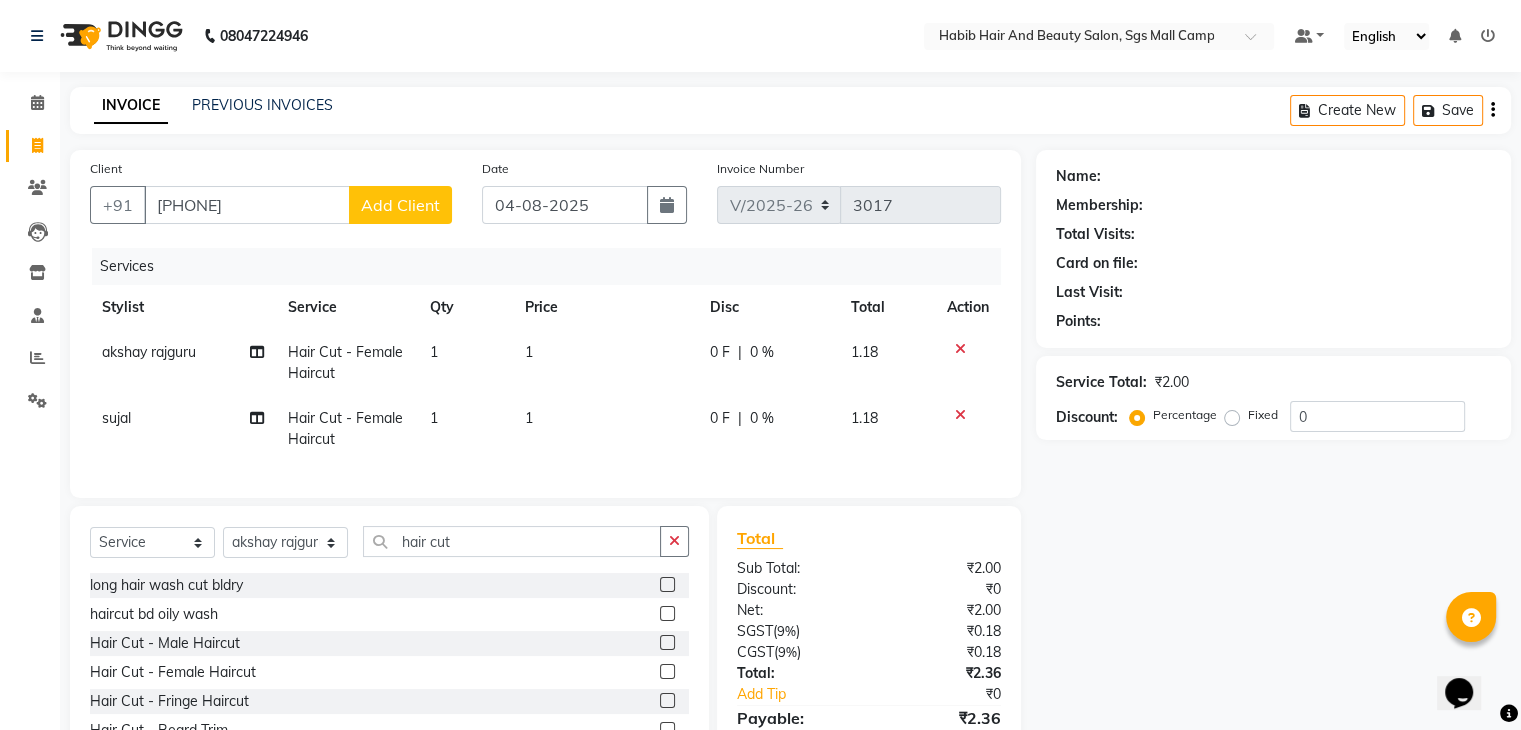 click on "1" 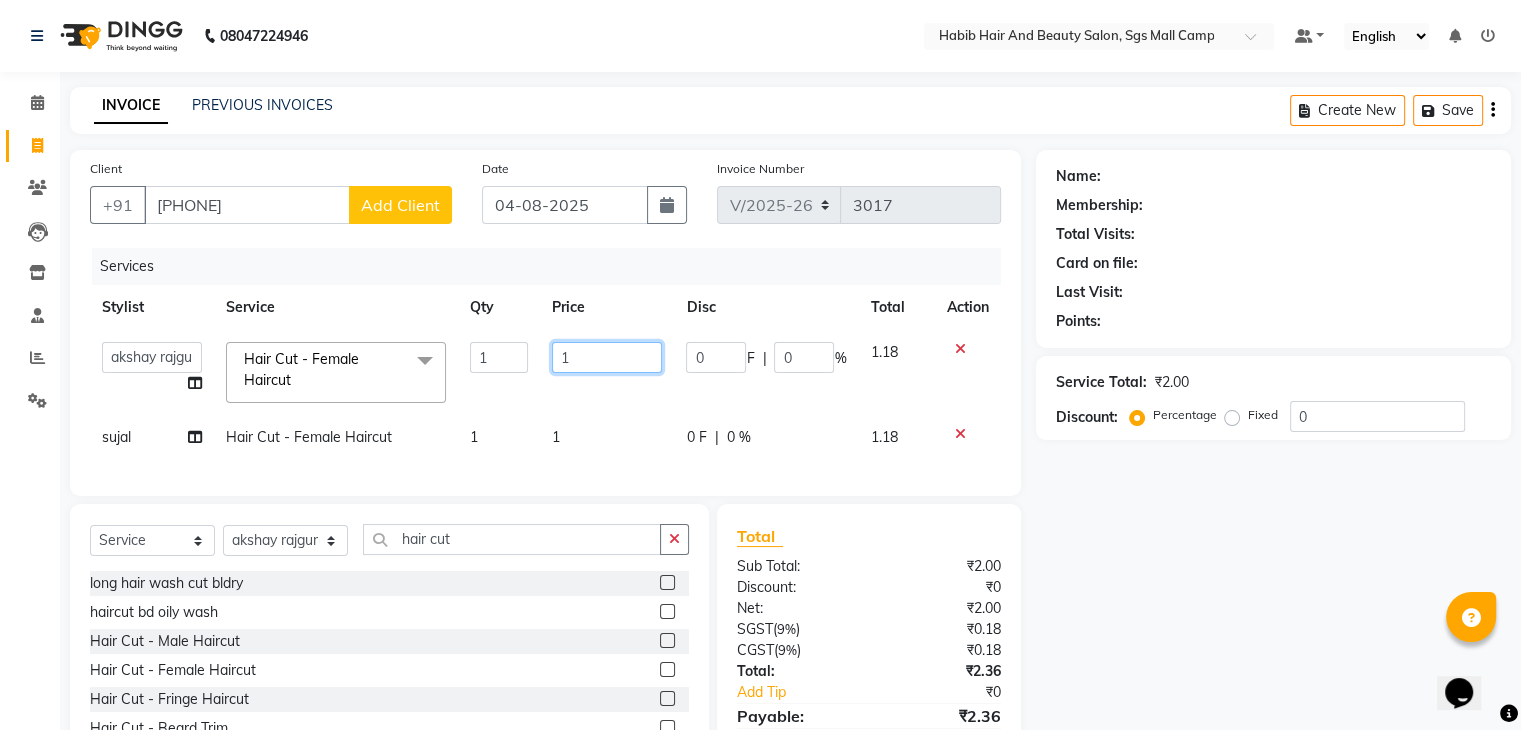 click on "1" 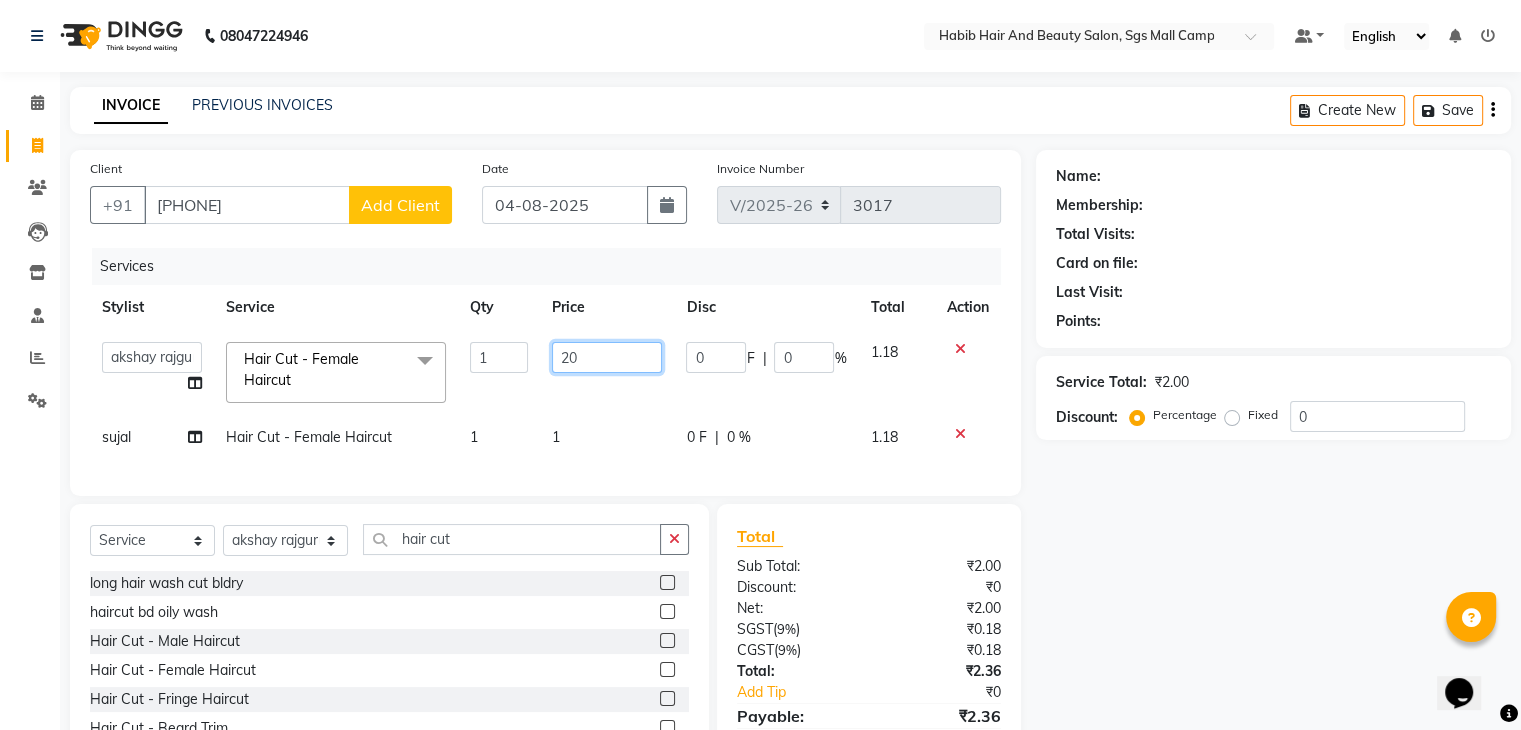 type on "200" 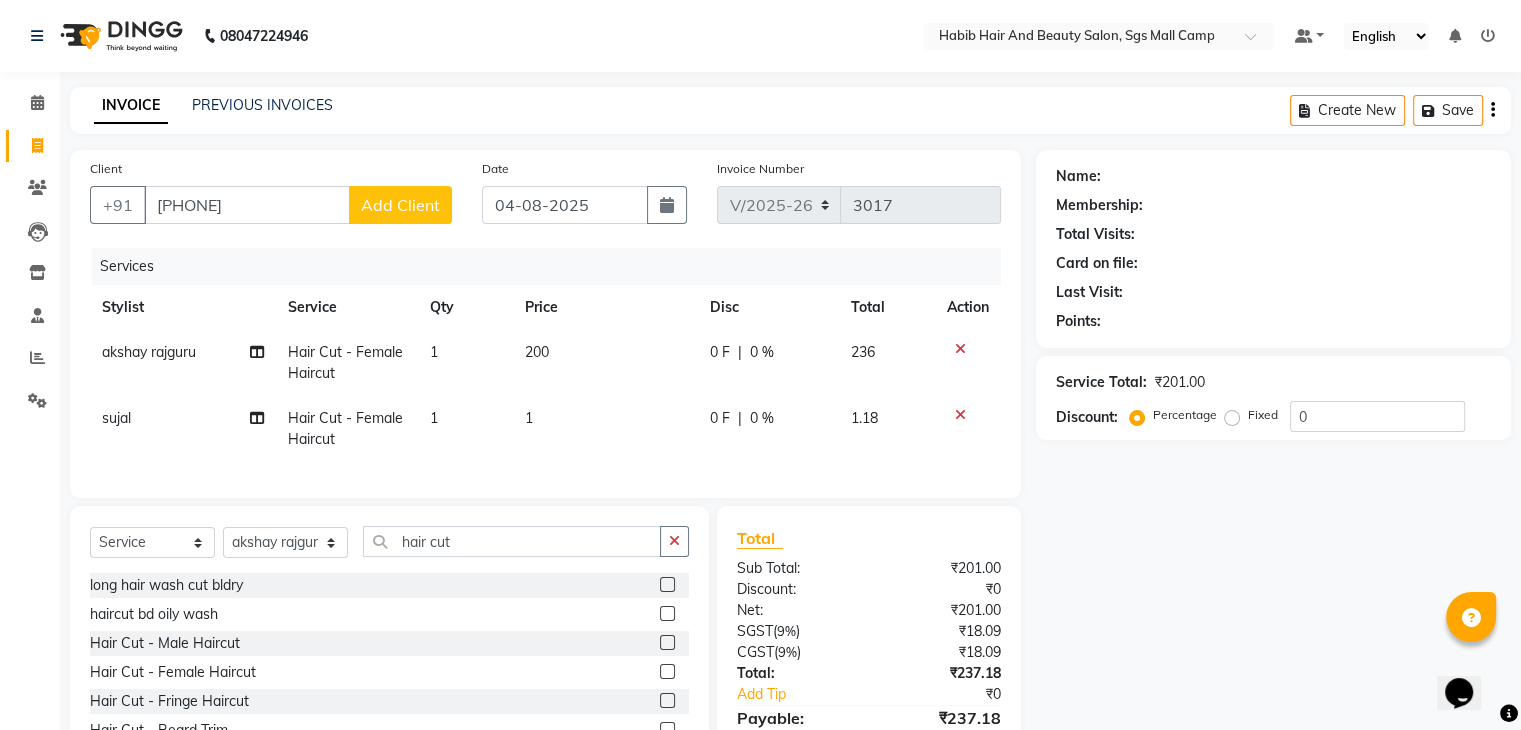click on "1" 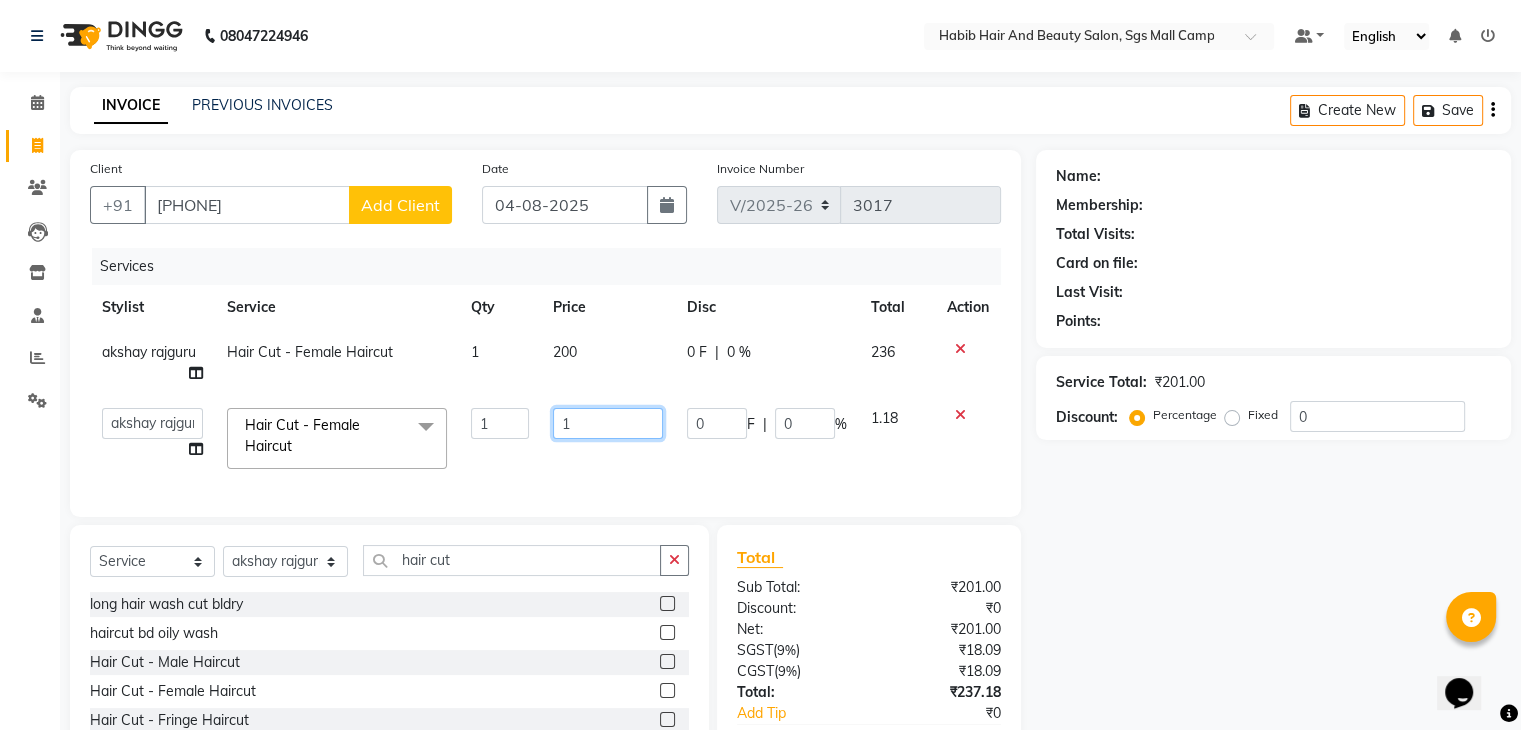 click on "1" 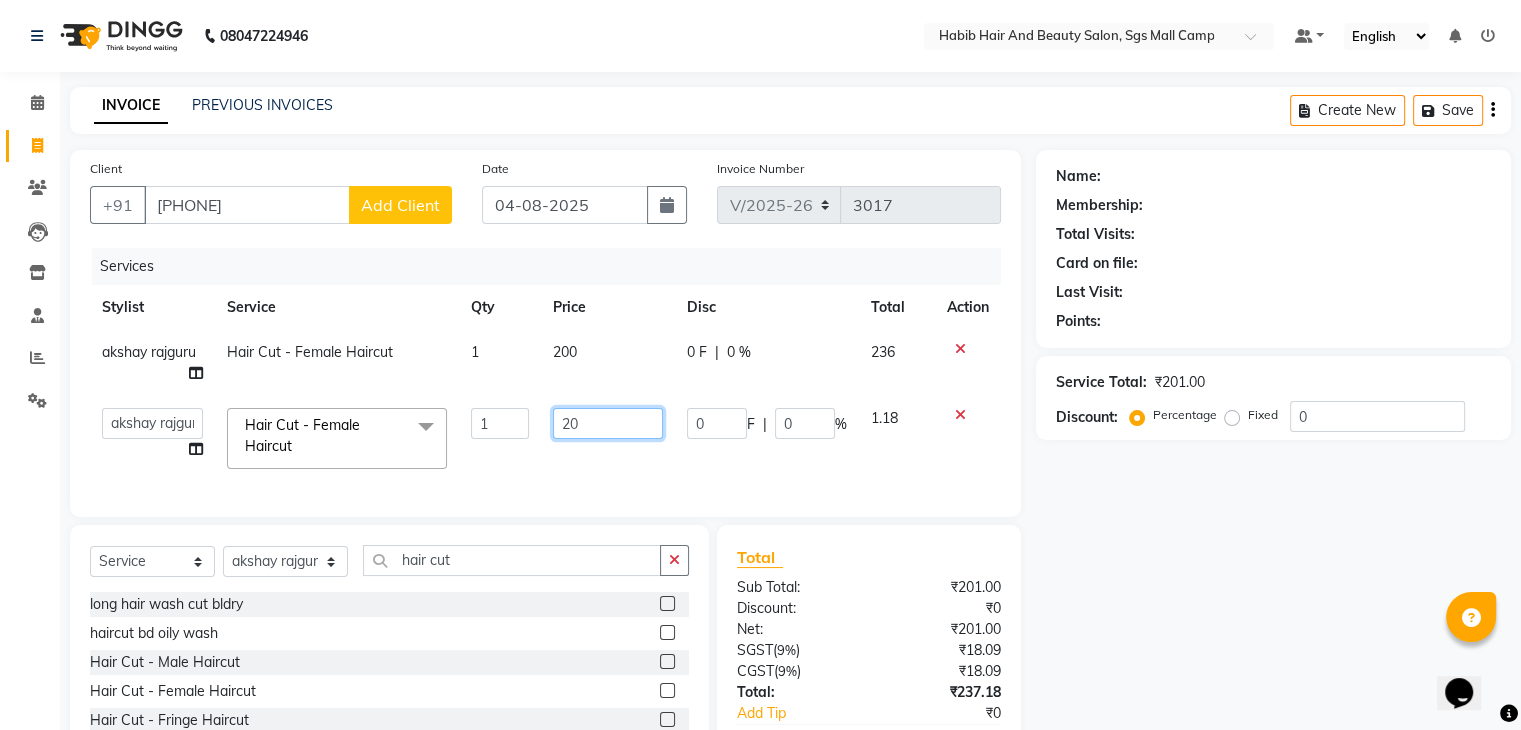 type on "200" 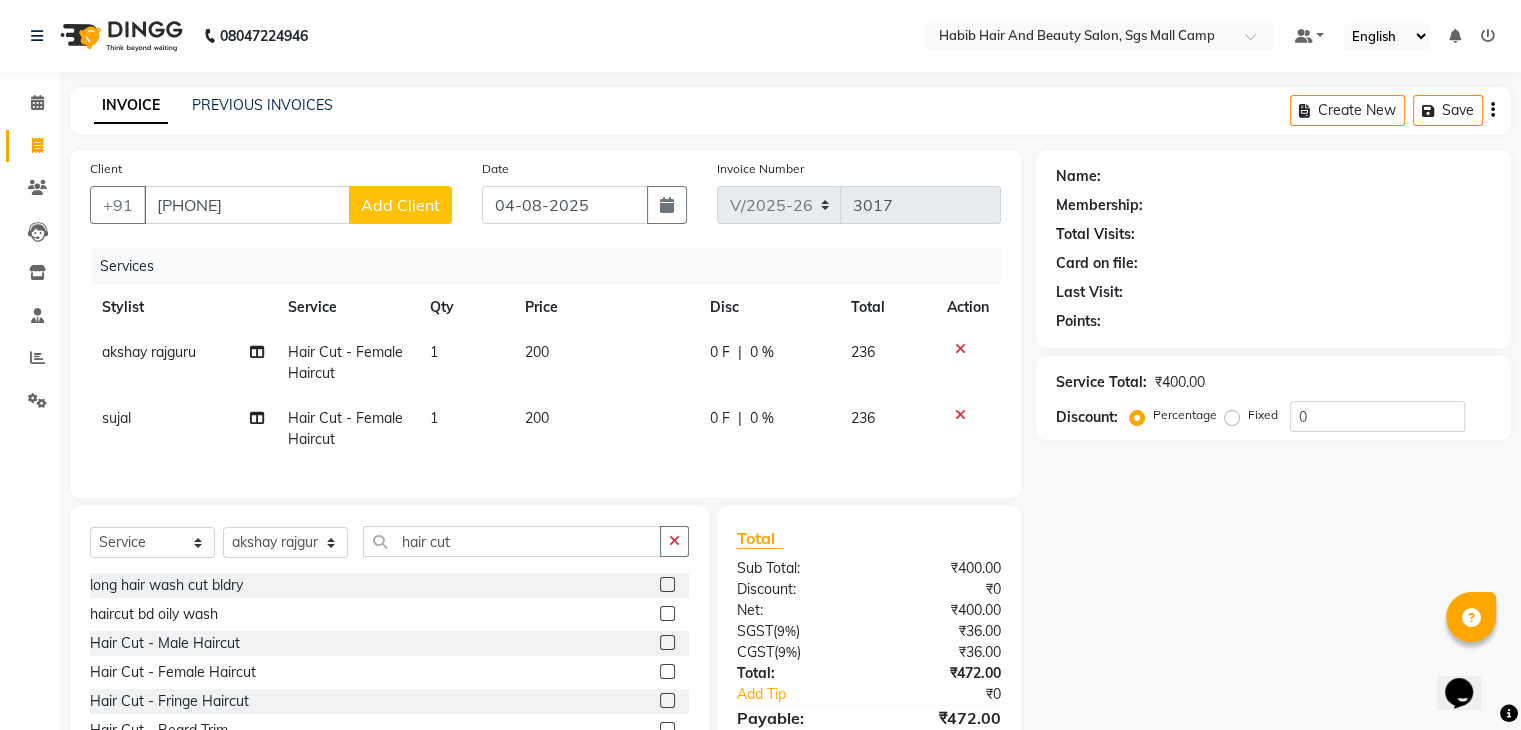 click on "Name: Membership: Total Visits: Card on file: Last Visit:  Points:  Service Total:  ₹400.00  Discount:  Percentage   Fixed  0" 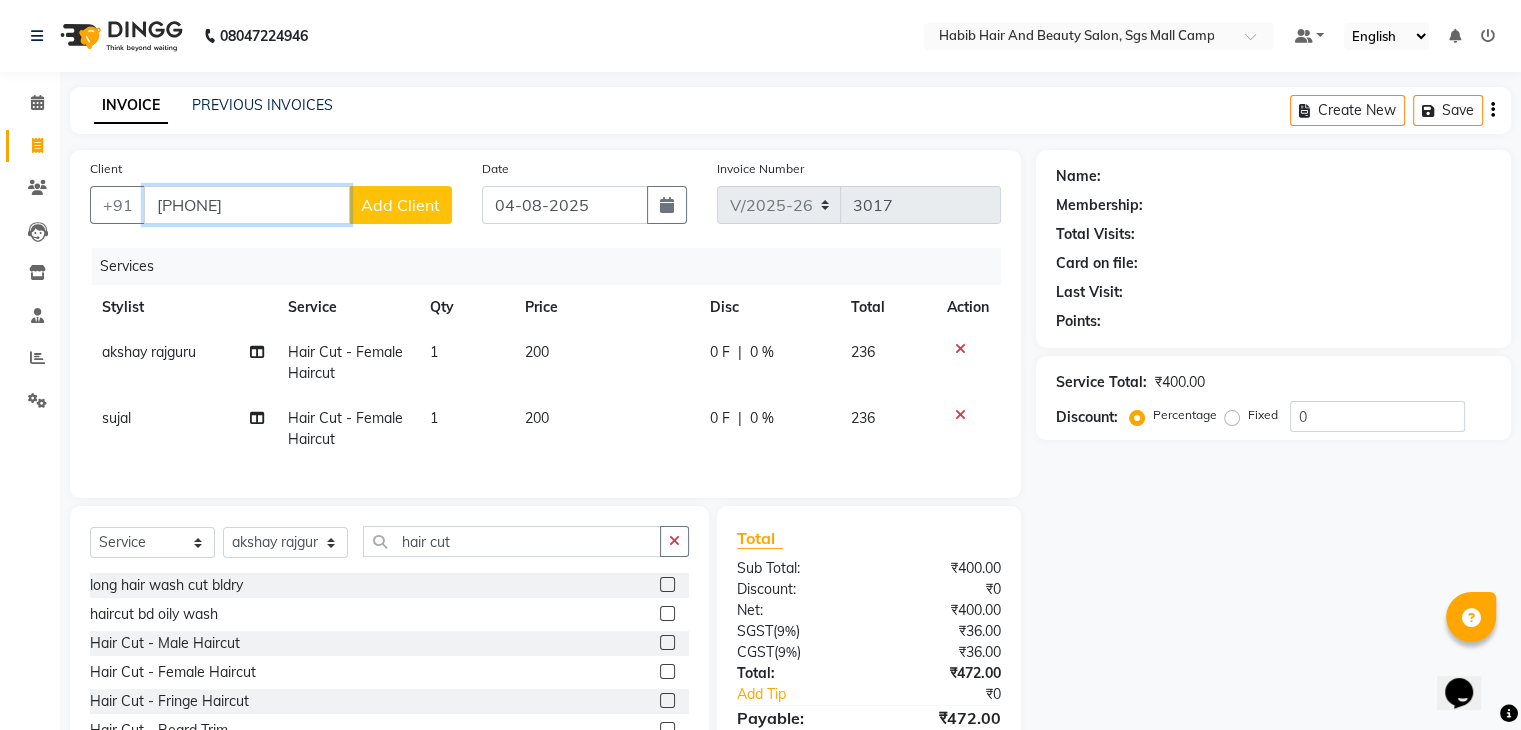 click on "[PHONE]" at bounding box center (247, 205) 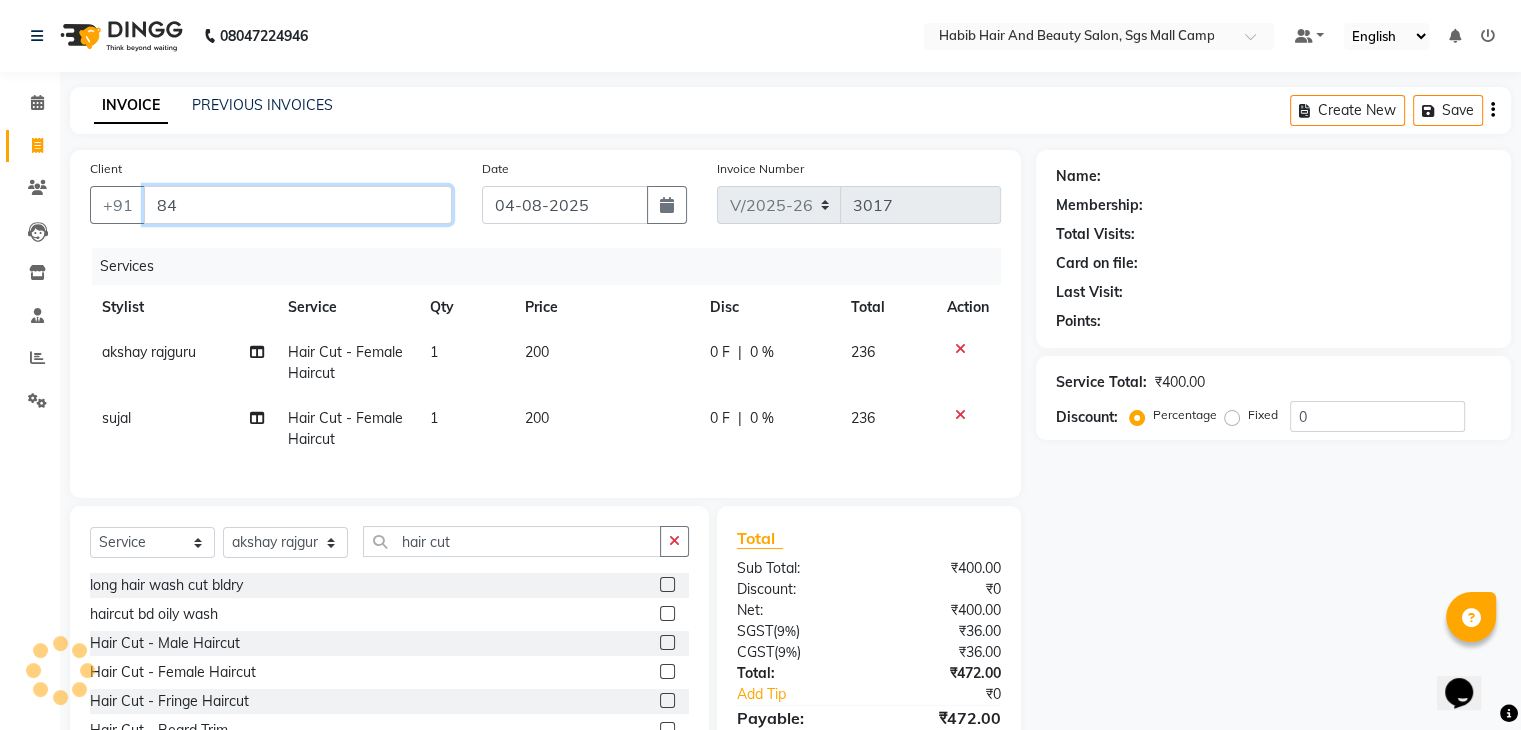 type on "8" 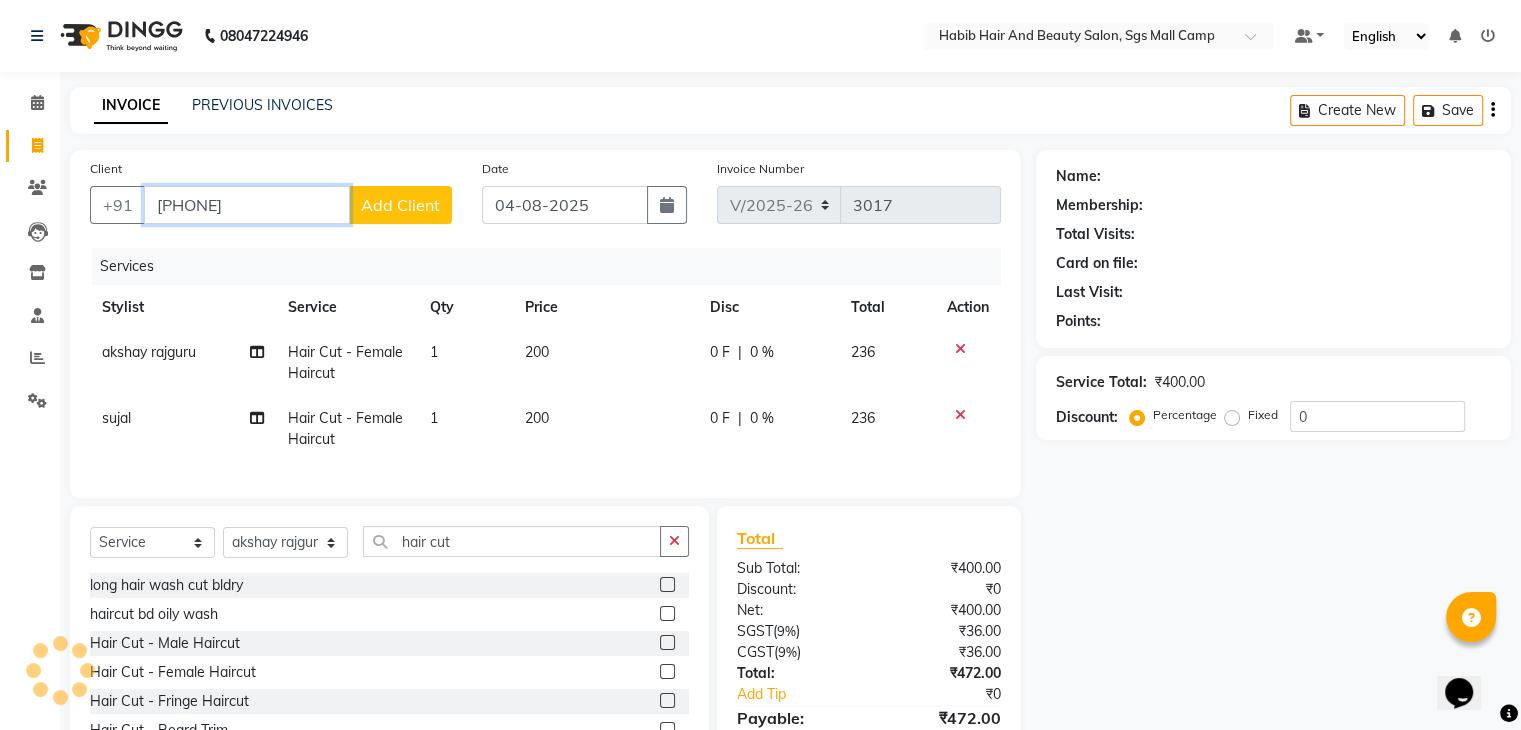 type on "[PHONE]" 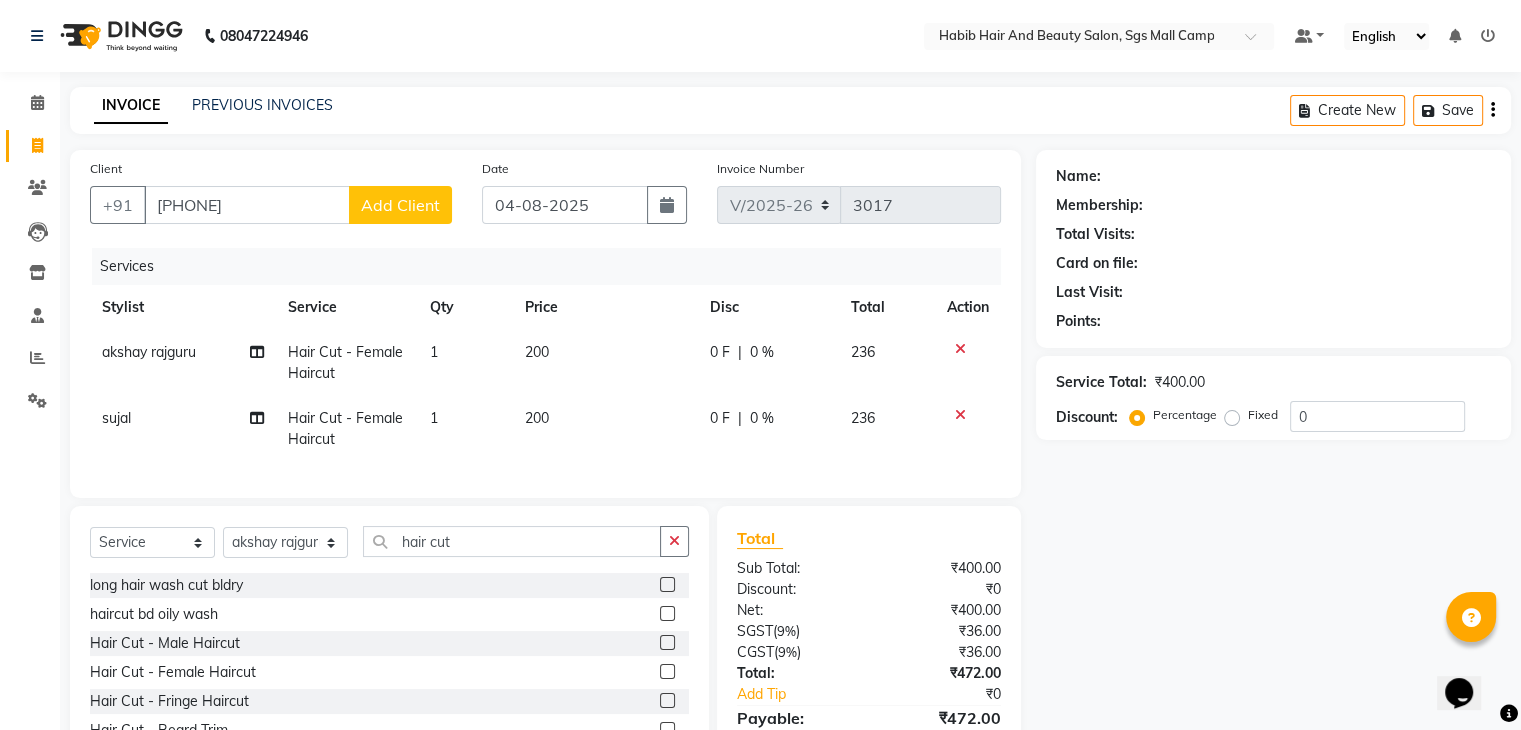 click on "Add Client" 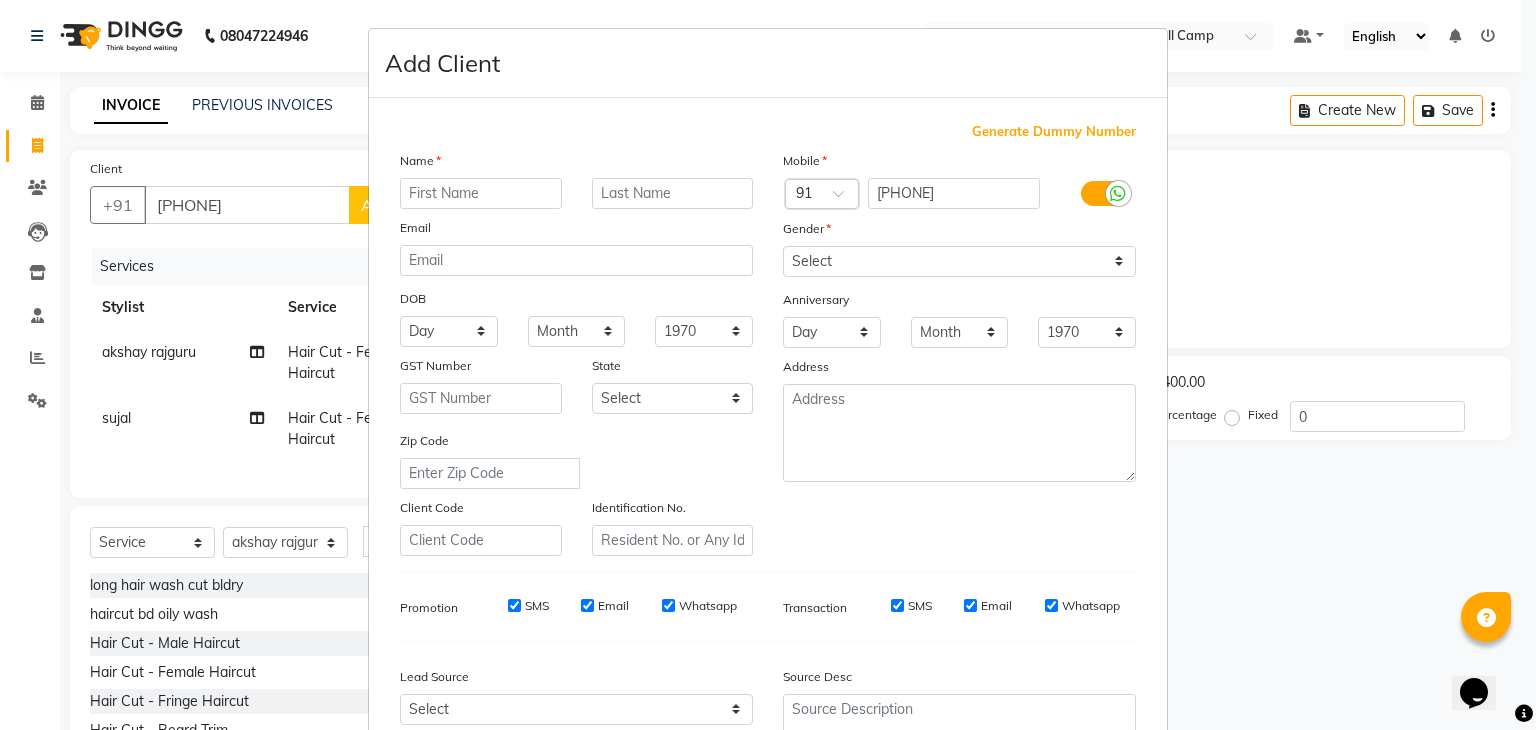 click at bounding box center (481, 193) 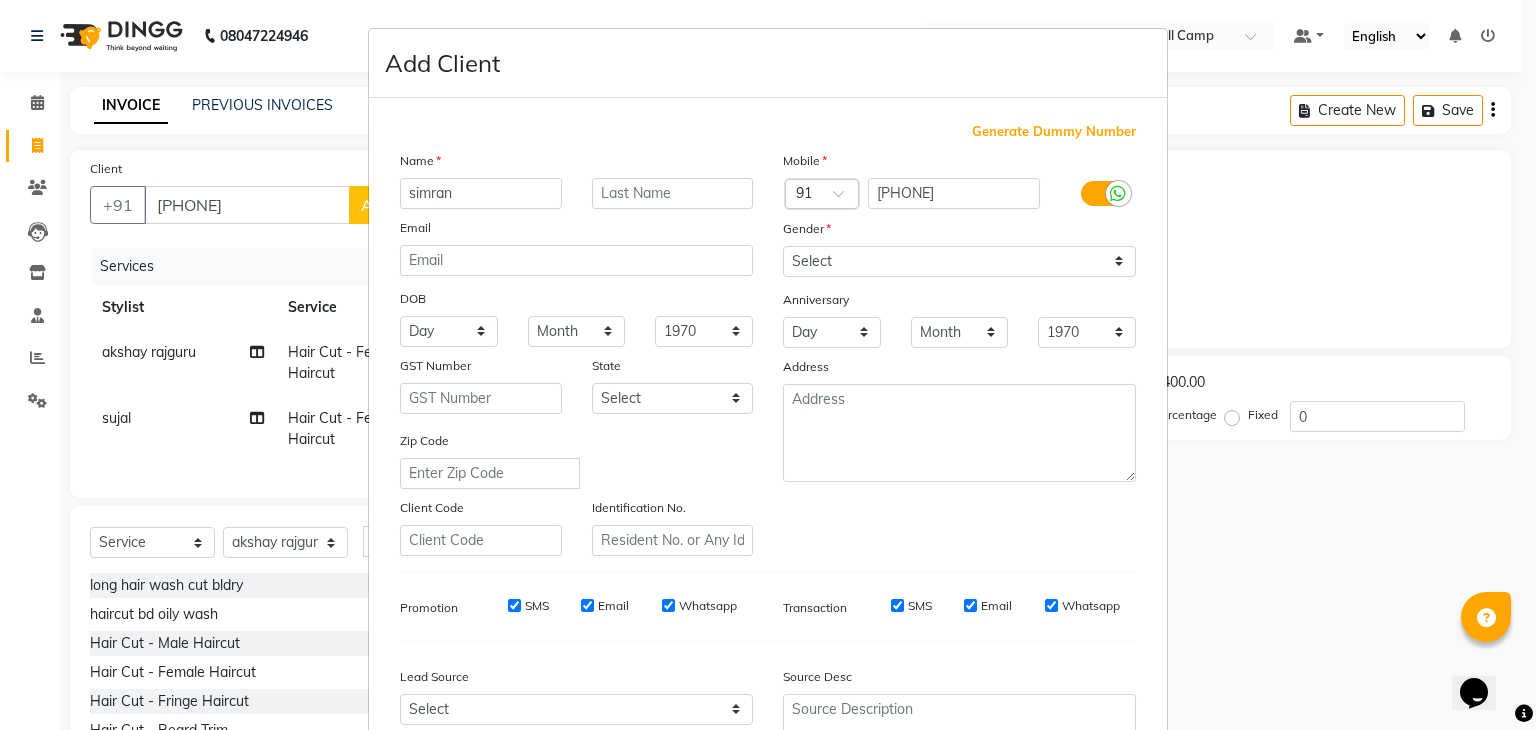 type on "simran" 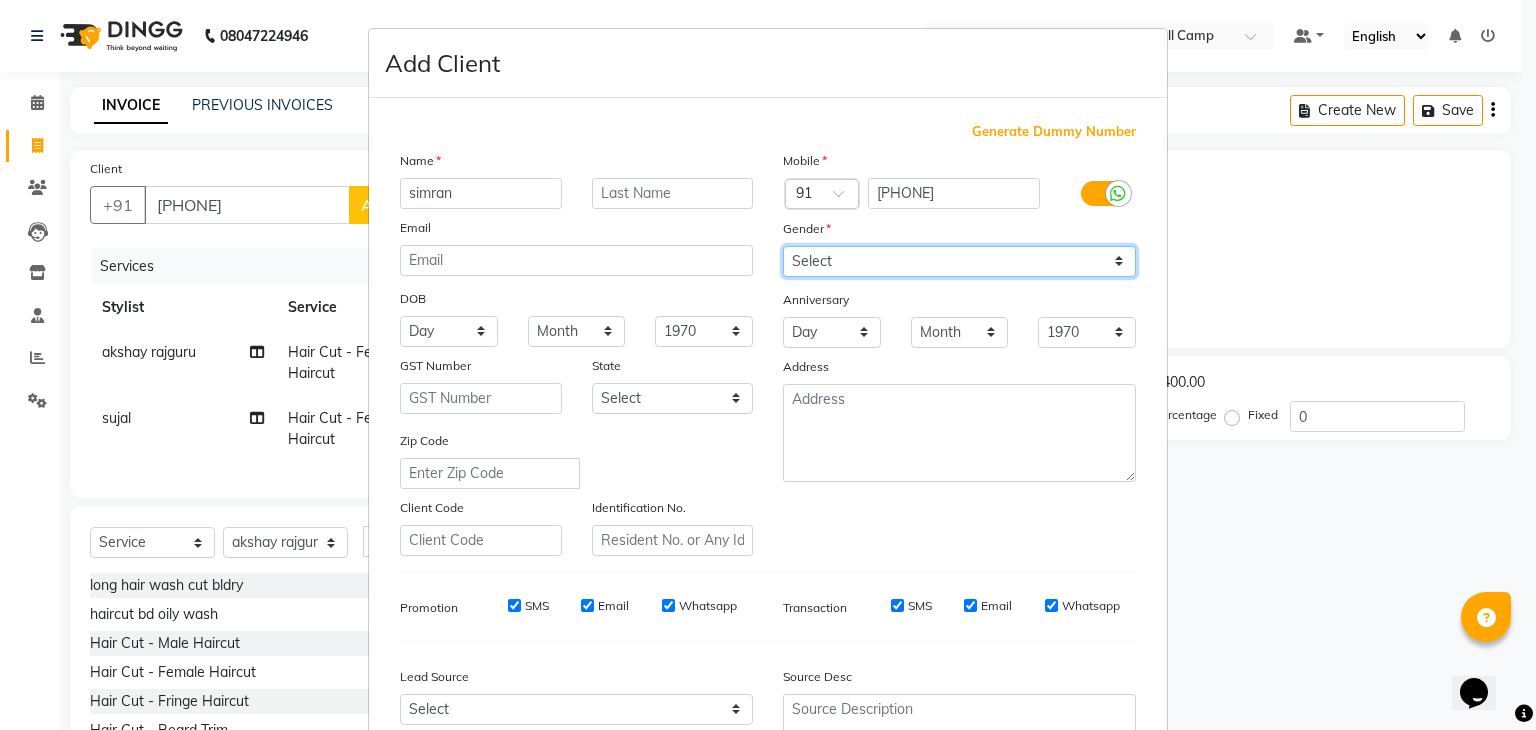 click on "Select Male Female Other Prefer Not To Say" at bounding box center [959, 261] 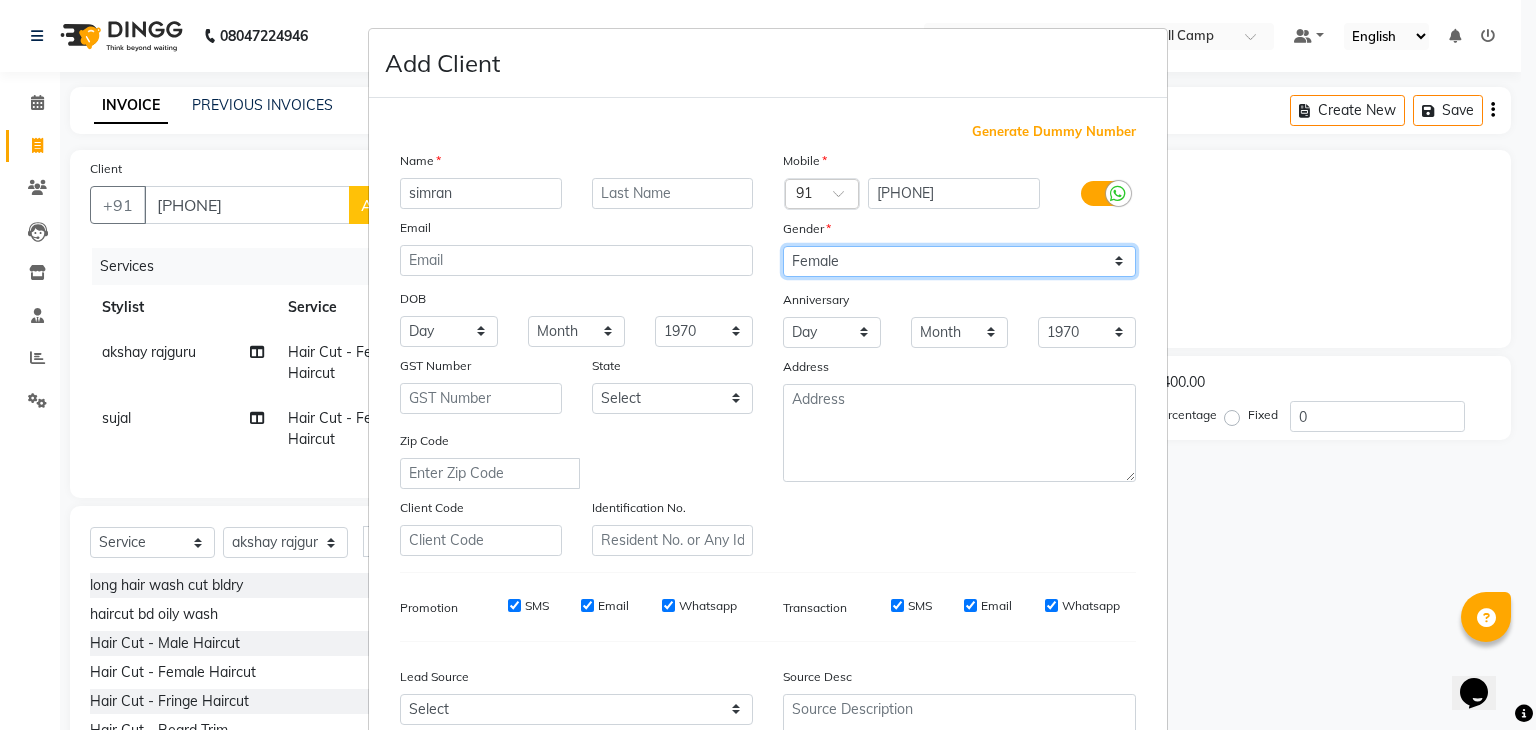 click on "Select Male Female Other Prefer Not To Say" at bounding box center (959, 261) 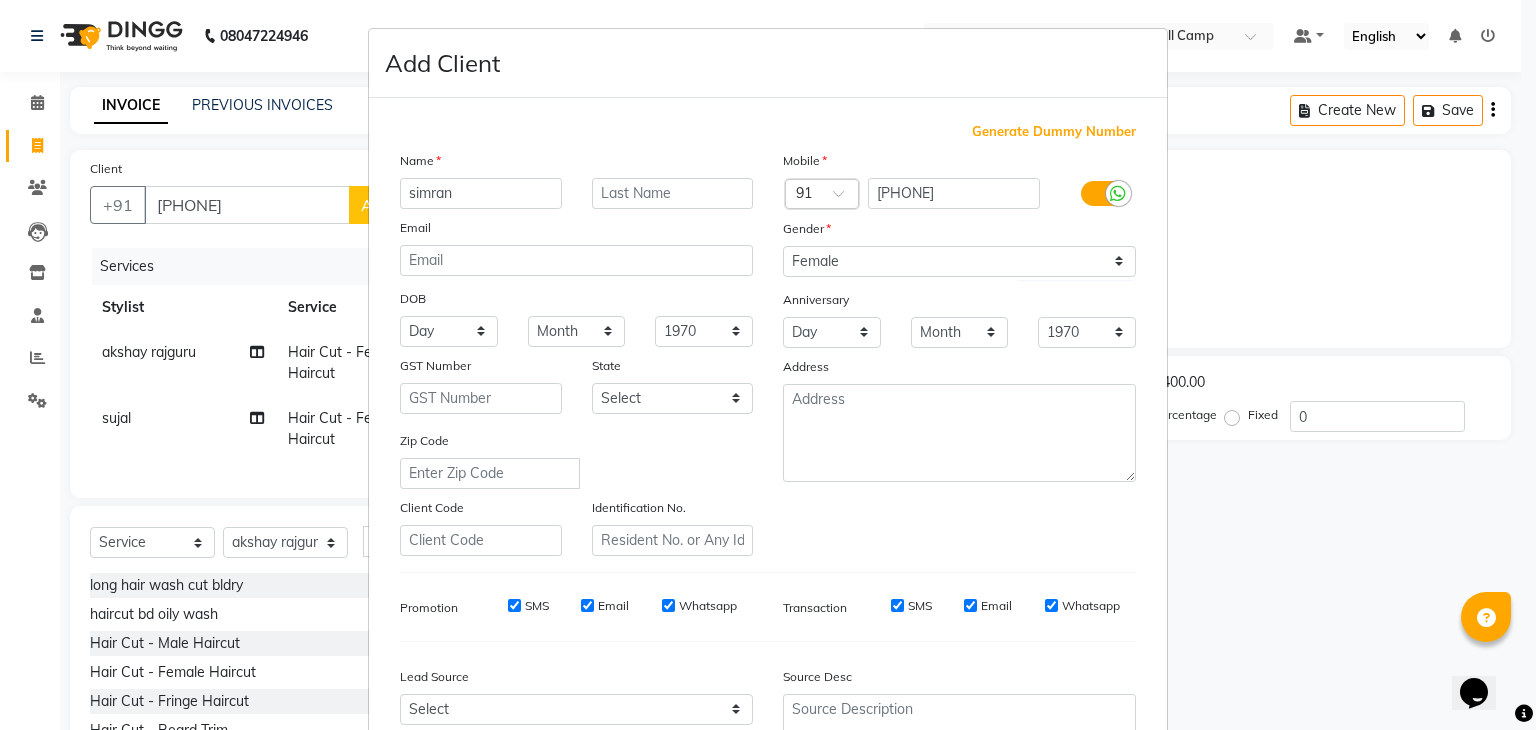 click on "Mobile Country Code × 91 [PHONE] Gender Select Male Female Other Prefer Not To Say Anniversary Day 01 02 03 04 05 06 07 08 09 10 11 12 13 14 15 16 17 18 19 20 21 22 23 24 25 26 27 28 29 30 31 Month January February March April May June July August September October November December 1970 1971 1972 1973 1974 1975 1976 1977 1978 1979 1980 1981 1982 1983 1984 1985 1986 1987 1988 1989 1990 1991 1992 1993 1994 1995 1996 1997 1998 1999 2000 2001 2002 2003 2004 2005 2006 2007 2008 2009 2010 2011 2012 2013 2014 2015 2016 2017 2018 2019 2020 2021 2022 2023 2024 2025 Address" at bounding box center [959, 353] 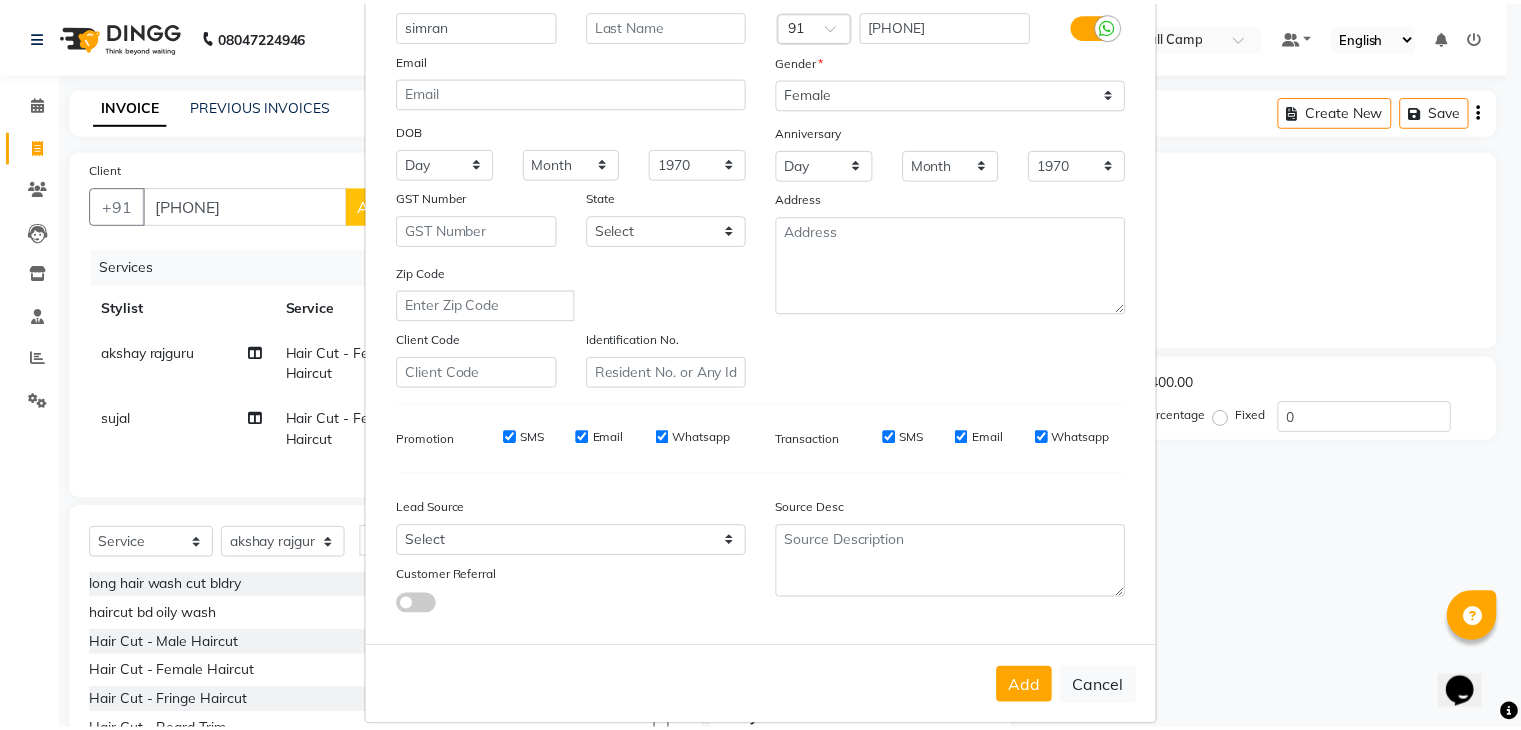 scroll, scrollTop: 203, scrollLeft: 0, axis: vertical 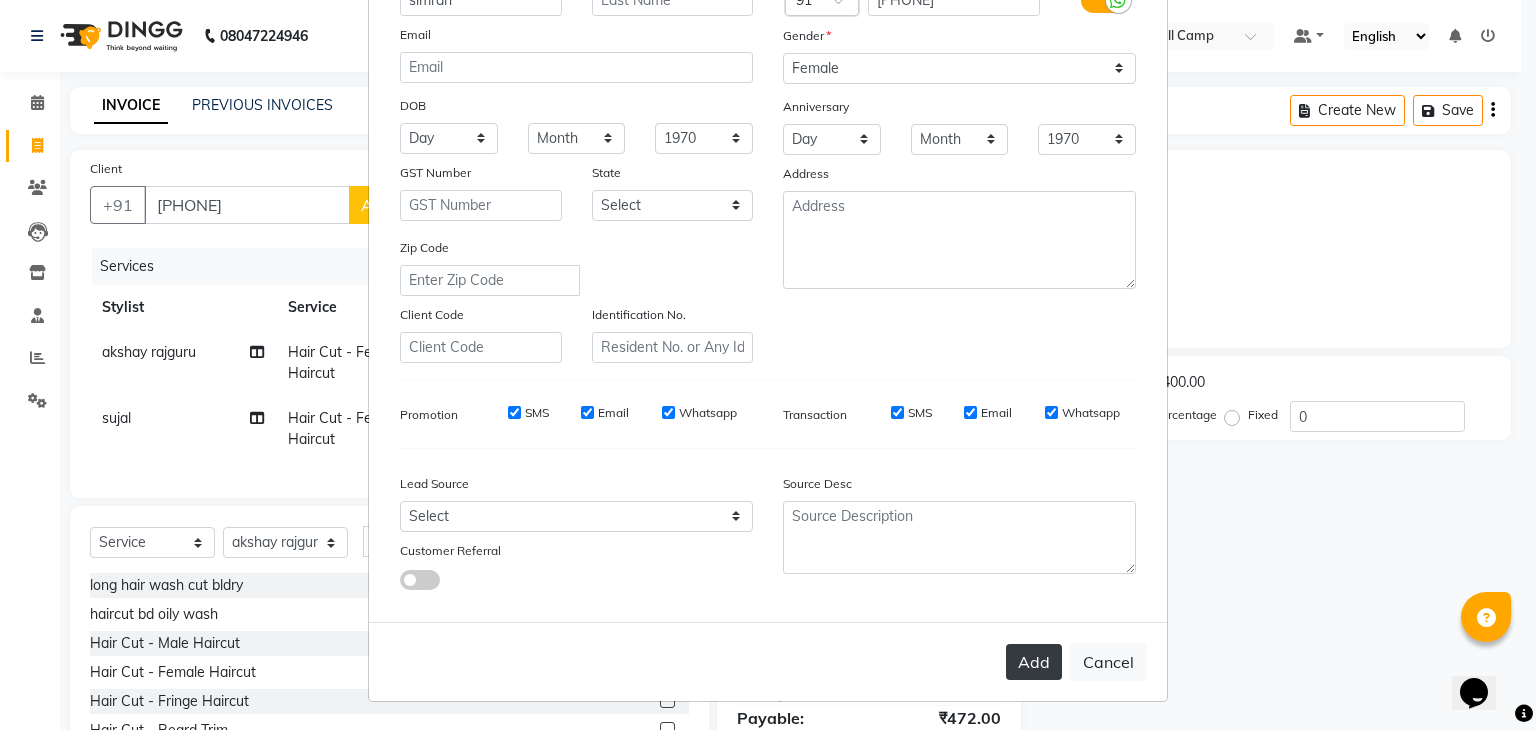 click on "Add" at bounding box center (1034, 662) 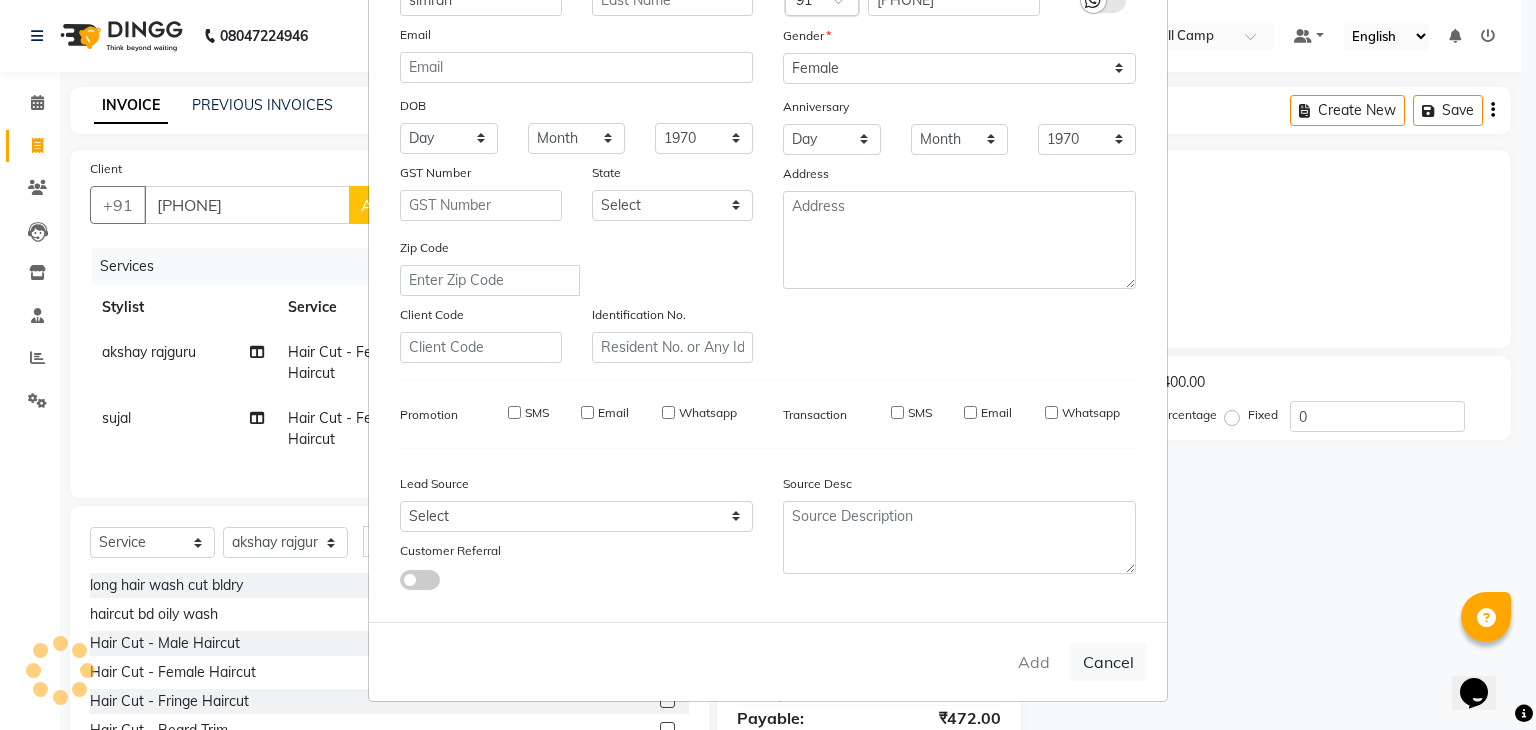 type on "84******20" 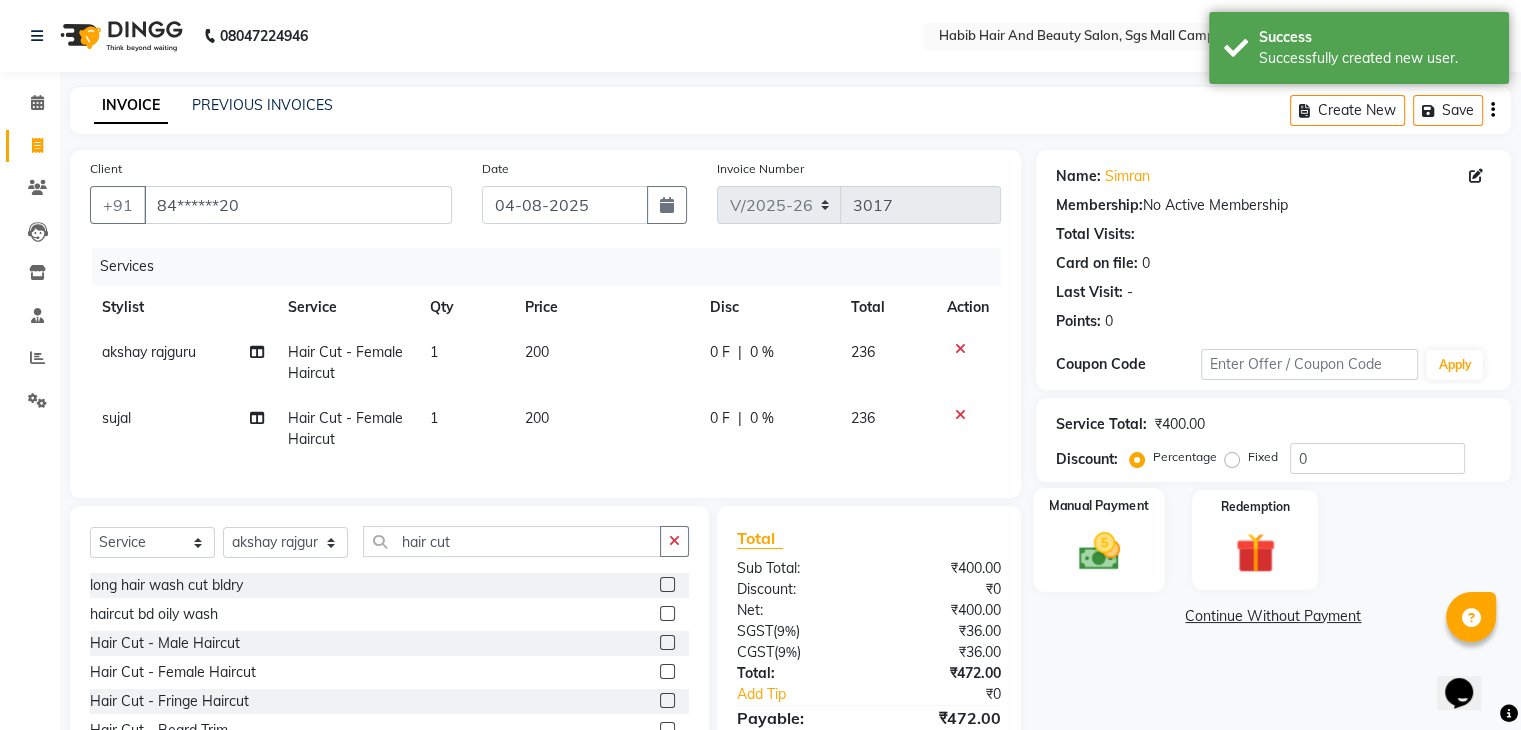 click 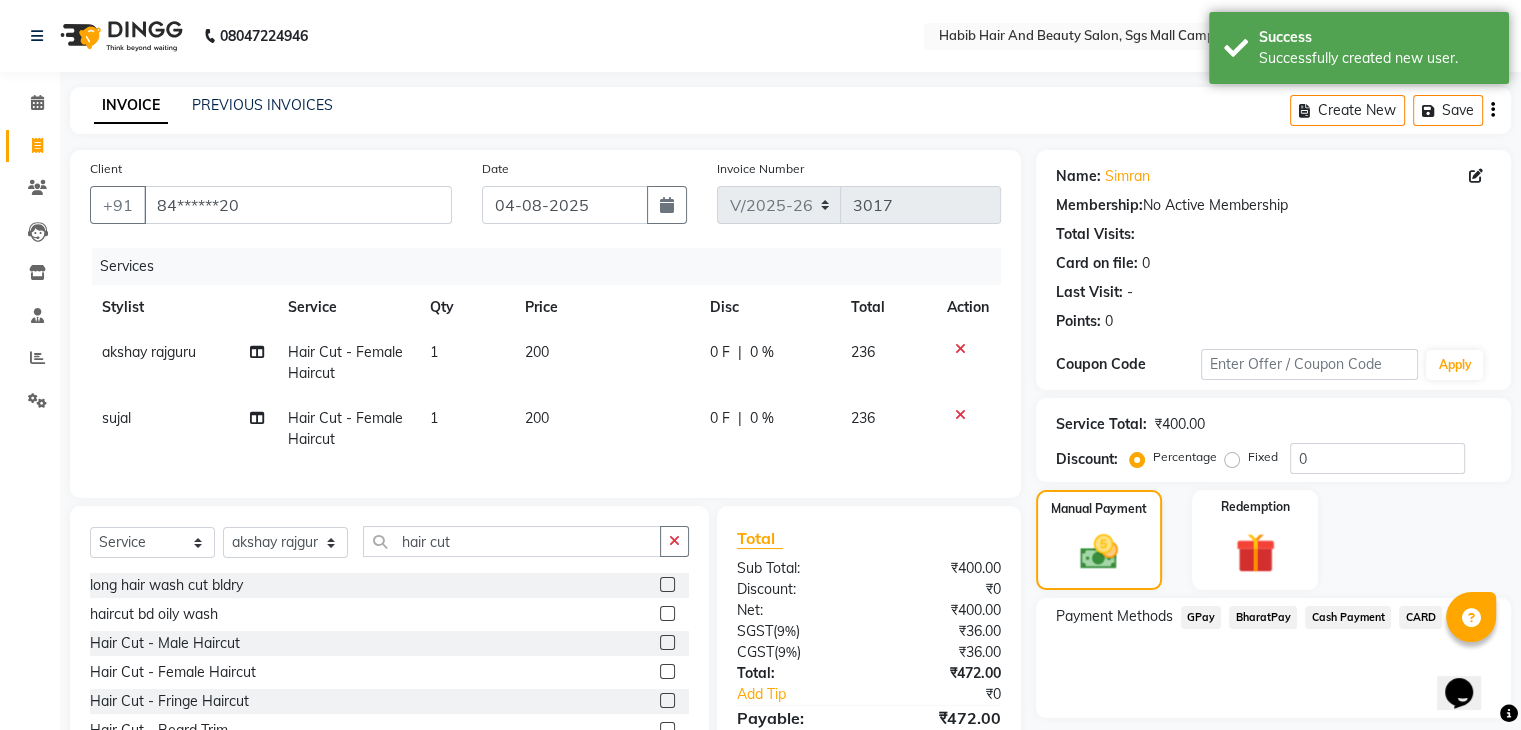 click on "Cash Payment" 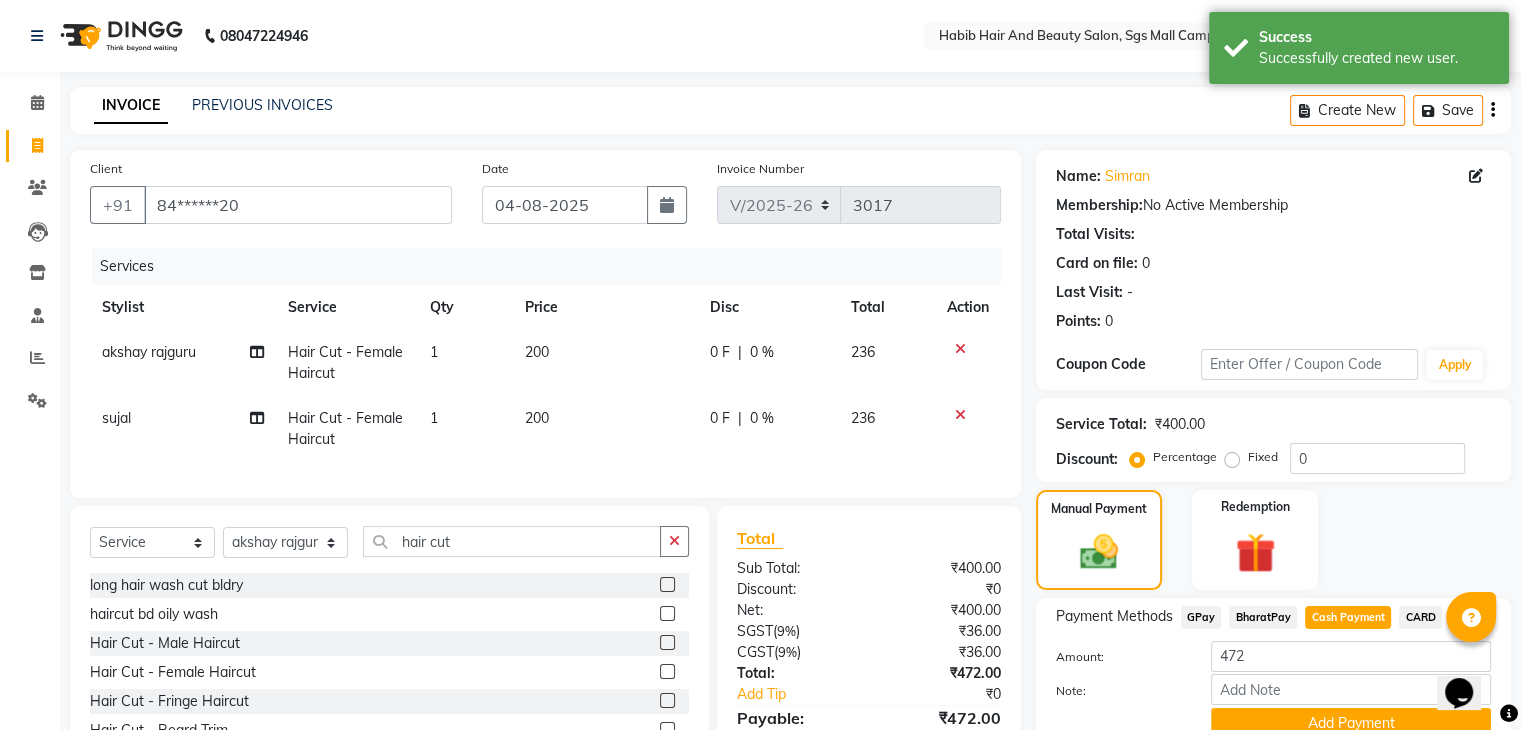scroll, scrollTop: 117, scrollLeft: 0, axis: vertical 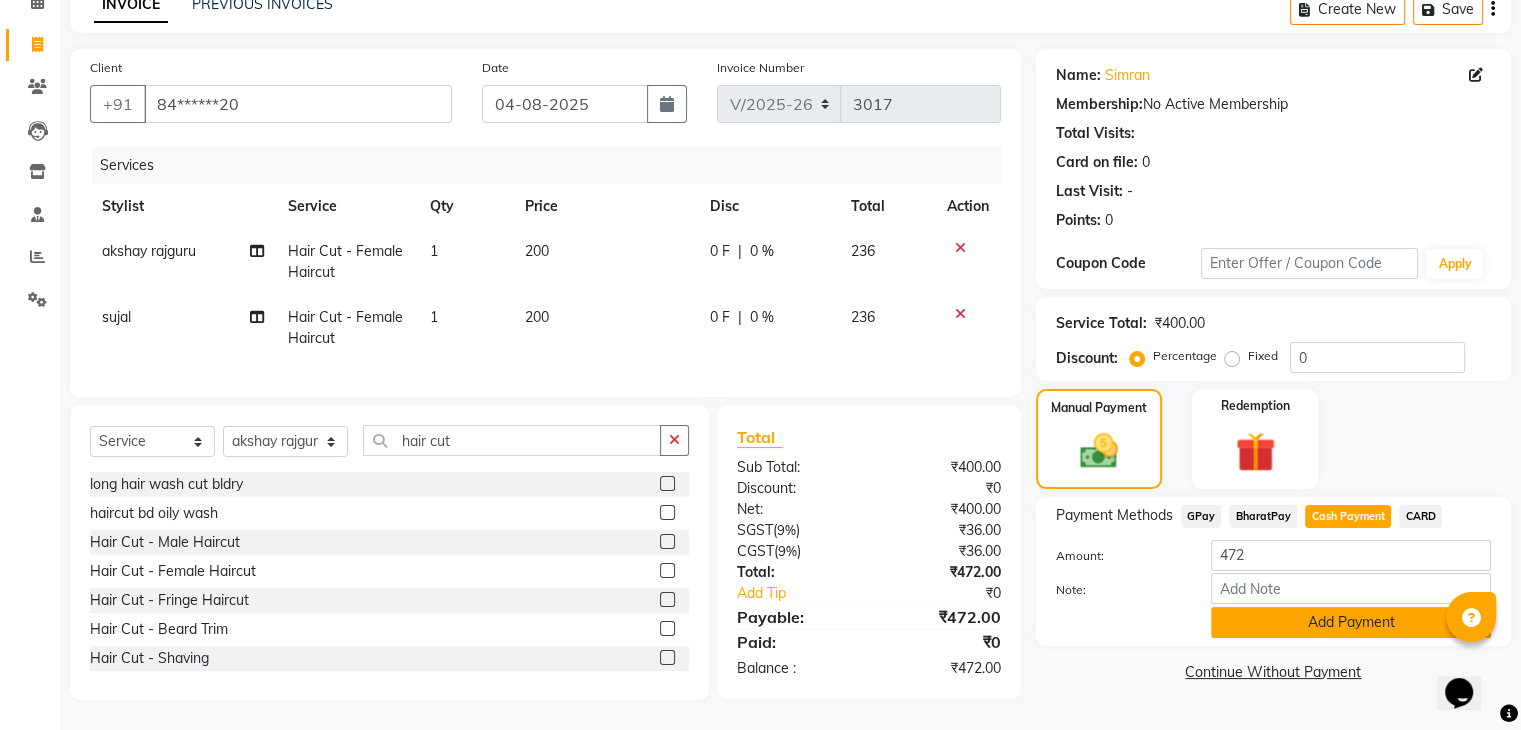 click on "Add Payment" 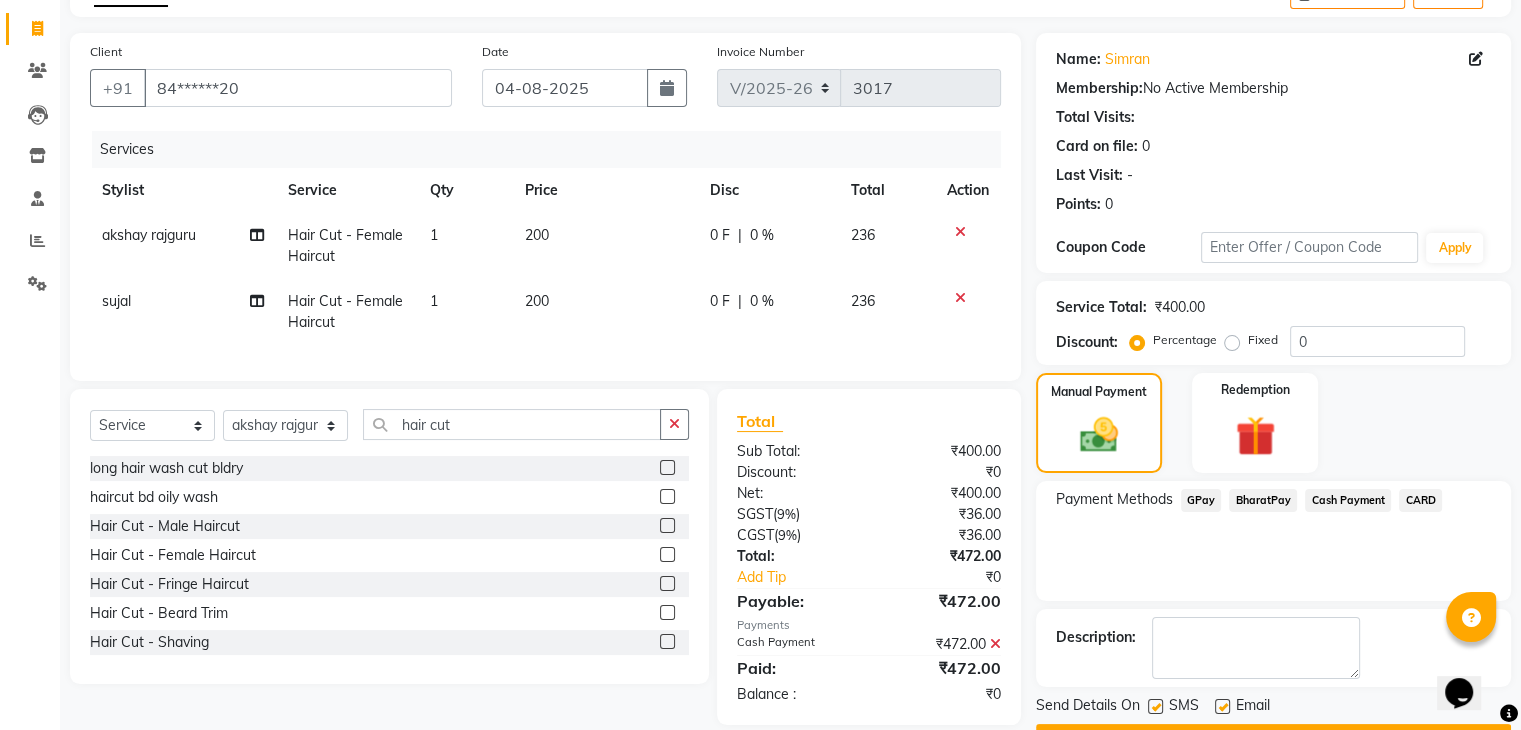 scroll, scrollTop: 171, scrollLeft: 0, axis: vertical 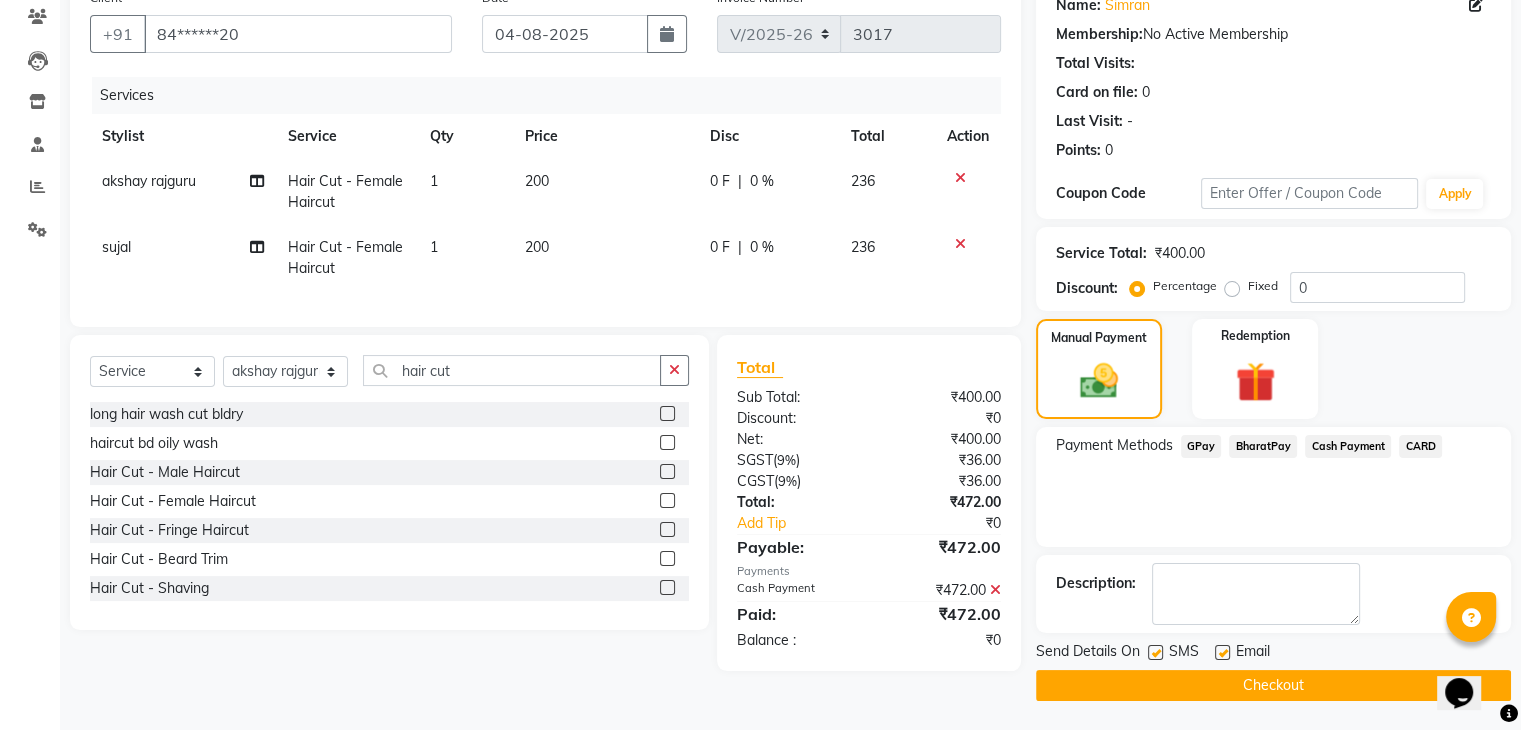 click on "Checkout" 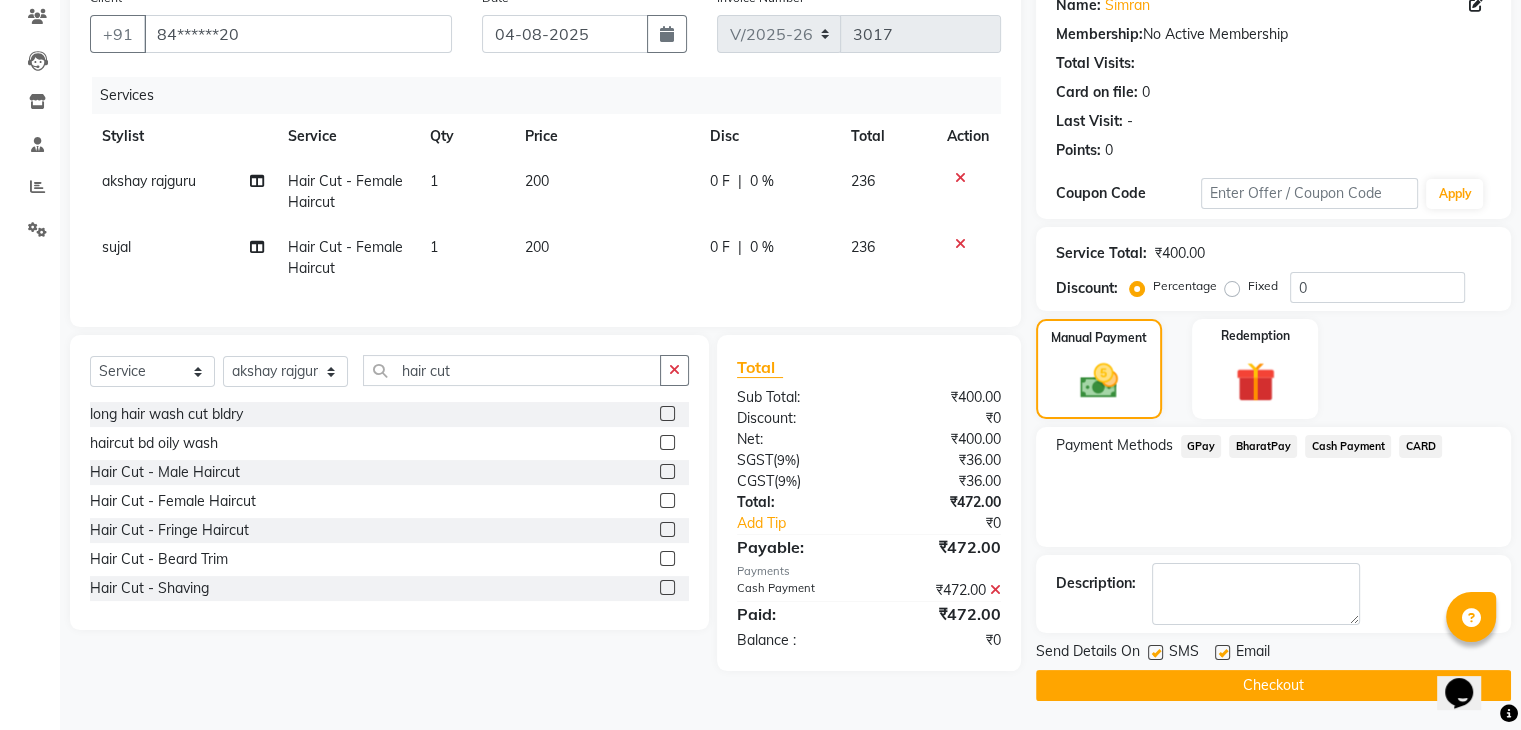 click on "Checkout" 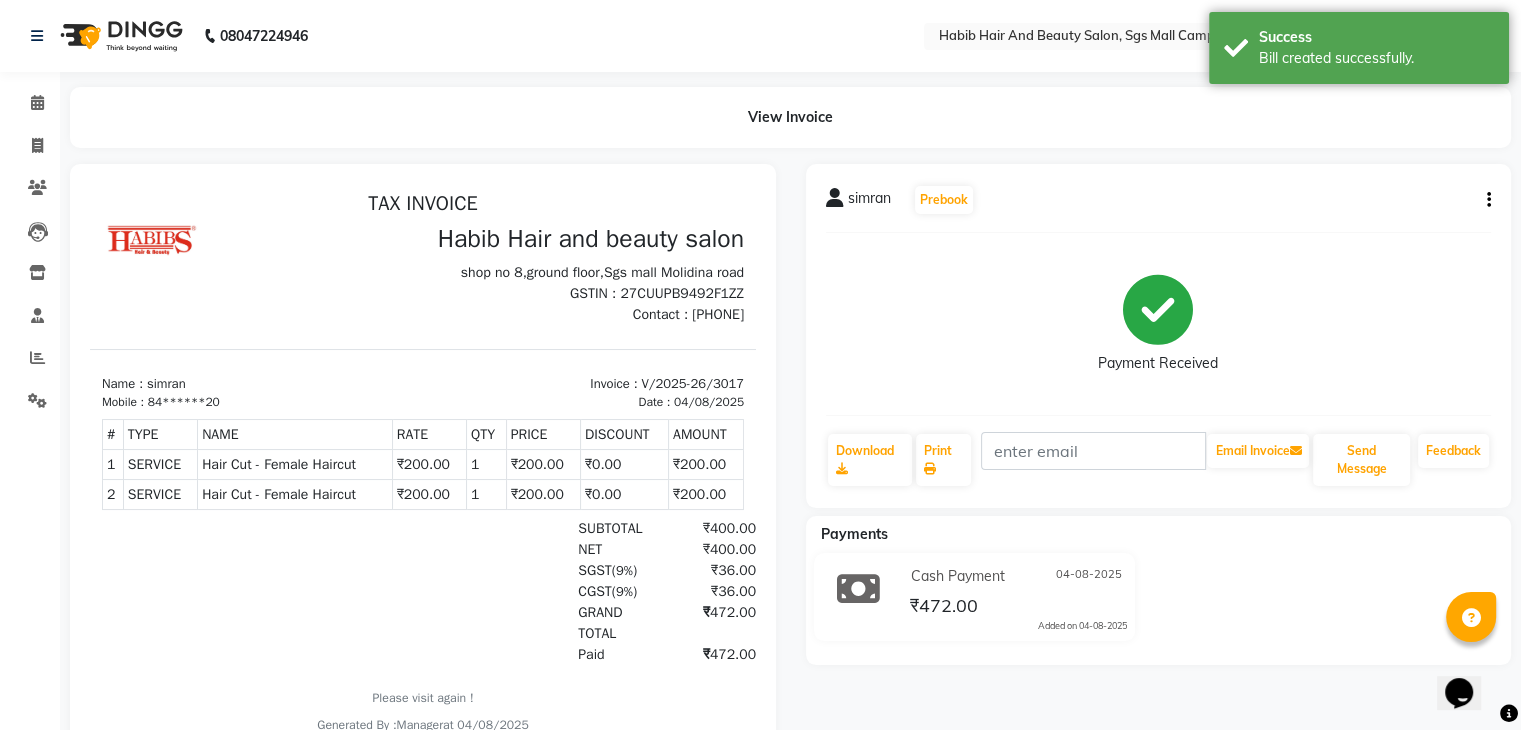 scroll, scrollTop: 0, scrollLeft: 0, axis: both 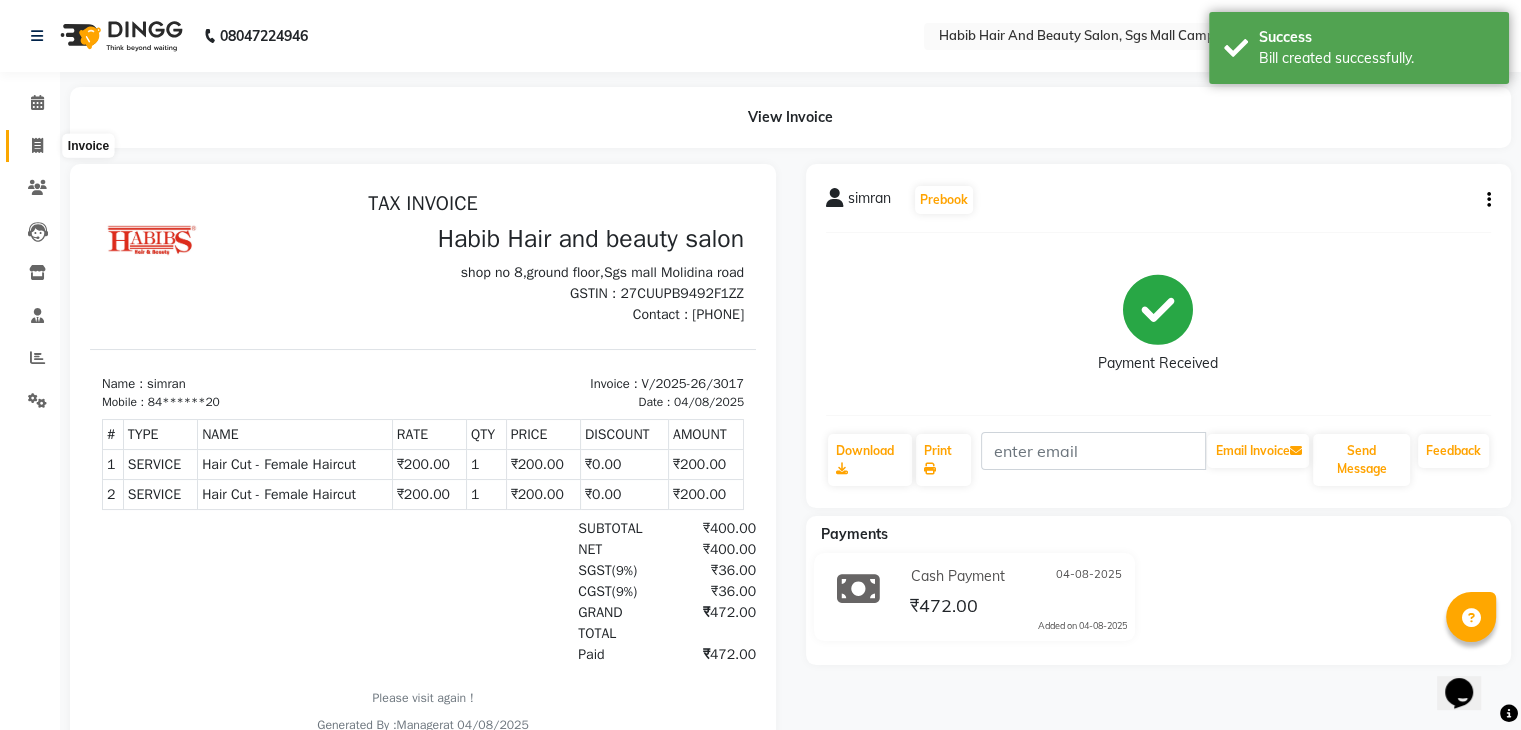 click 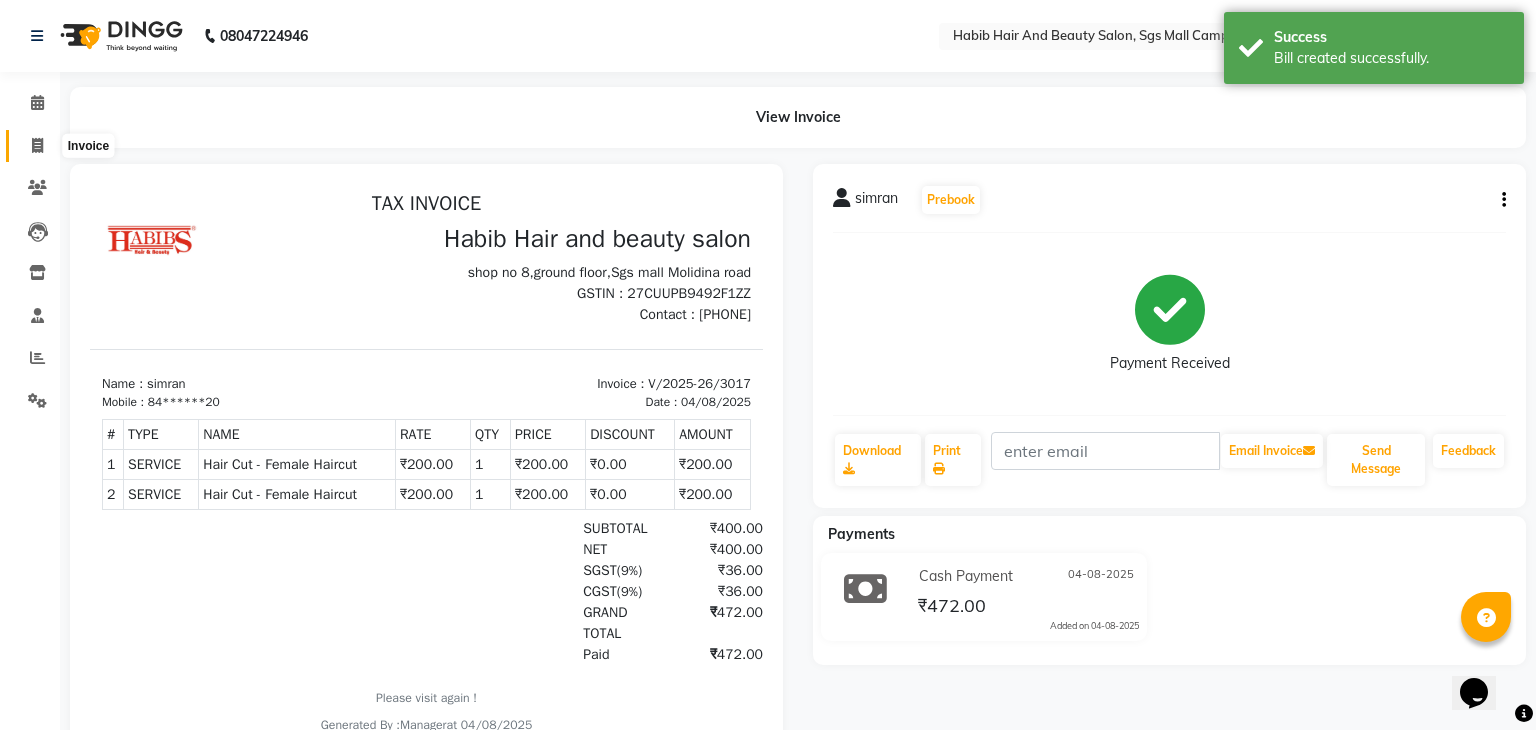 select on "service" 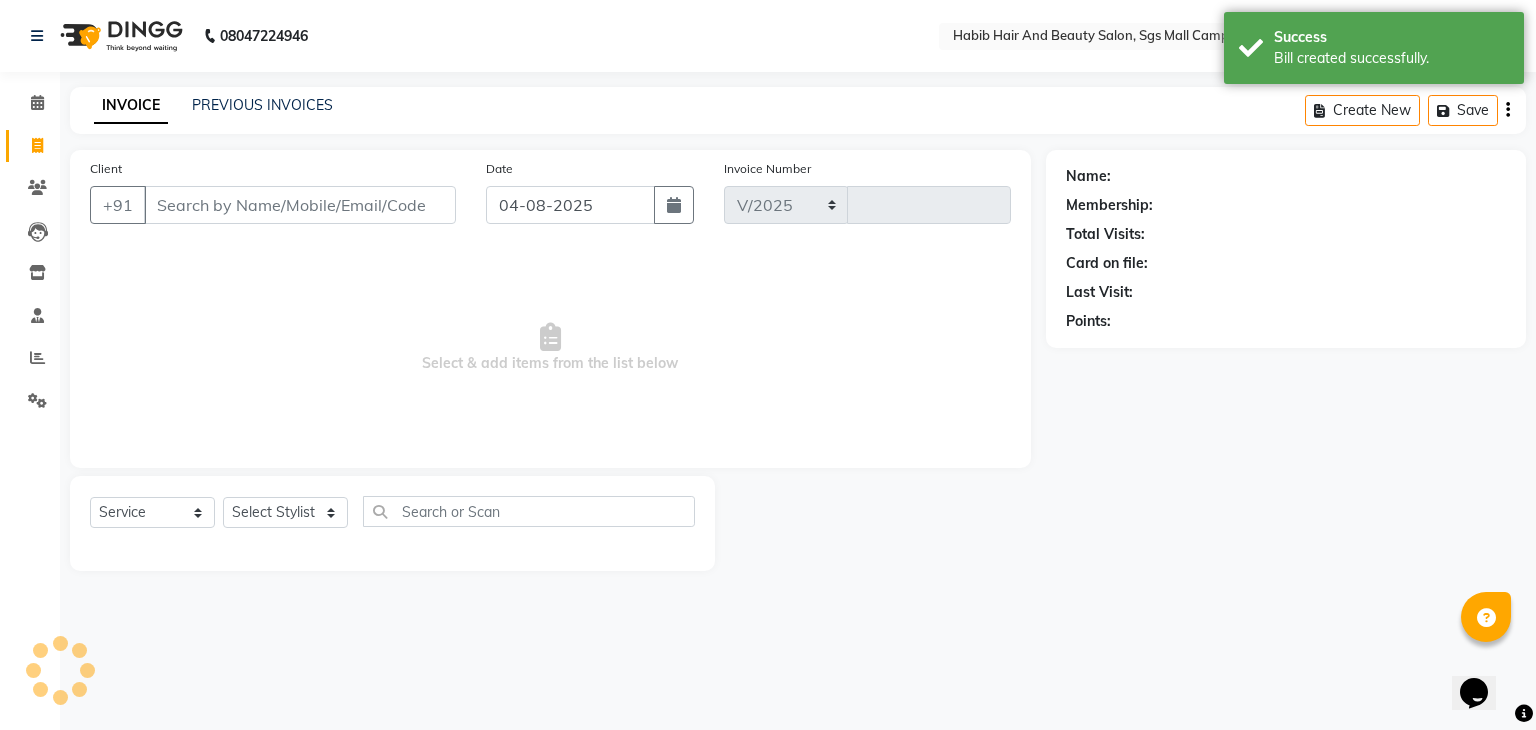 select on "8362" 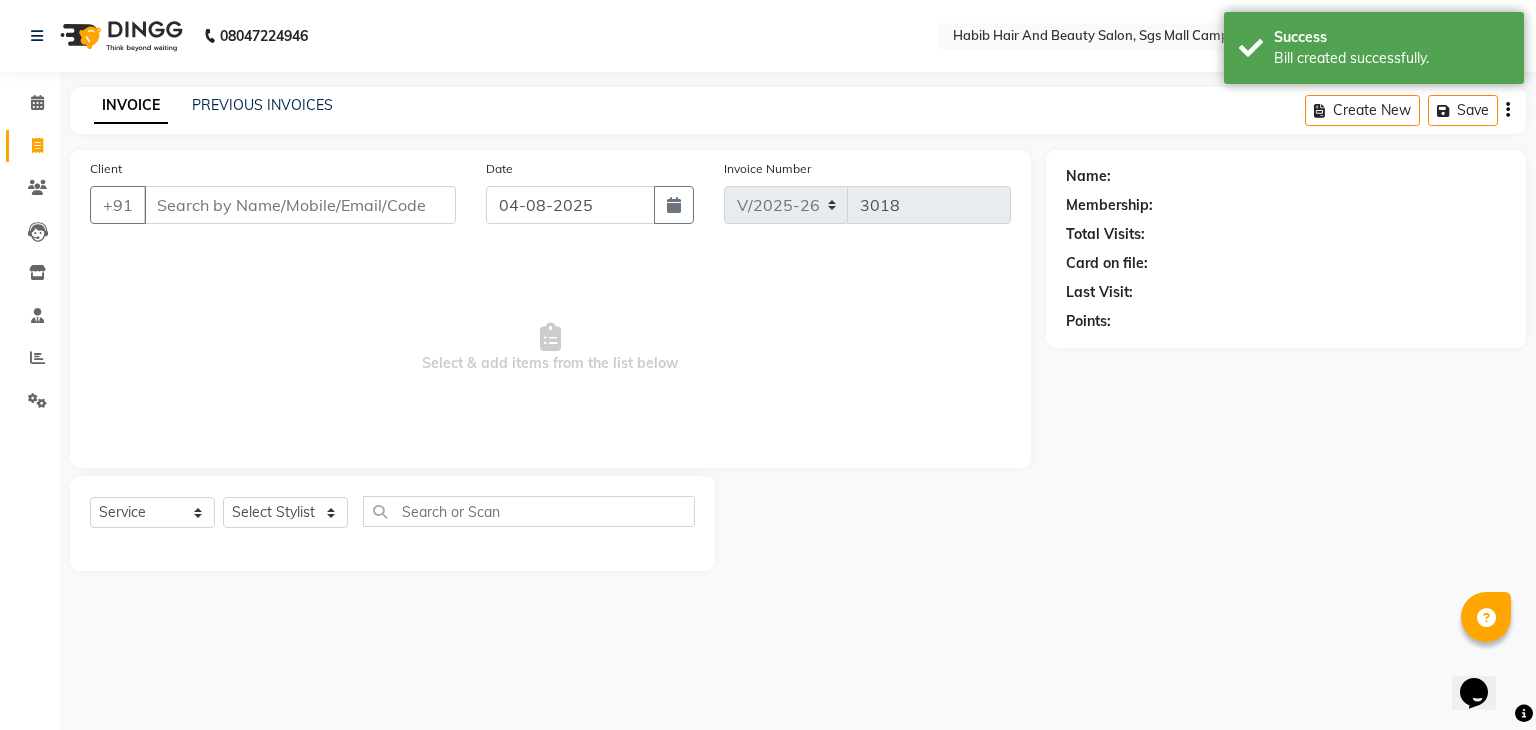 click on "Client" at bounding box center (300, 205) 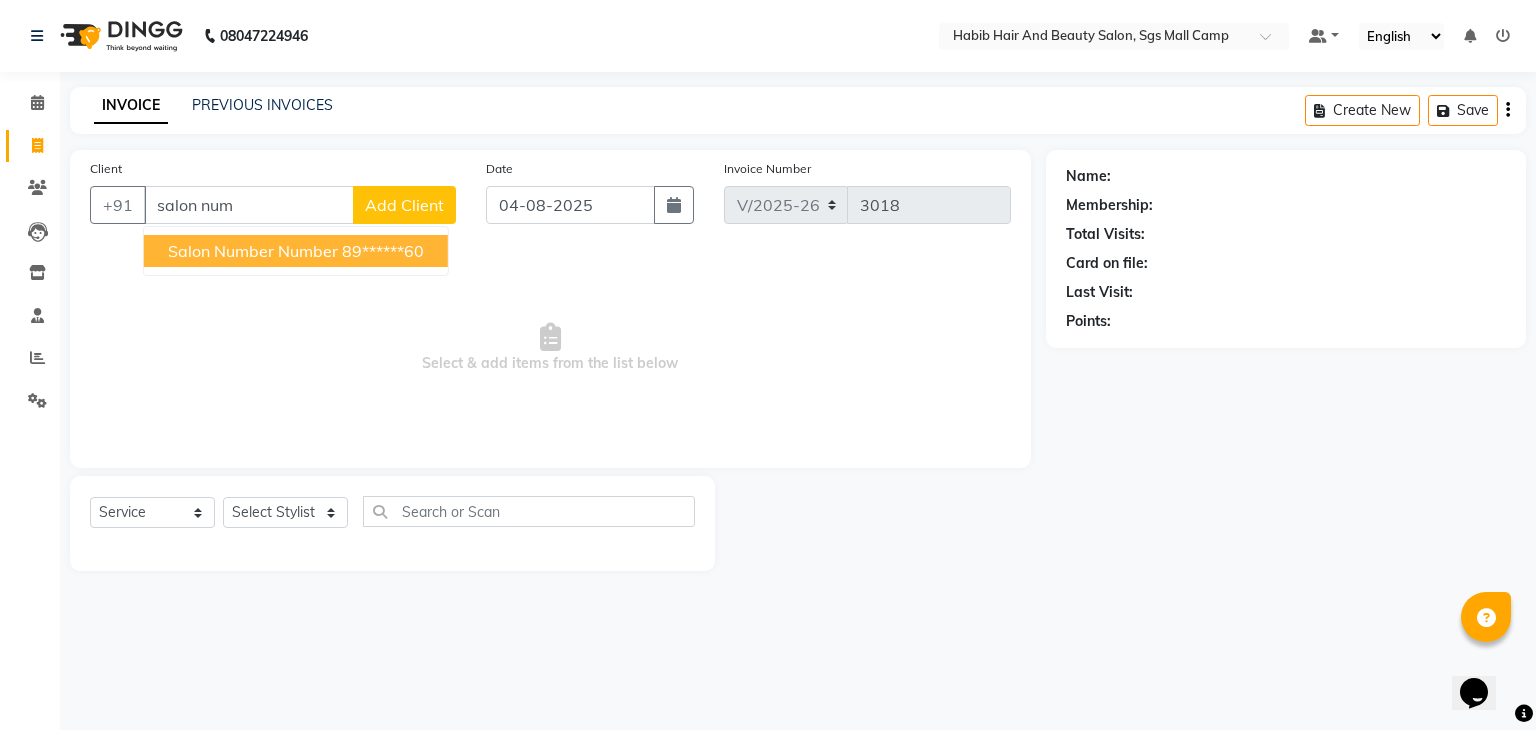 click on "salon number number" at bounding box center (253, 251) 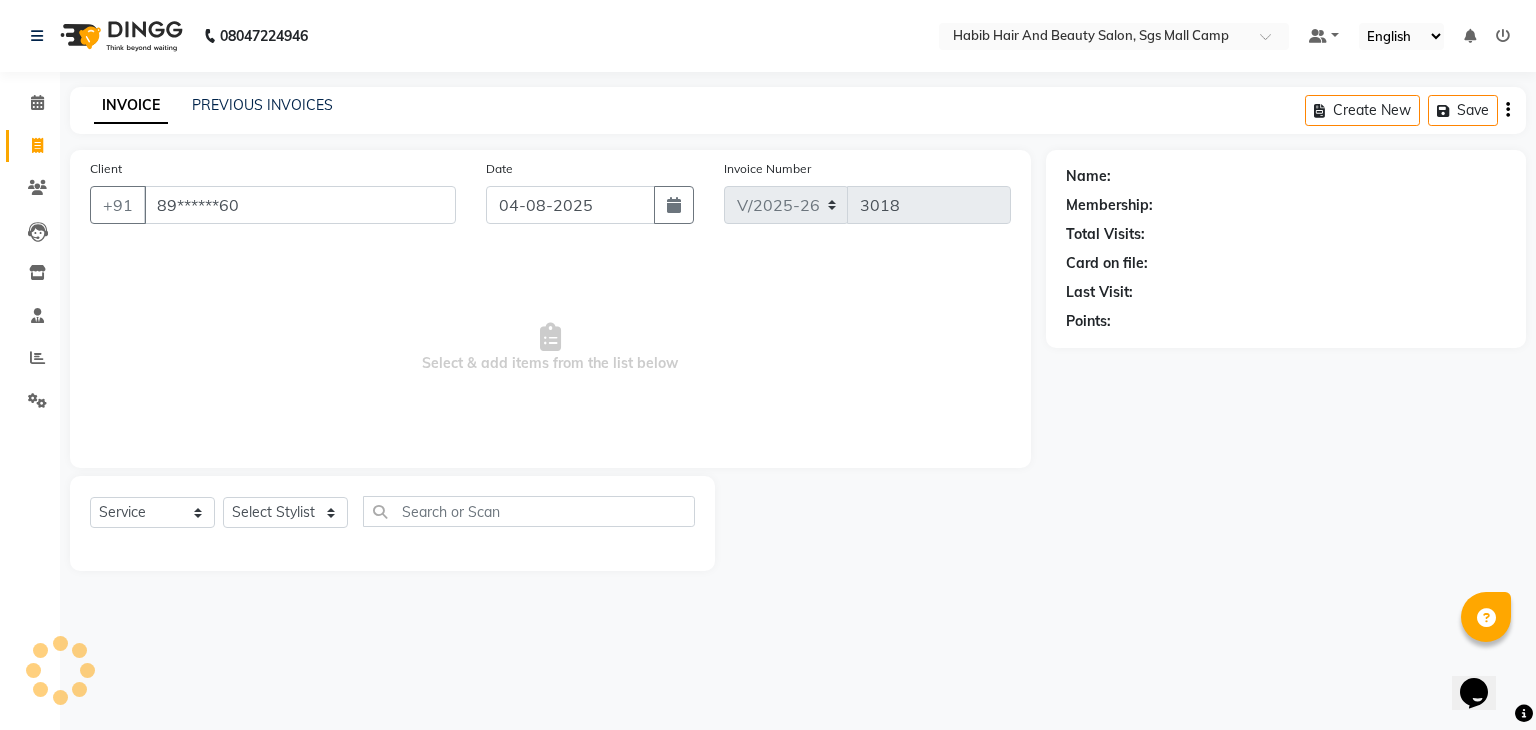 type on "89******60" 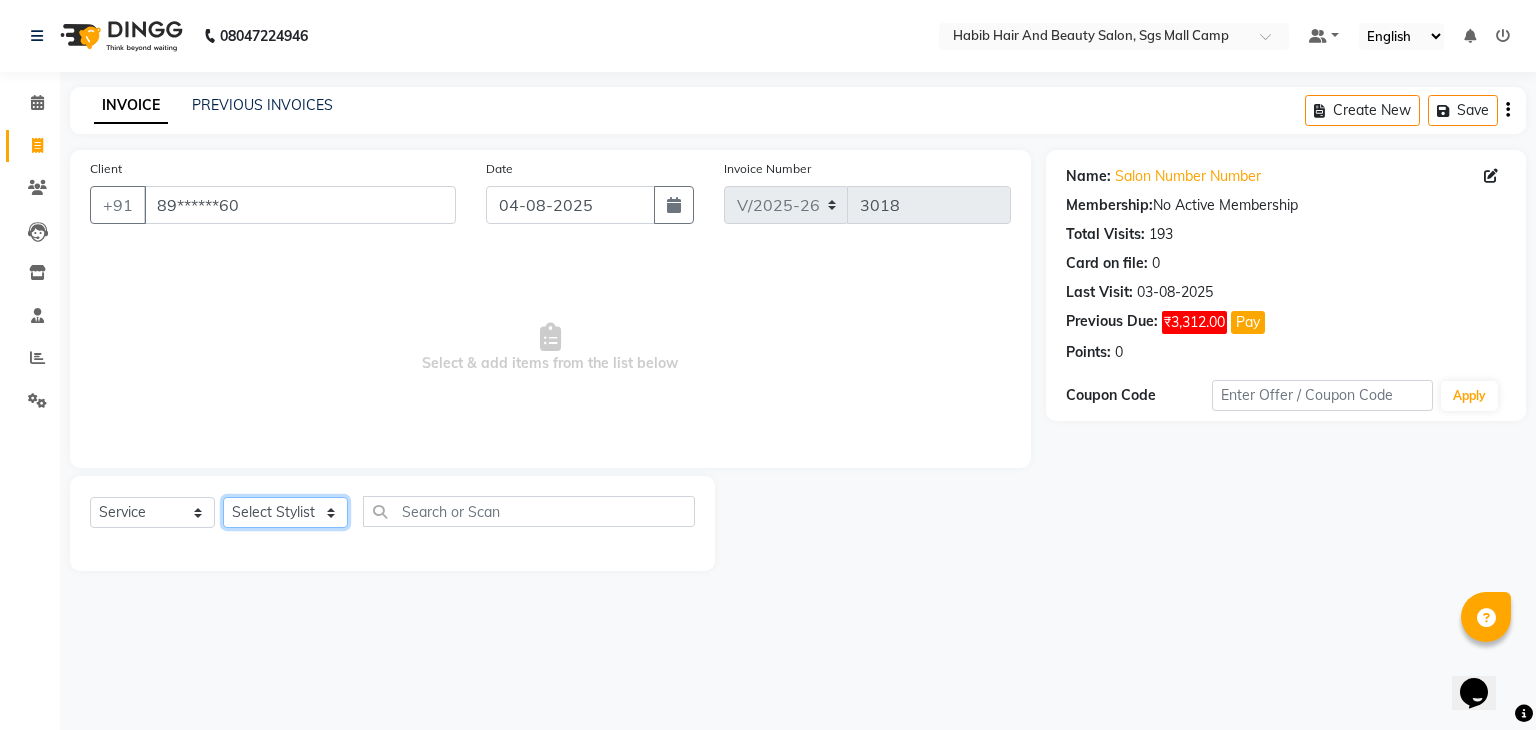 click on "Select Stylist akshay rajguru Avinash  Debojit Manager Micheal  sangeeta shilpa sujal Suraj  swapnil vishakha" 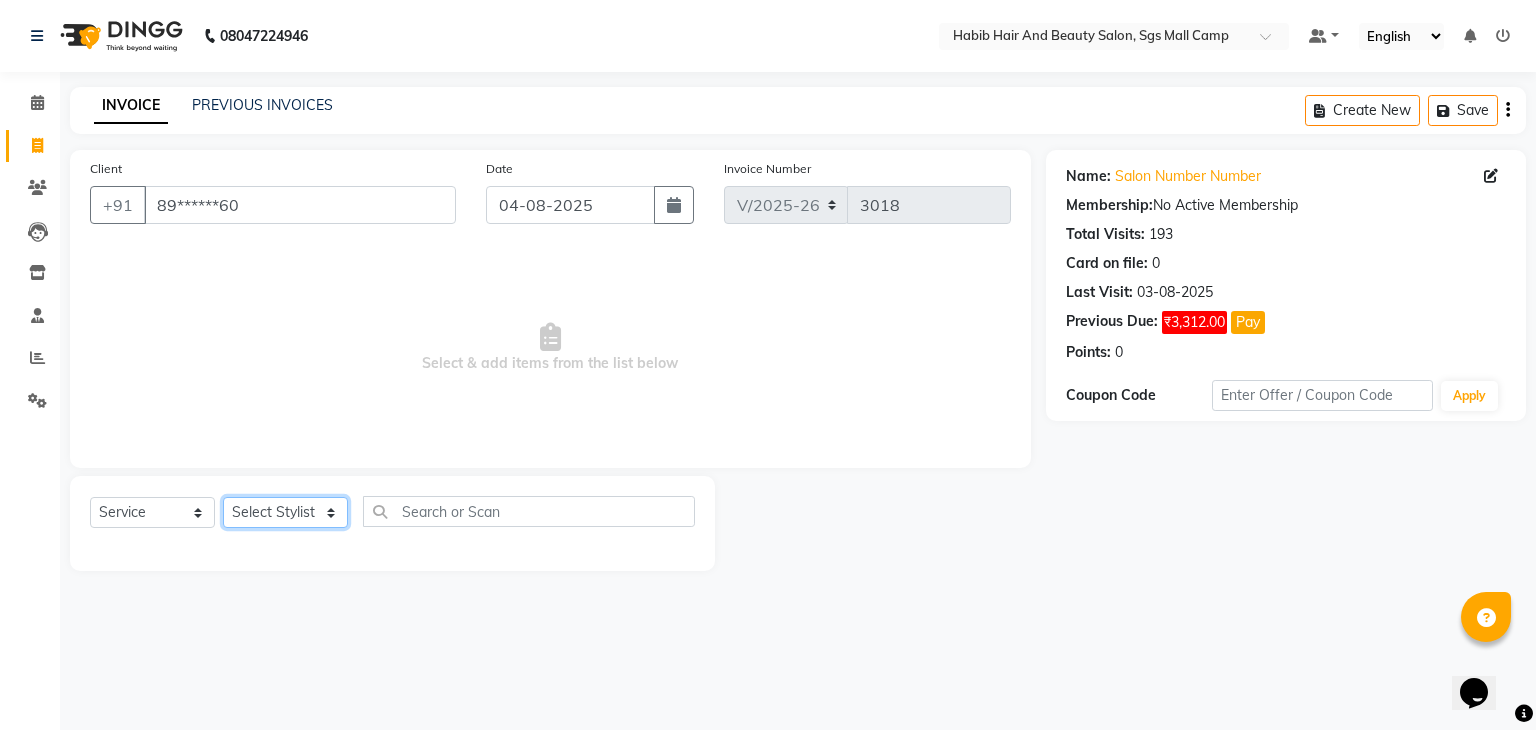 select on "81155" 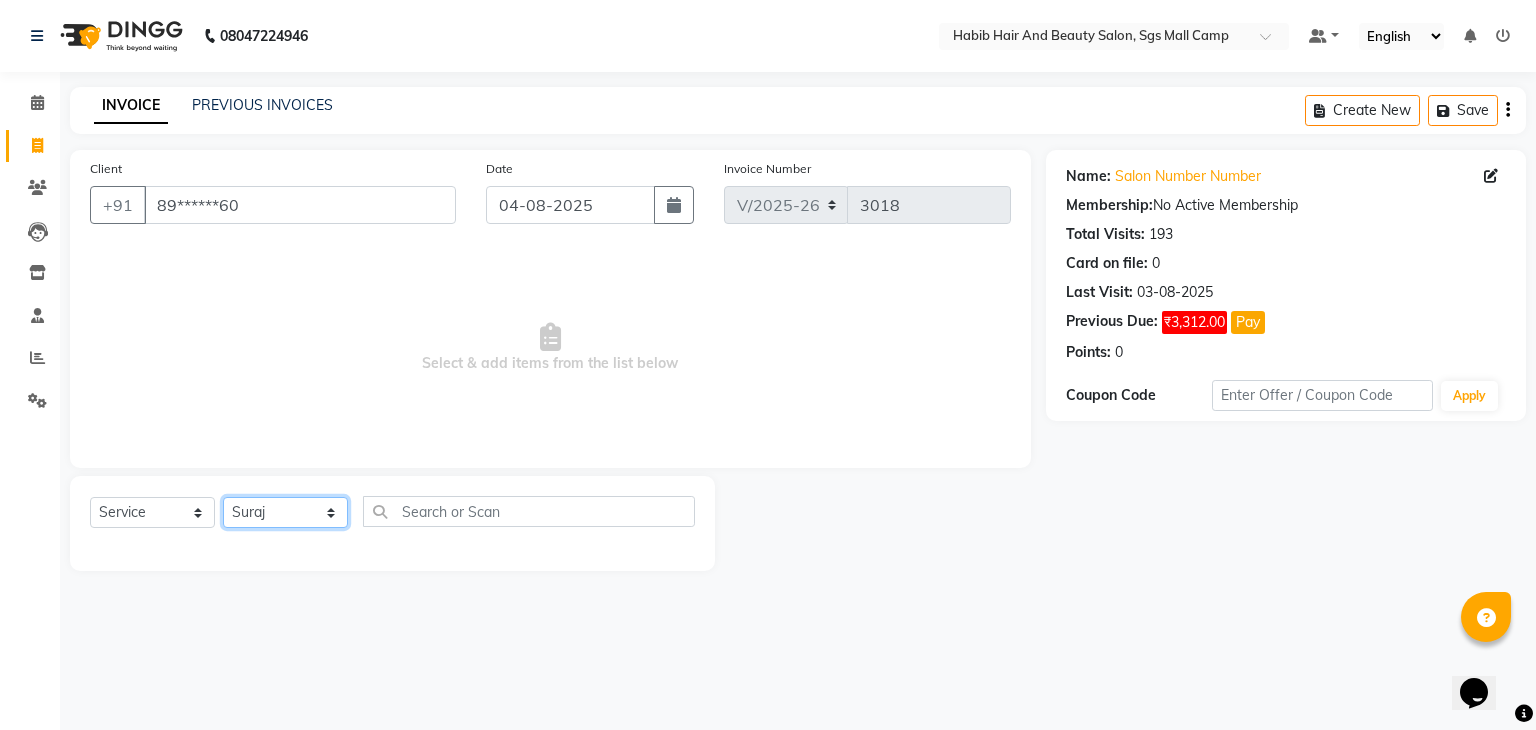 click on "Select Stylist akshay rajguru Avinash  Debojit Manager Micheal  sangeeta shilpa sujal Suraj  swapnil vishakha" 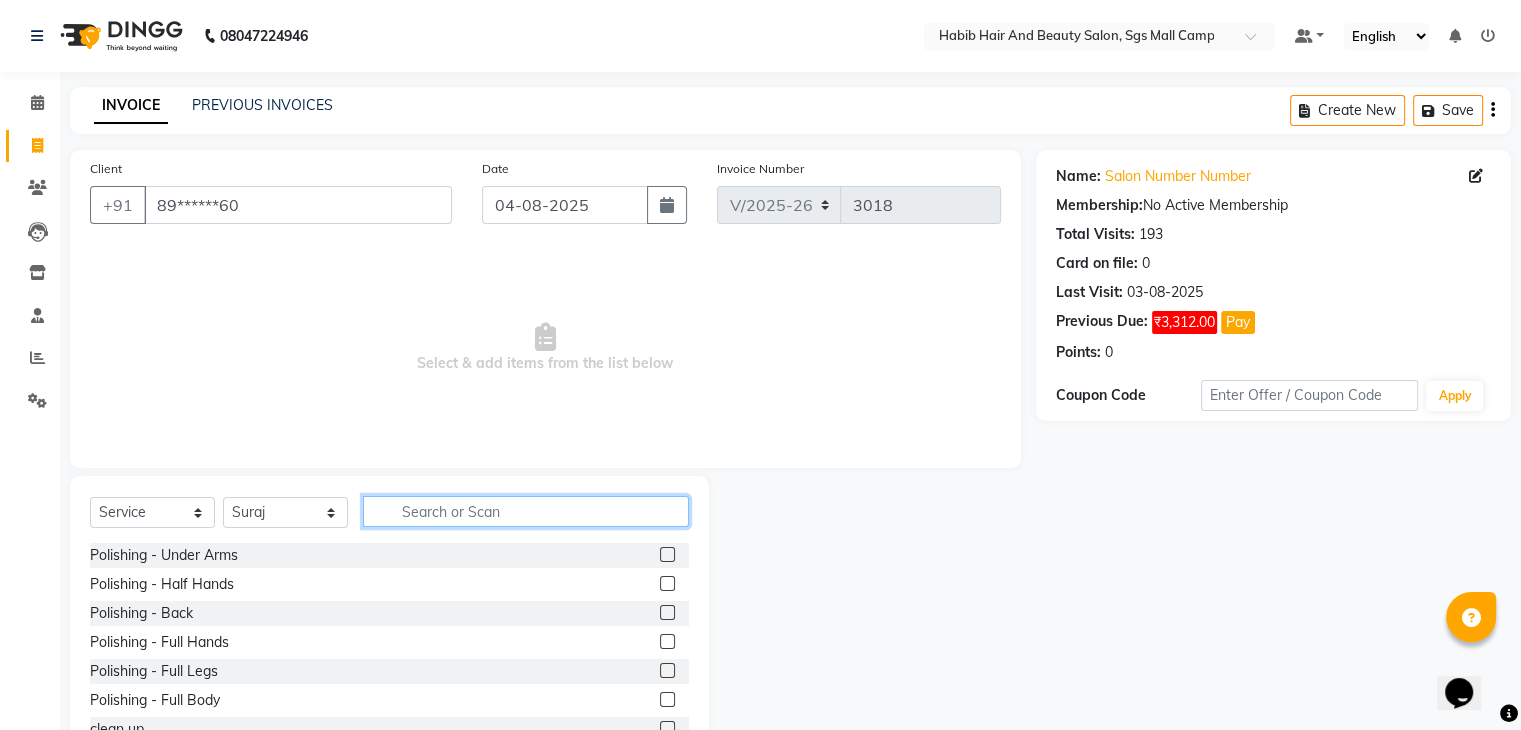 click 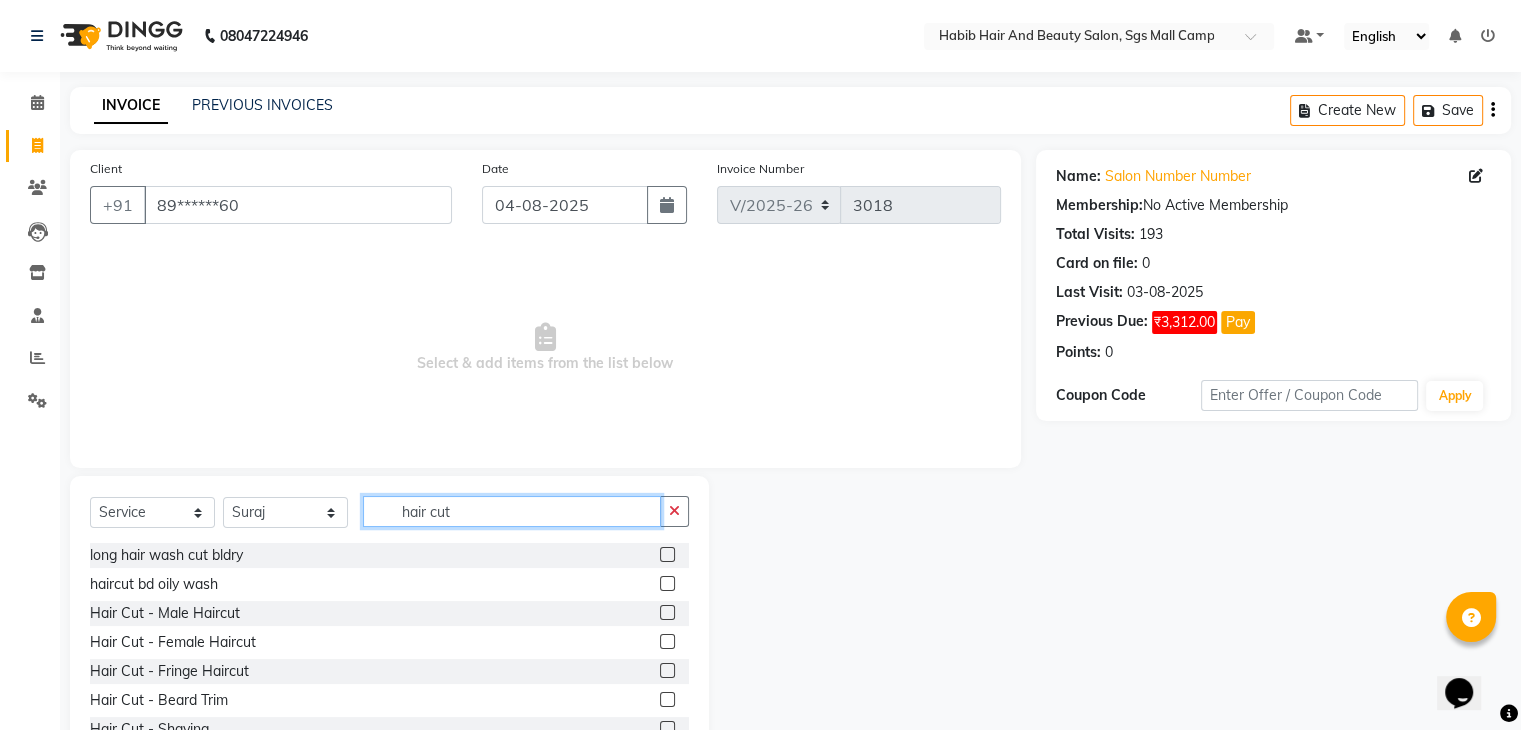 type on "hair cut" 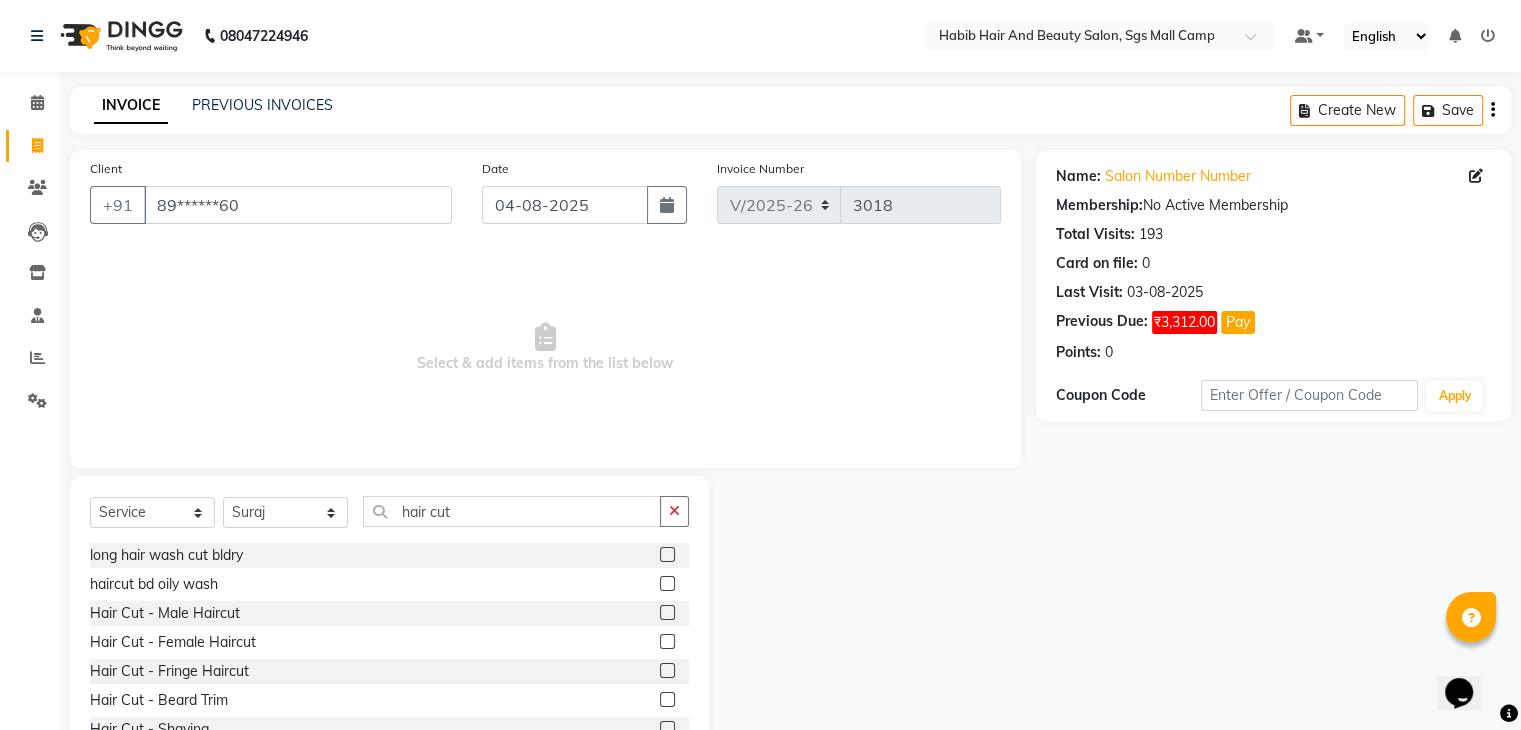 click 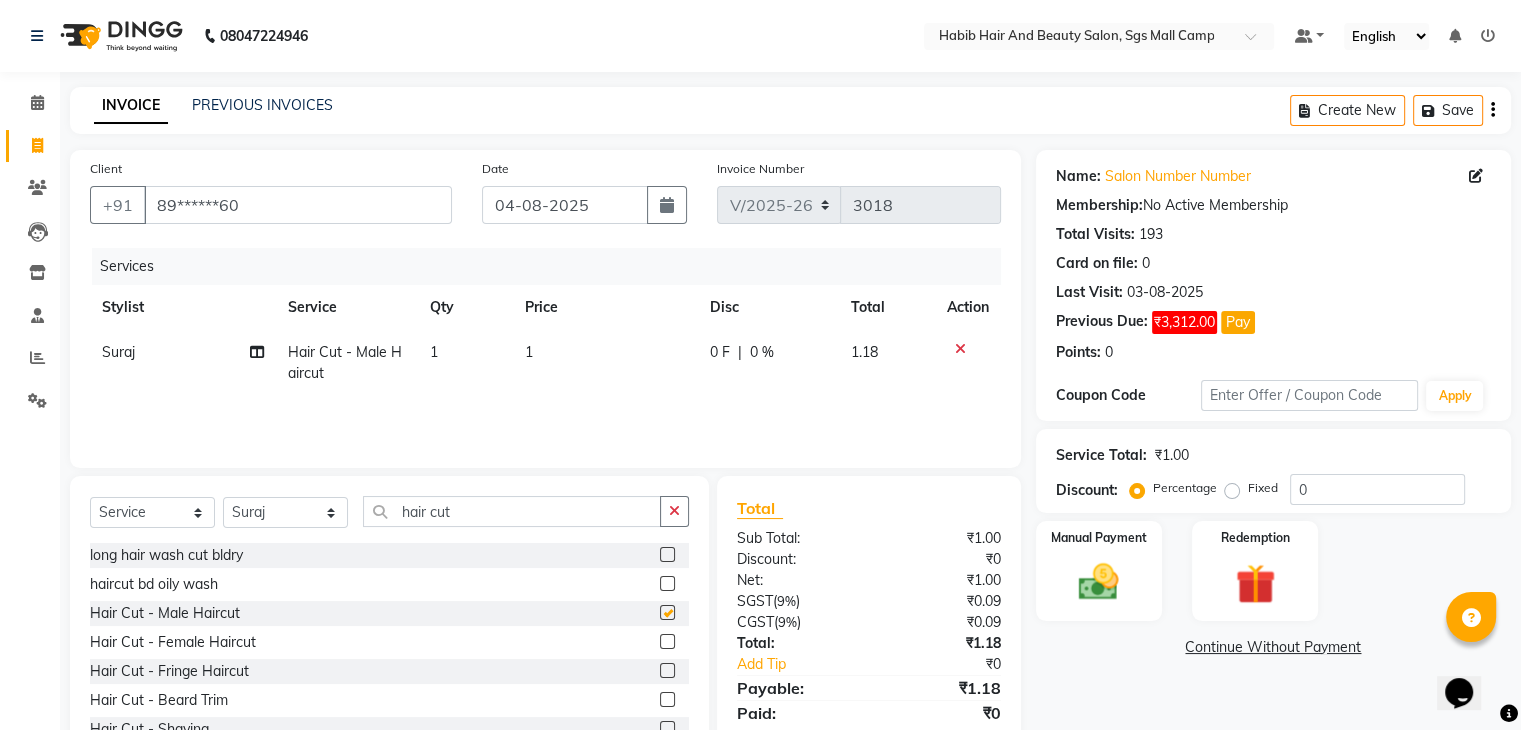 checkbox on "false" 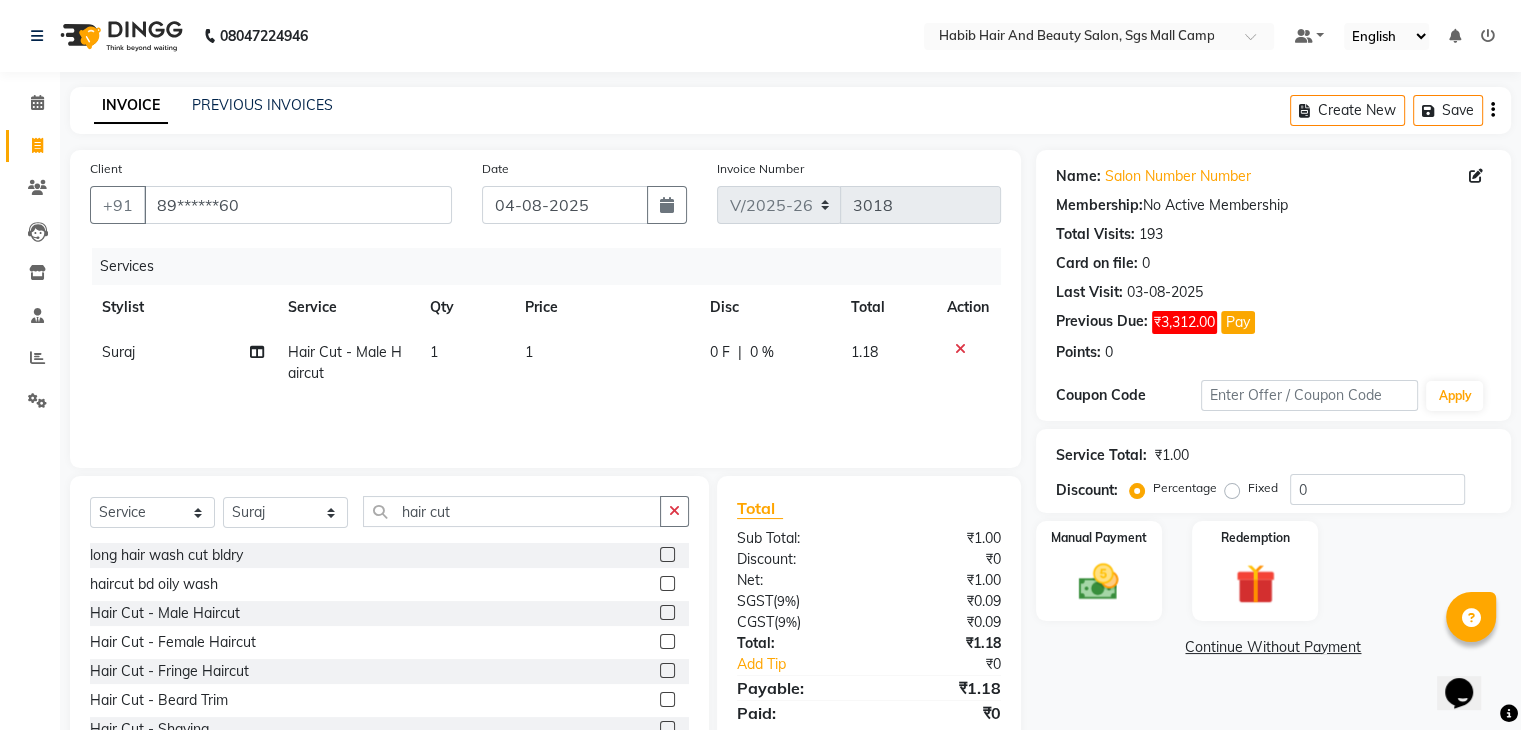 click on "1" 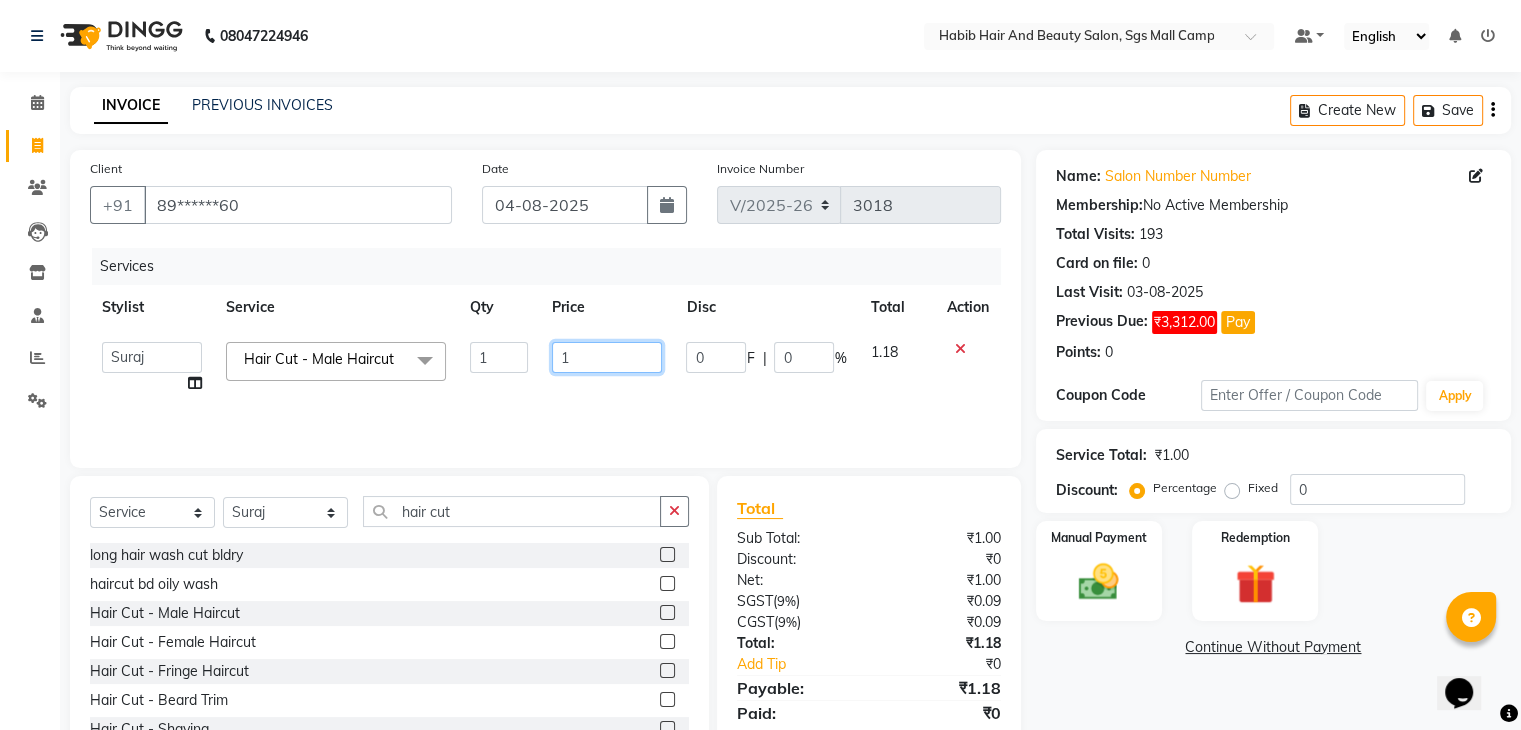 click on "1" 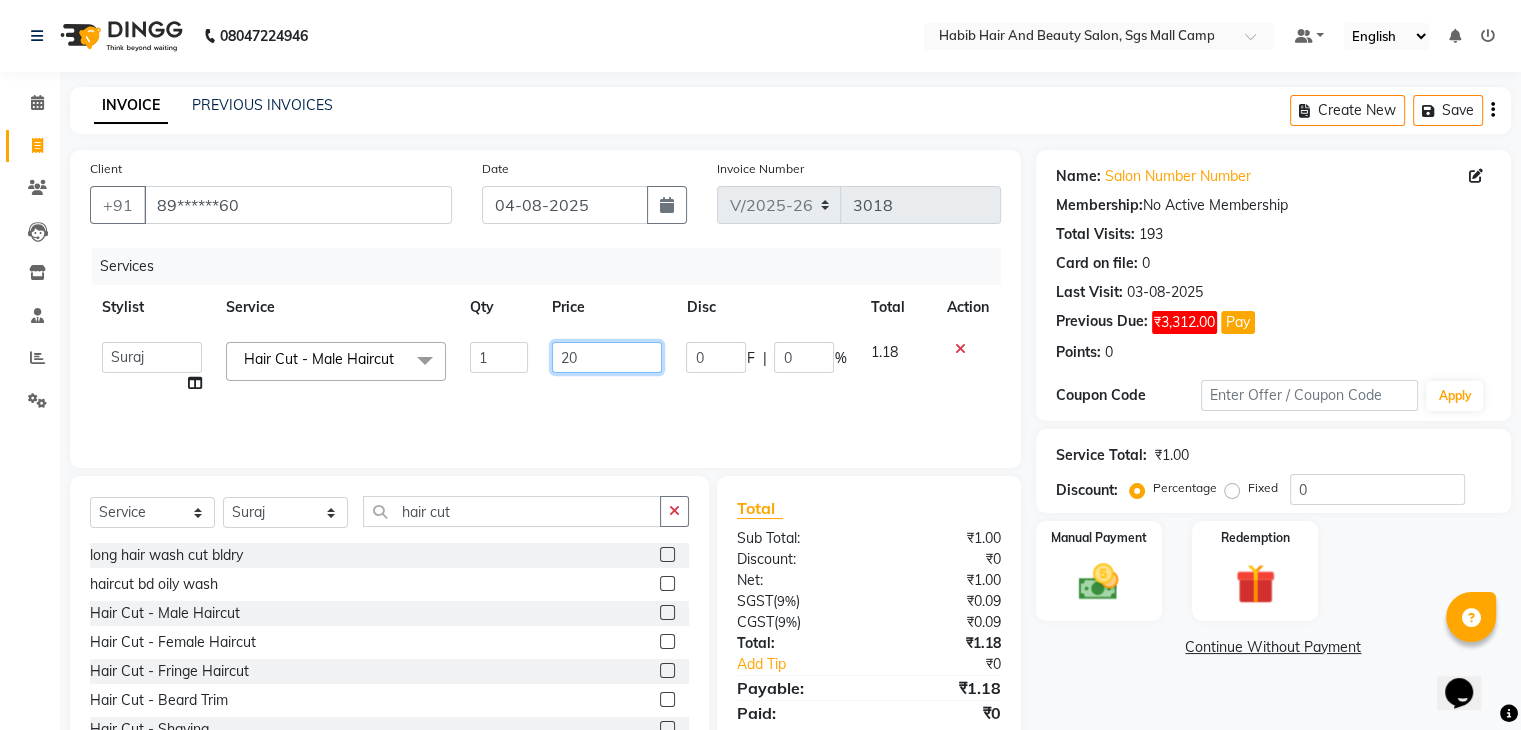 type on "200" 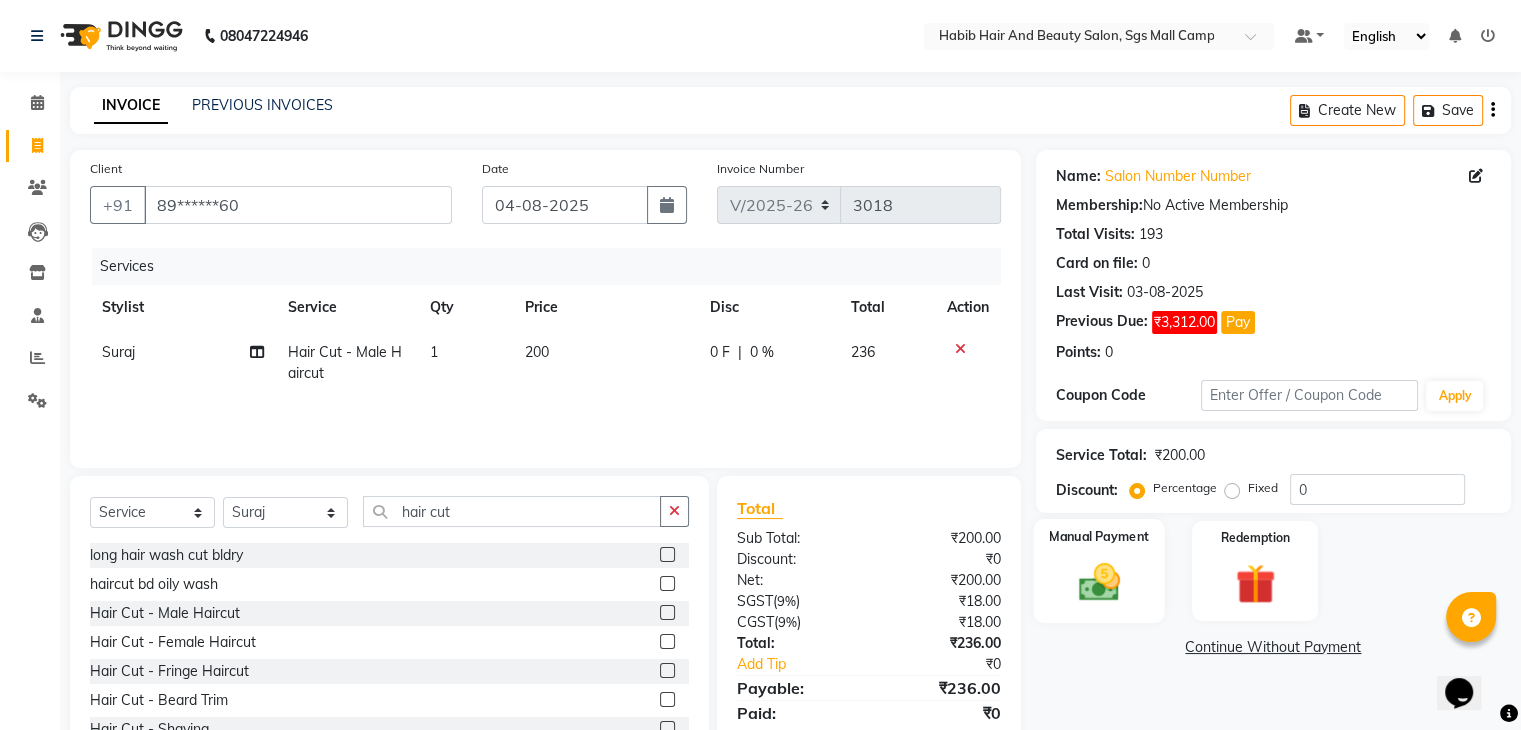 click on "Manual Payment" 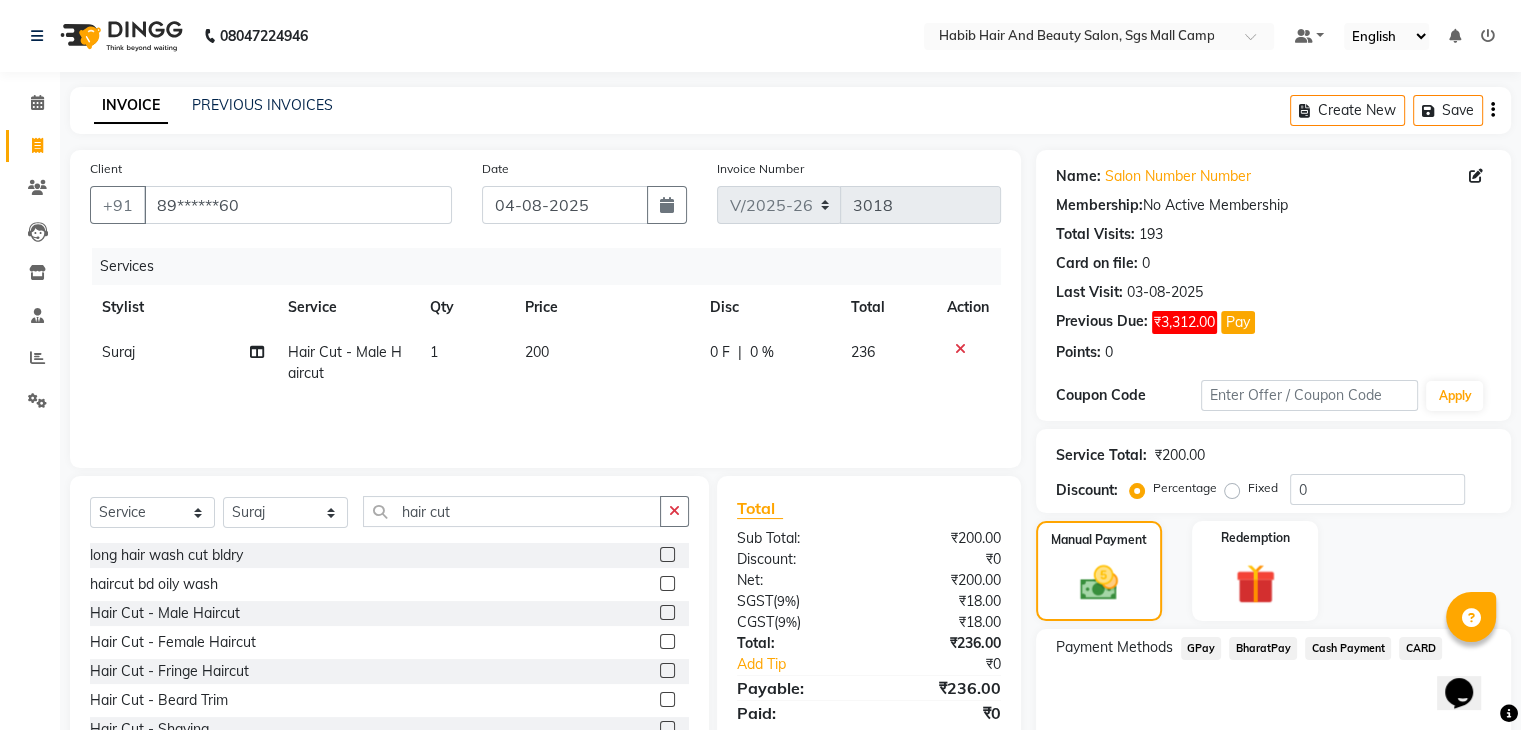 click on "BharatPay" 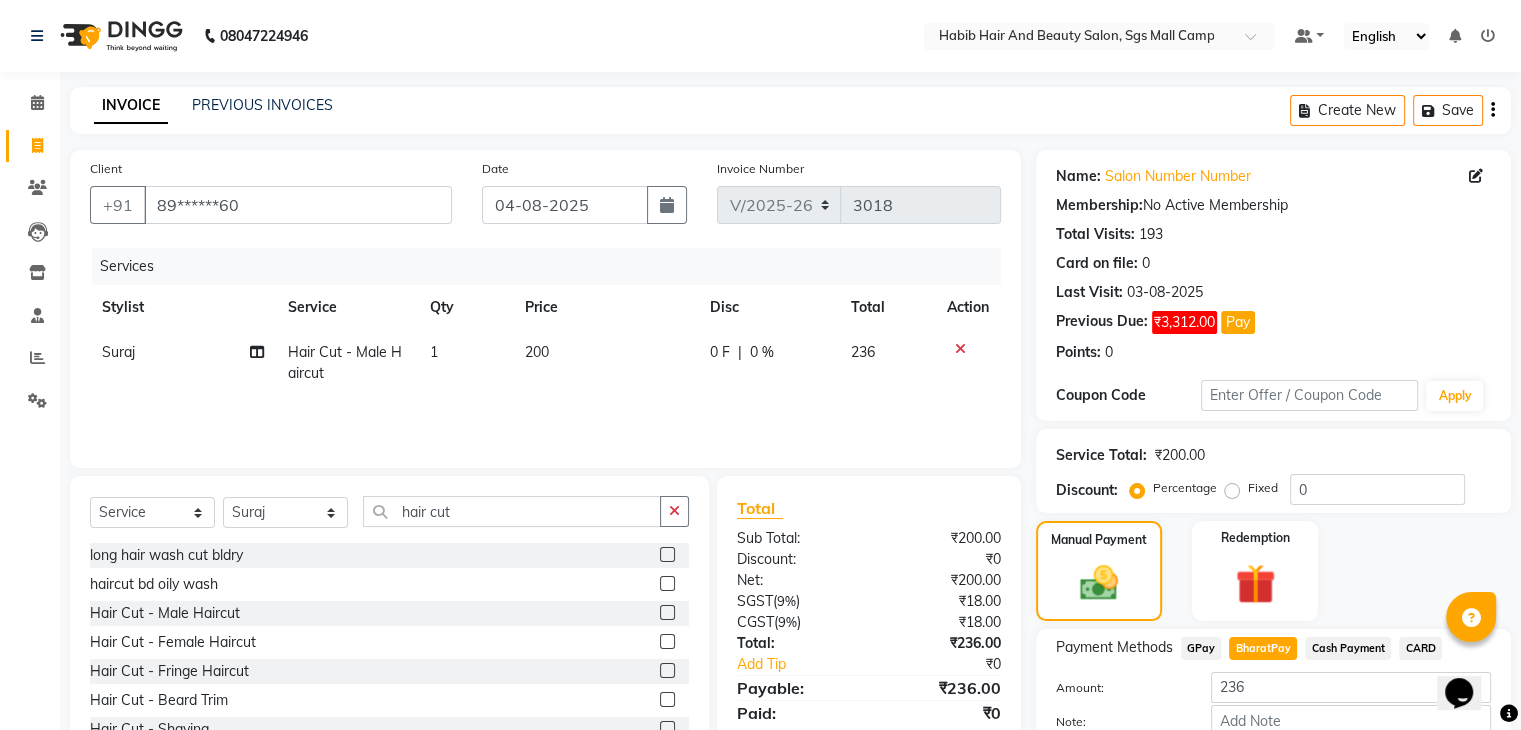scroll, scrollTop: 120, scrollLeft: 0, axis: vertical 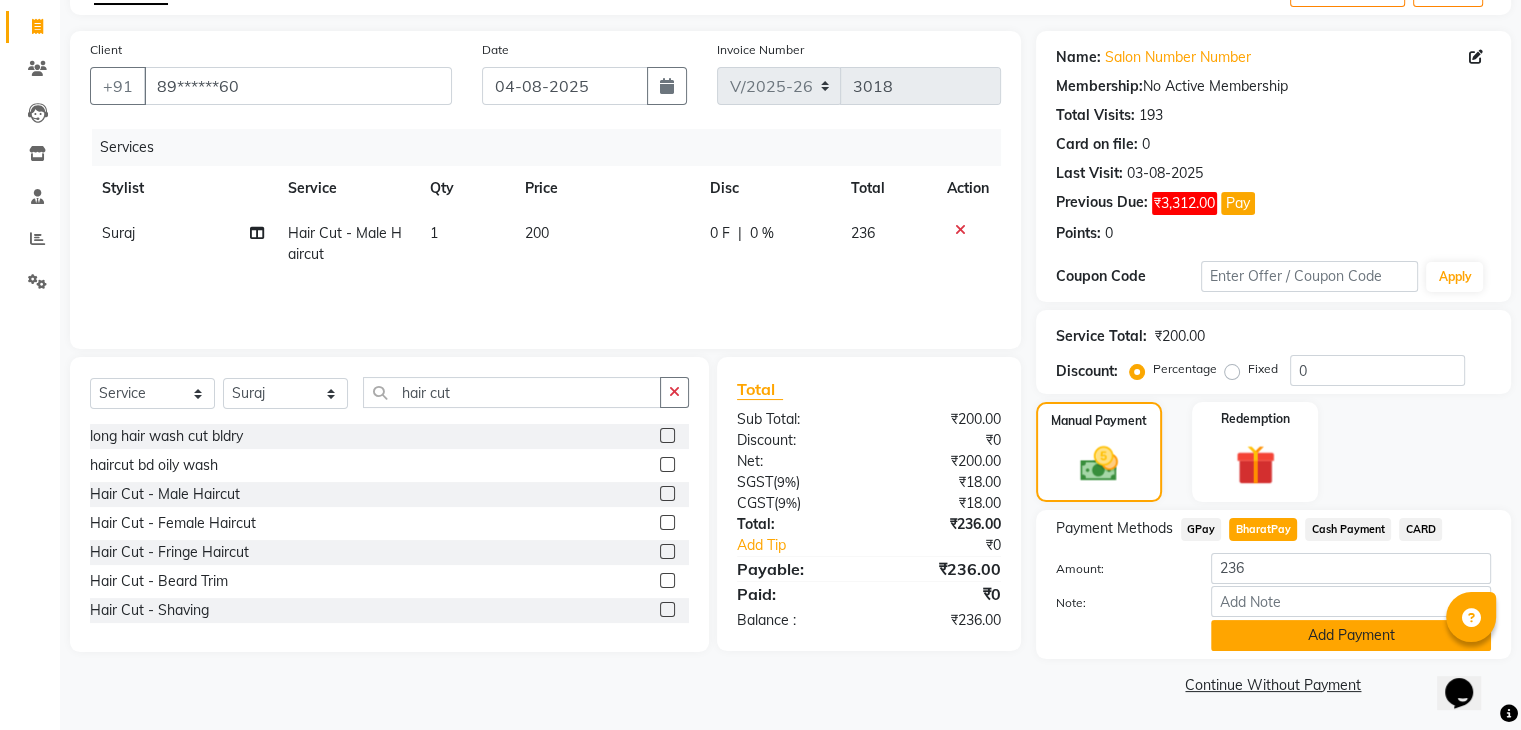 click on "Add Payment" 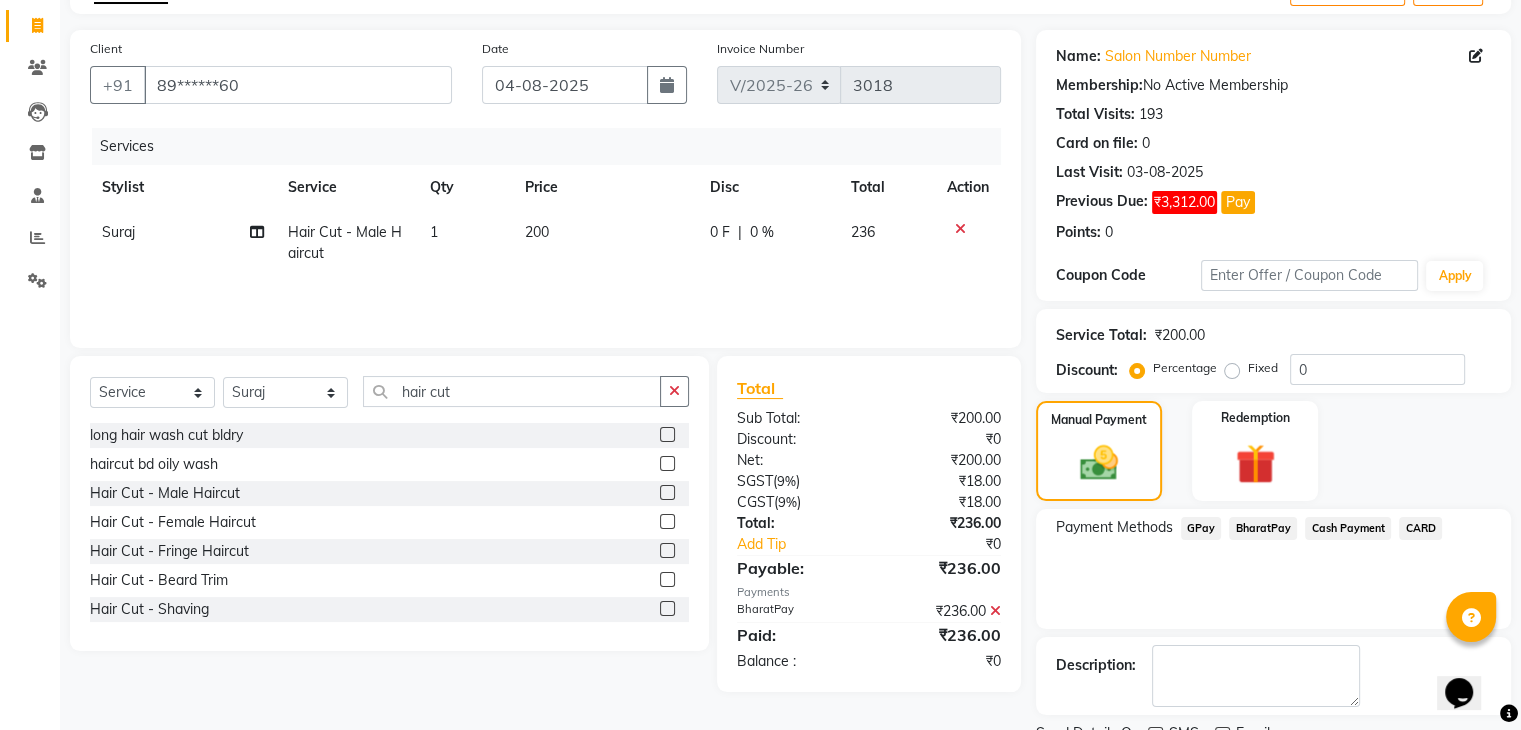 scroll, scrollTop: 201, scrollLeft: 0, axis: vertical 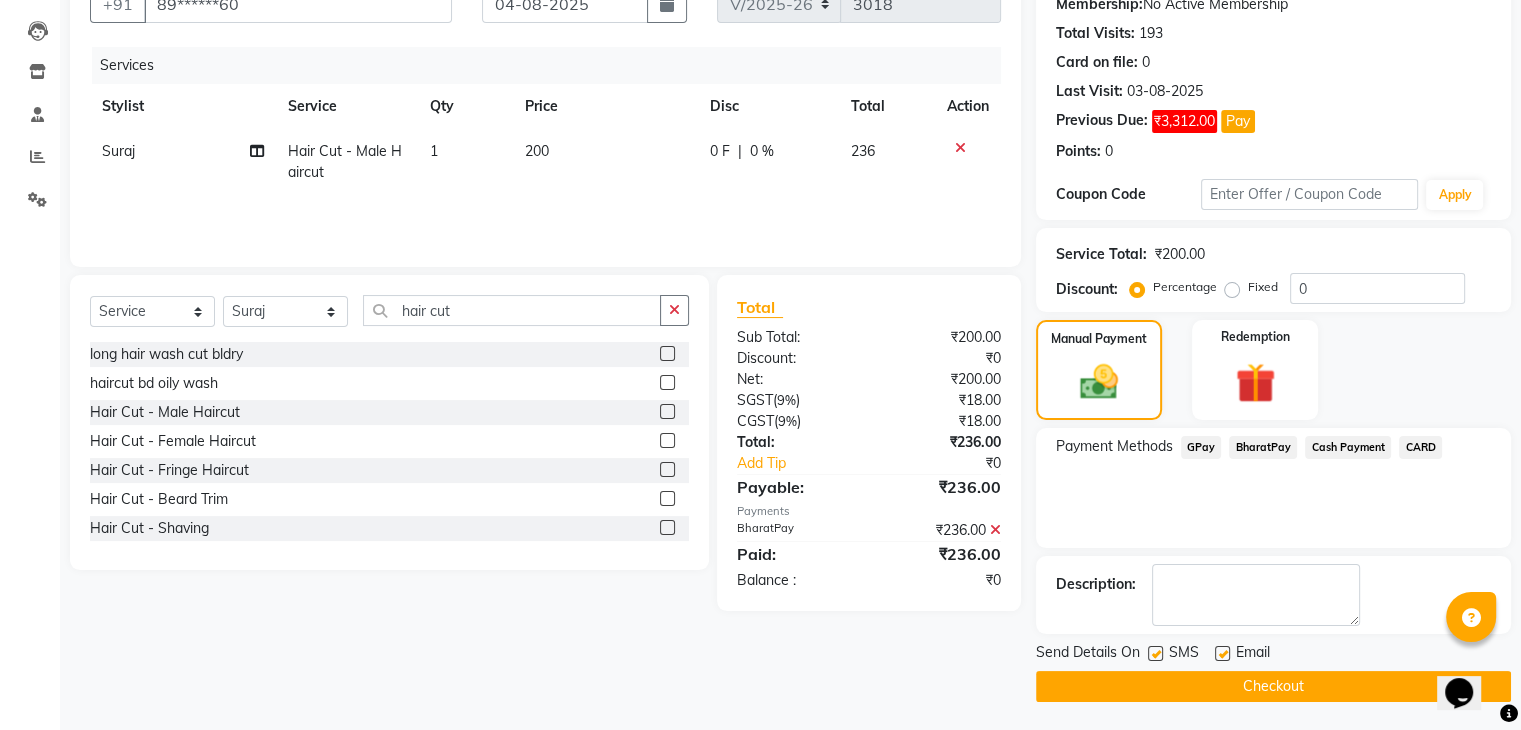 click on "Checkout" 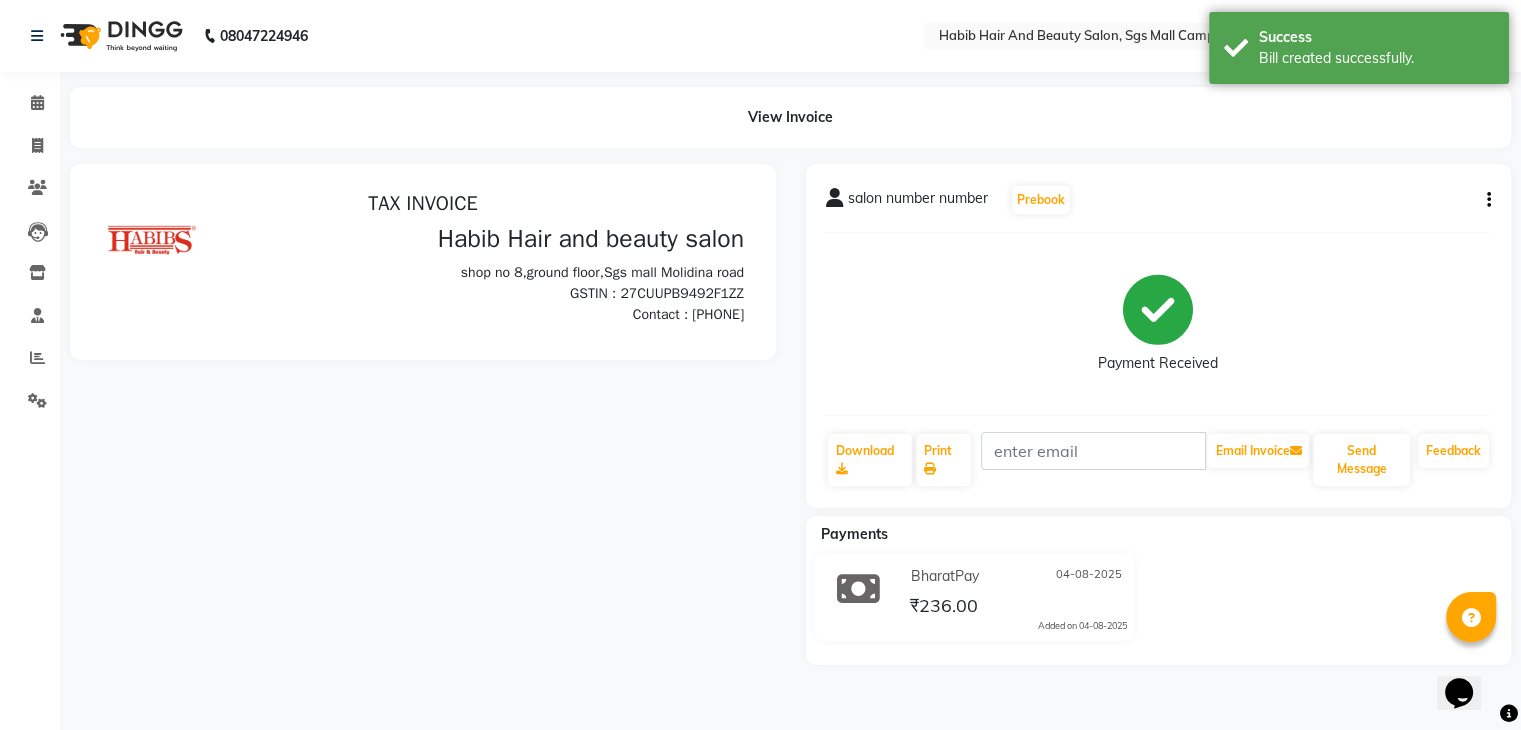 scroll, scrollTop: 0, scrollLeft: 0, axis: both 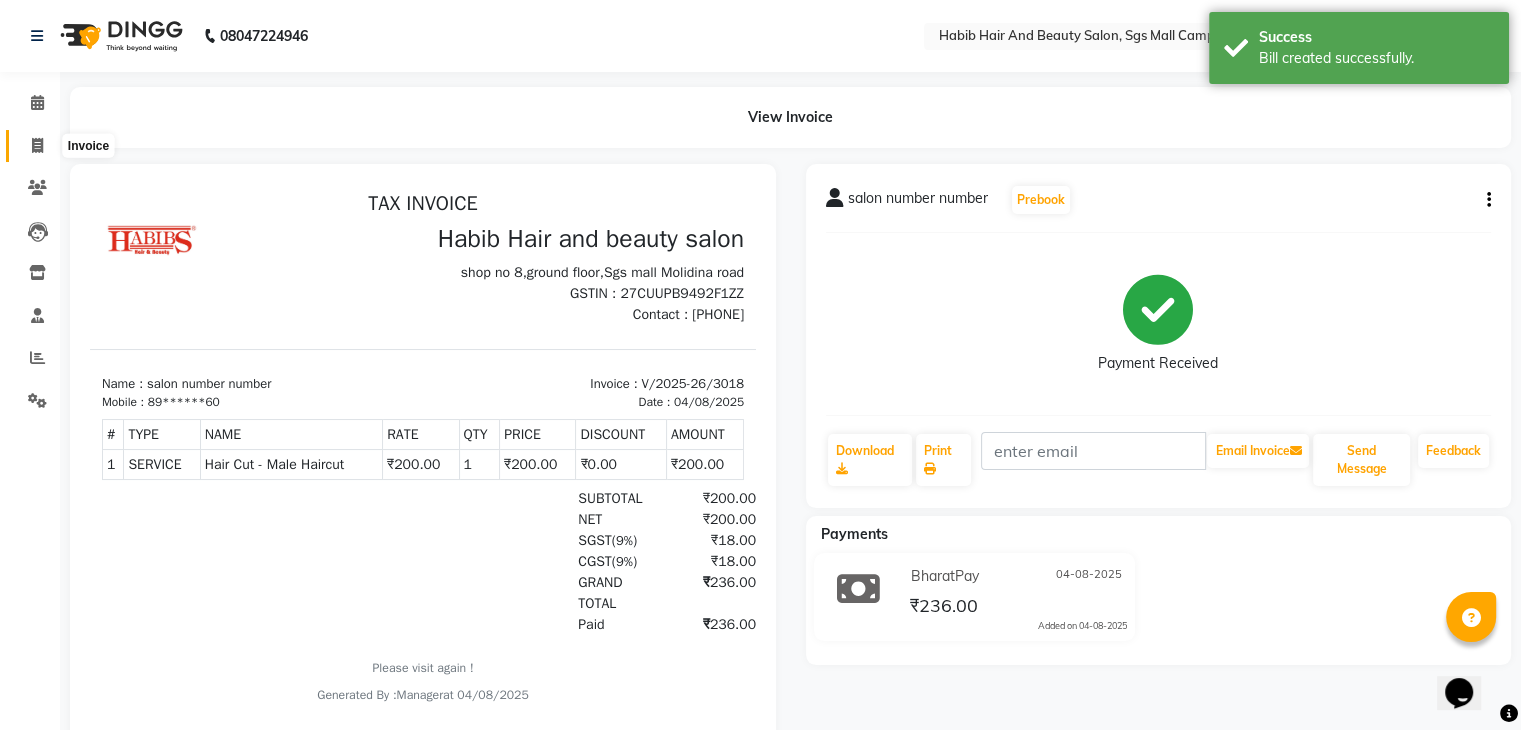 click 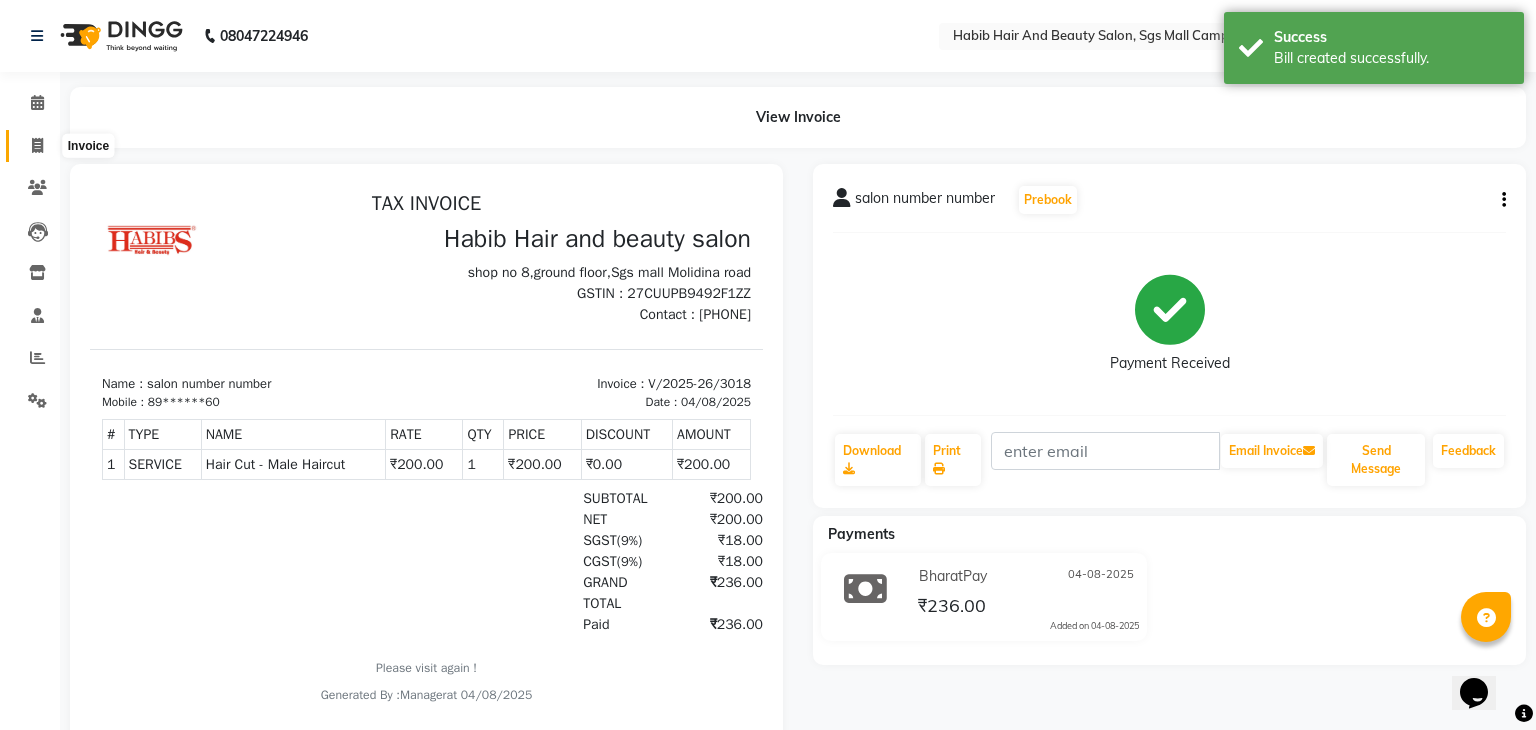 select on "8362" 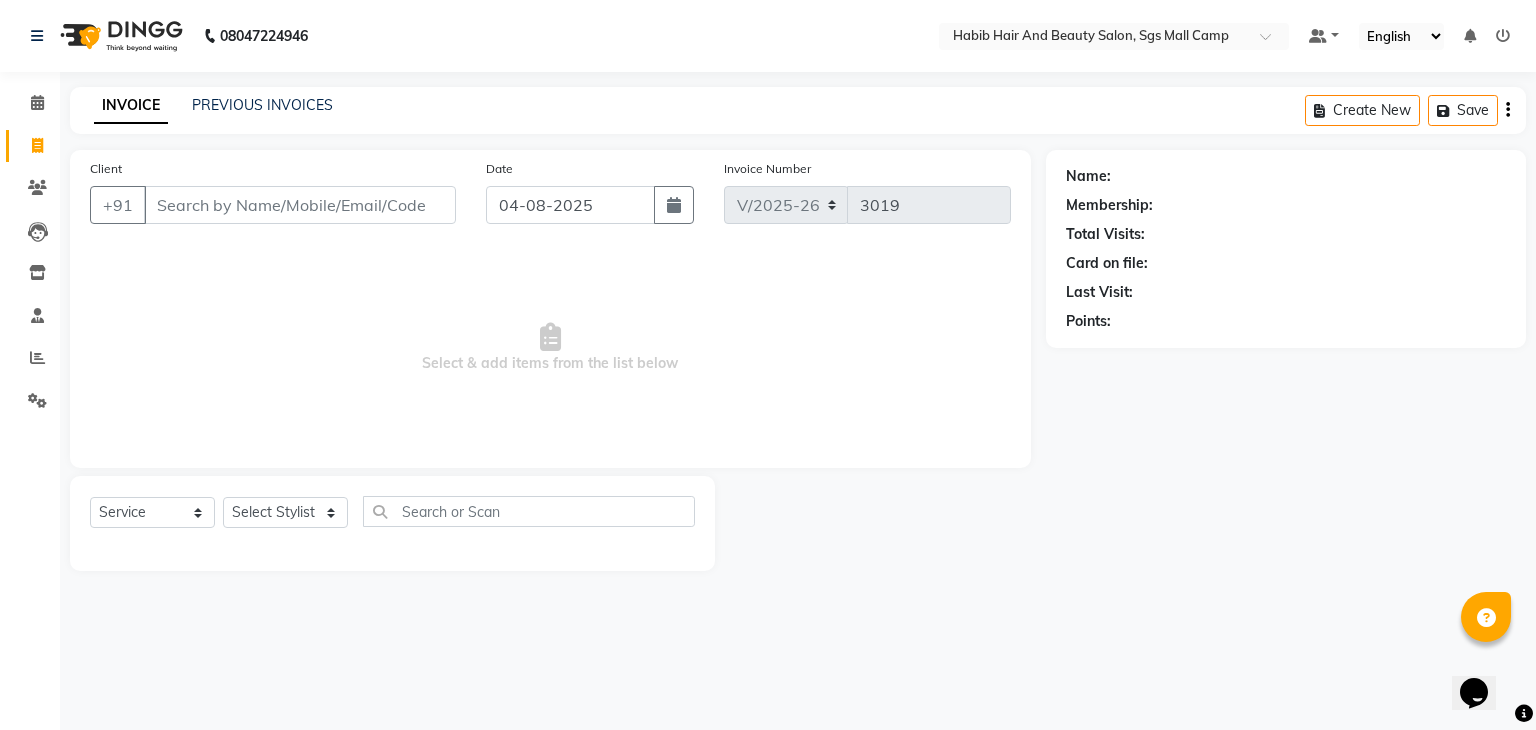 click on "Client" at bounding box center (300, 205) 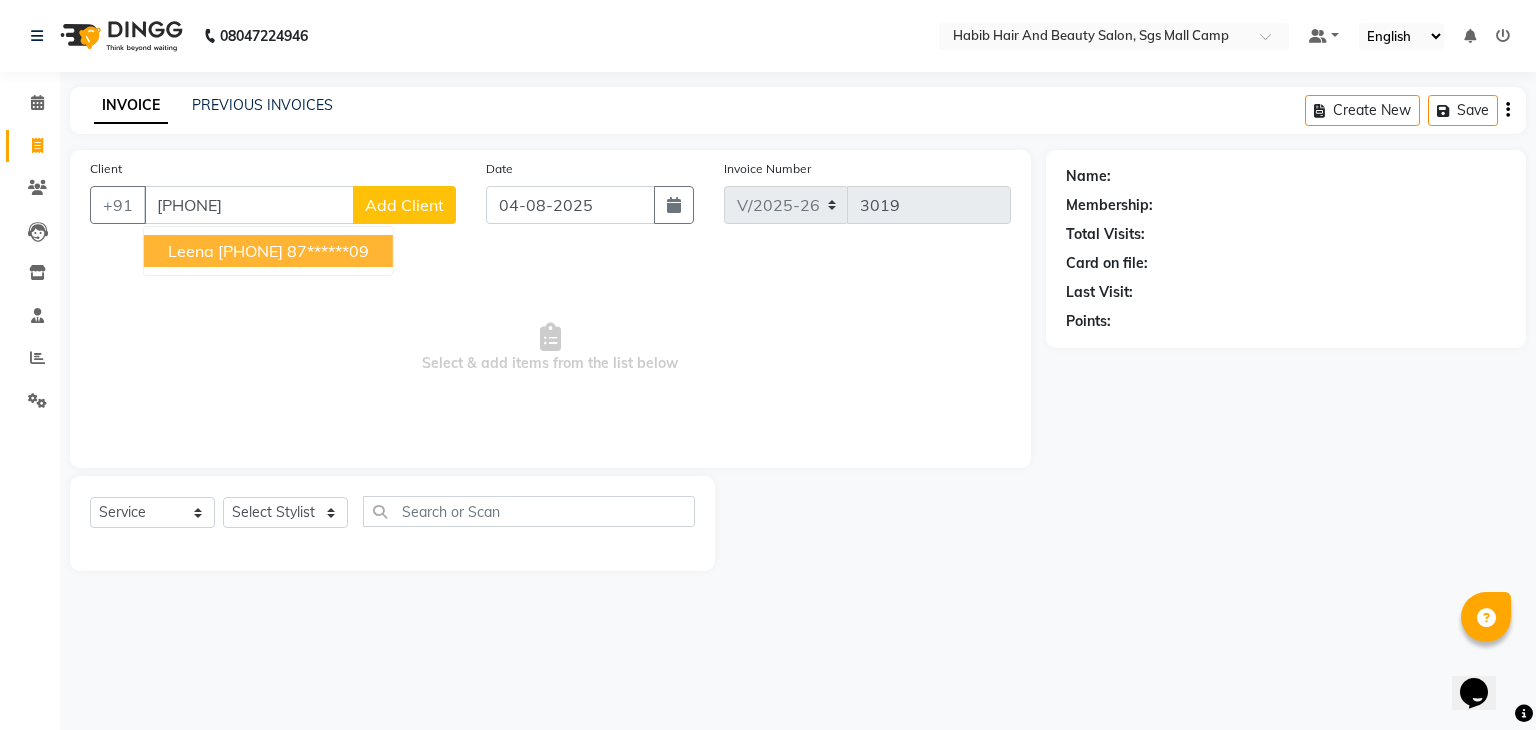 click on "87******09" at bounding box center [328, 251] 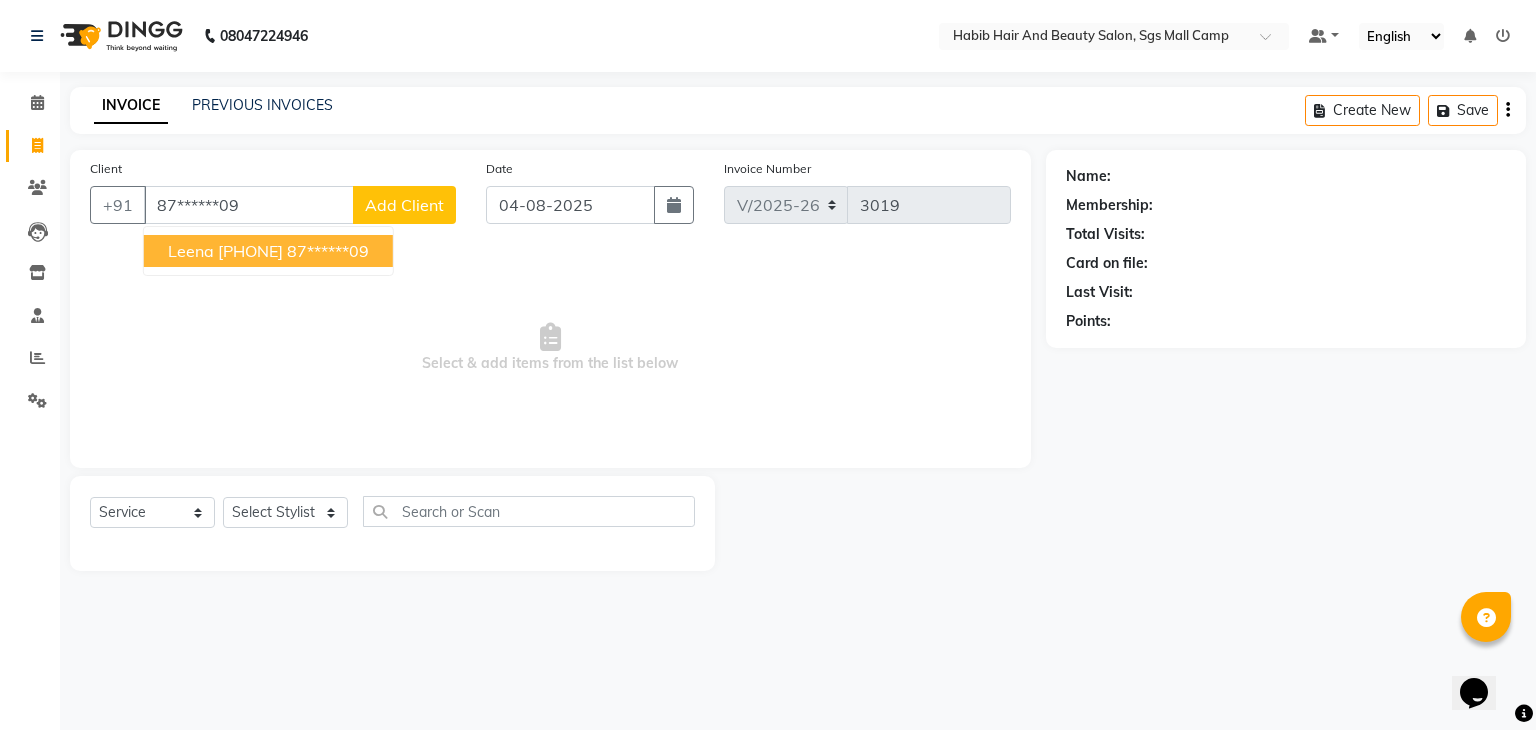 type on "87******09" 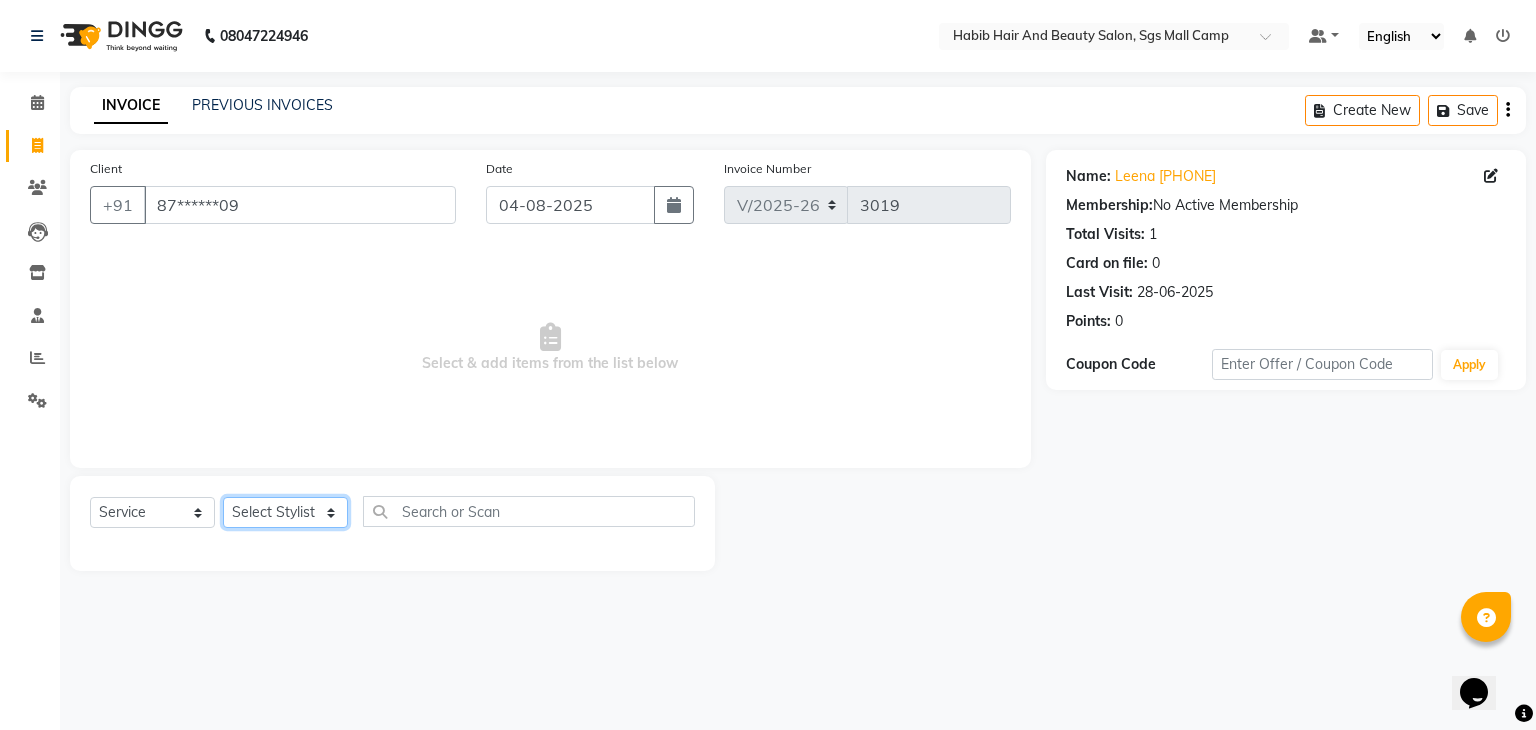 click on "Select Stylist akshay rajguru Avinash  Debojit Manager Micheal  sangeeta shilpa sujal Suraj  swapnil vishakha" 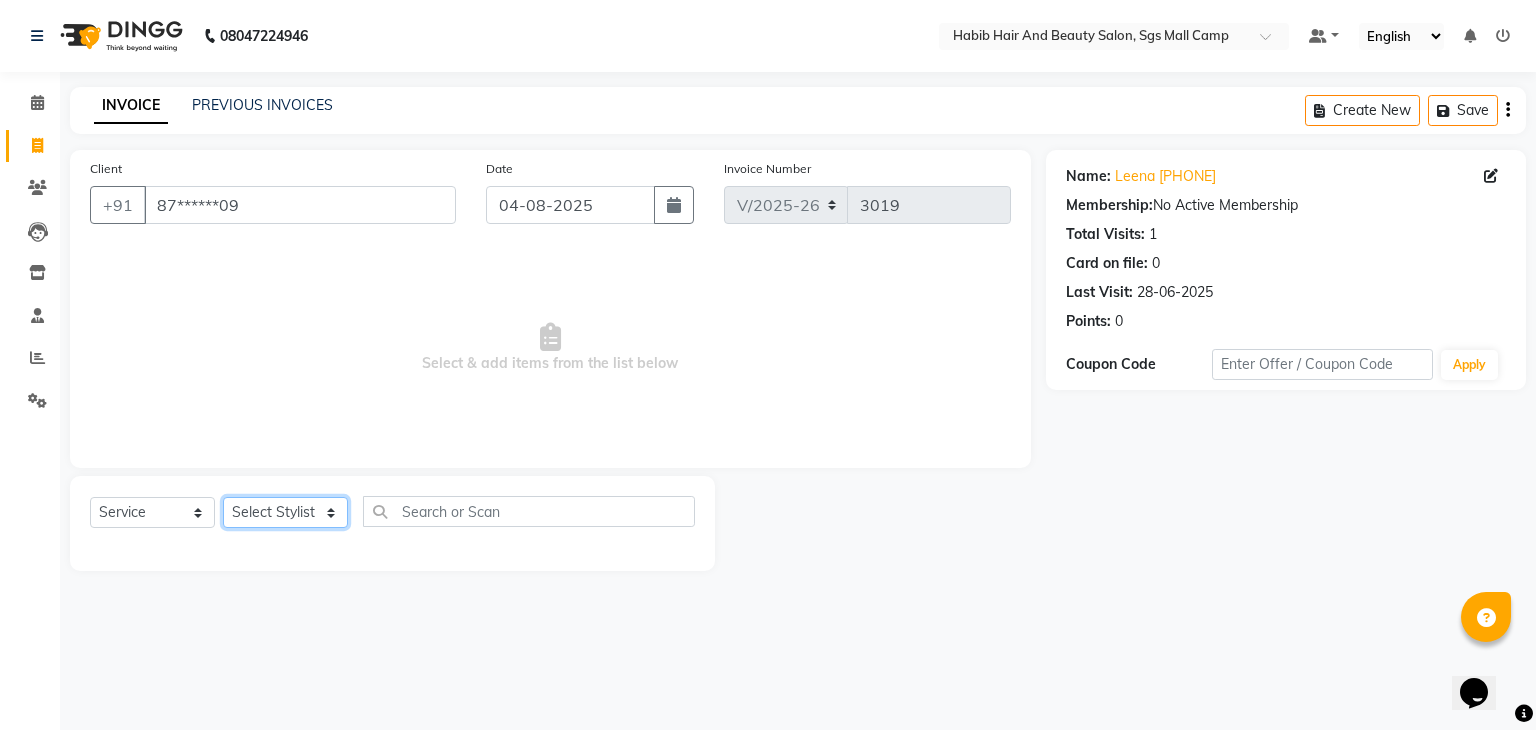 select on "81157" 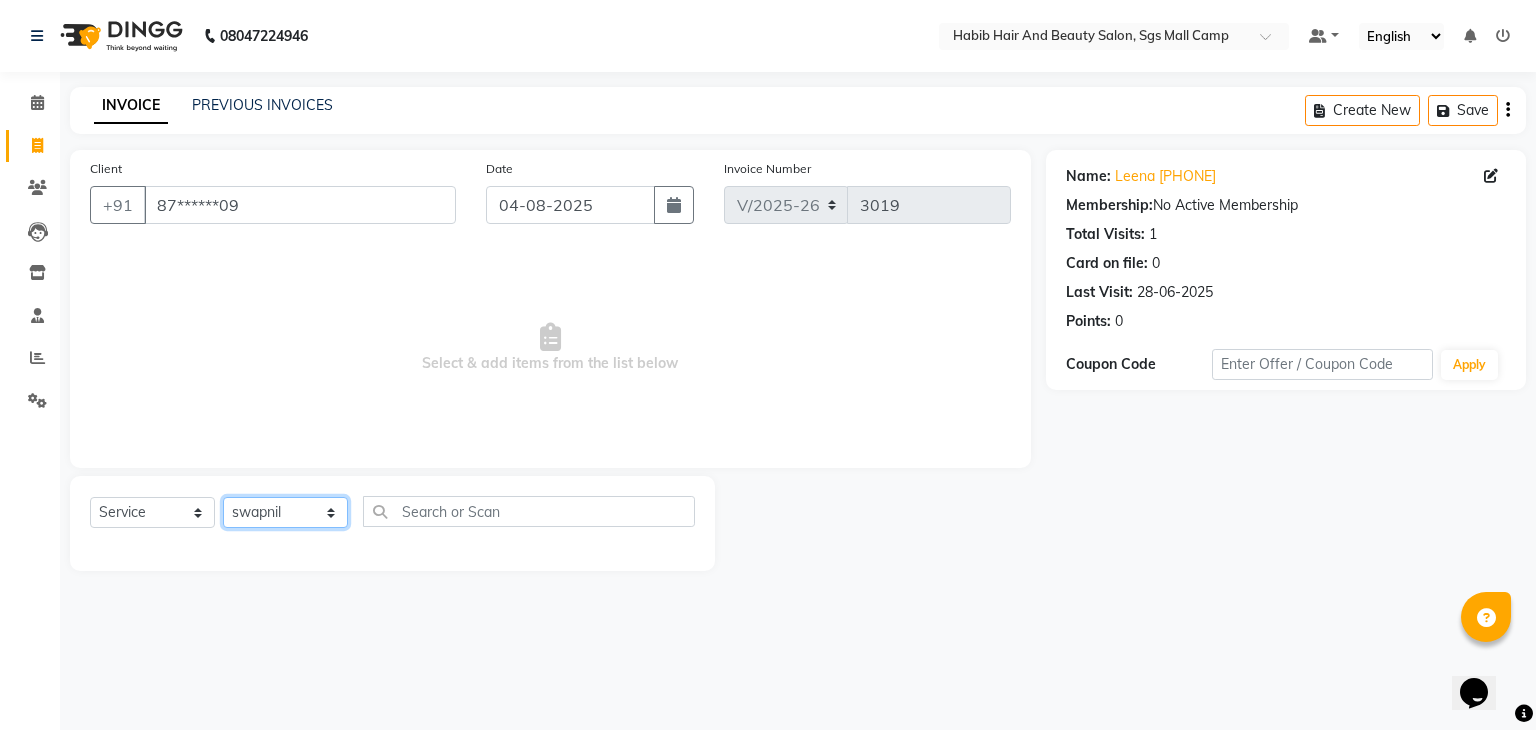 click on "Select Stylist akshay rajguru Avinash  Debojit Manager Micheal  sangeeta shilpa sujal Suraj  swapnil vishakha" 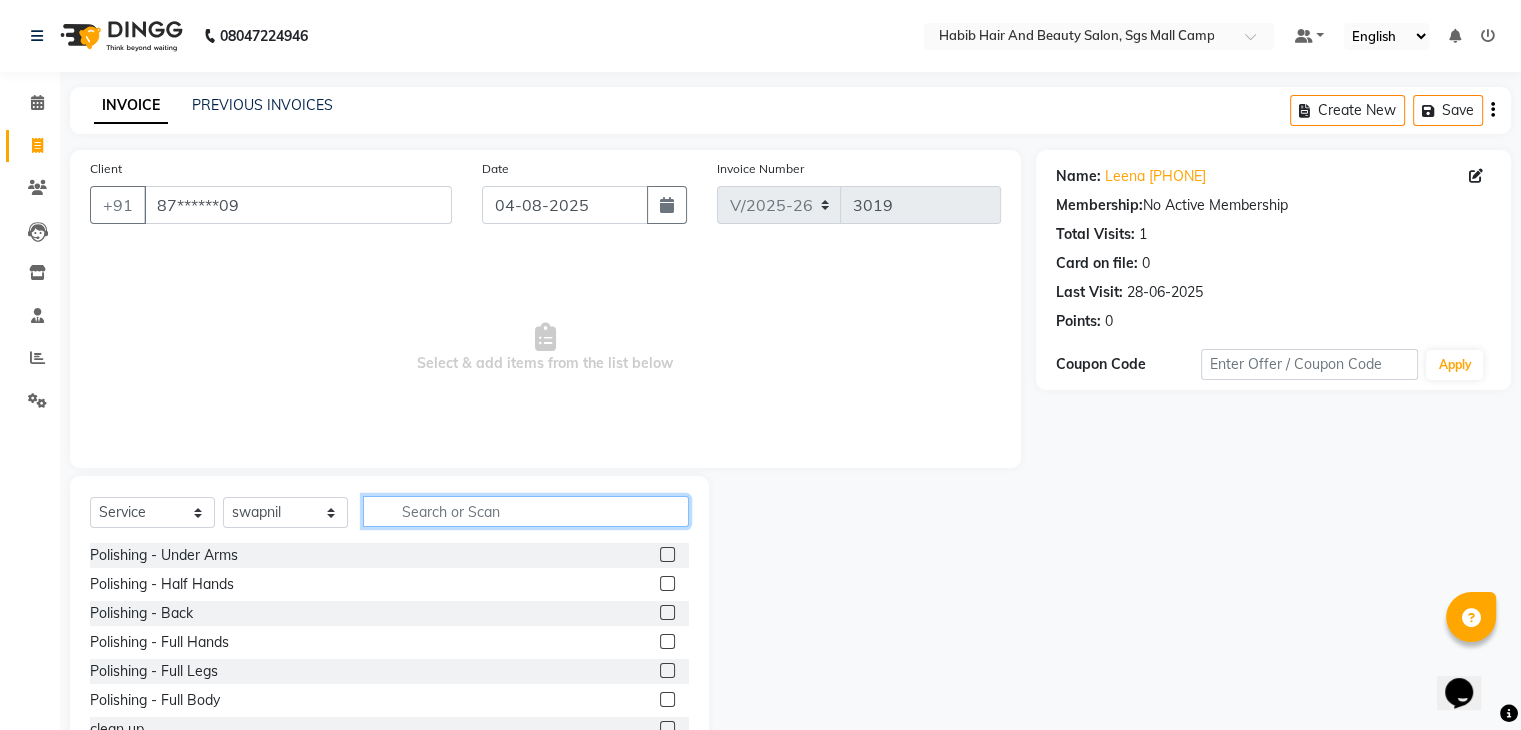 click 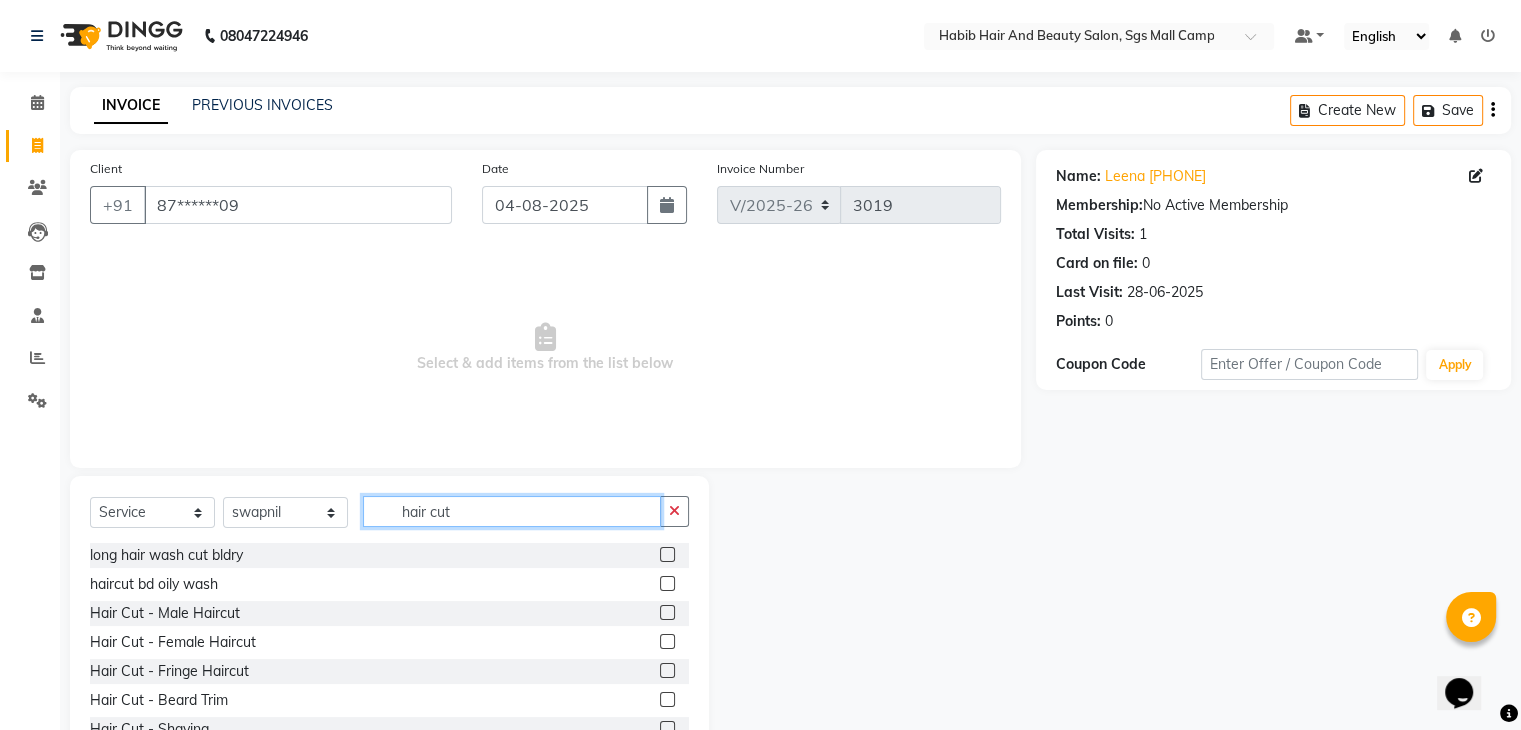 type on "hair cut" 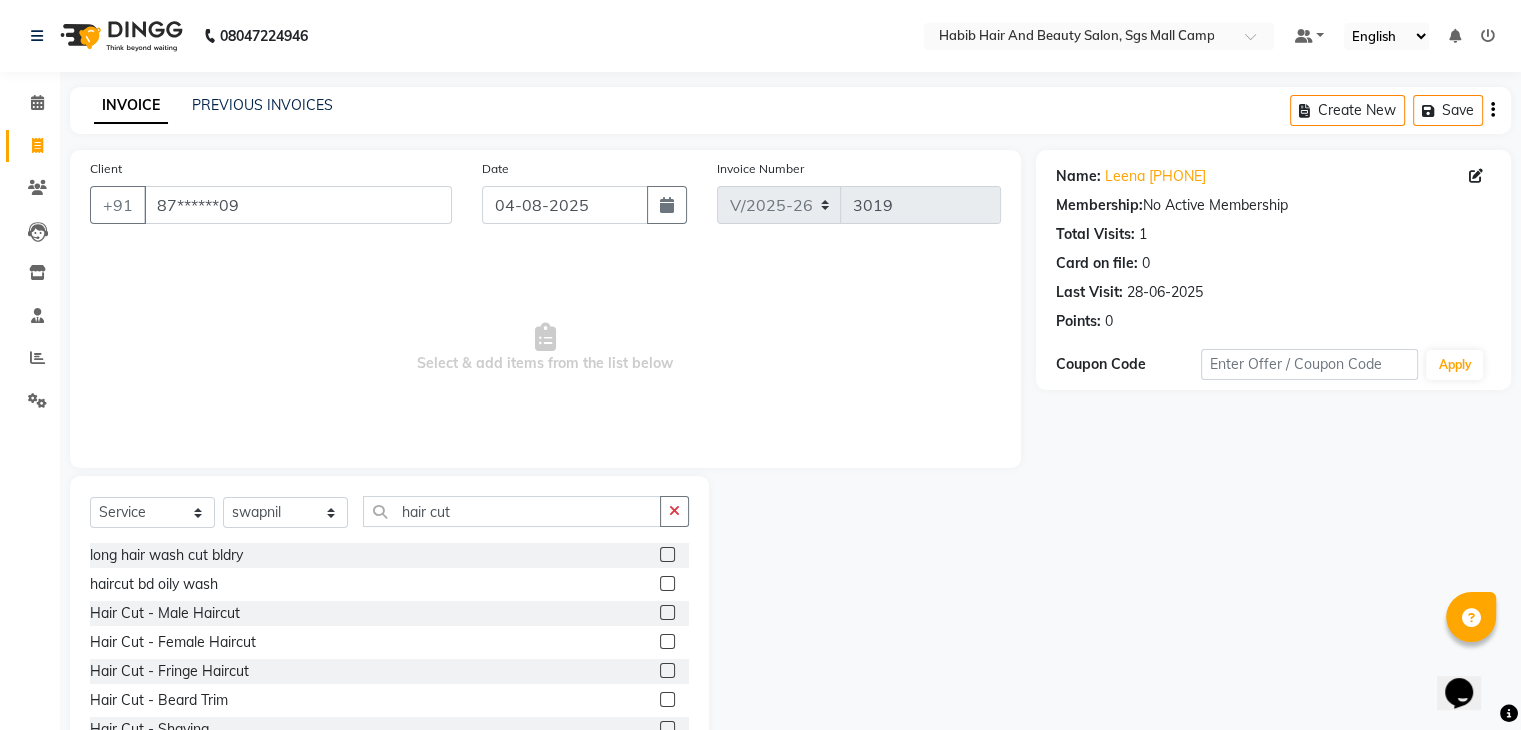 click 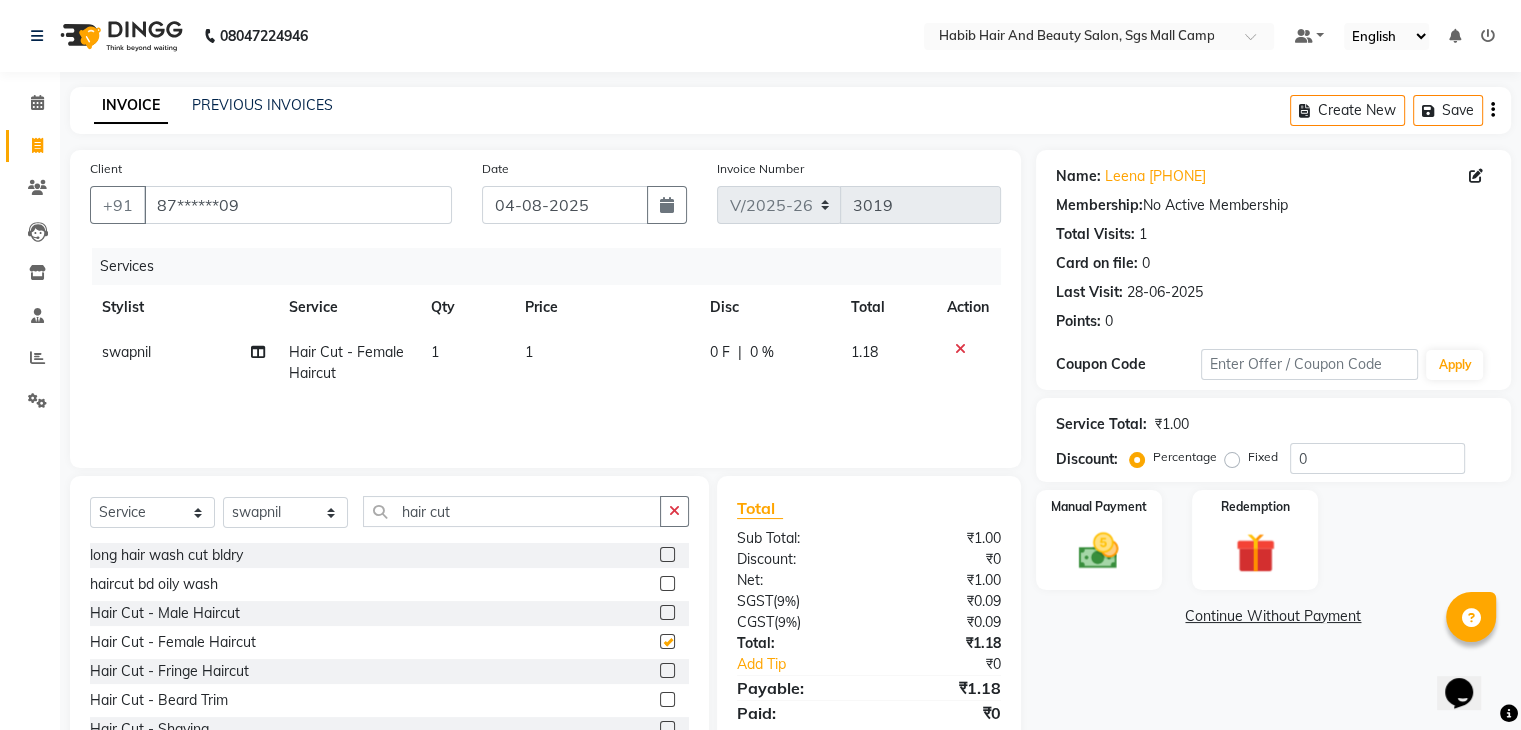 checkbox on "false" 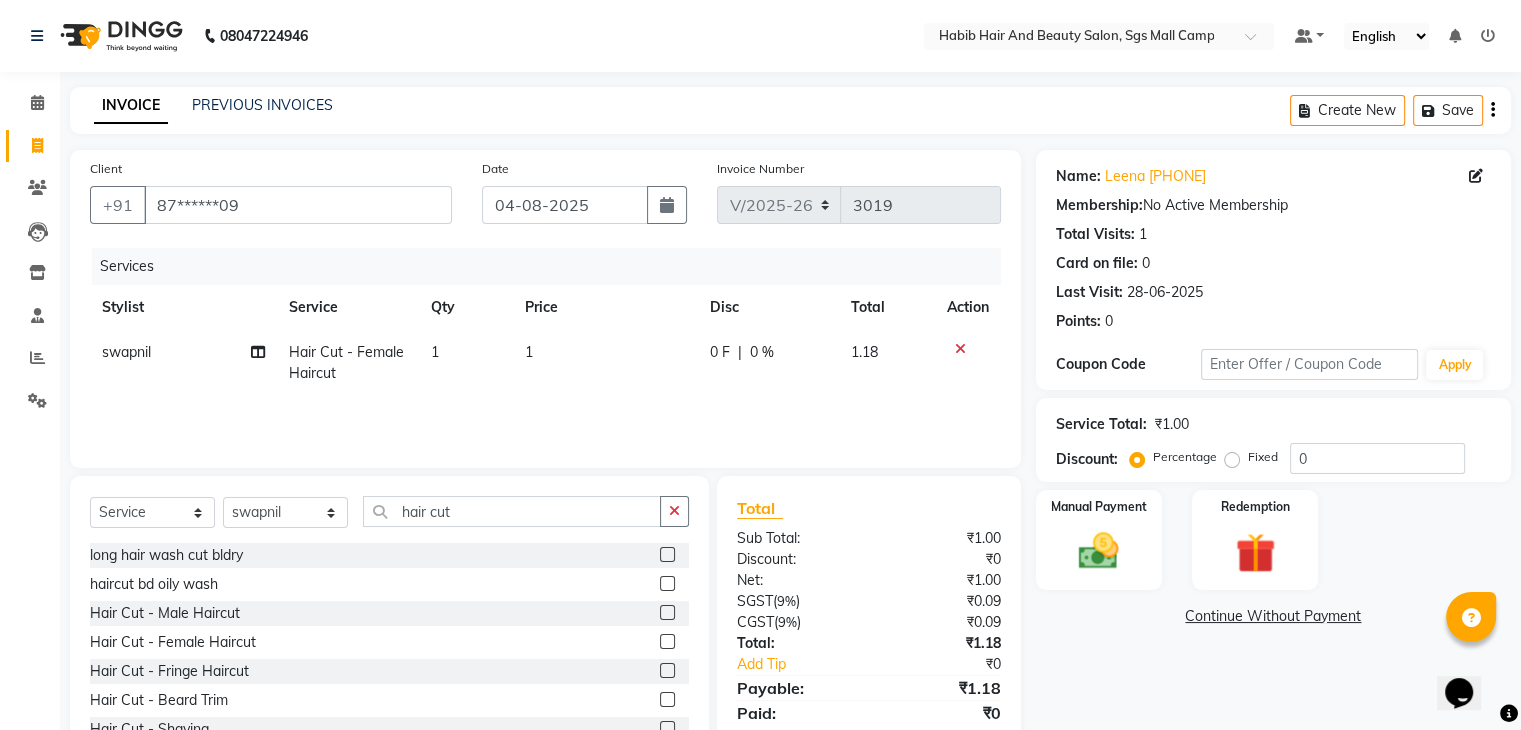 click on "1" 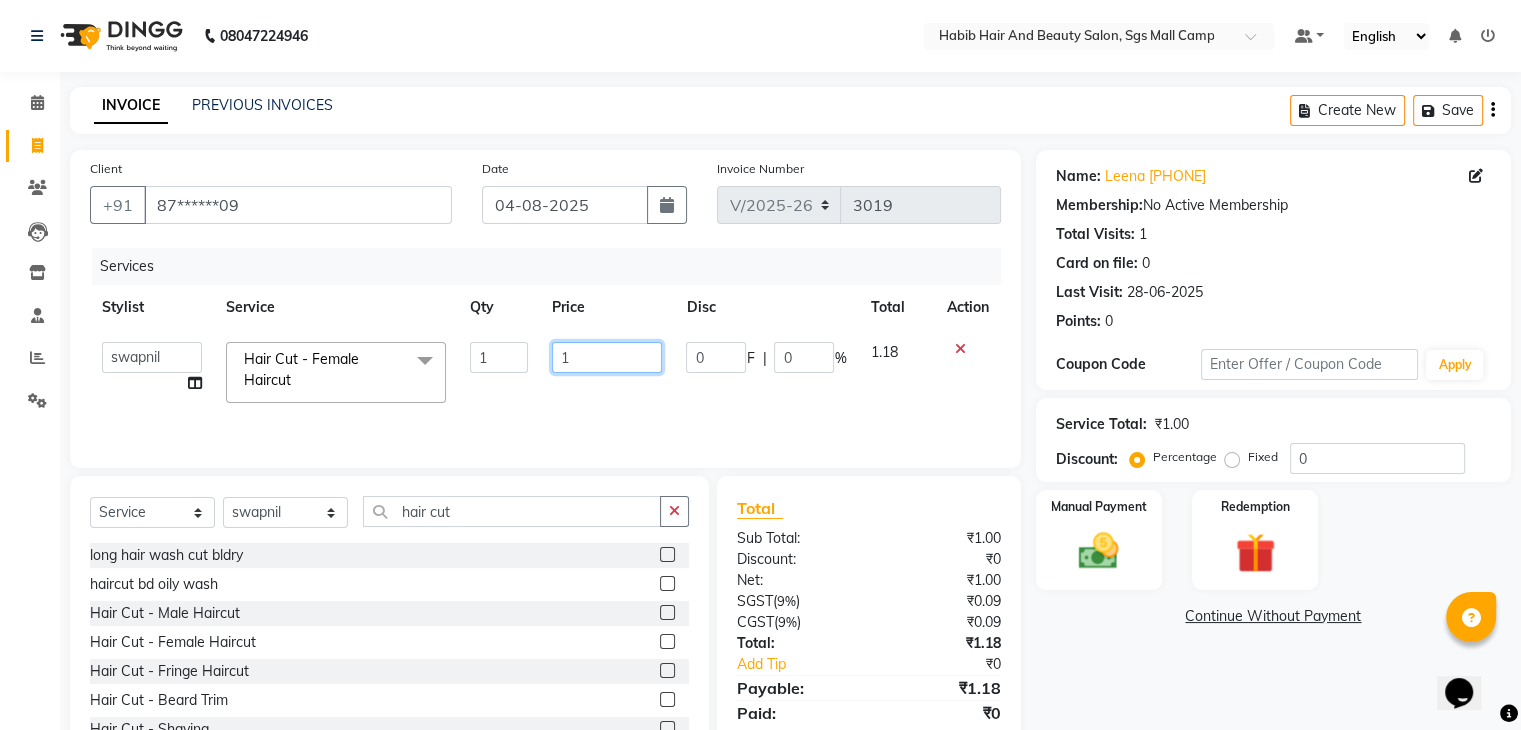 click on "1" 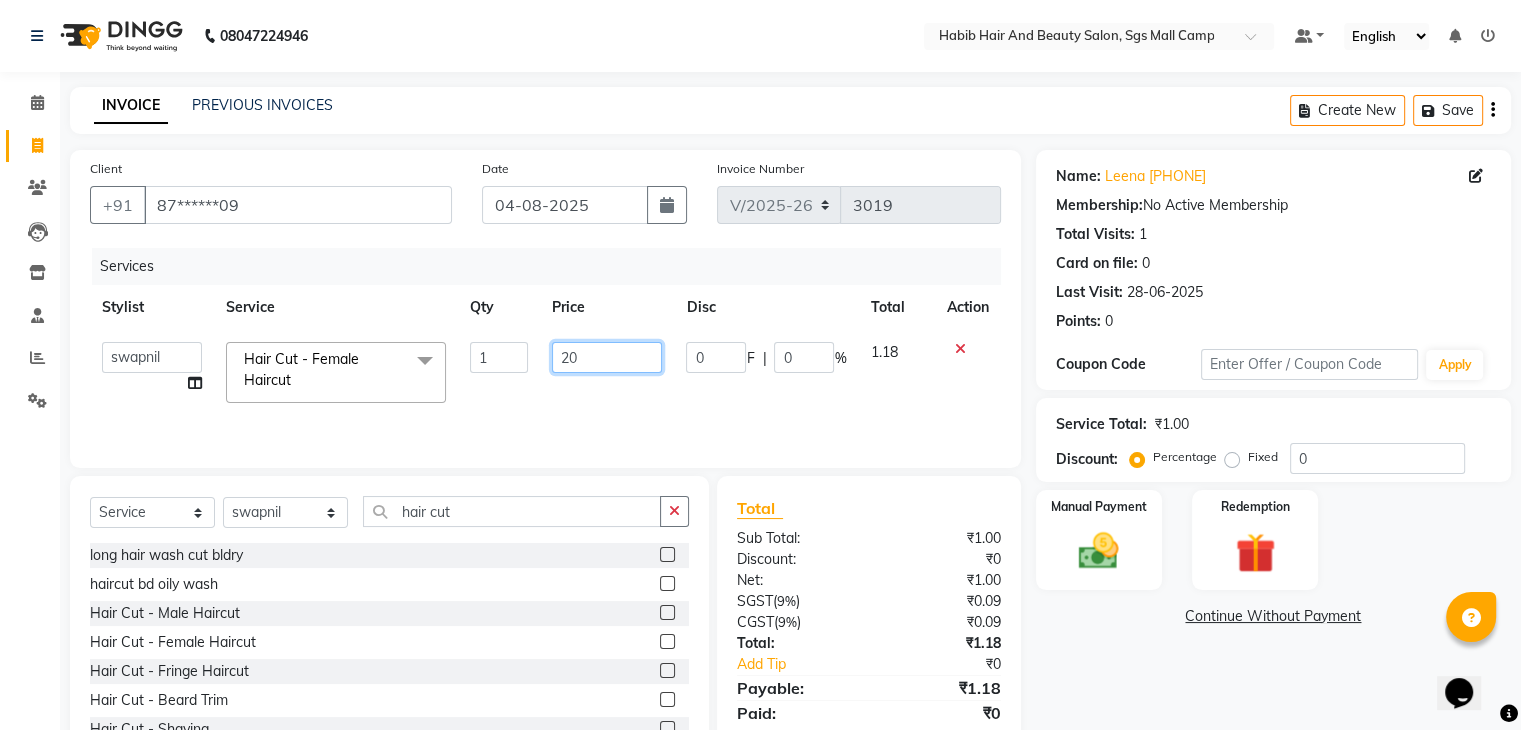 type on "200" 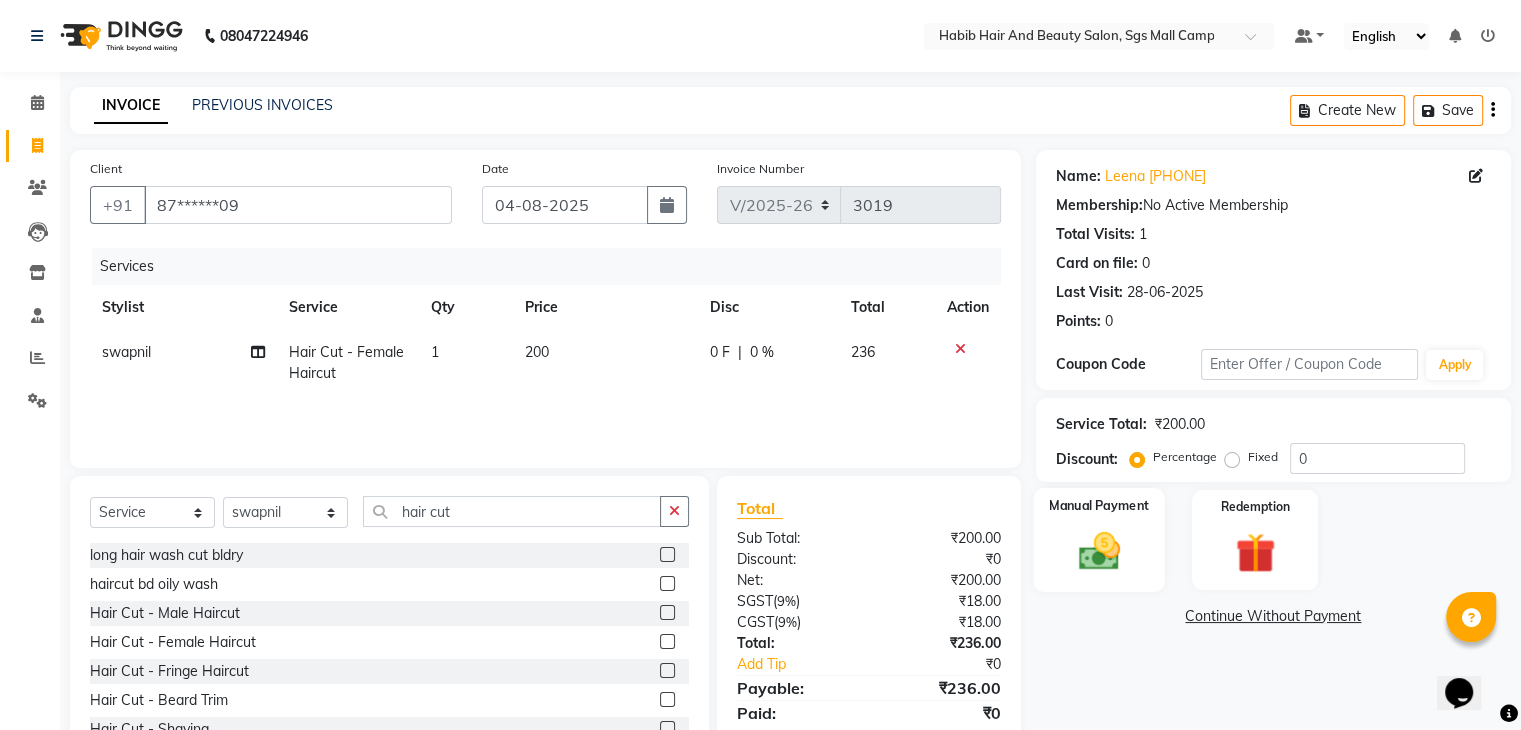 click 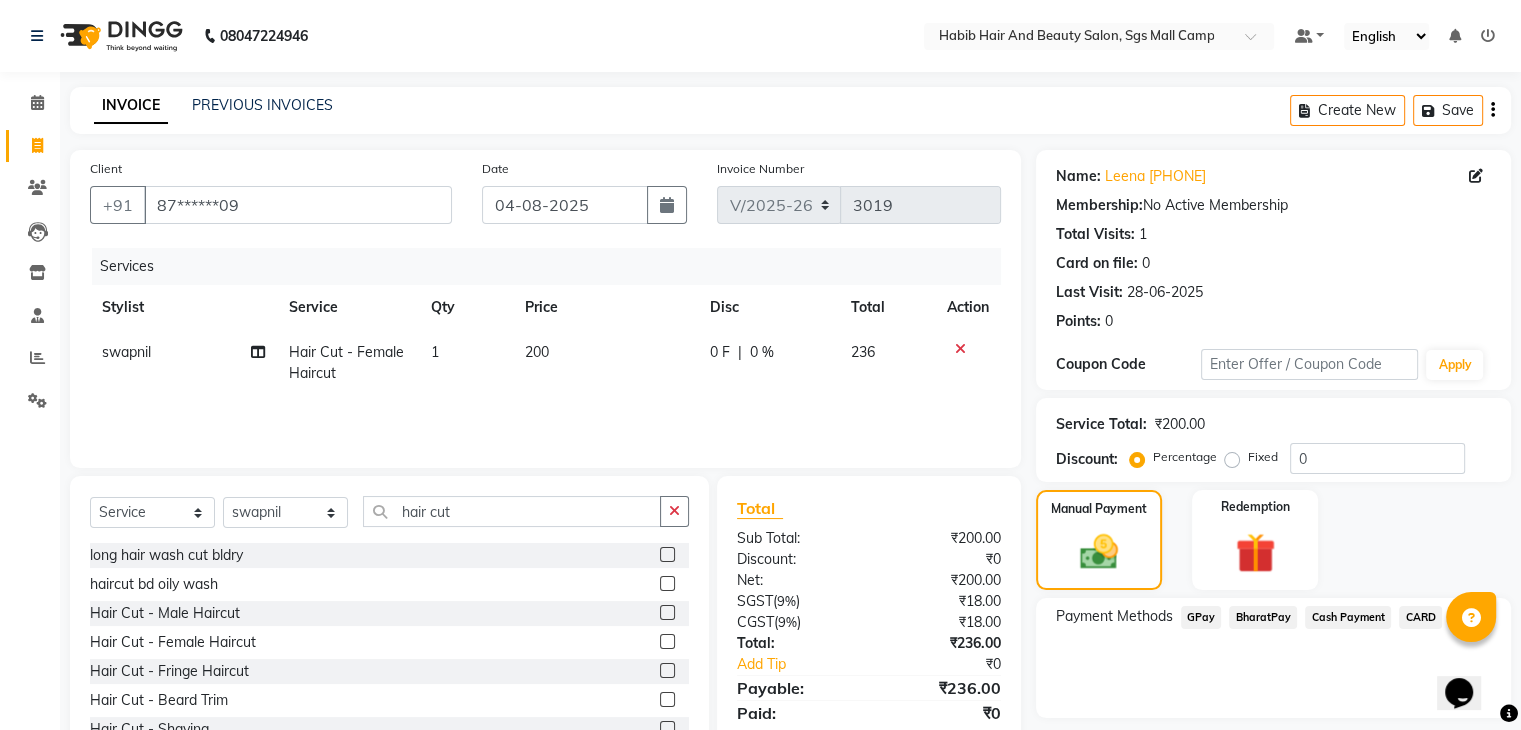 click on "BharatPay" 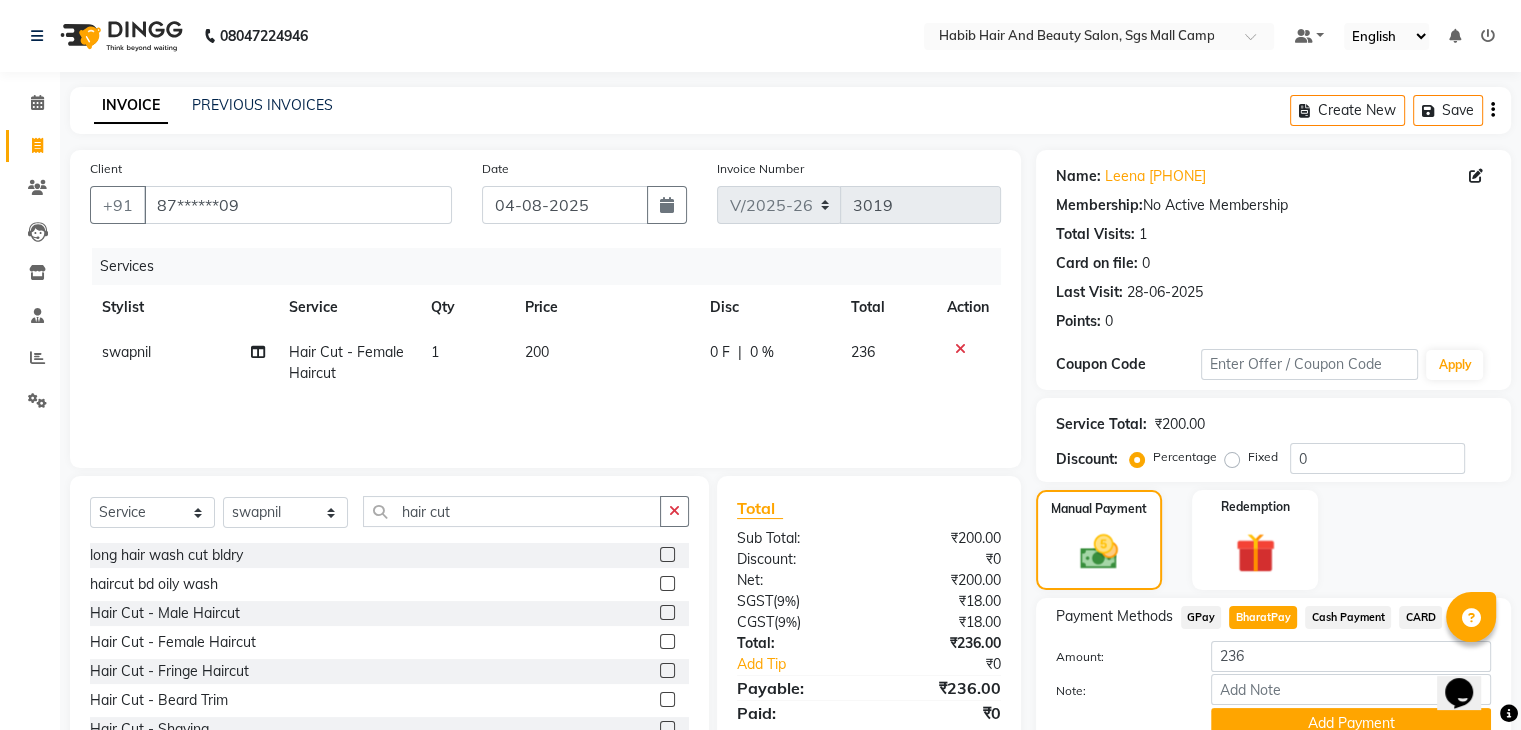 scroll, scrollTop: 89, scrollLeft: 0, axis: vertical 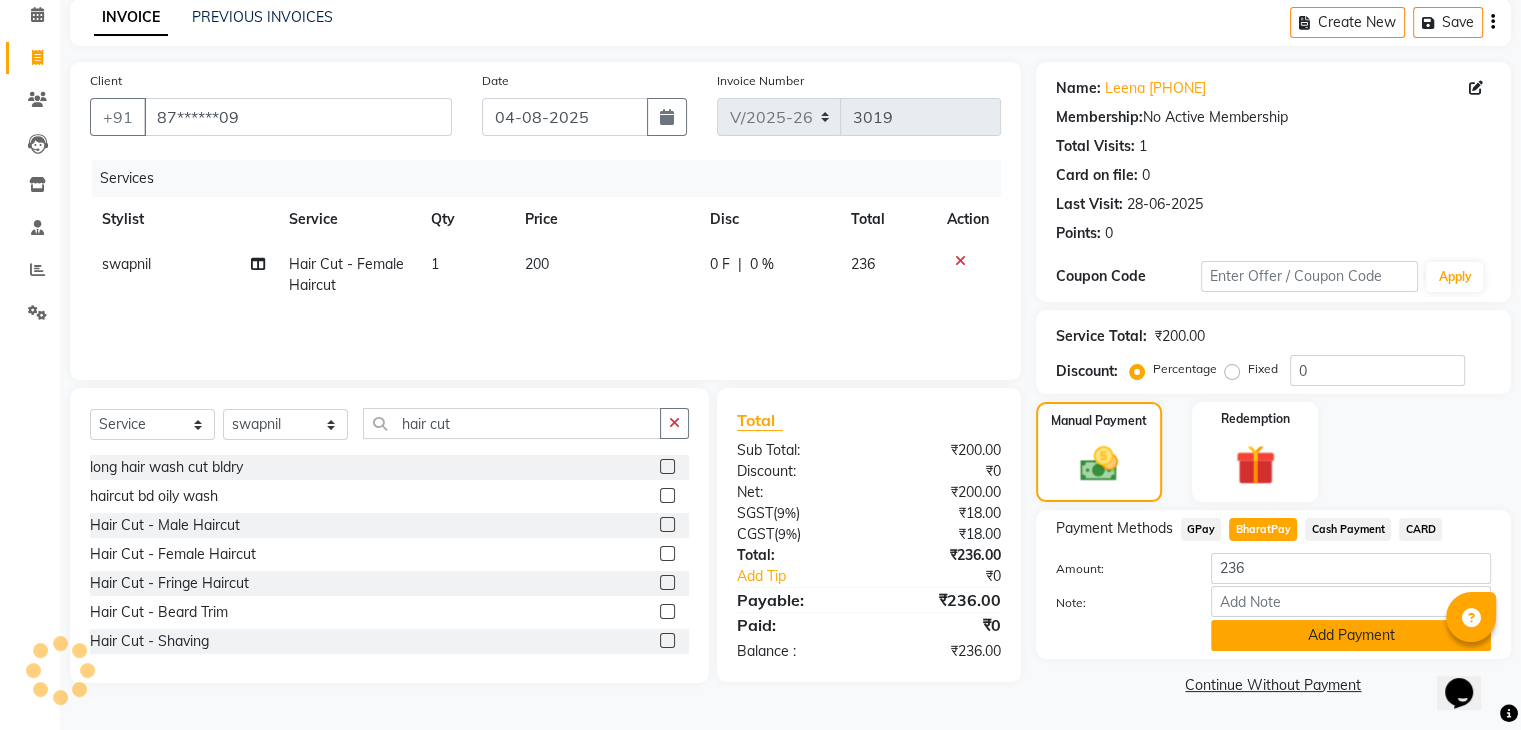 click on "Add Payment" 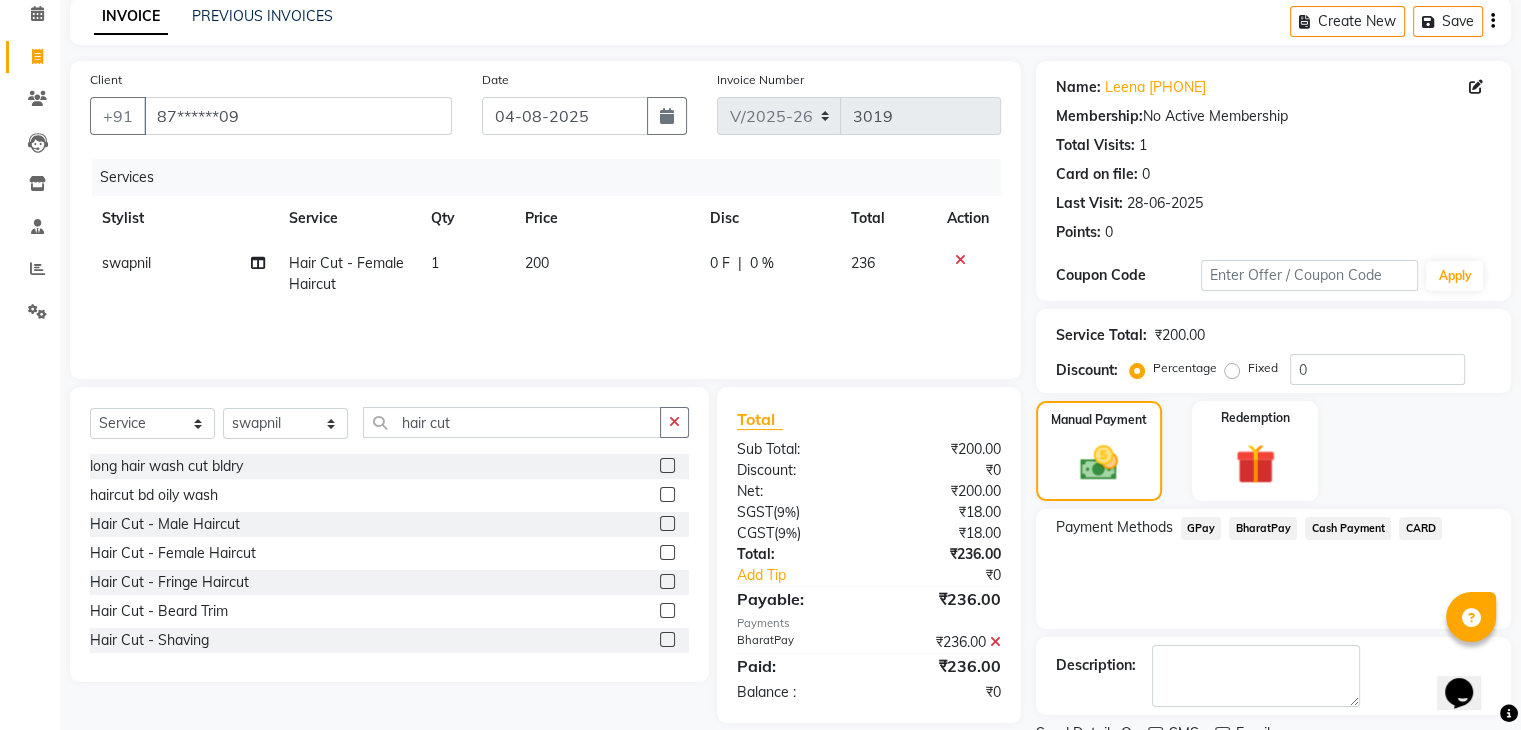 scroll, scrollTop: 171, scrollLeft: 0, axis: vertical 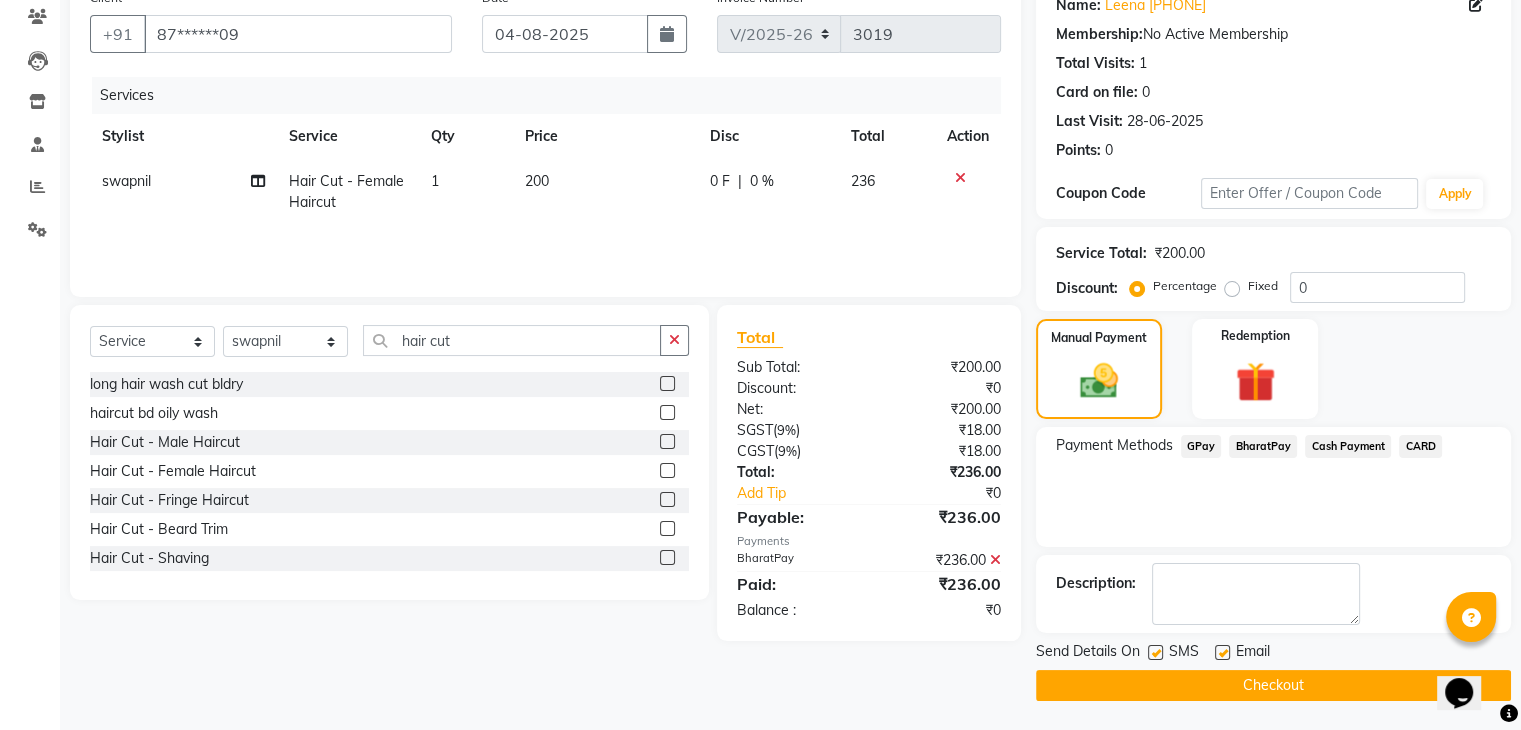 click on "Checkout" 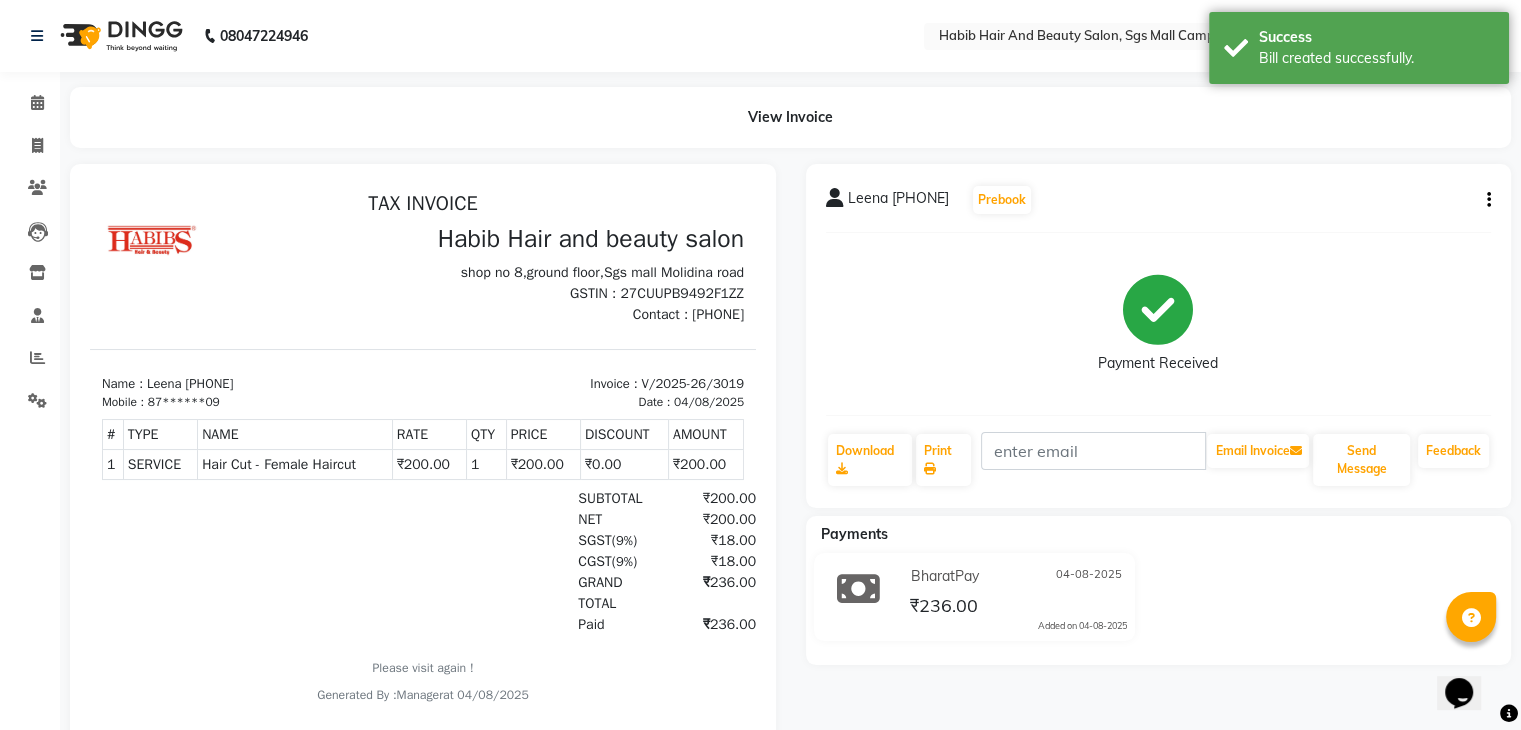 scroll, scrollTop: 0, scrollLeft: 0, axis: both 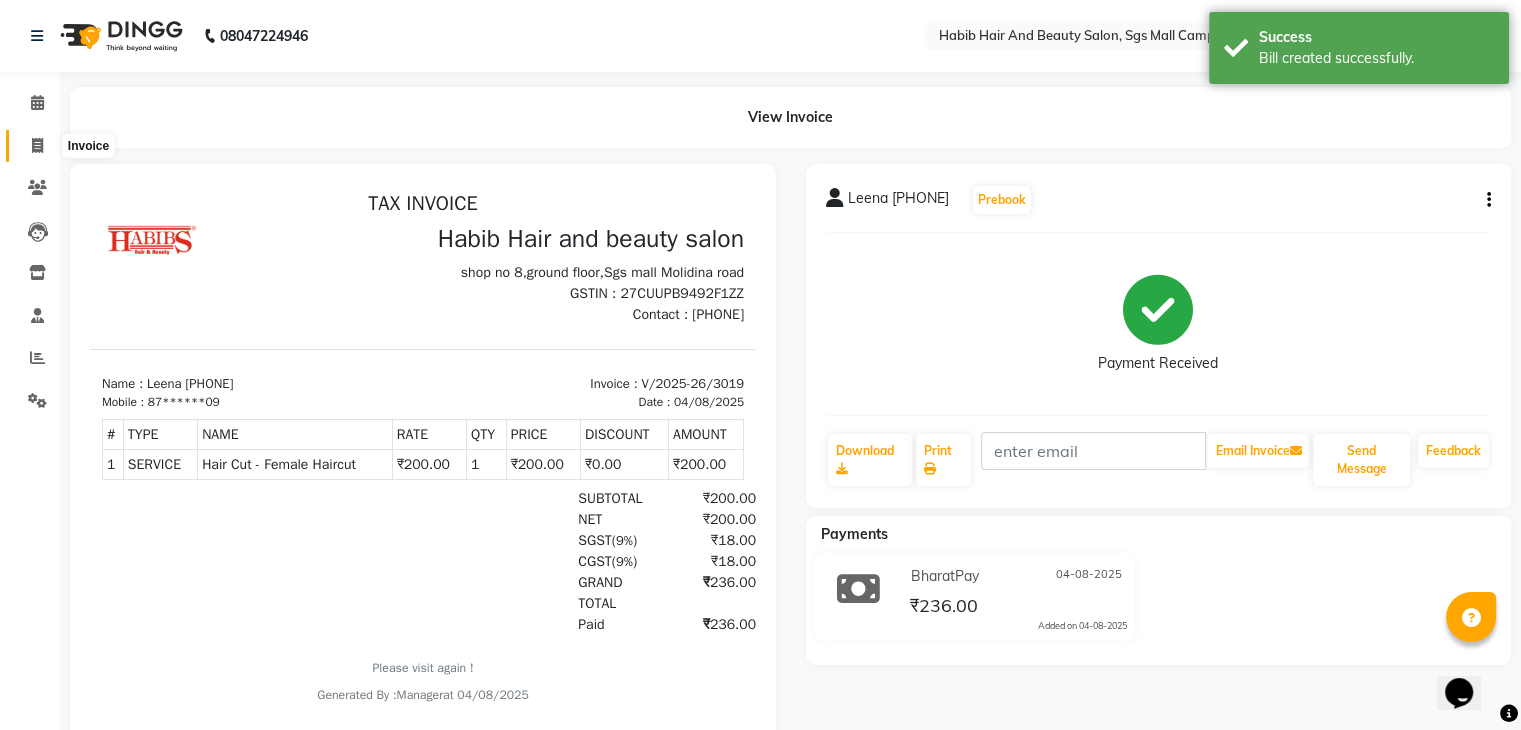 click 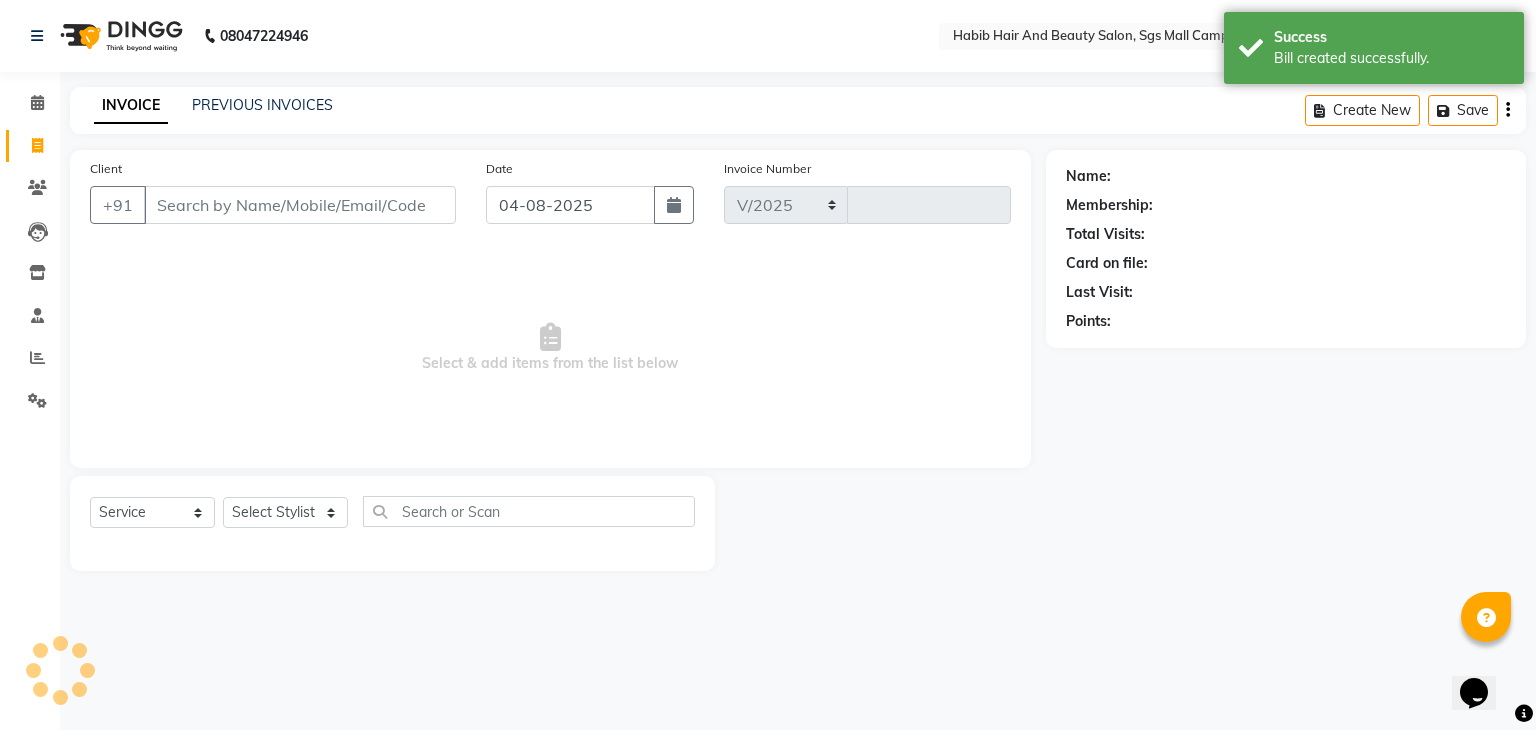 select on "8362" 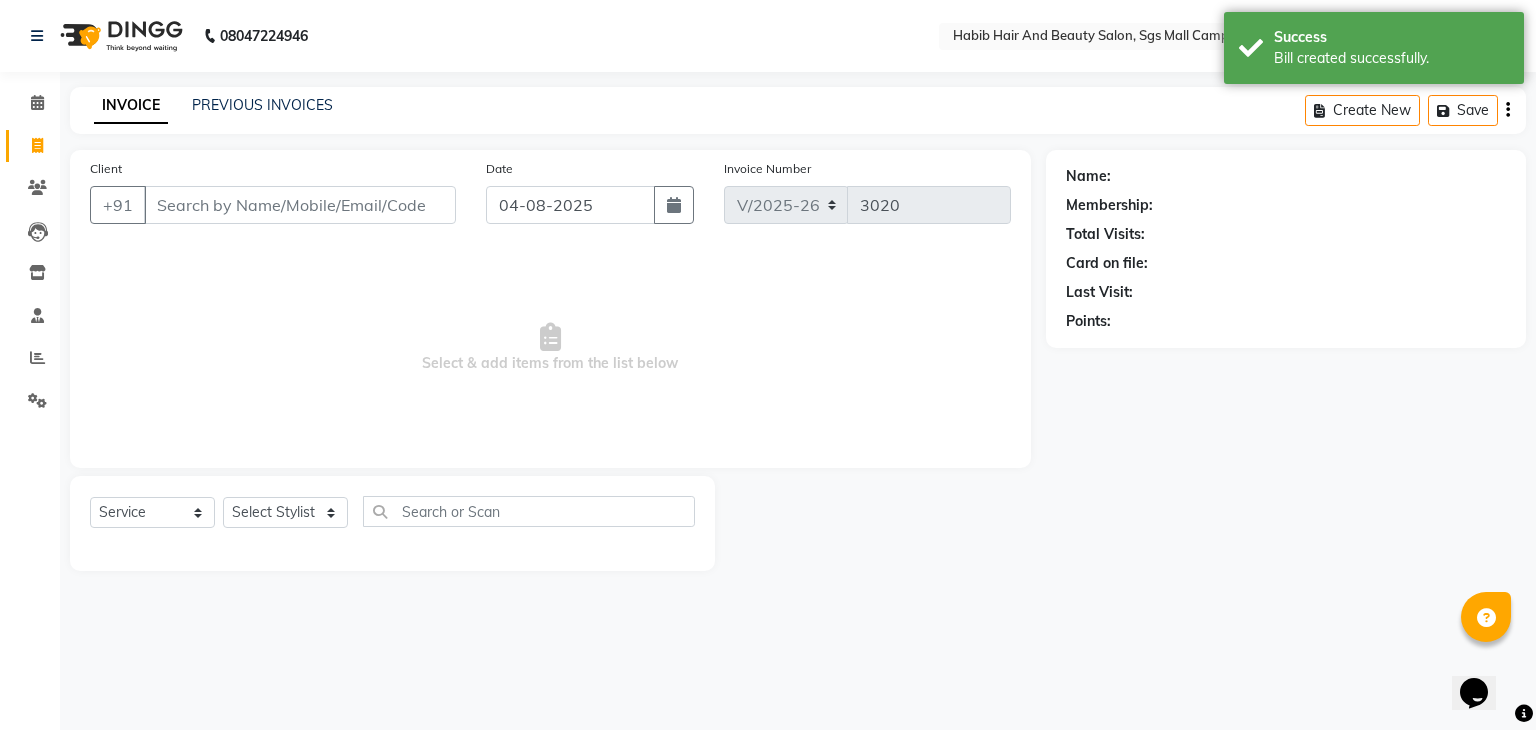 click on "Client" at bounding box center (300, 205) 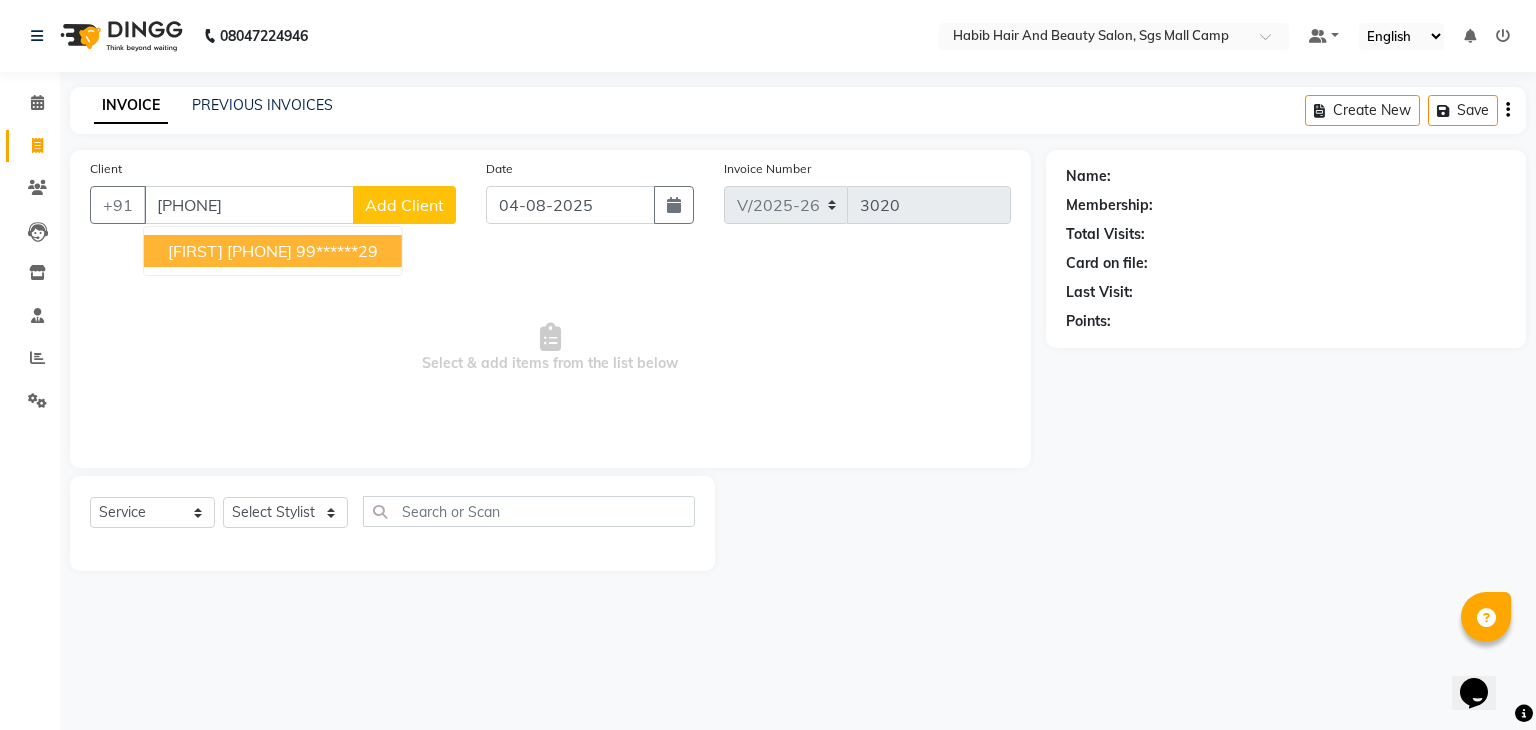click on "[FIRST] [PHONE]" at bounding box center (230, 251) 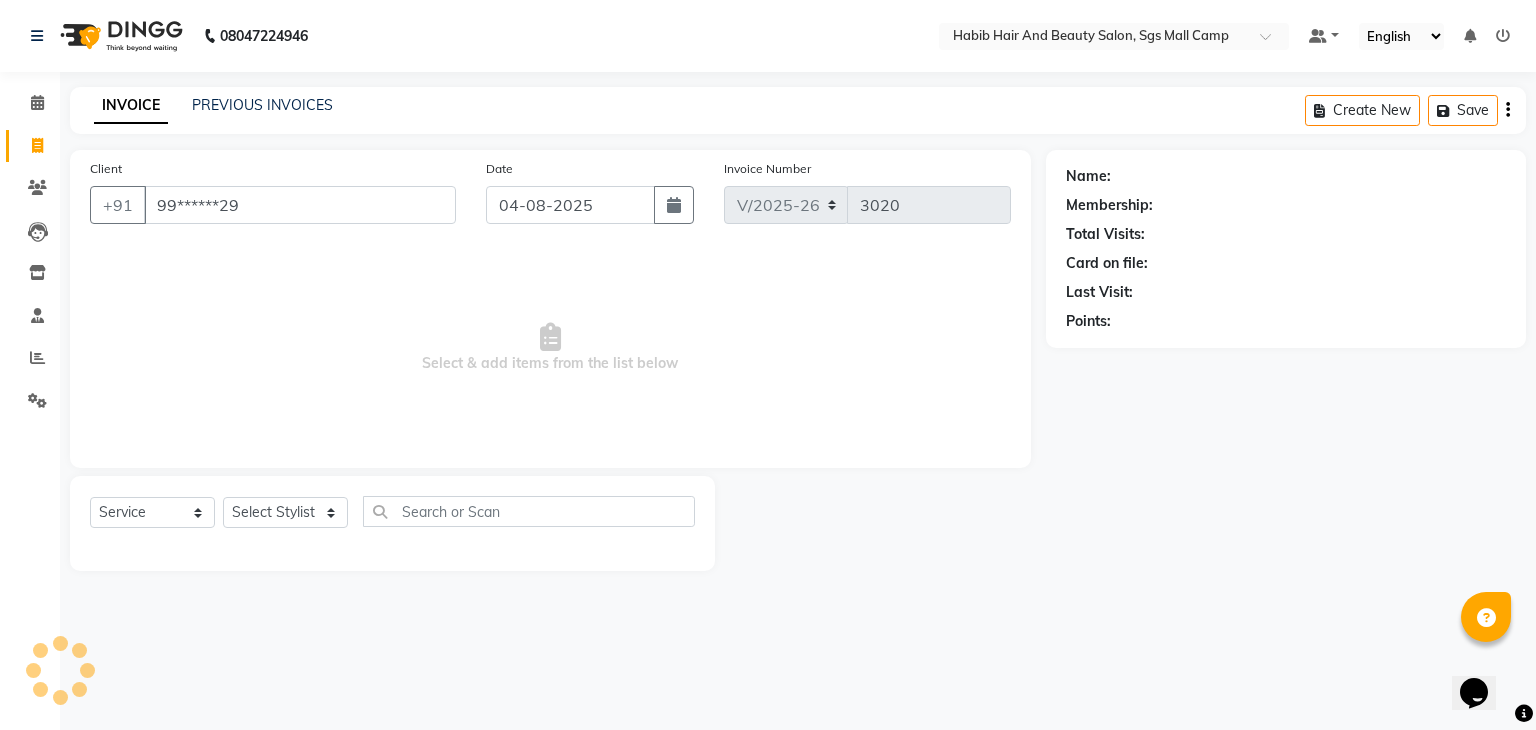 type on "99******29" 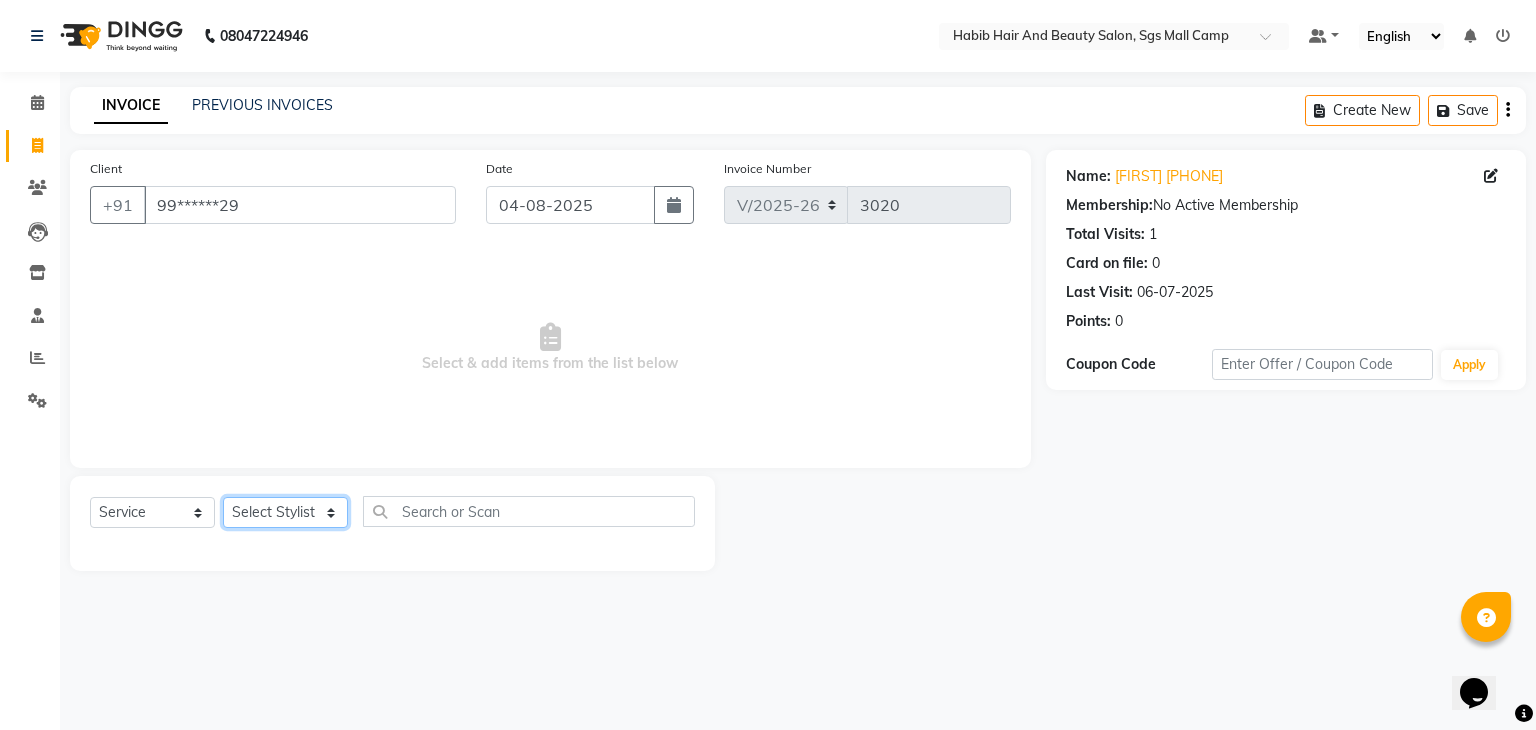 click on "Select Stylist akshay rajguru Avinash  Debojit Manager Micheal  sangeeta shilpa sujal Suraj  swapnil vishakha" 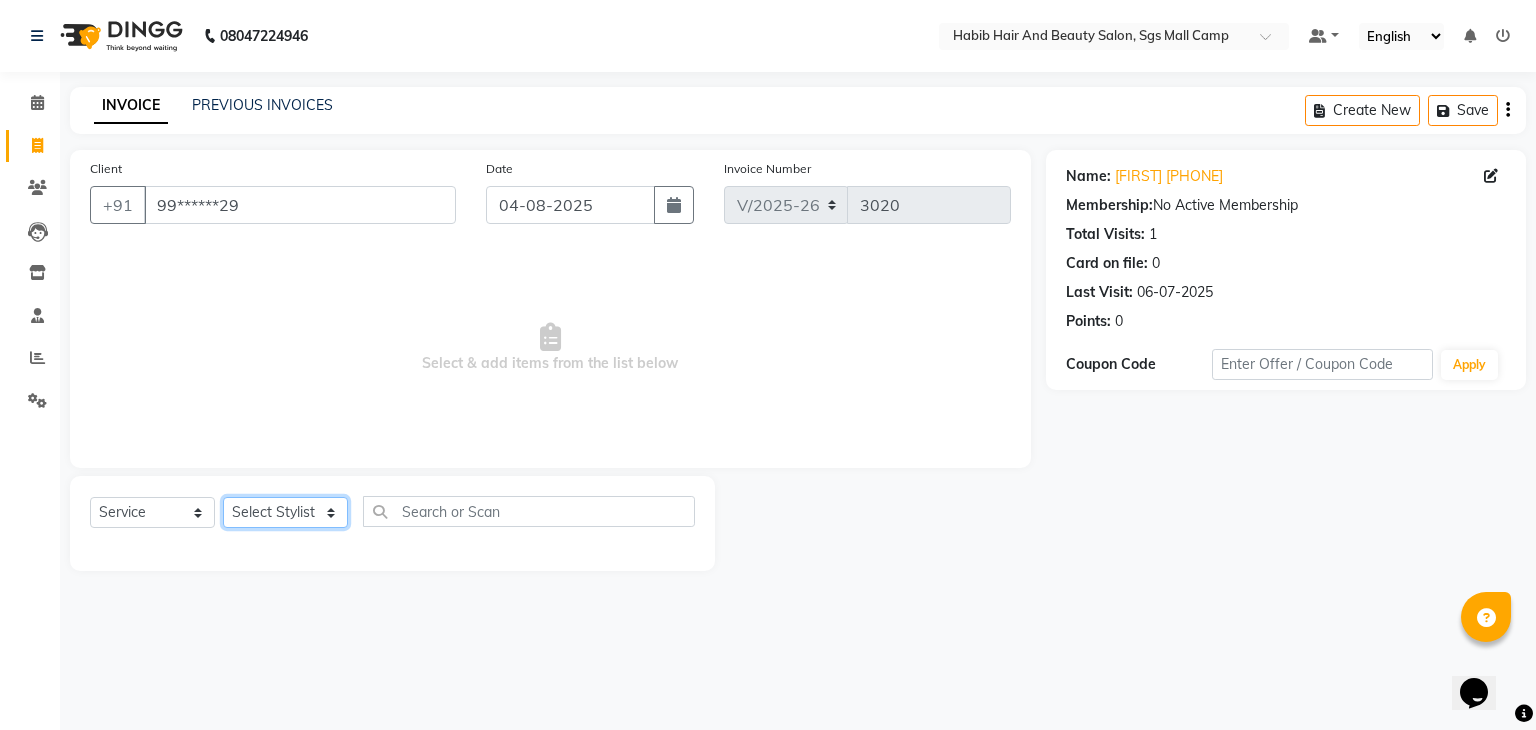 select on "[PHONE]" 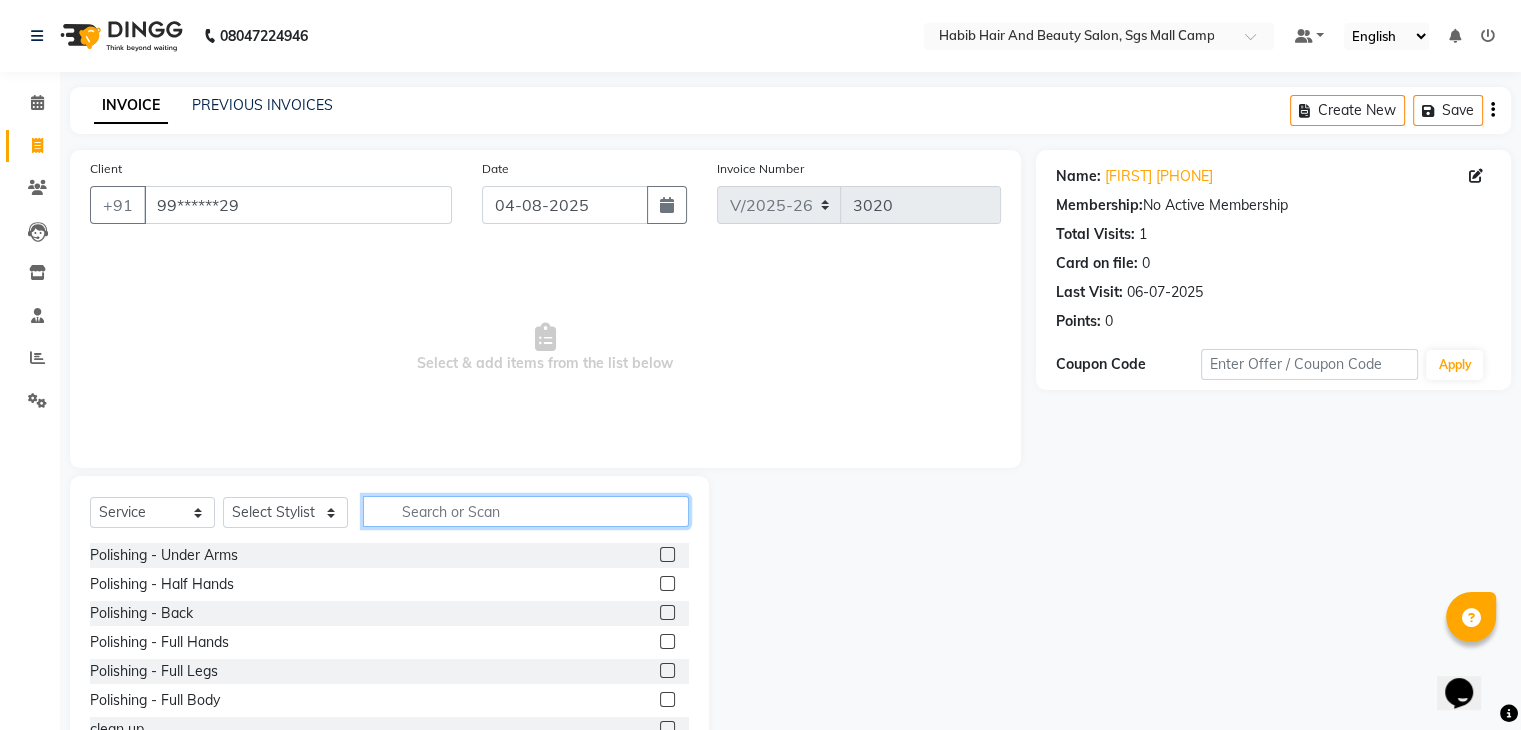 click 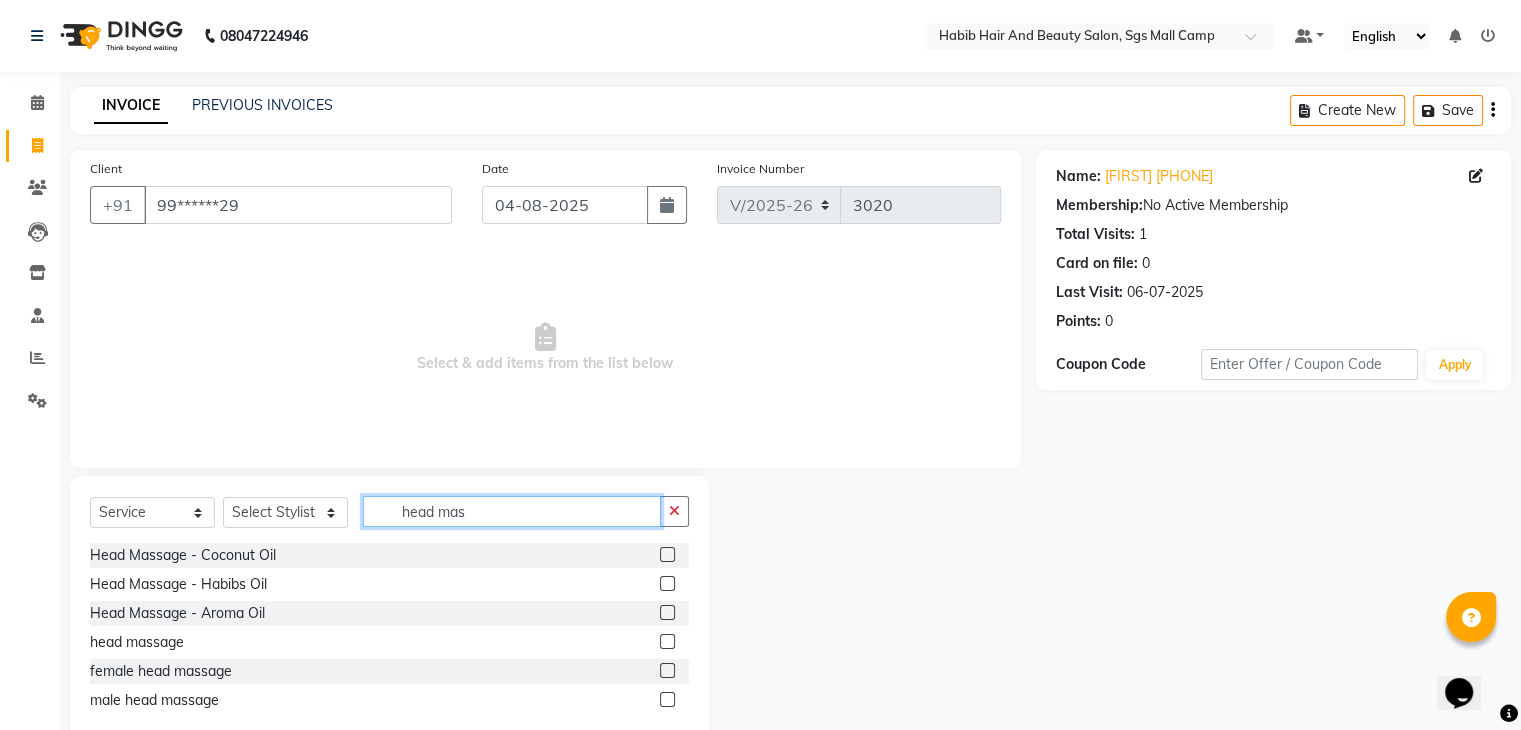 type on "head mas" 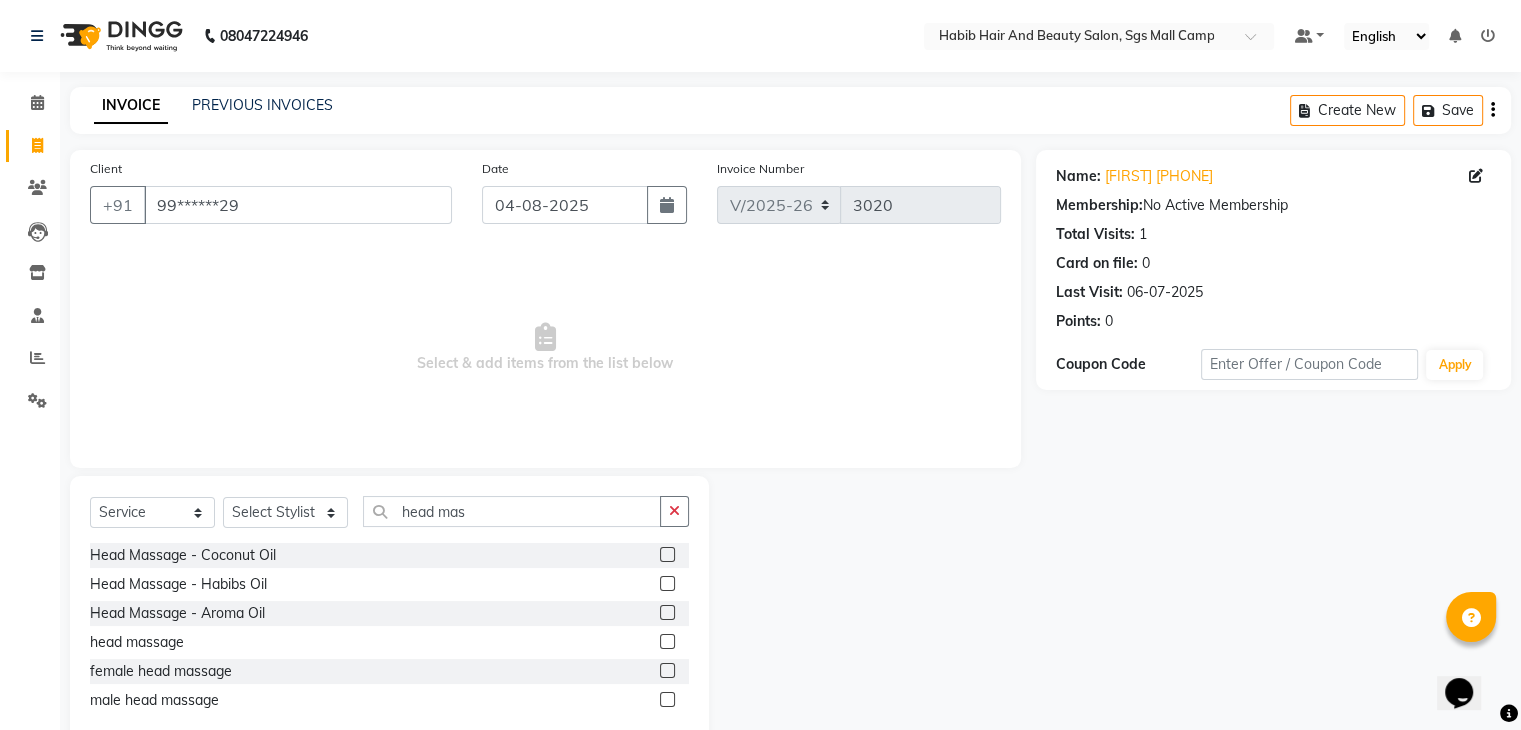 click 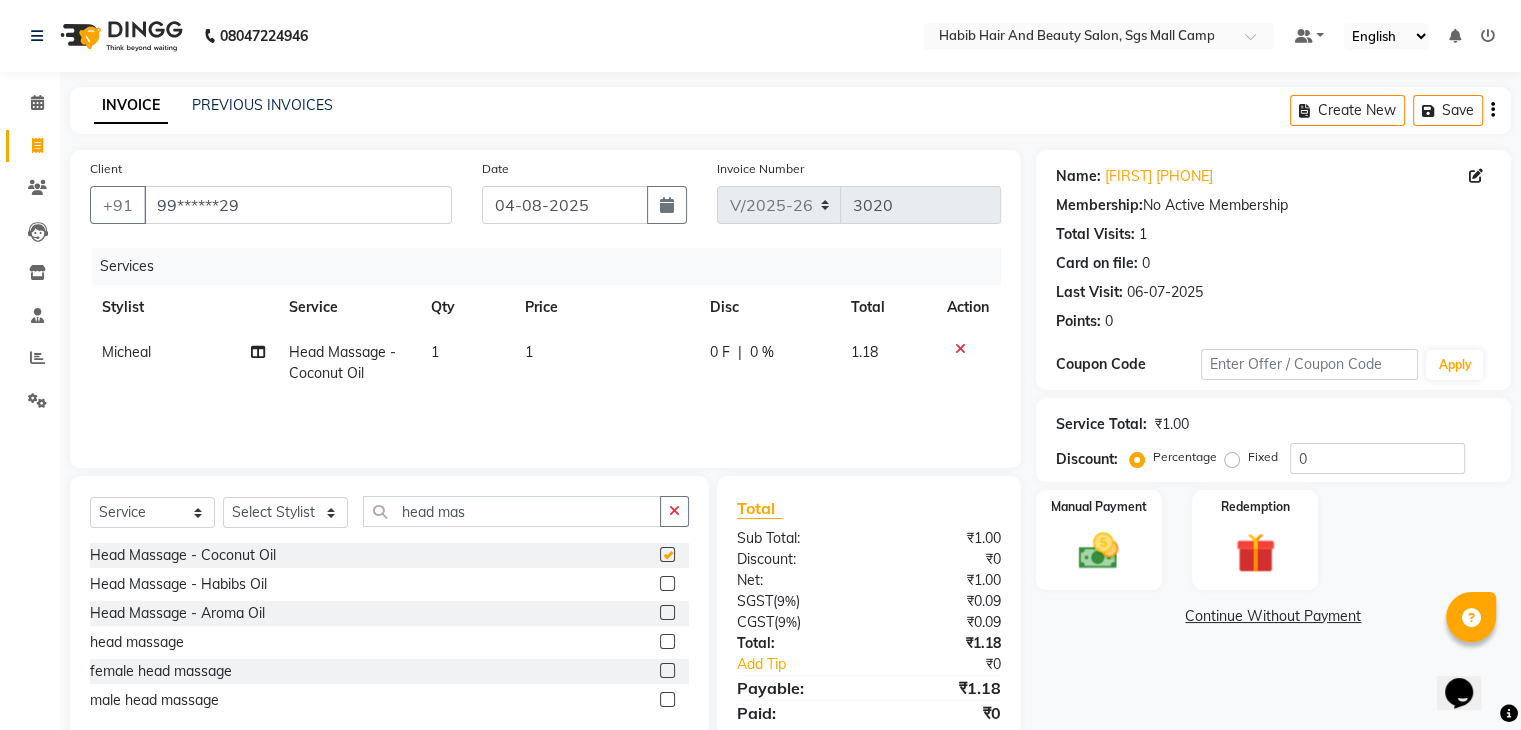 checkbox on "false" 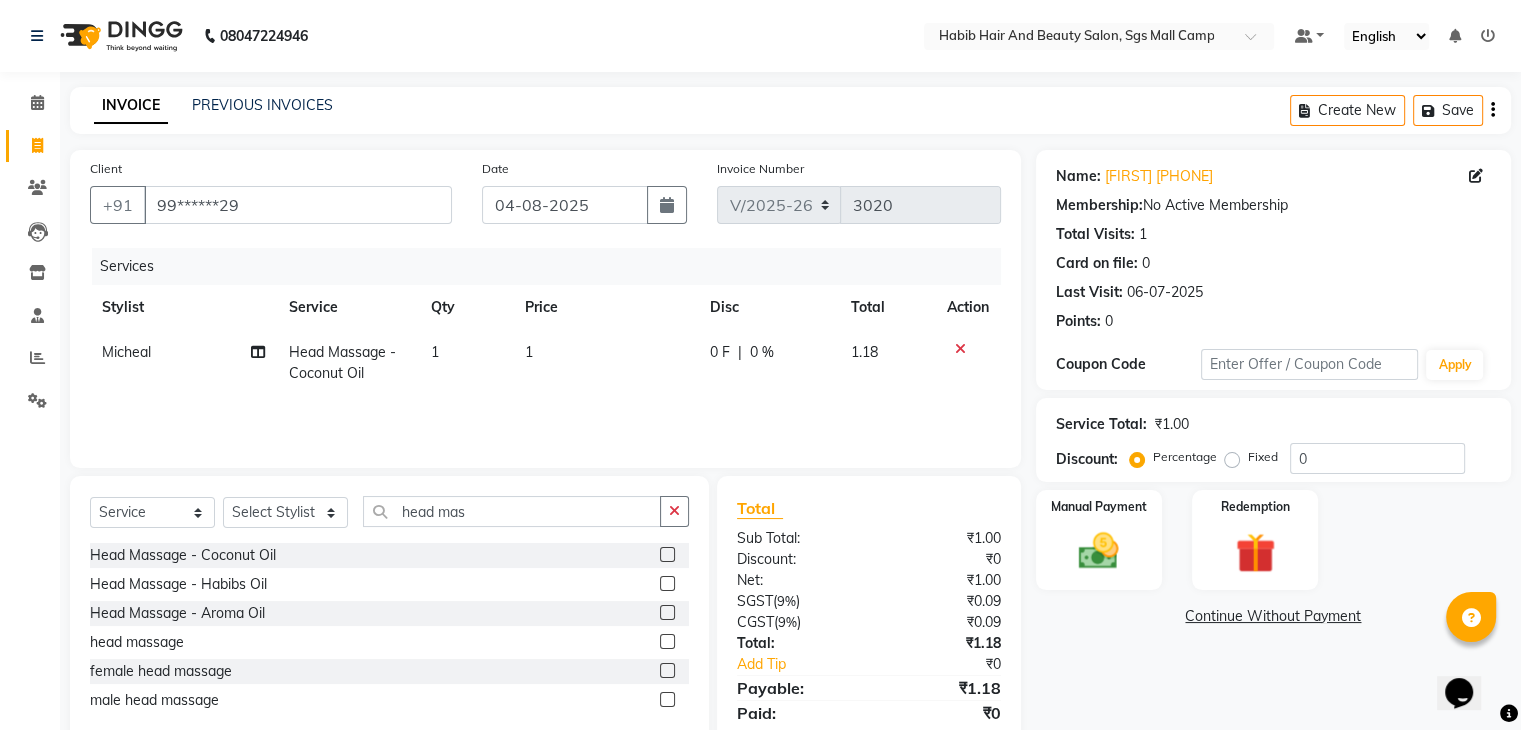 click on "1" 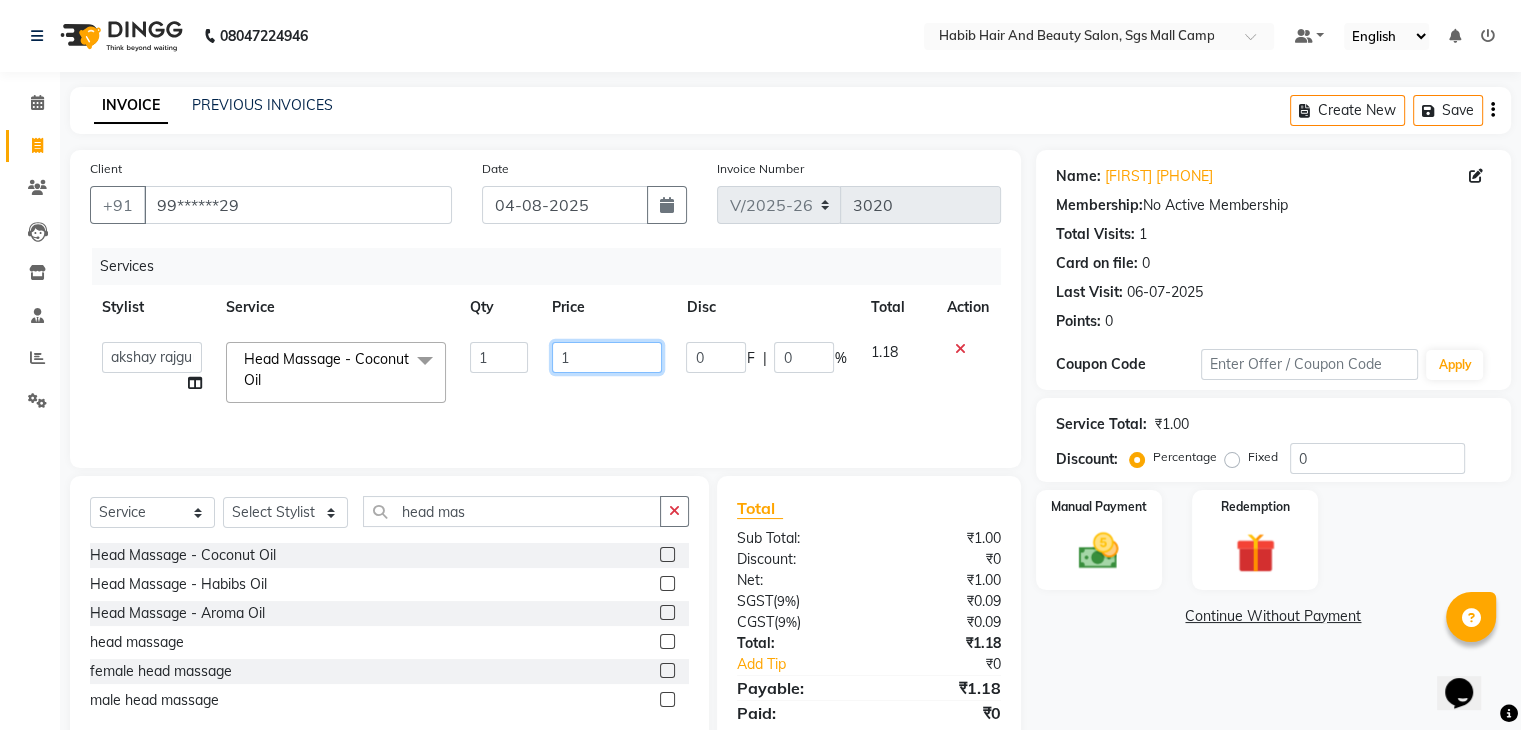 click on "1" 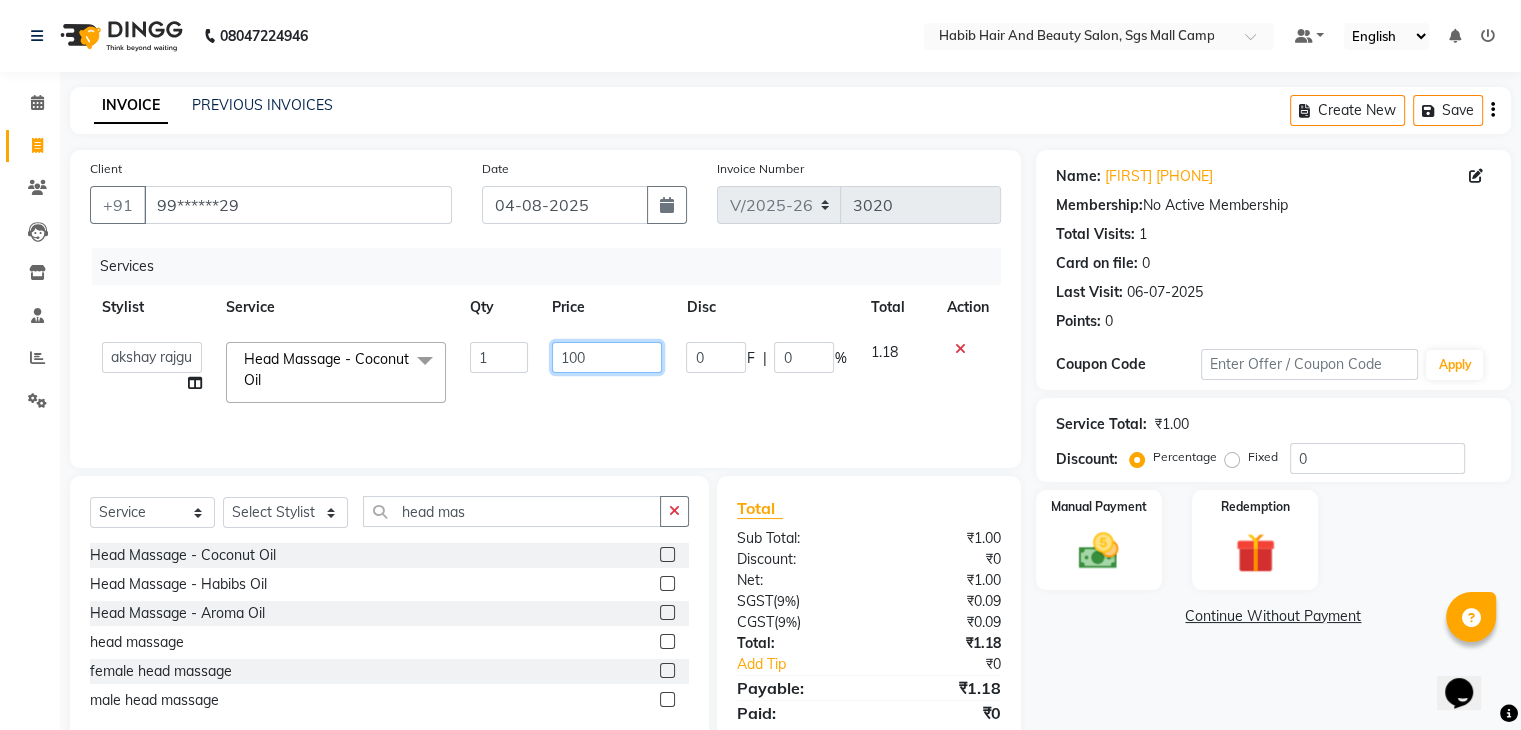 type on "1000" 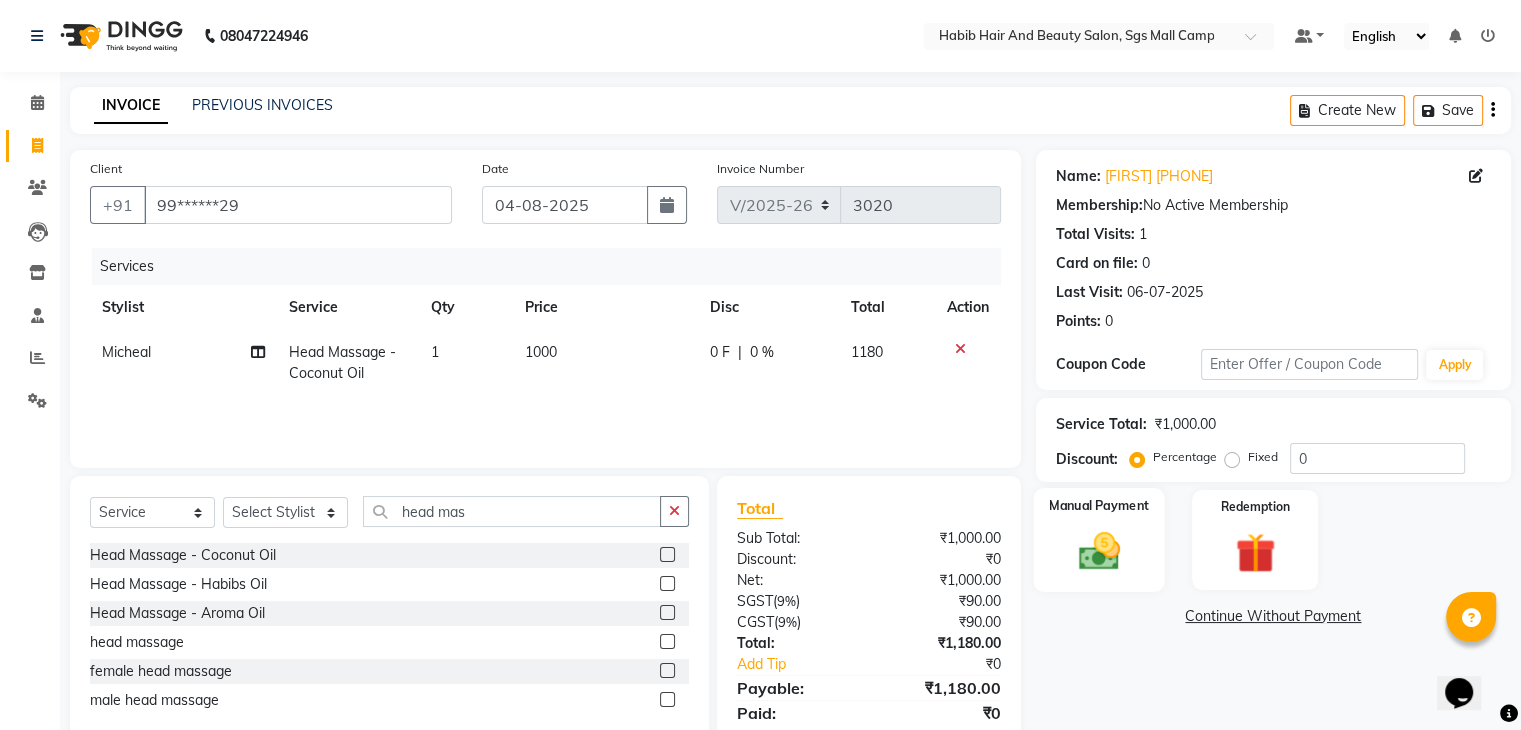 click 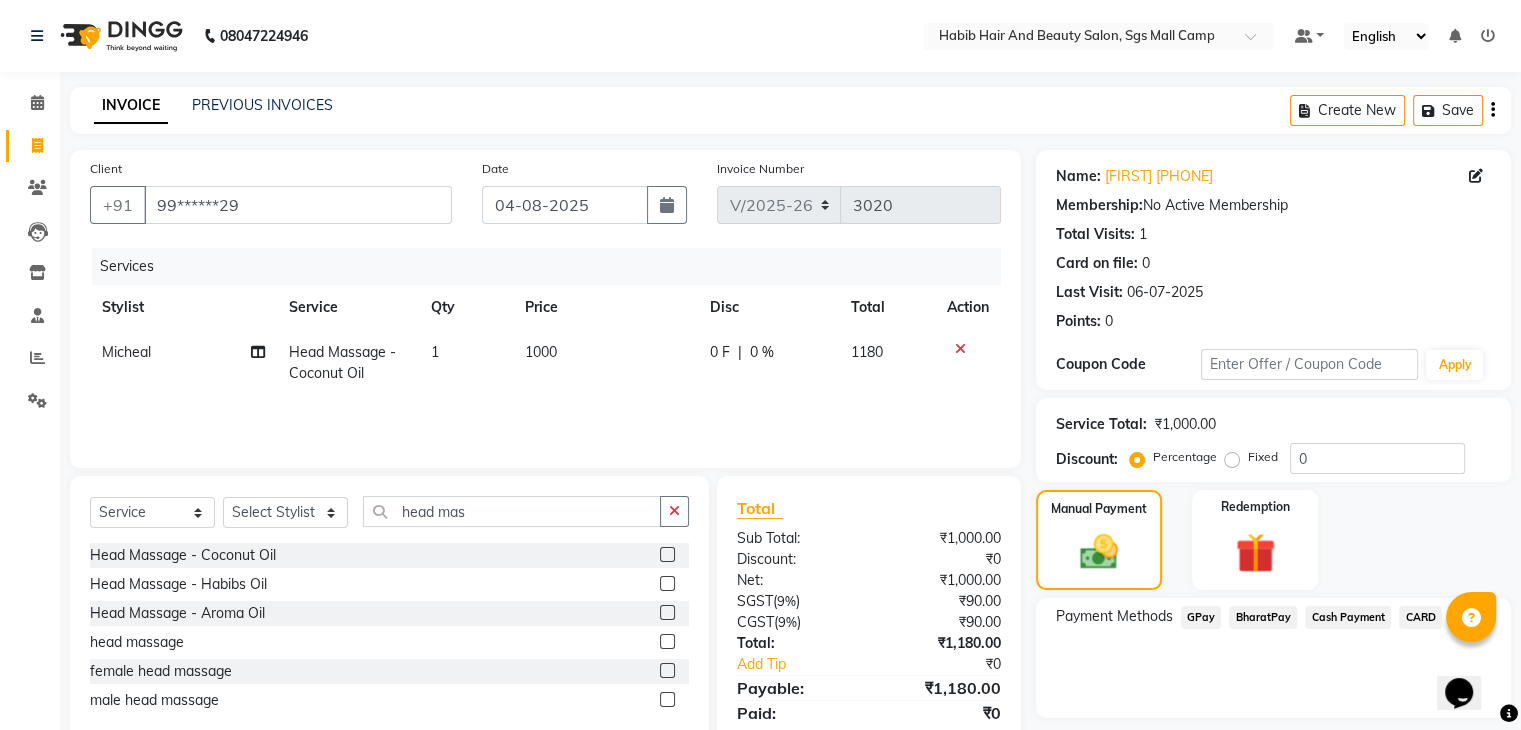click on "Cash Payment" 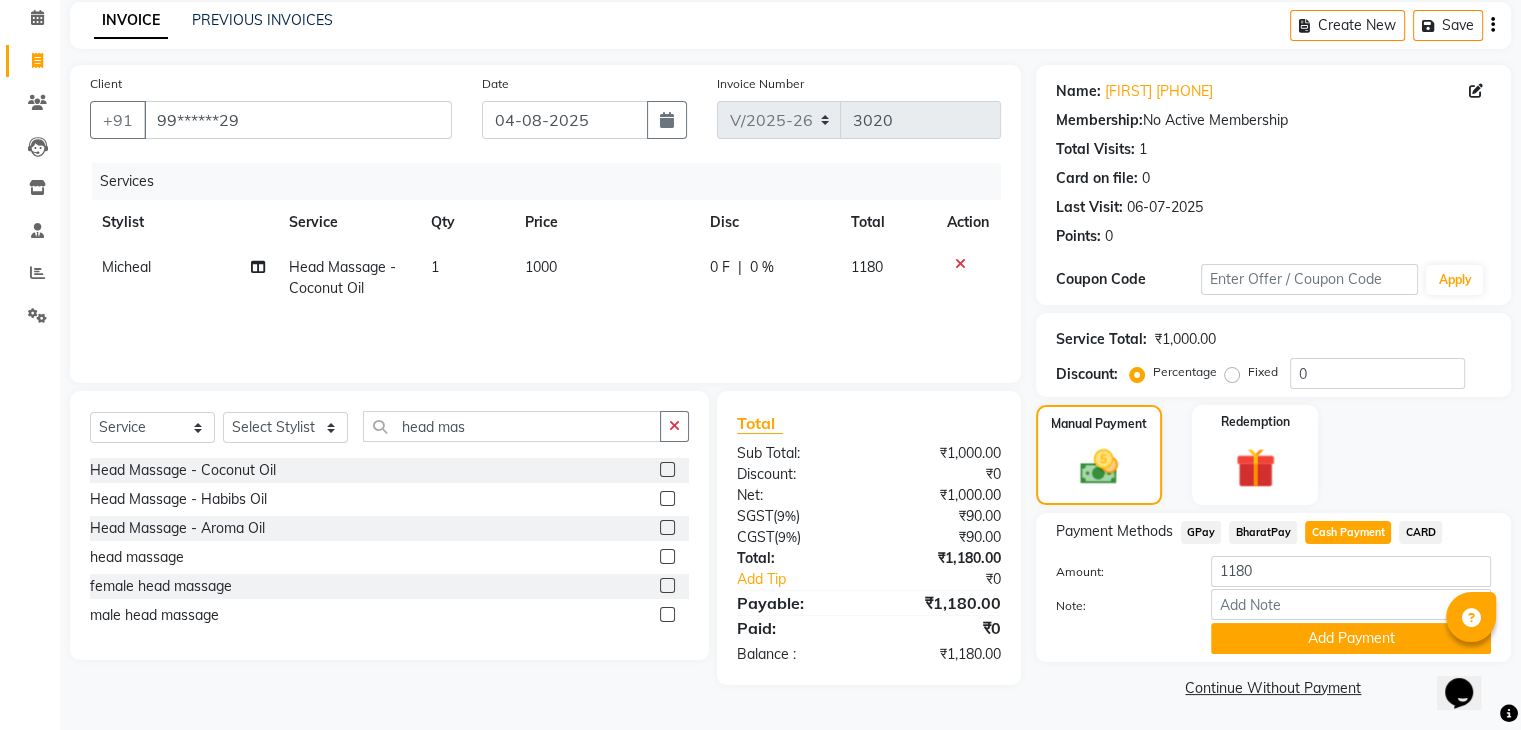 scroll, scrollTop: 89, scrollLeft: 0, axis: vertical 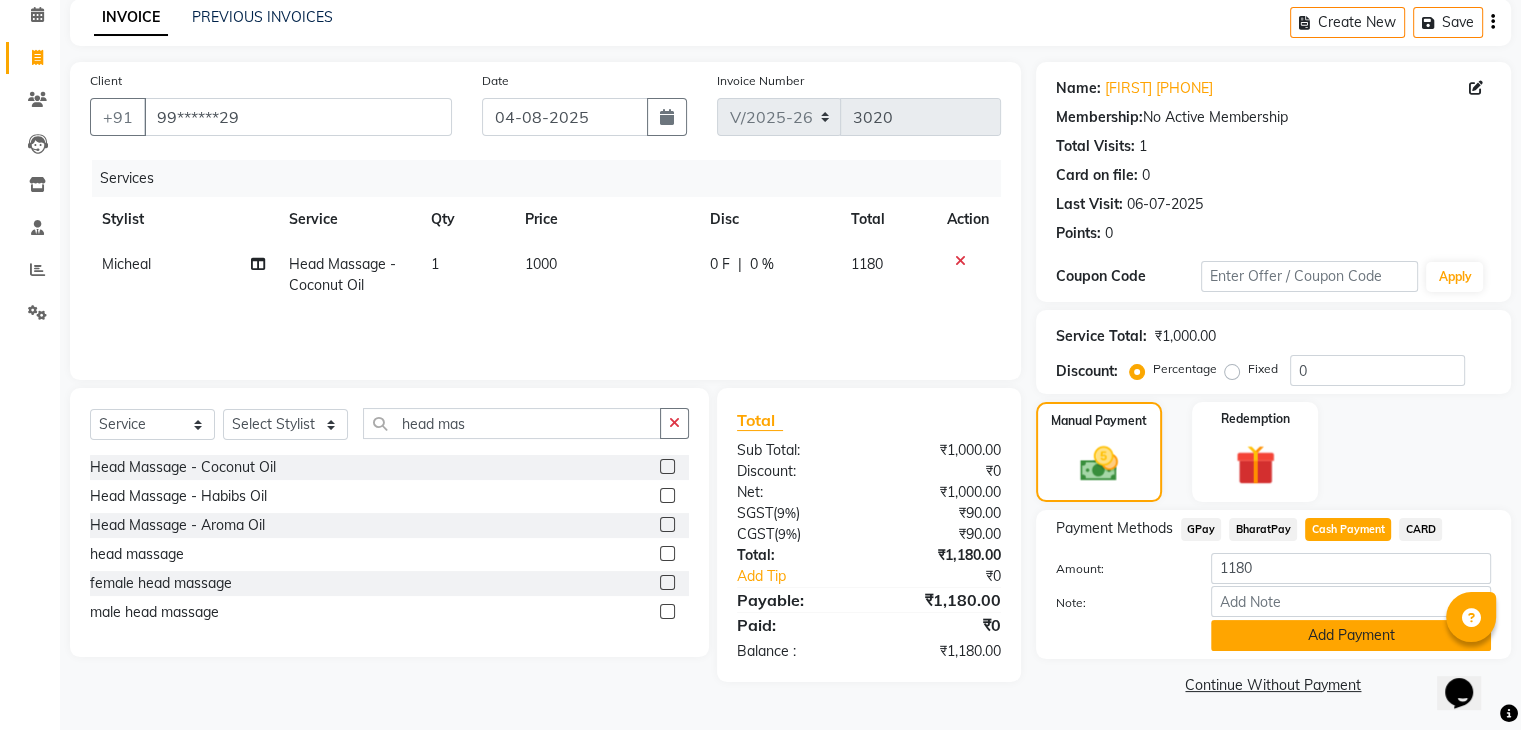 click on "Add Payment" 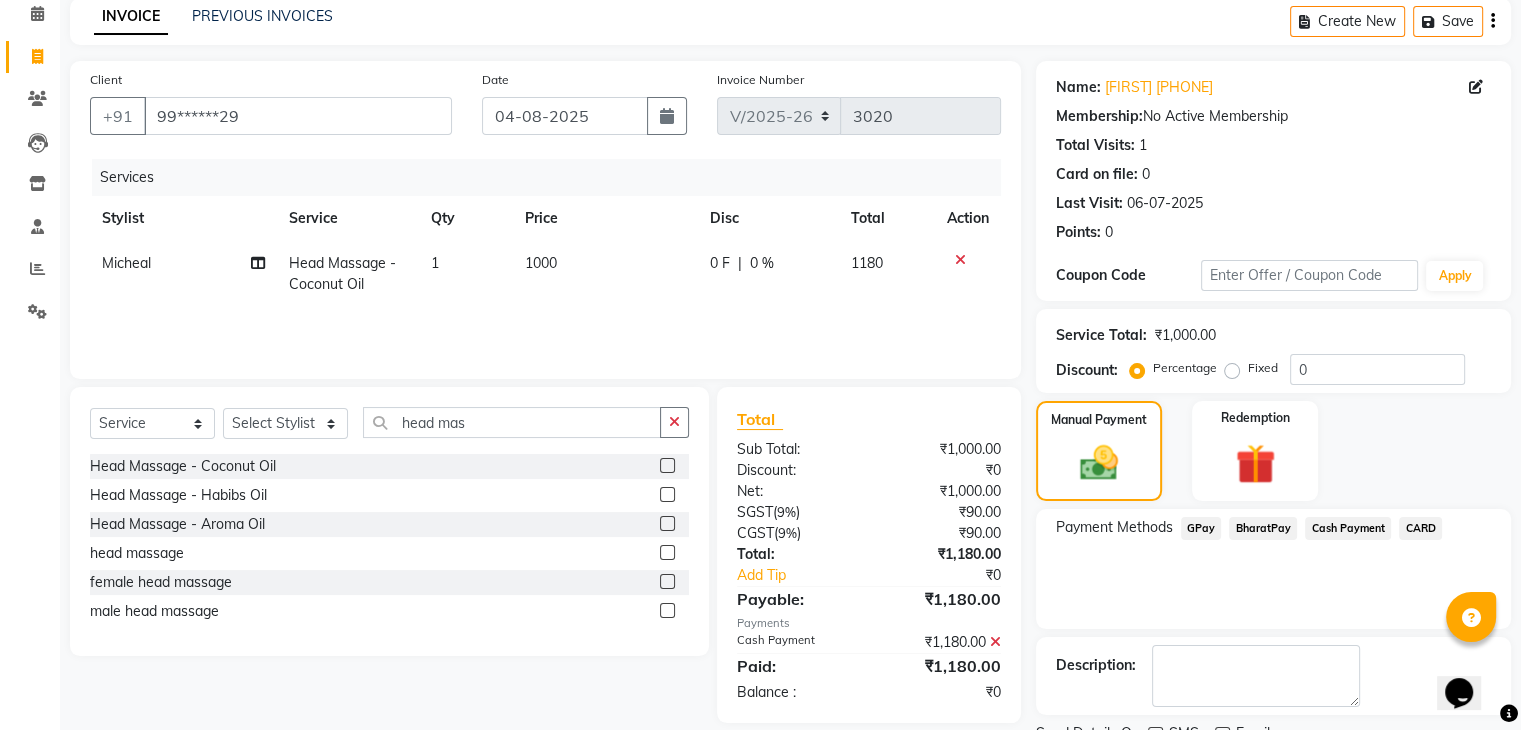 scroll, scrollTop: 171, scrollLeft: 0, axis: vertical 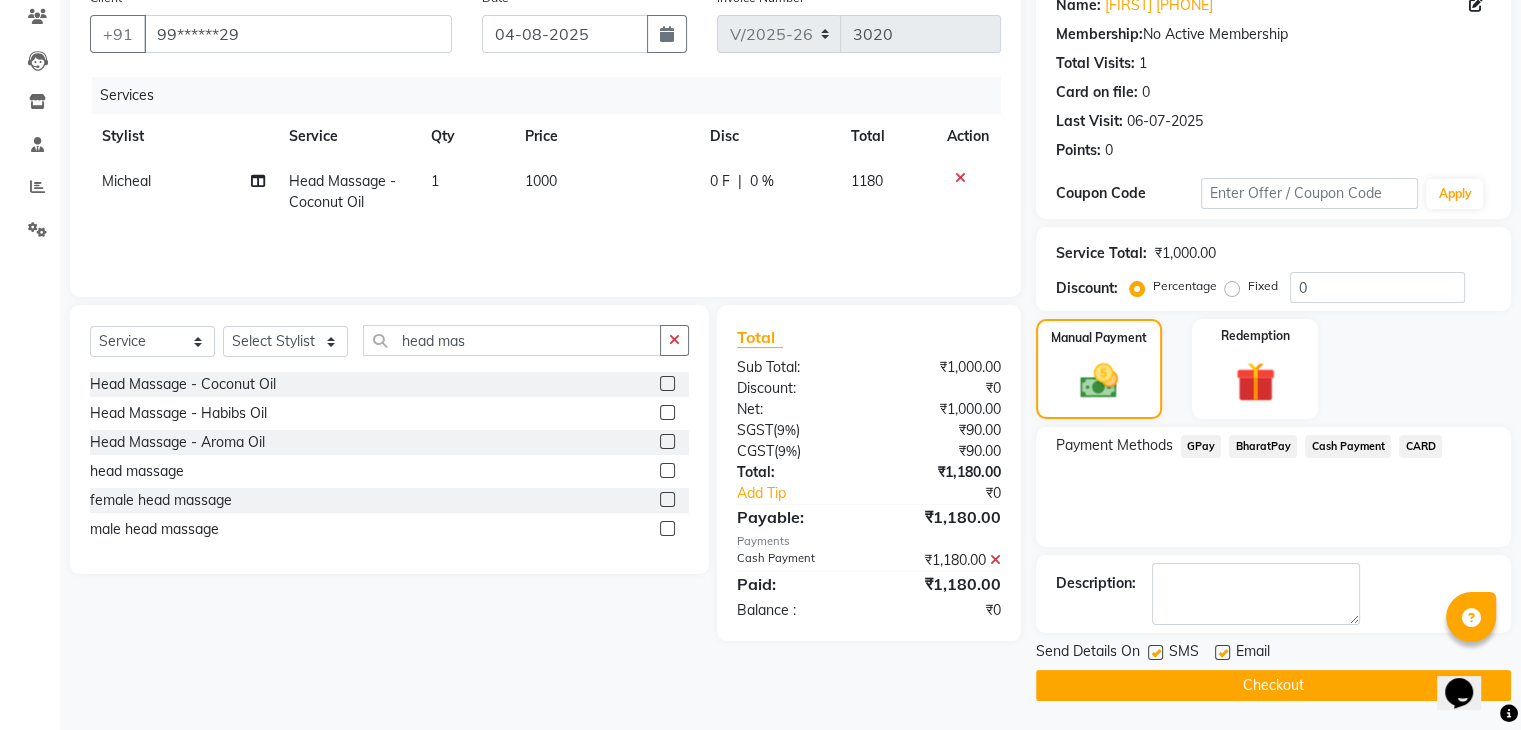 click on "Checkout" 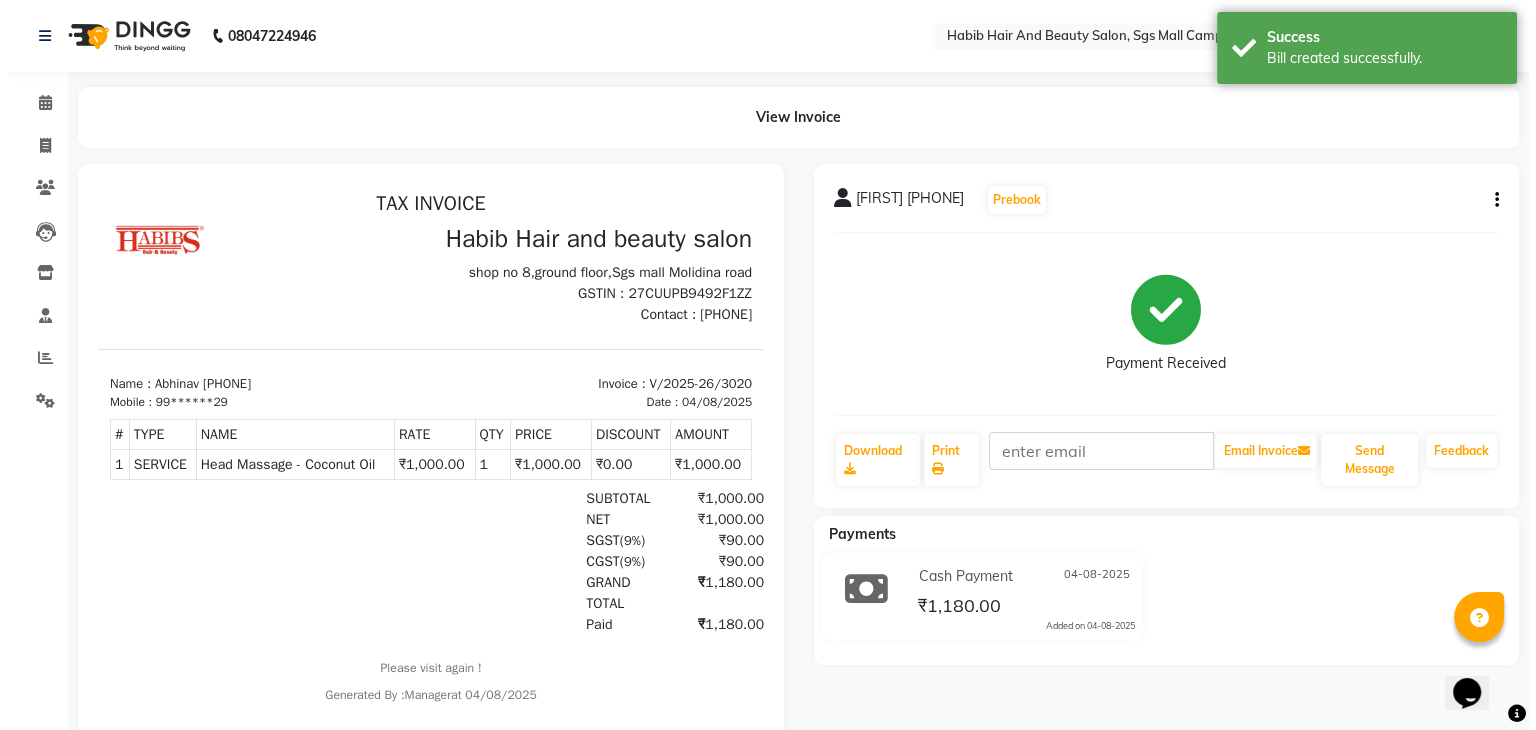 scroll, scrollTop: 0, scrollLeft: 0, axis: both 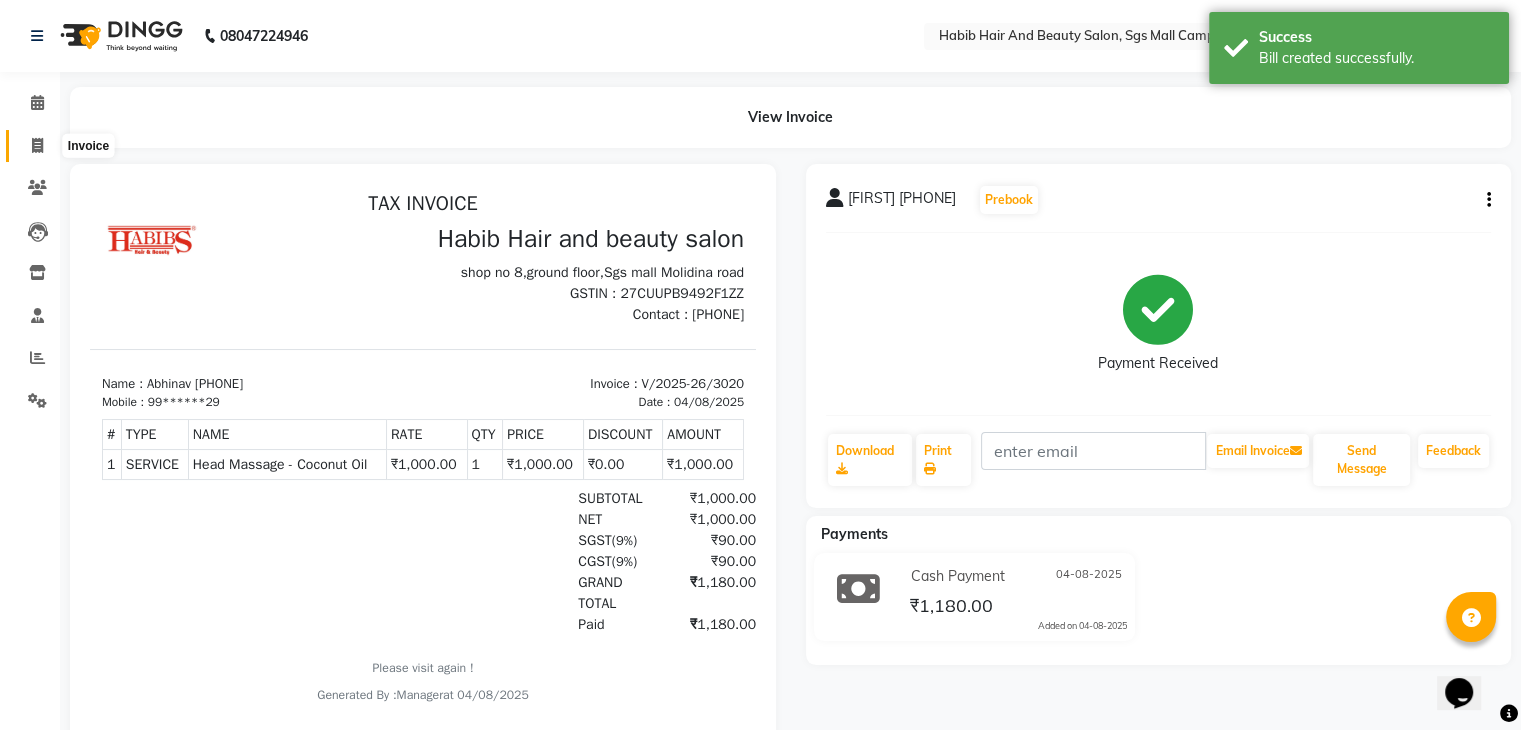 click 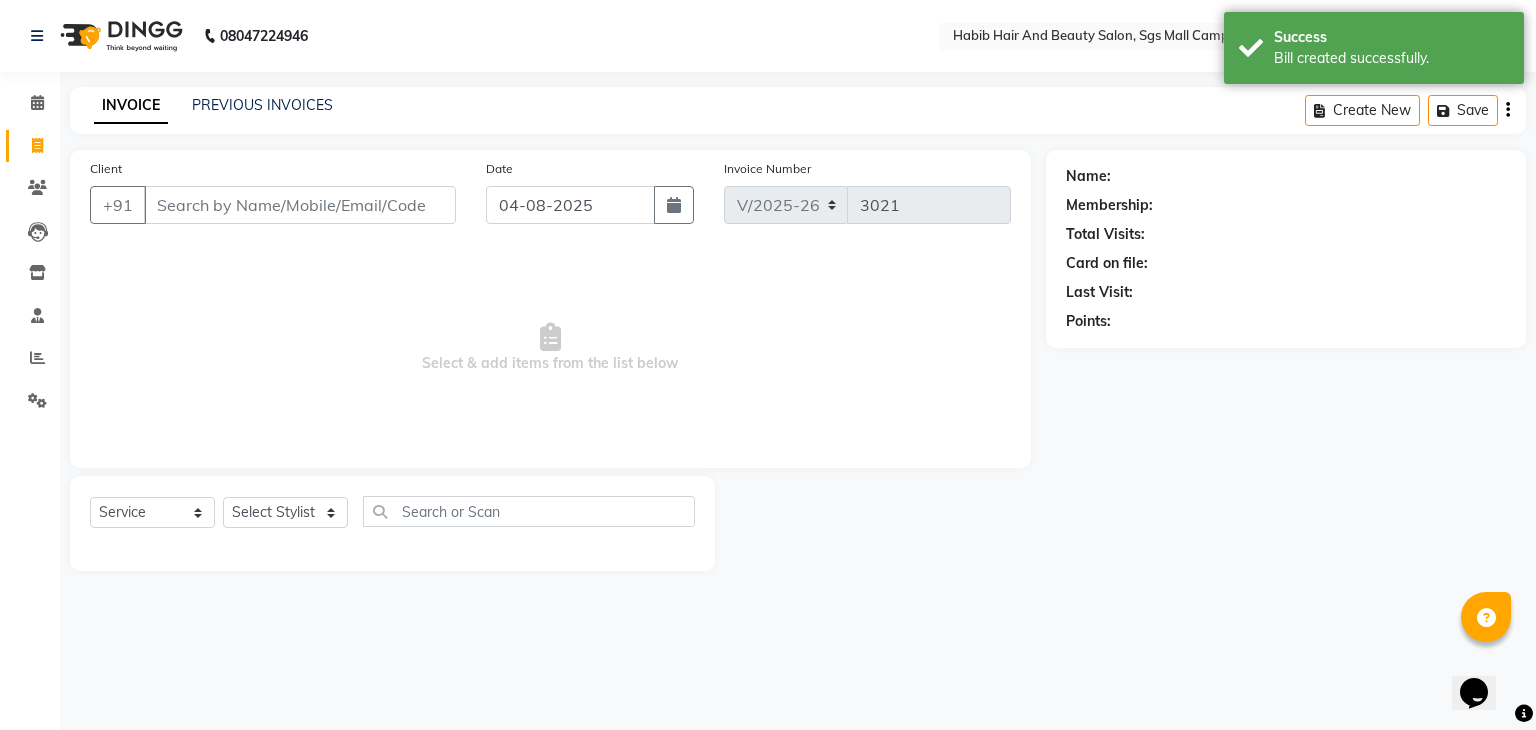 click on "Client" at bounding box center [300, 205] 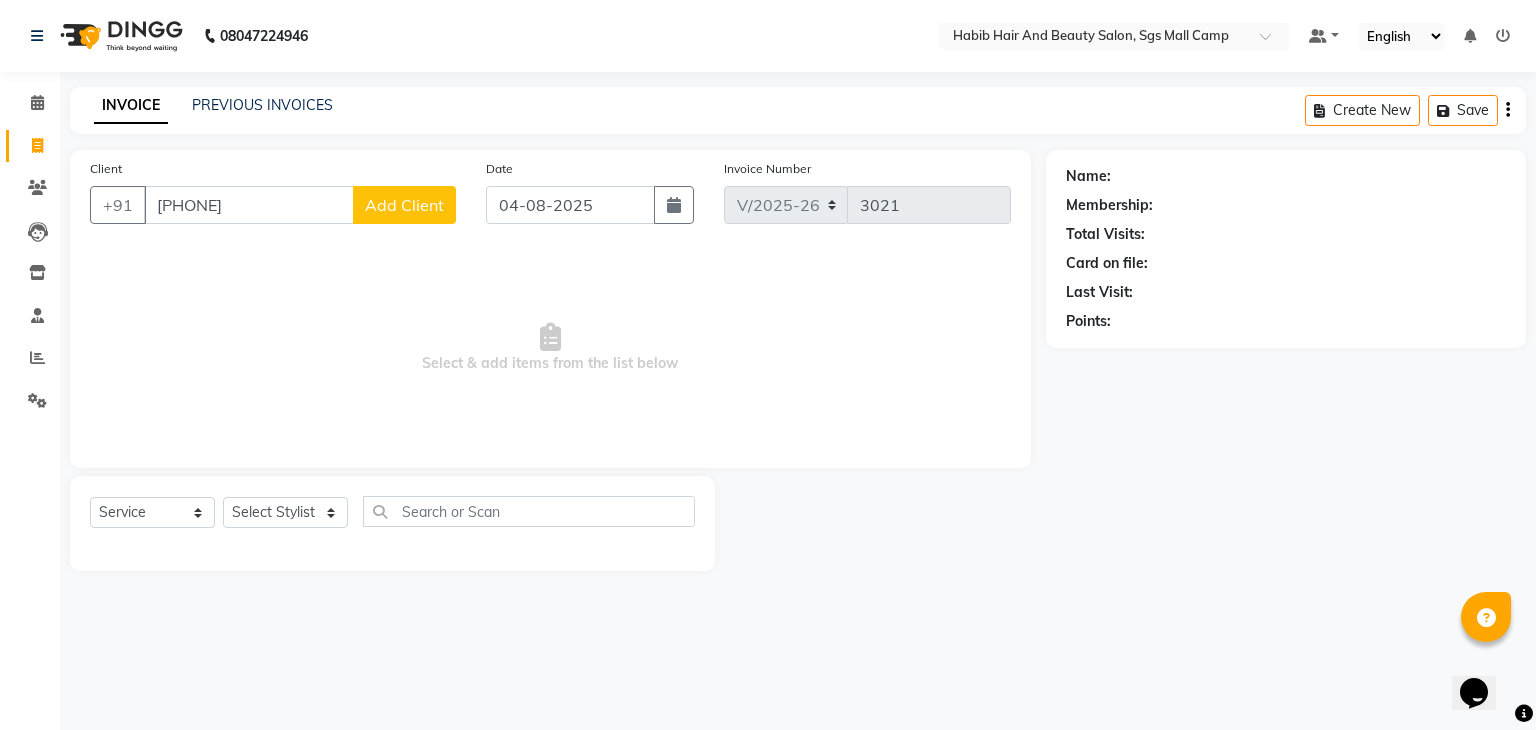 type on "[PHONE]" 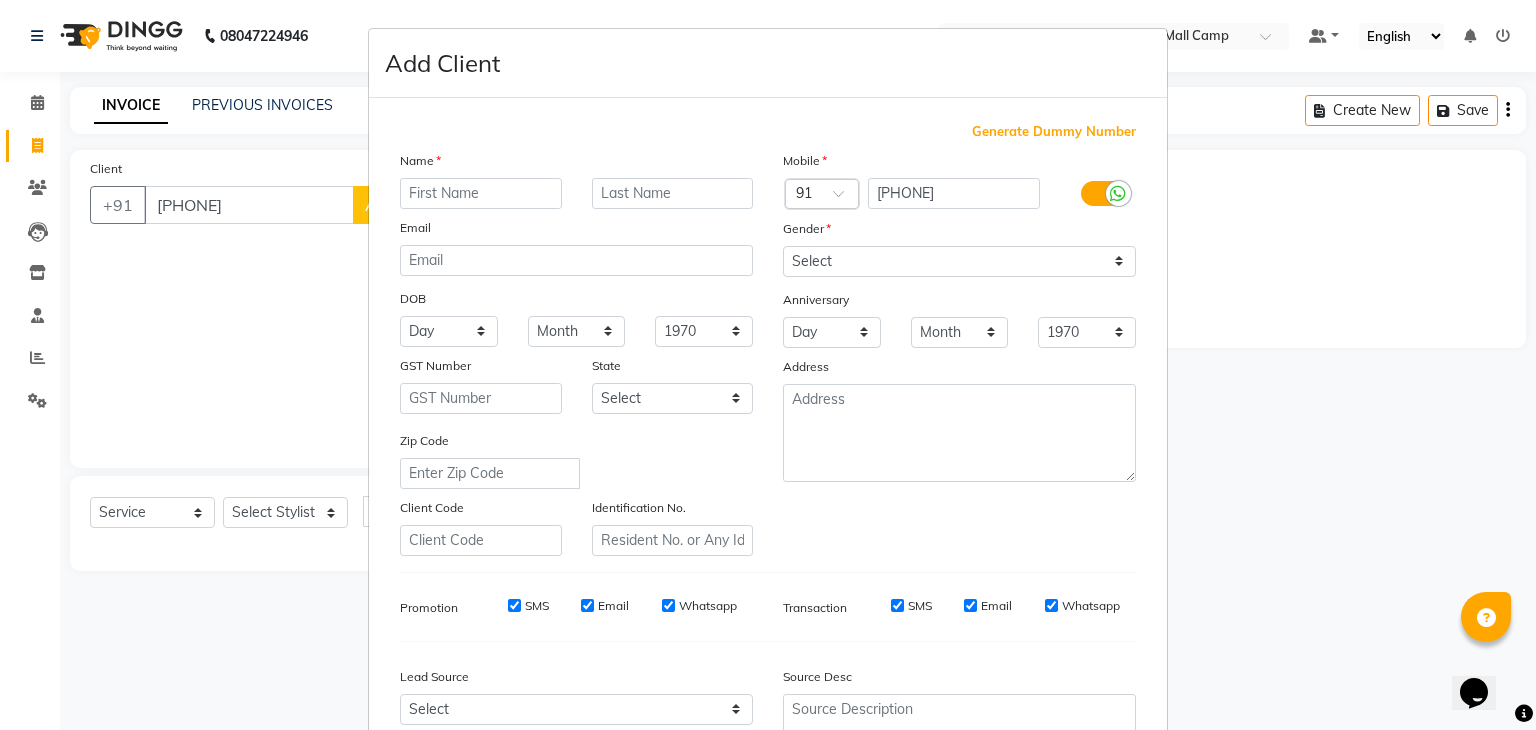 click at bounding box center (481, 193) 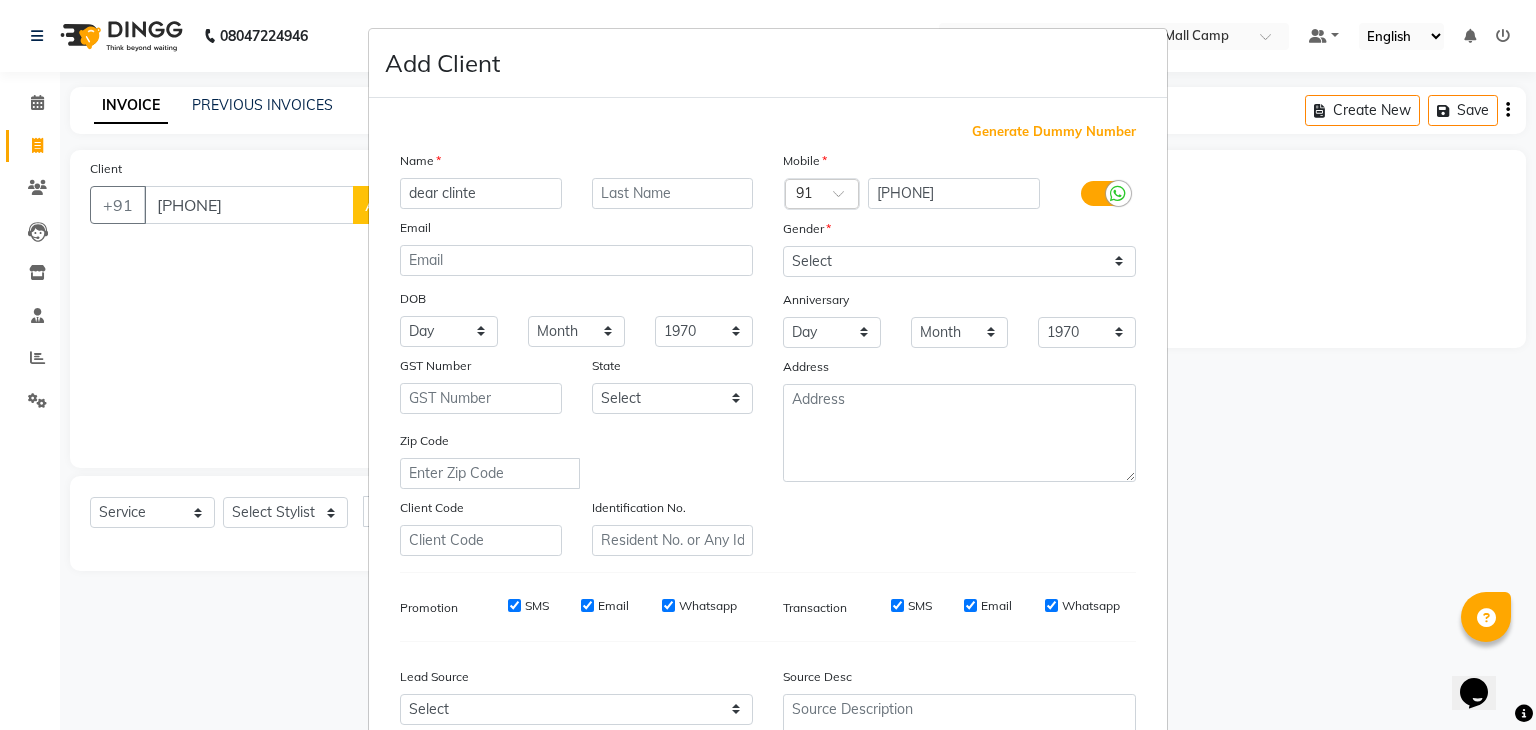 type on "dear clinte" 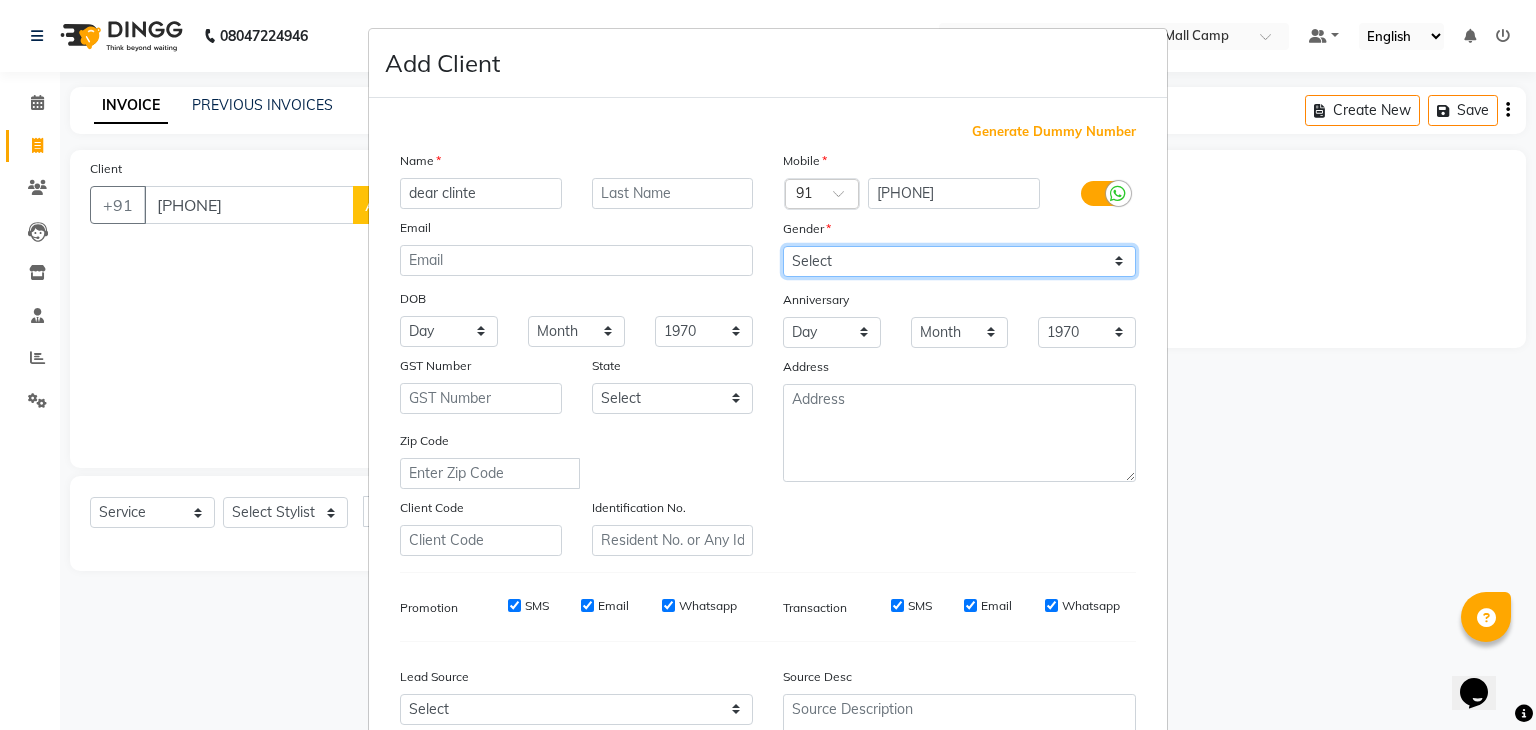 click on "Select Male Female Other Prefer Not To Say" at bounding box center (959, 261) 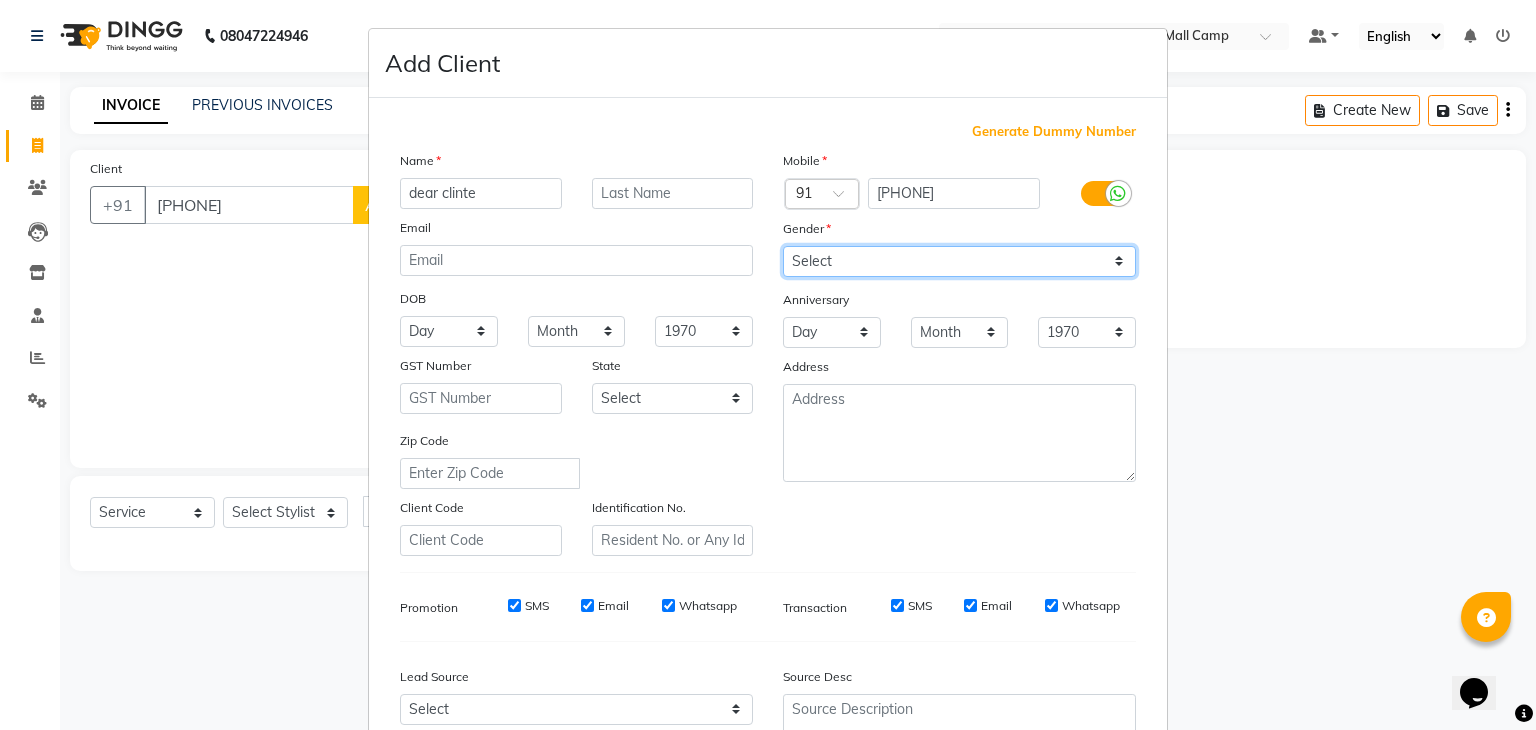 select on "female" 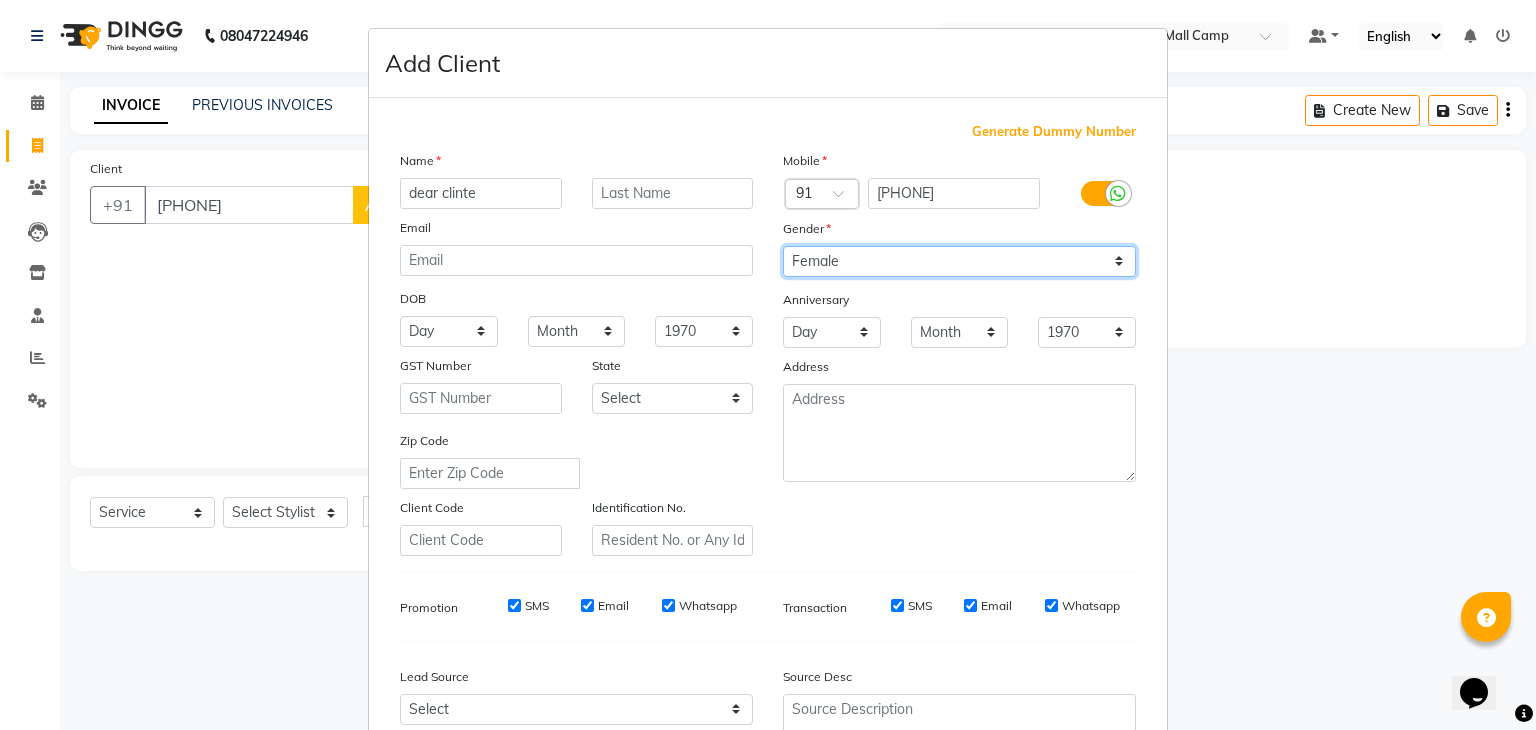 click on "Select Male Female Other Prefer Not To Say" at bounding box center [959, 261] 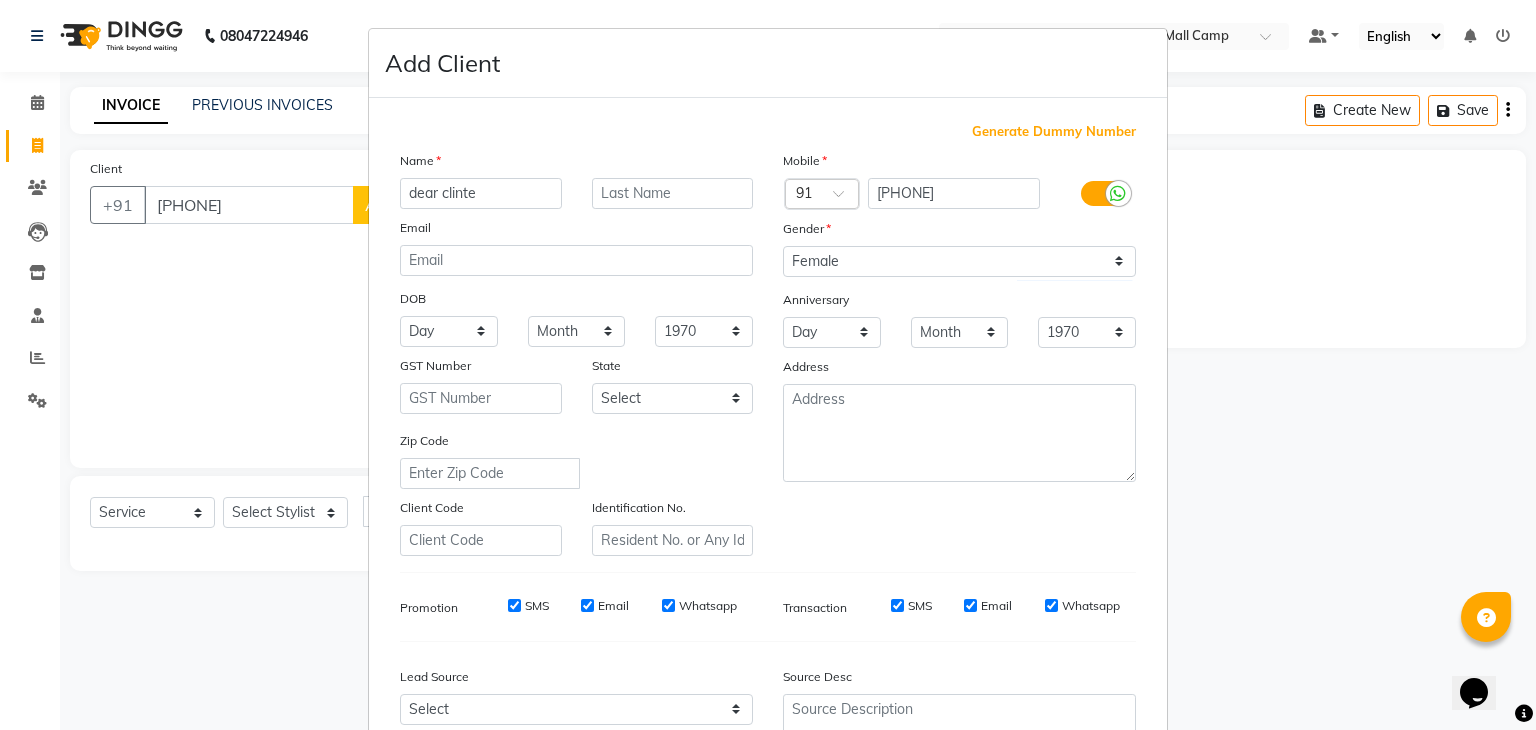 click on "Identification No." at bounding box center (673, 526) 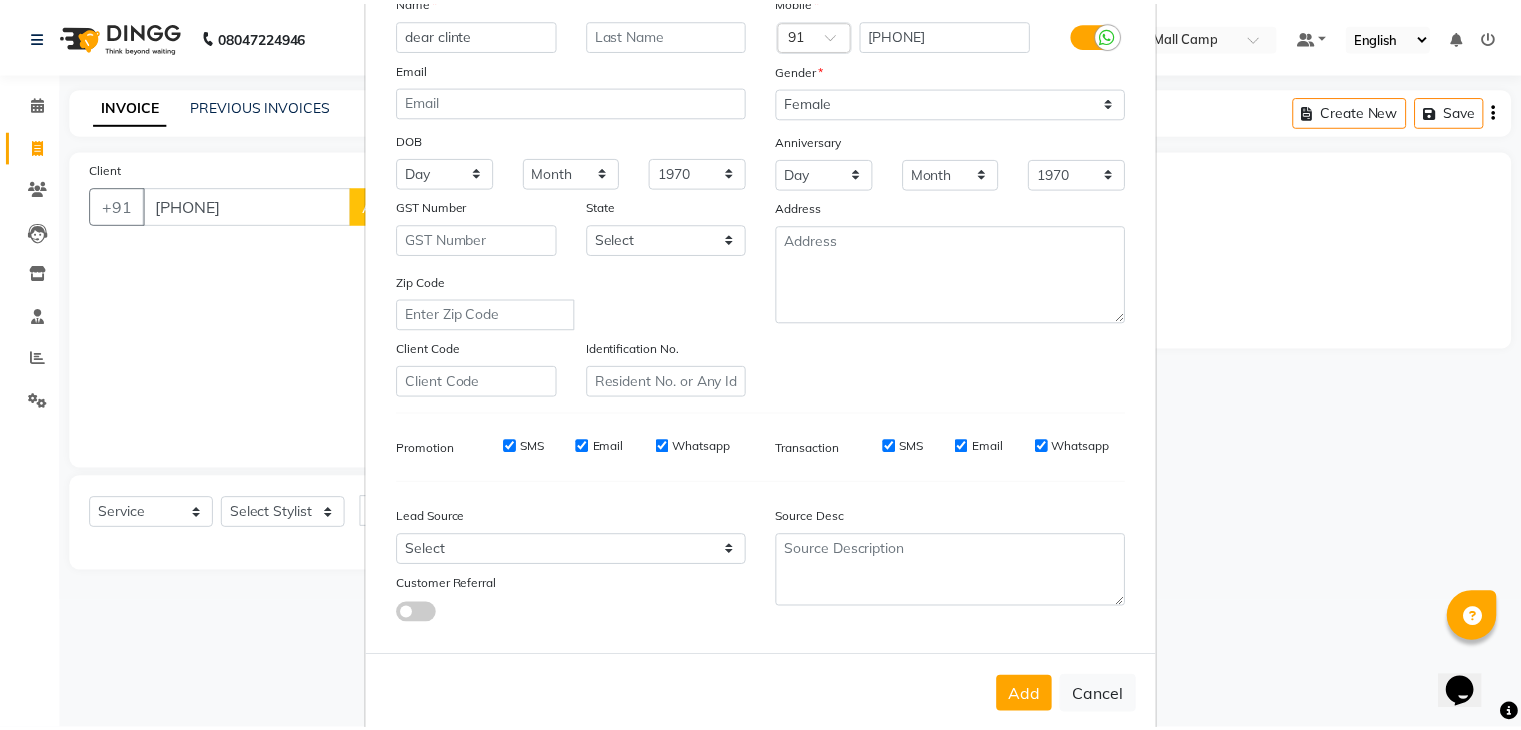 scroll, scrollTop: 200, scrollLeft: 0, axis: vertical 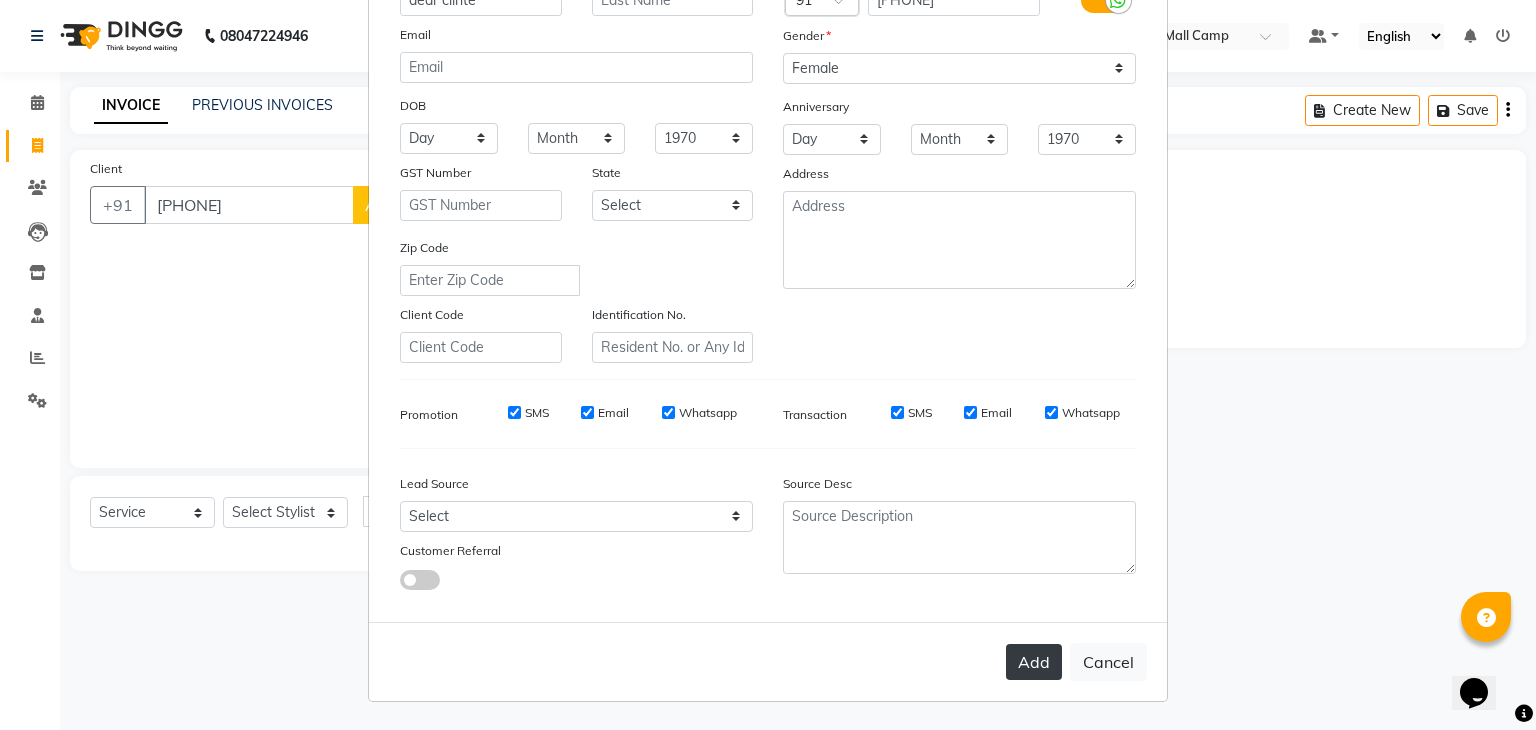 click on "Add" at bounding box center (1034, 662) 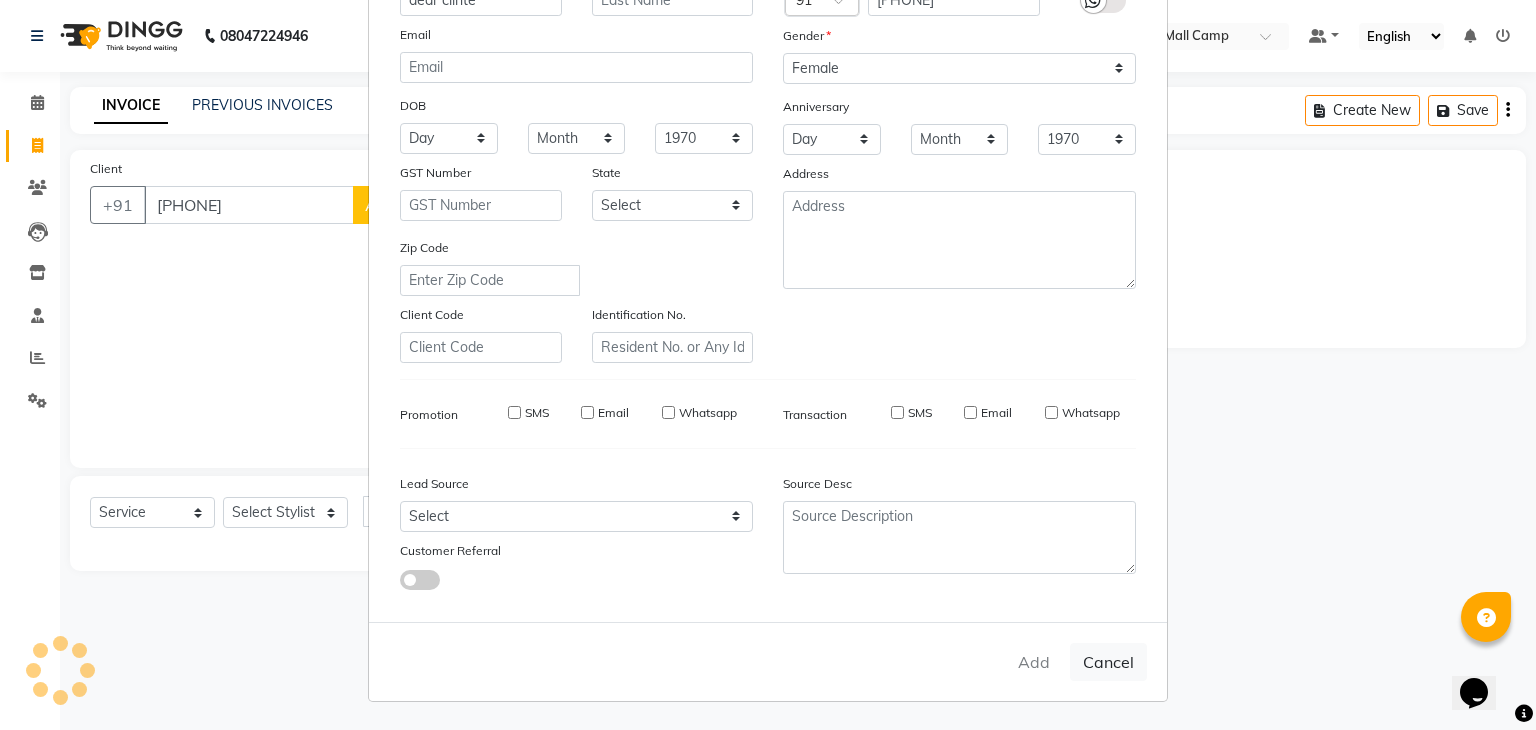 type on "96******16" 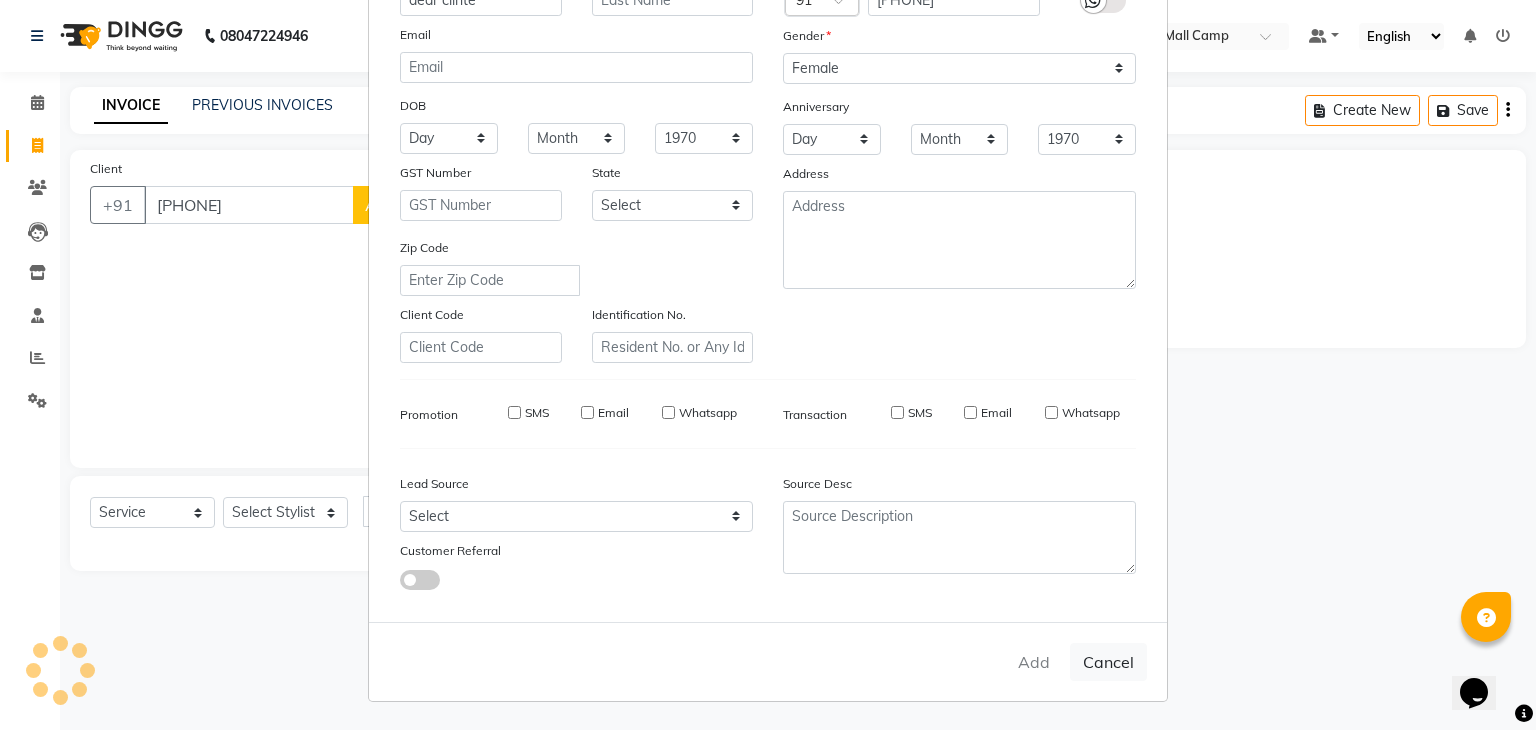 type 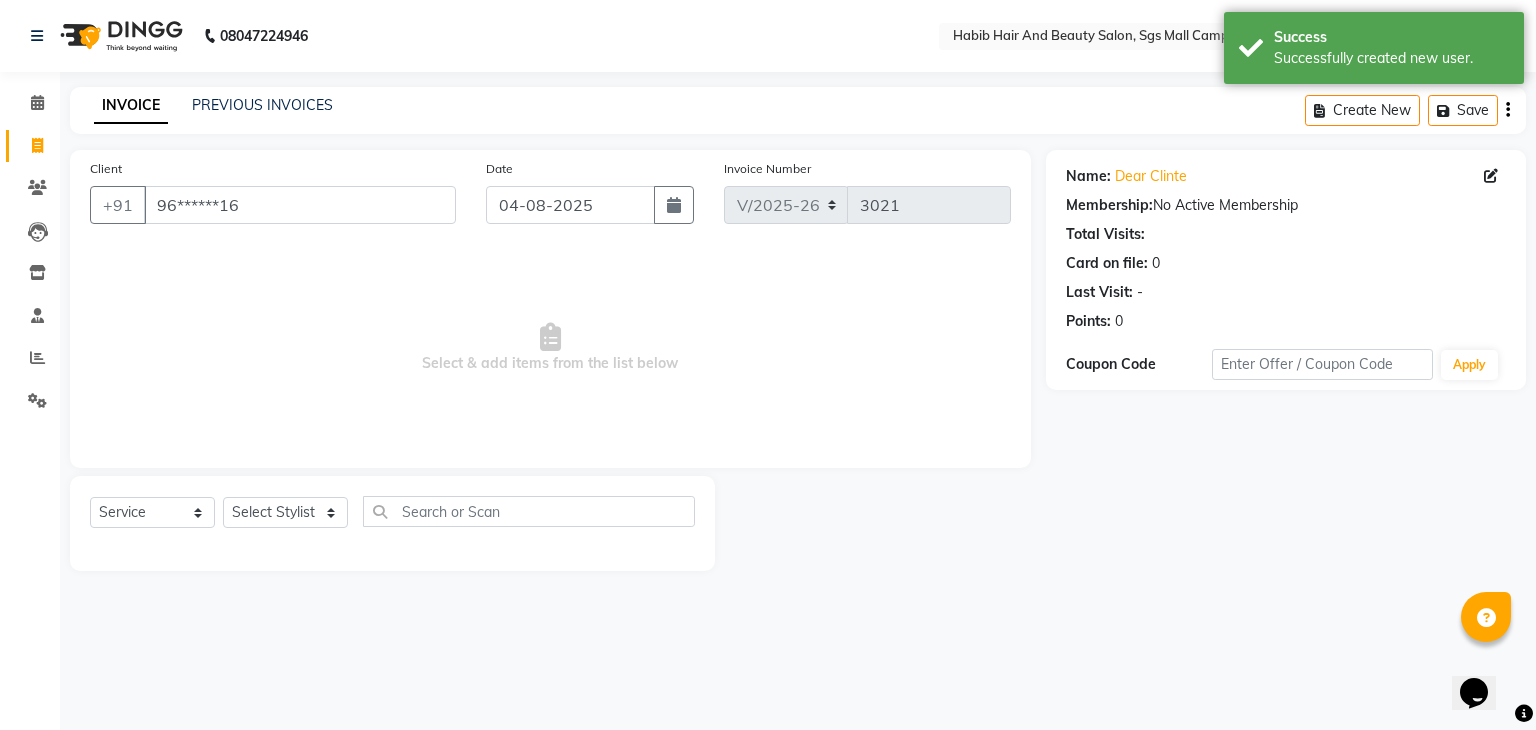 click on "Select  Service  Product  Membership  Package Voucher Prepaid Gift Card  Select Stylist akshay rajguru Avinash  Debojit Manager Micheal  sangeeta shilpa sujal Suraj  swapnil vishakha" 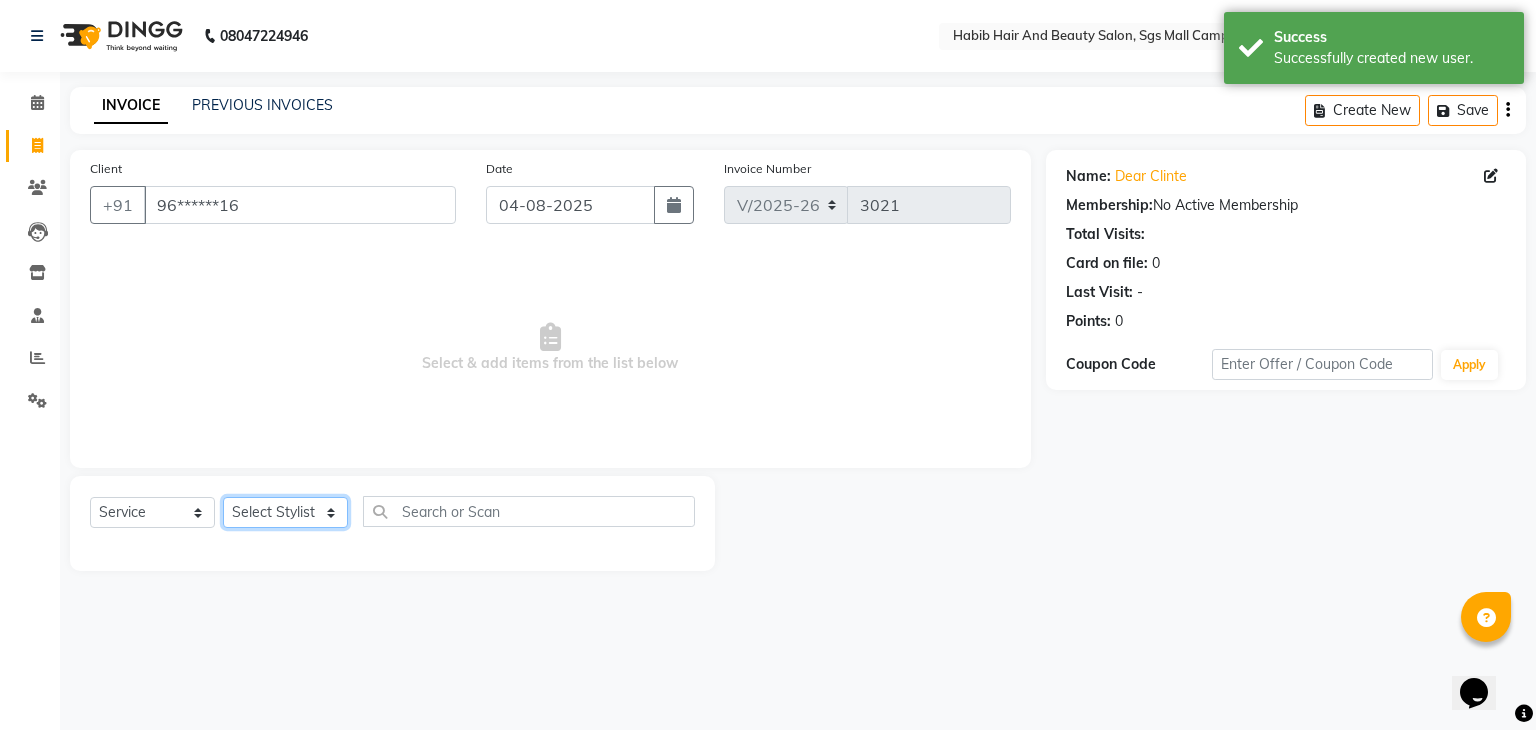click on "Select Stylist akshay rajguru Avinash  Debojit Manager Micheal  sangeeta shilpa sujal Suraj  swapnil vishakha" 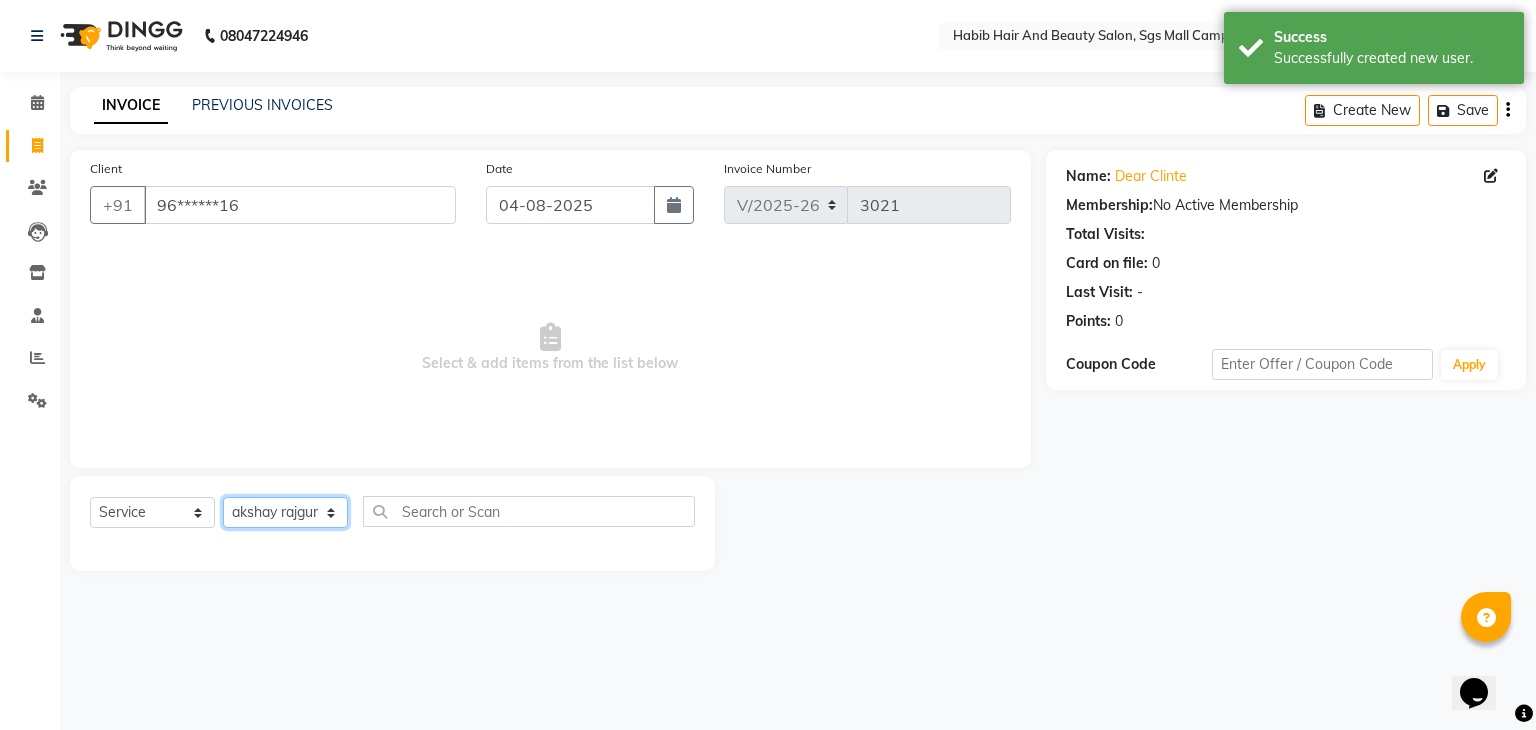 click on "Select Stylist akshay rajguru Avinash  Debojit Manager Micheal  sangeeta shilpa sujal Suraj  swapnil vishakha" 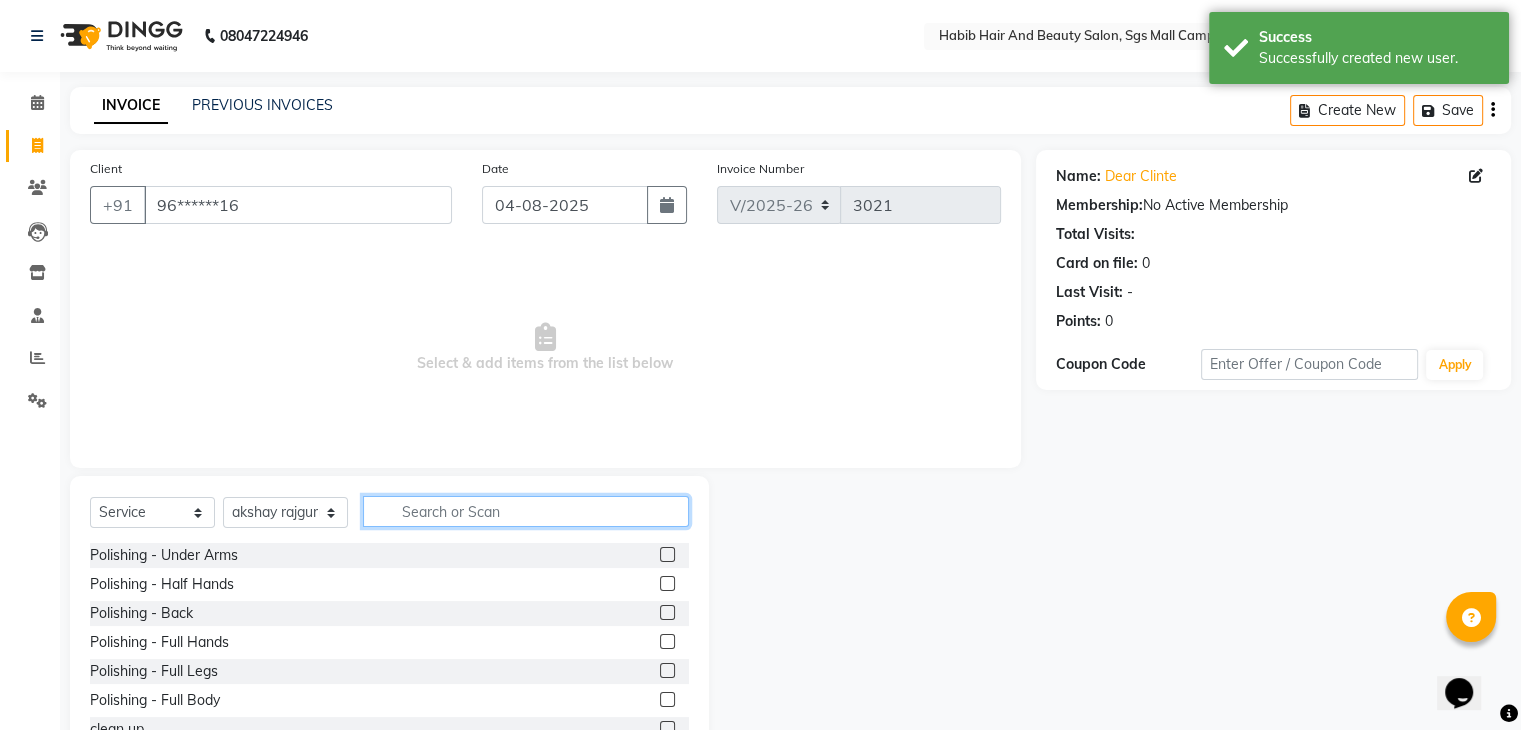 click 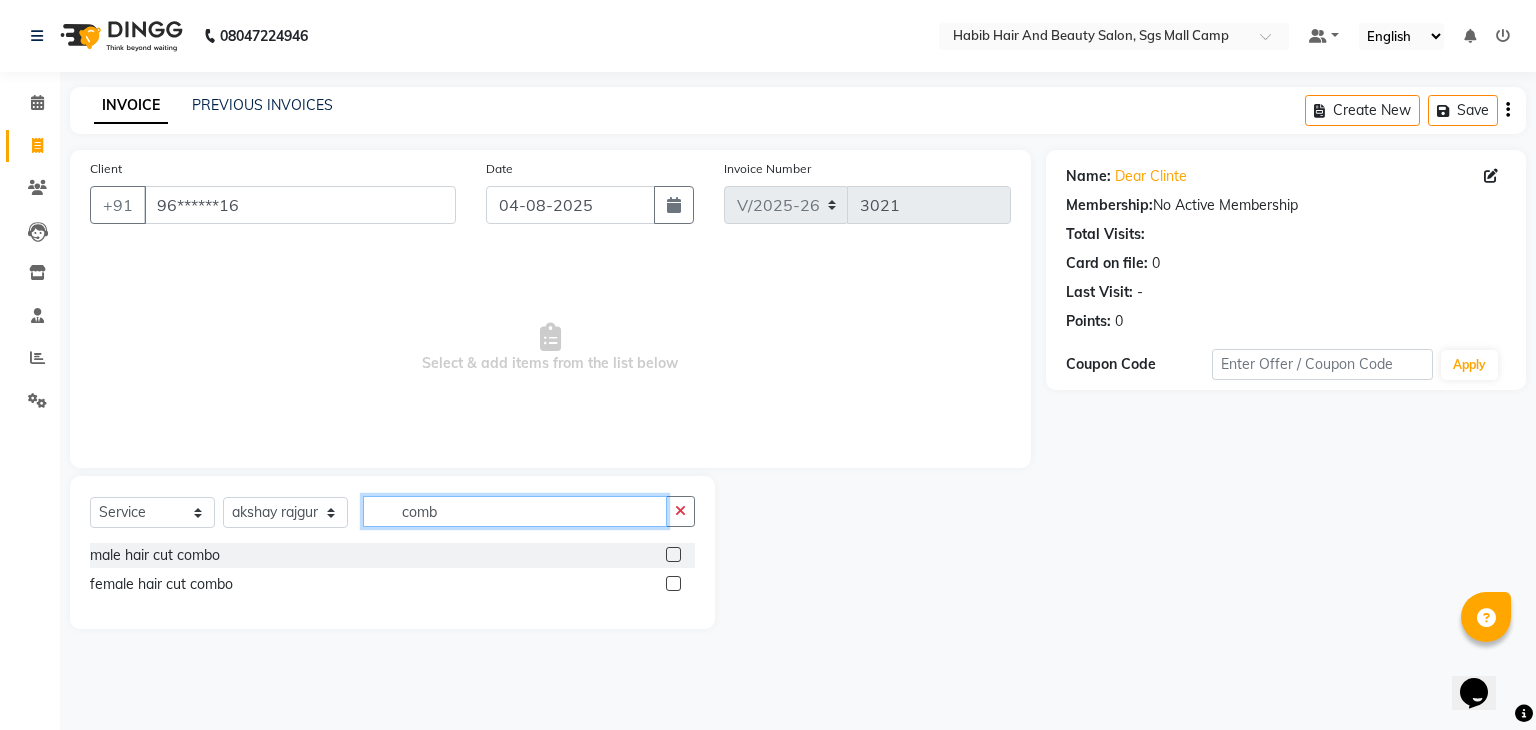 type on "comb" 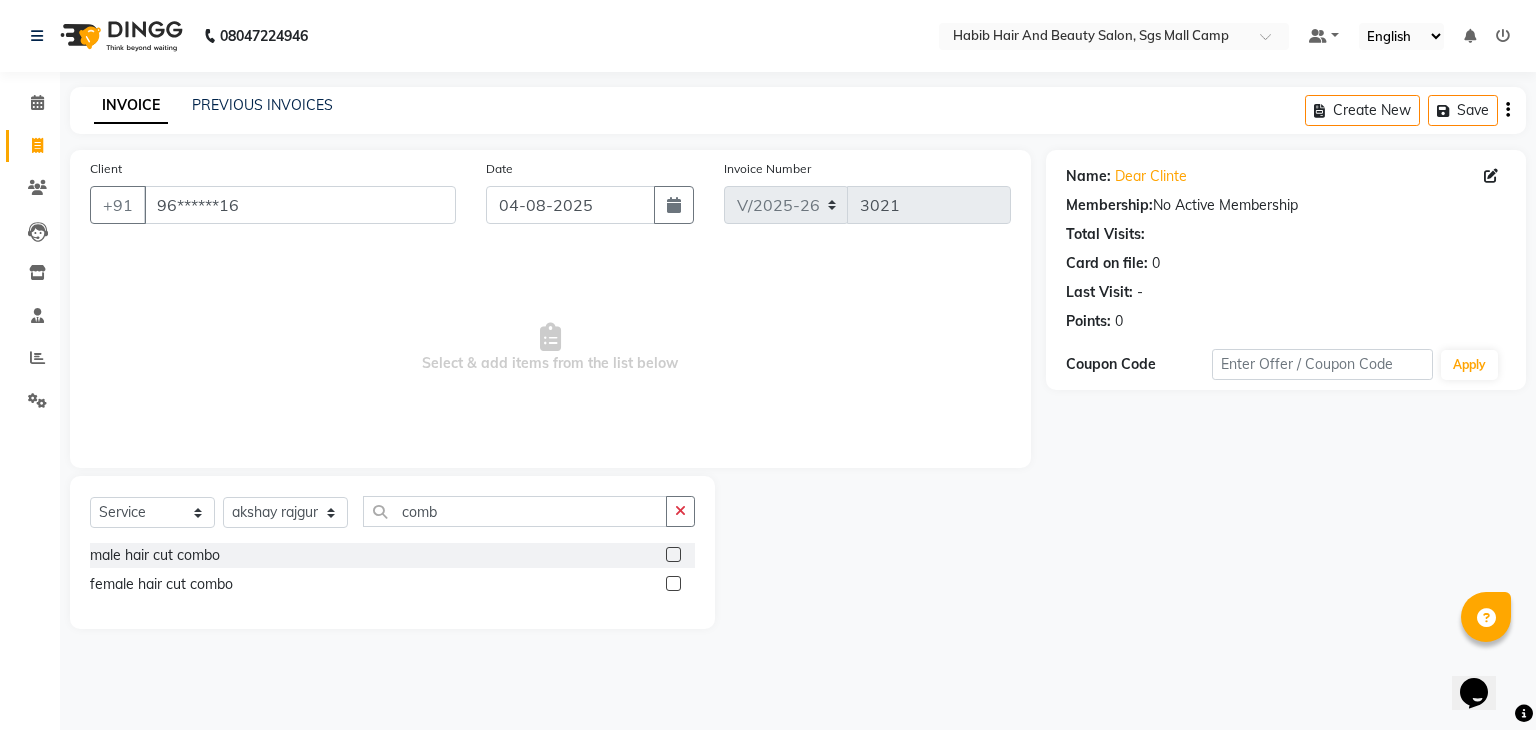 click 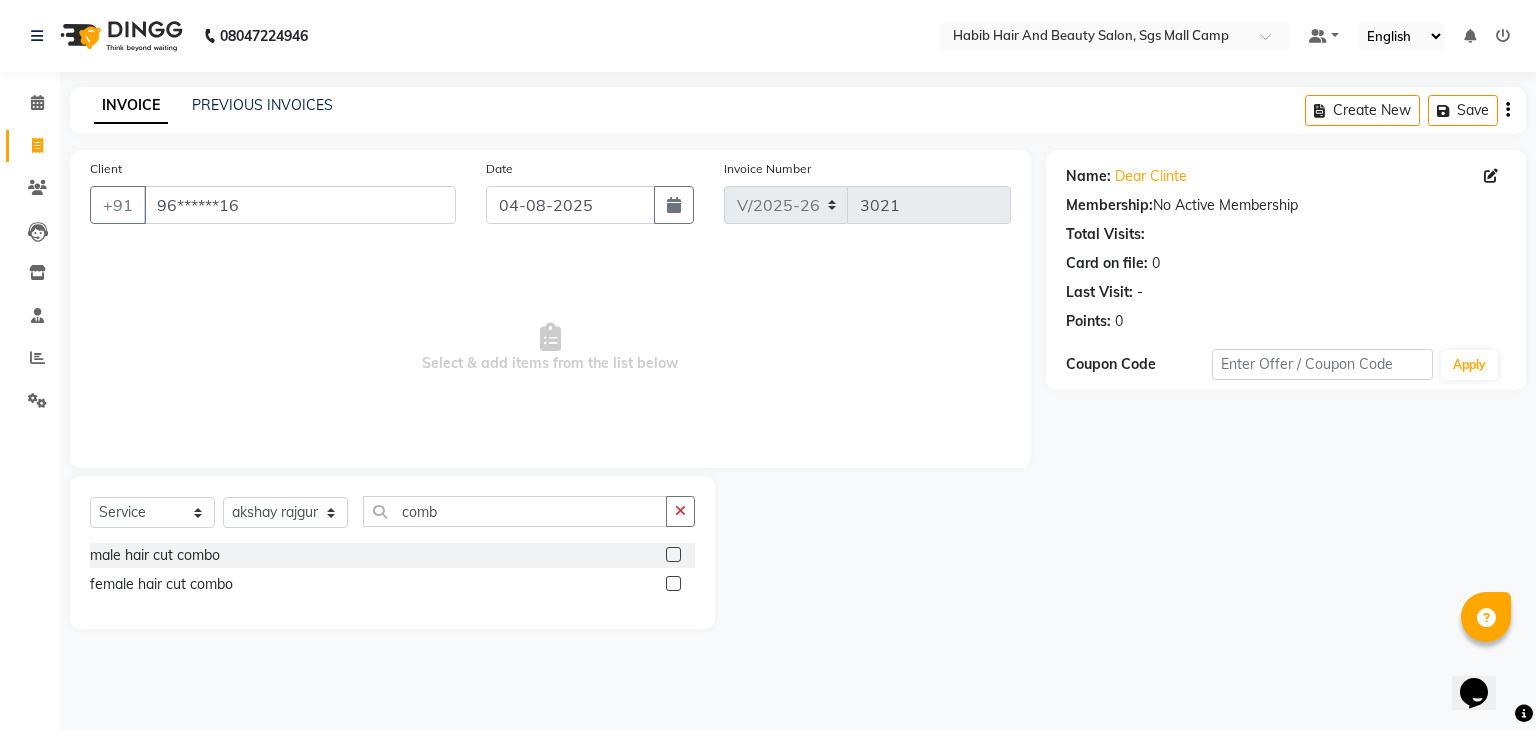 click 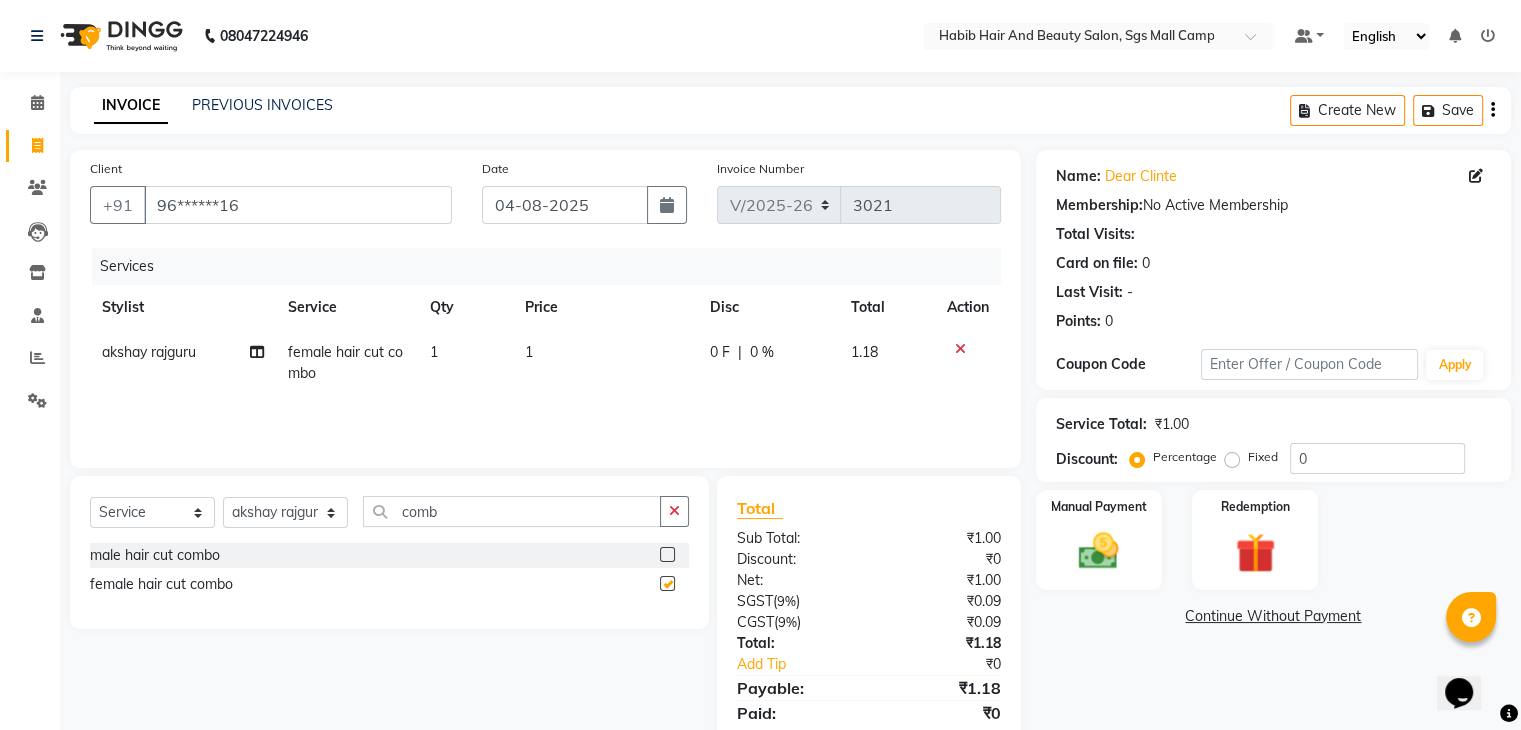 checkbox on "false" 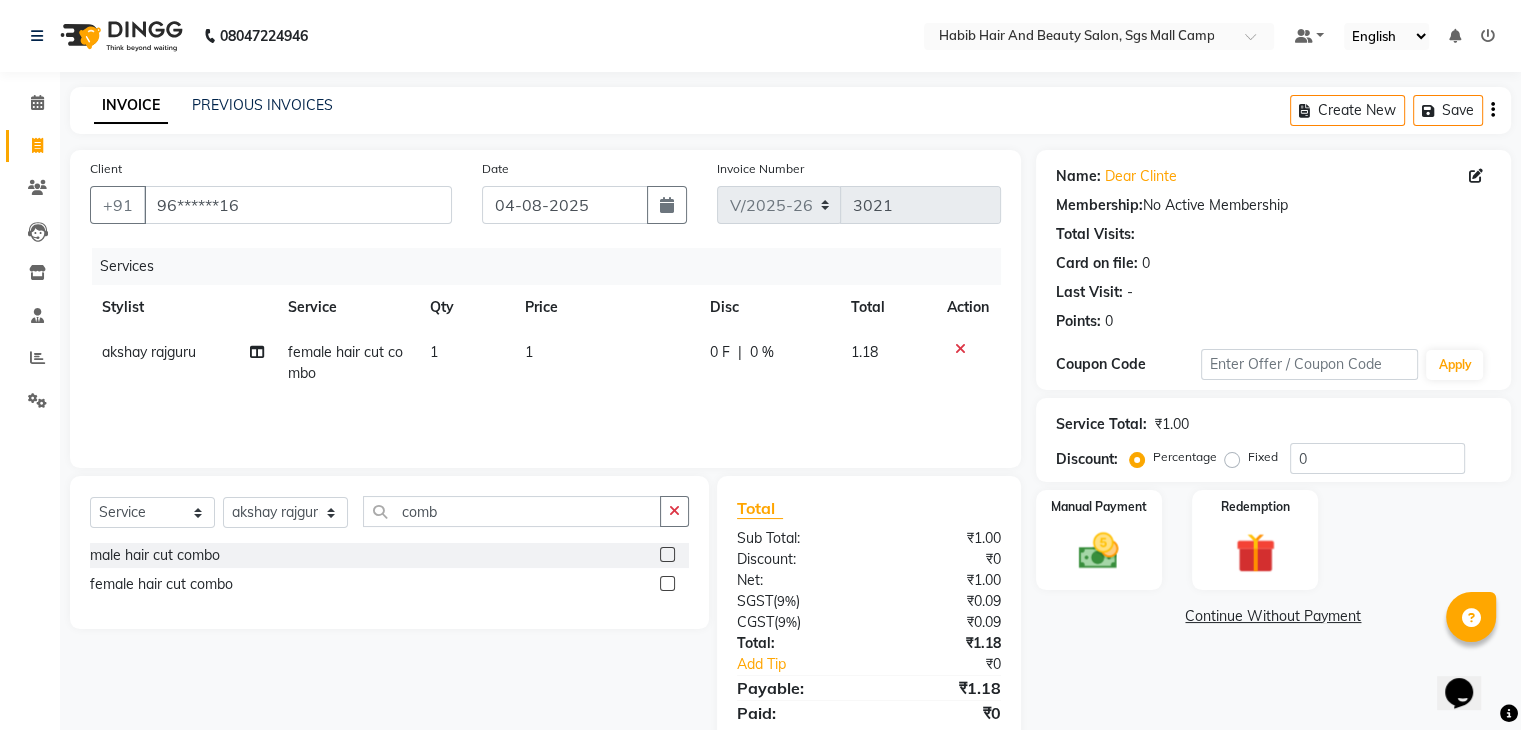 click on "1" 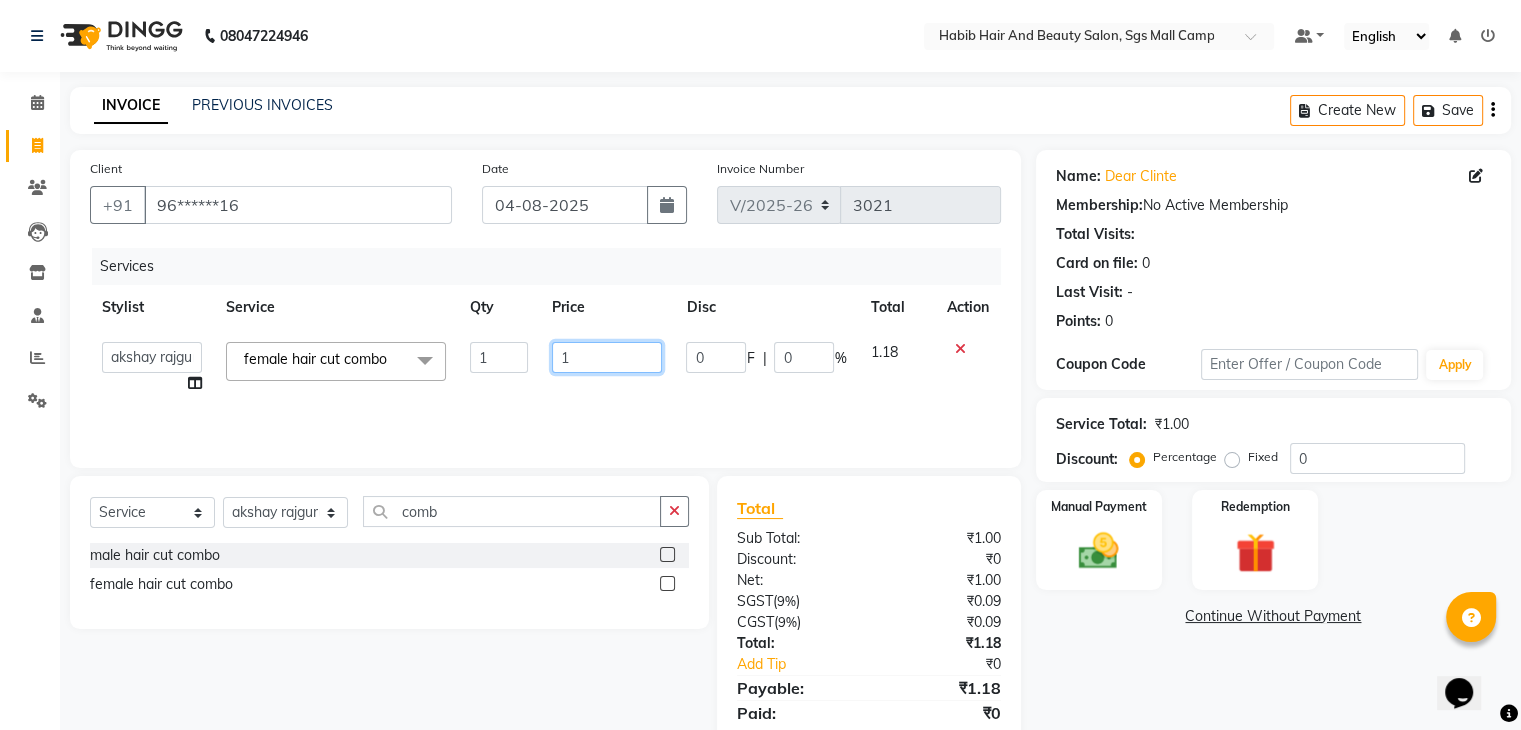 click on "1" 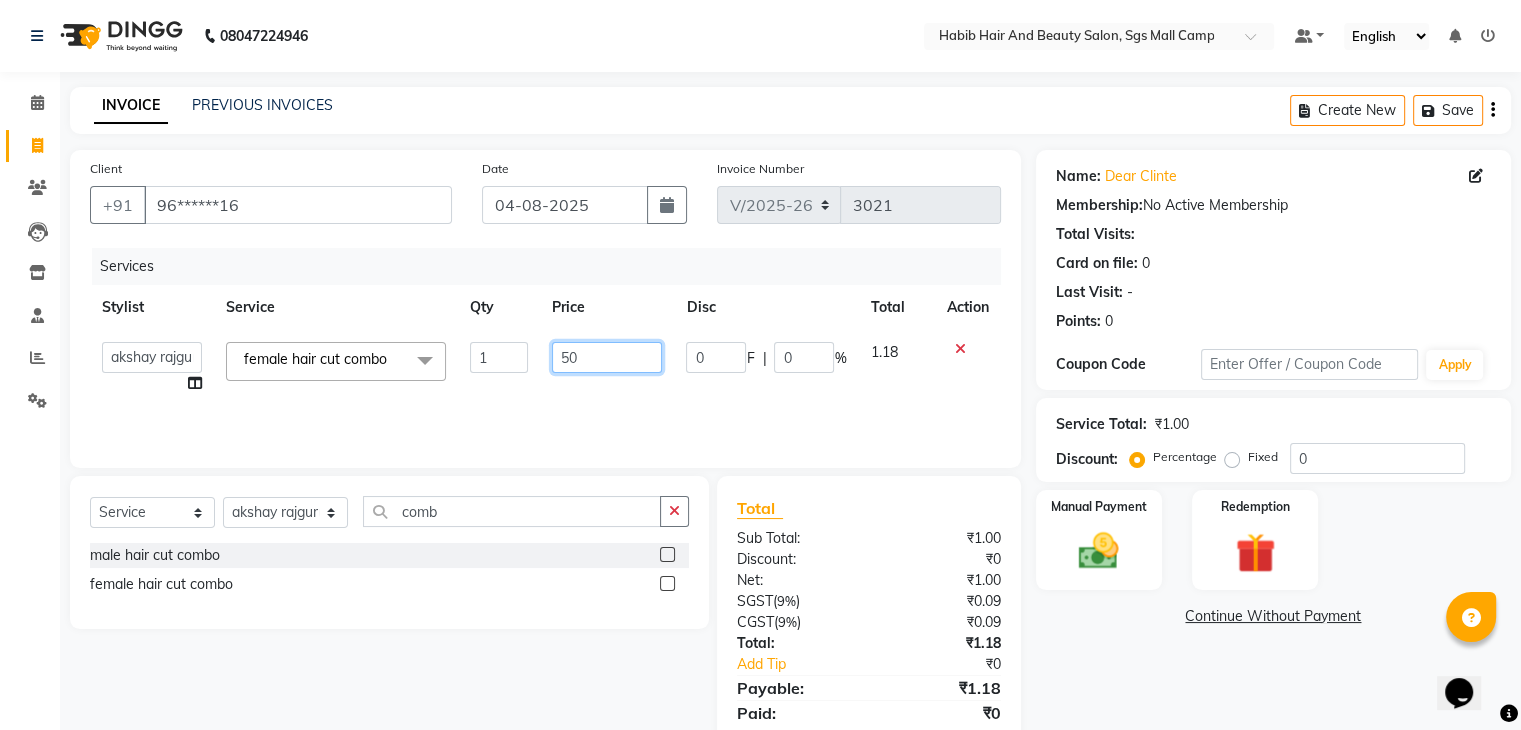type on "500" 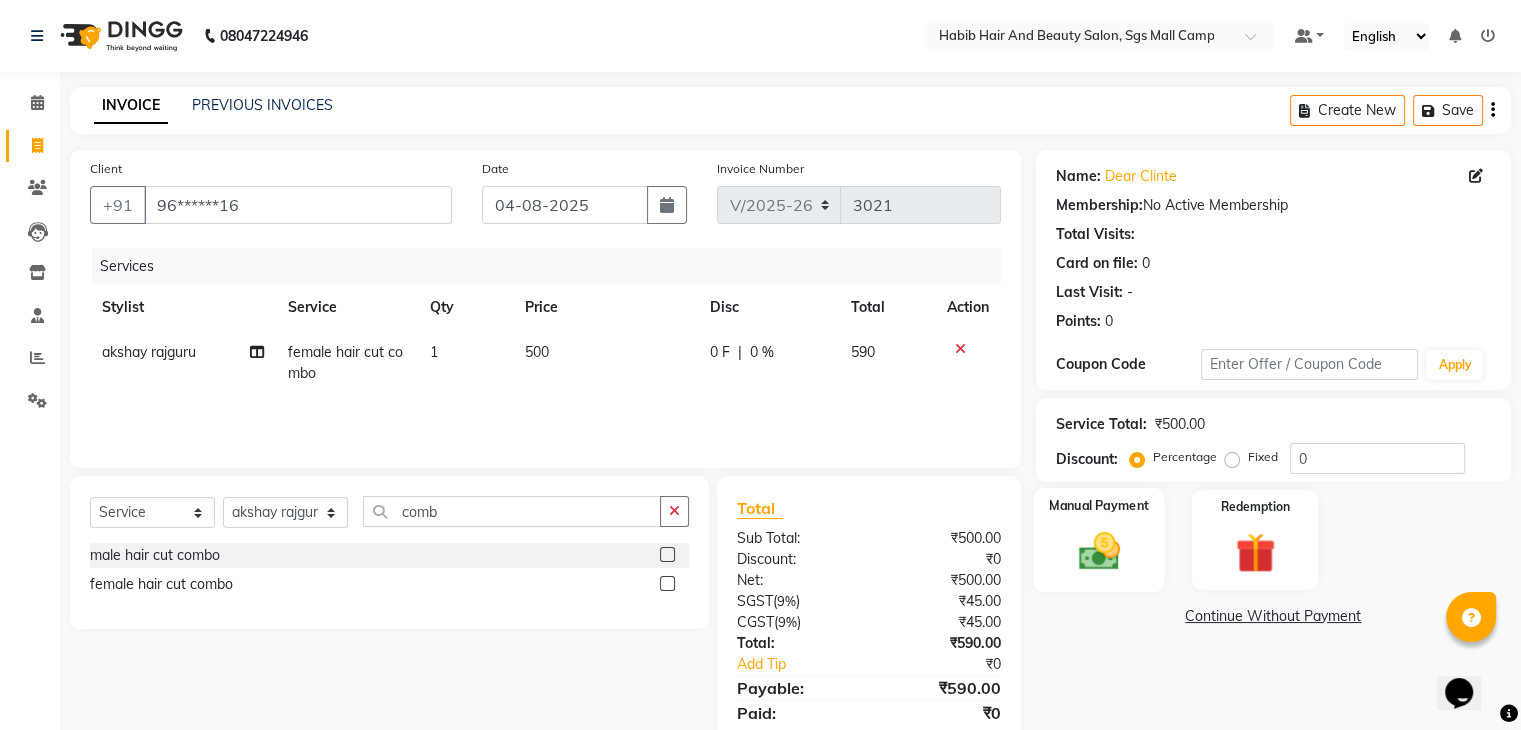 click on "Manual Payment" 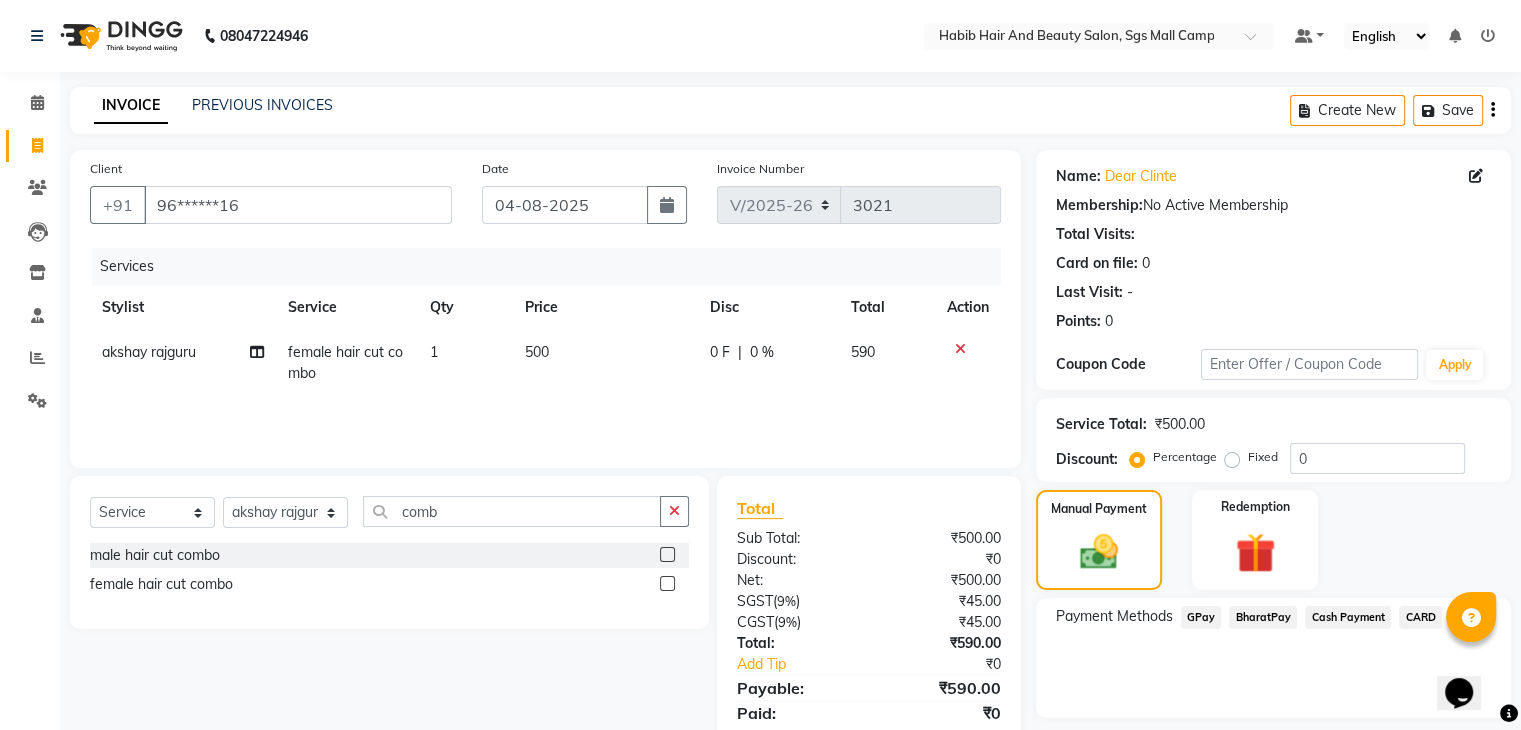 click on "BharatPay" 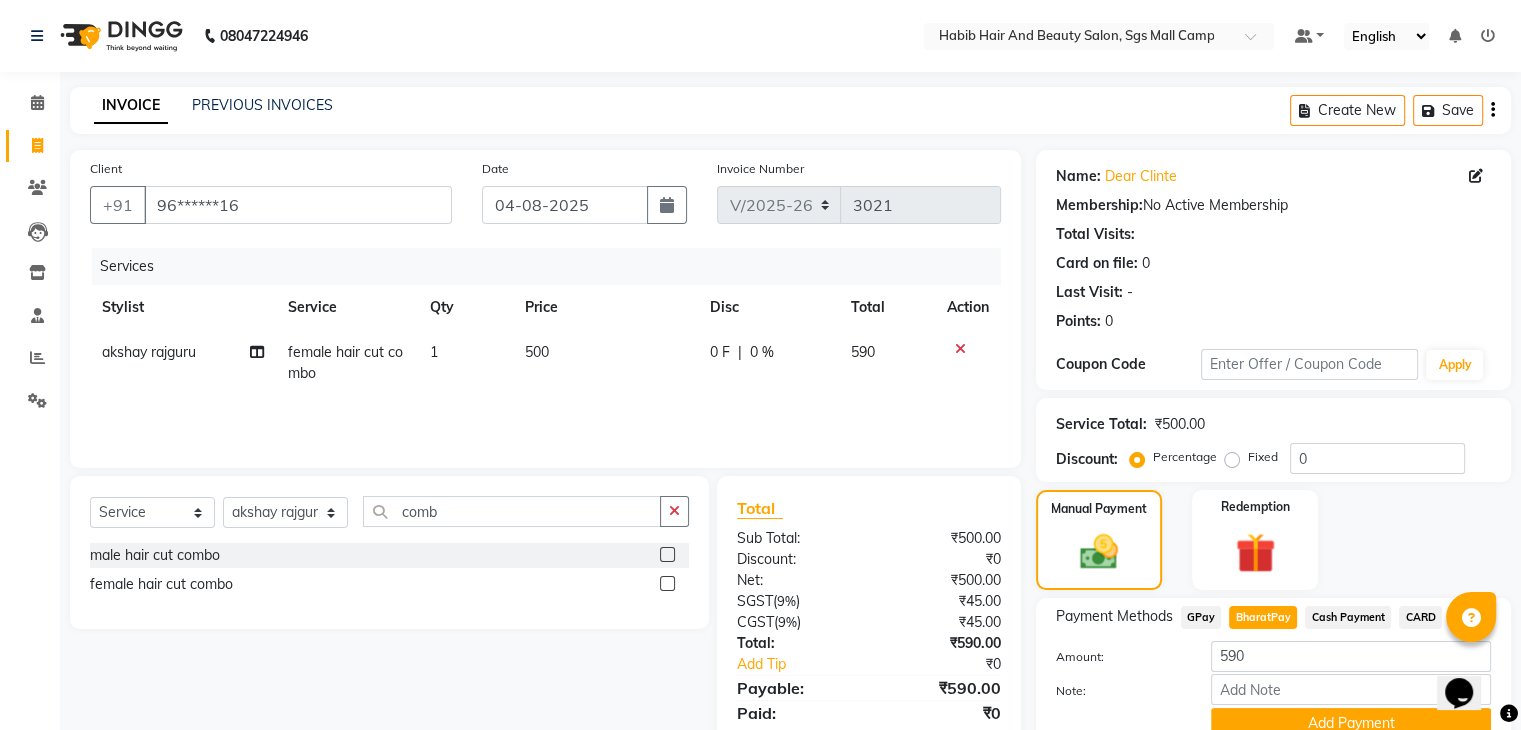 scroll, scrollTop: 40, scrollLeft: 0, axis: vertical 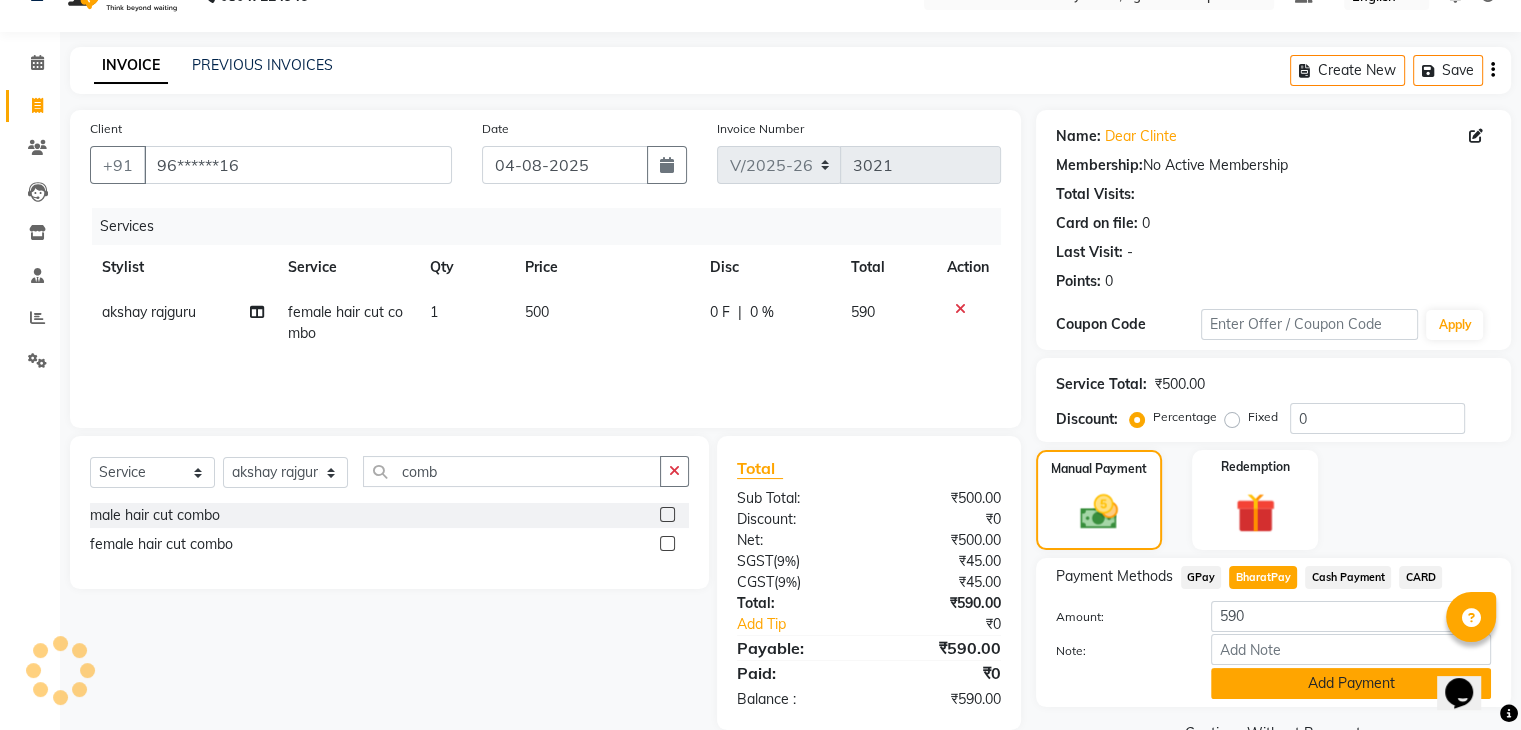 click on "Add Payment" 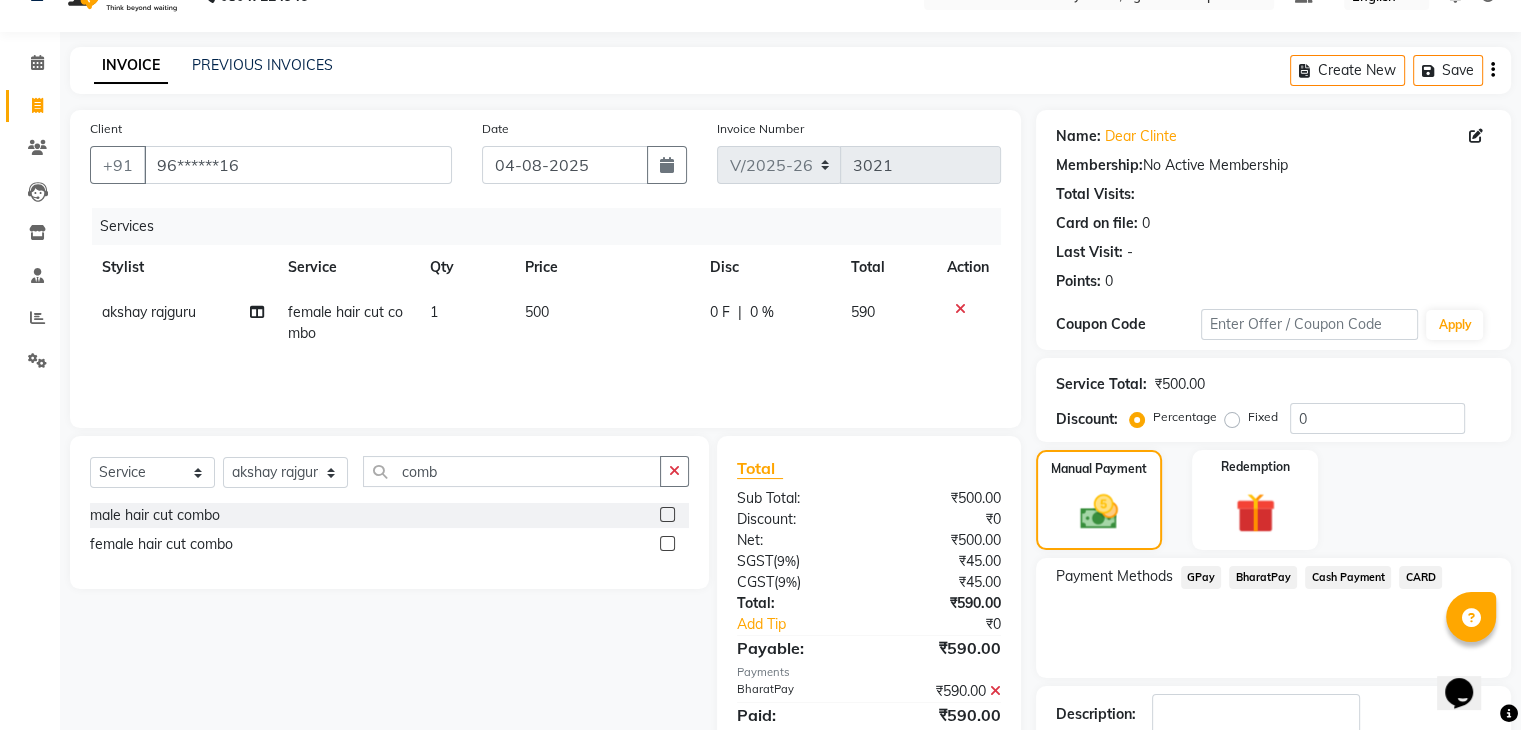 scroll, scrollTop: 171, scrollLeft: 0, axis: vertical 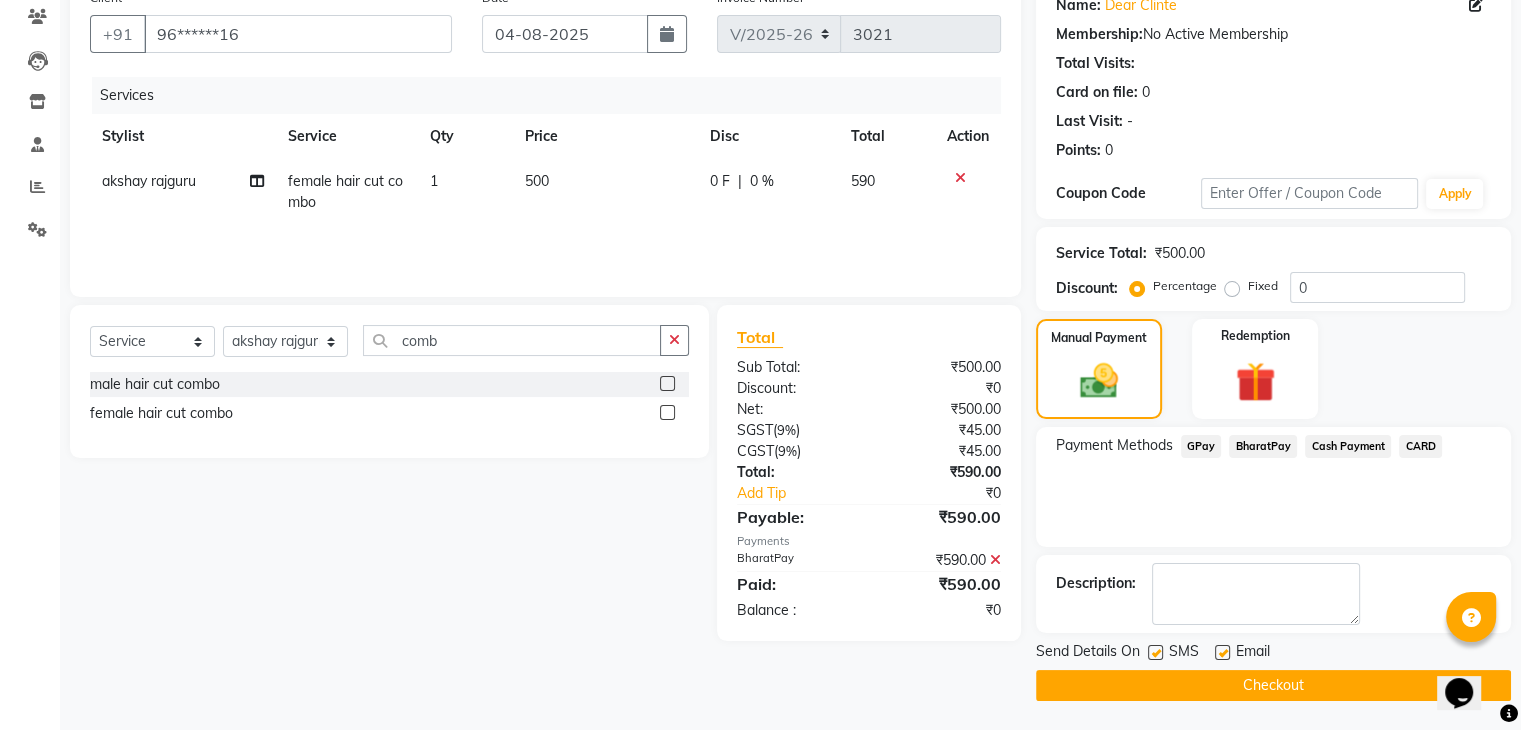 click on "Checkout" 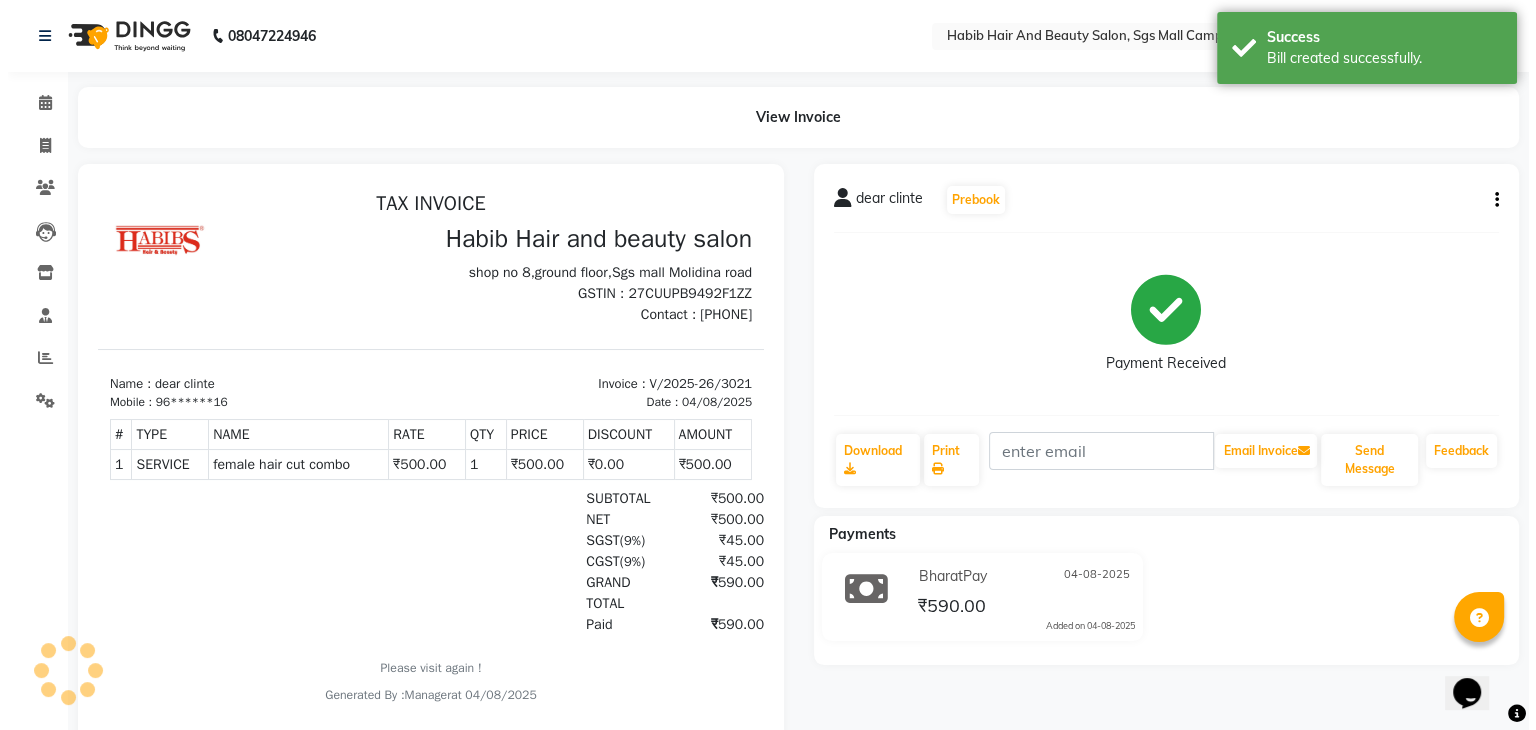 scroll, scrollTop: 0, scrollLeft: 0, axis: both 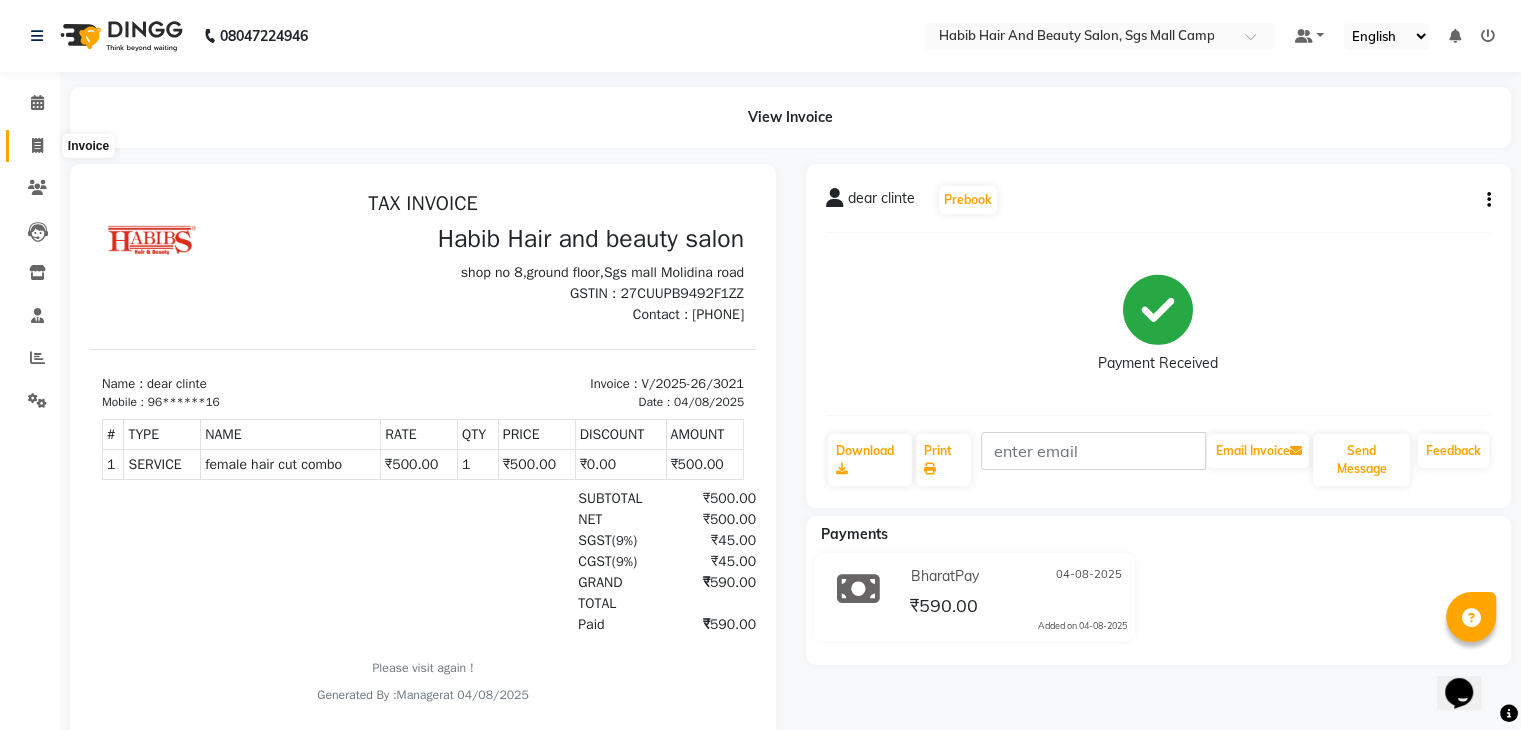 click 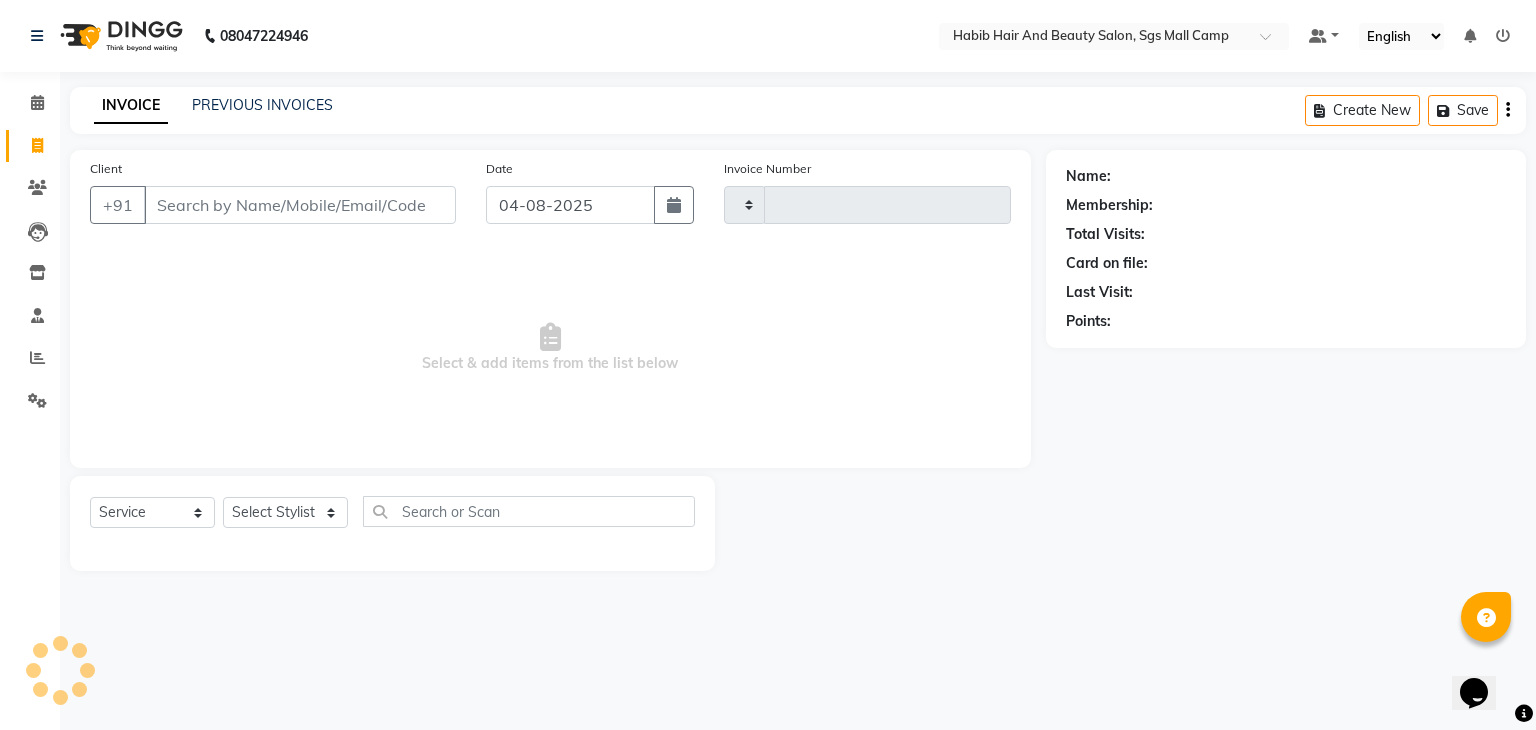 type on "3022" 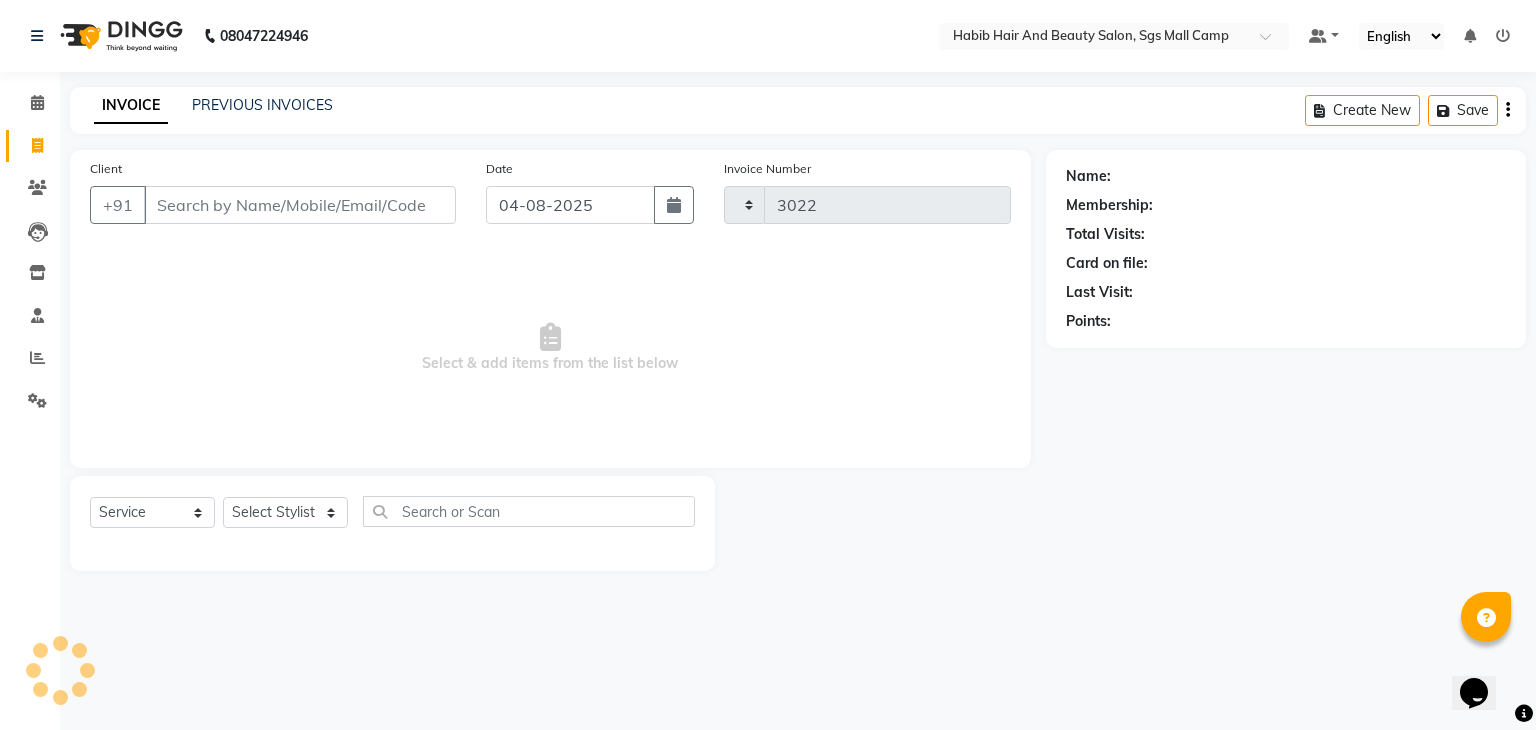 select on "8362" 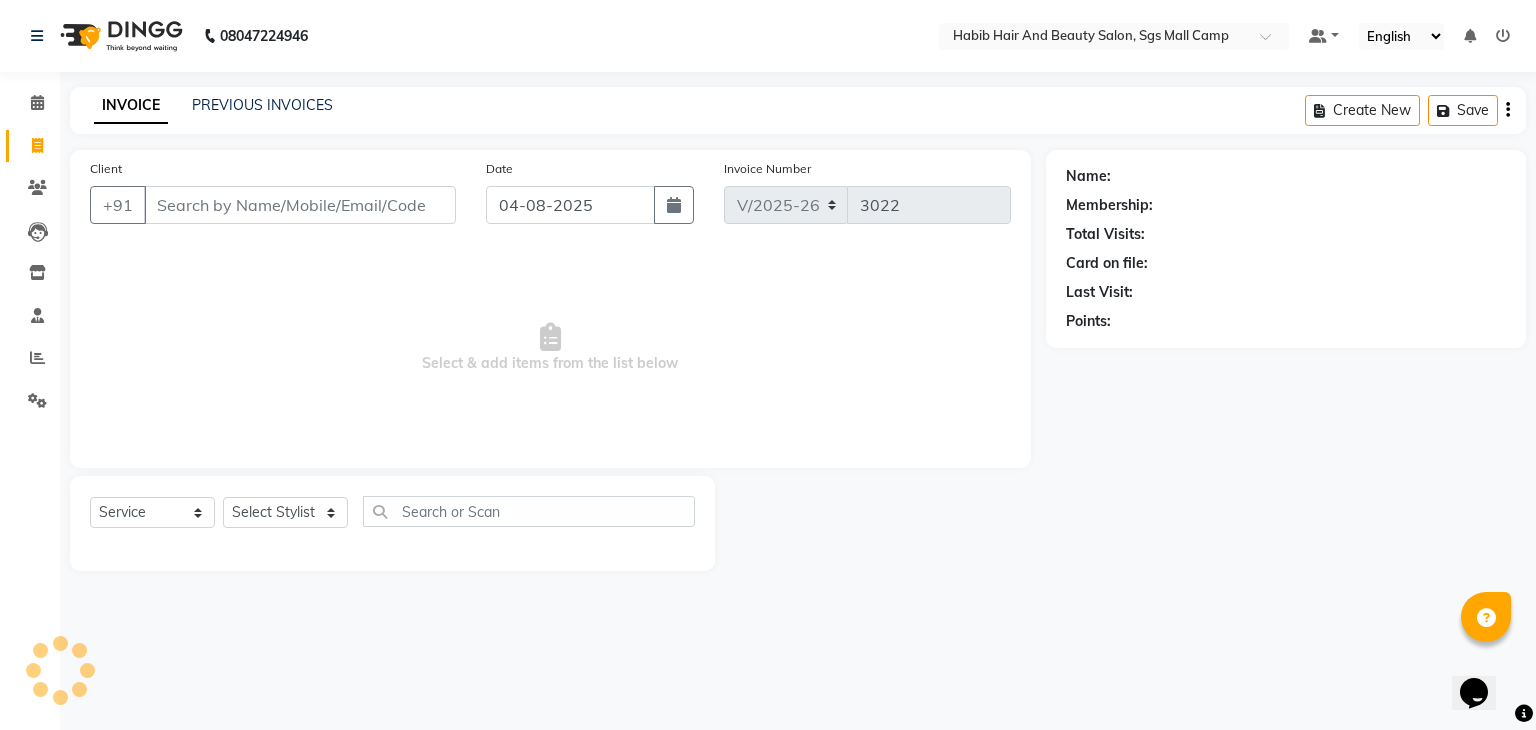 click on "Client" at bounding box center [300, 205] 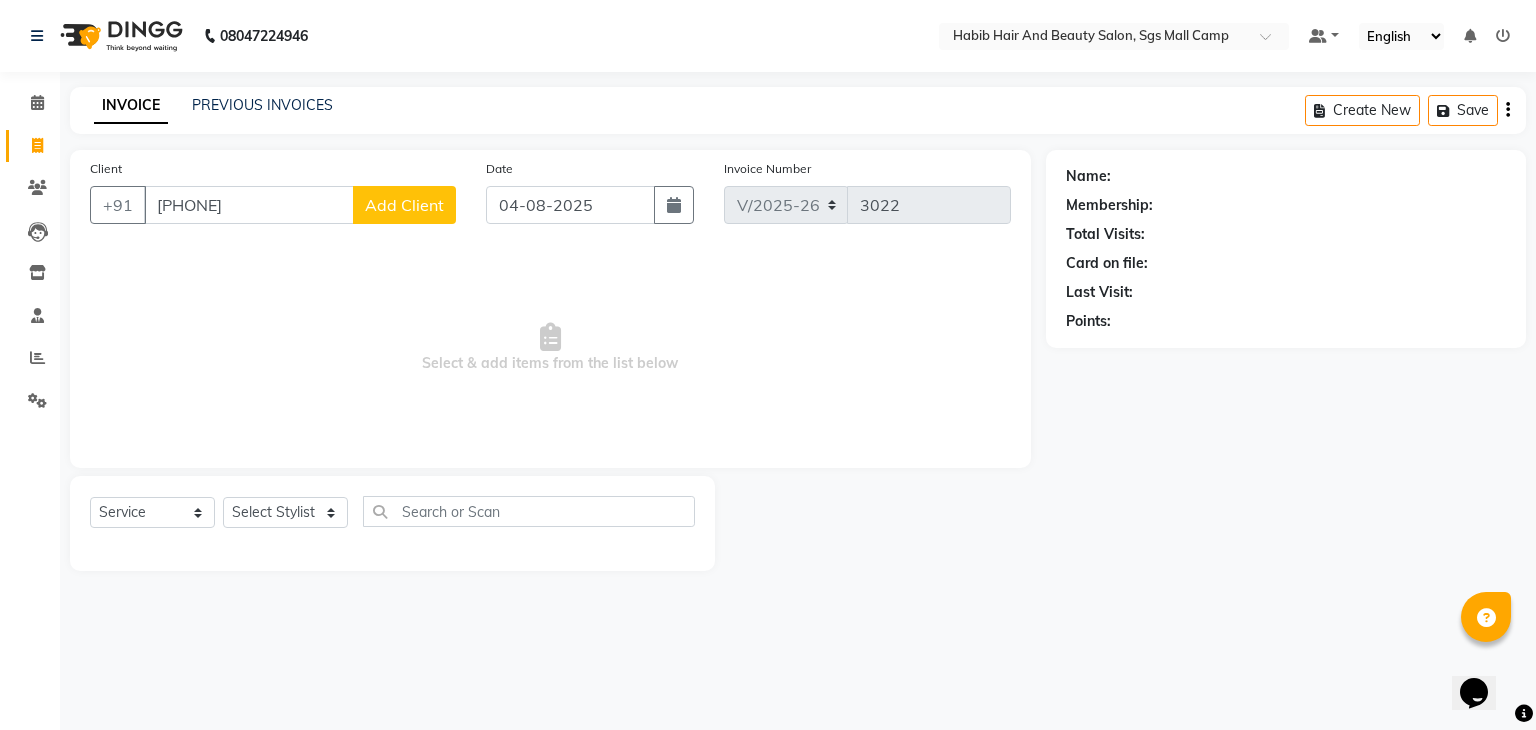 type on "[PHONE]" 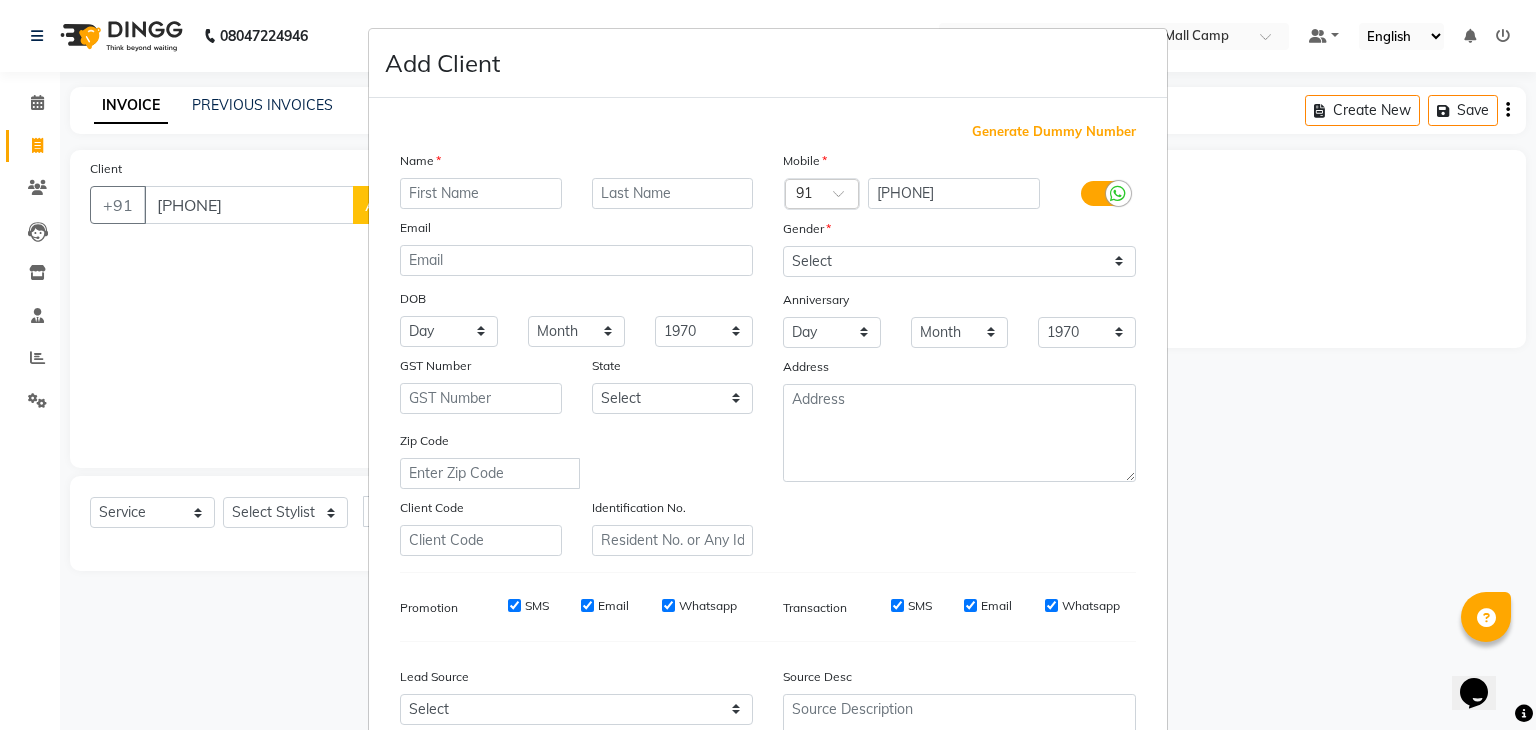 click at bounding box center [481, 193] 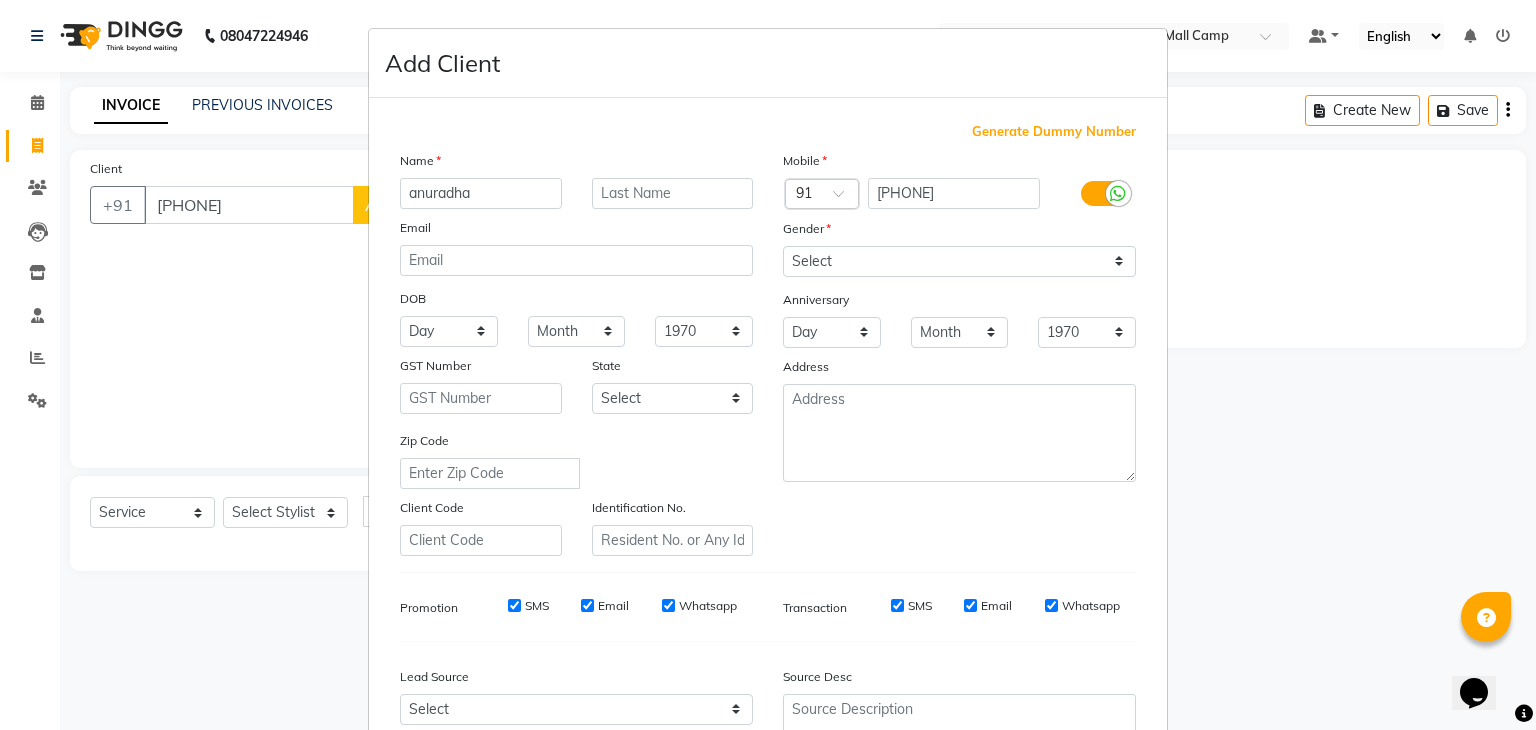 type on "anuradha" 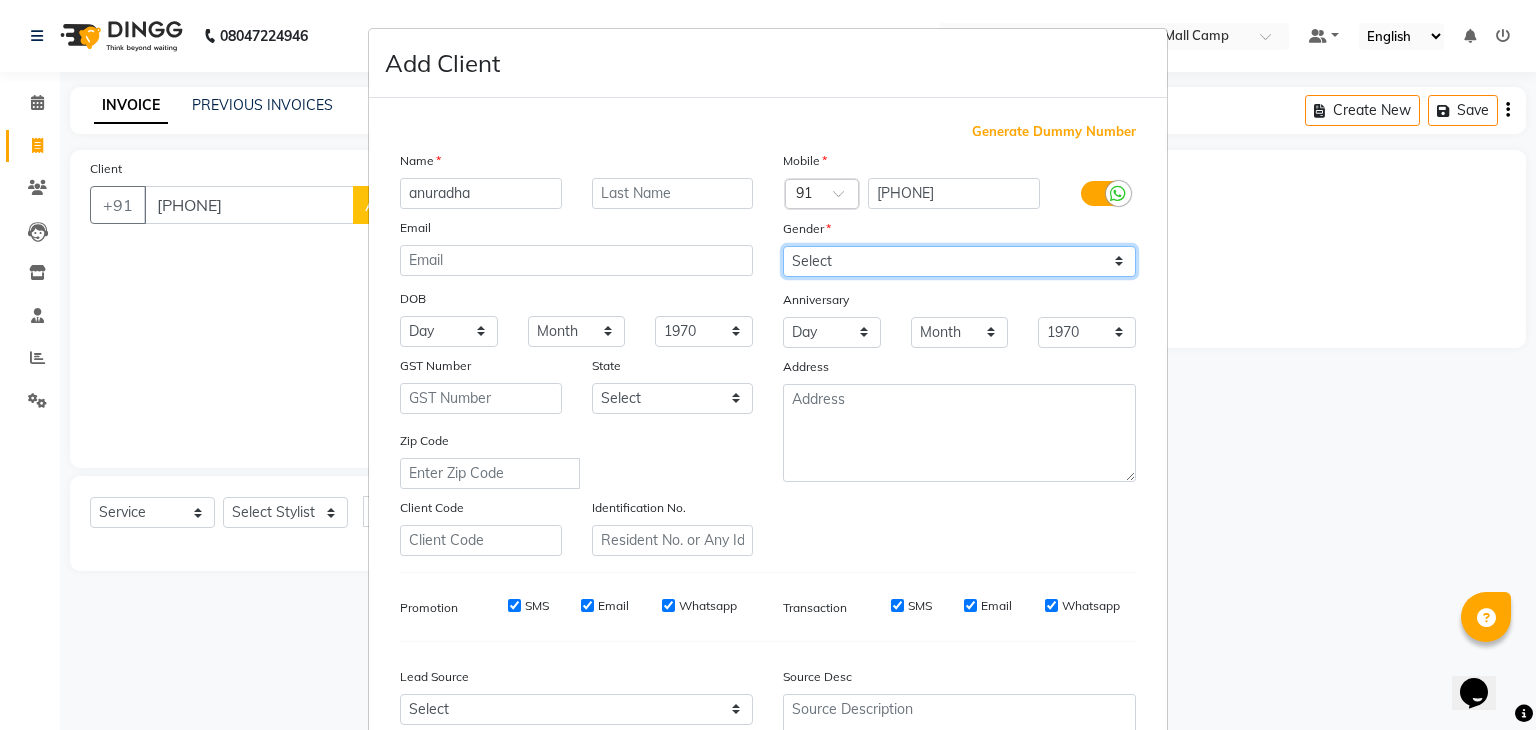 click on "Select Male Female Other Prefer Not To Say" at bounding box center (959, 261) 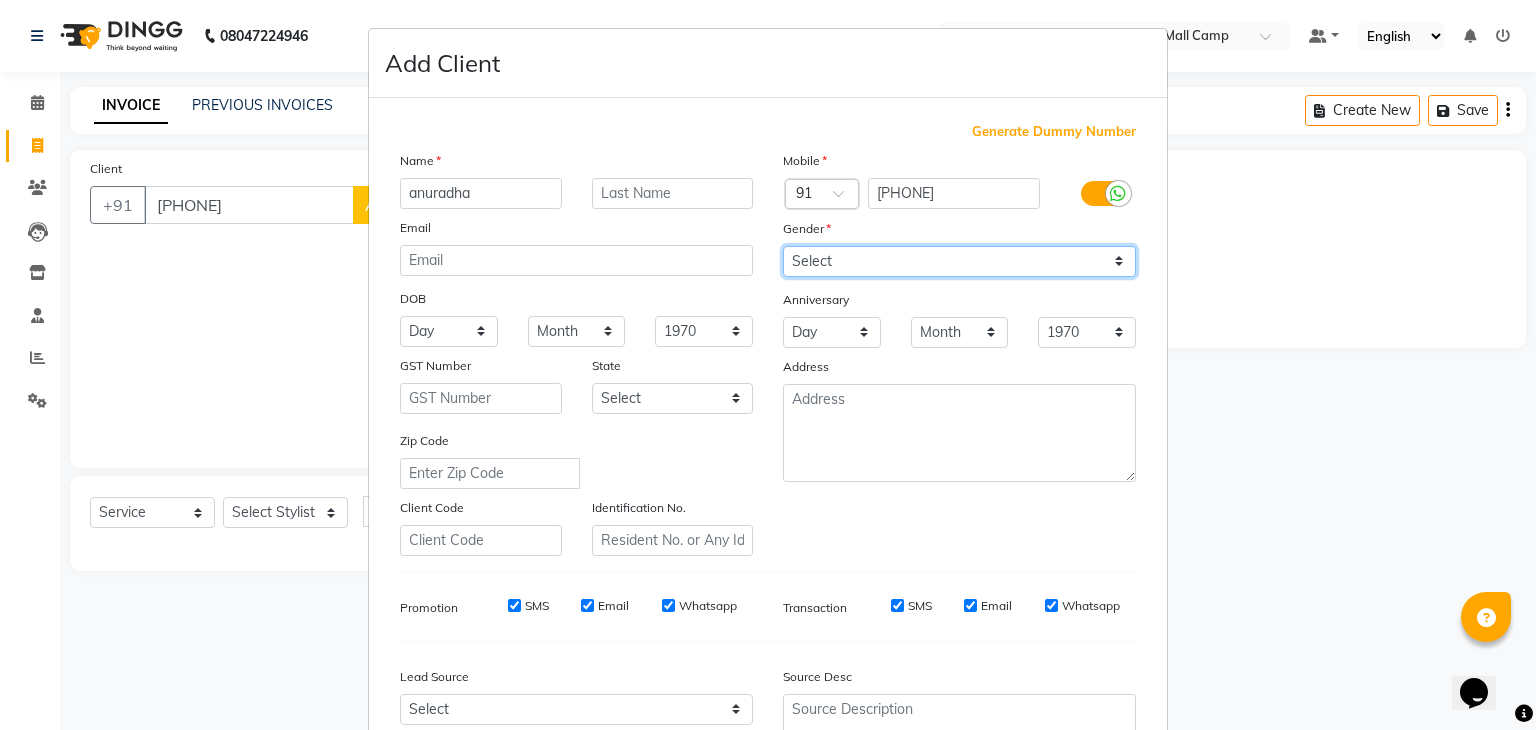select on "female" 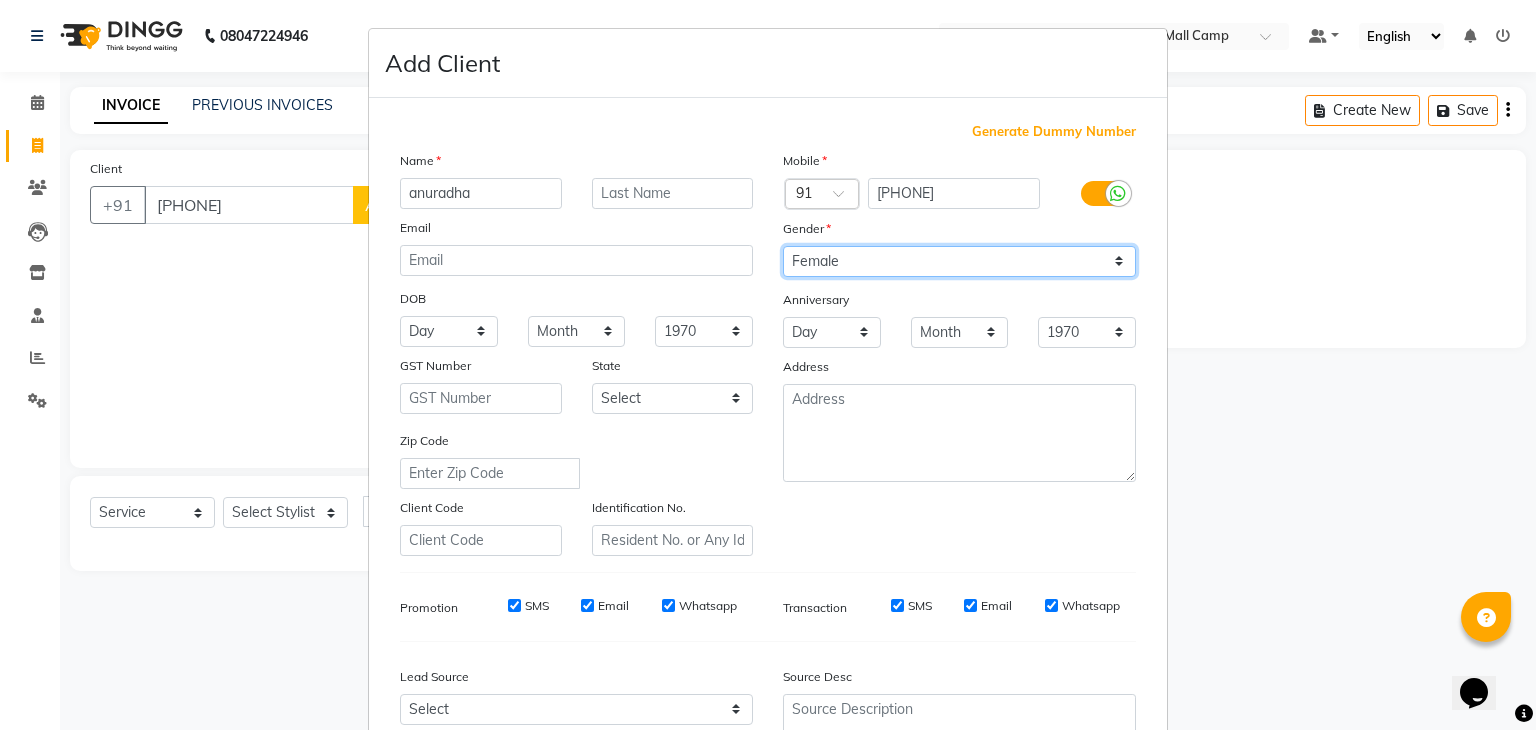 click on "Select Male Female Other Prefer Not To Say" at bounding box center [959, 261] 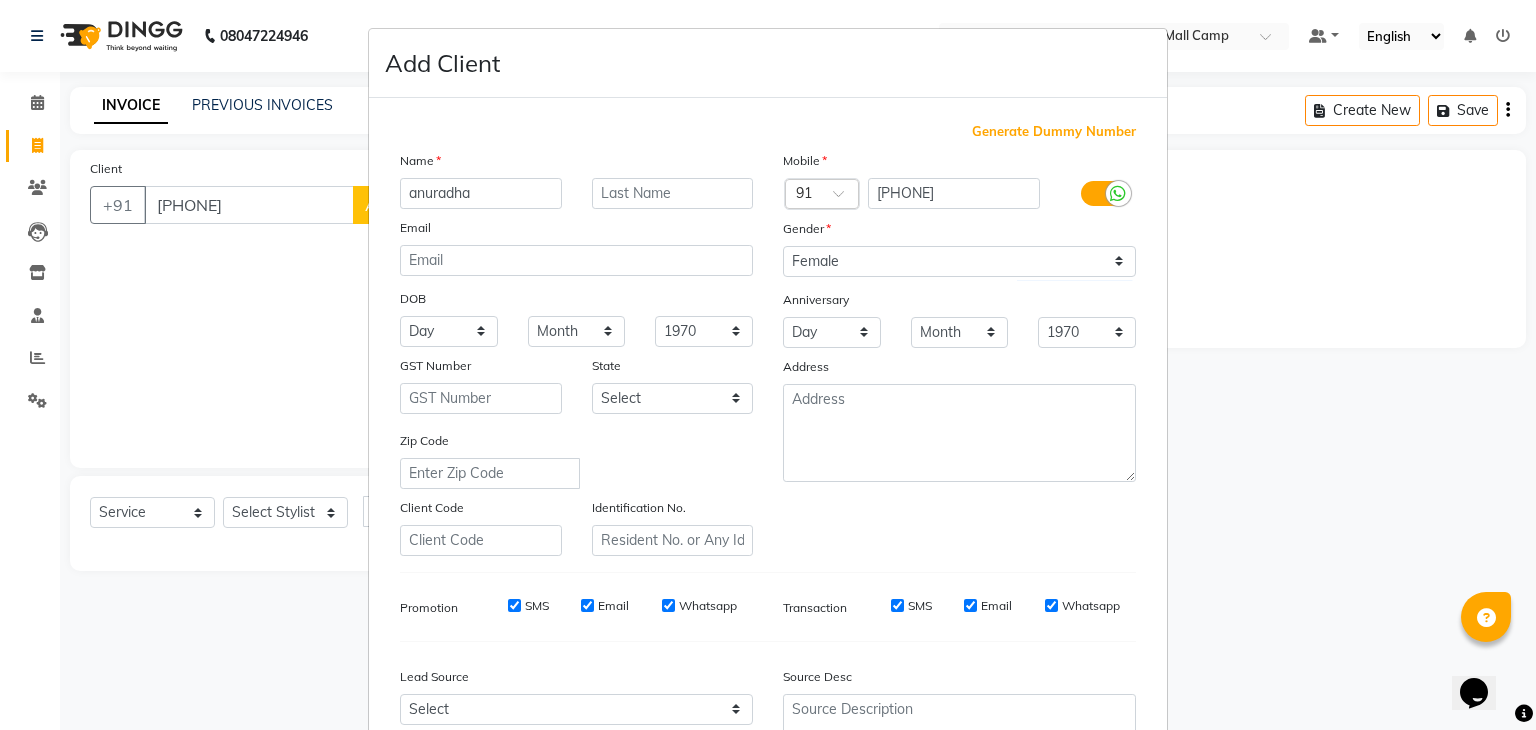 click on "Generate Dummy Number Name [FIRST] Email DOB Day 01 02 03 04 05 06 07 08 09 10 11 12 13 14 15 16 17 18 19 20 21 22 23 24 25 26 27 28 29 30 31 Month January February March April May June July August September October November December 1940 1941 1942 1943 1944 1945 1946 1947 1948 1949 1950 1951 1952 1953 1954 1955 1956 1957 1958 1959 1960 1961 1962 1963 1964 1965 1966 1967 1968 1969 1970 1971 1972 1973 1974 1975 1976 1977 1978 1979 1980 1981 1982 1983 1984 1985 1986 1987 1988 1989 1990 1991 1992 1993 1994 1995 1996 1997 1998 1999 2000 2001 2002 2003 2004 2005 2006 2007 2008 2009 2010 2011 2012 2013 2014 2015 2016 2017 2018 2019 2020 2021 2022 2023 2024 GST Number State Select Andaman and Nicobar Islands Andhra Pradesh Arunachal Pradesh Assam Bihar Chandigarh Chhattisgarh Dadra and Nagar Haveli Daman and Diu Delhi Goa Gujarat Haryana Himachal Pradesh Jammu and Kashmir Jharkhand Karnataka Kerala Lakshadweep Madhya Pradesh Maharashtra Manipur Meghalaya Mizoram Nagaland Odisha Pondicherry Punjab Rajasthan" at bounding box center (768, 460) 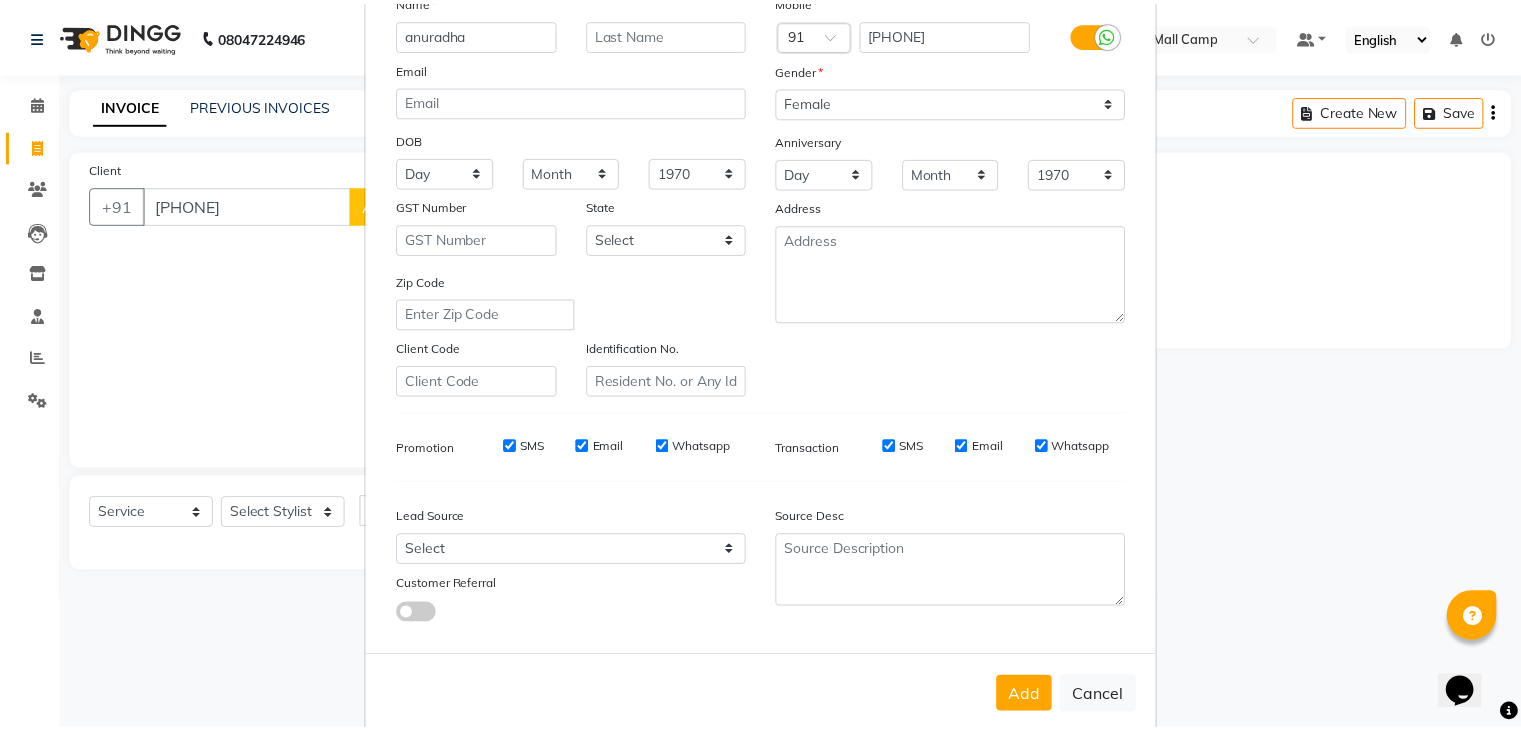 scroll, scrollTop: 203, scrollLeft: 0, axis: vertical 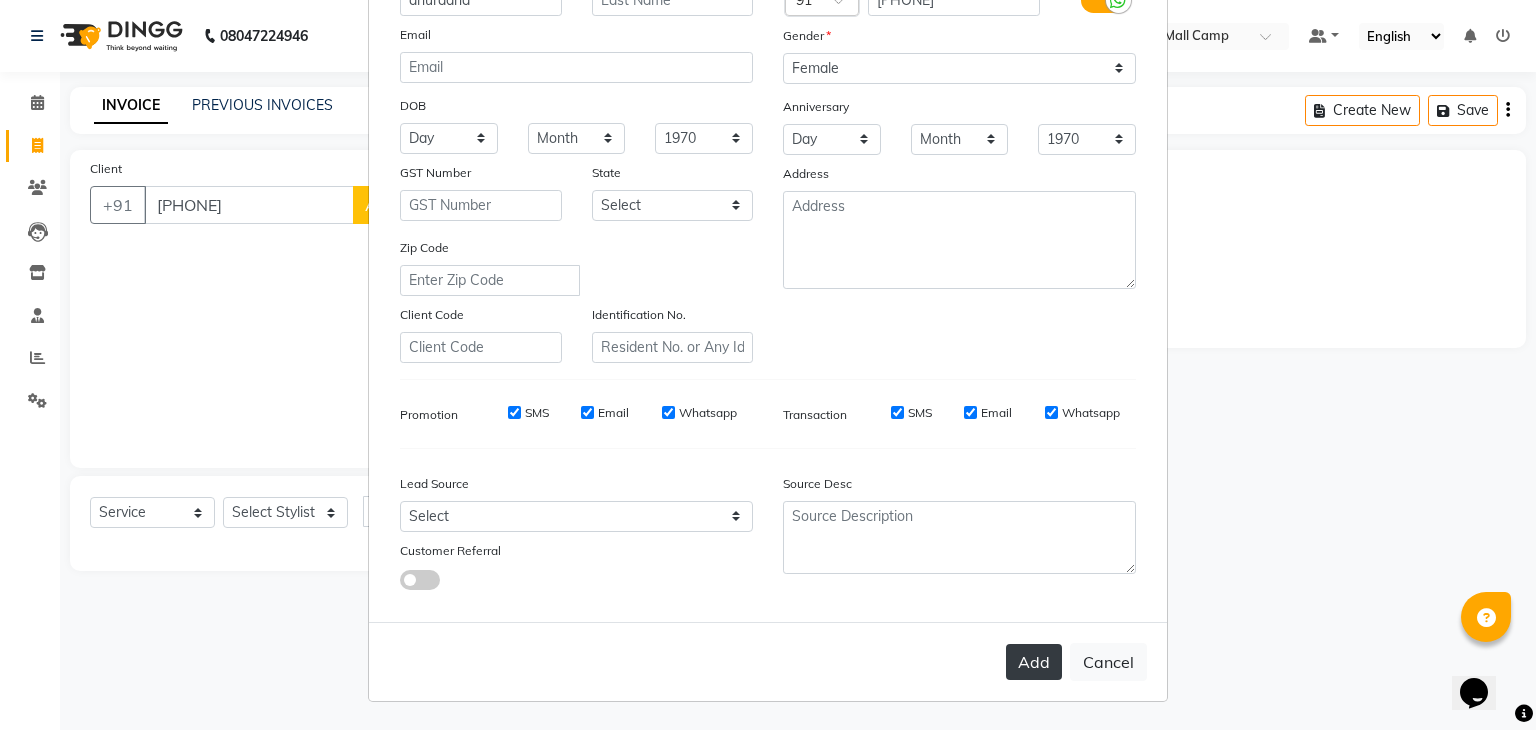 click on "Add" at bounding box center [1034, 662] 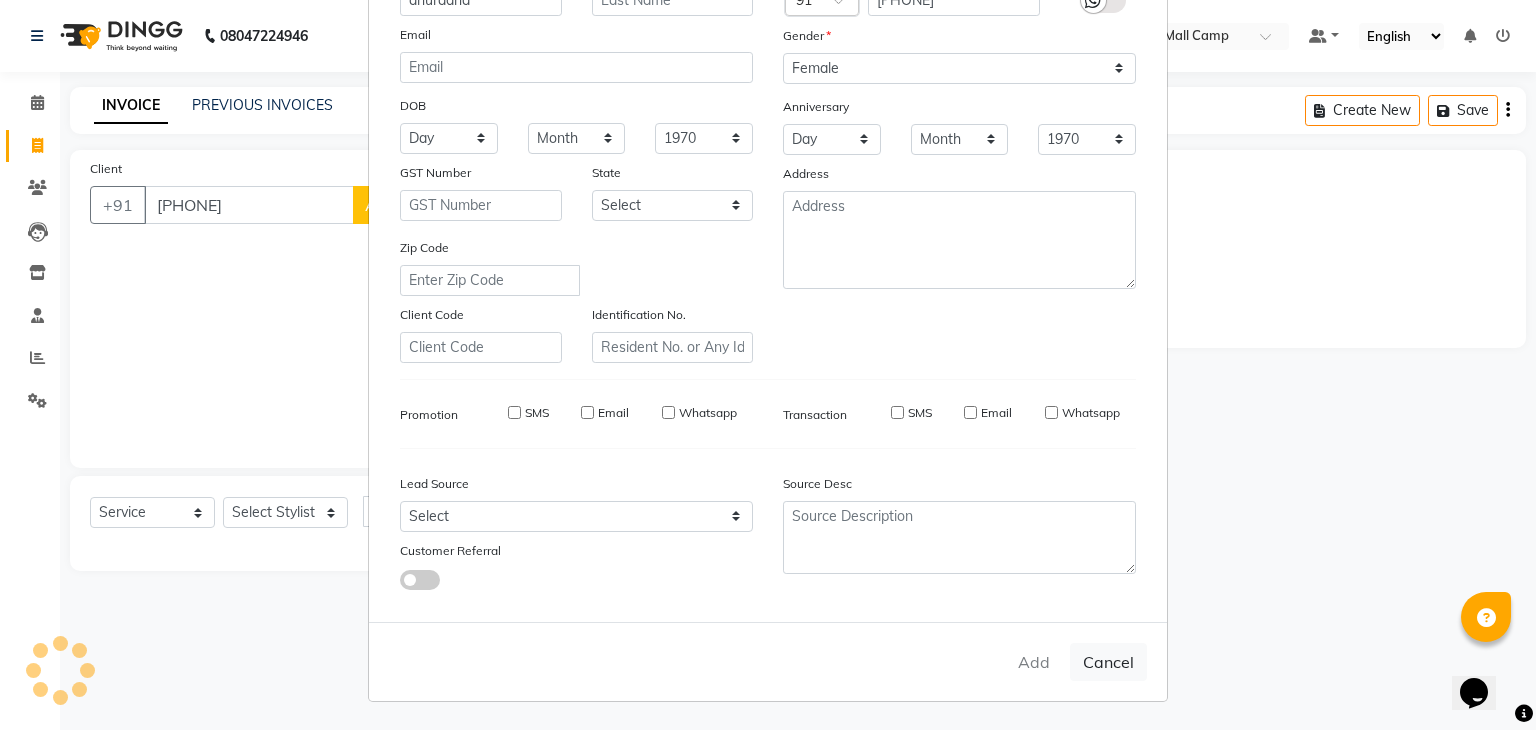 type on "95******99" 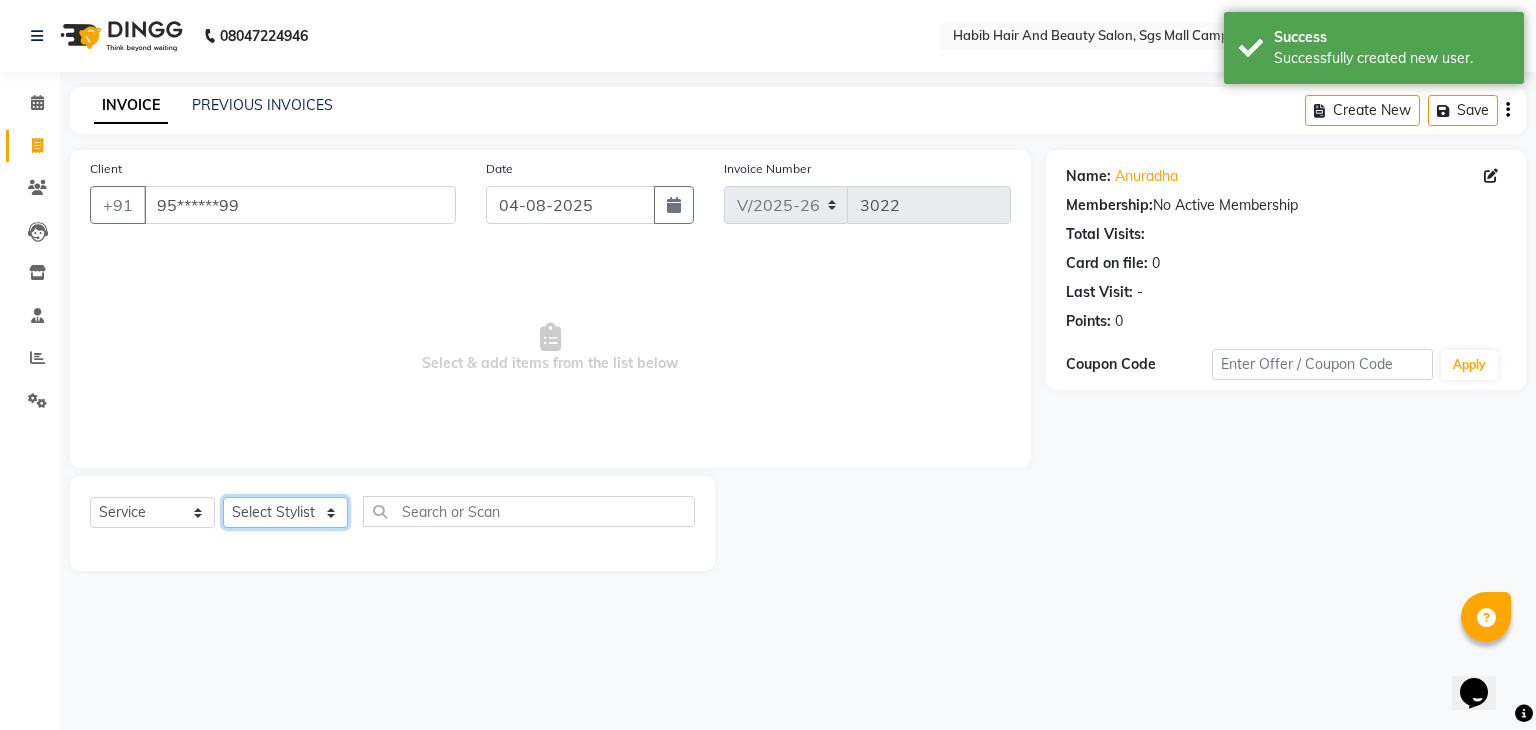 click on "Select Stylist akshay rajguru Avinash  Debojit Manager Micheal  sangeeta shilpa sujal Suraj  swapnil vishakha" 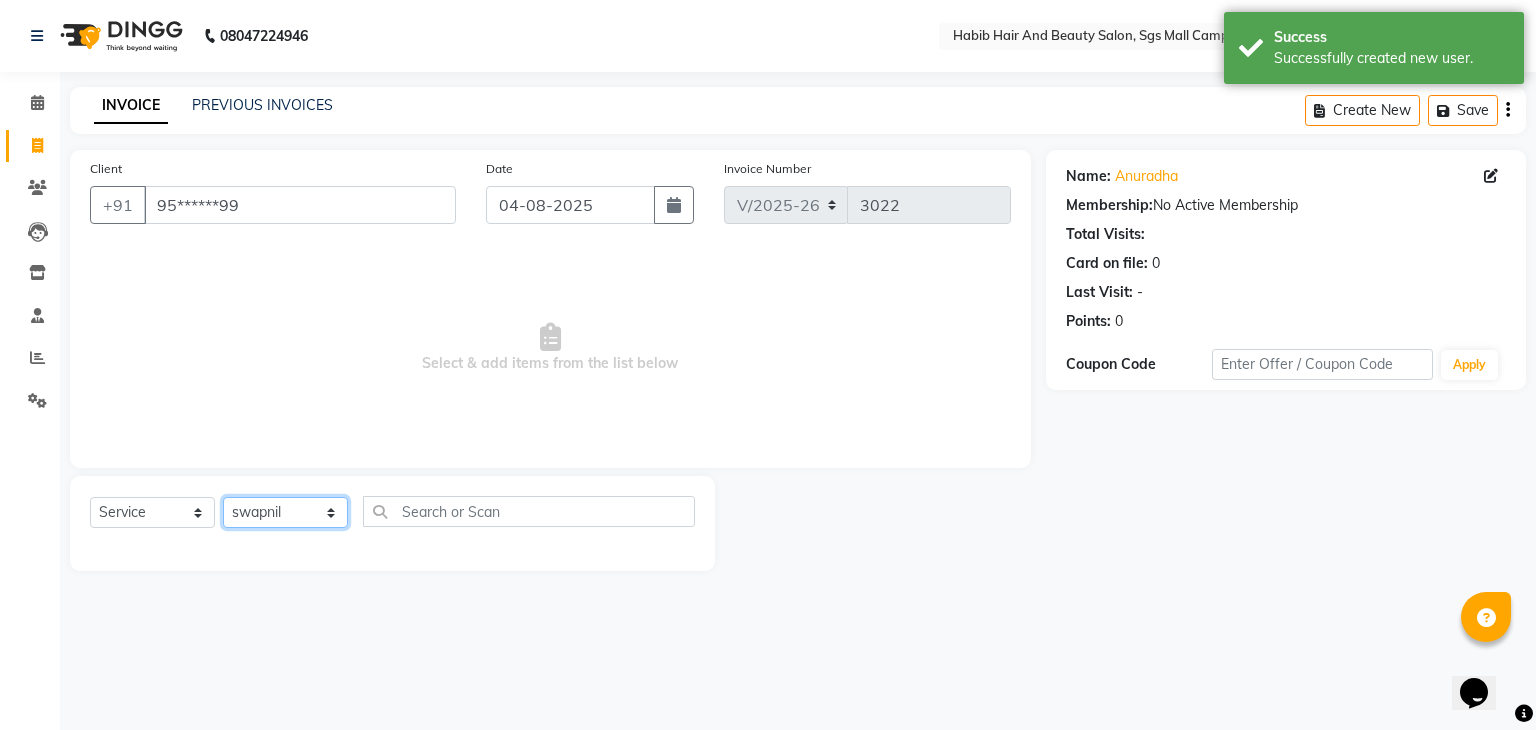 click on "Select Stylist akshay rajguru Avinash  Debojit Manager Micheal  sangeeta shilpa sujal Suraj  swapnil vishakha" 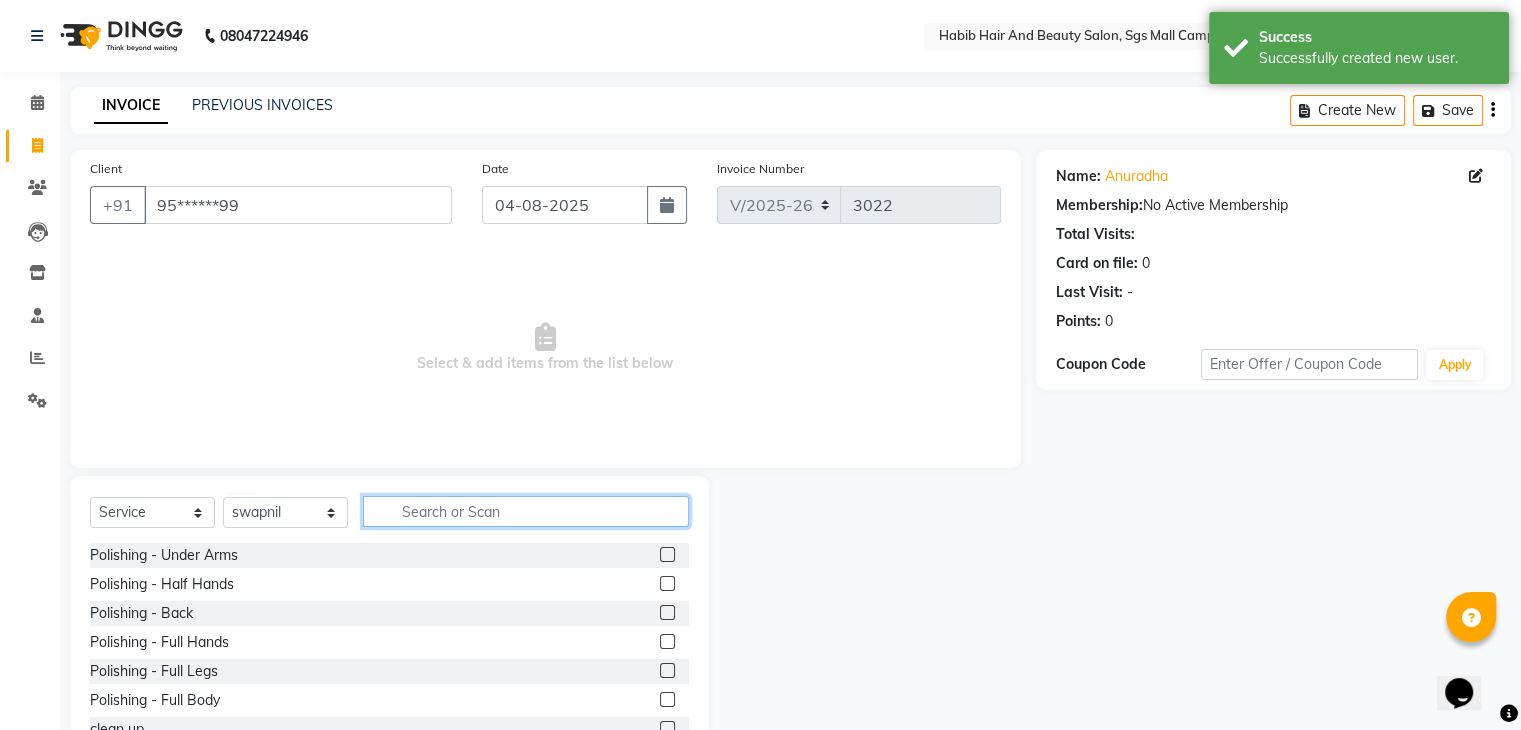 click 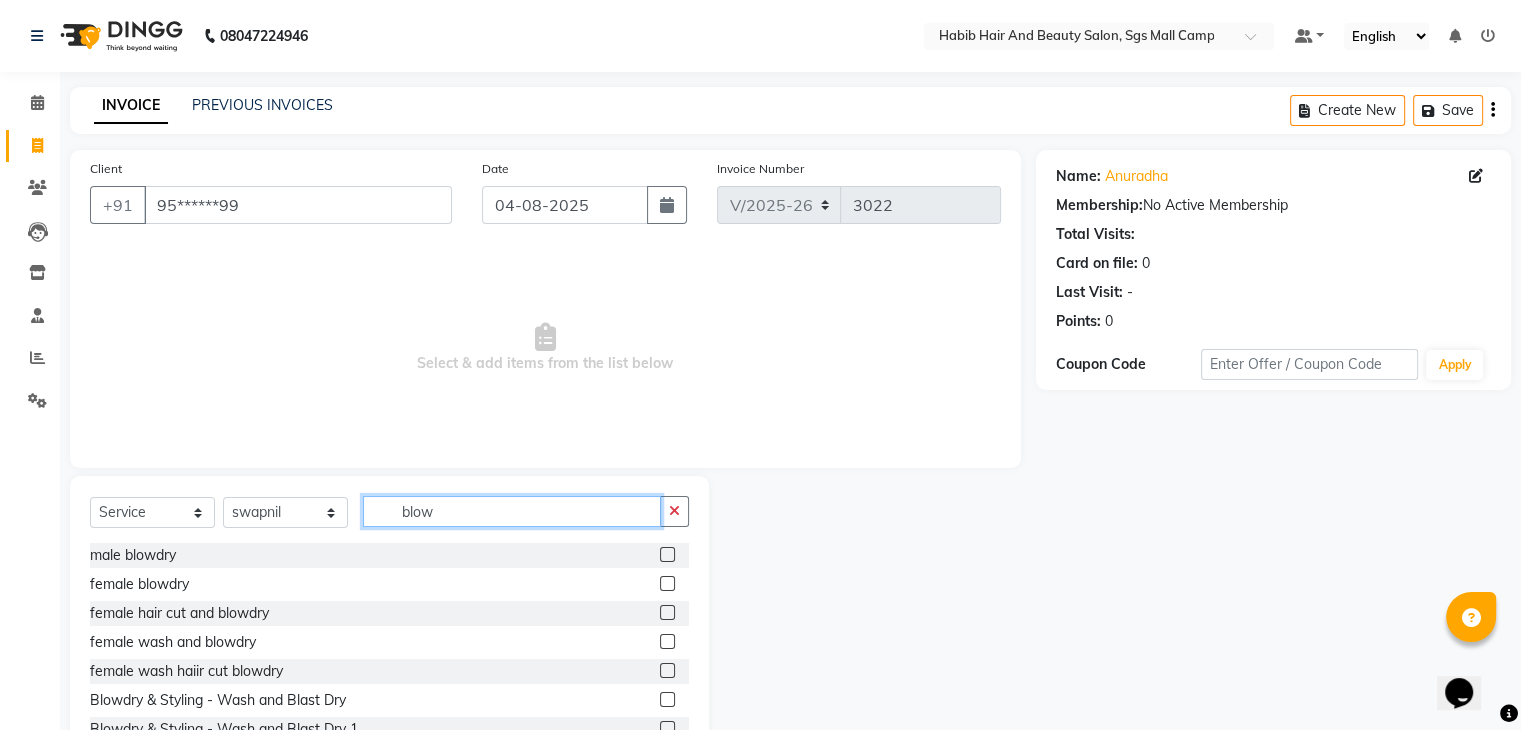 type on "blow" 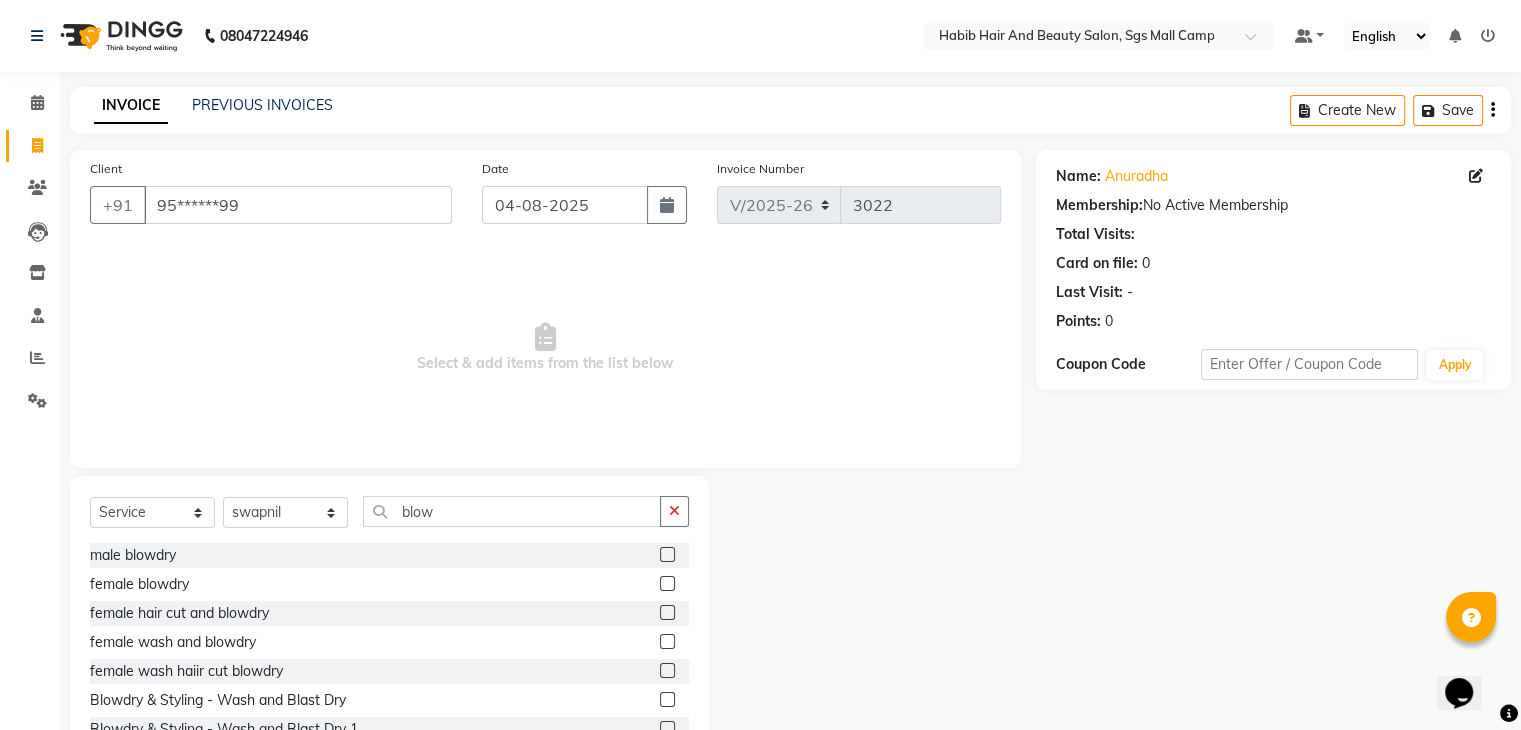 click 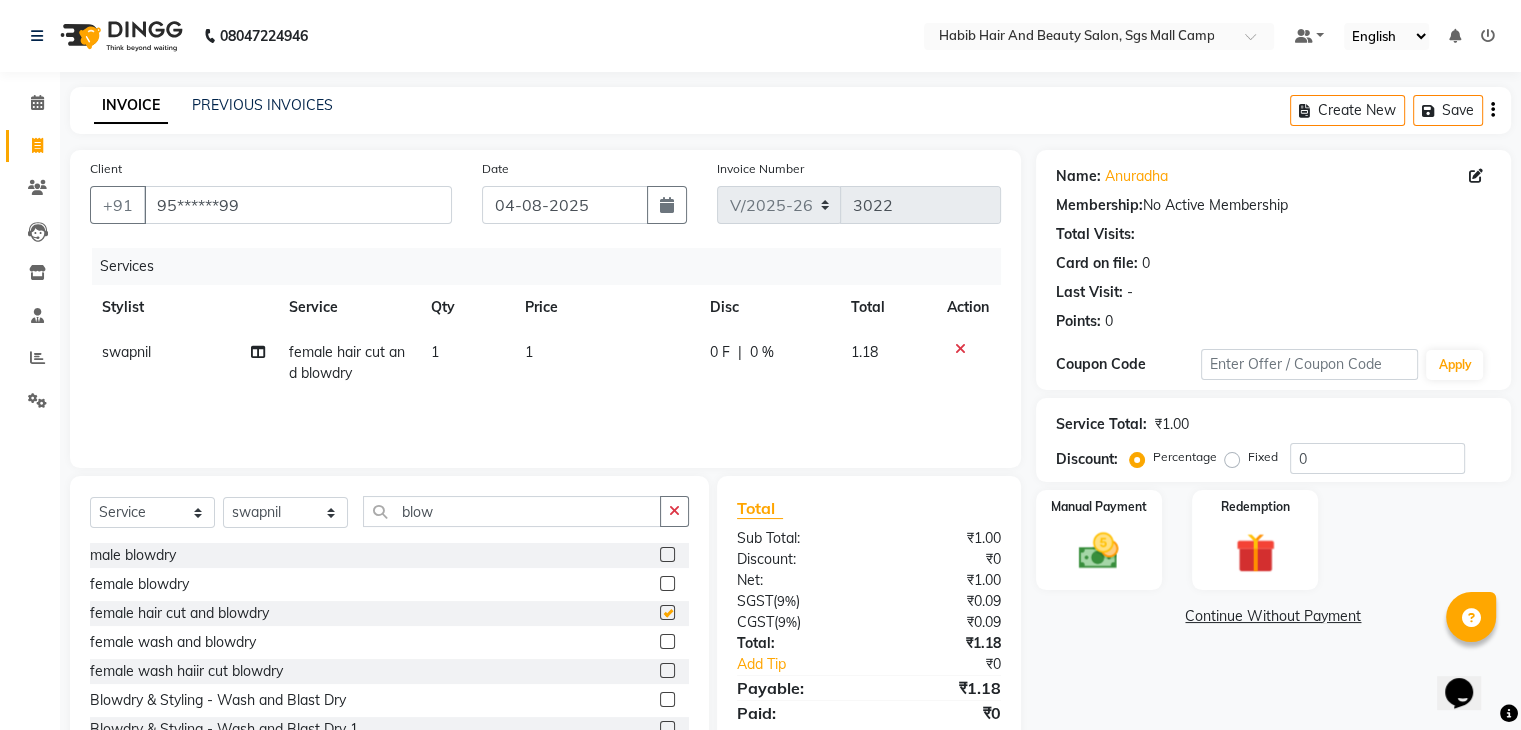checkbox on "false" 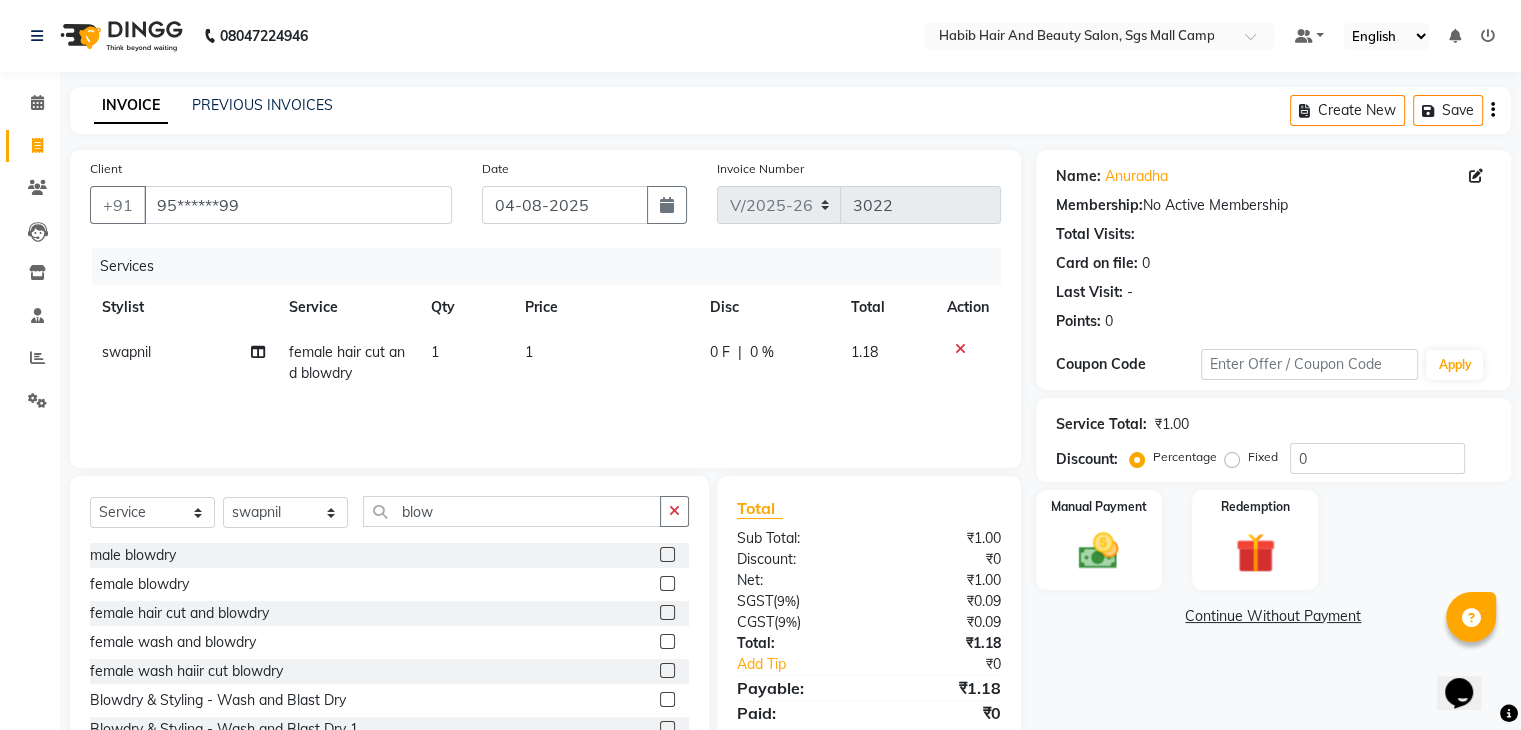click on "1" 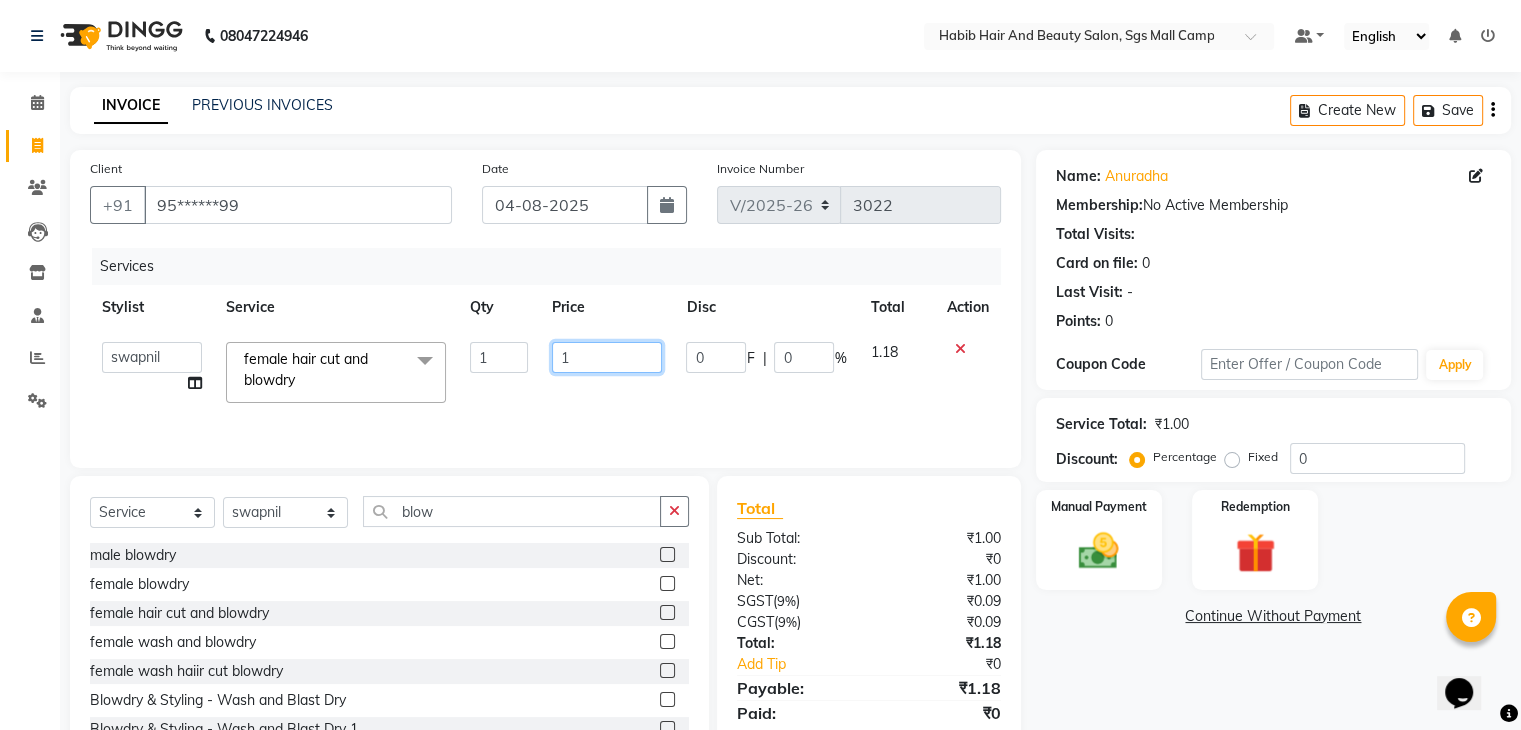 click on "1" 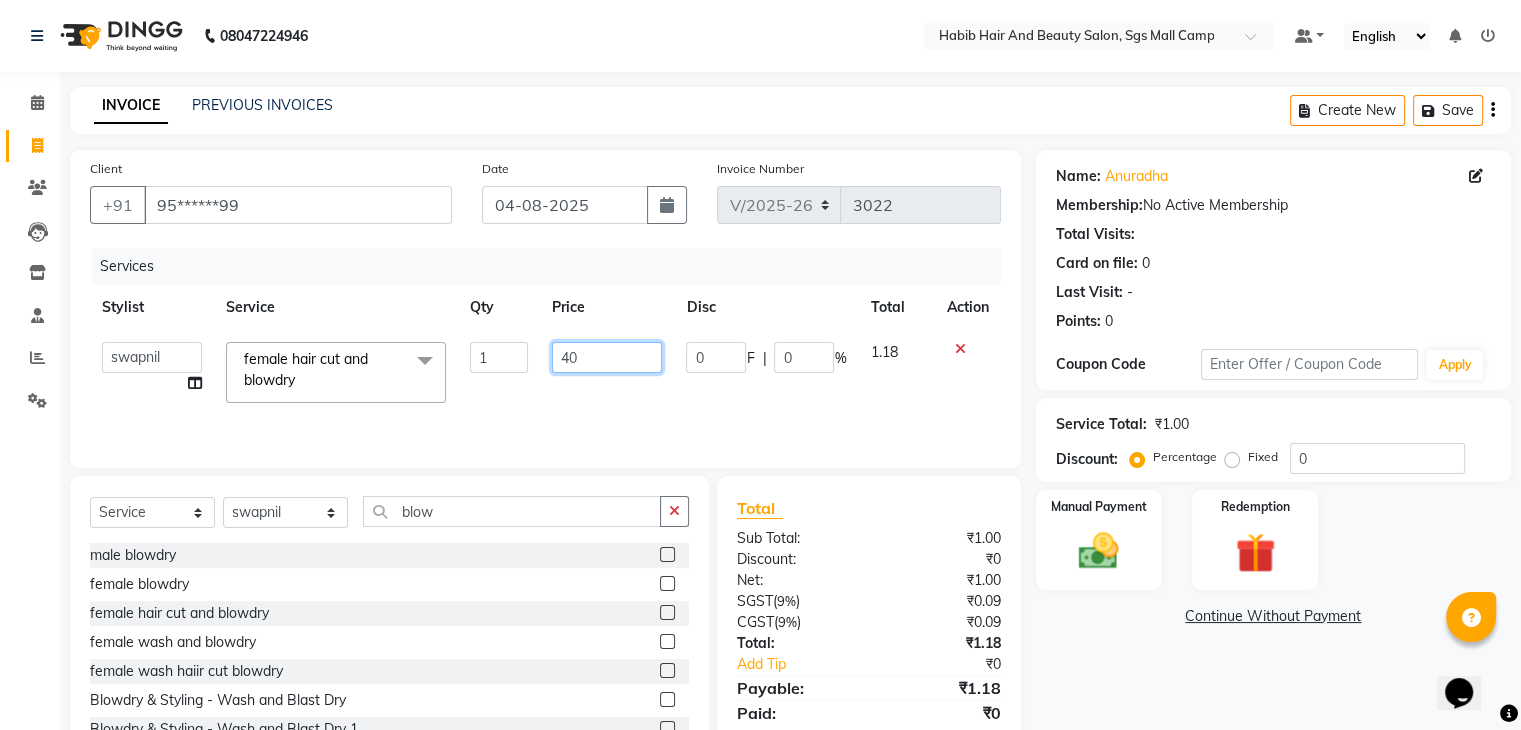 type on "400" 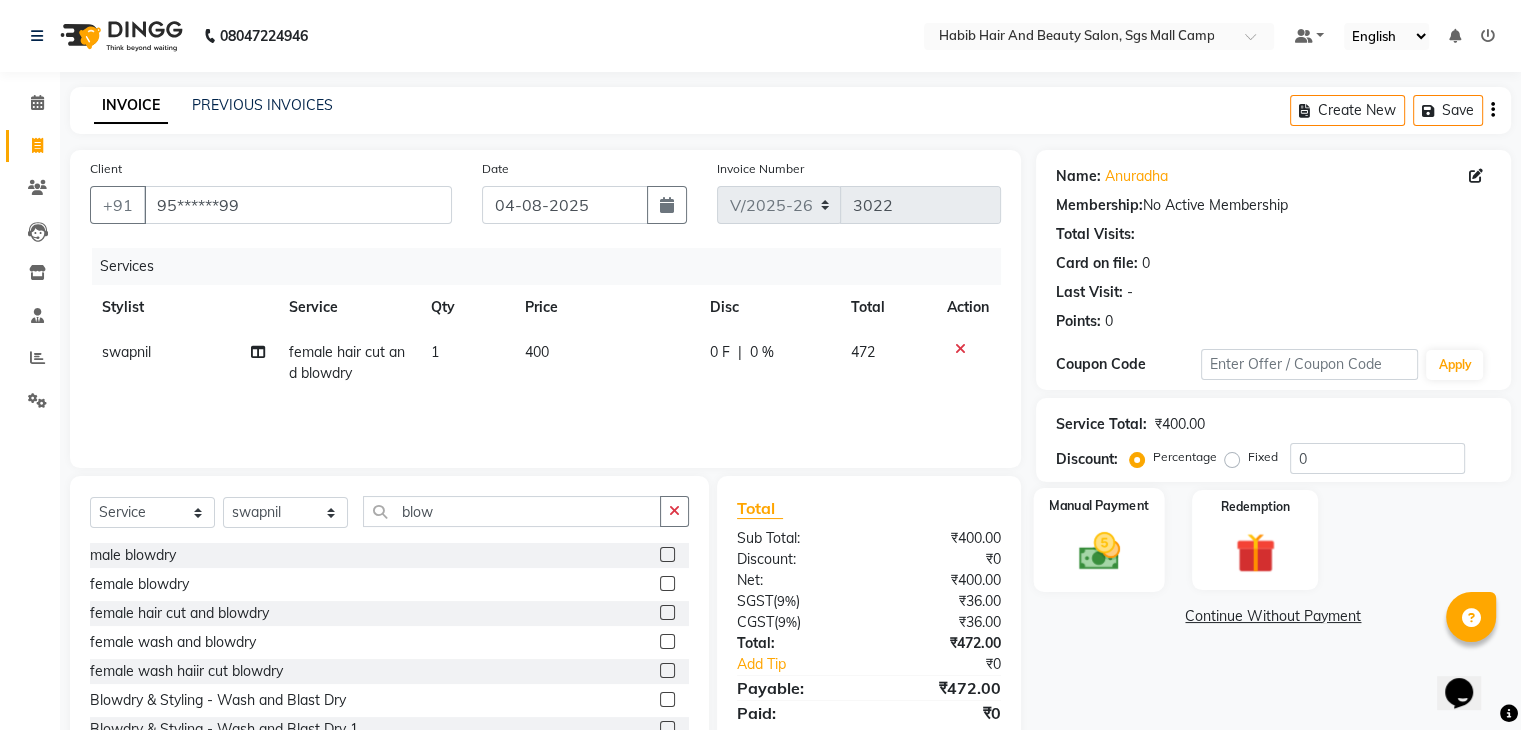 click on "Manual Payment" 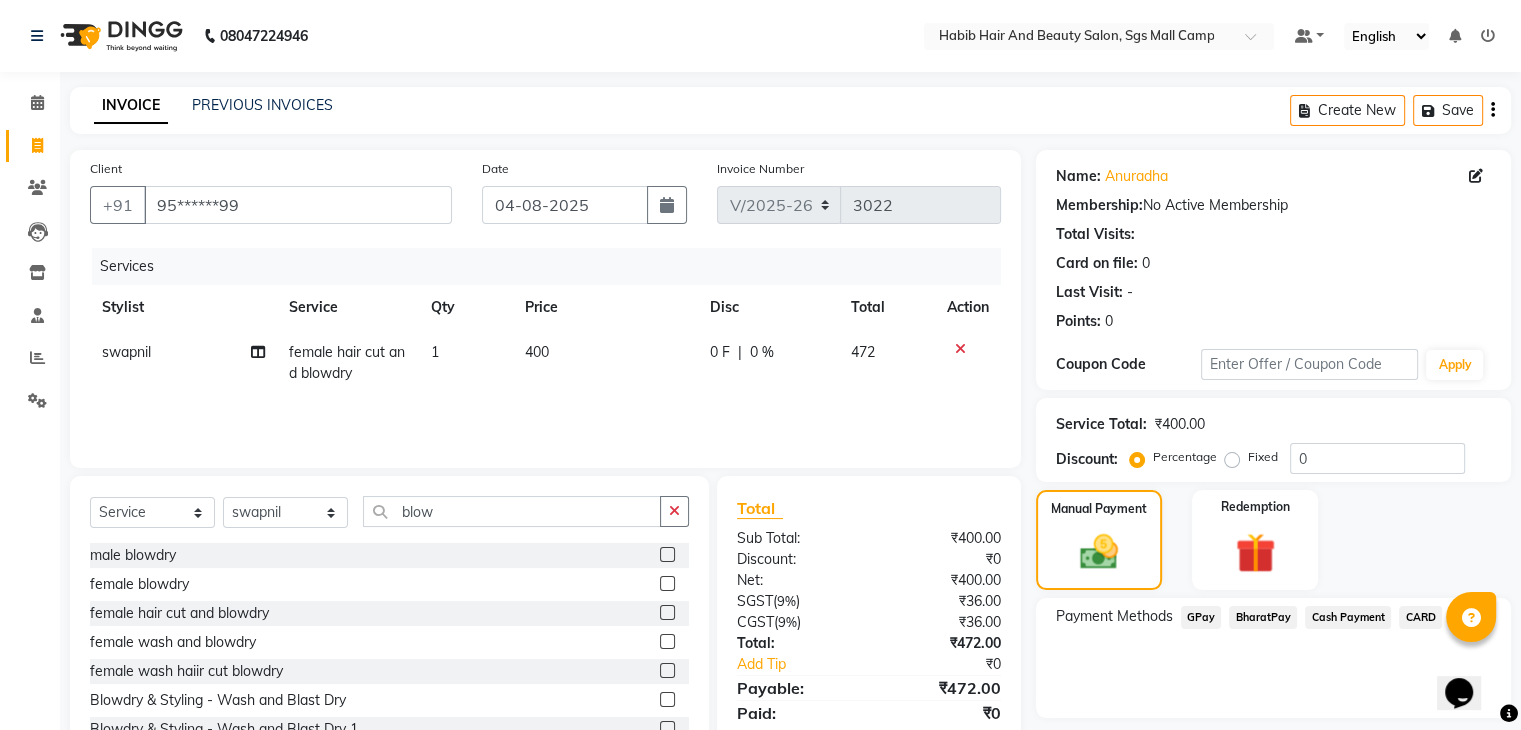 click on "BharatPay" 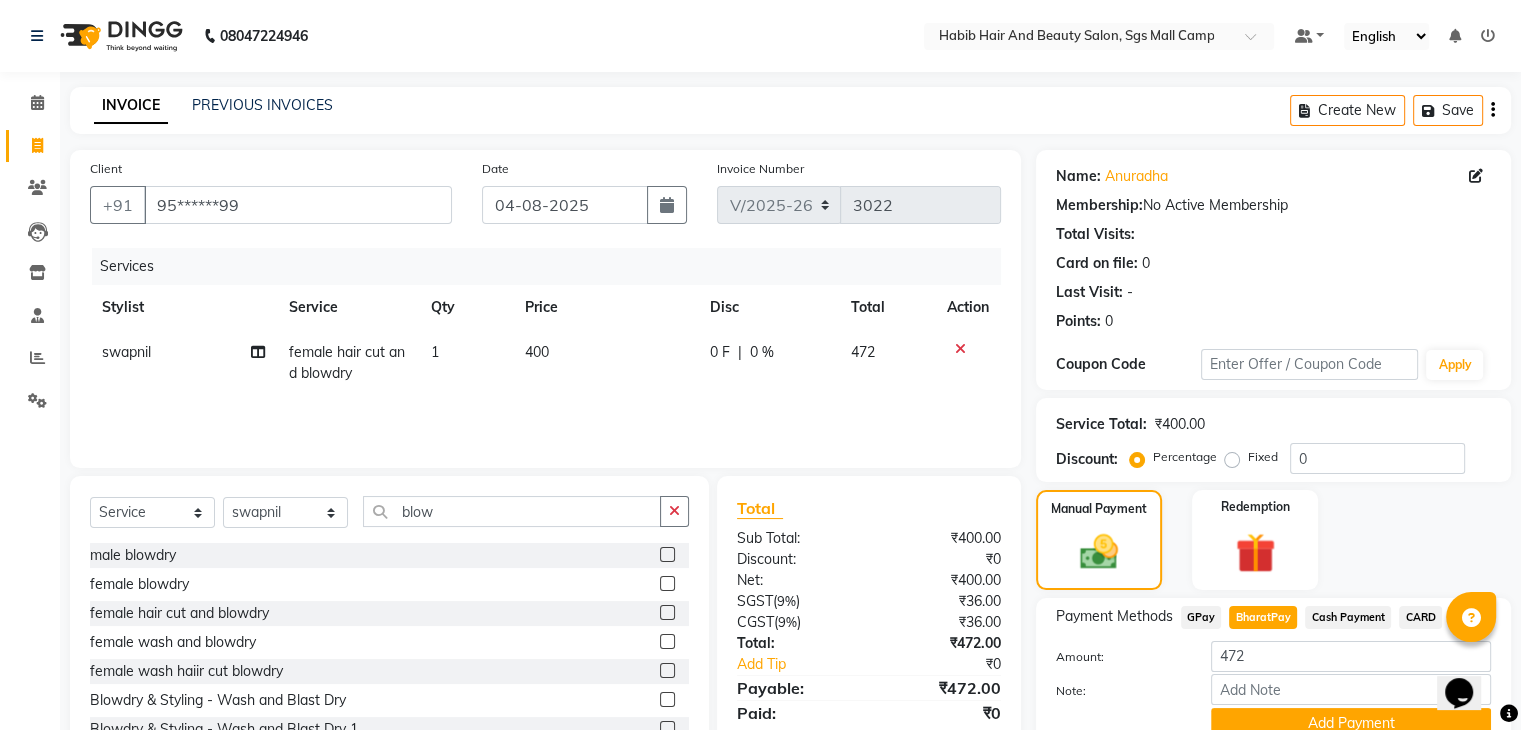 scroll, scrollTop: 89, scrollLeft: 0, axis: vertical 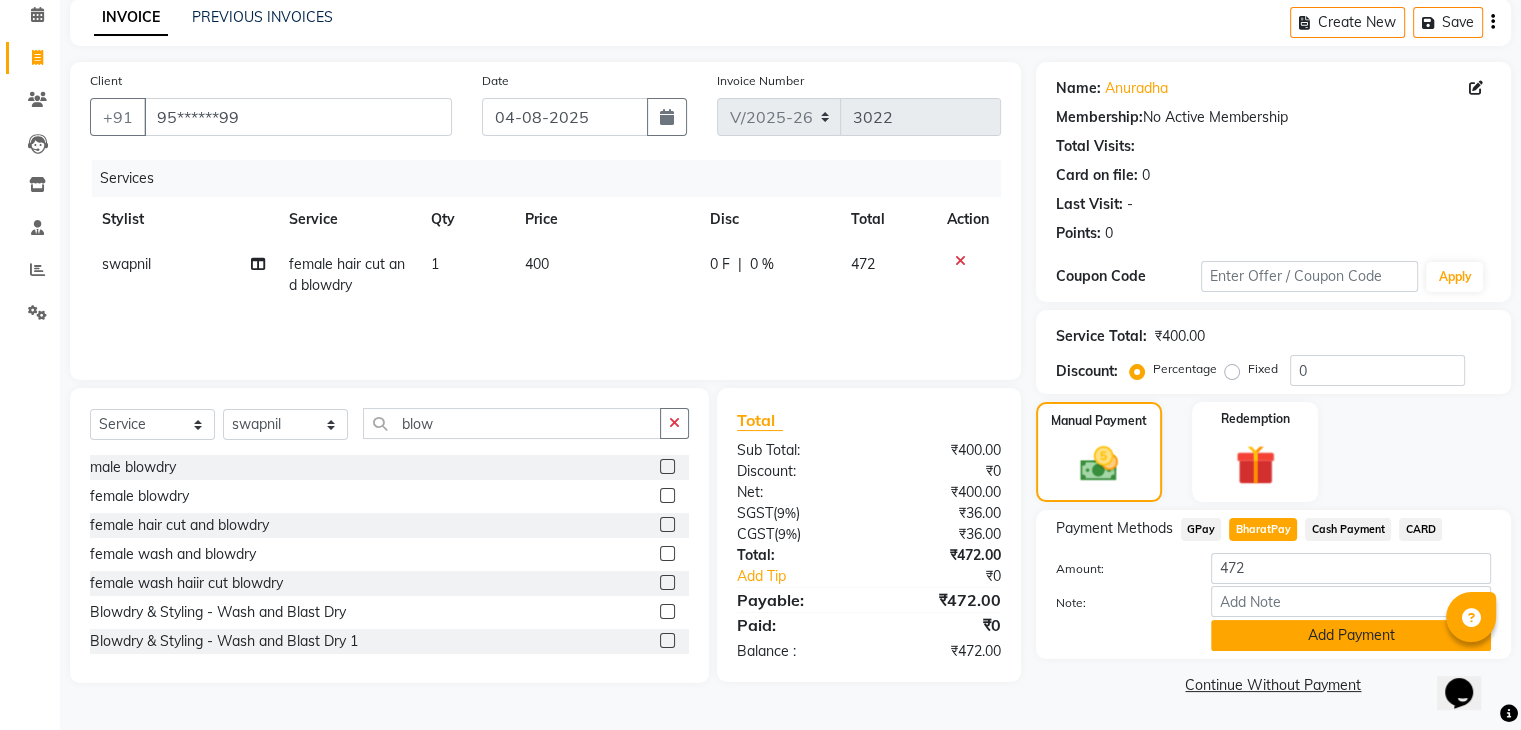click on "Add Payment" 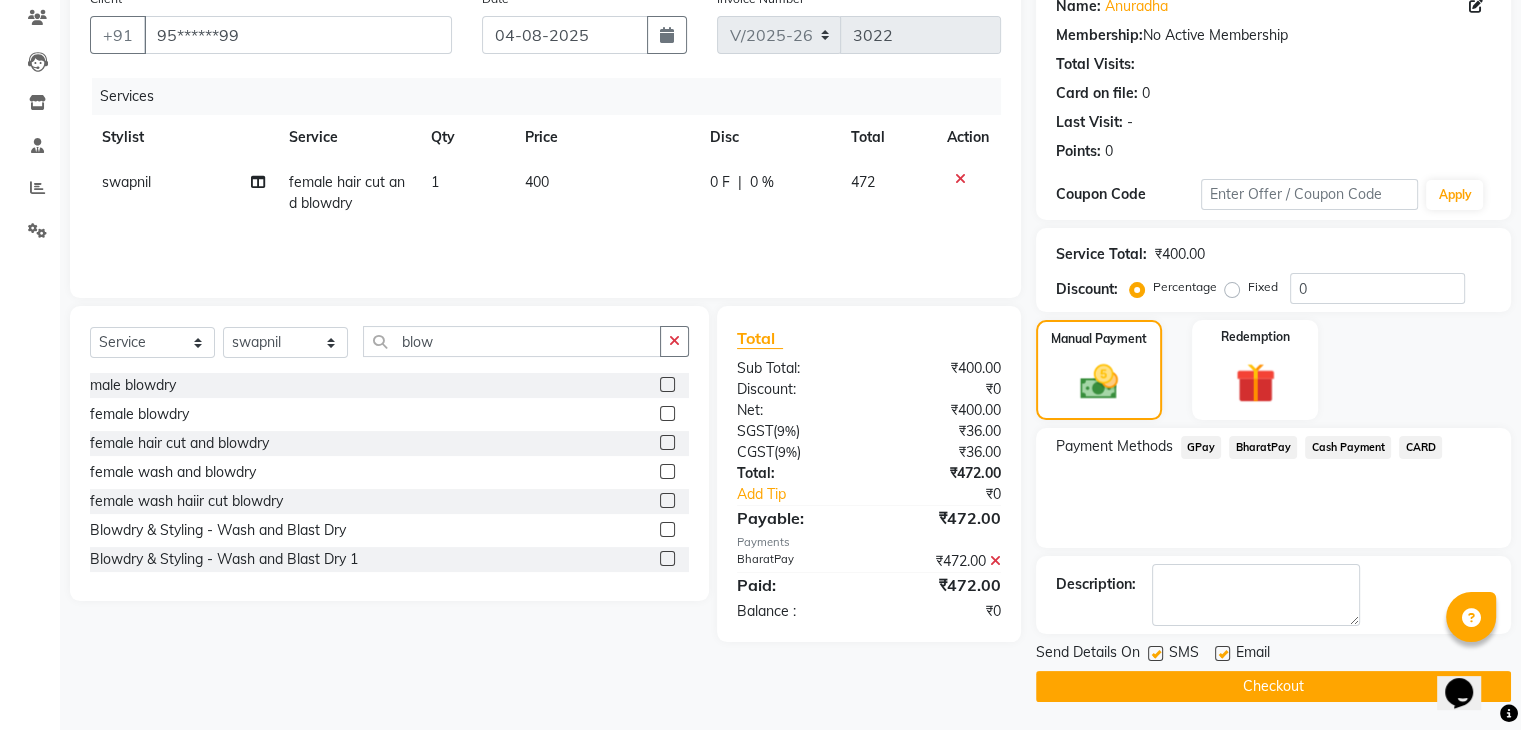 scroll, scrollTop: 171, scrollLeft: 0, axis: vertical 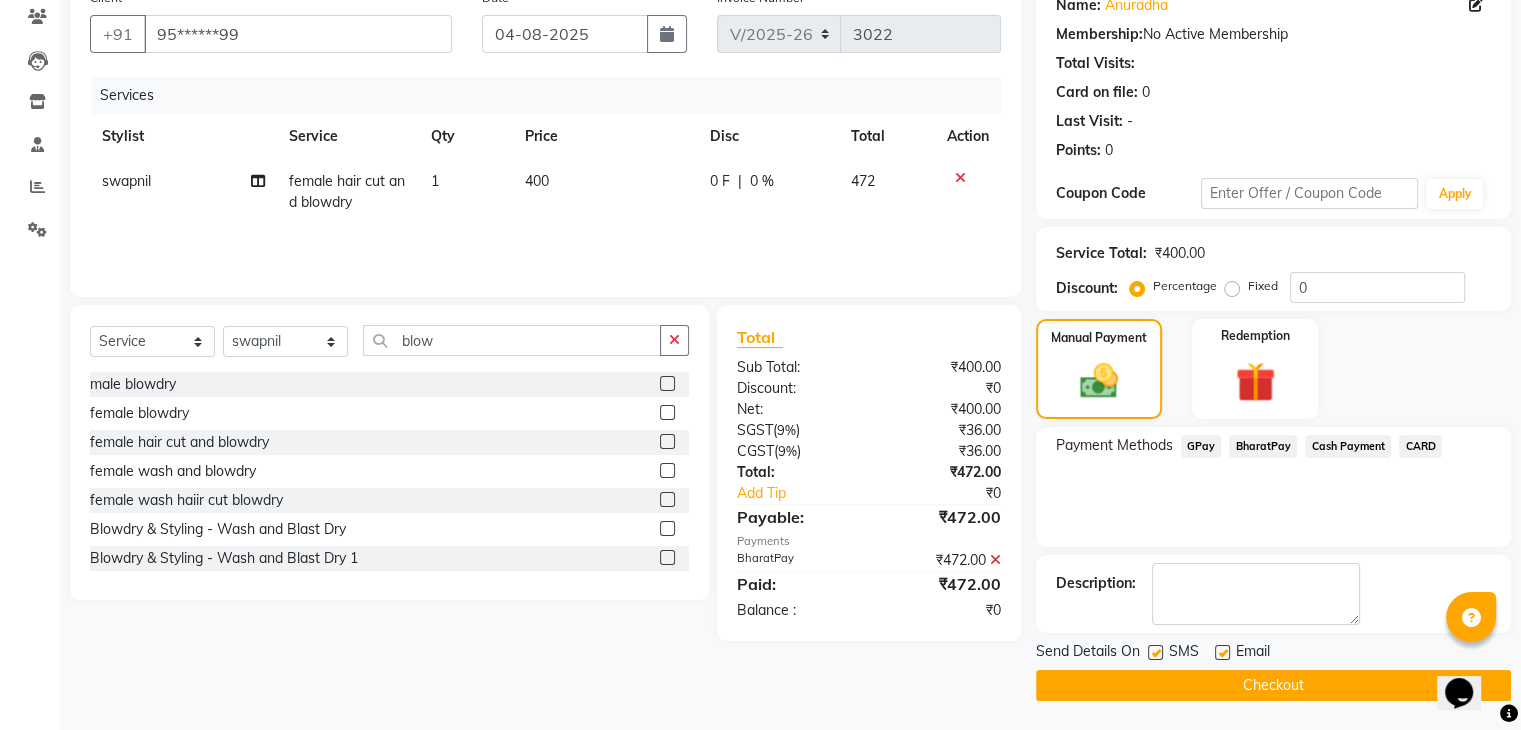 click on "Checkout" 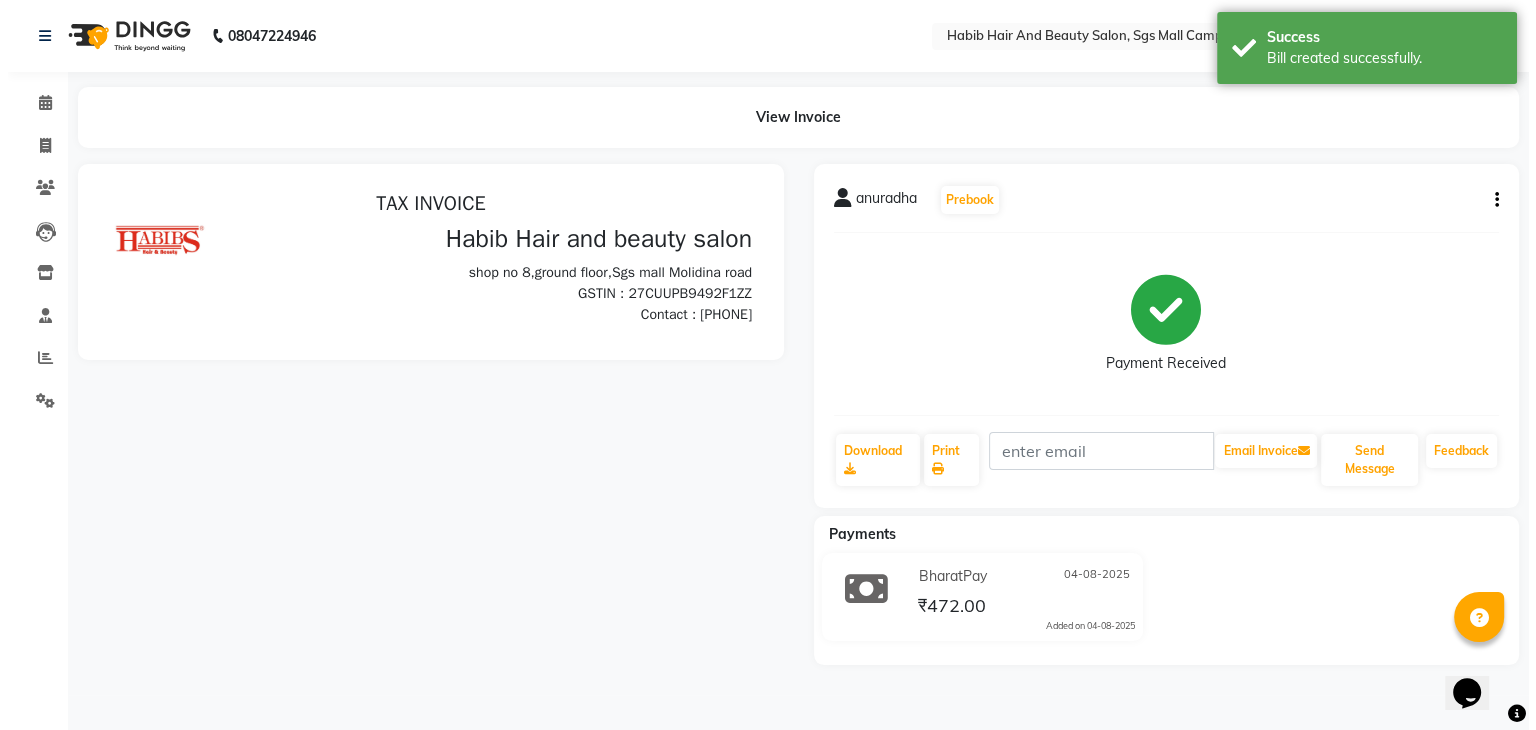 scroll, scrollTop: 0, scrollLeft: 0, axis: both 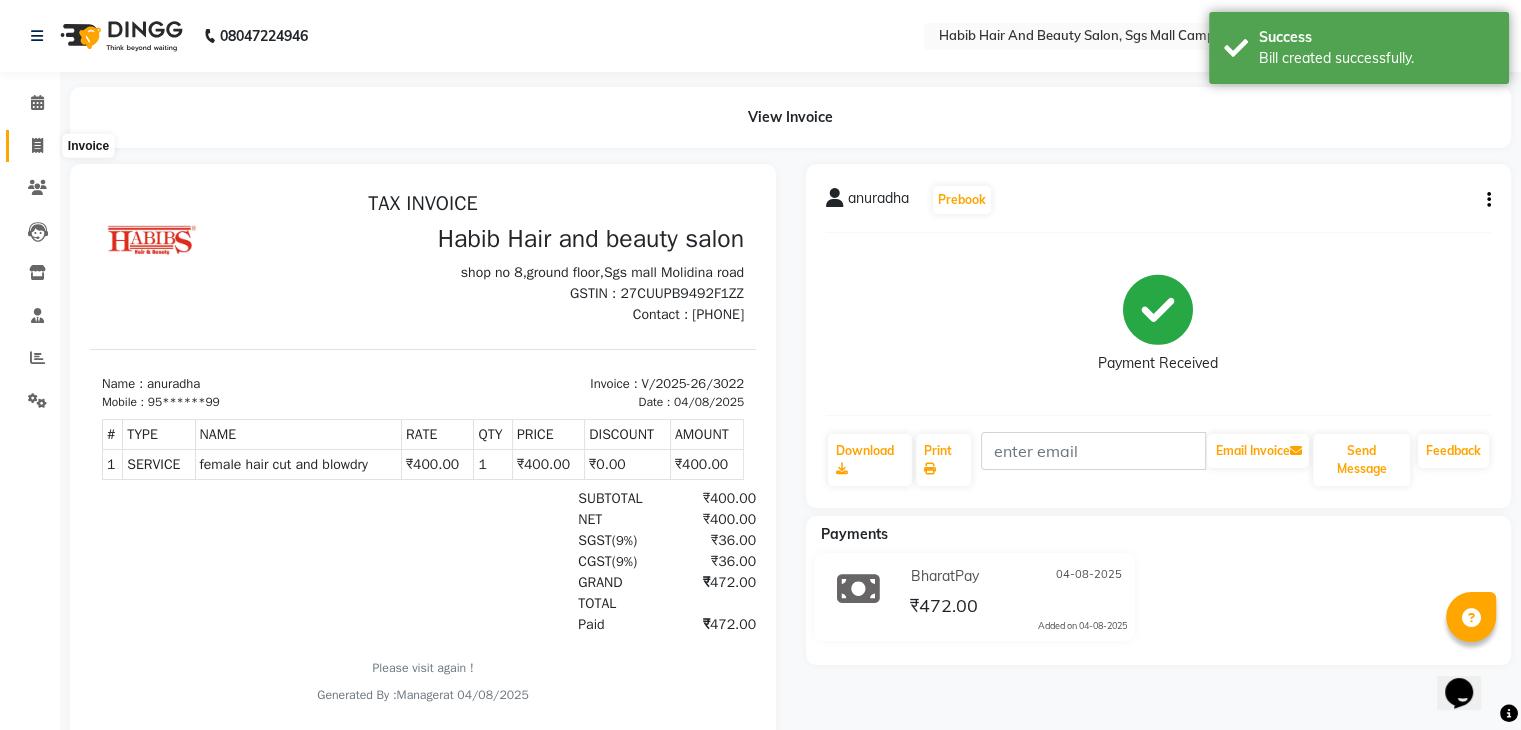 click 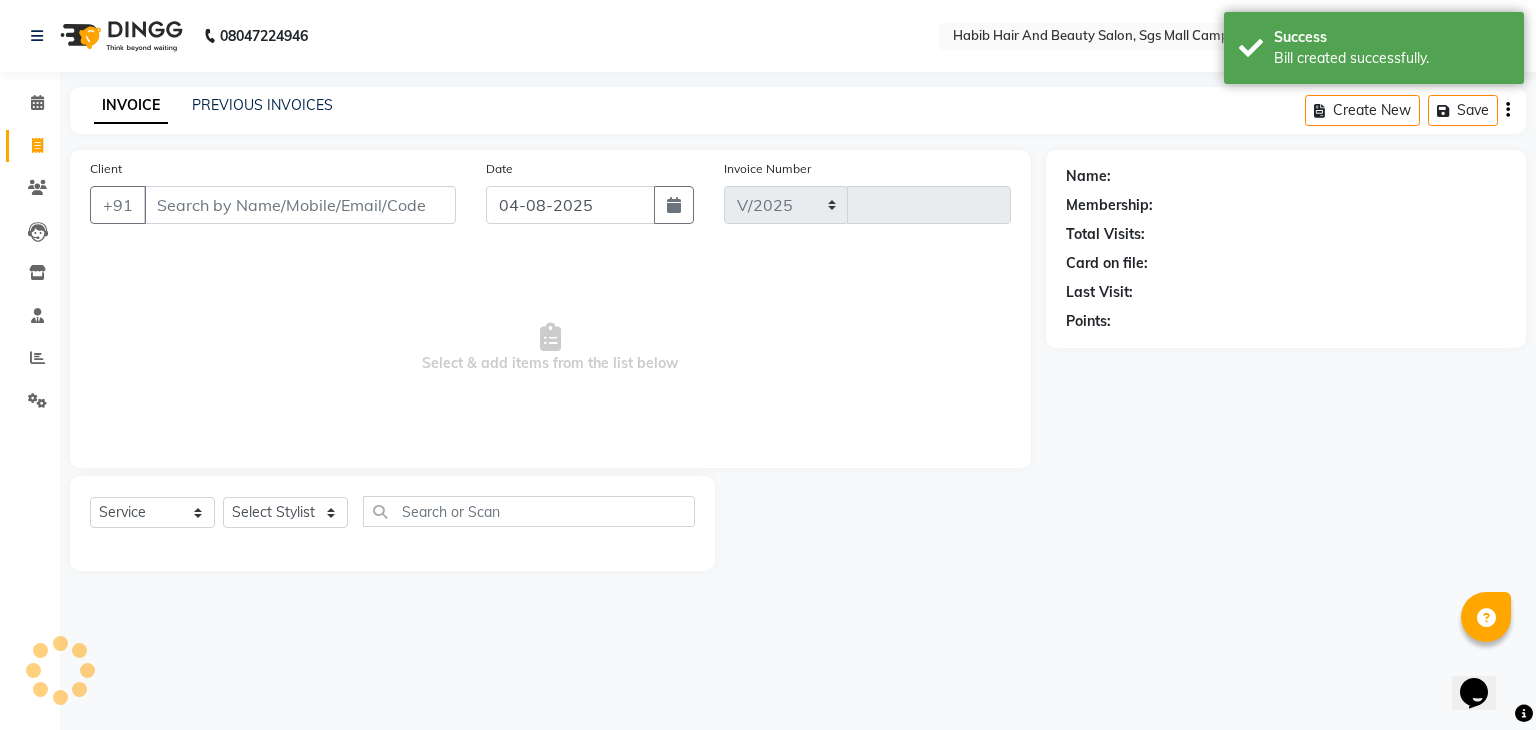 select on "8362" 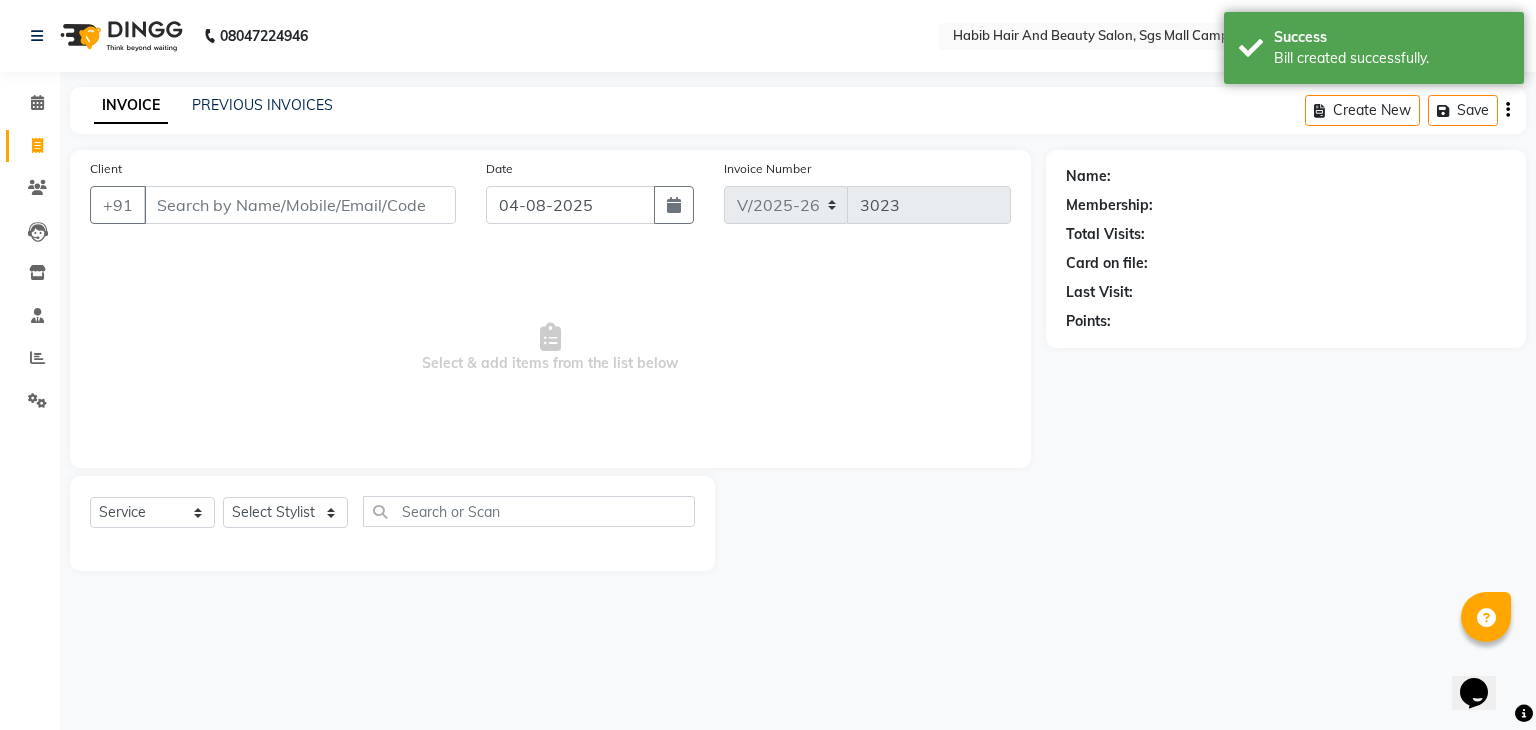 click on "Client" at bounding box center (300, 205) 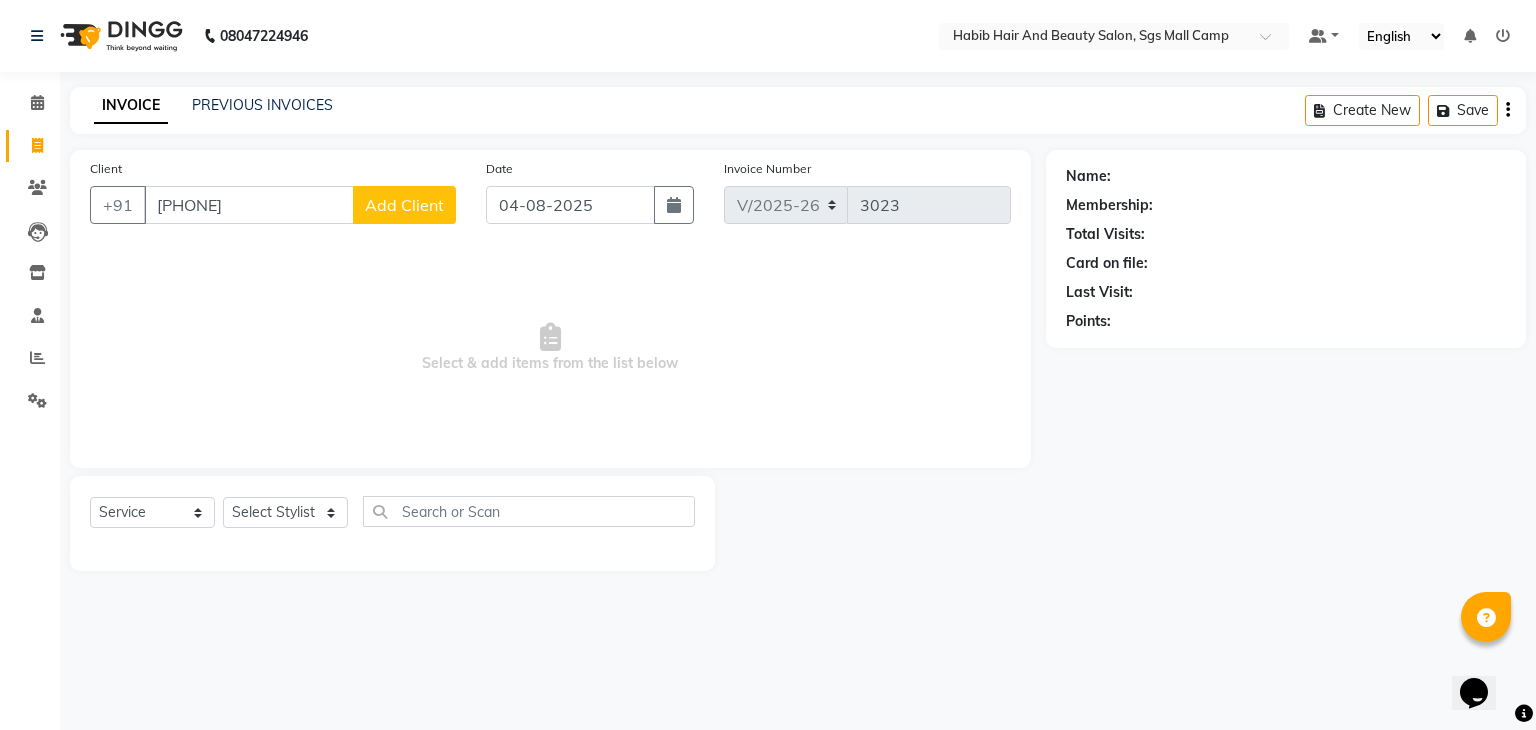 type on "[PHONE]" 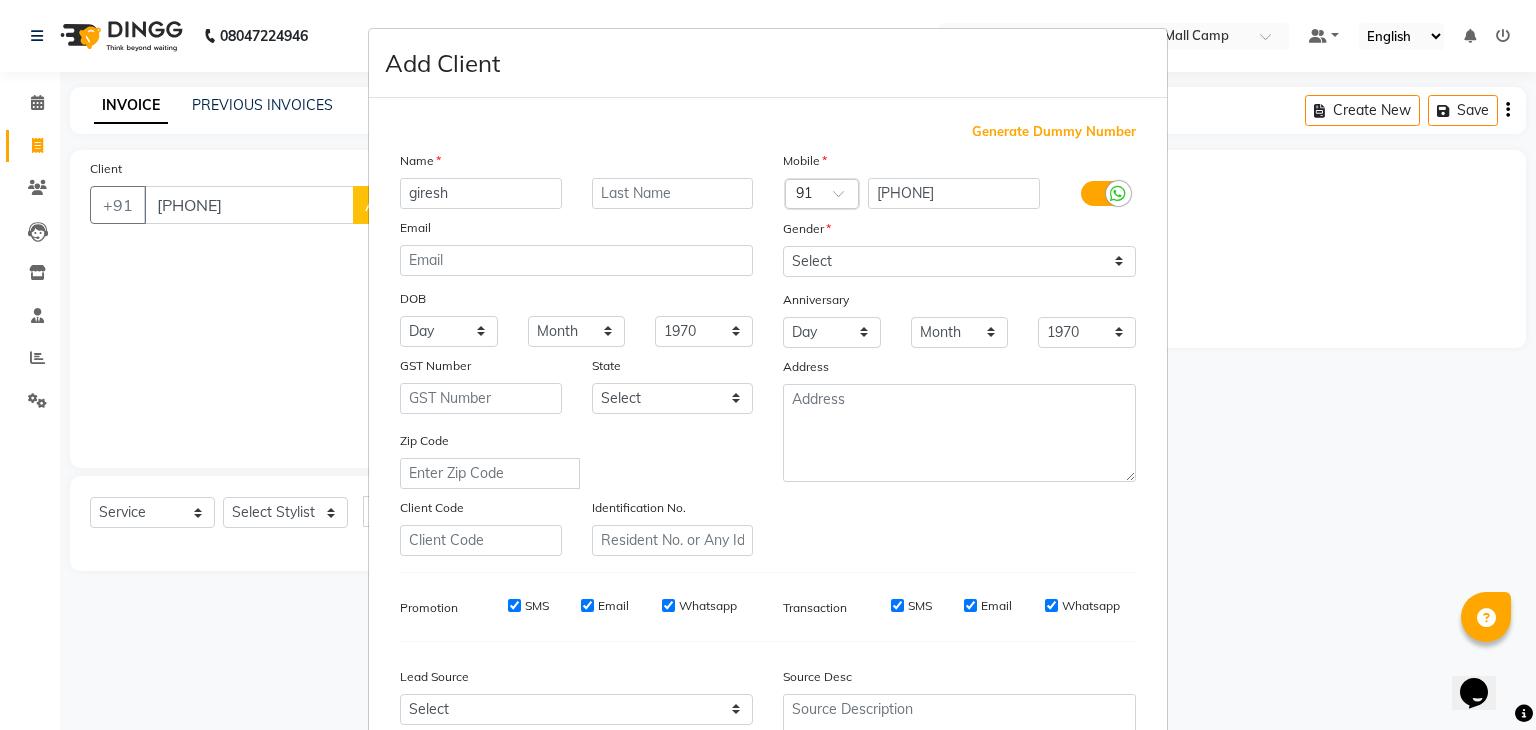 type on "giresh" 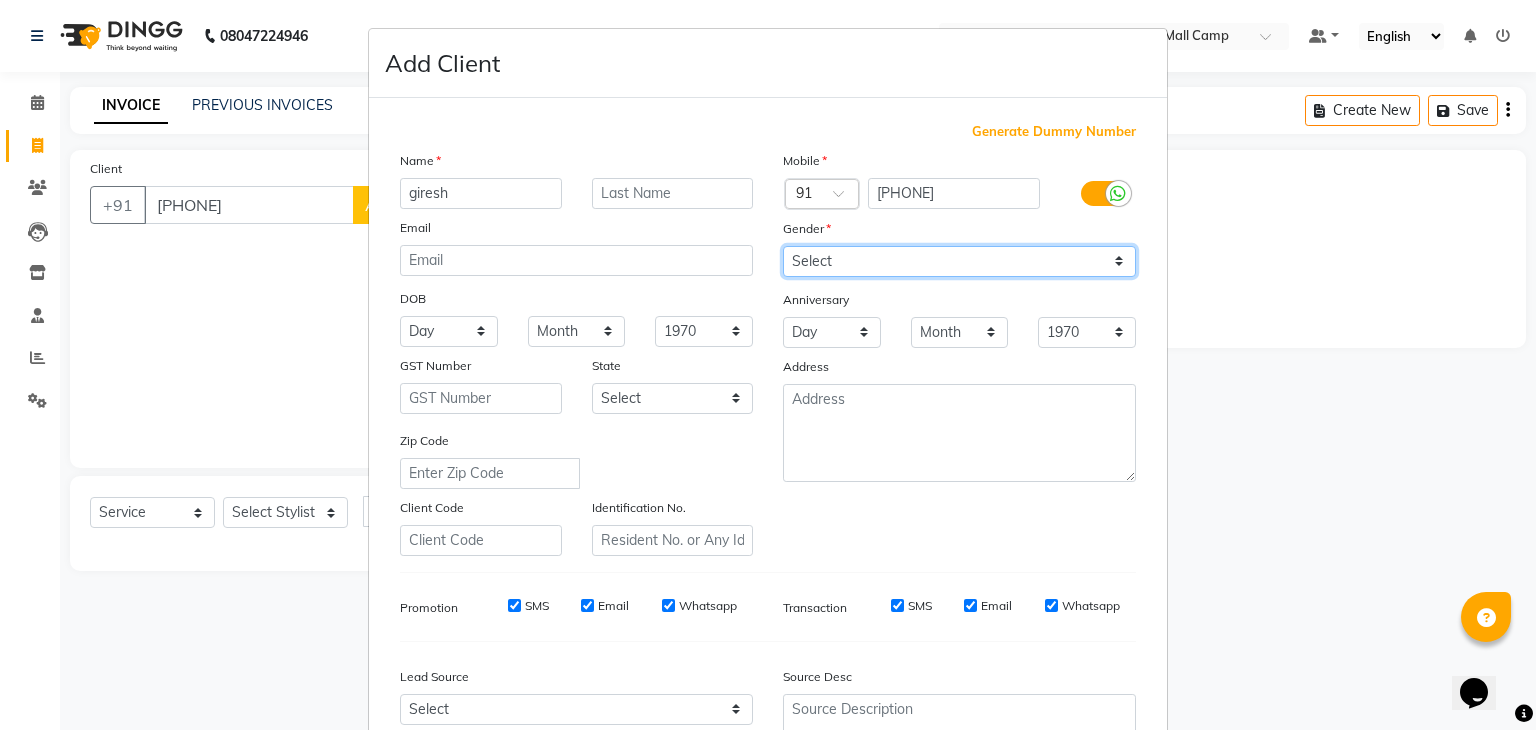 click on "Select Male Female Other Prefer Not To Say" at bounding box center [959, 261] 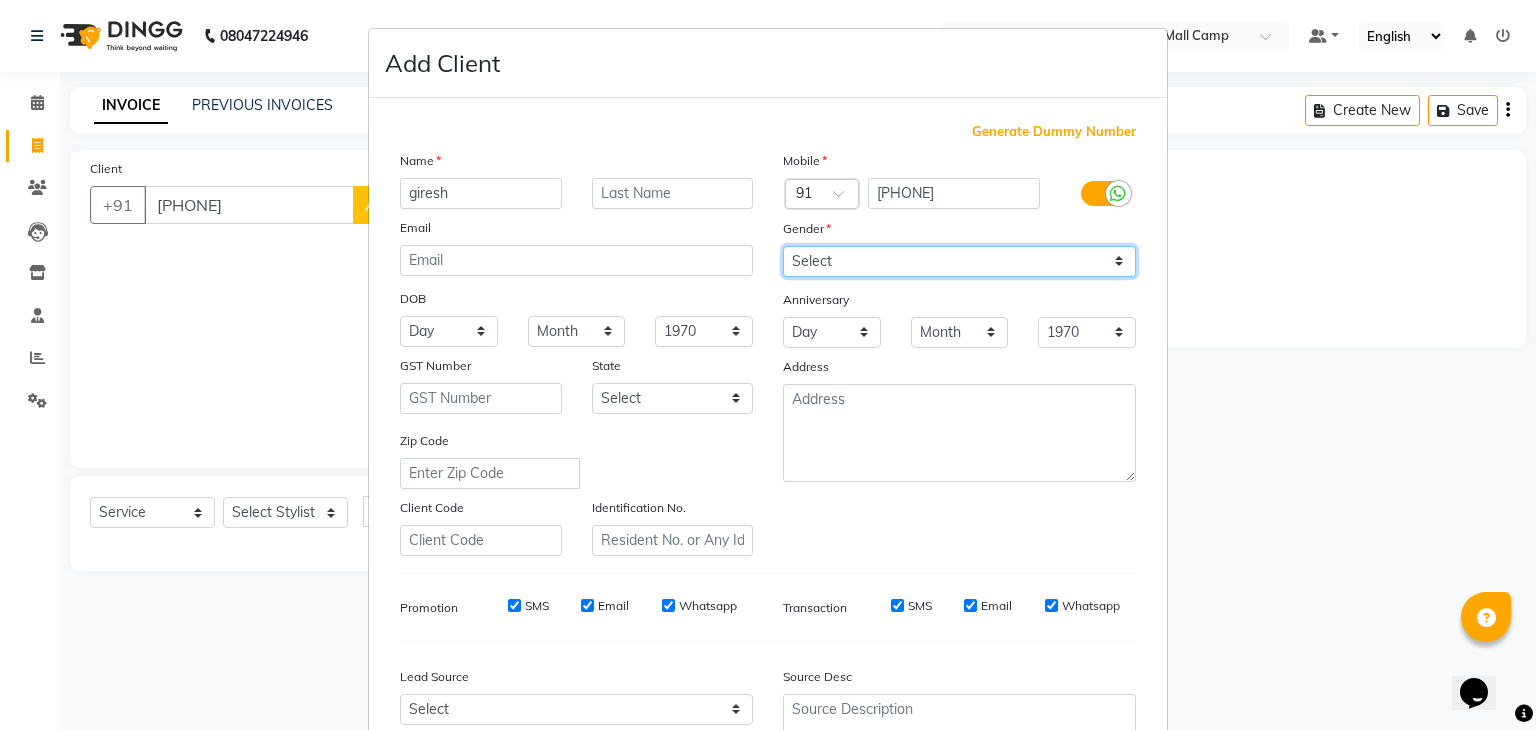 select on "male" 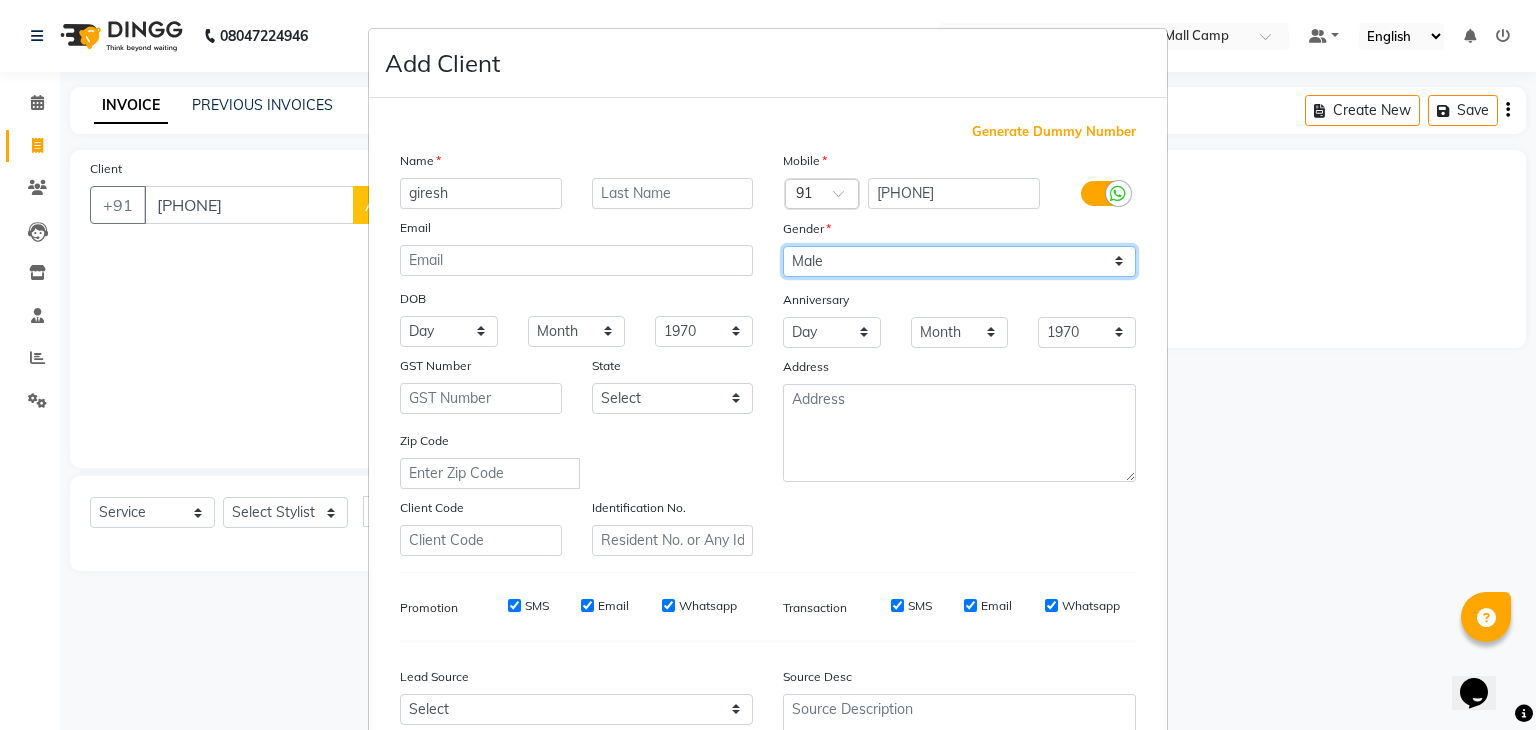 click on "Select Male Female Other Prefer Not To Say" at bounding box center [959, 261] 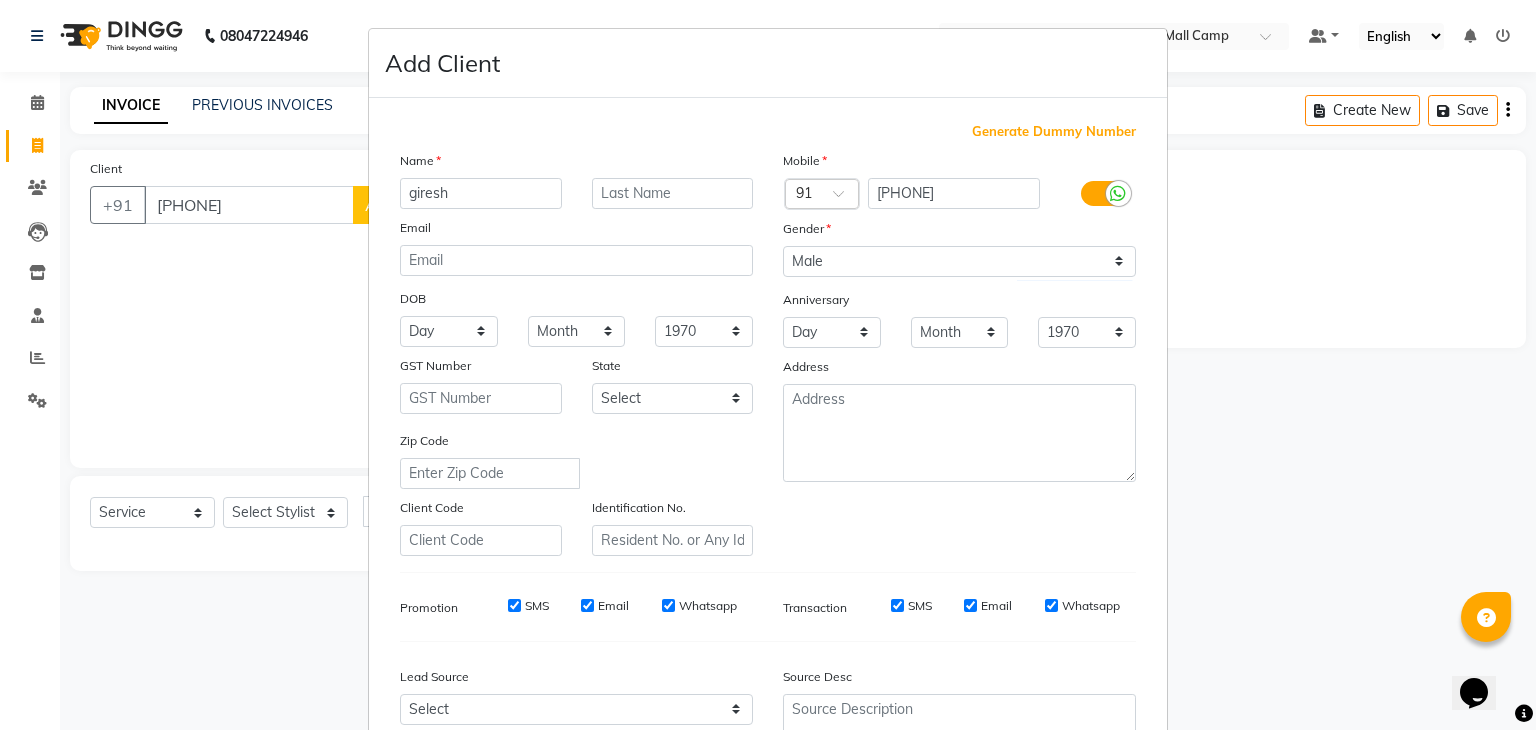 click on "Zip Code" at bounding box center (576, 459) 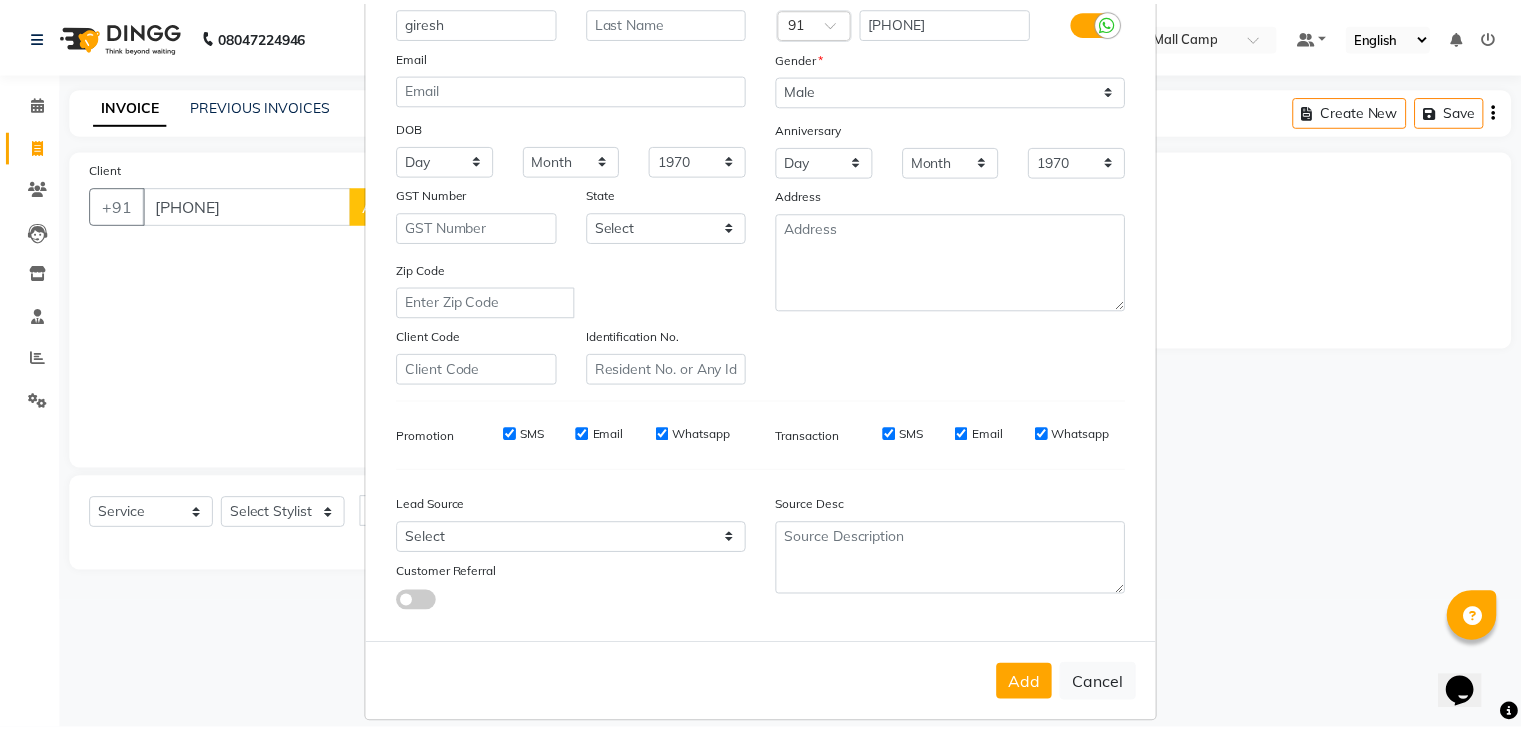 scroll, scrollTop: 200, scrollLeft: 0, axis: vertical 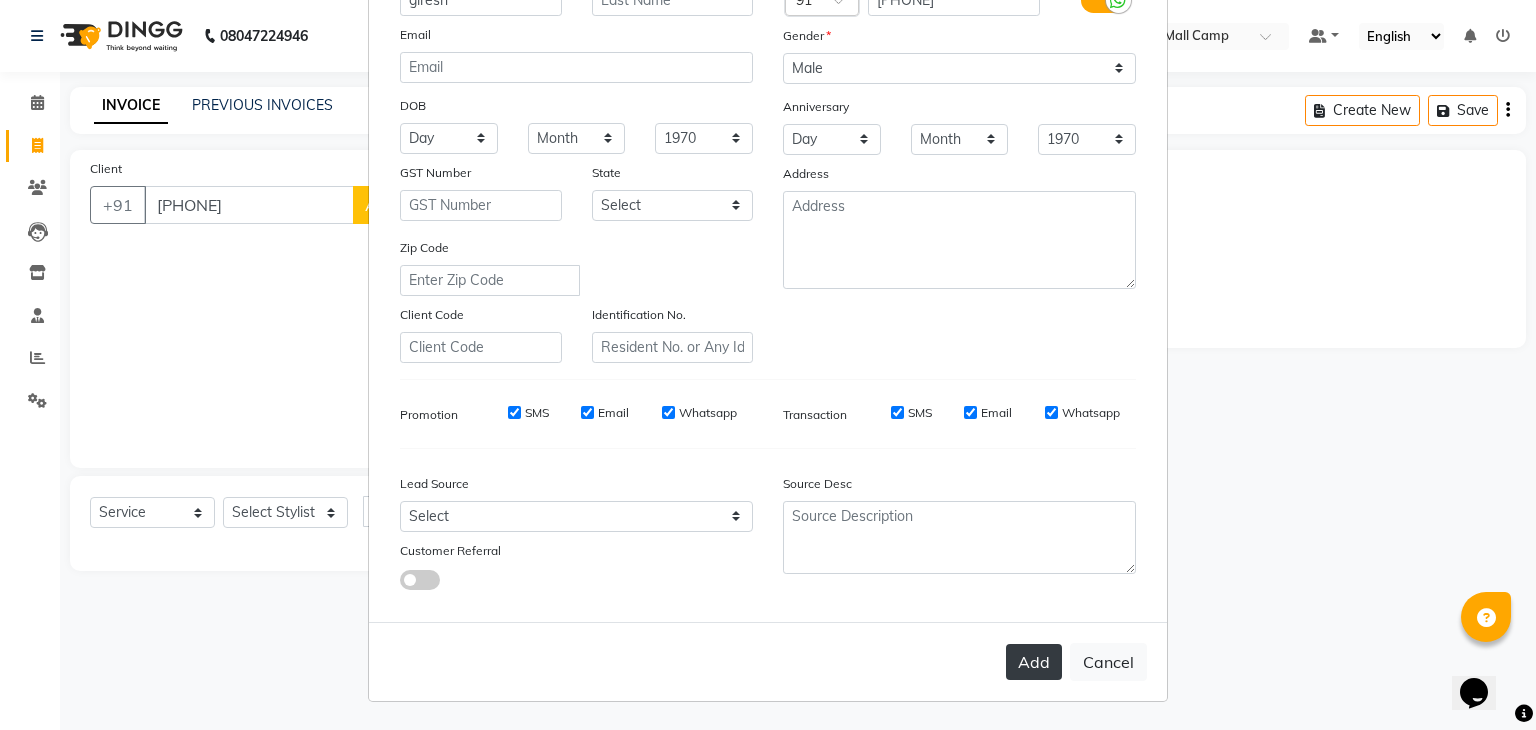 click on "Add" at bounding box center (1034, 662) 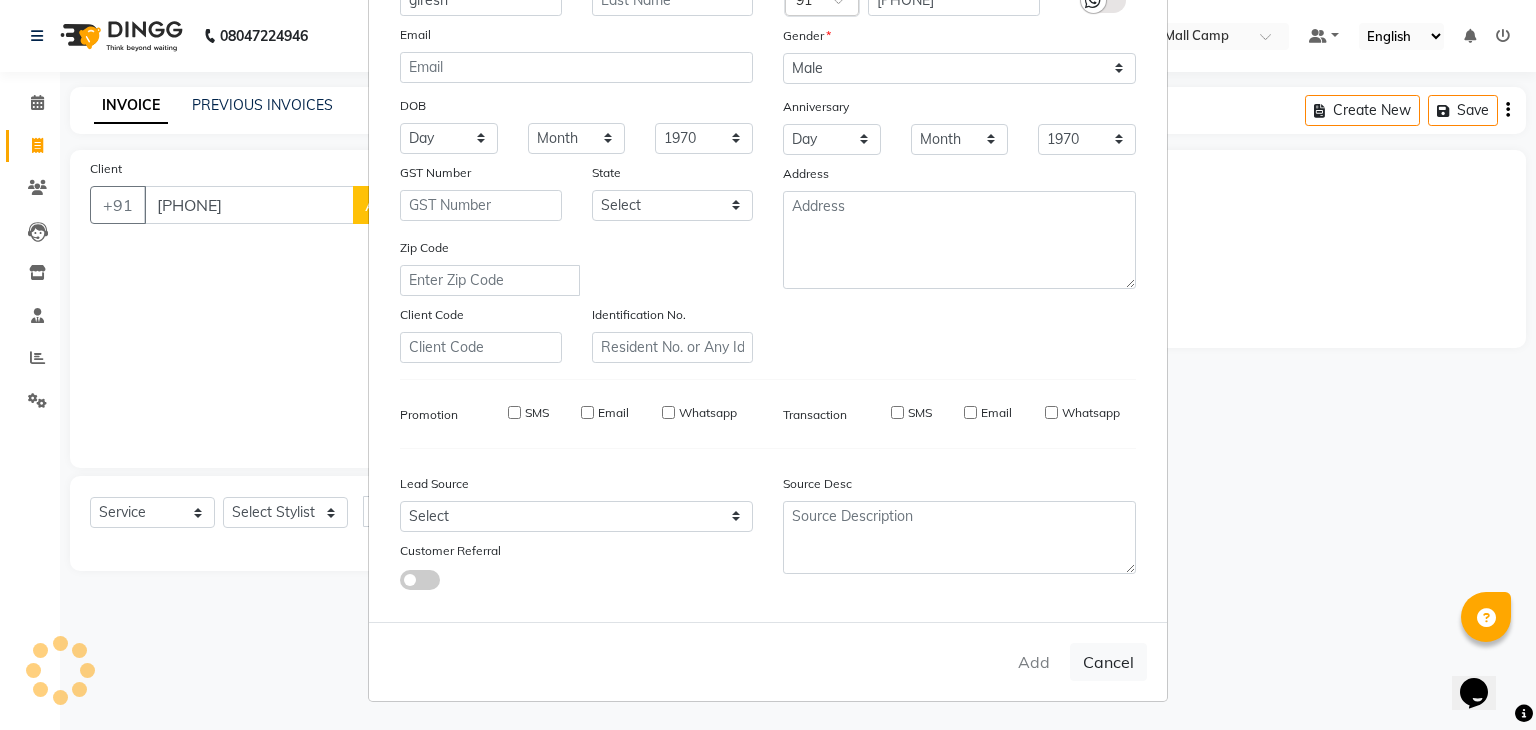 type on "98******46" 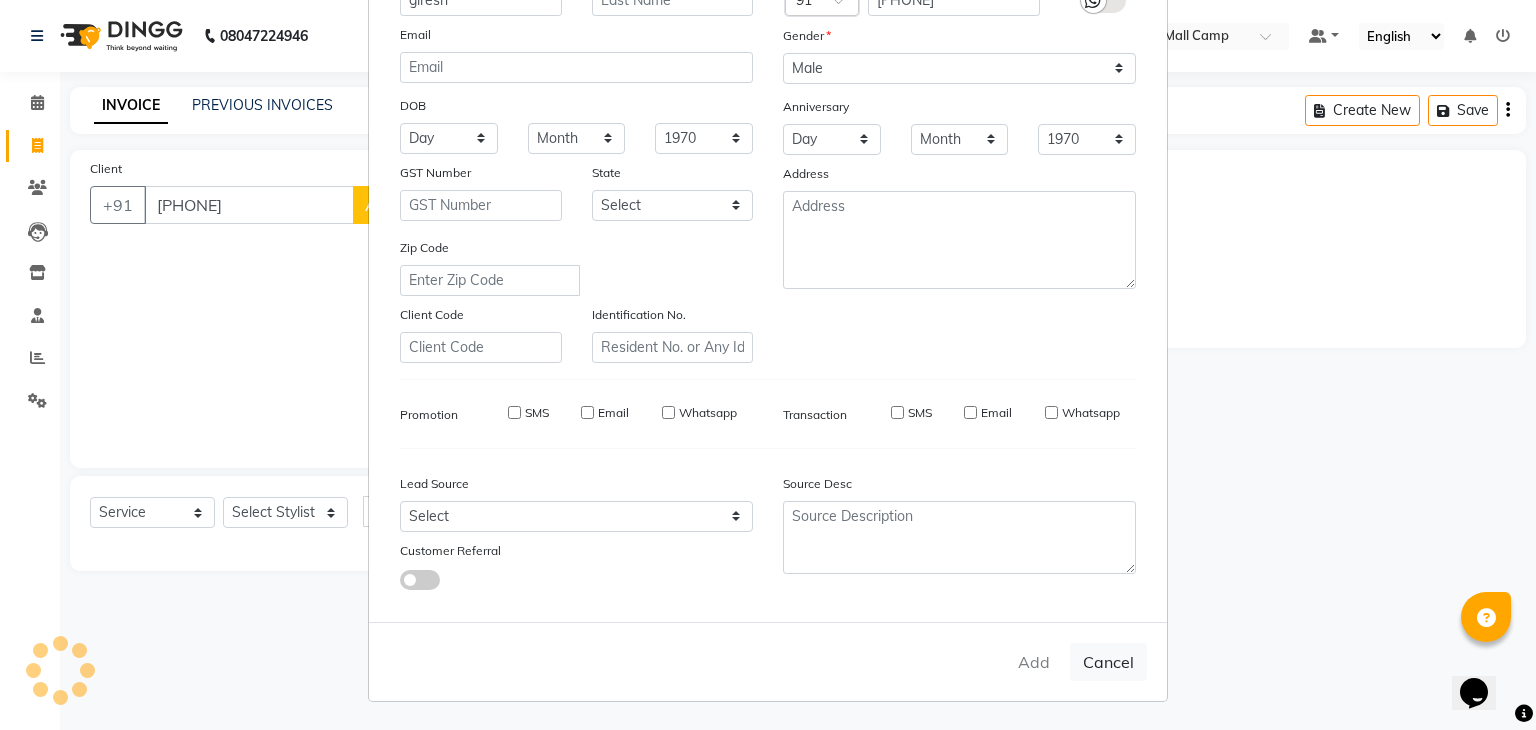 type 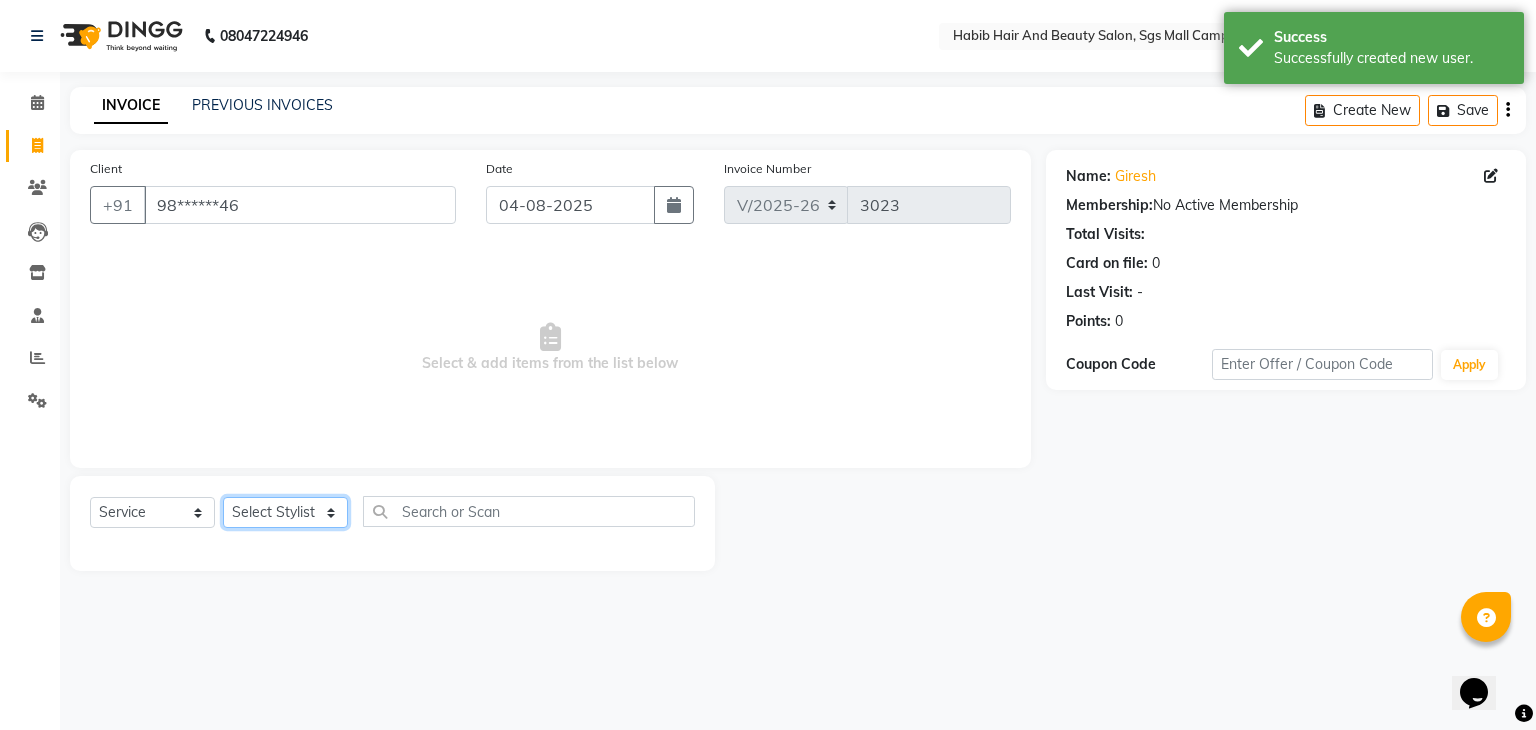 click on "Select Stylist akshay rajguru Avinash  Debojit Manager Micheal  sangeeta shilpa sujal Suraj  swapnil vishakha" 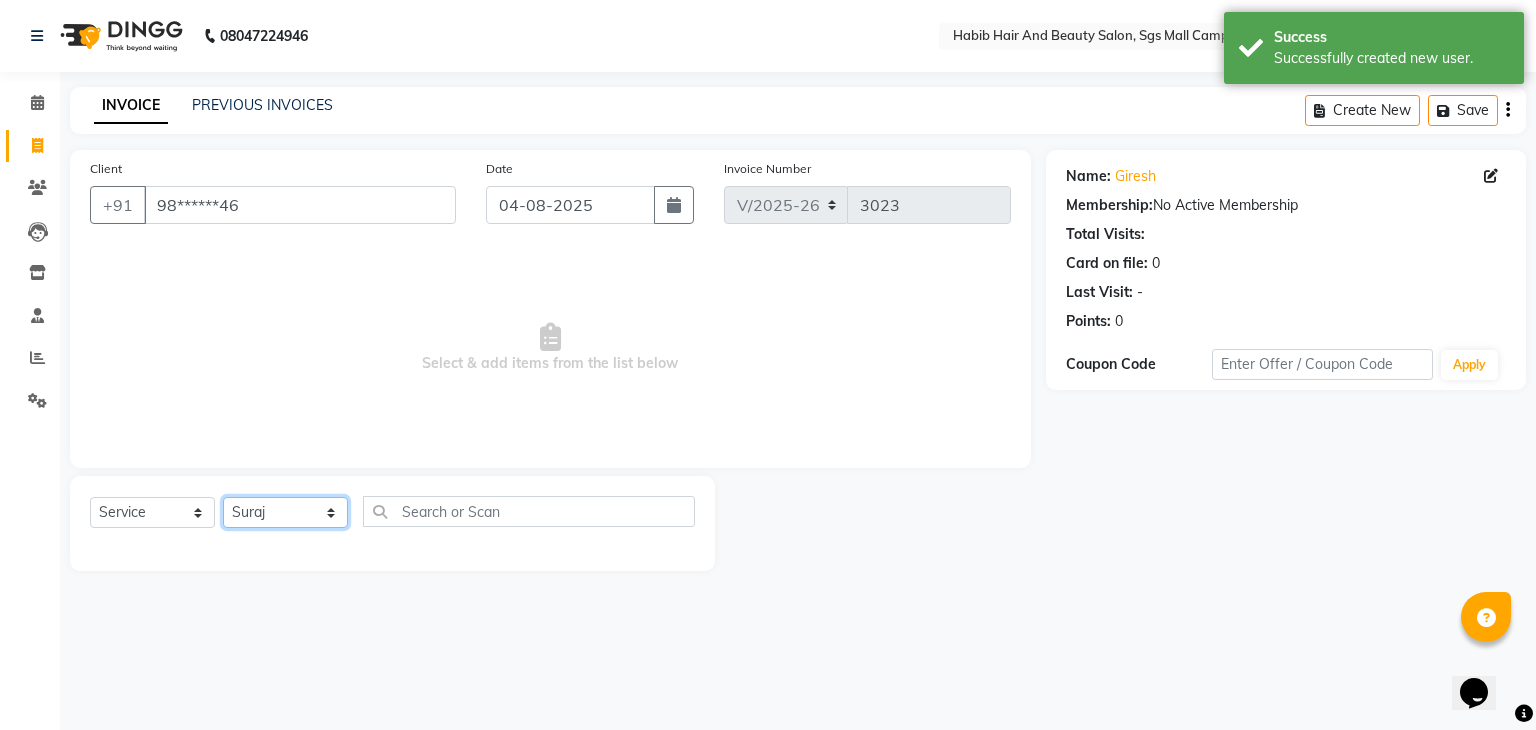 click on "Select Stylist akshay rajguru Avinash  Debojit Manager Micheal  sangeeta shilpa sujal Suraj  swapnil vishakha" 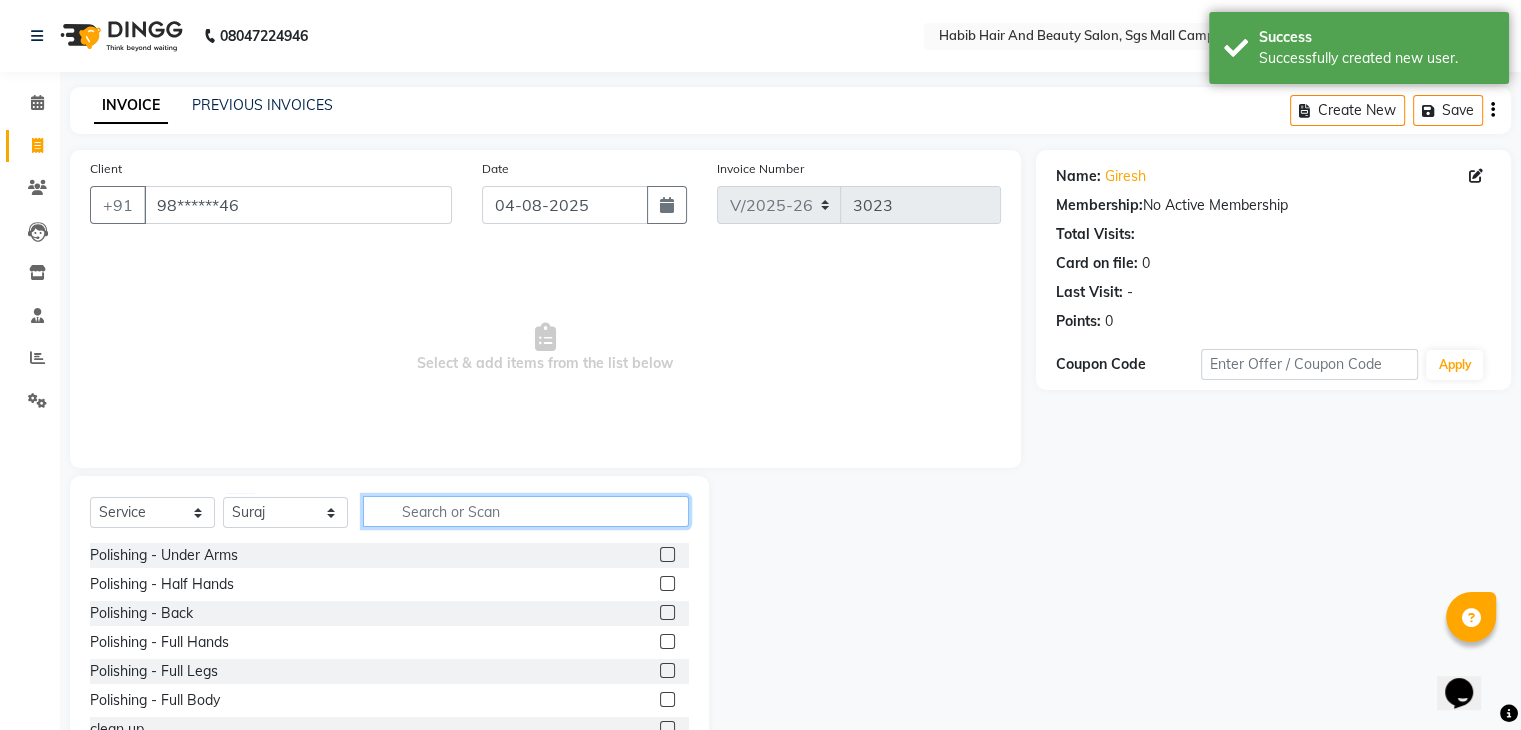 click 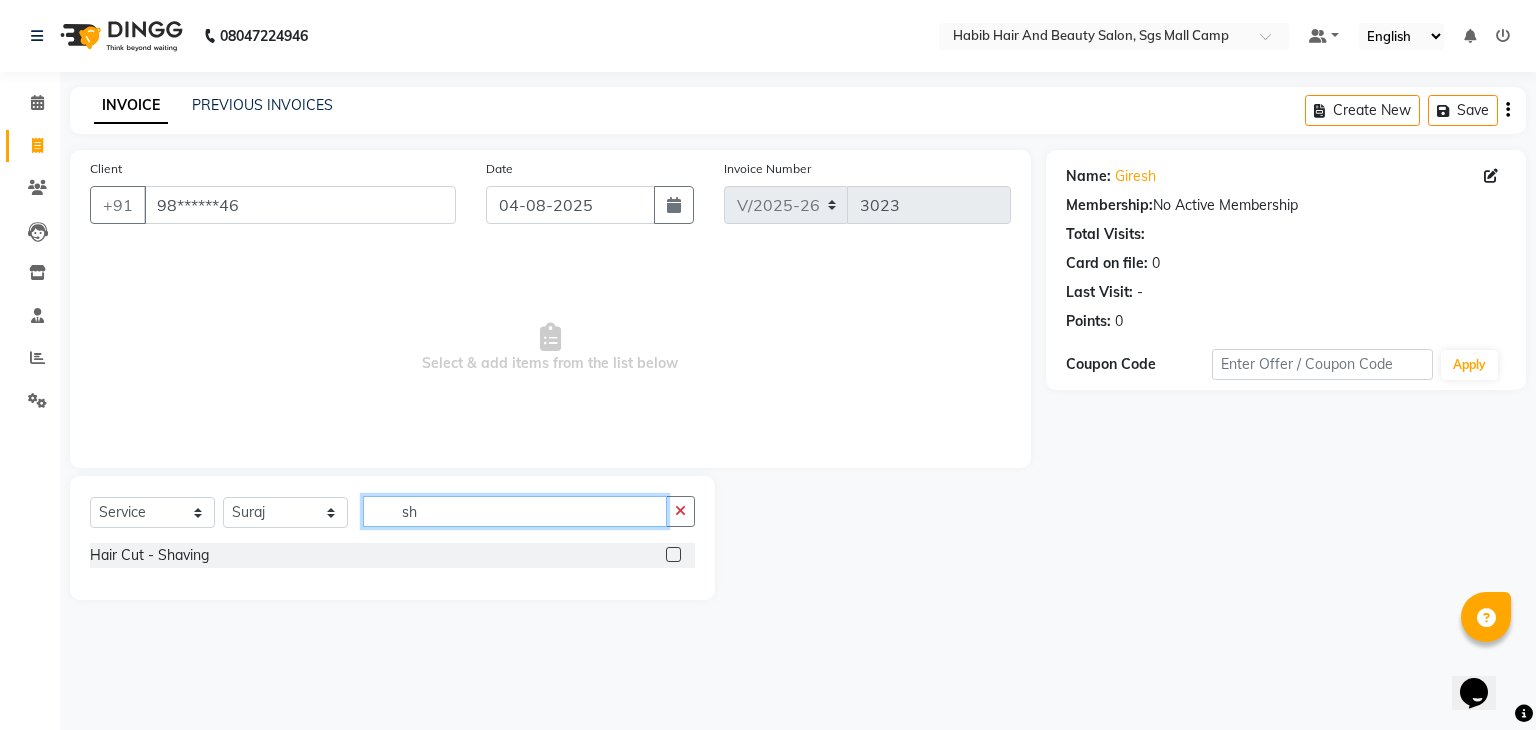 type on "s" 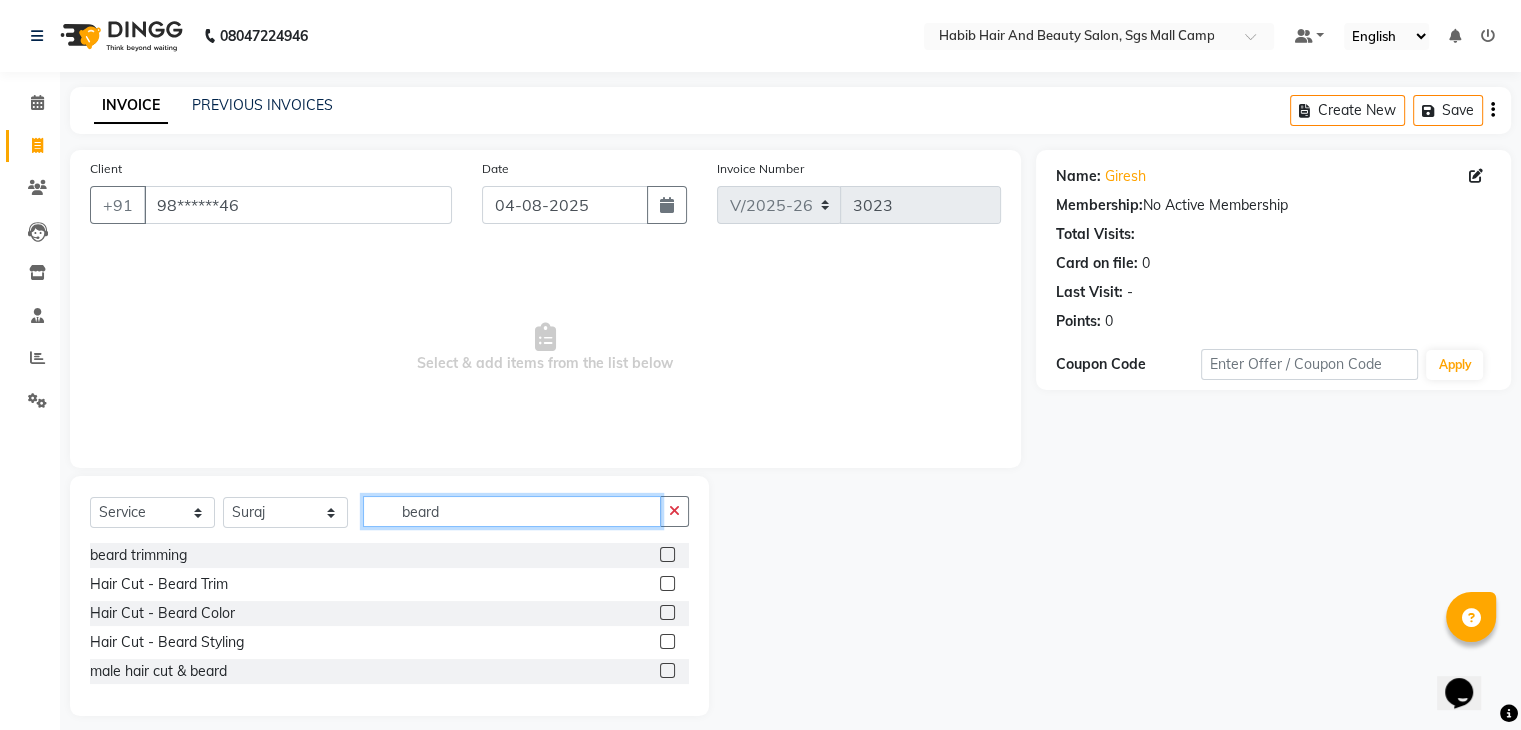 type on "beard" 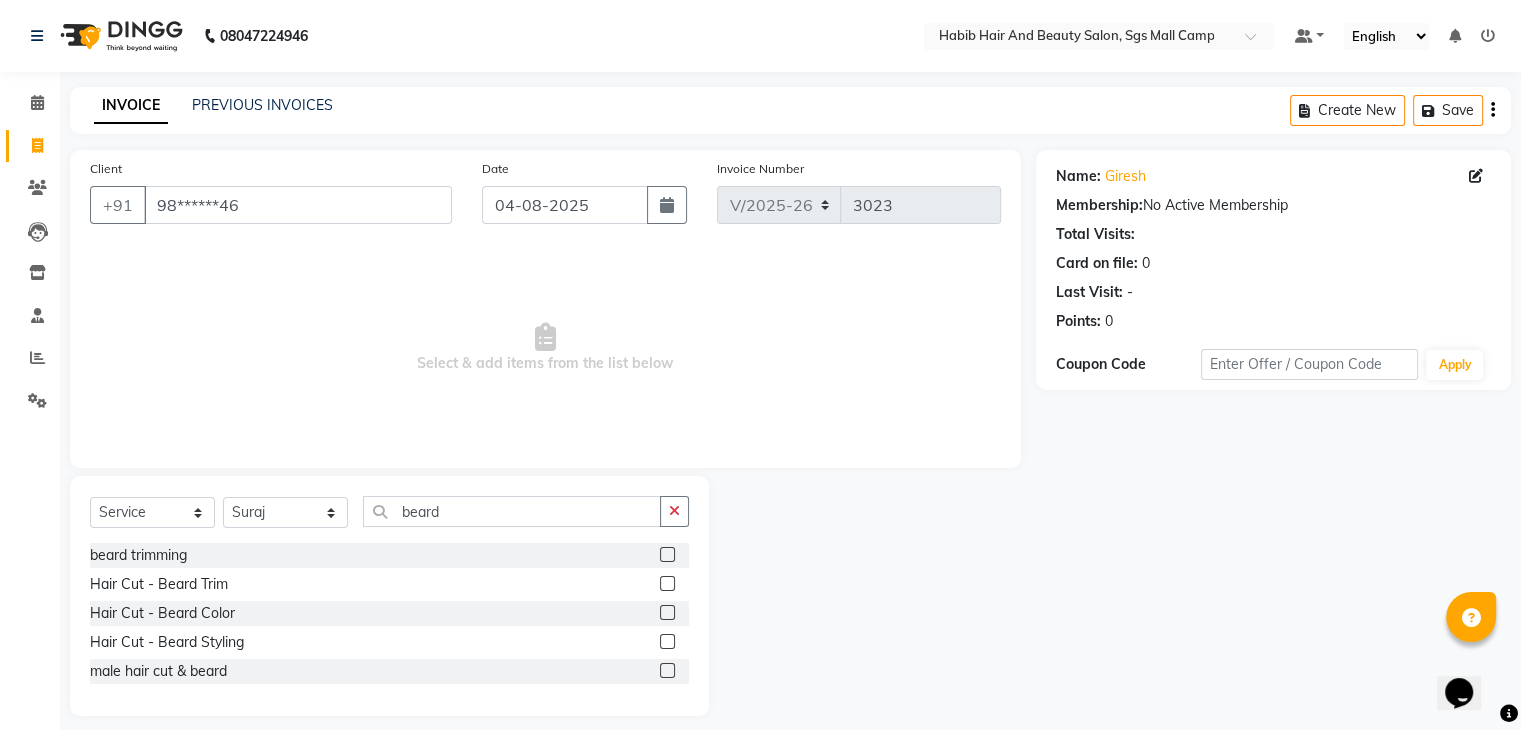 click 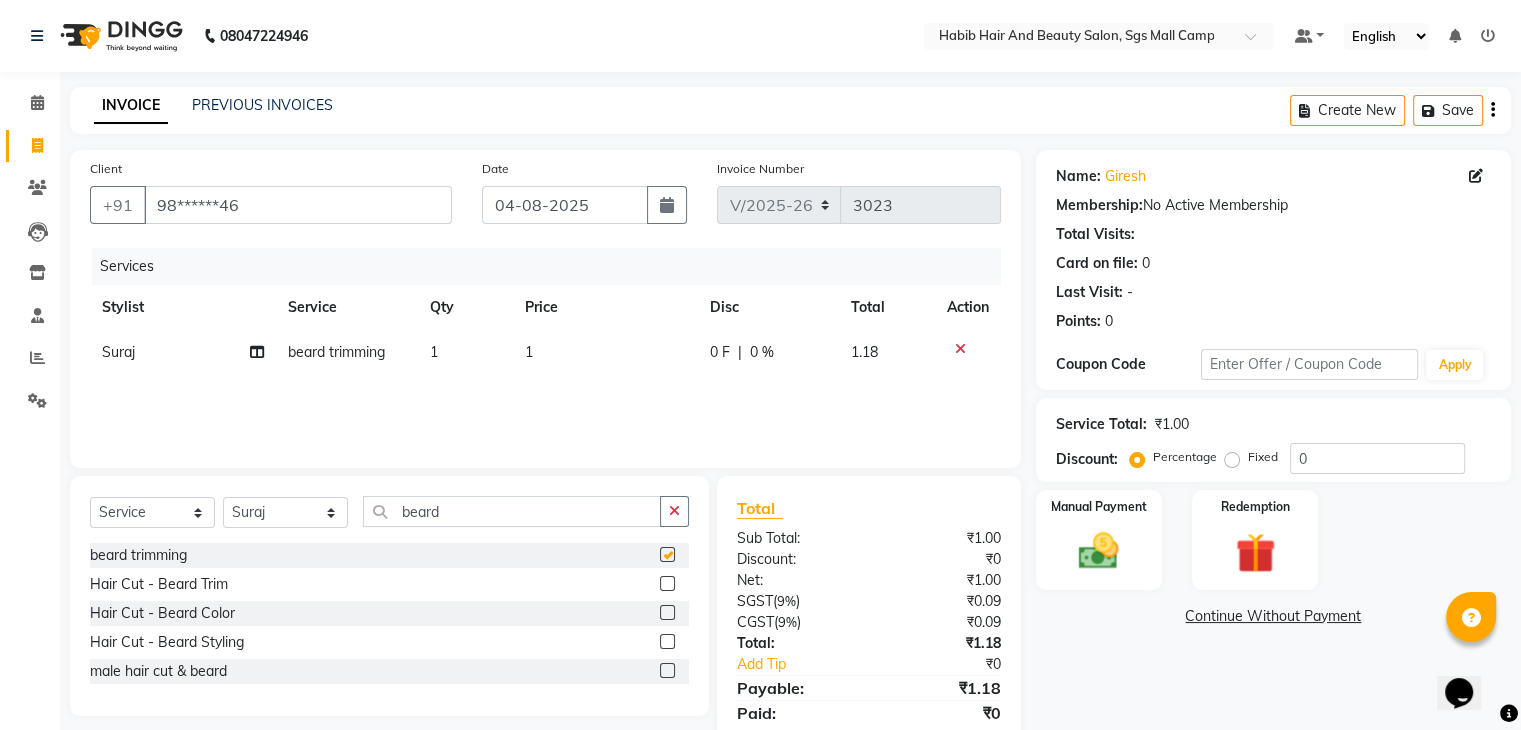 checkbox on "false" 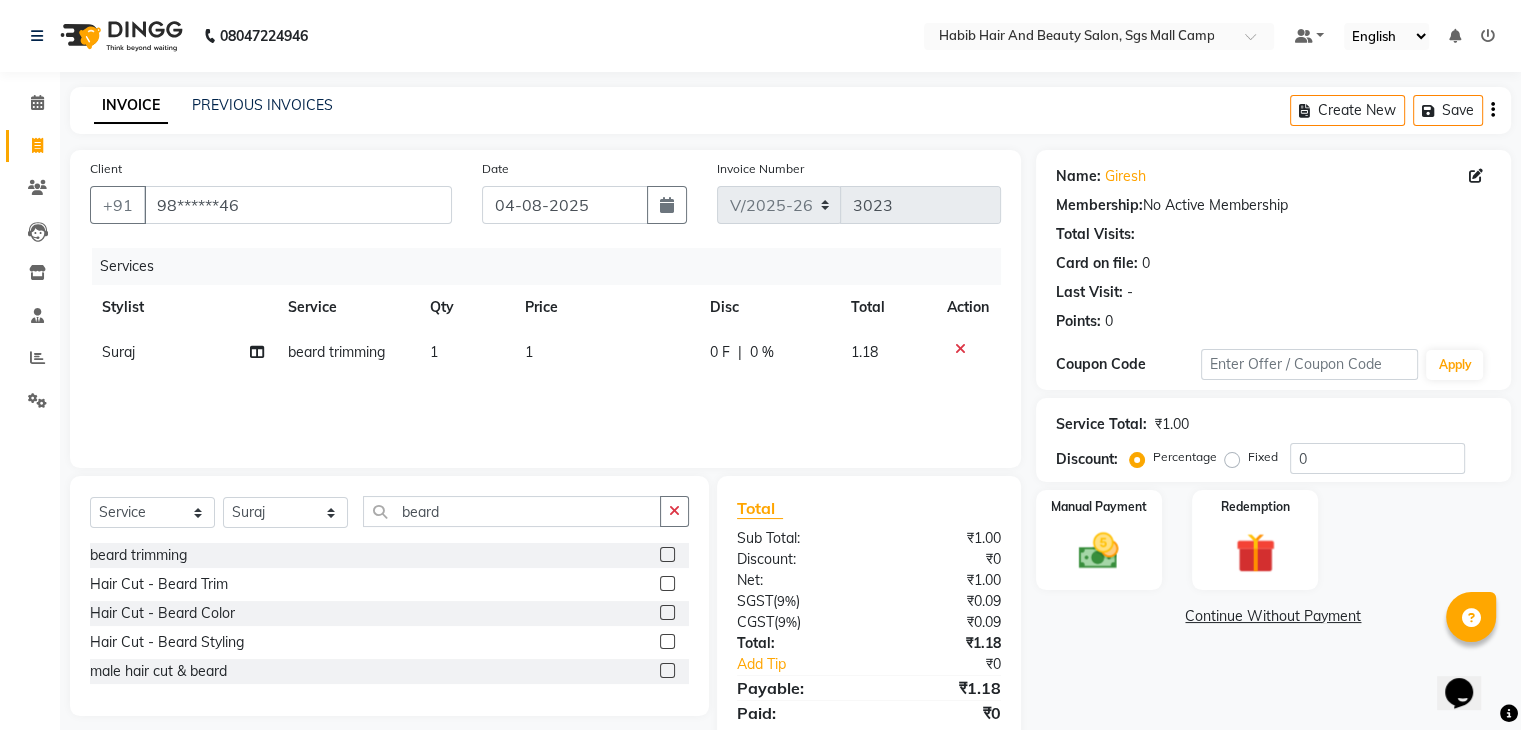 click on "1" 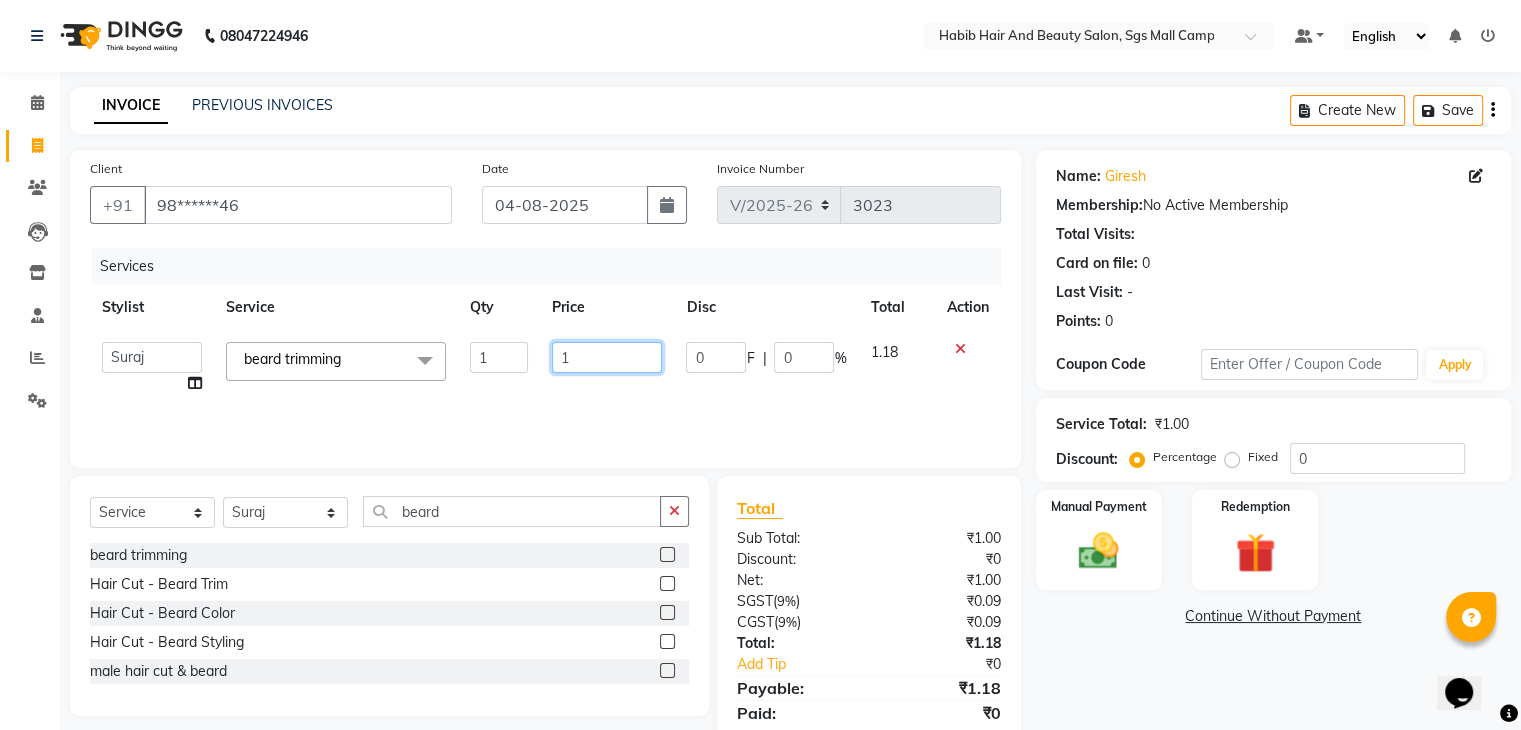 click on "1" 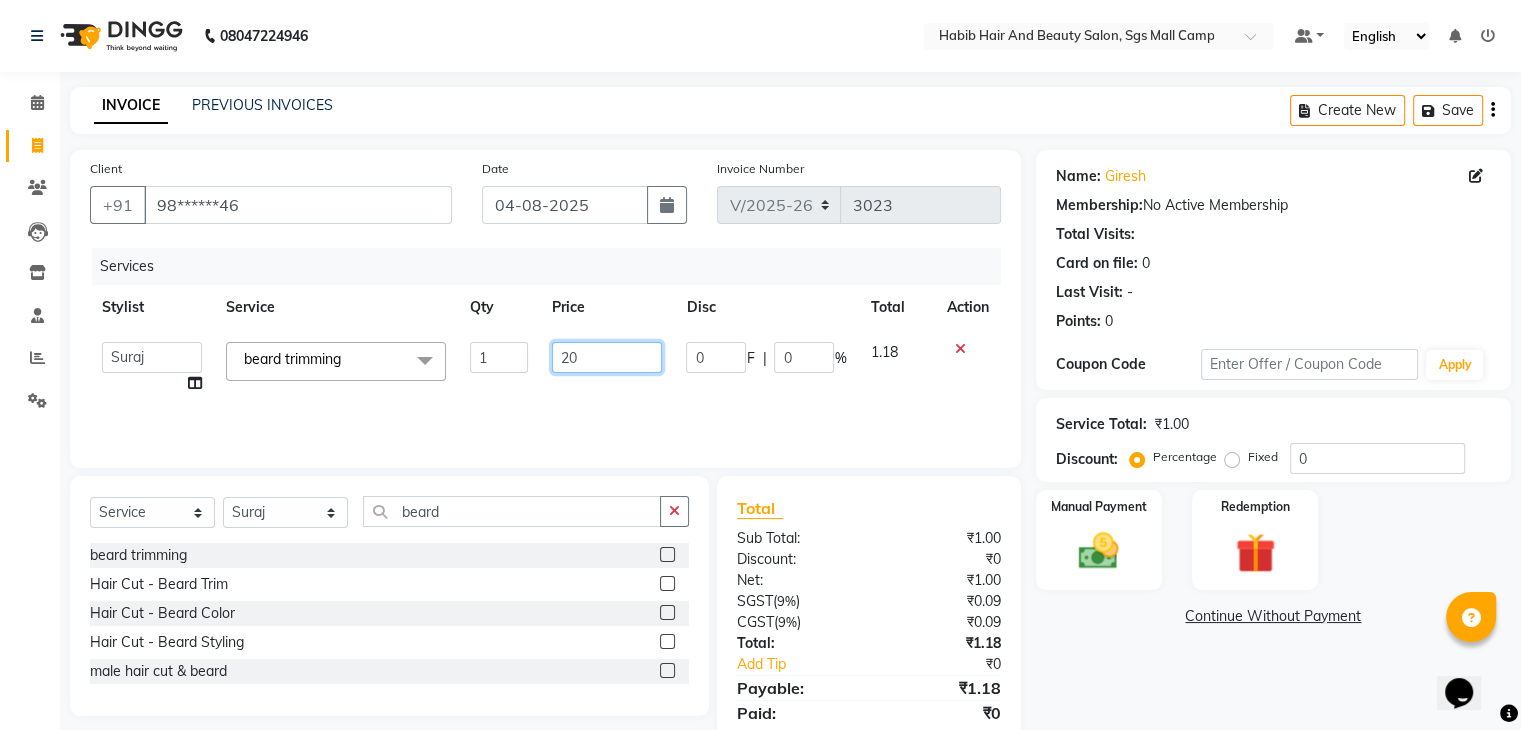 type on "200" 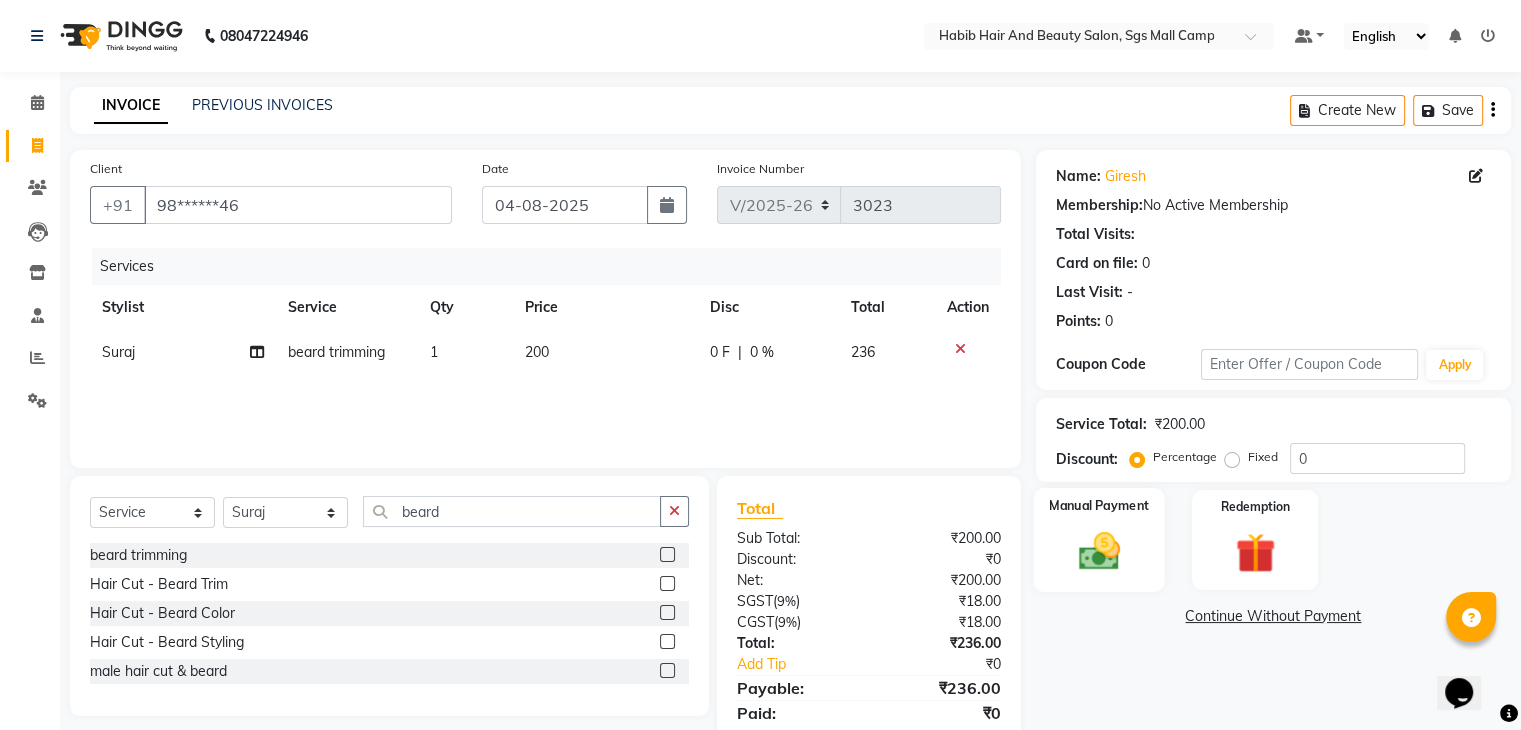 click on "Manual Payment" 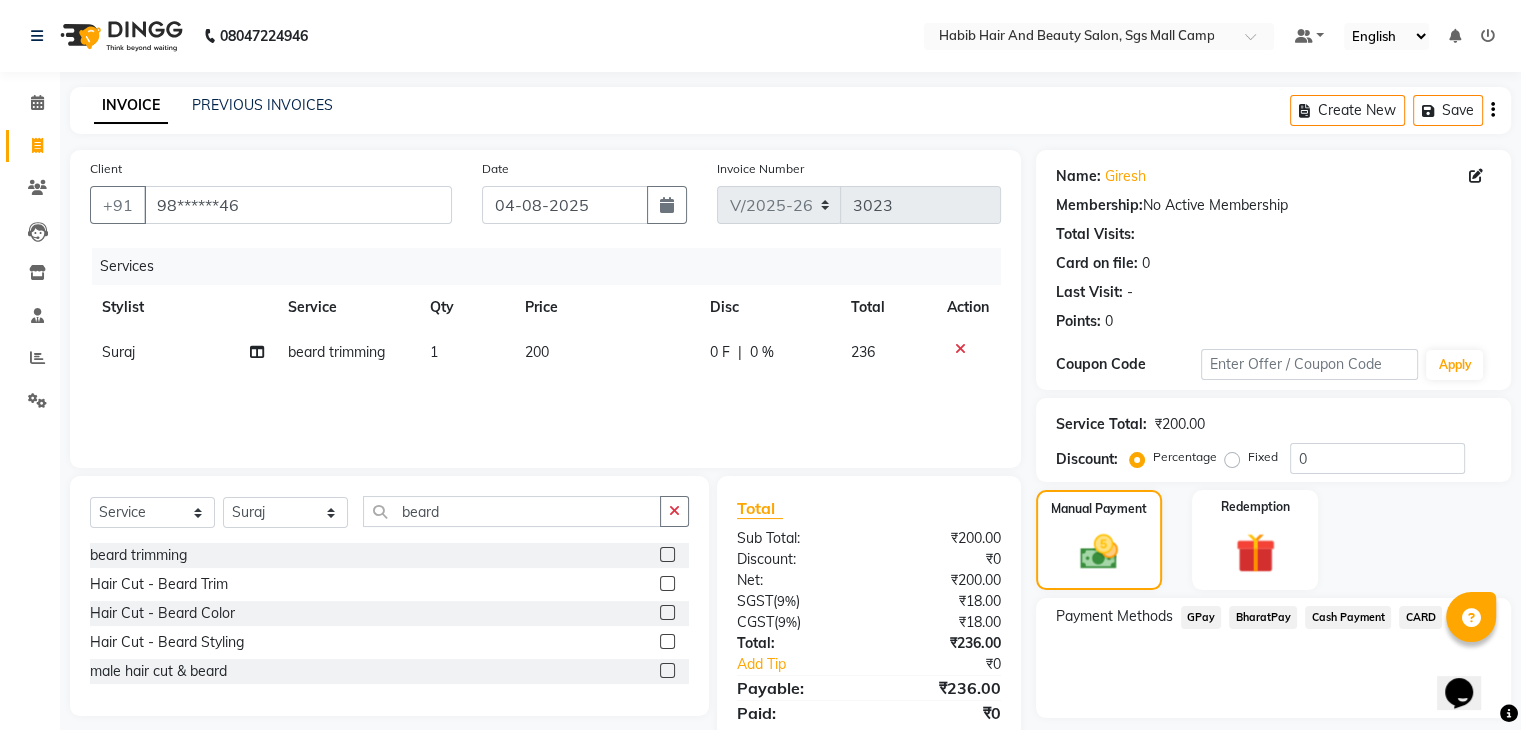 click on "Cash Payment" 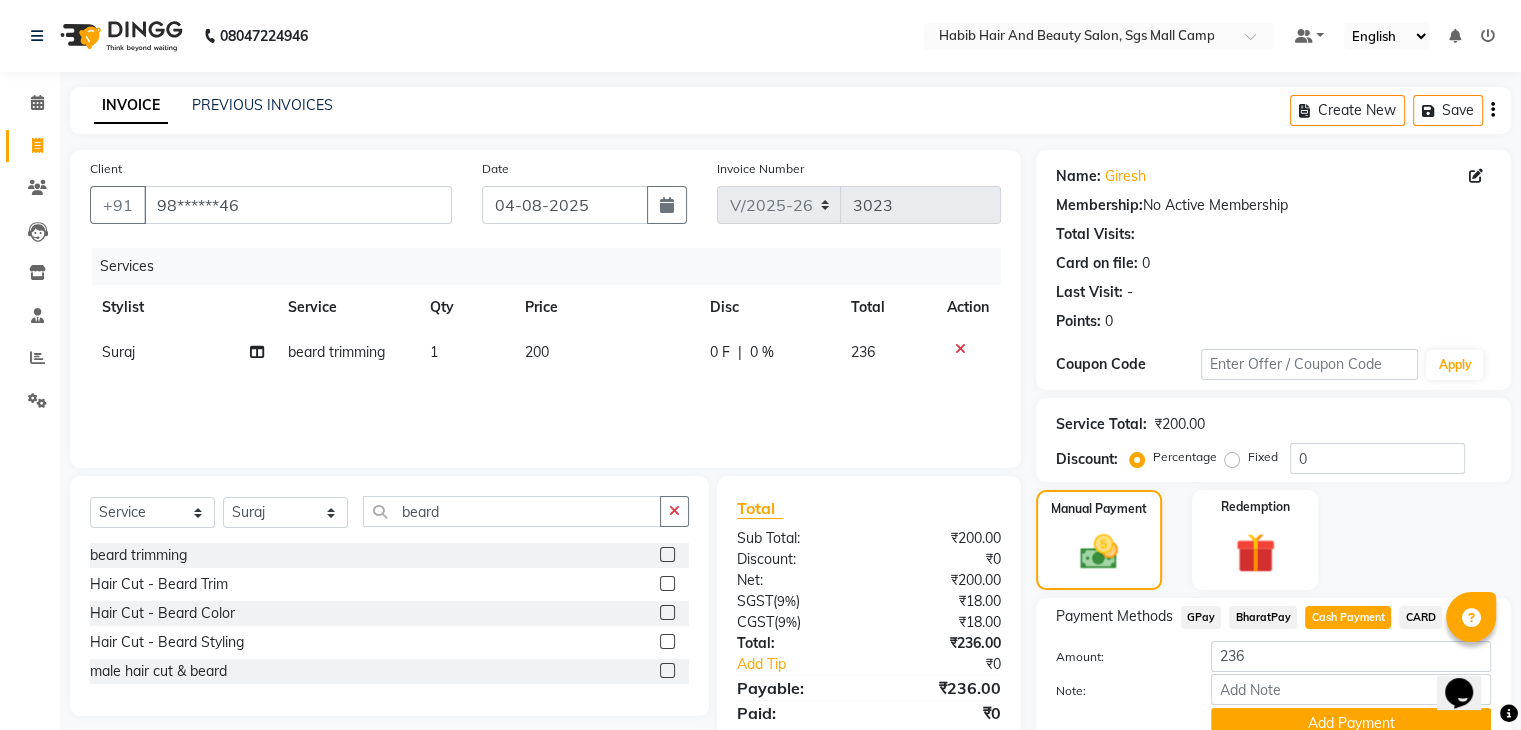 scroll, scrollTop: 89, scrollLeft: 0, axis: vertical 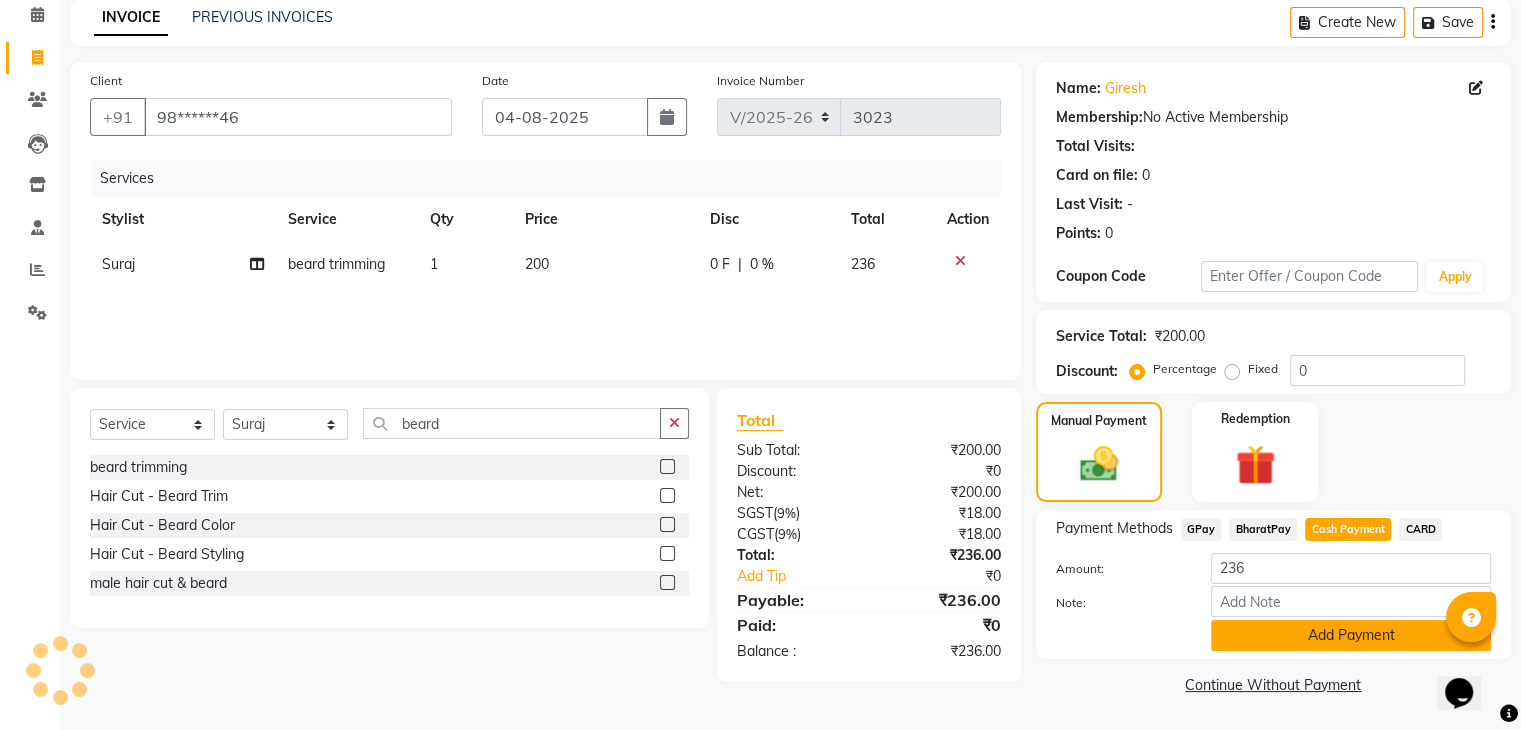 click on "Add Payment" 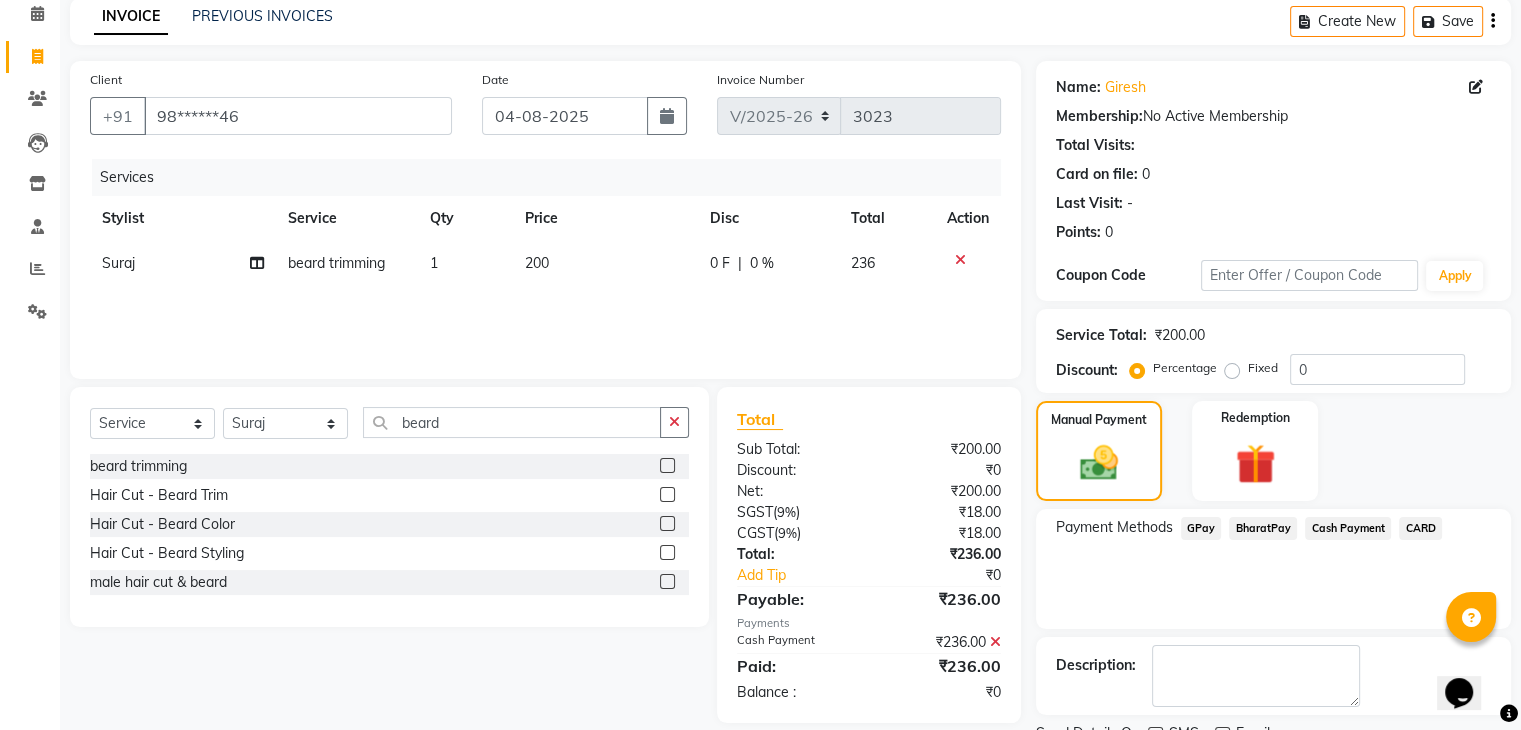 scroll, scrollTop: 171, scrollLeft: 0, axis: vertical 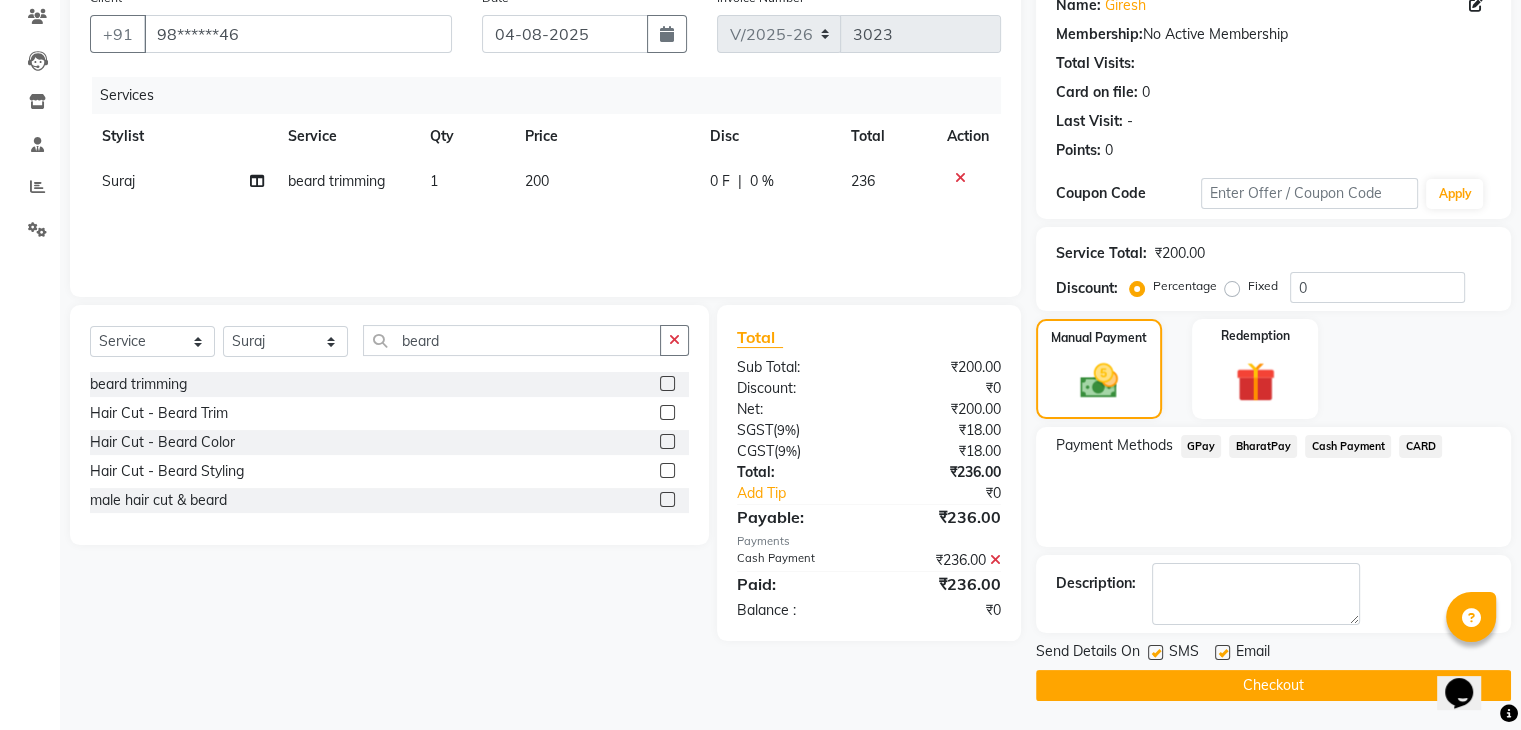 click on "Checkout" 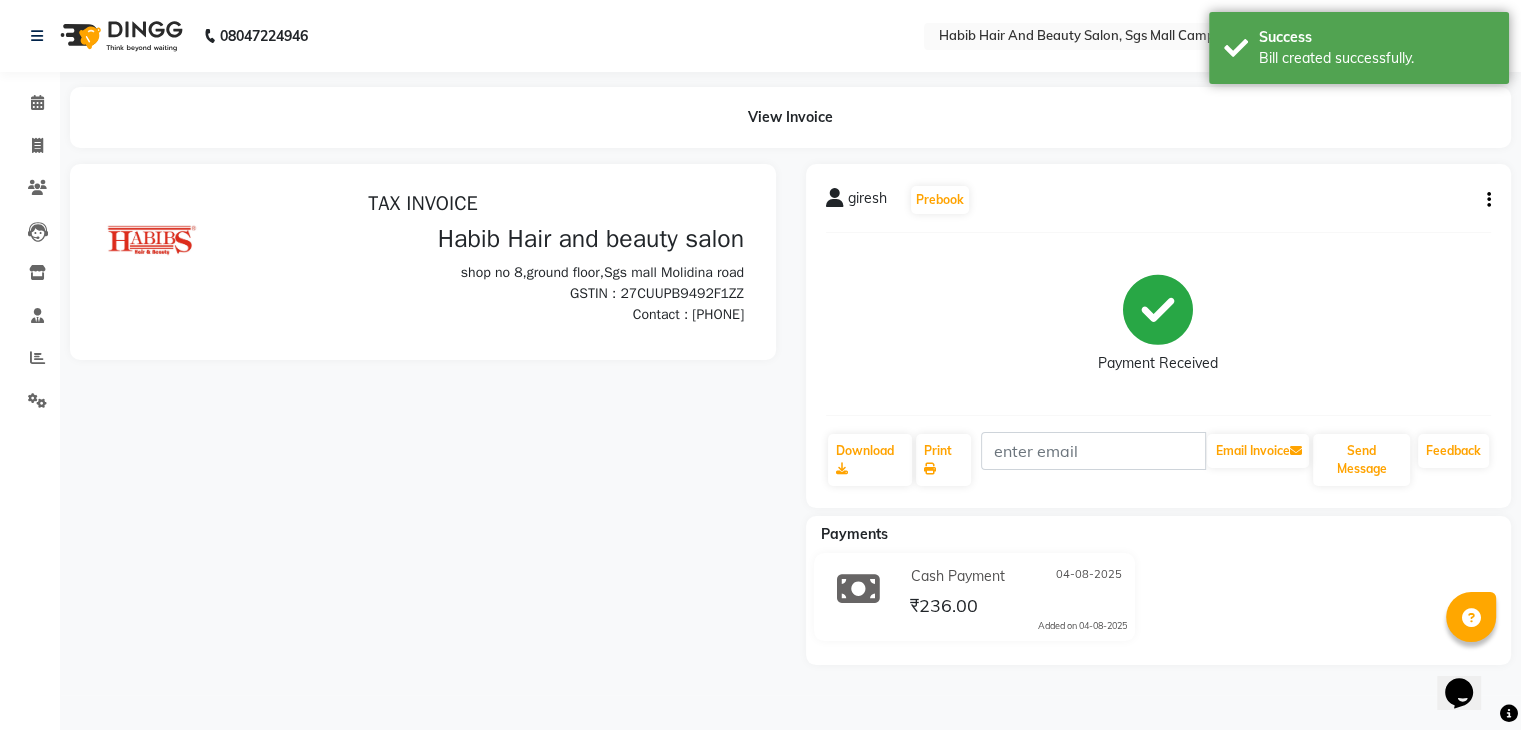 scroll, scrollTop: 0, scrollLeft: 0, axis: both 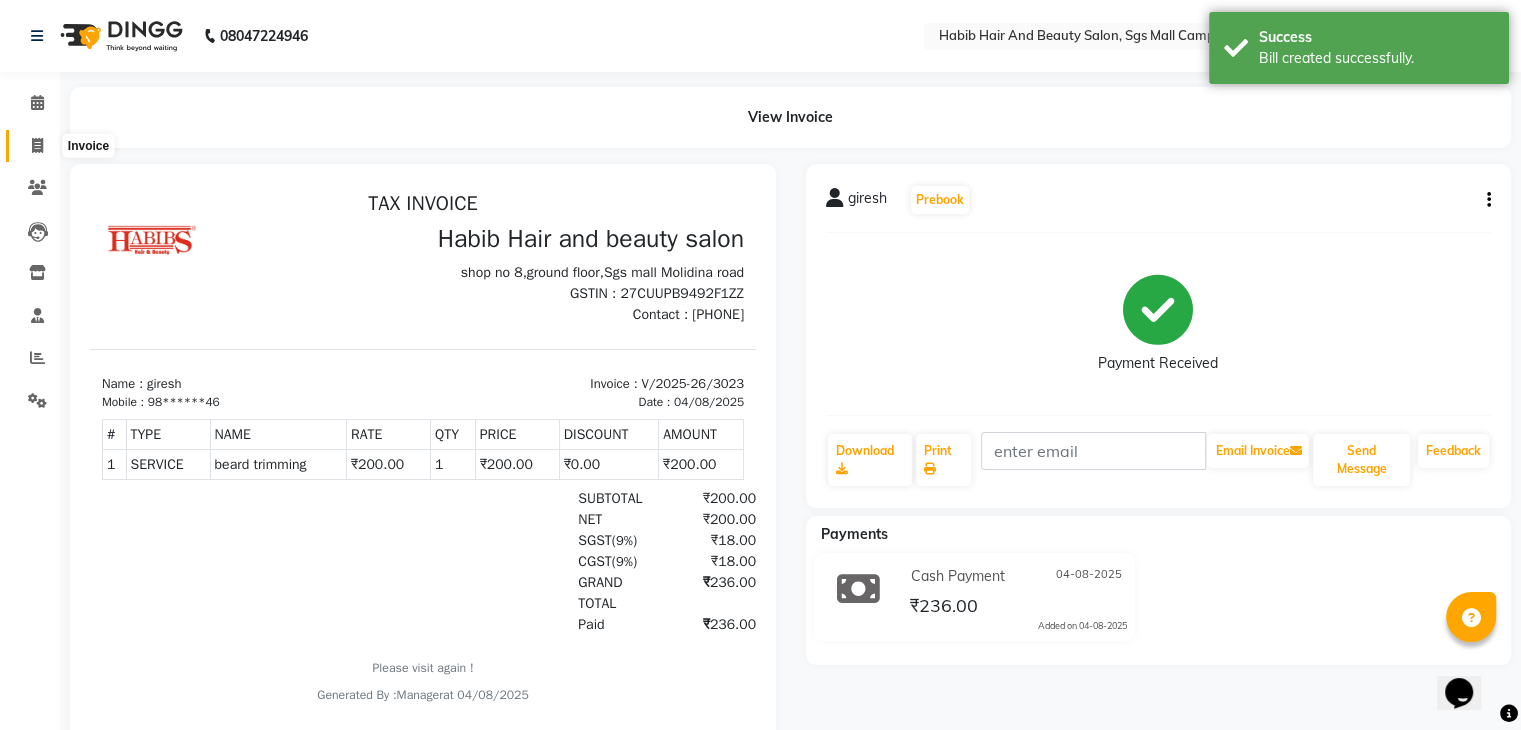 click 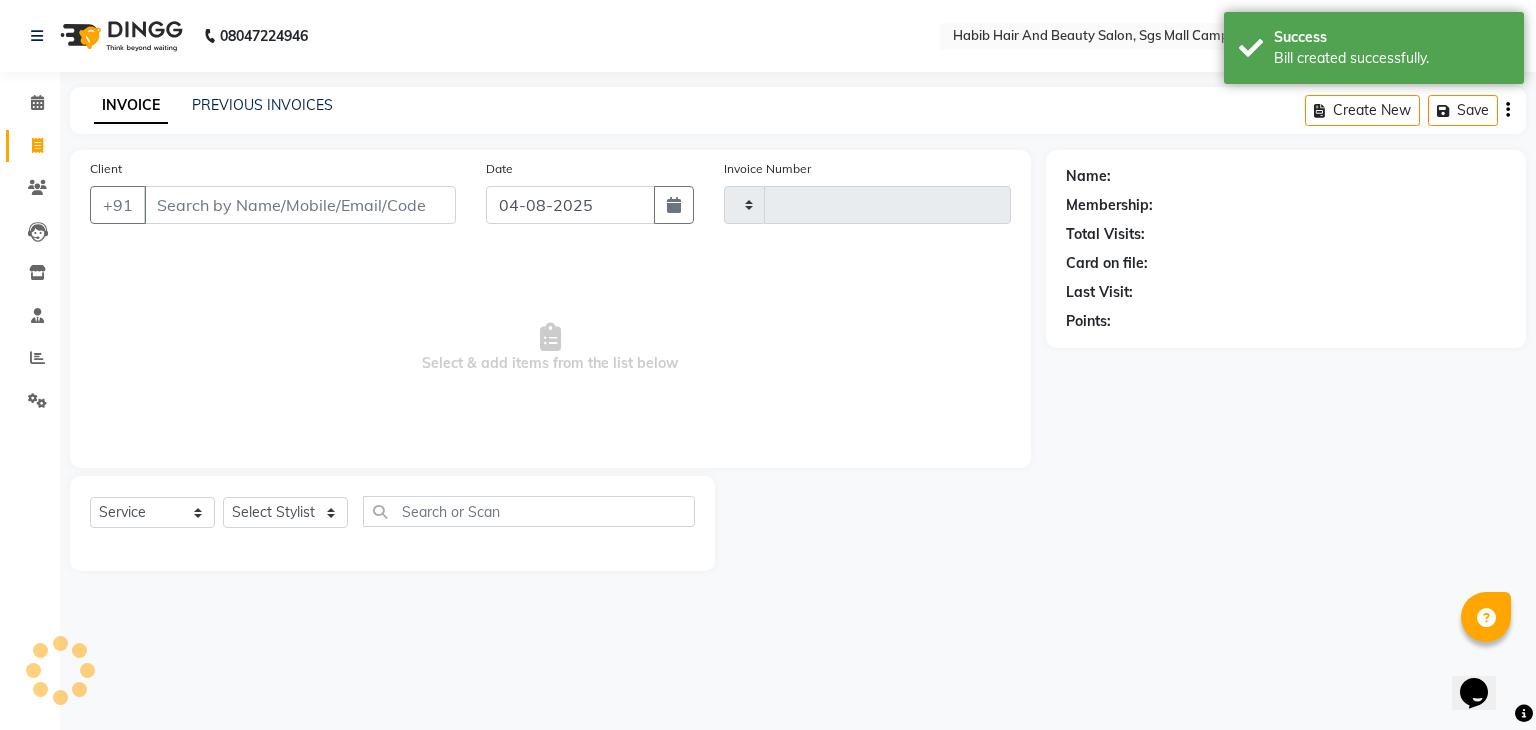 type on "3024" 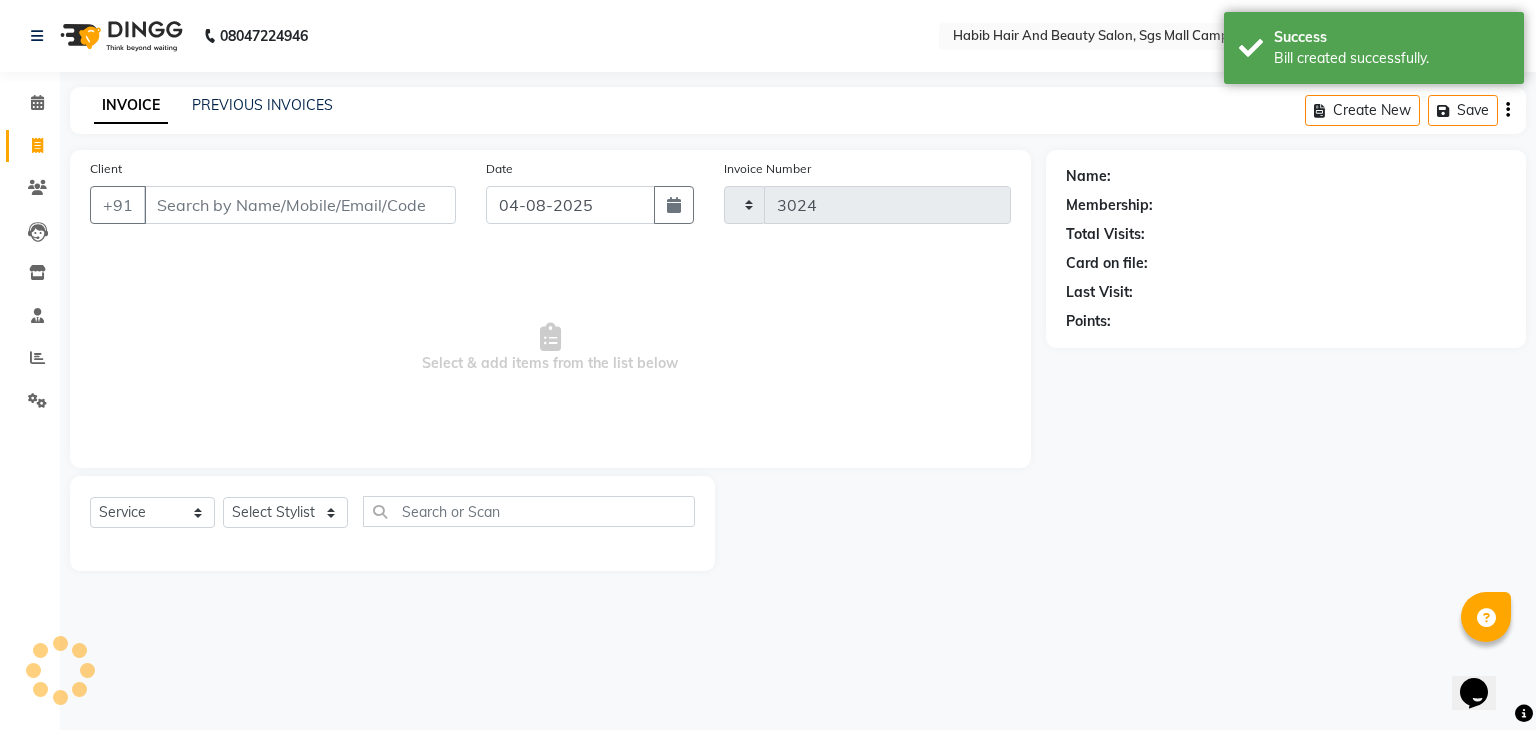 select on "8362" 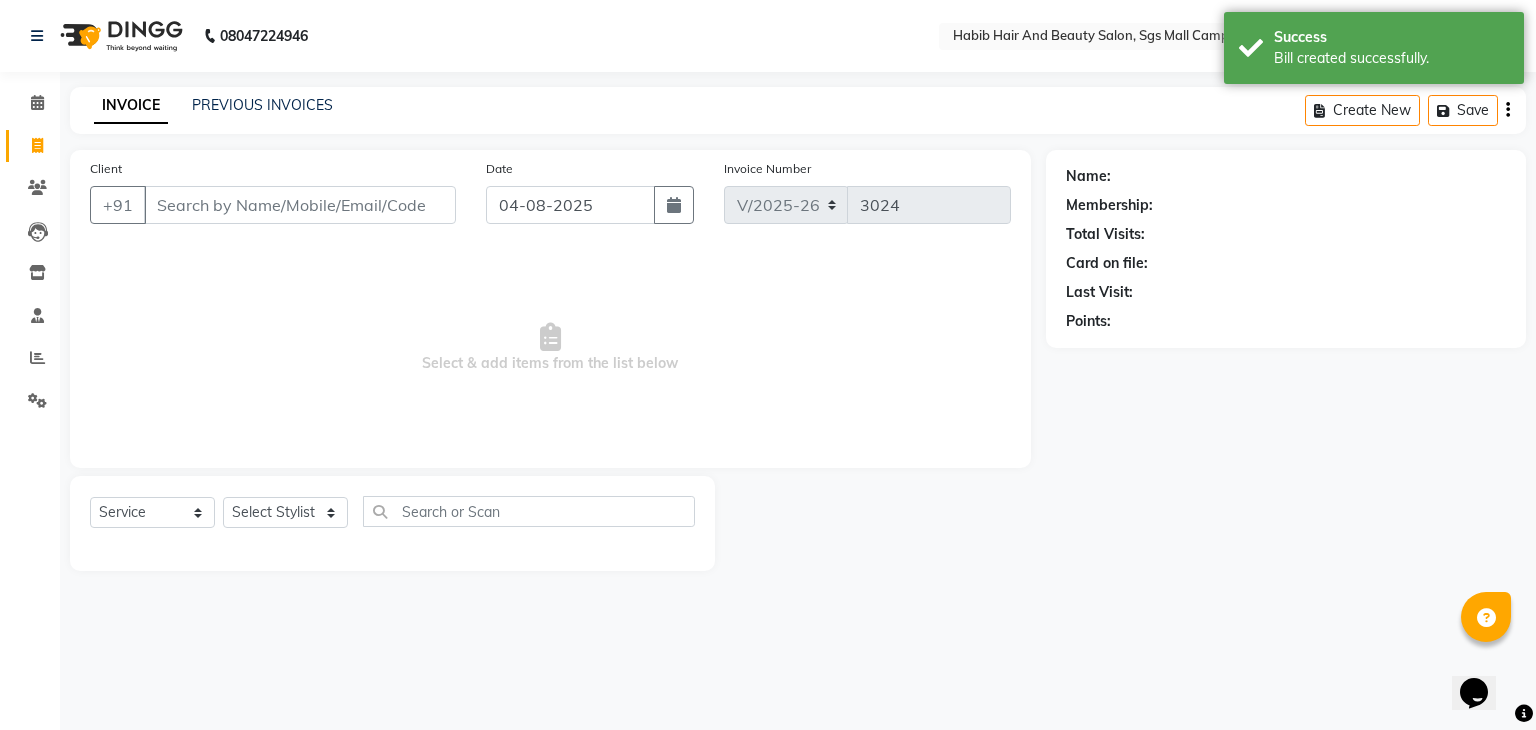 click on "Client" at bounding box center (300, 205) 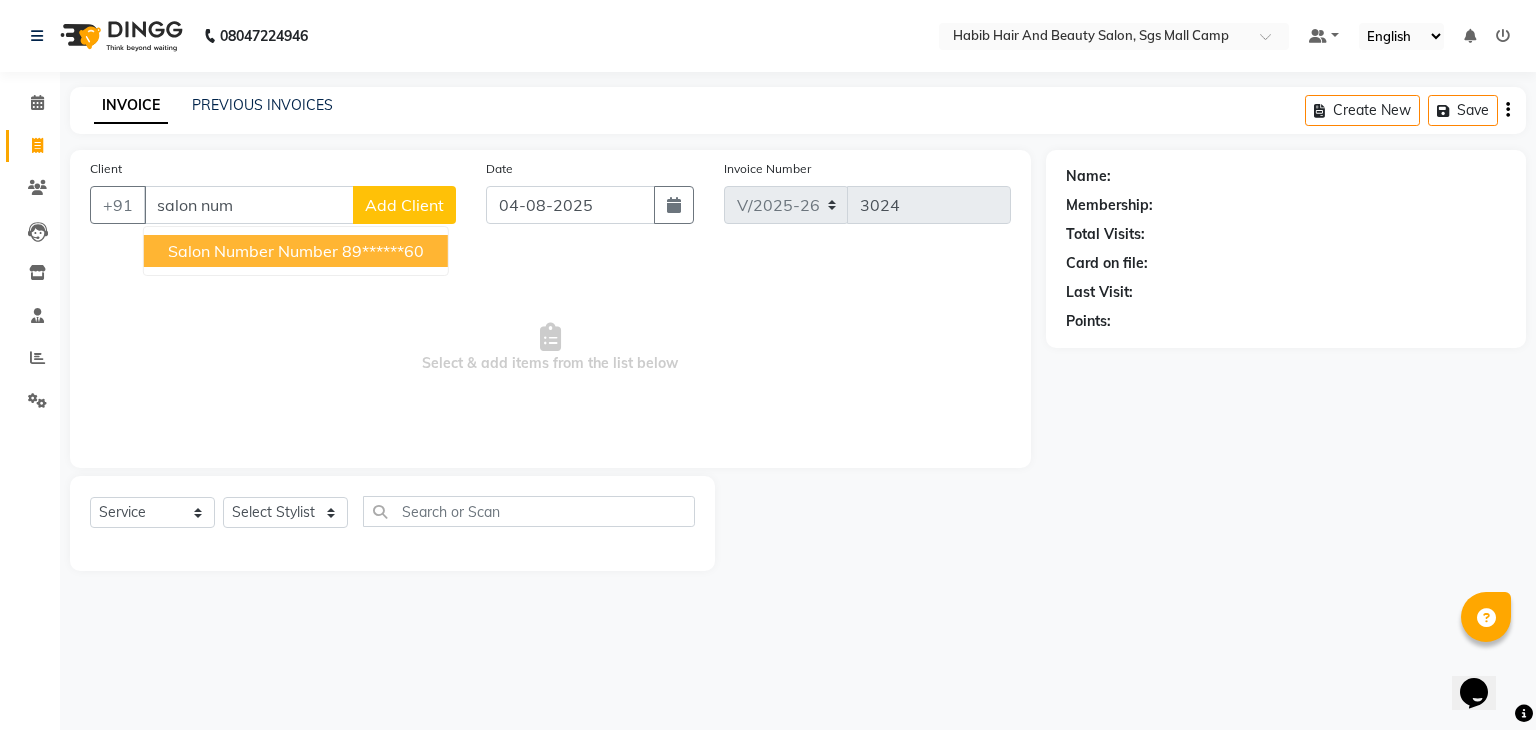 click on "salon number number" at bounding box center [253, 251] 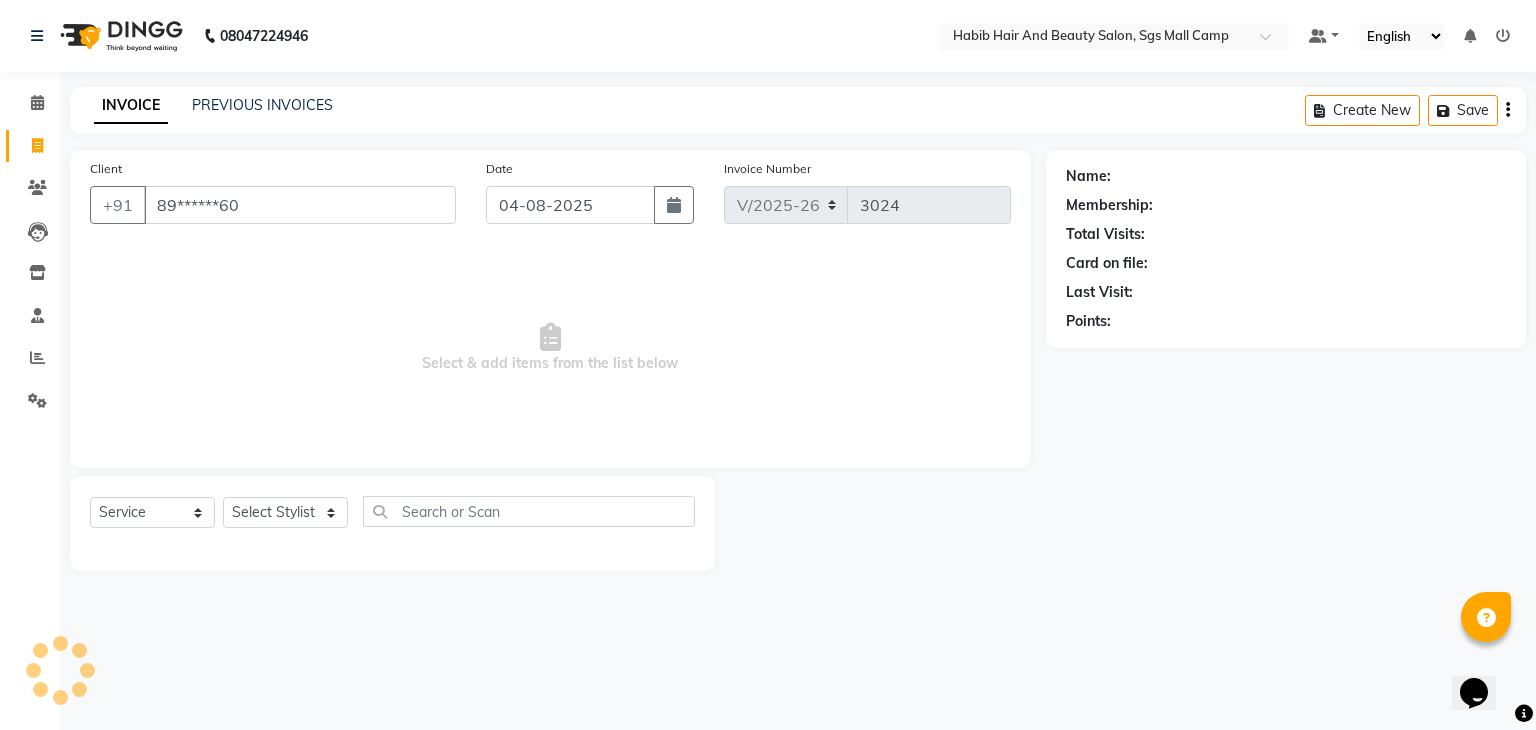 type on "89******60" 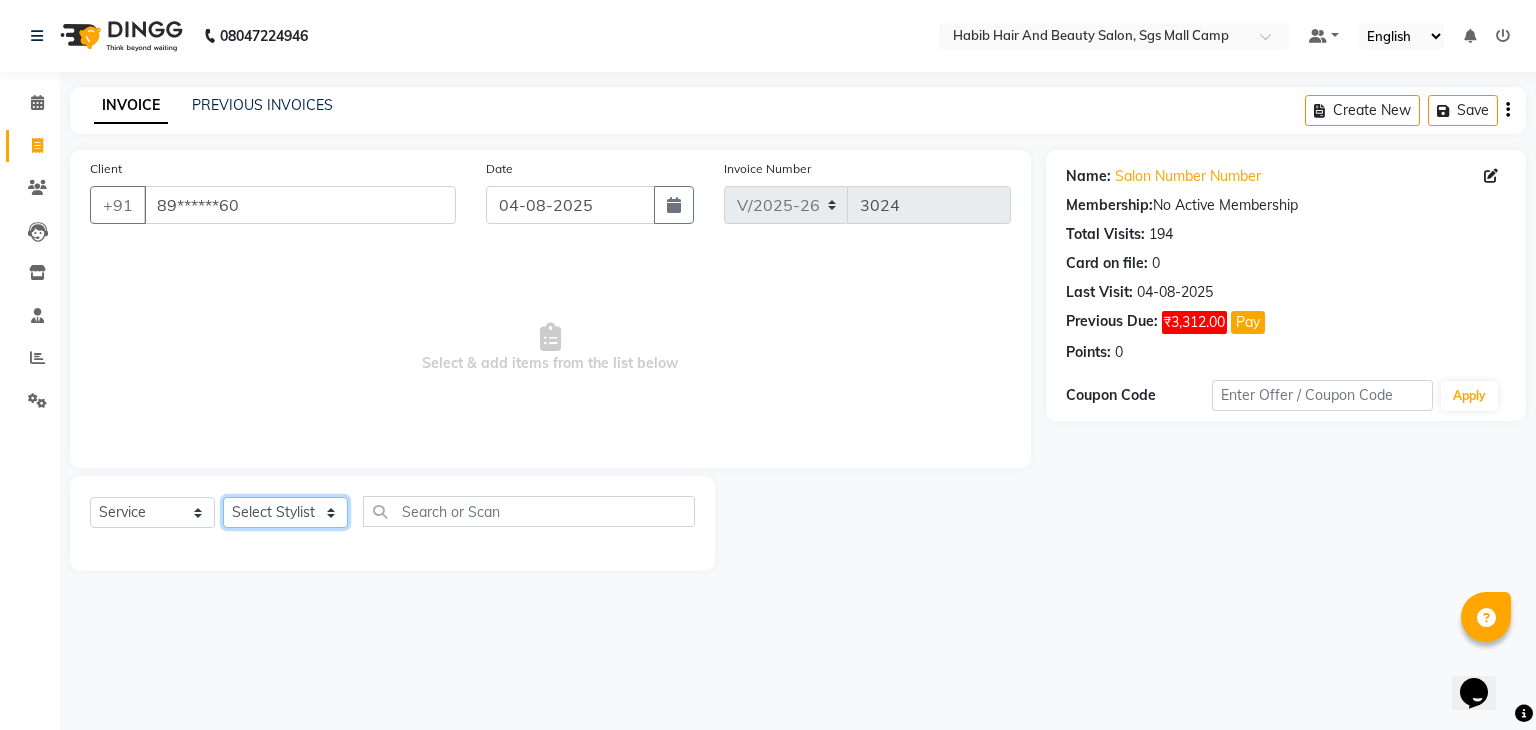 click on "Select Stylist akshay rajguru Avinash  Debojit Manager Micheal  sangeeta shilpa sujal Suraj  swapnil vishakha" 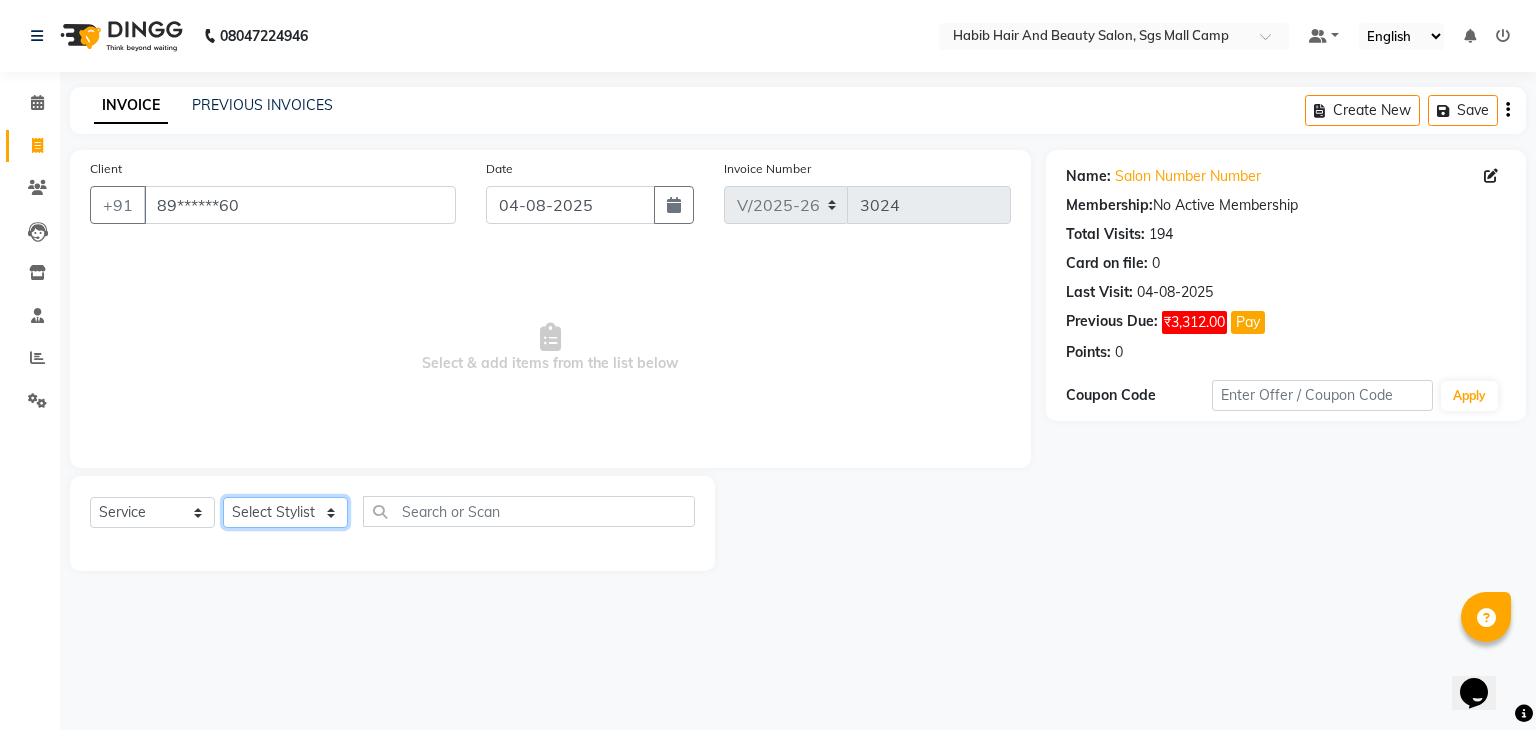 select on "87131" 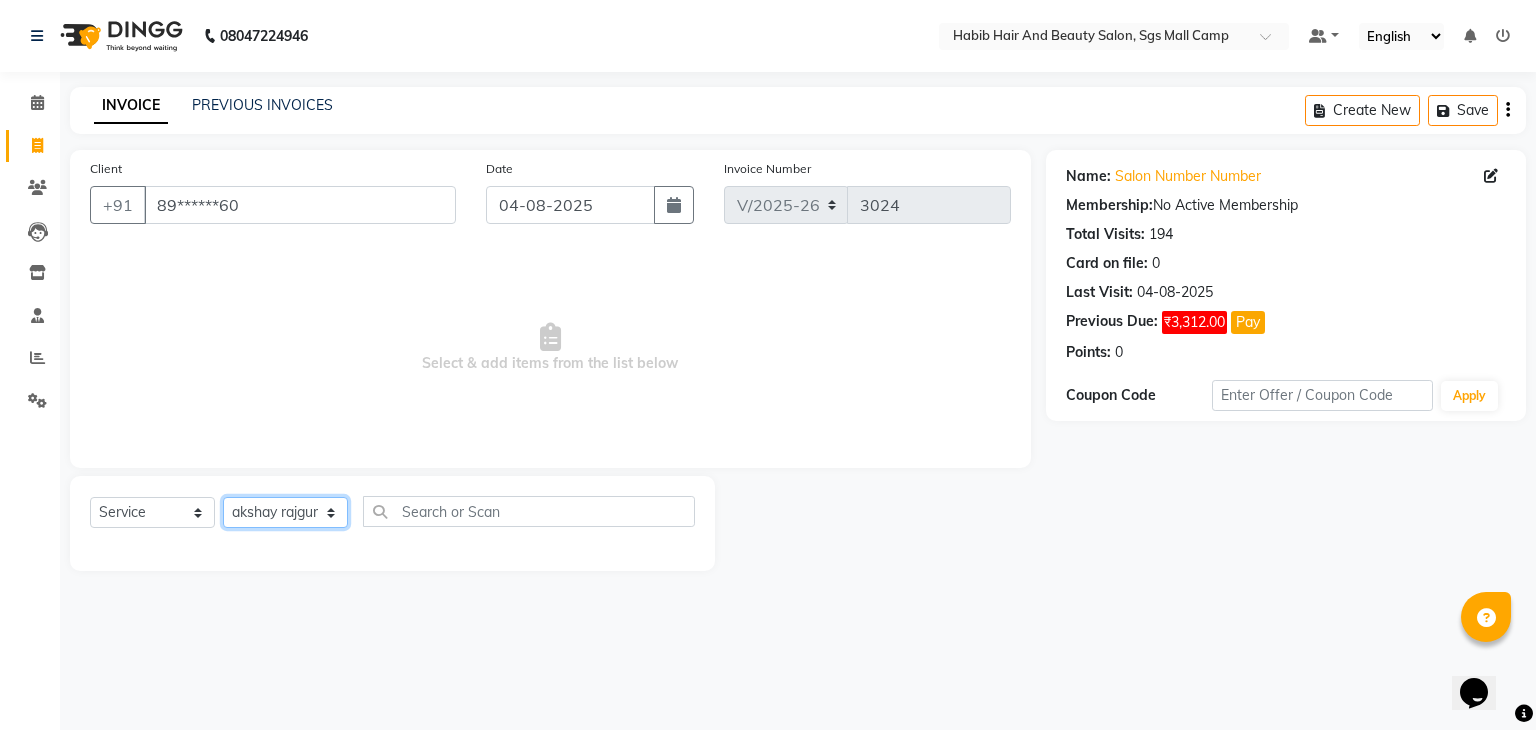 click on "Select Stylist akshay rajguru Avinash  Debojit Manager Micheal  sangeeta shilpa sujal Suraj  swapnil vishakha" 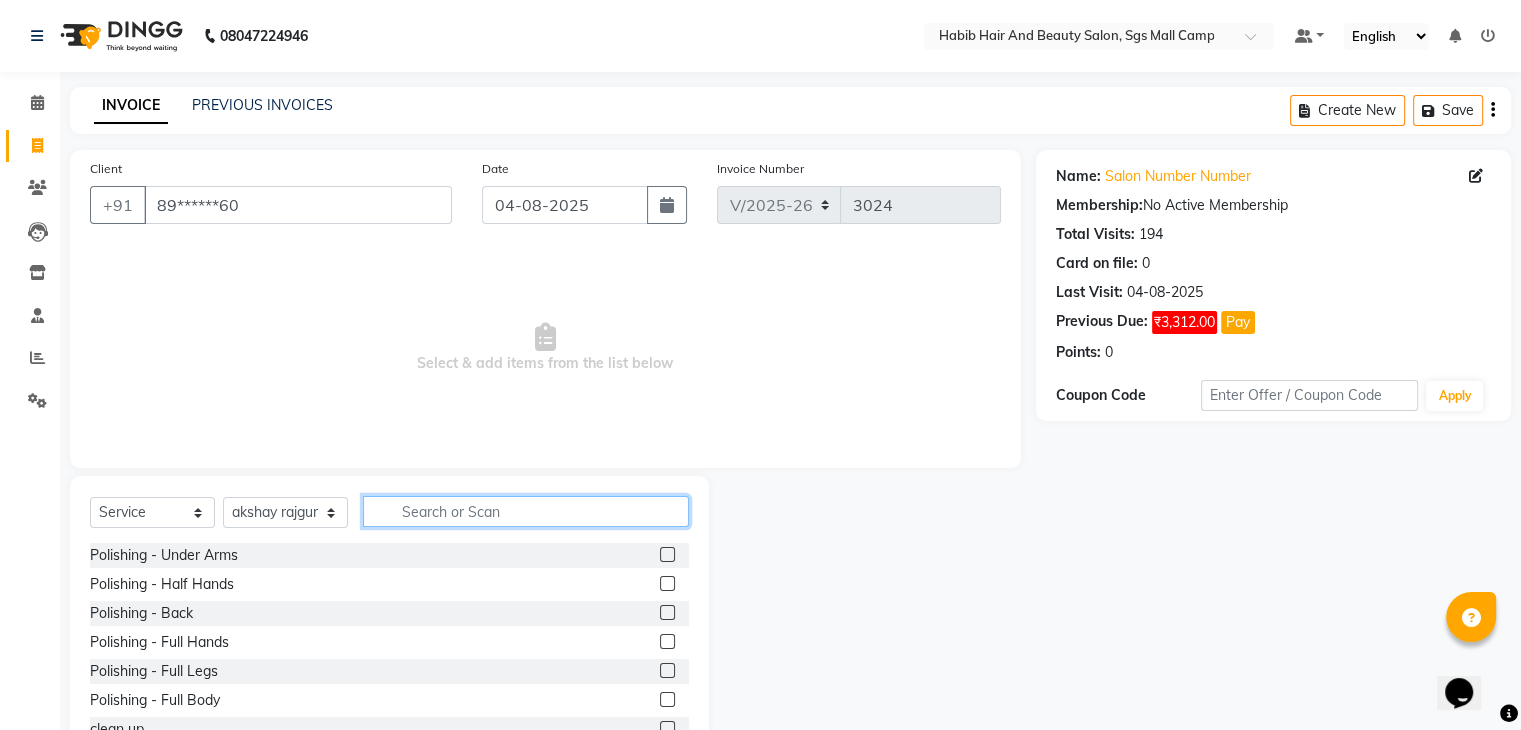 click 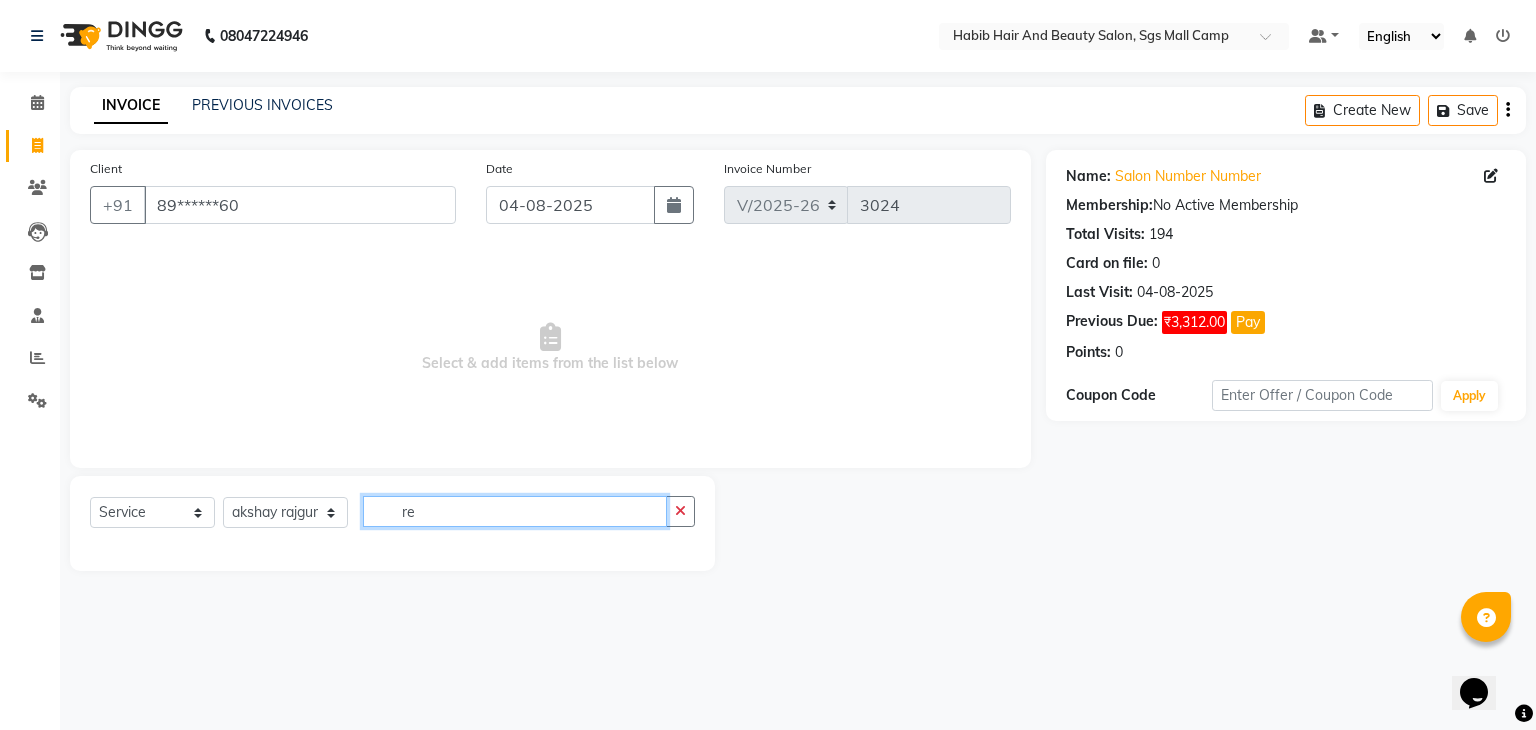 type on "r" 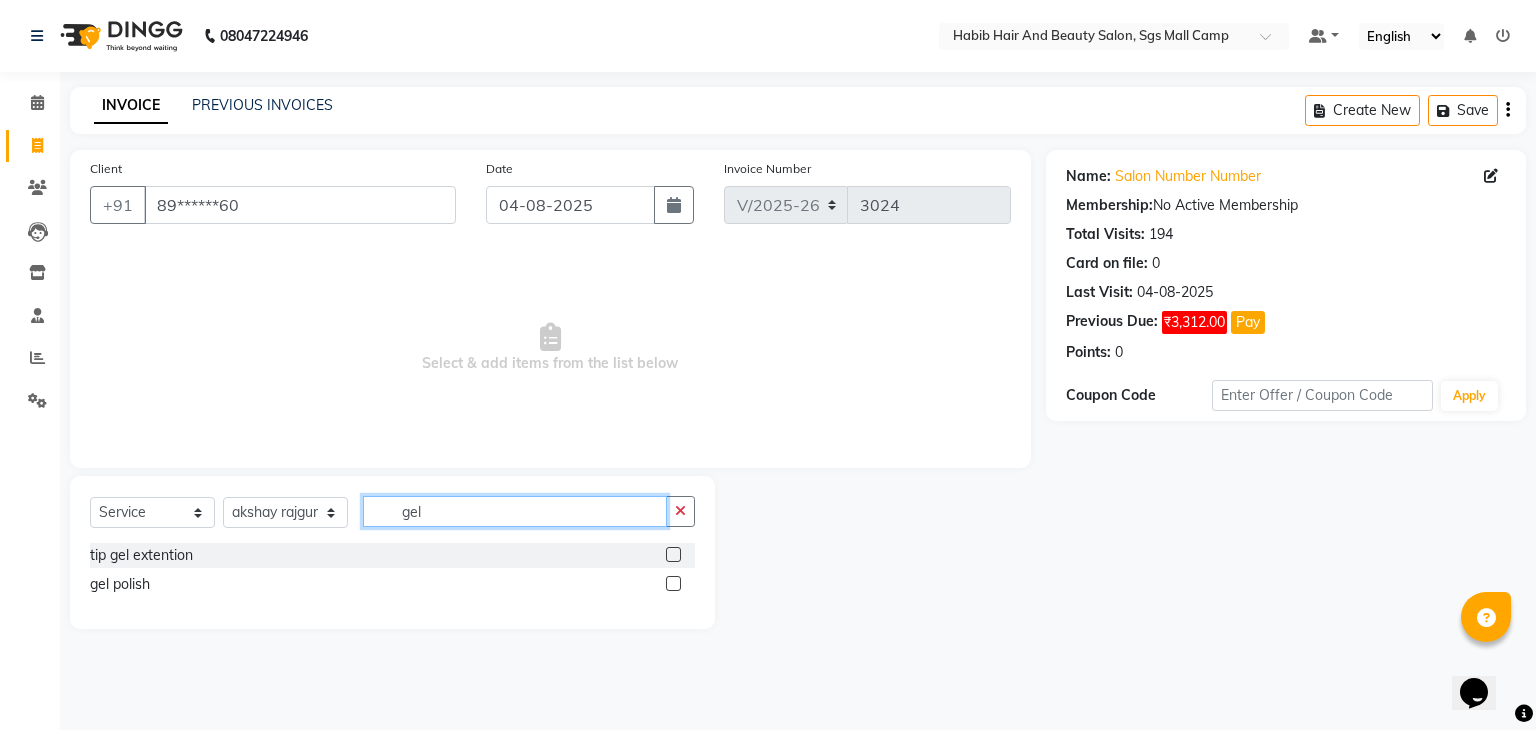 type on "gel" 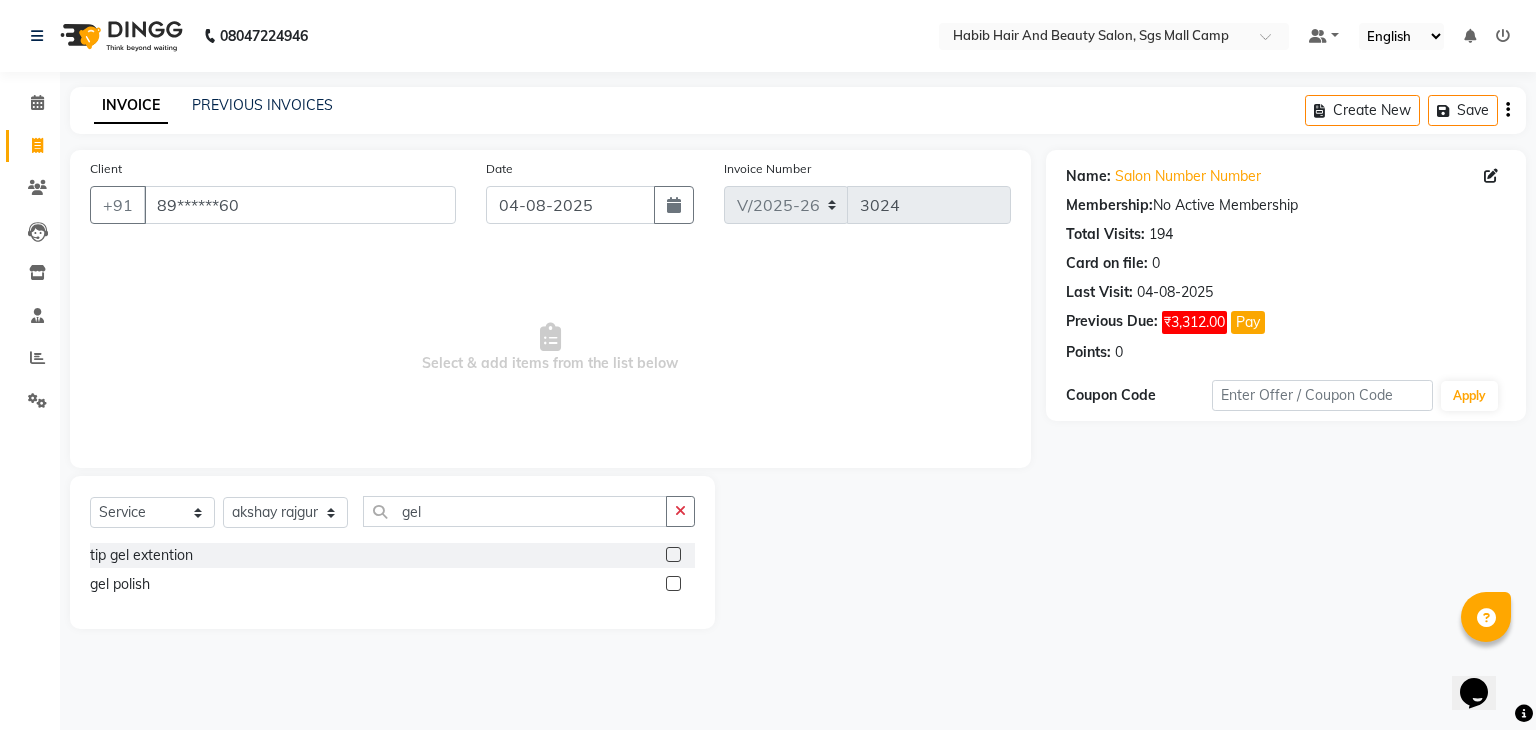click 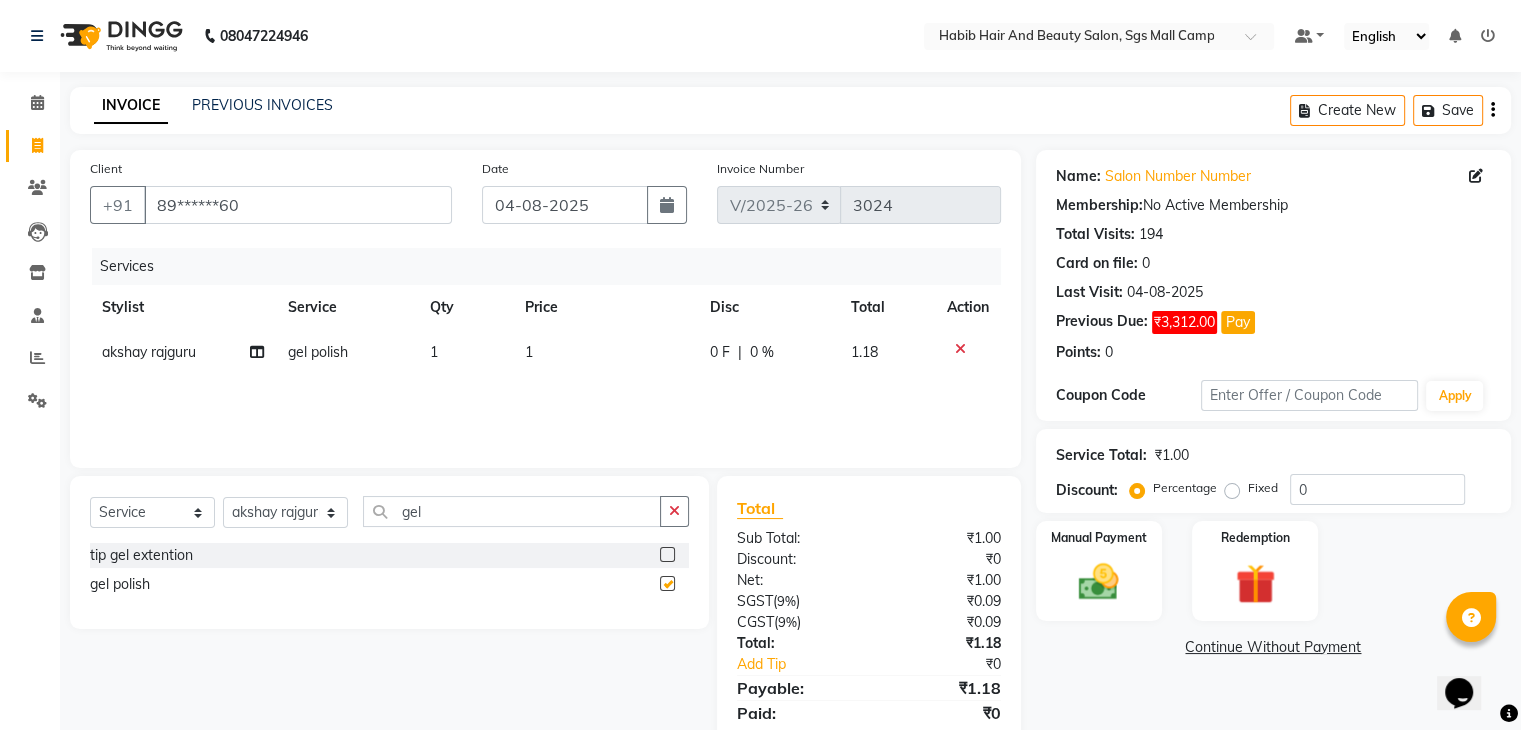 checkbox on "false" 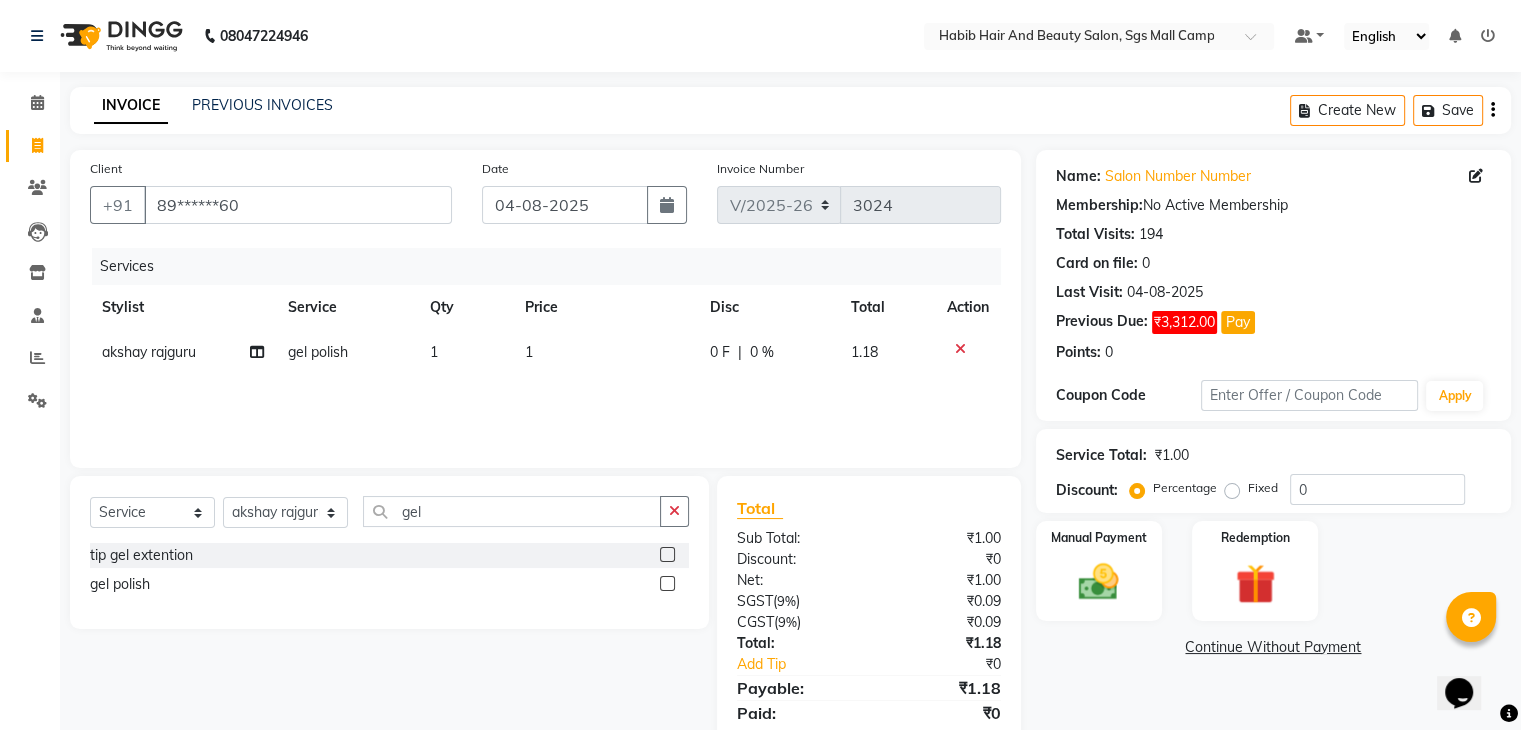 click on "Services Stylist Service Qty Price Disc Total Action akshay rajguru gel polish 1 1 0 F | 0 % 1.18" 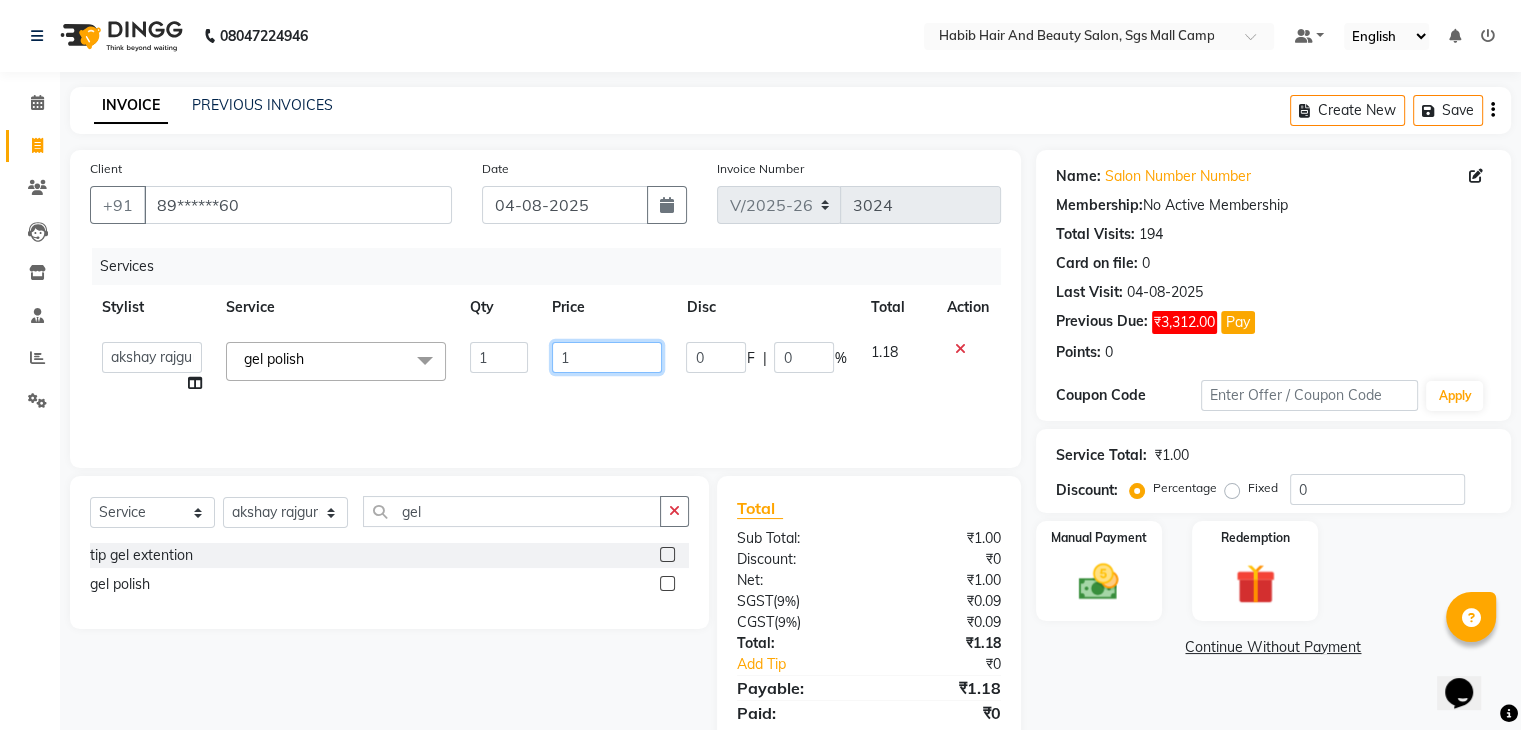 click on "1" 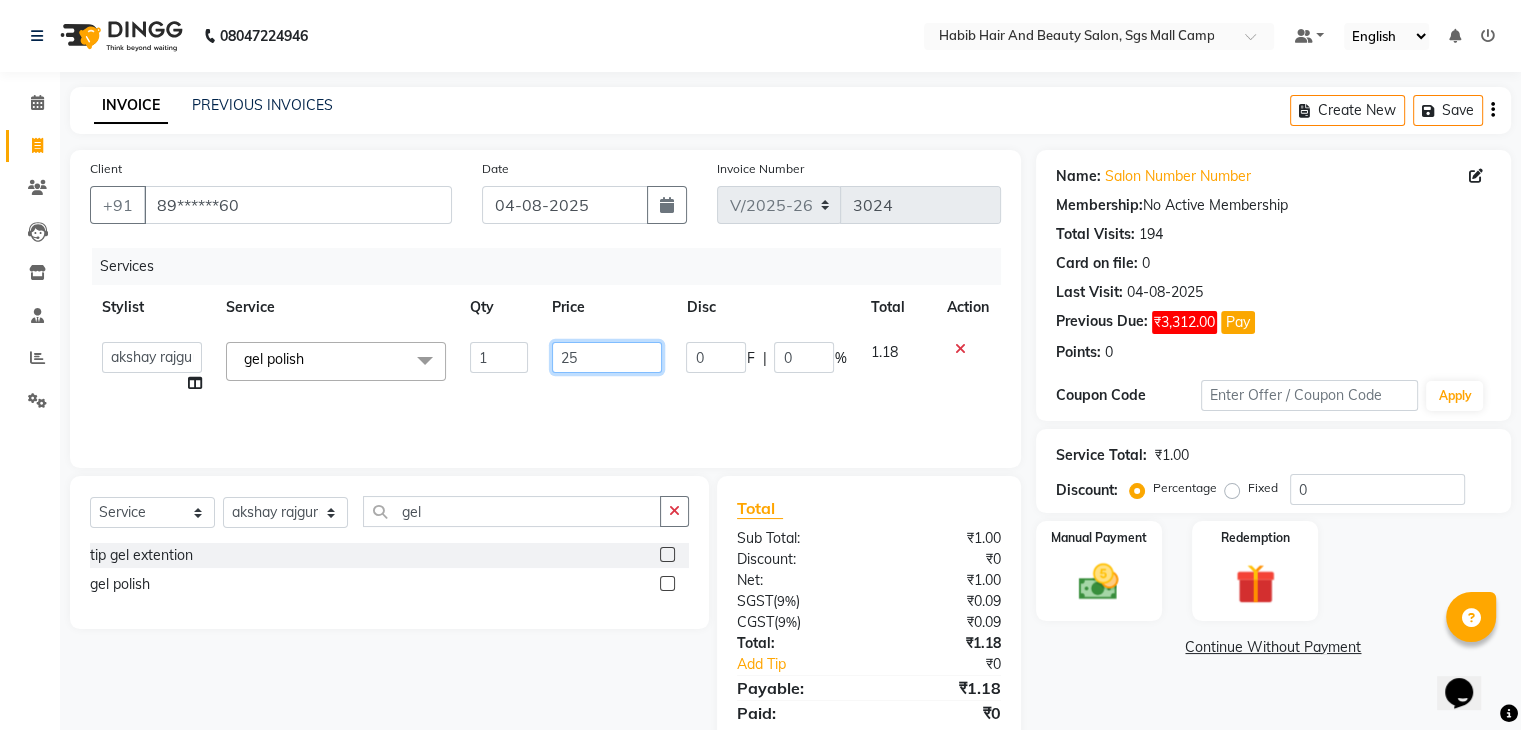 type on "250" 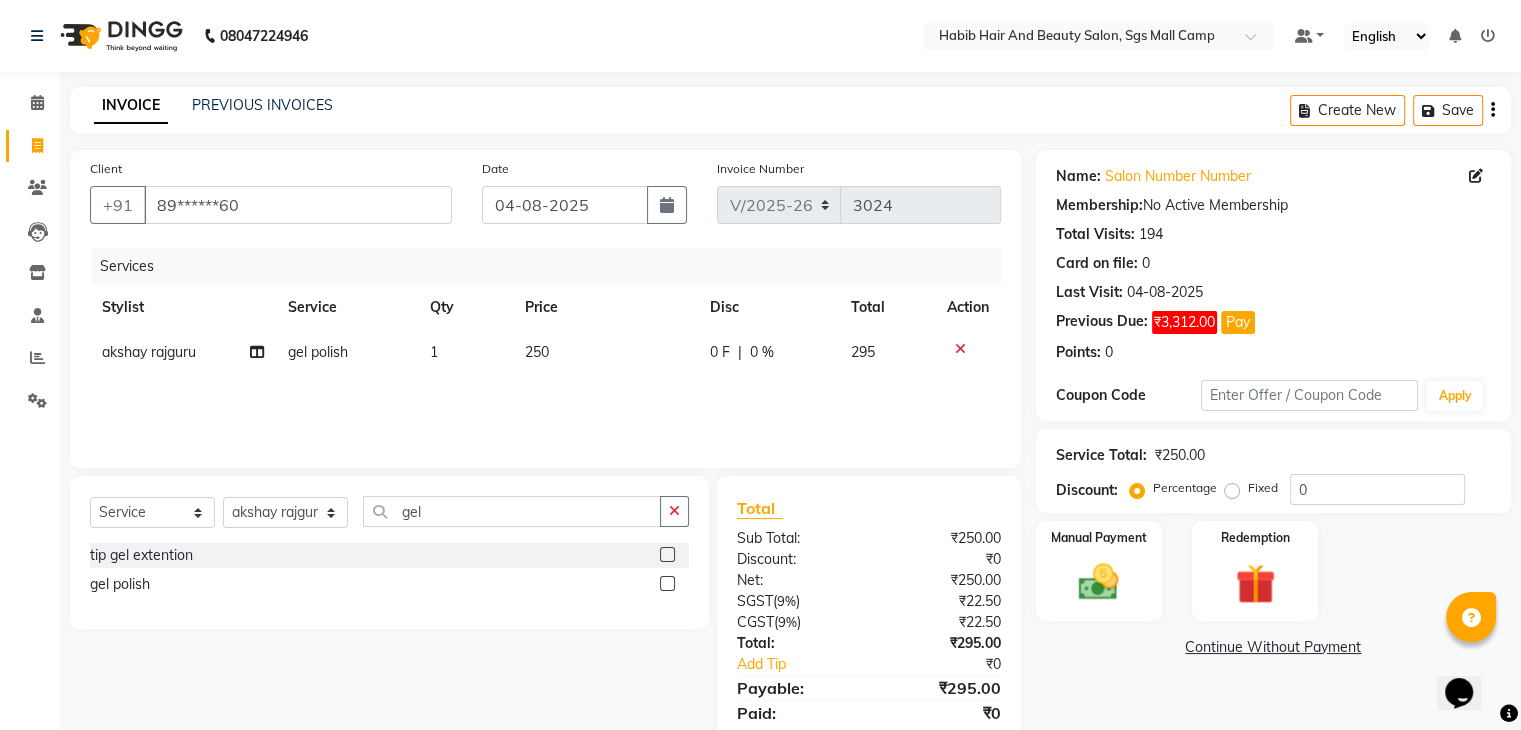 click on "Create New   Save" 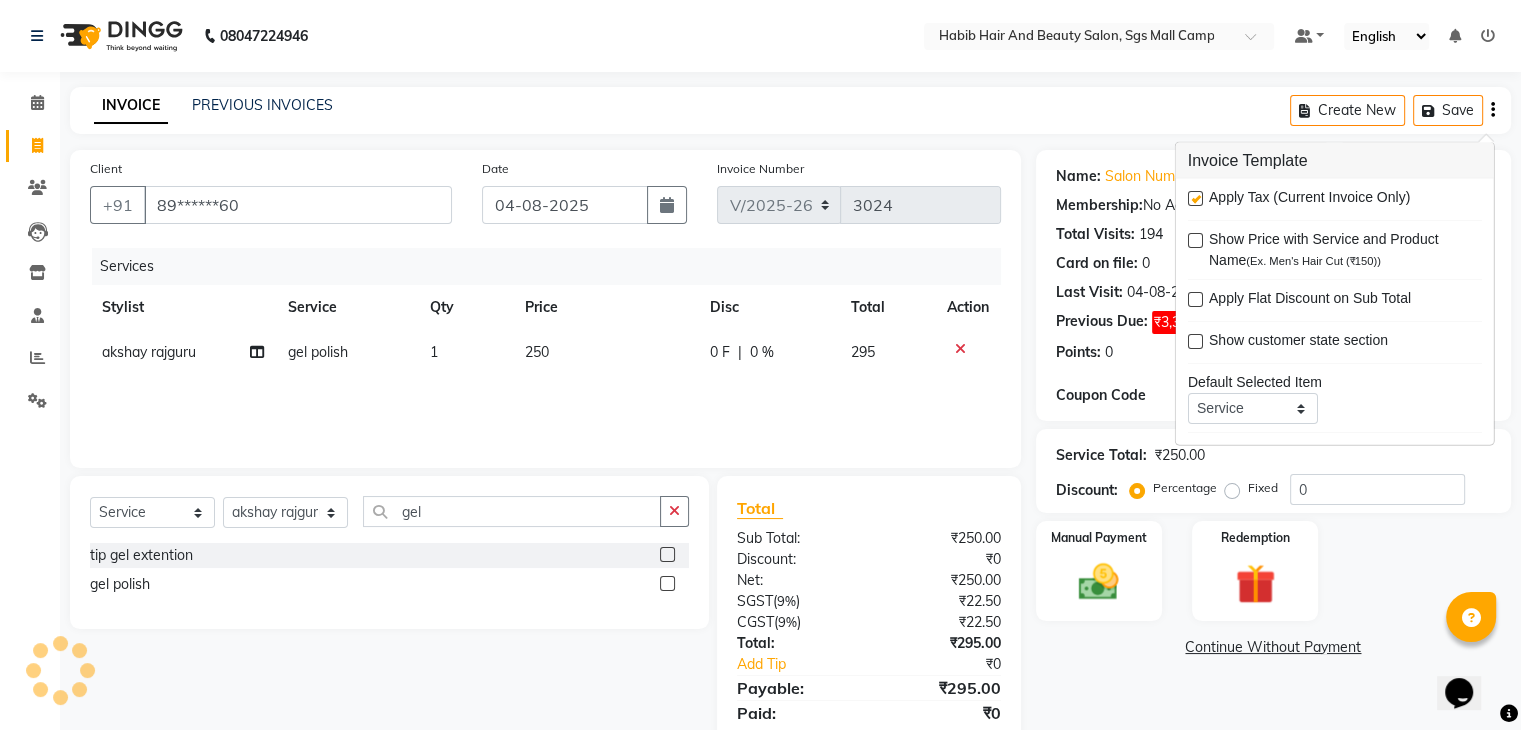 click at bounding box center (1195, 198) 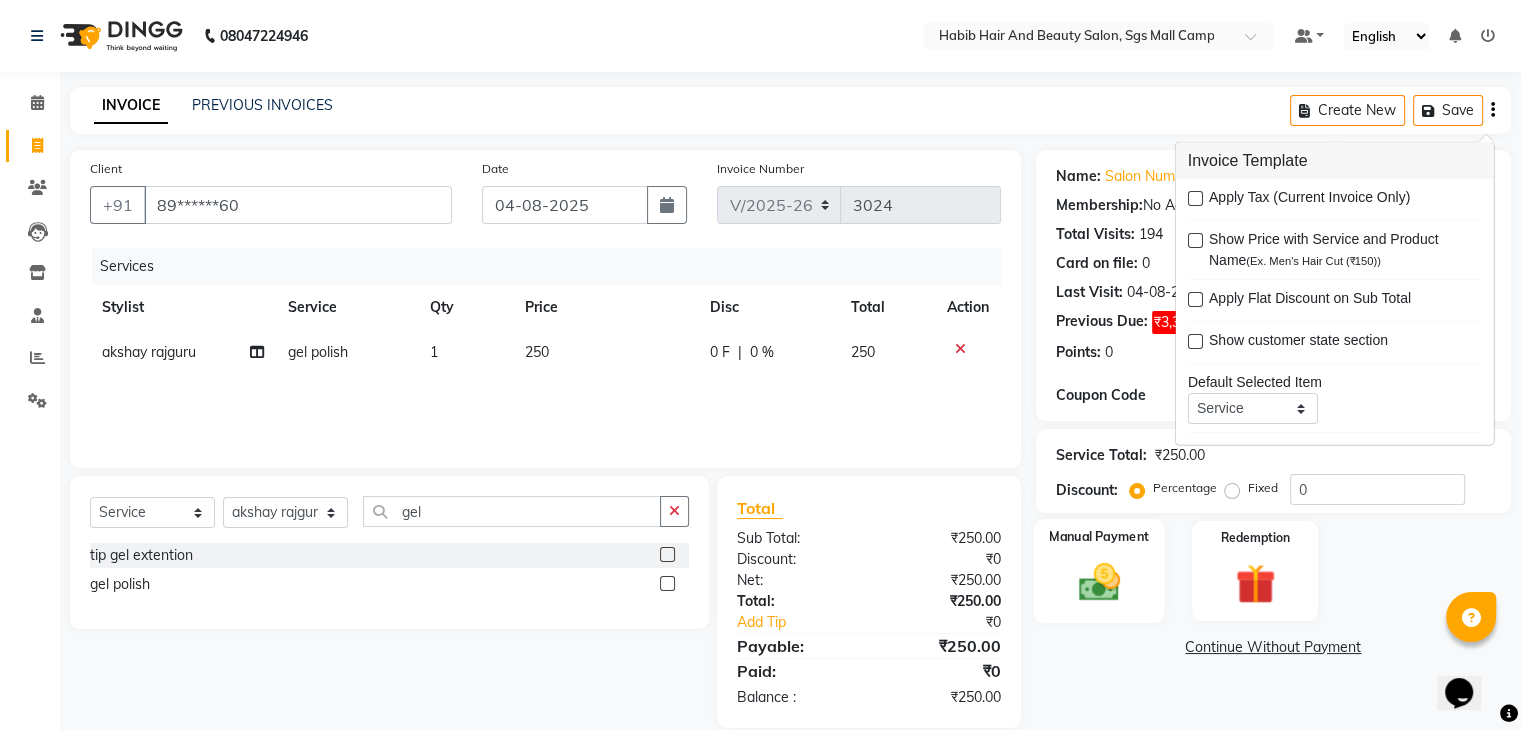click on "Manual Payment" 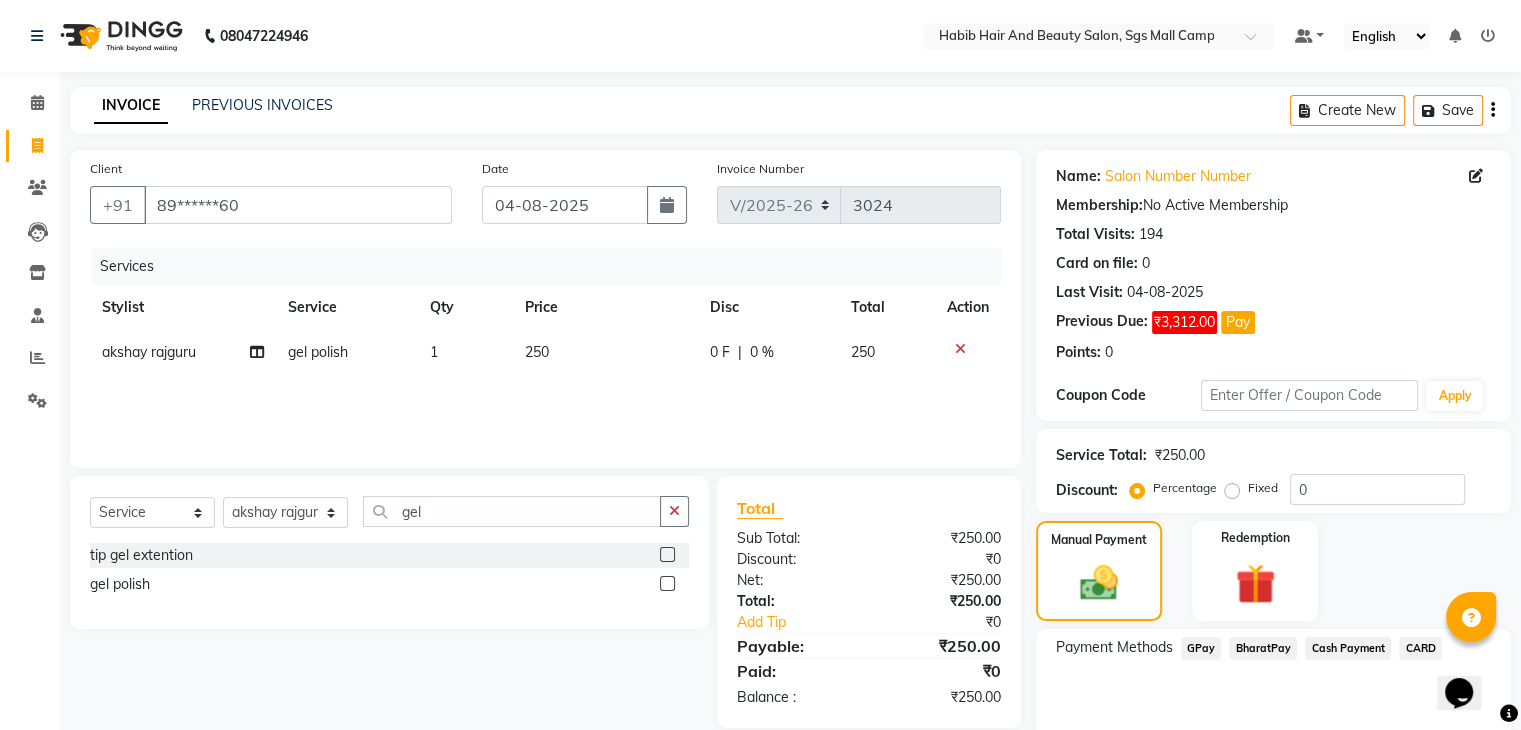 click on "Cash Payment" 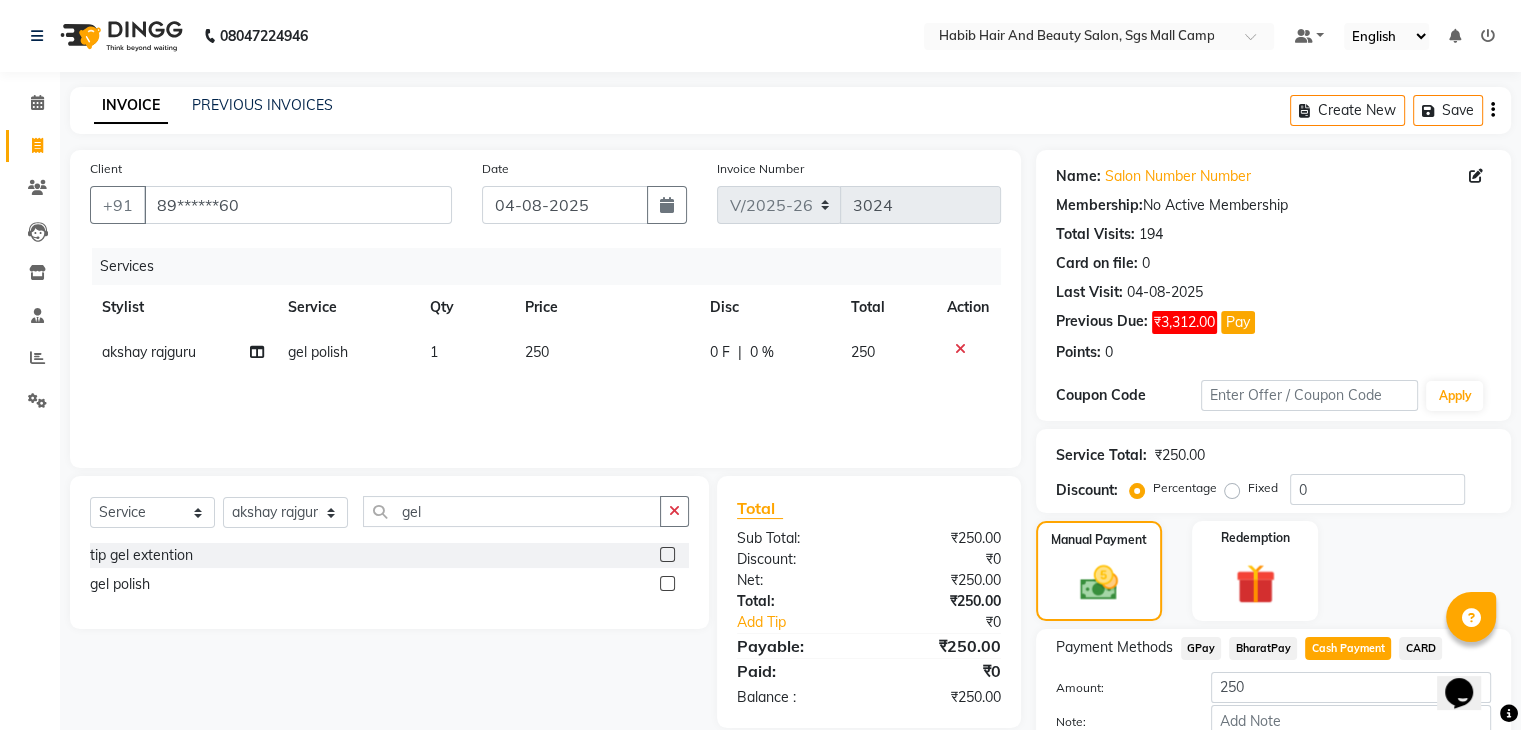 scroll, scrollTop: 120, scrollLeft: 0, axis: vertical 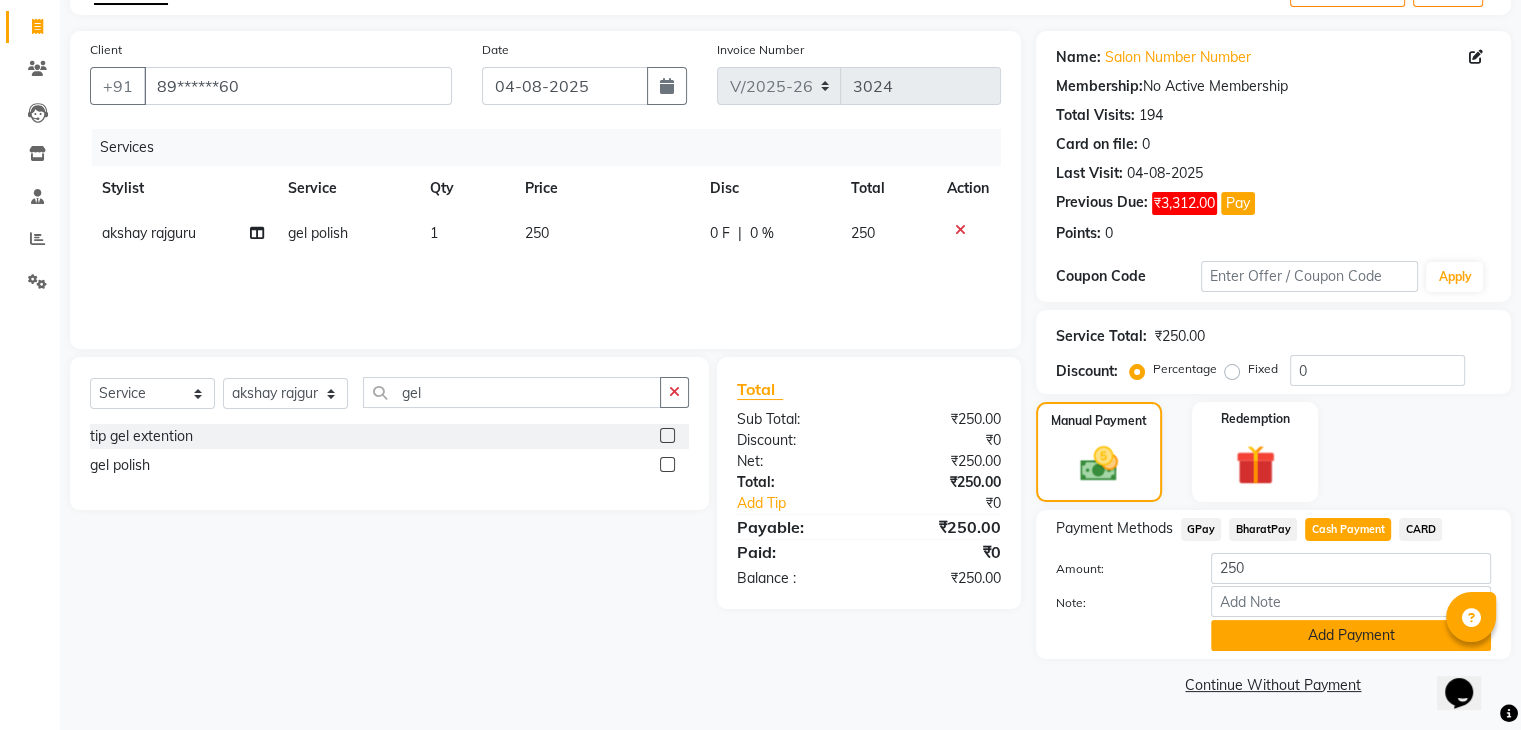 click on "Add Payment" 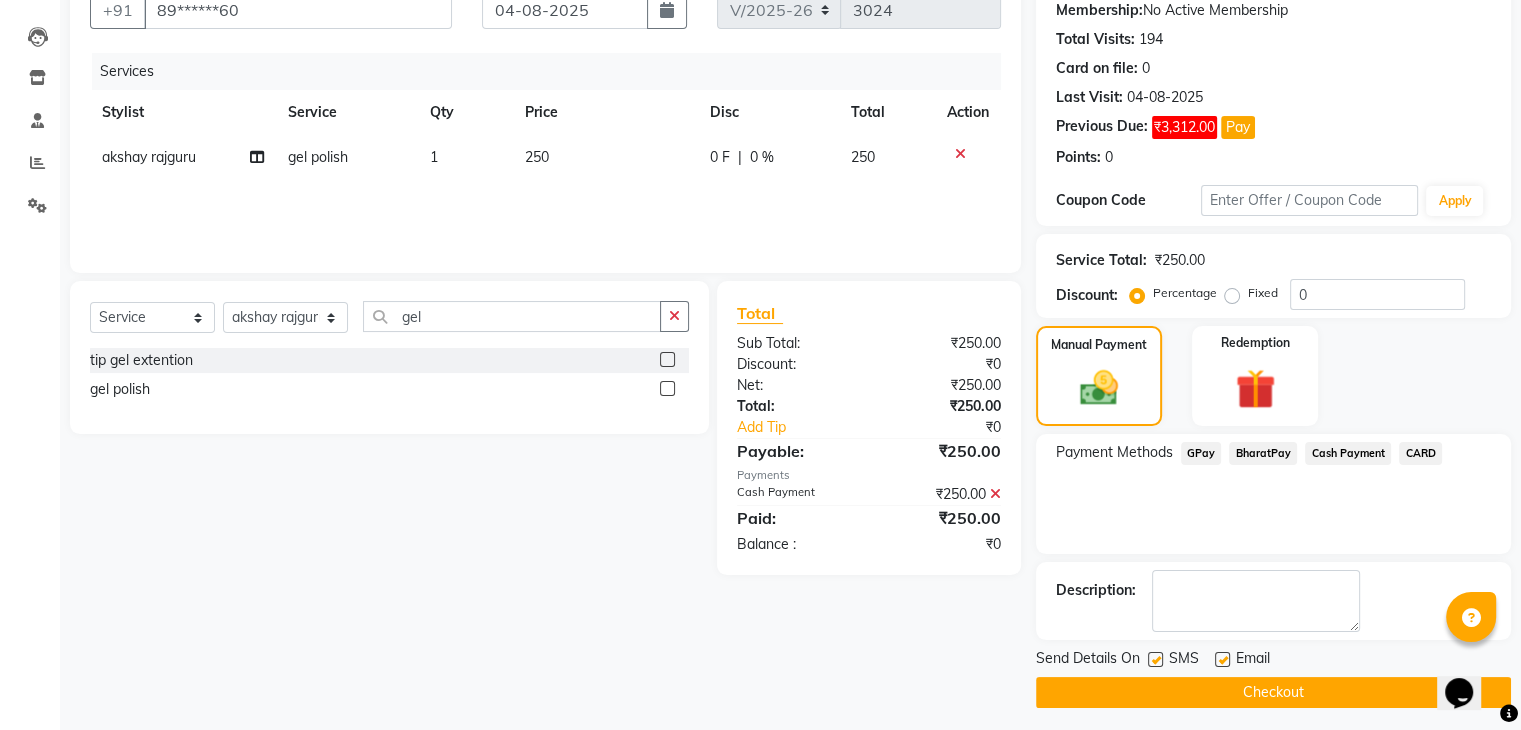 scroll, scrollTop: 201, scrollLeft: 0, axis: vertical 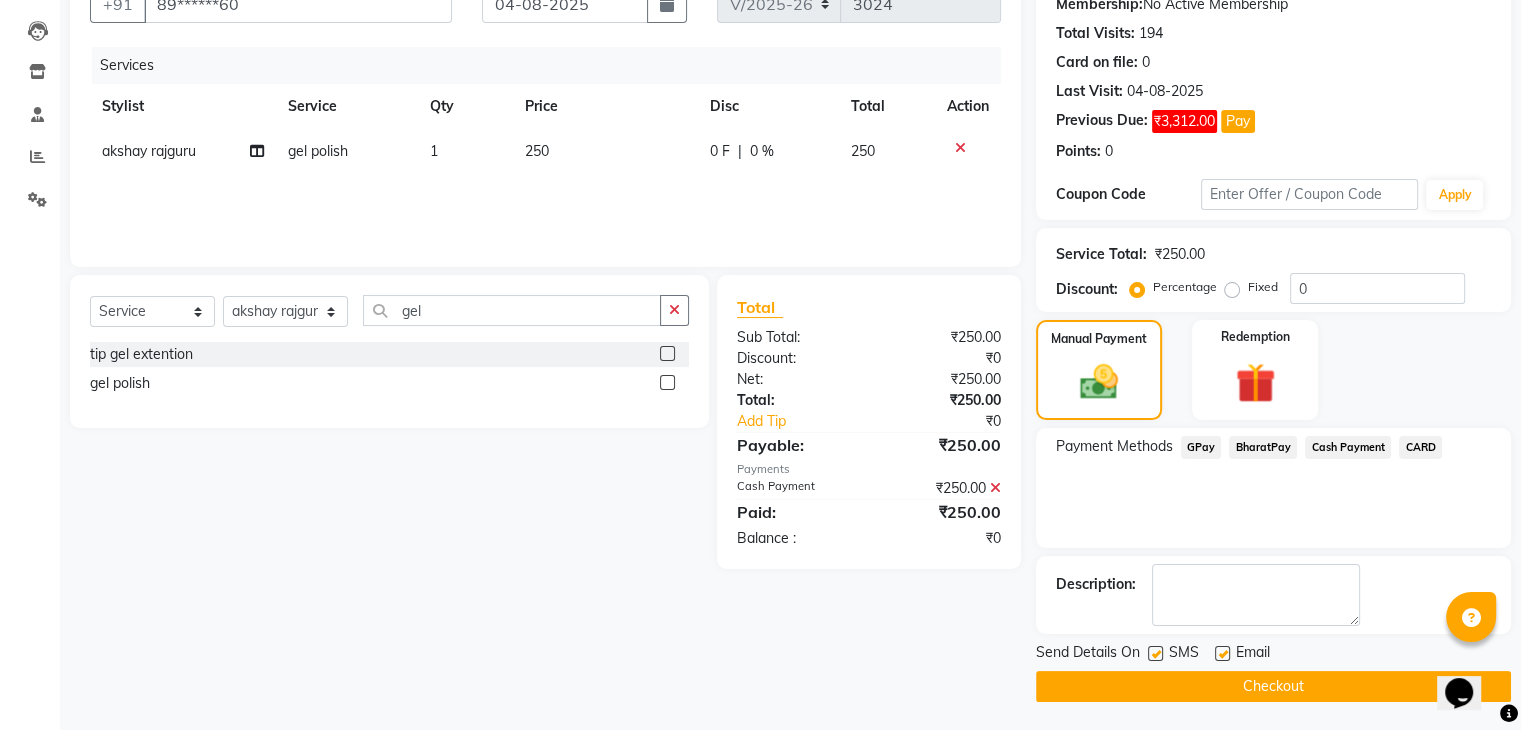 click on "Checkout" 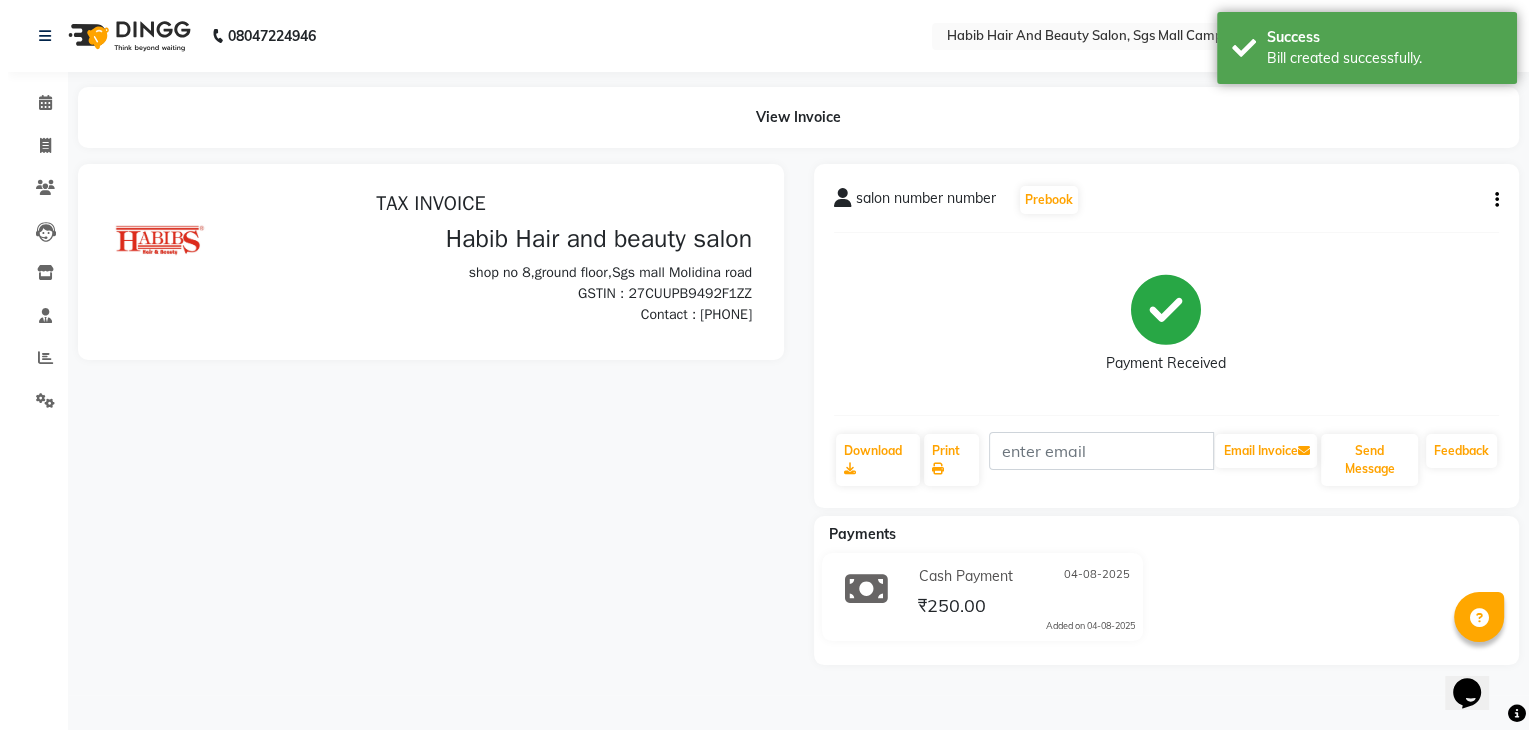 scroll, scrollTop: 0, scrollLeft: 0, axis: both 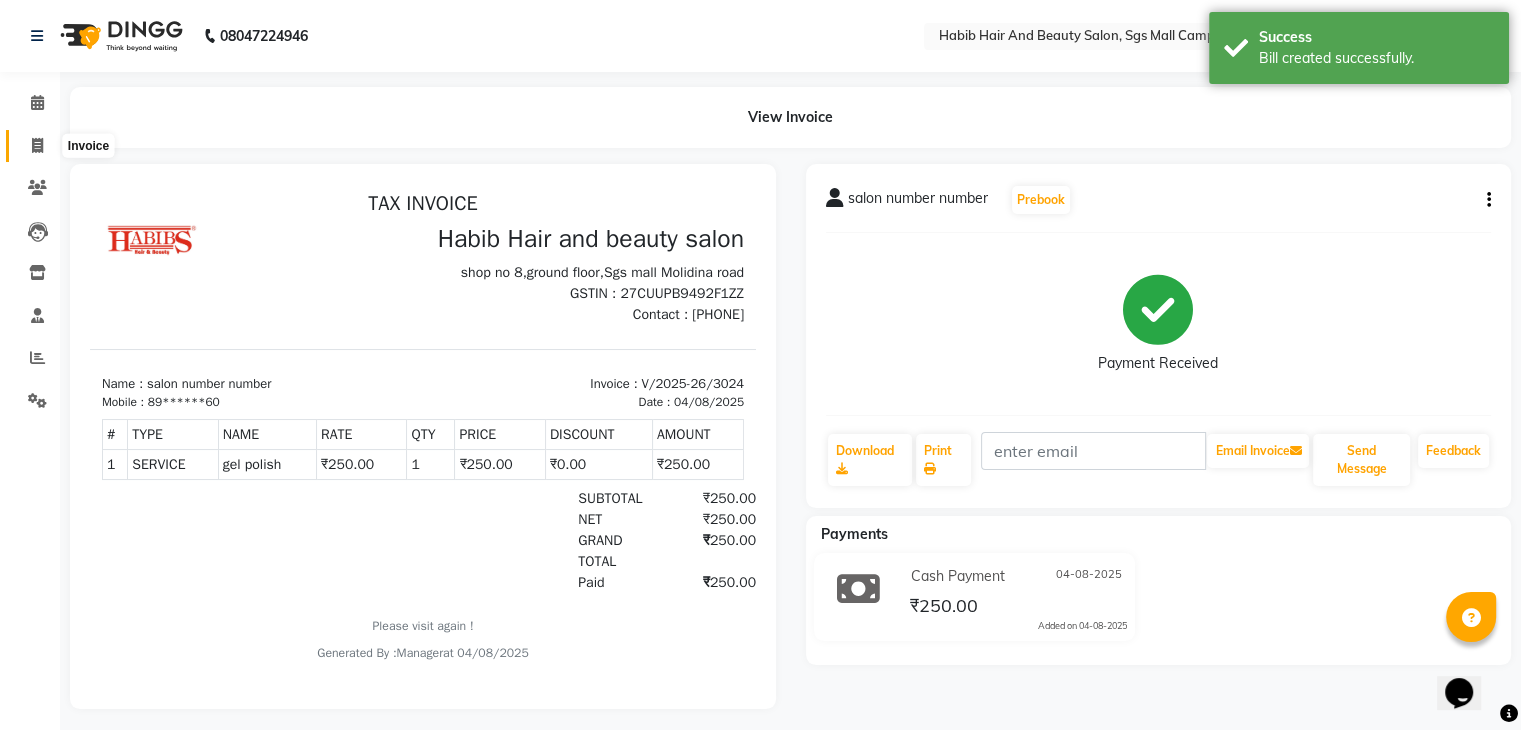 click 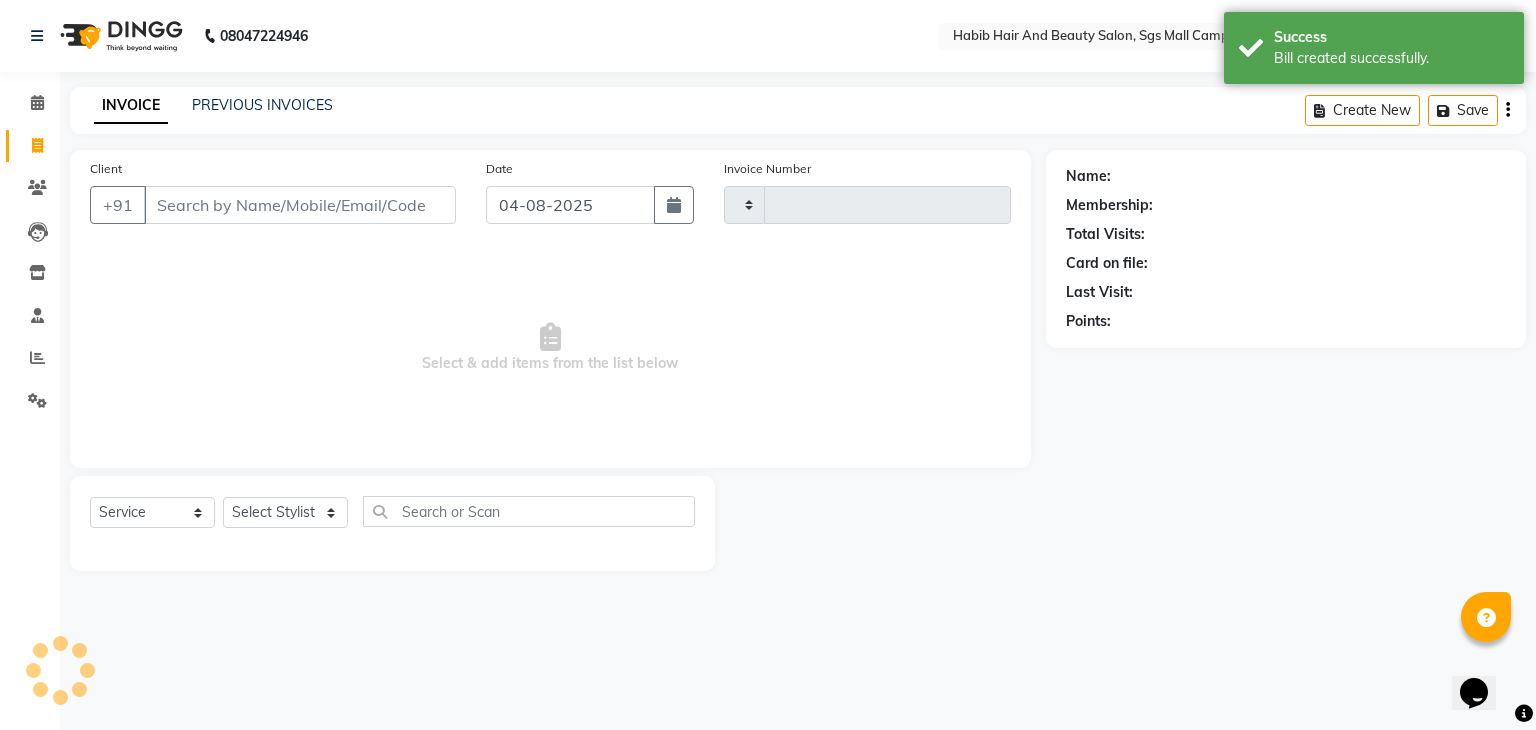 click on "Client" at bounding box center [300, 205] 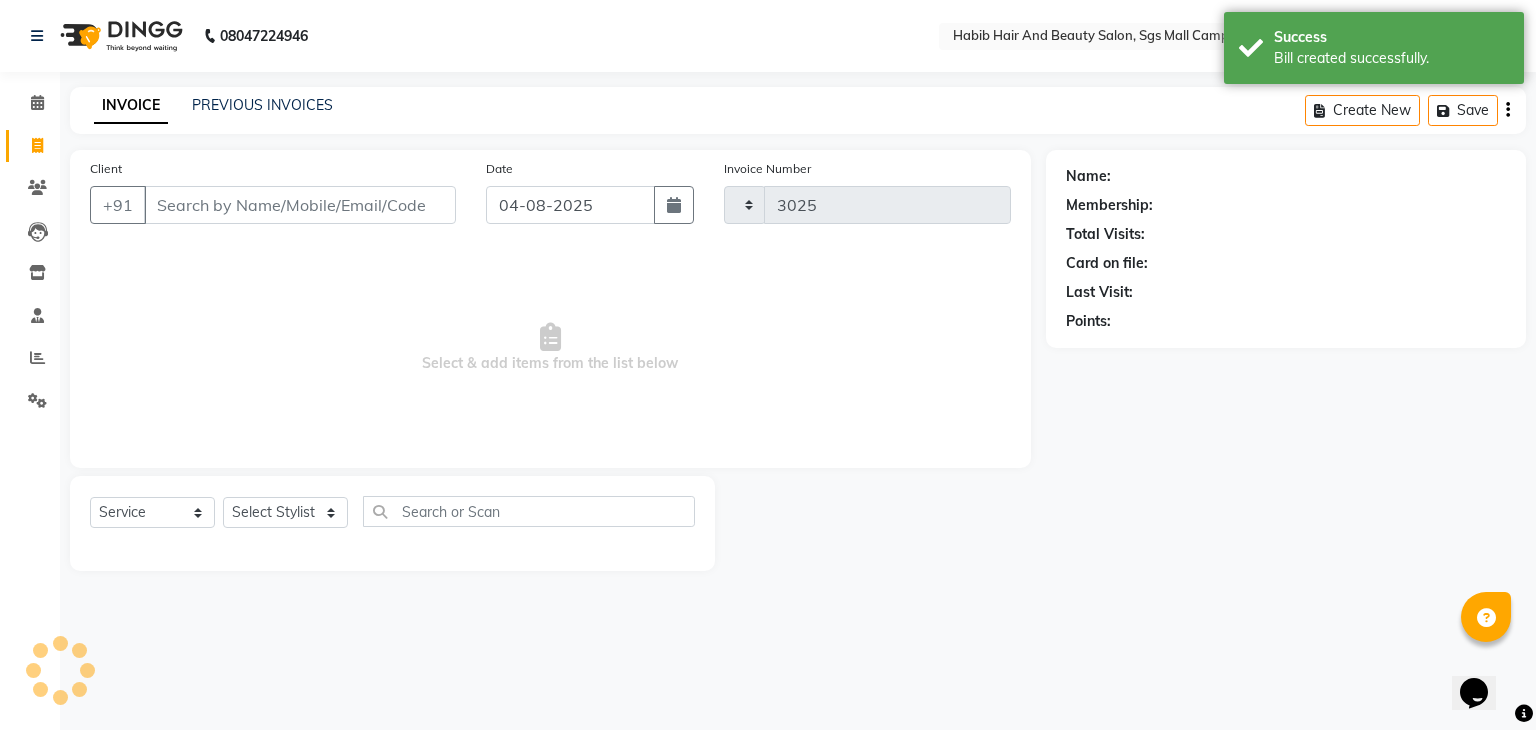 select on "8362" 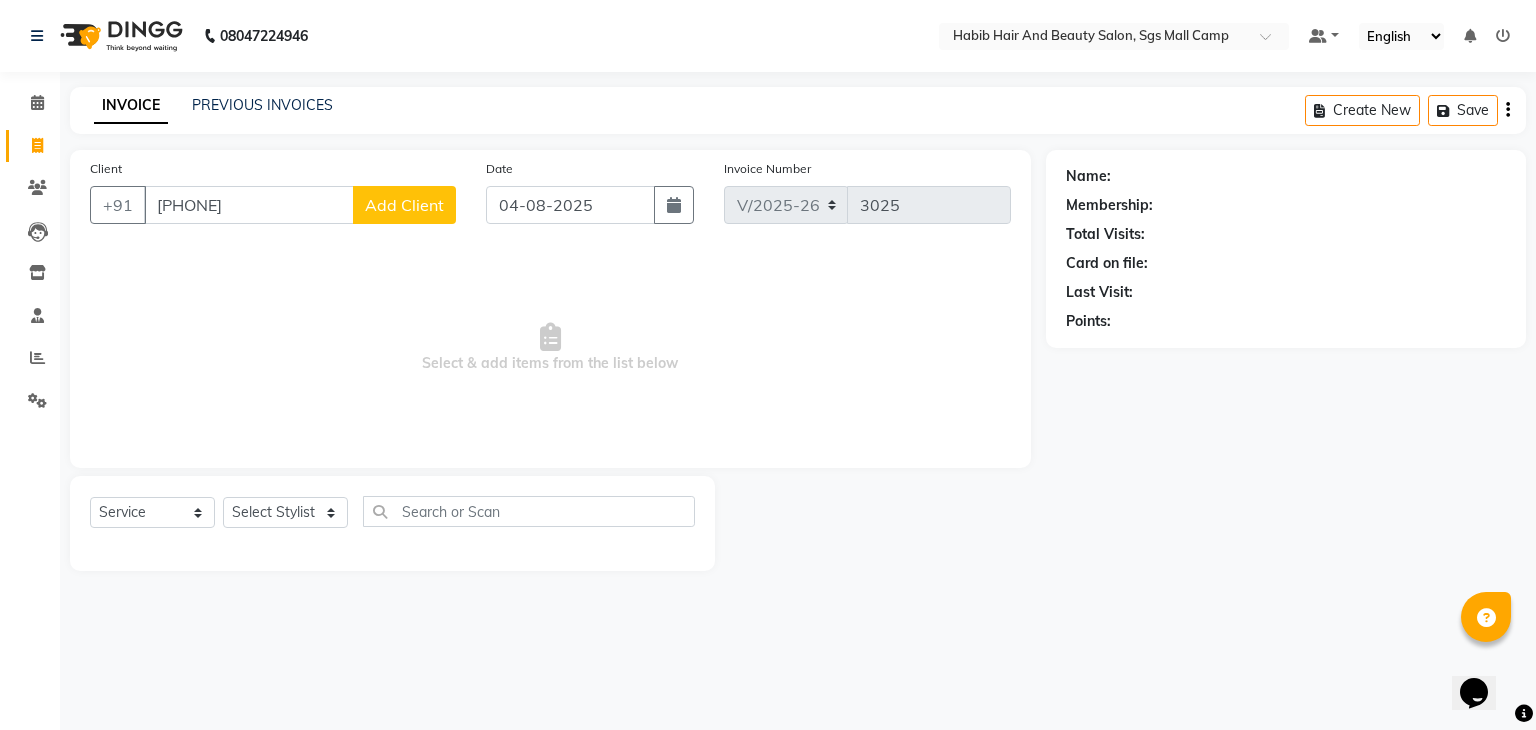 type on "[PHONE]" 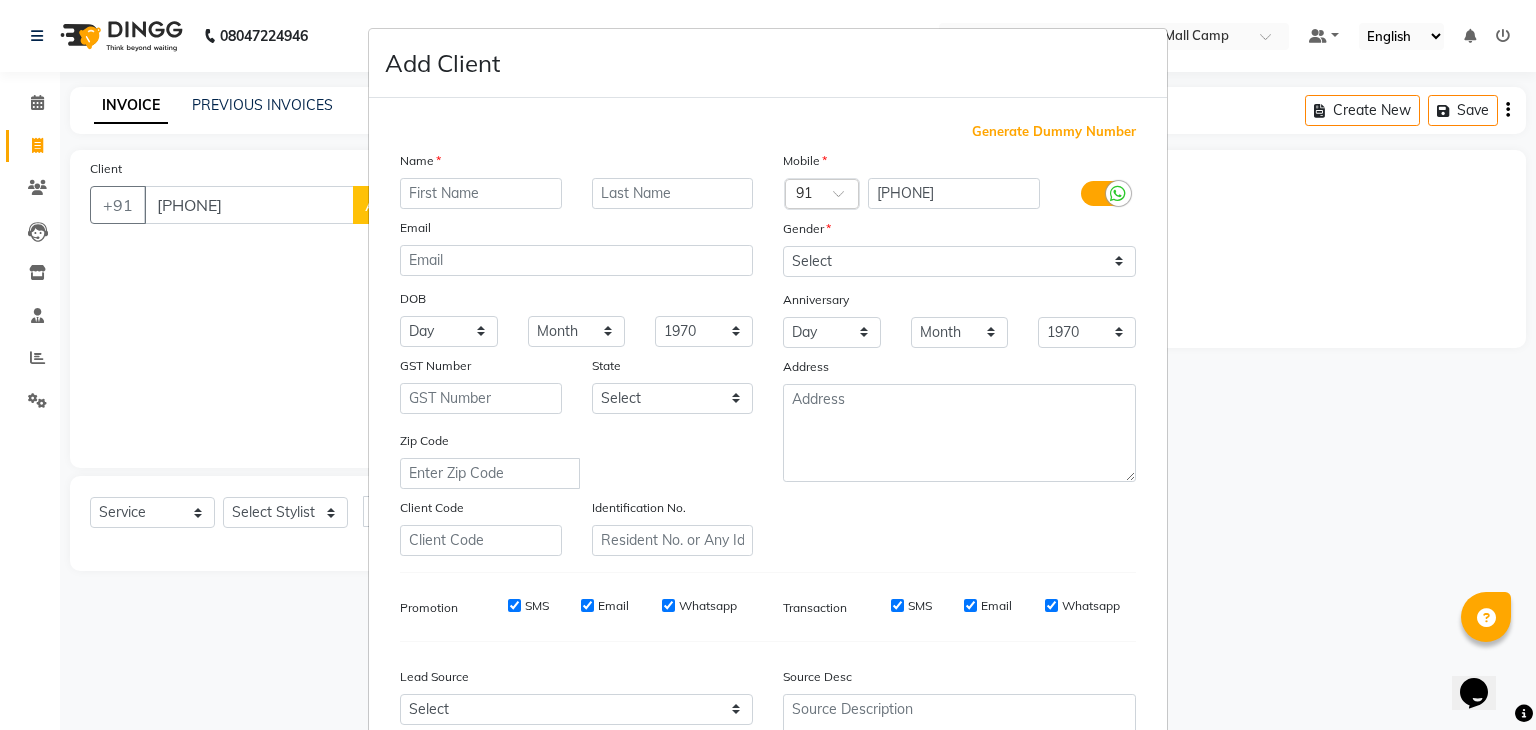 click at bounding box center [481, 193] 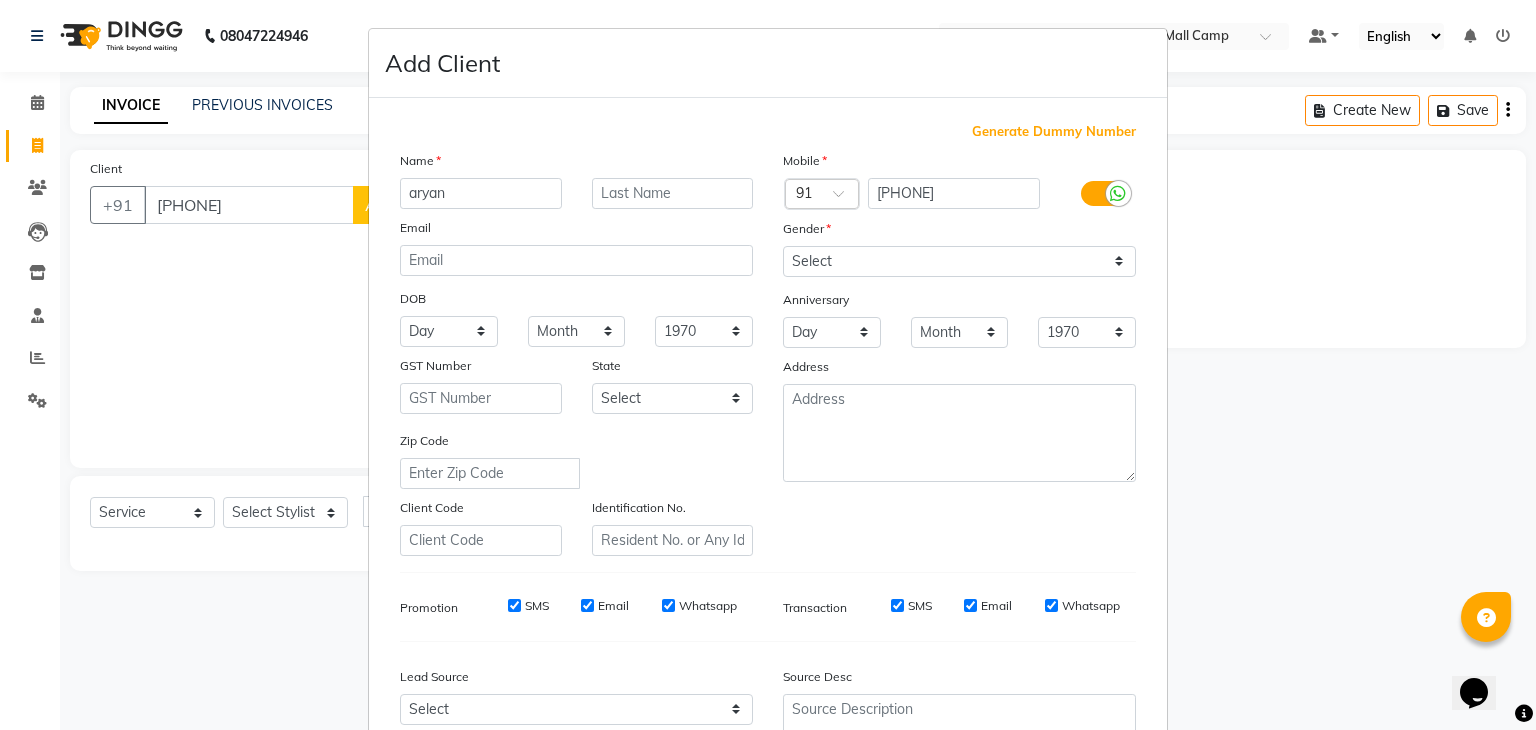 type on "aryan" 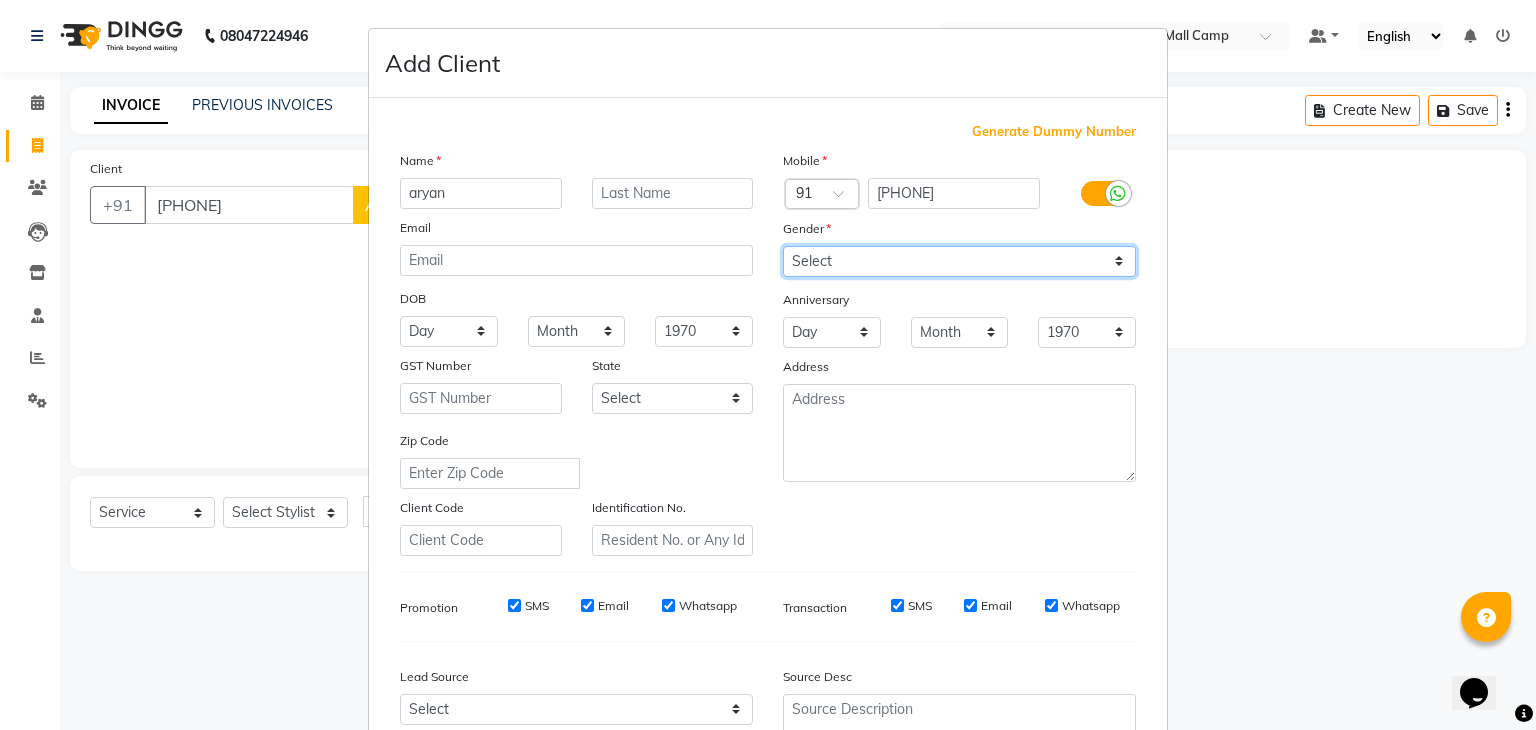 click on "Select Male Female Other Prefer Not To Say" at bounding box center [959, 261] 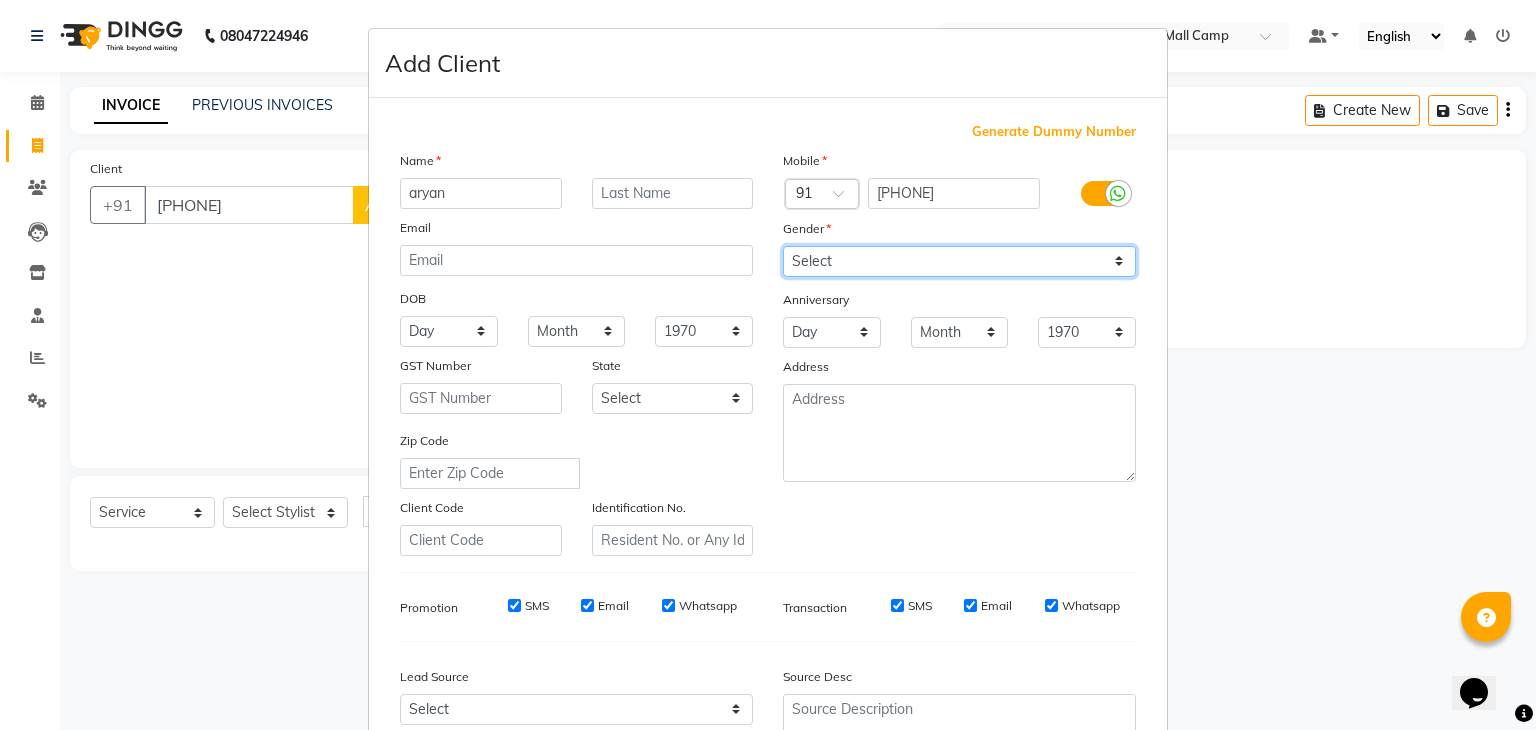 select on "male" 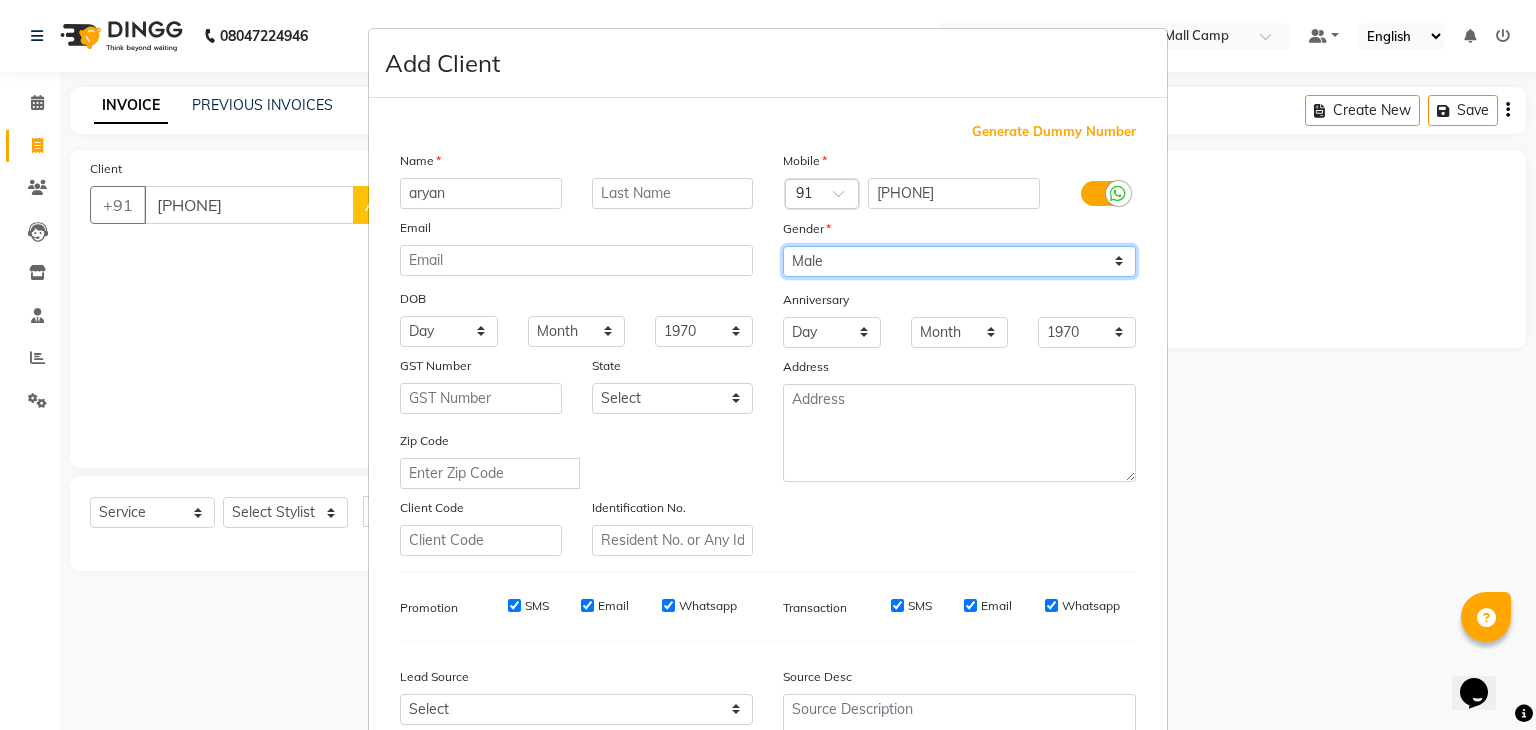 click on "Select Male Female Other Prefer Not To Say" at bounding box center (959, 261) 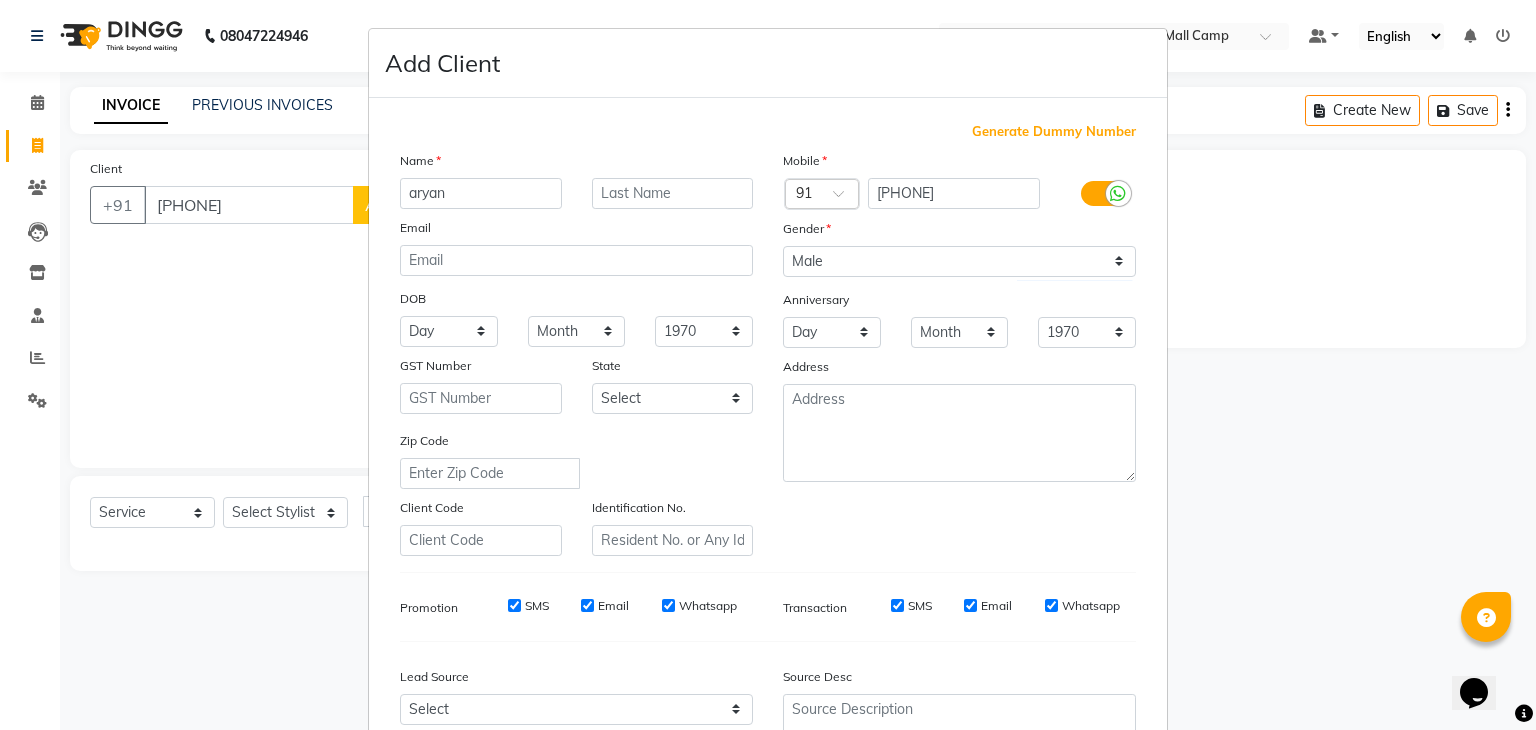 click on "Zip Code" at bounding box center [576, 459] 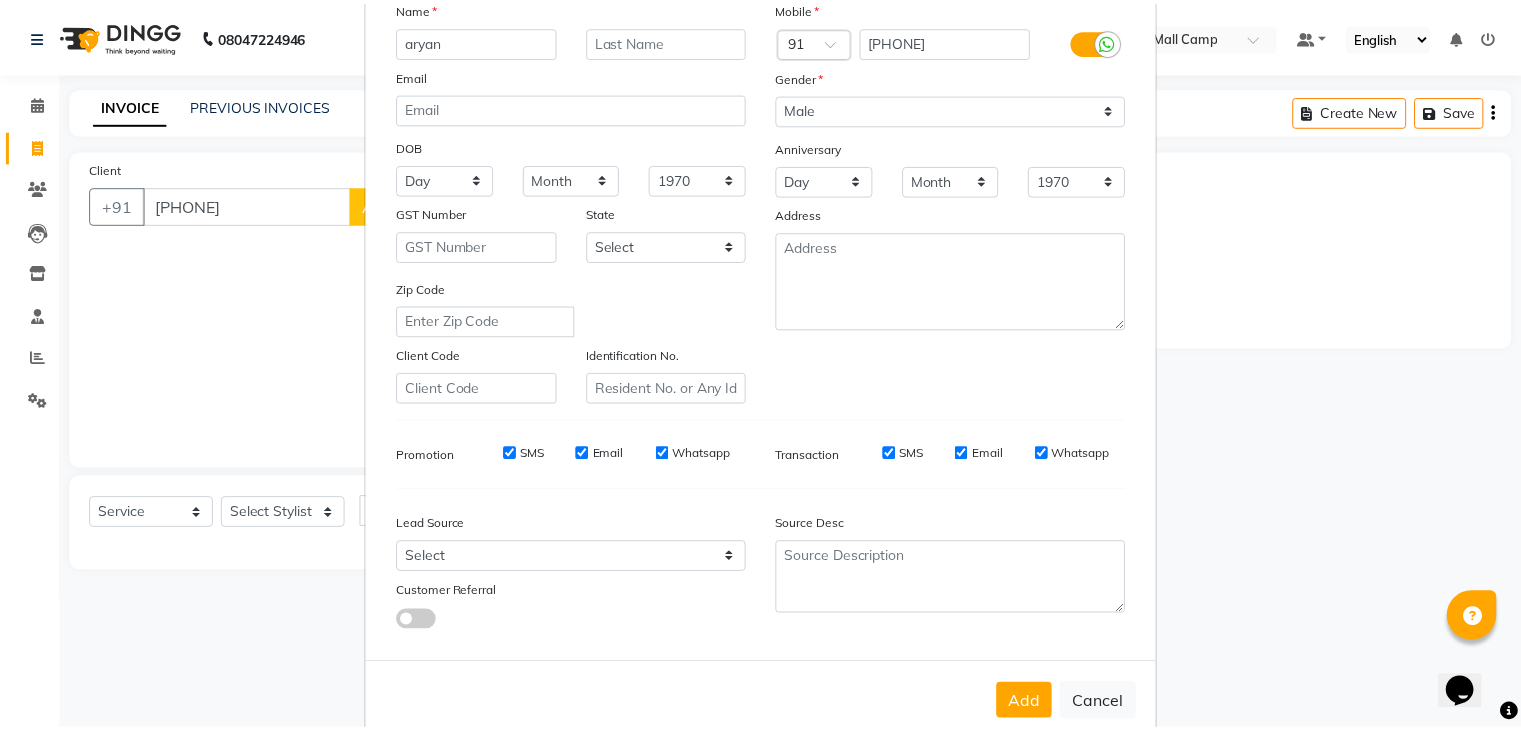 scroll, scrollTop: 203, scrollLeft: 0, axis: vertical 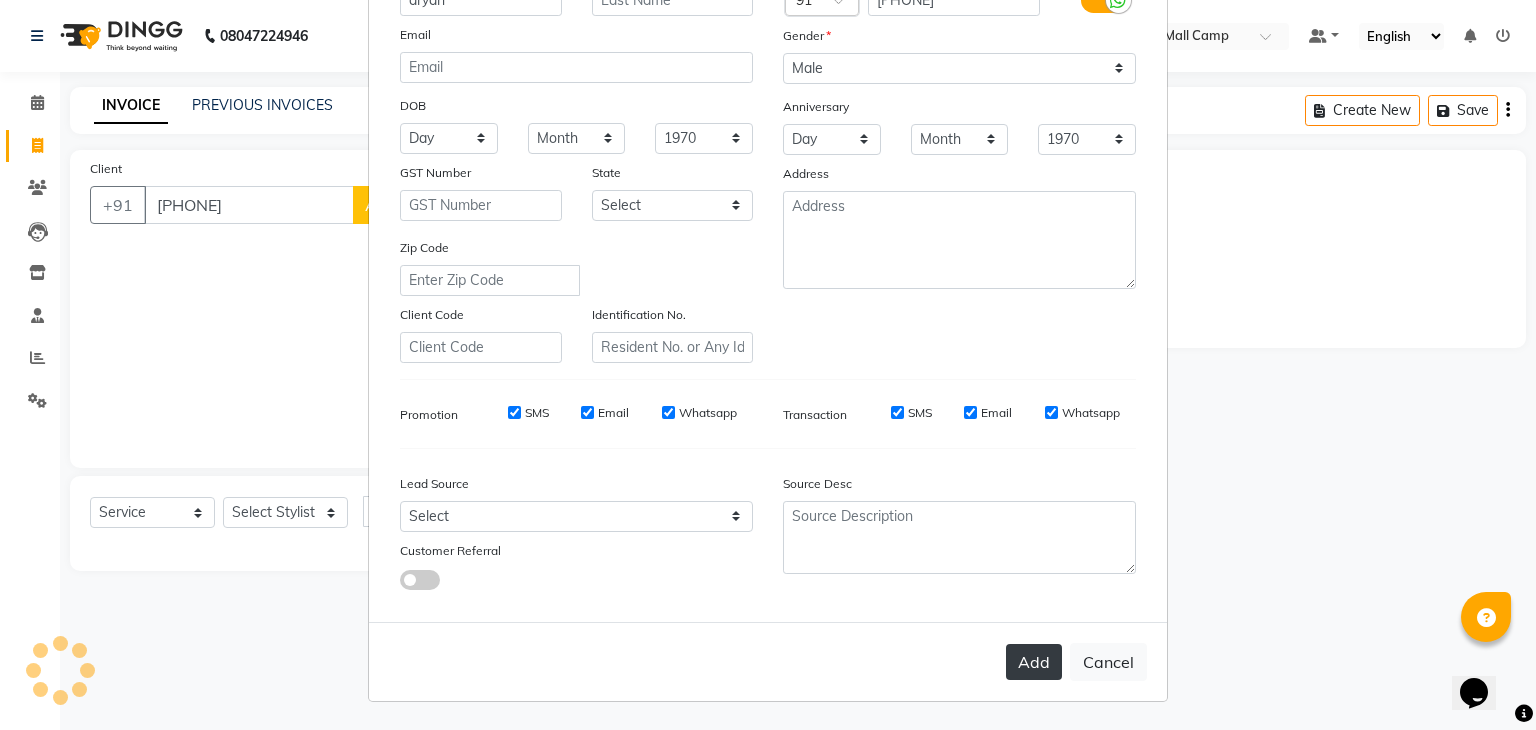 click on "Add" at bounding box center [1034, 662] 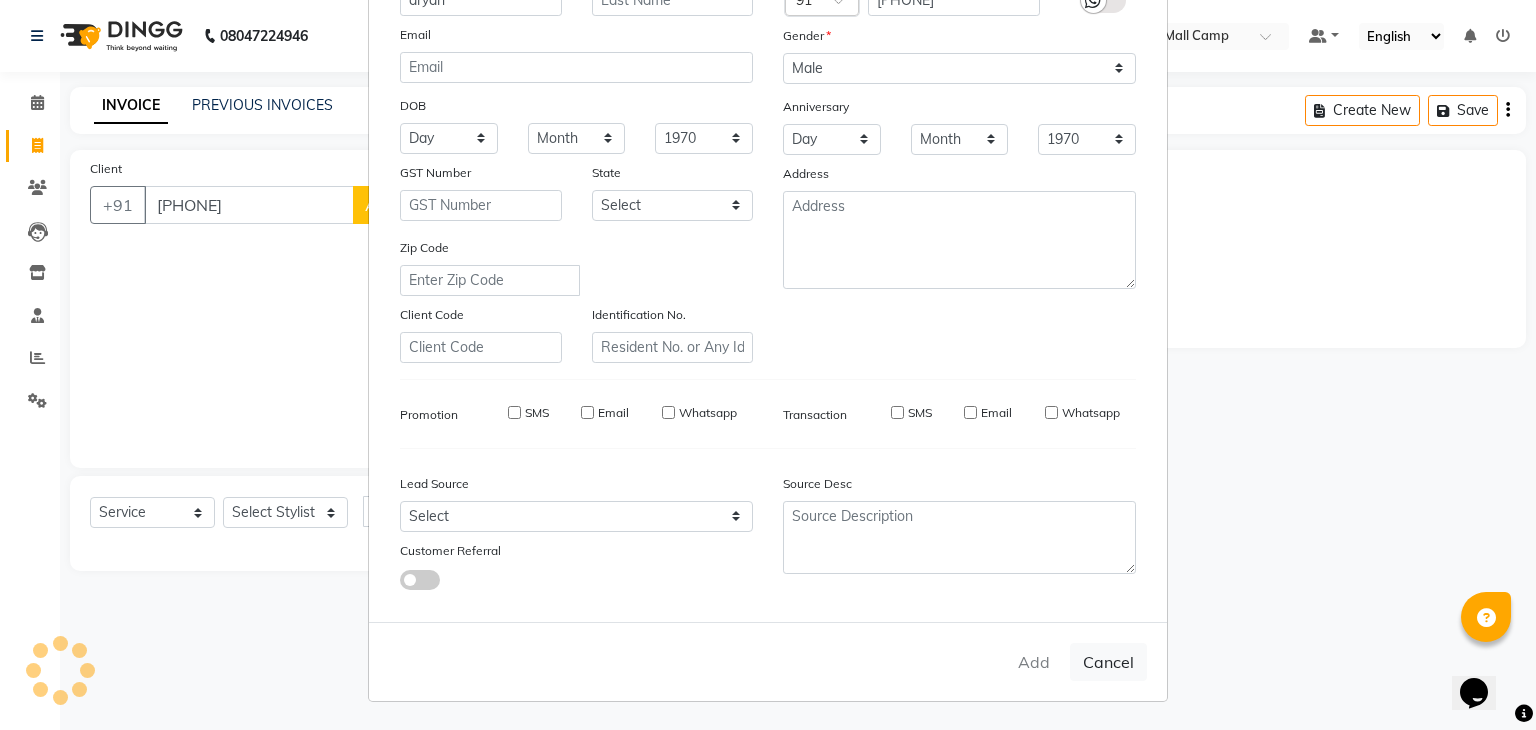 type on "[PHONE]" 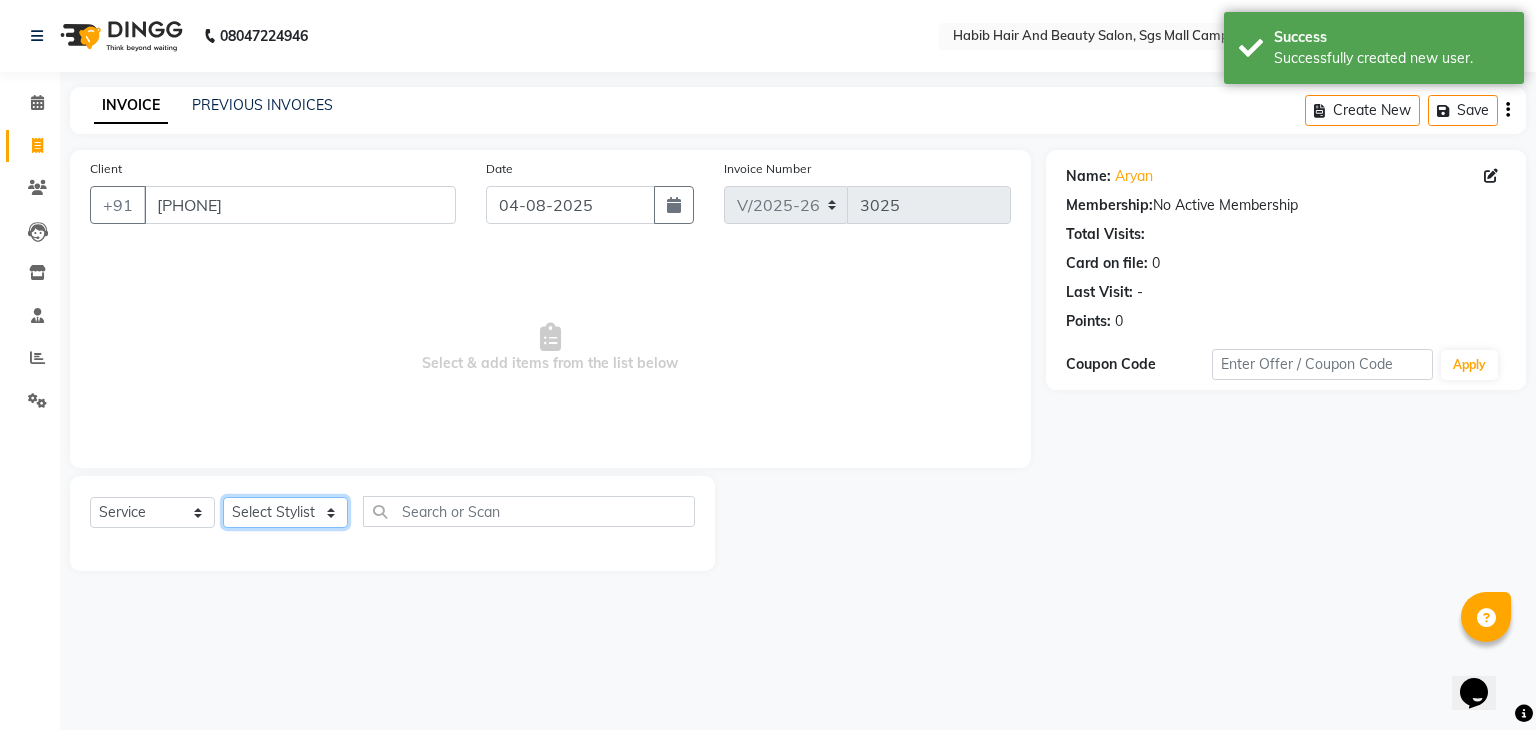 click on "Select Stylist akshay rajguru Avinash  Debojit Manager Micheal  sangeeta shilpa sujal Suraj  swapnil vishakha" 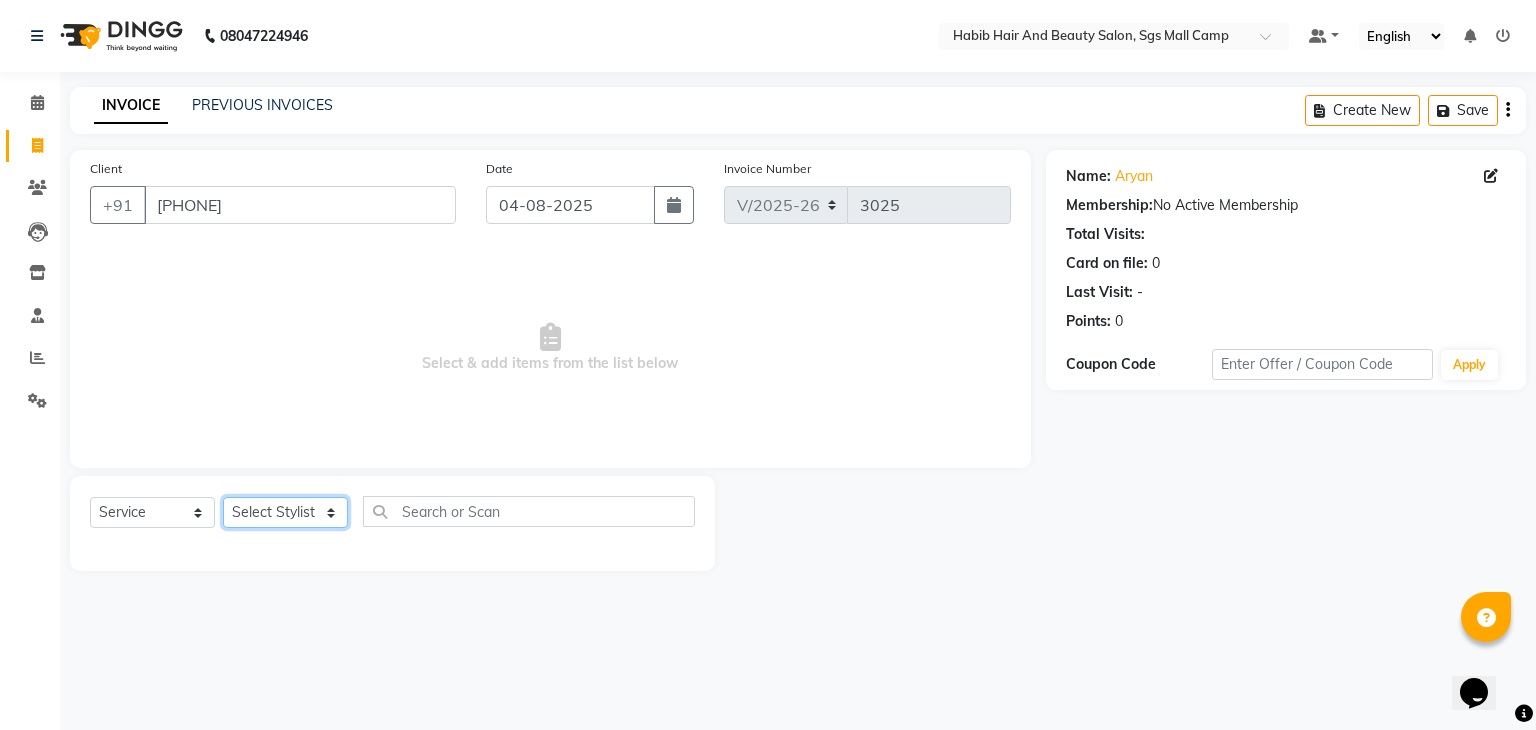 select on "87131" 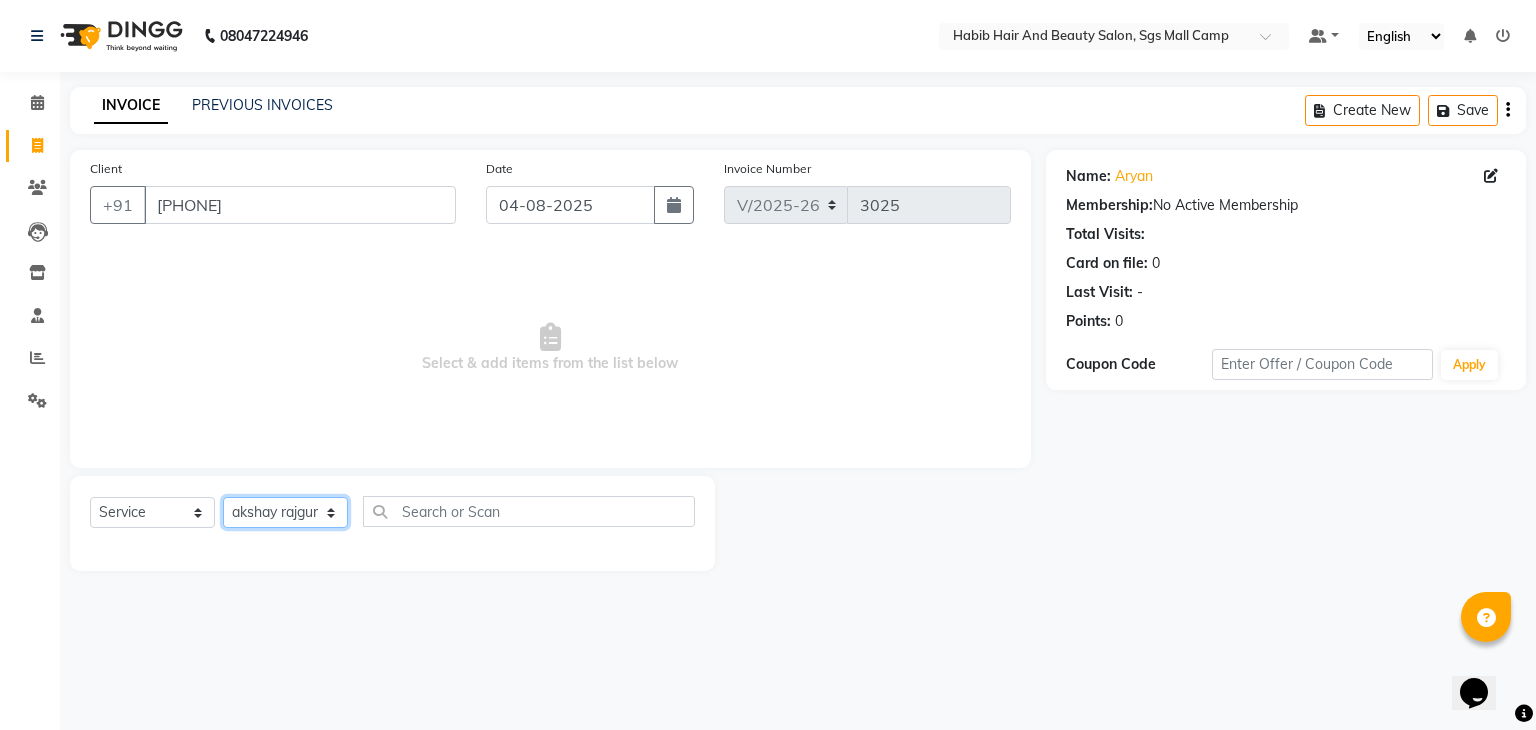 click on "Select Stylist akshay rajguru Avinash  Debojit Manager Micheal  sangeeta shilpa sujal Suraj  swapnil vishakha" 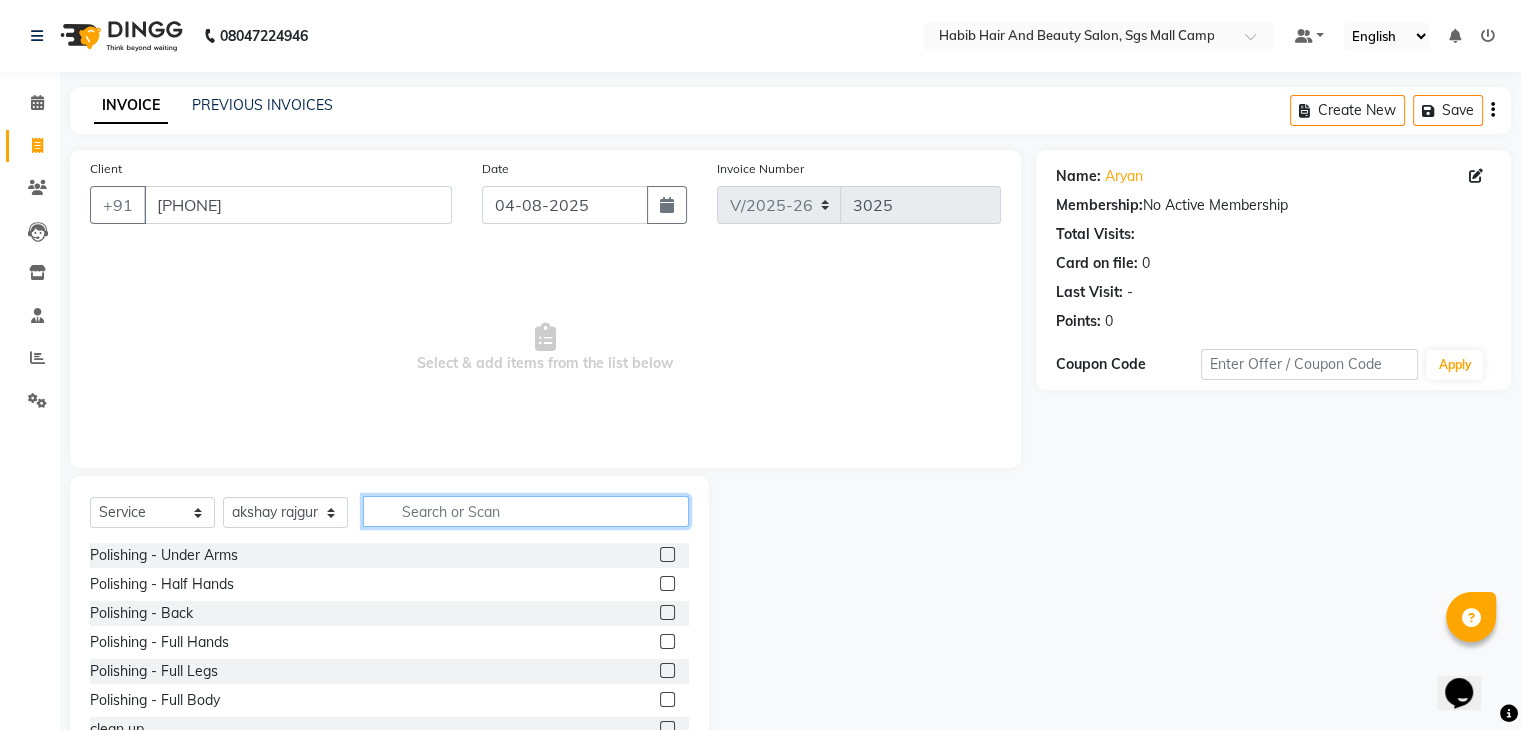 click 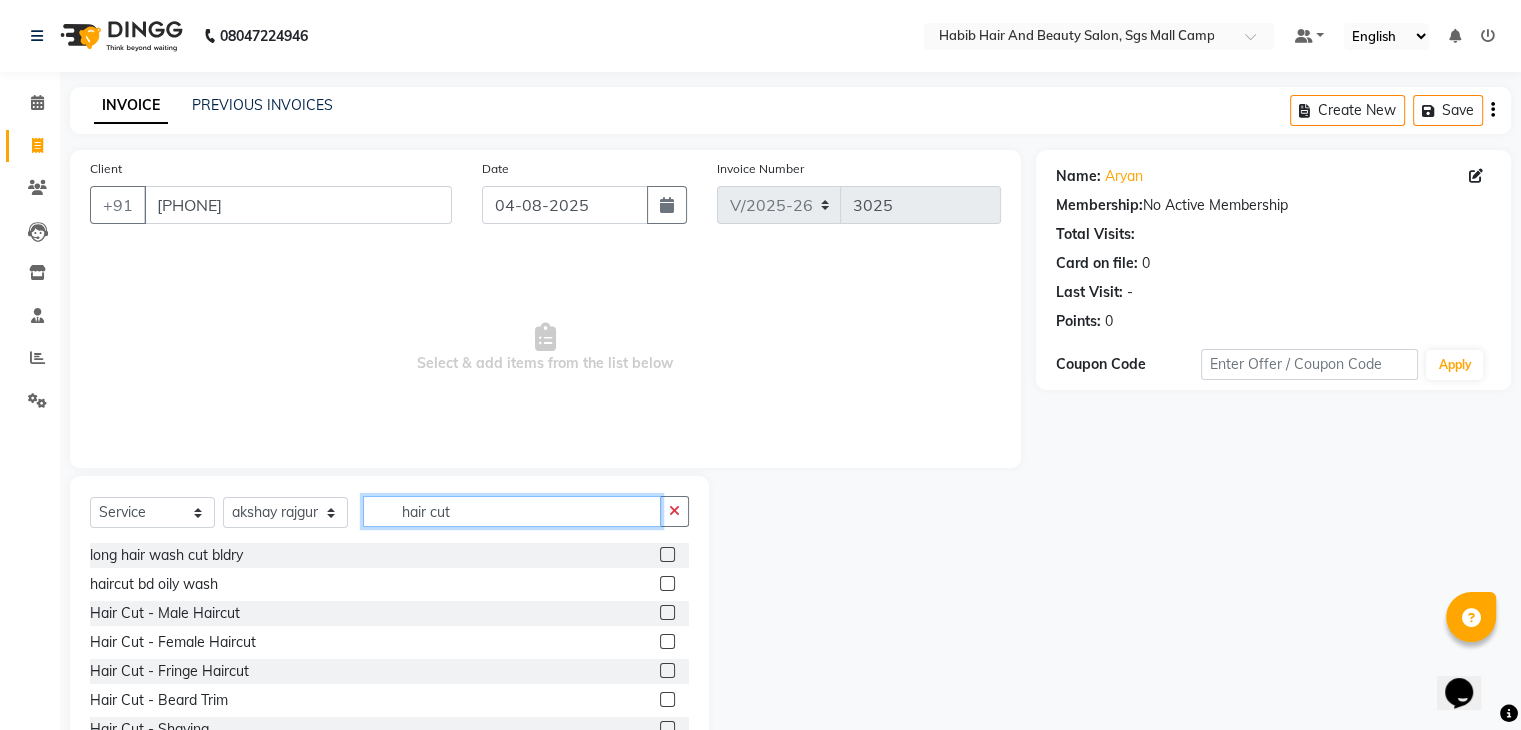 type on "hair cut" 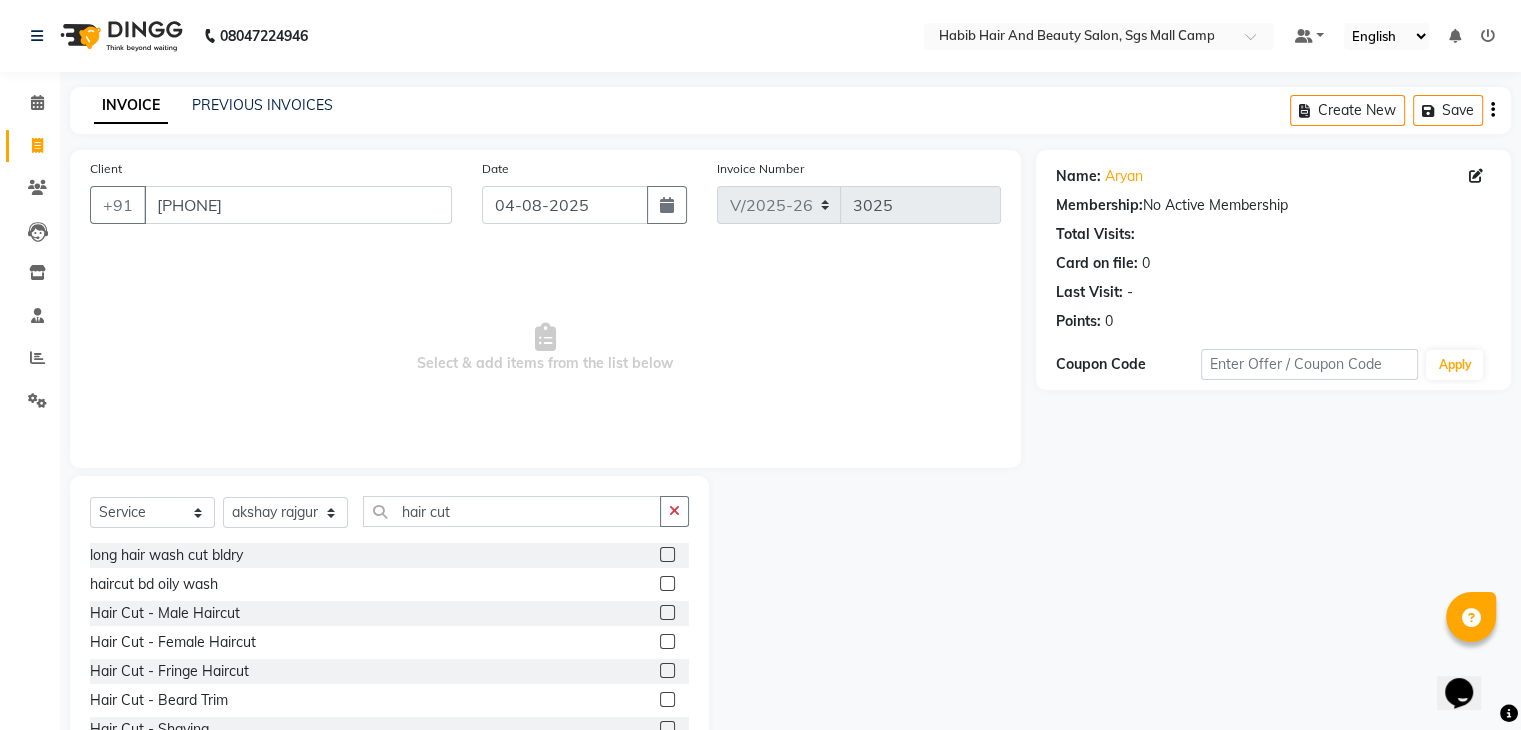 click 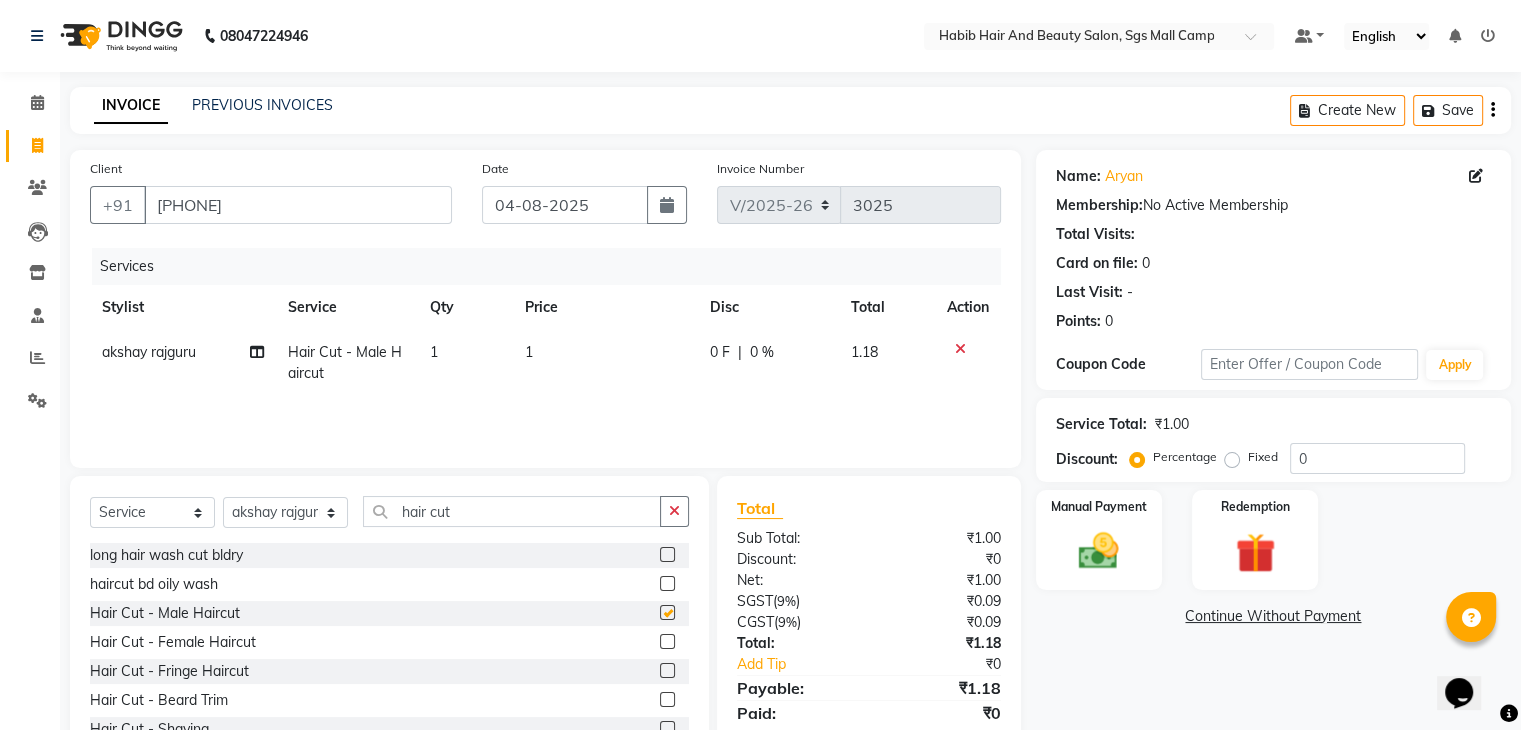 checkbox on "false" 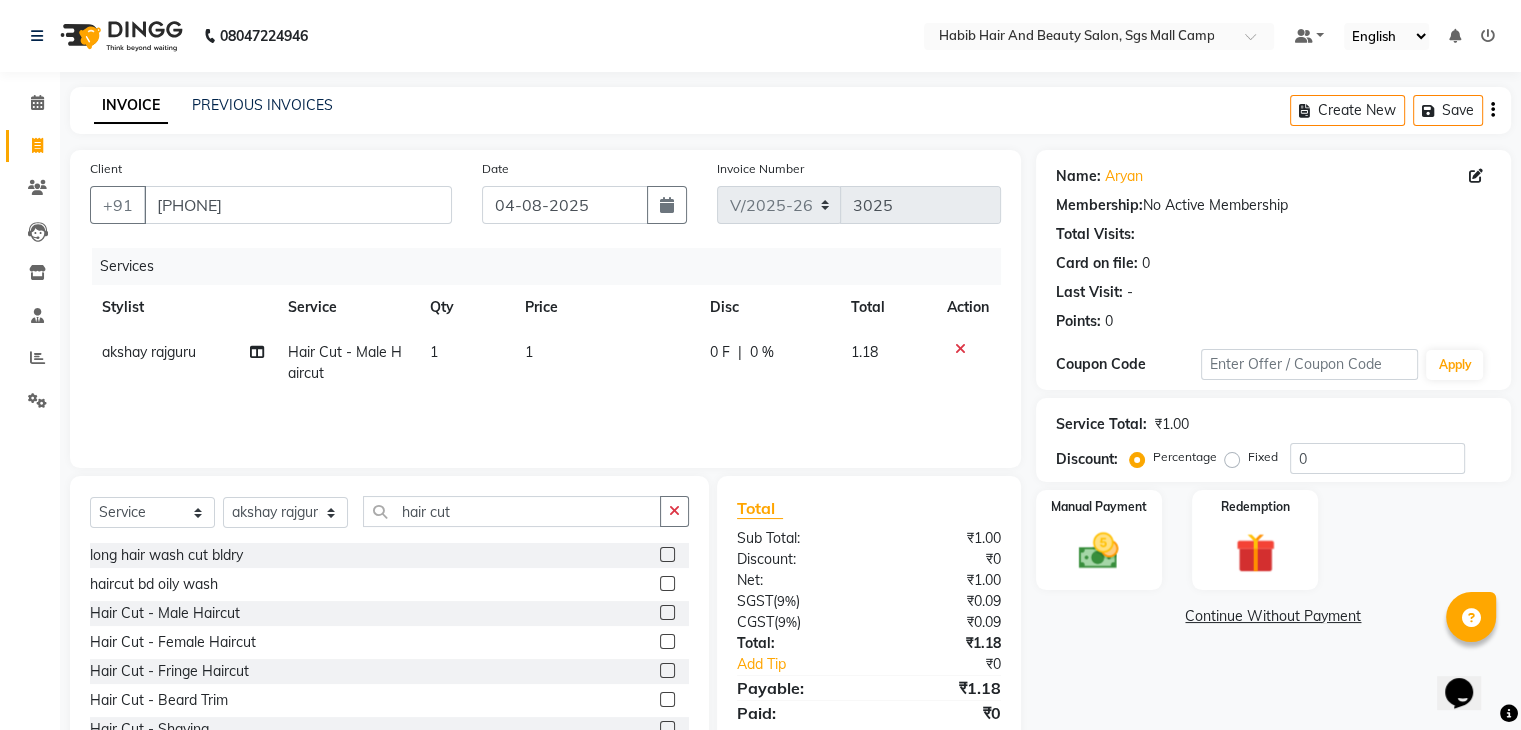 click on "1" 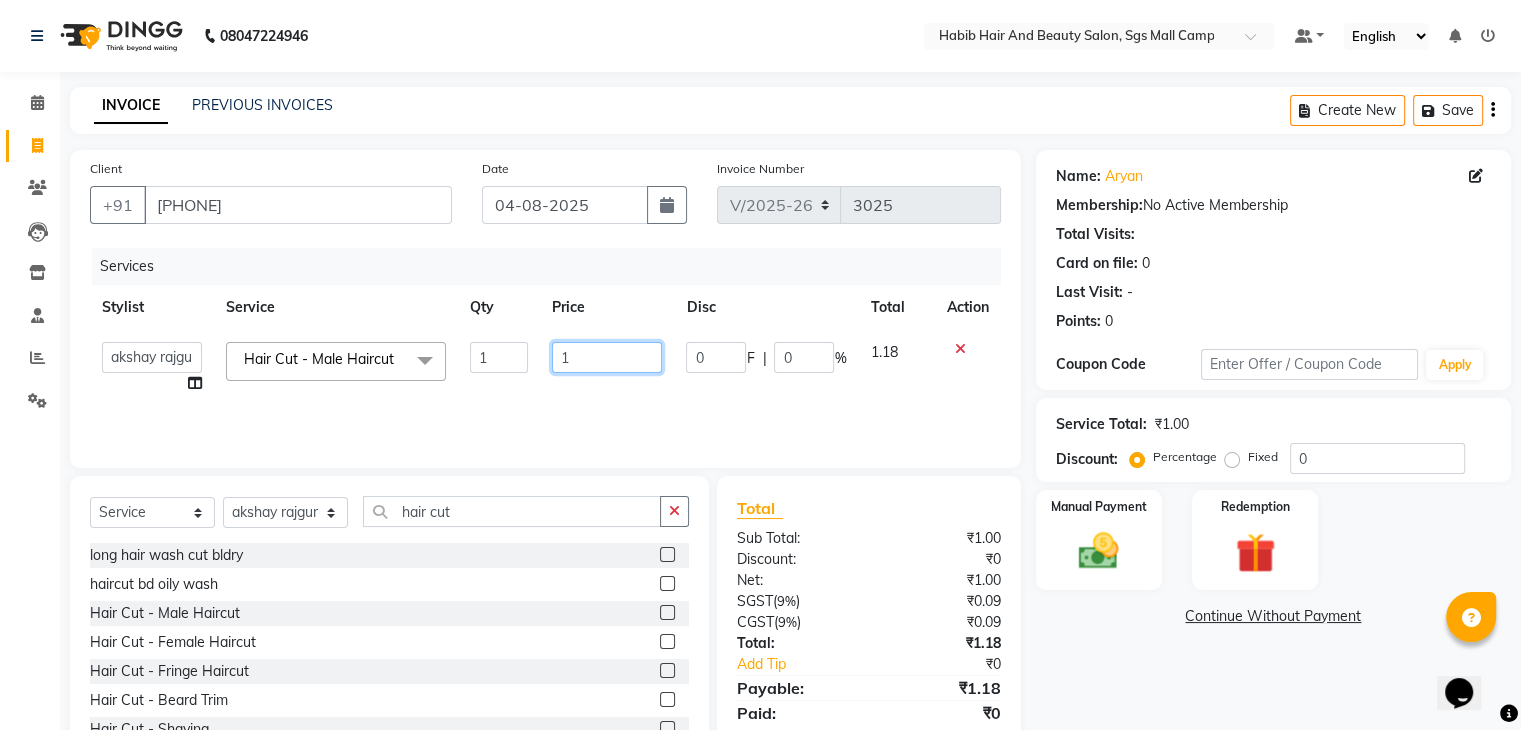 click on "1" 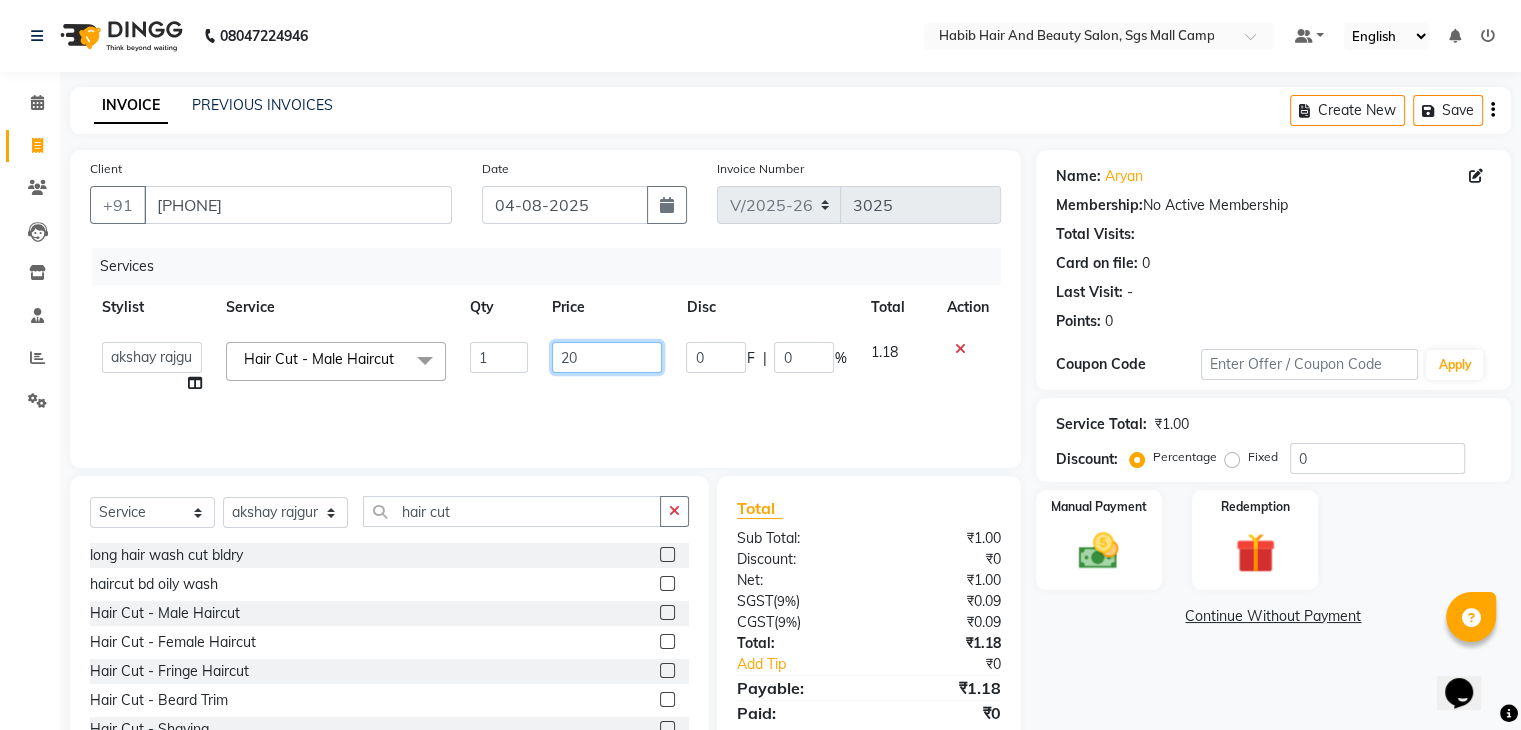 type on "200" 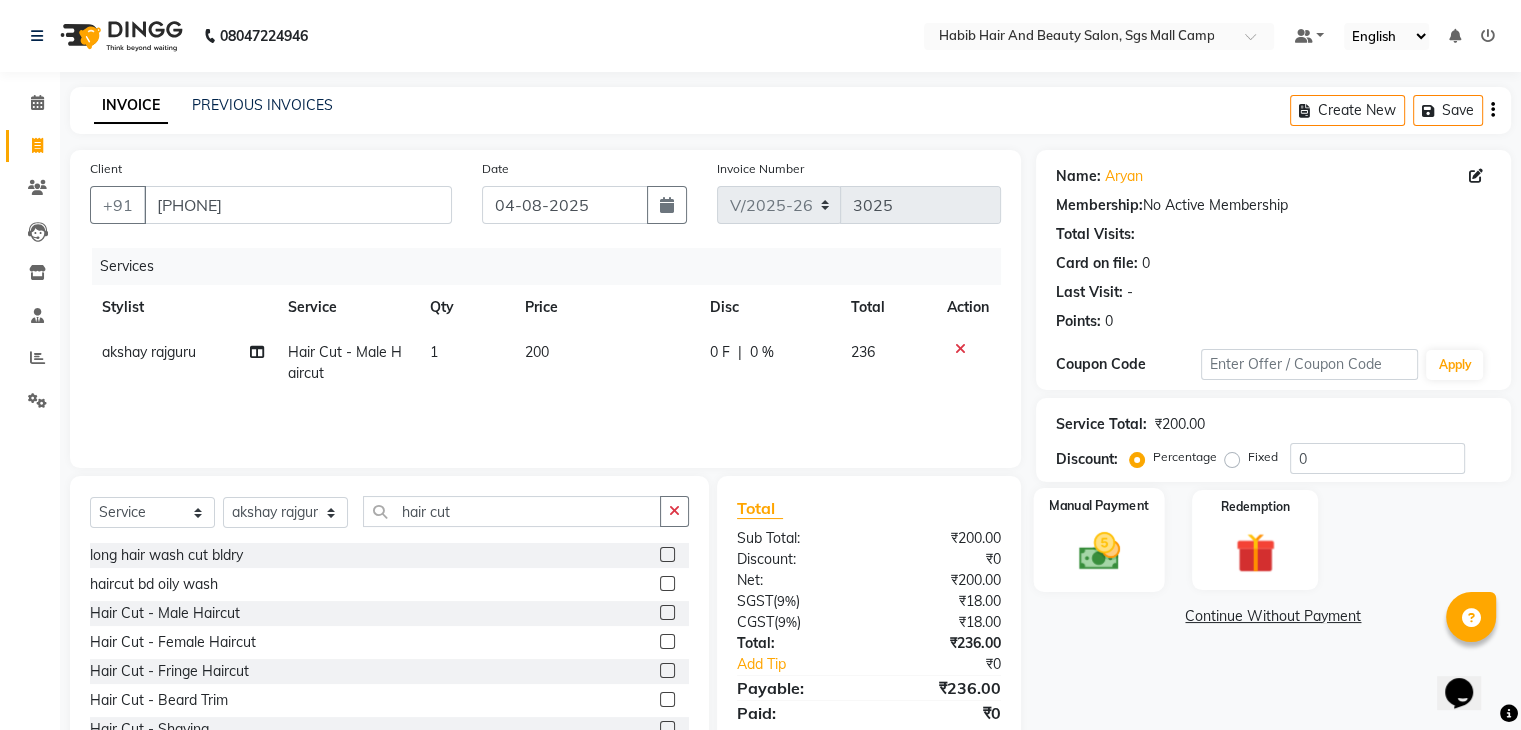 click 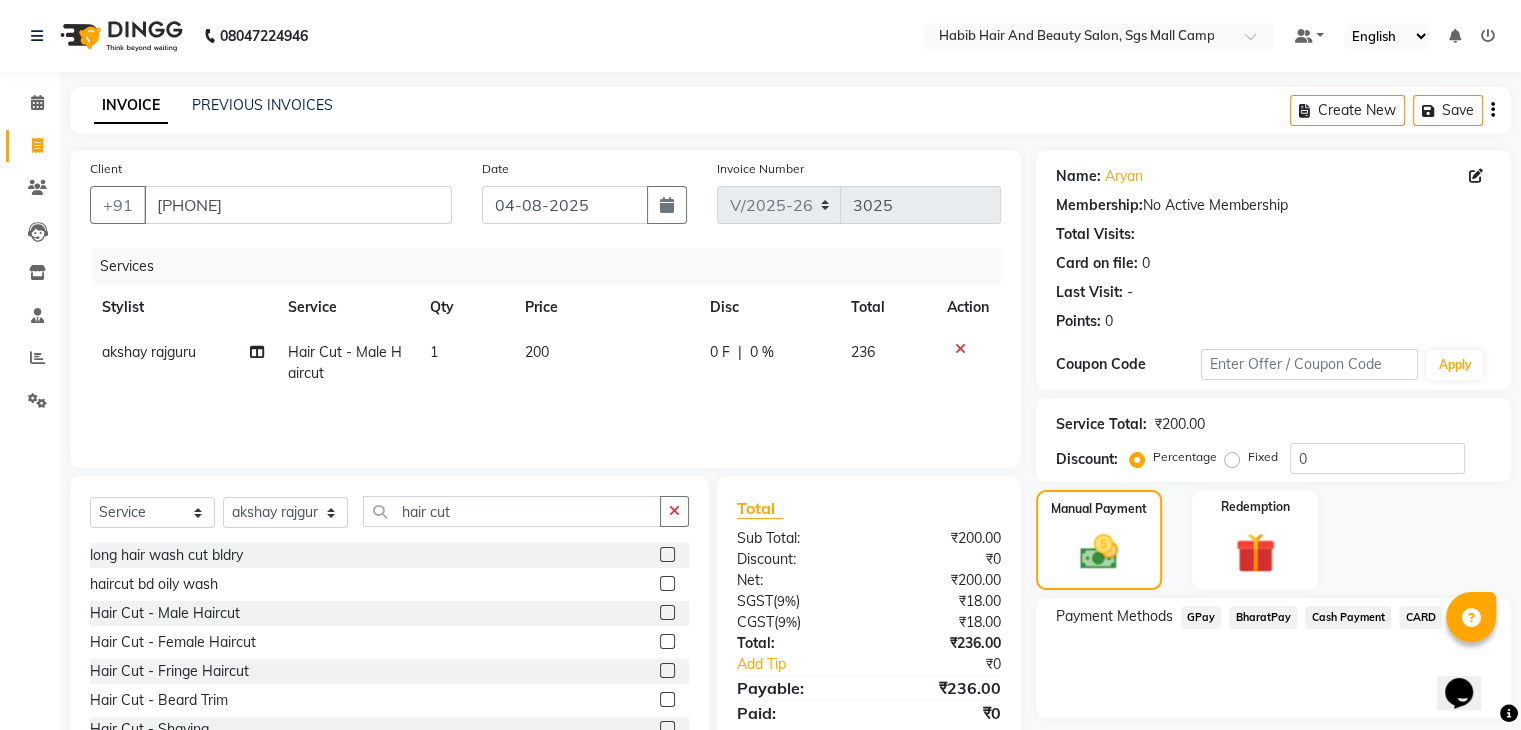 click on "BharatPay" 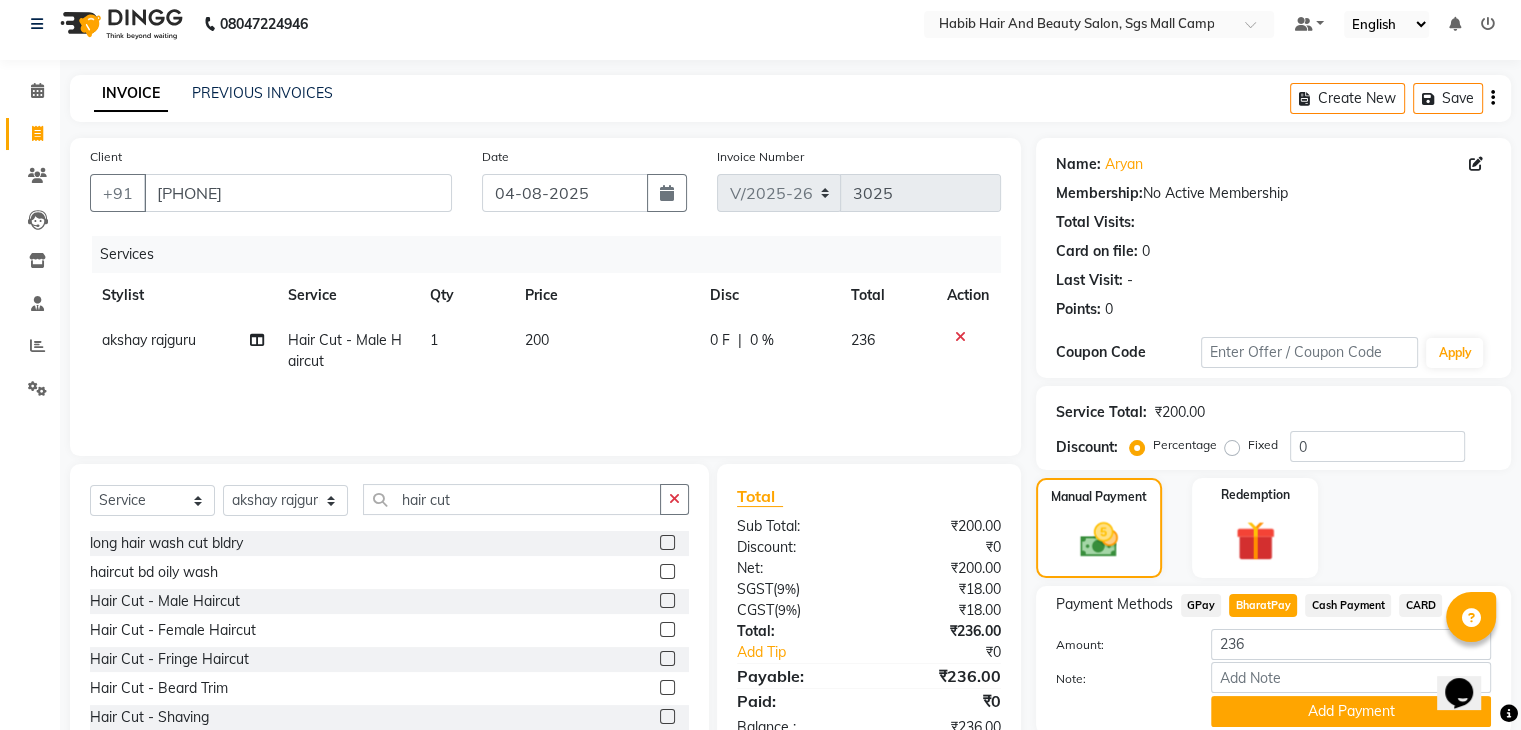 scroll, scrollTop: 89, scrollLeft: 0, axis: vertical 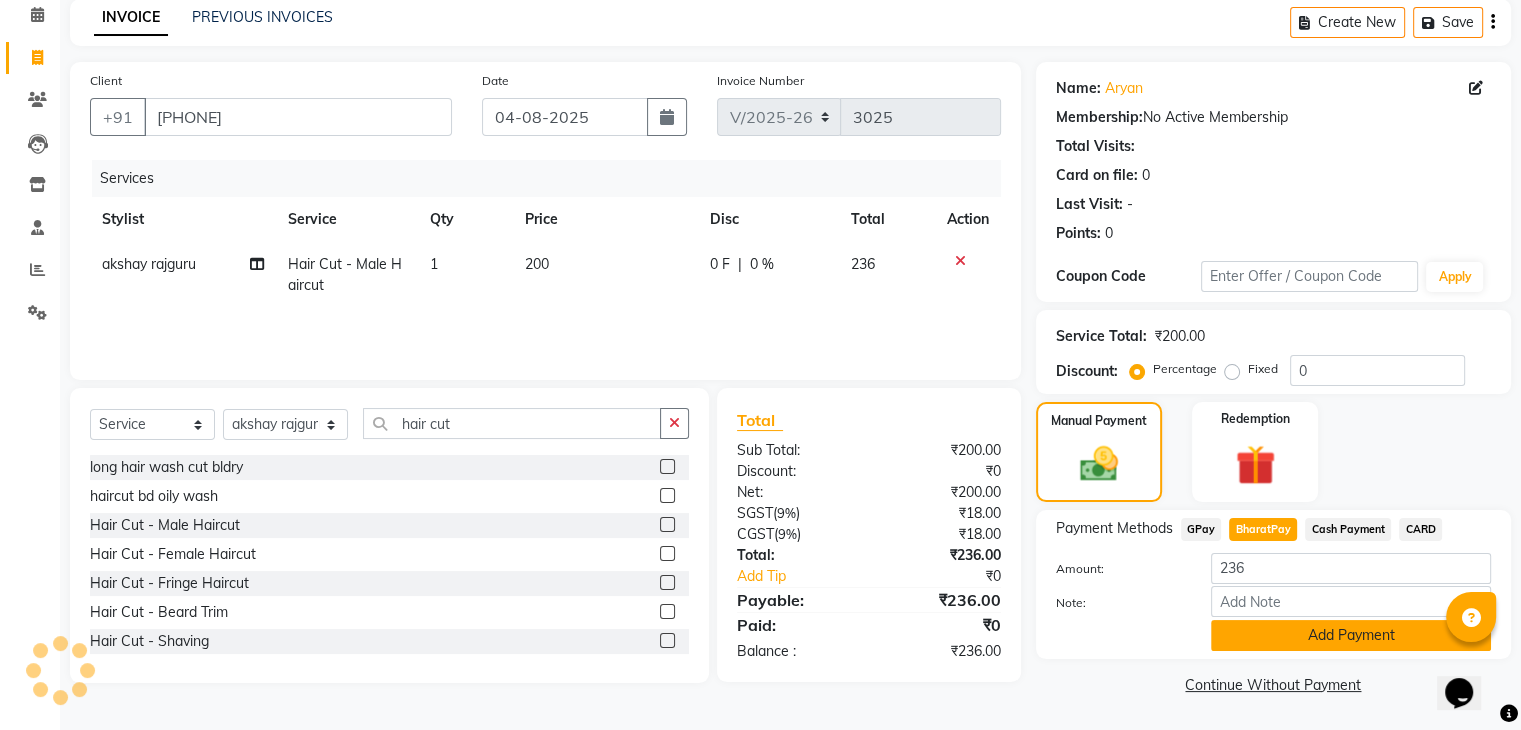 click on "Add Payment" 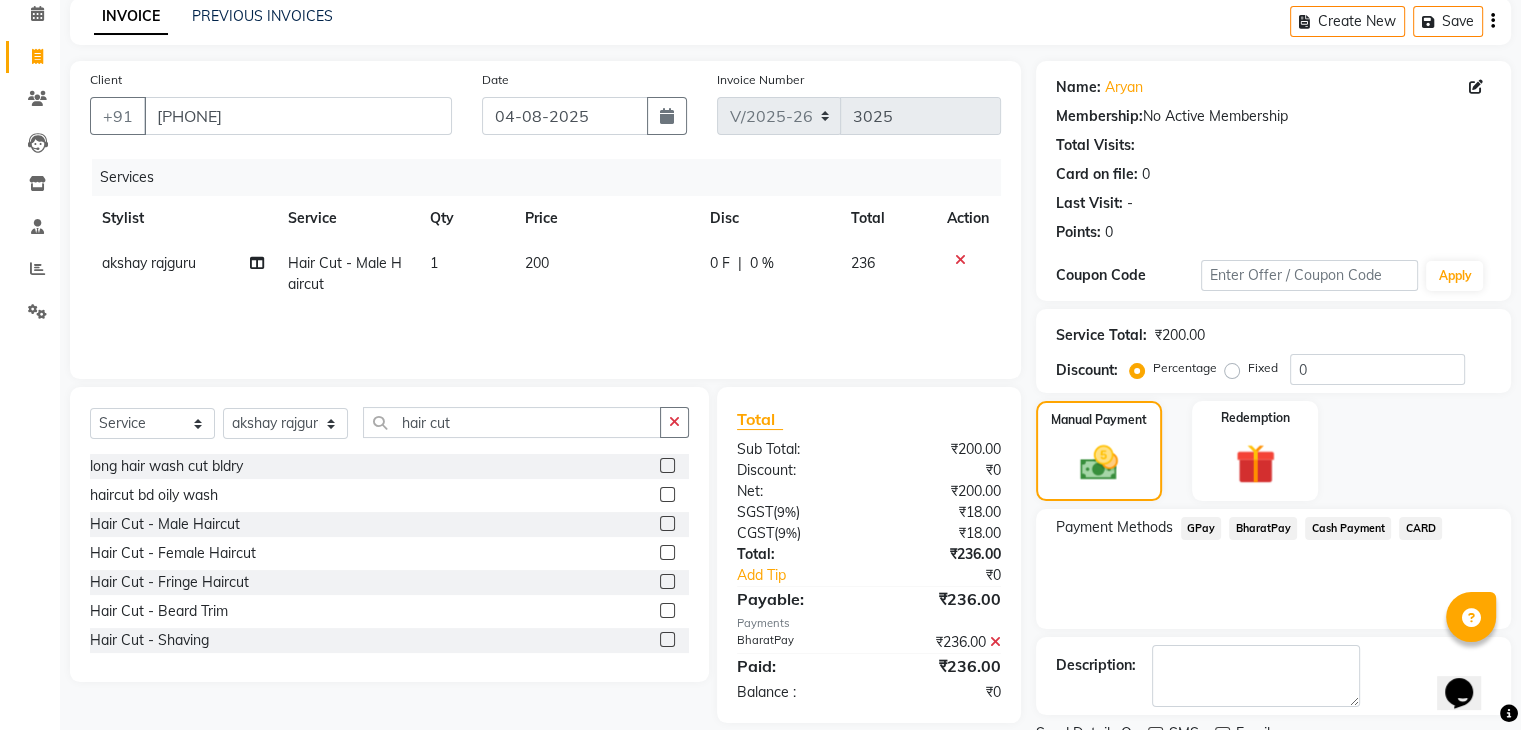 scroll, scrollTop: 171, scrollLeft: 0, axis: vertical 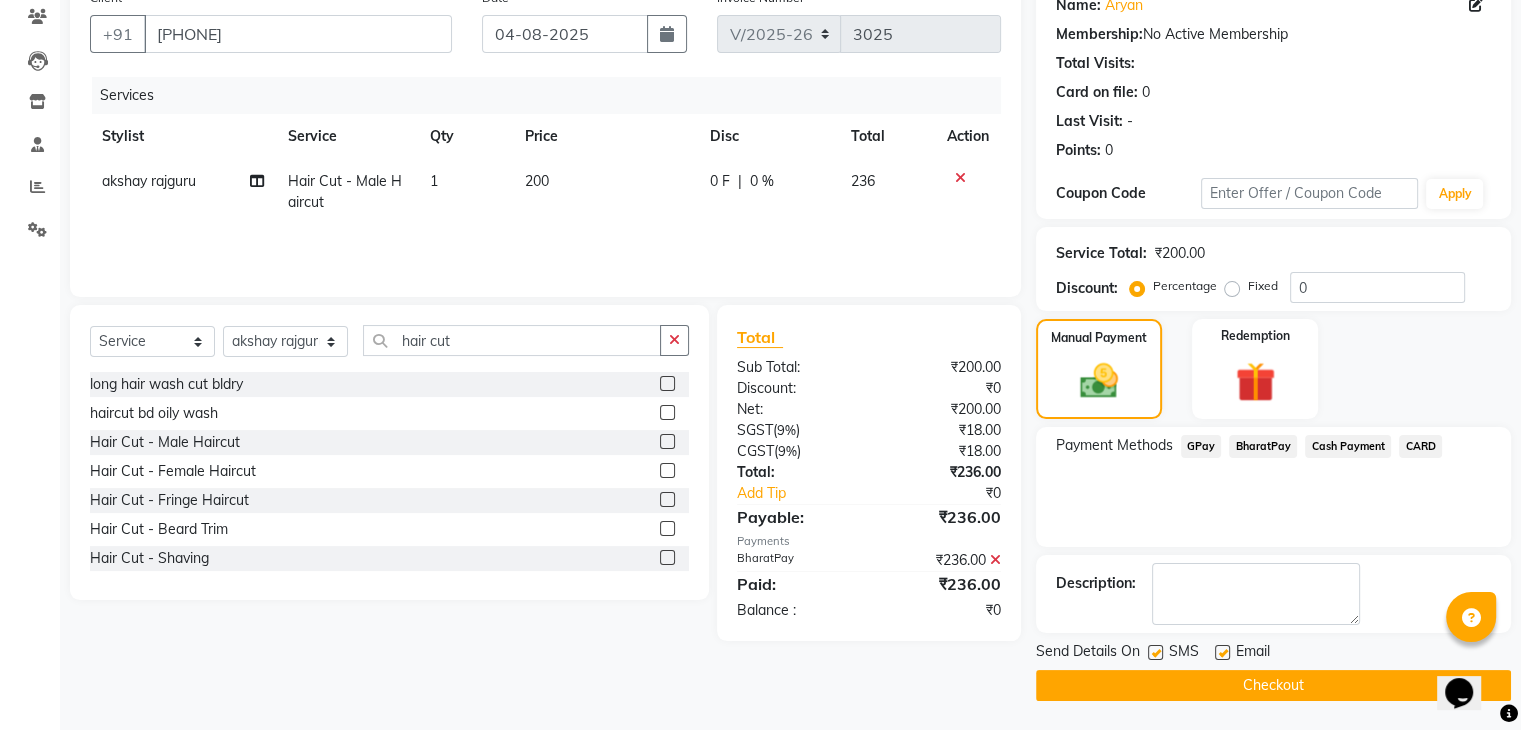 click on "Checkout" 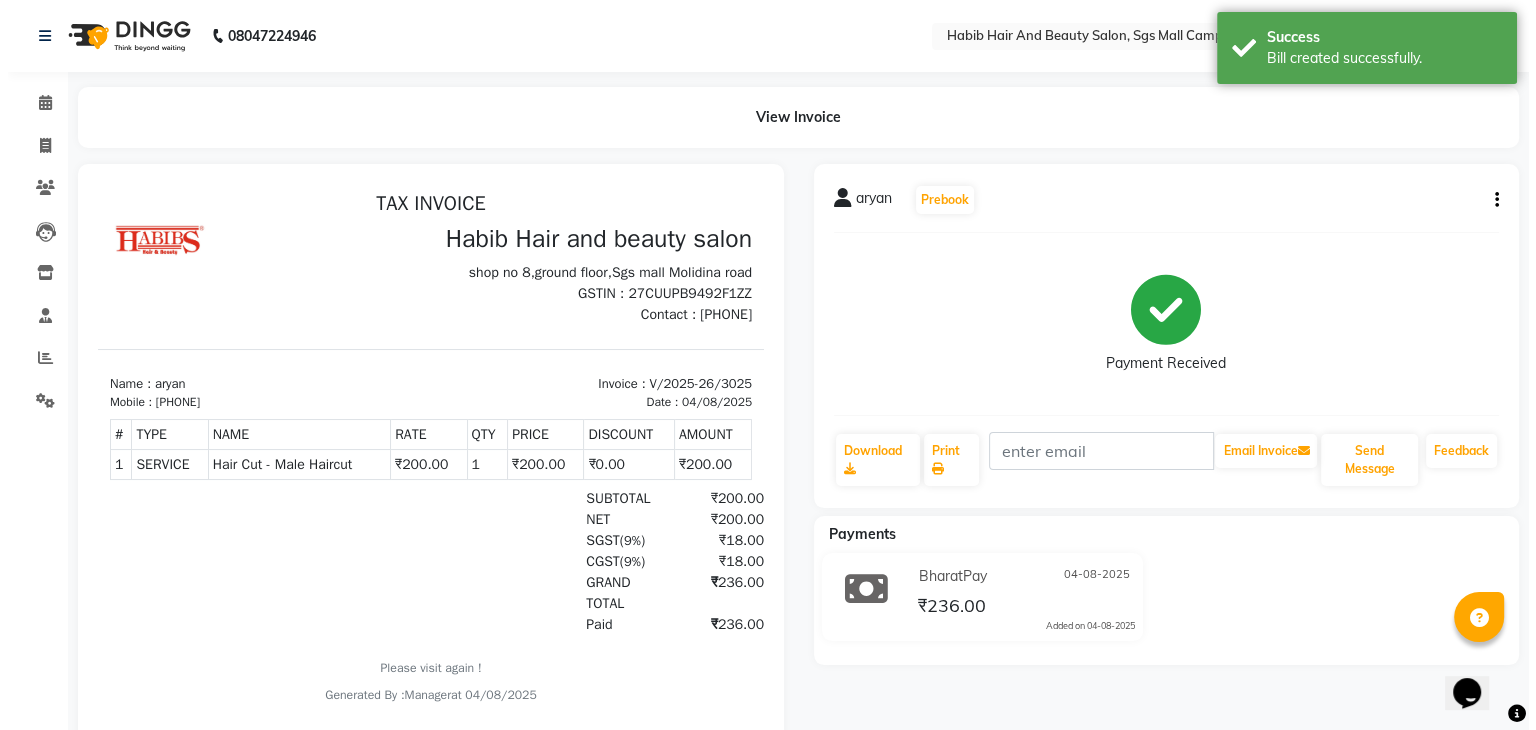 scroll, scrollTop: 0, scrollLeft: 0, axis: both 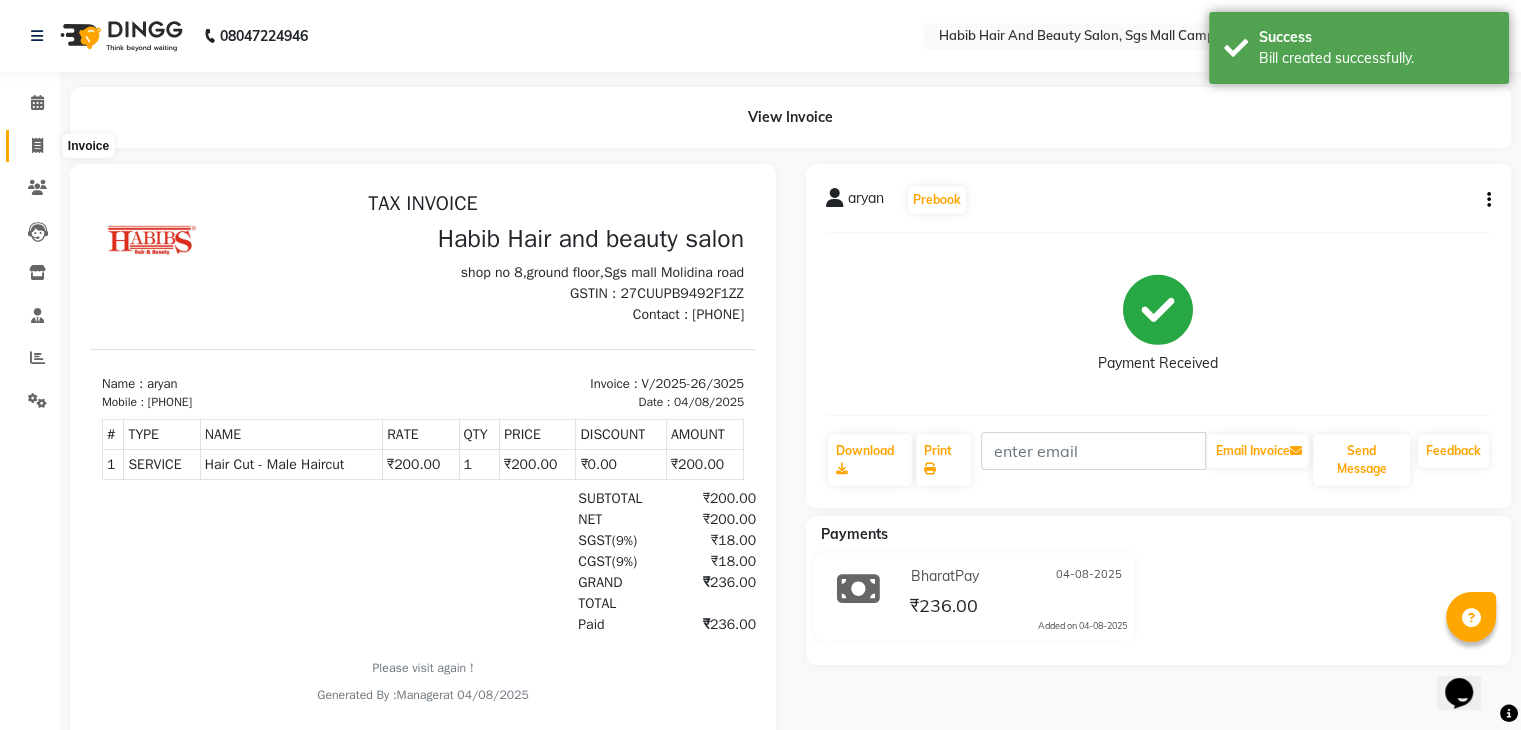 click 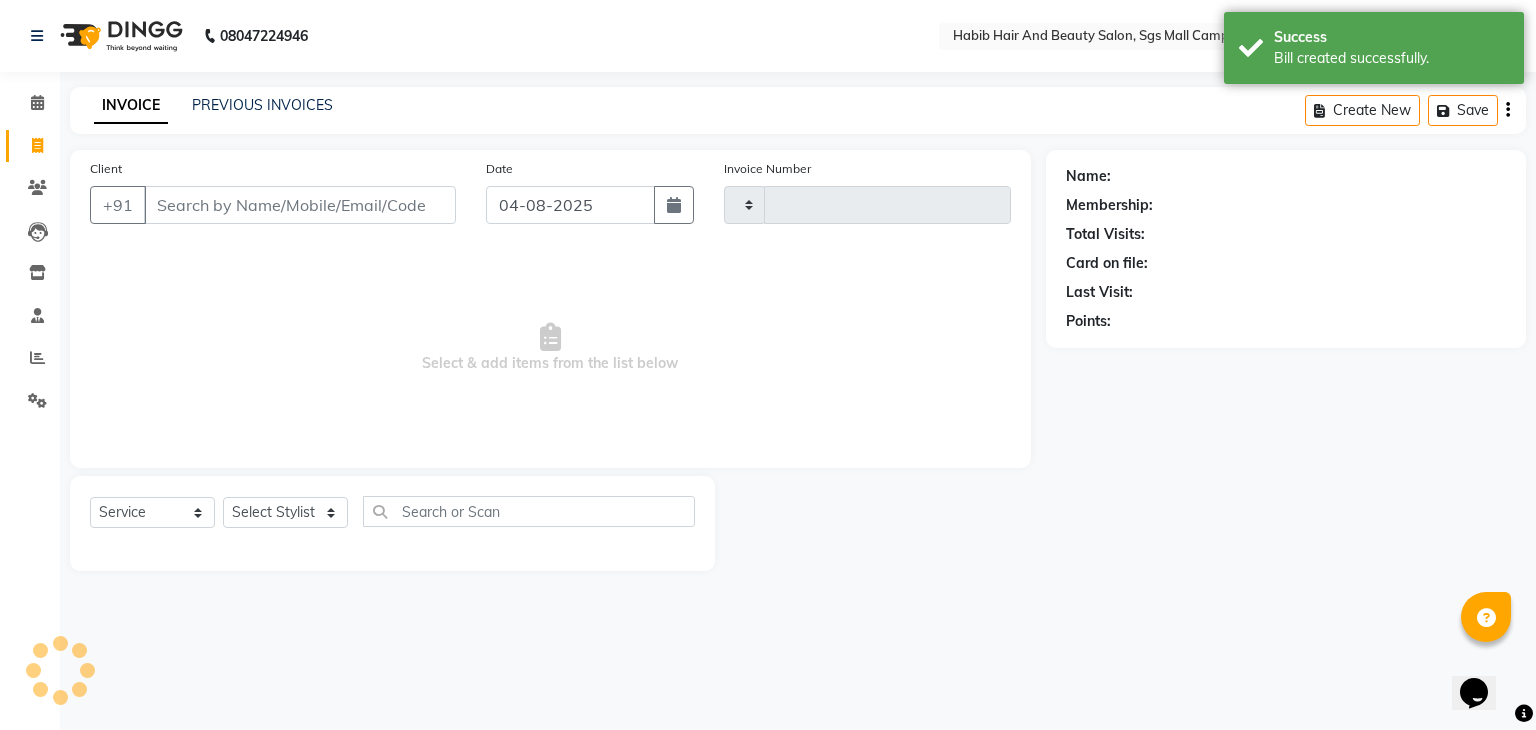 type on "3026" 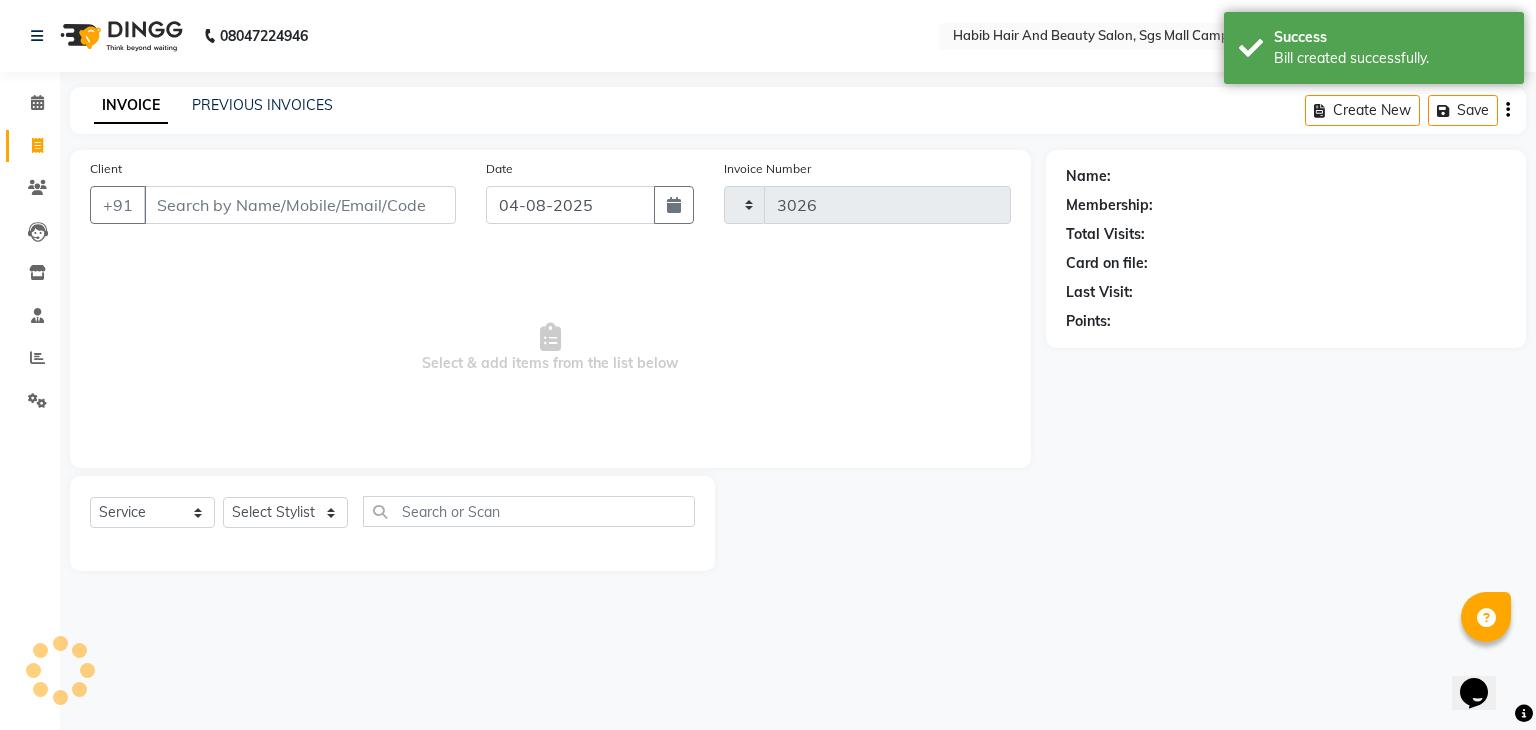 select on "8362" 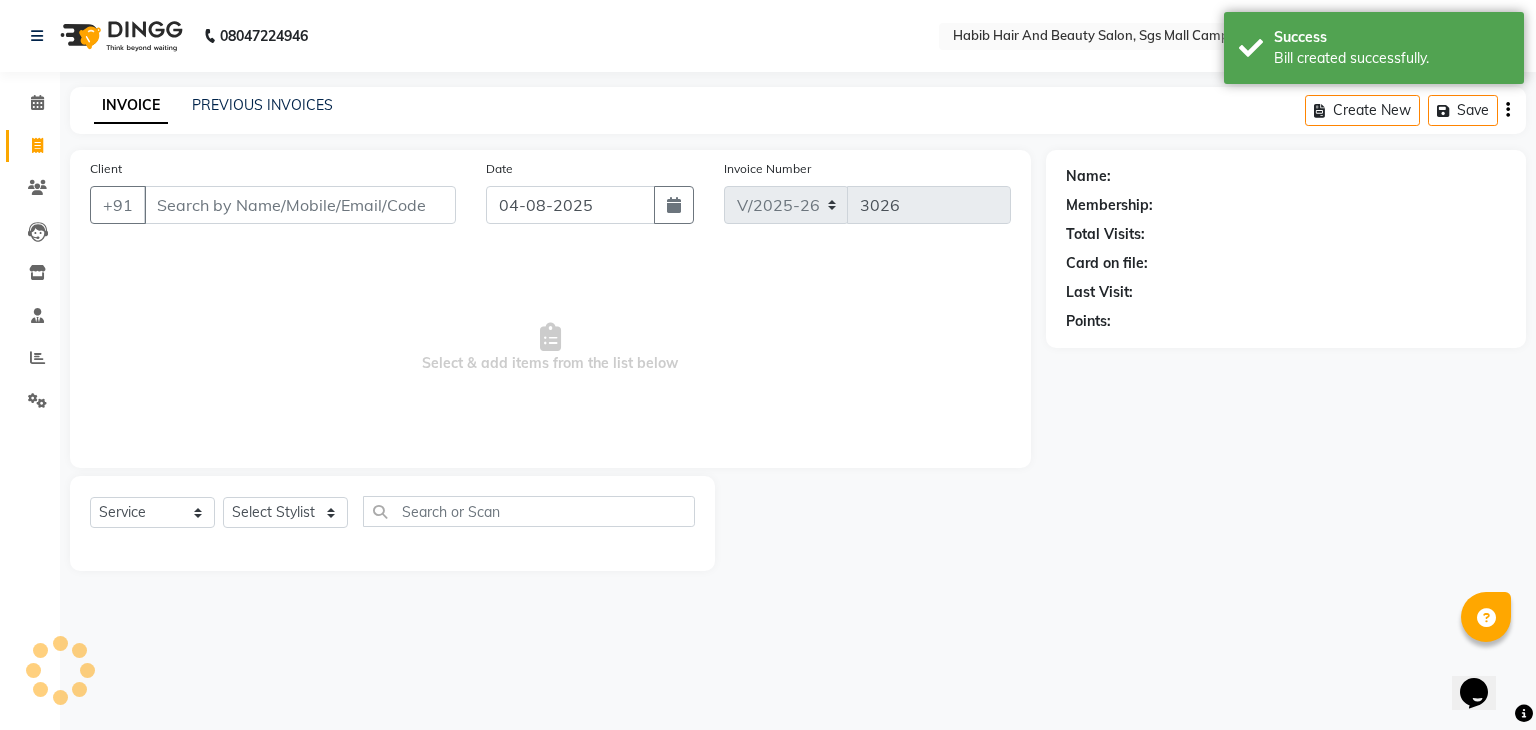 click on "Client" at bounding box center [300, 205] 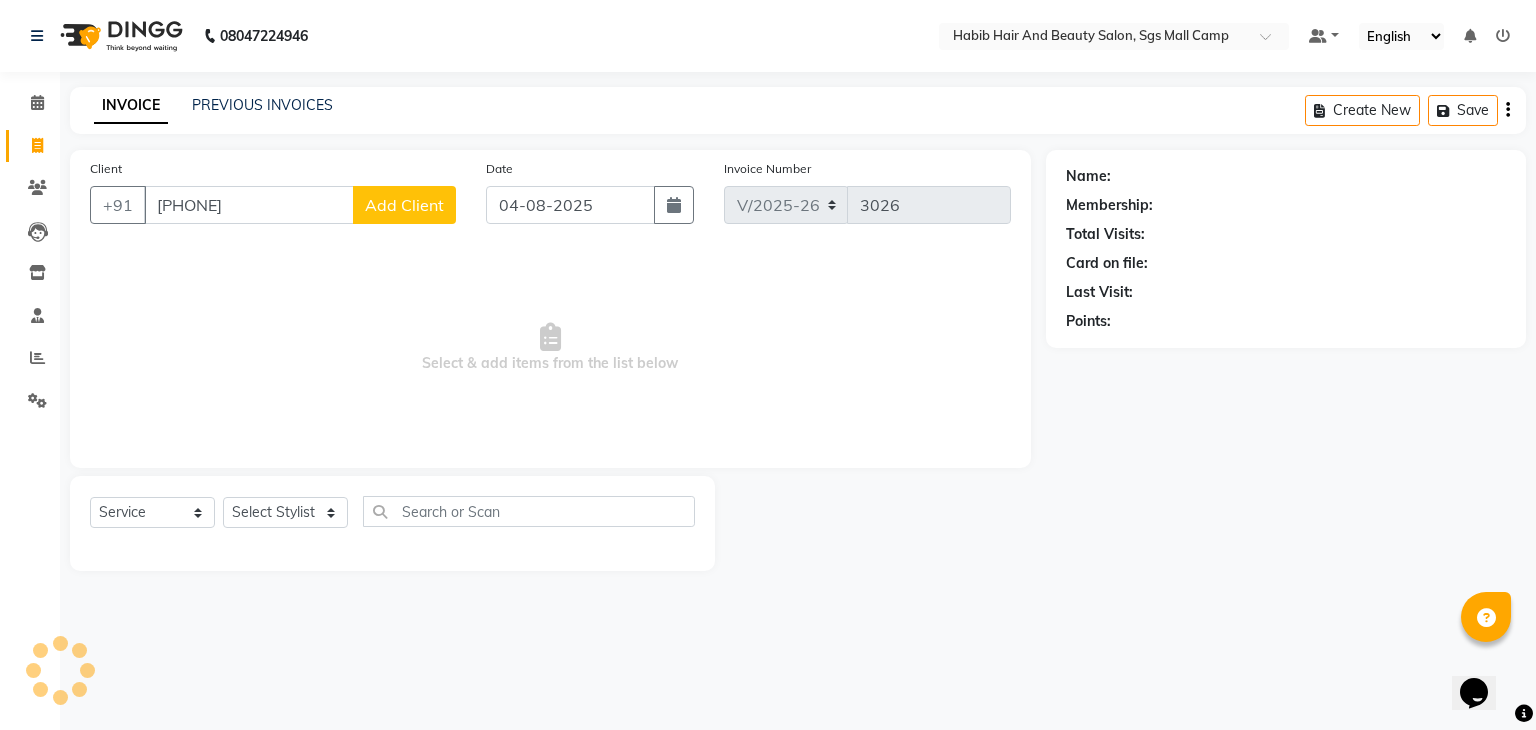 type on "[PHONE]" 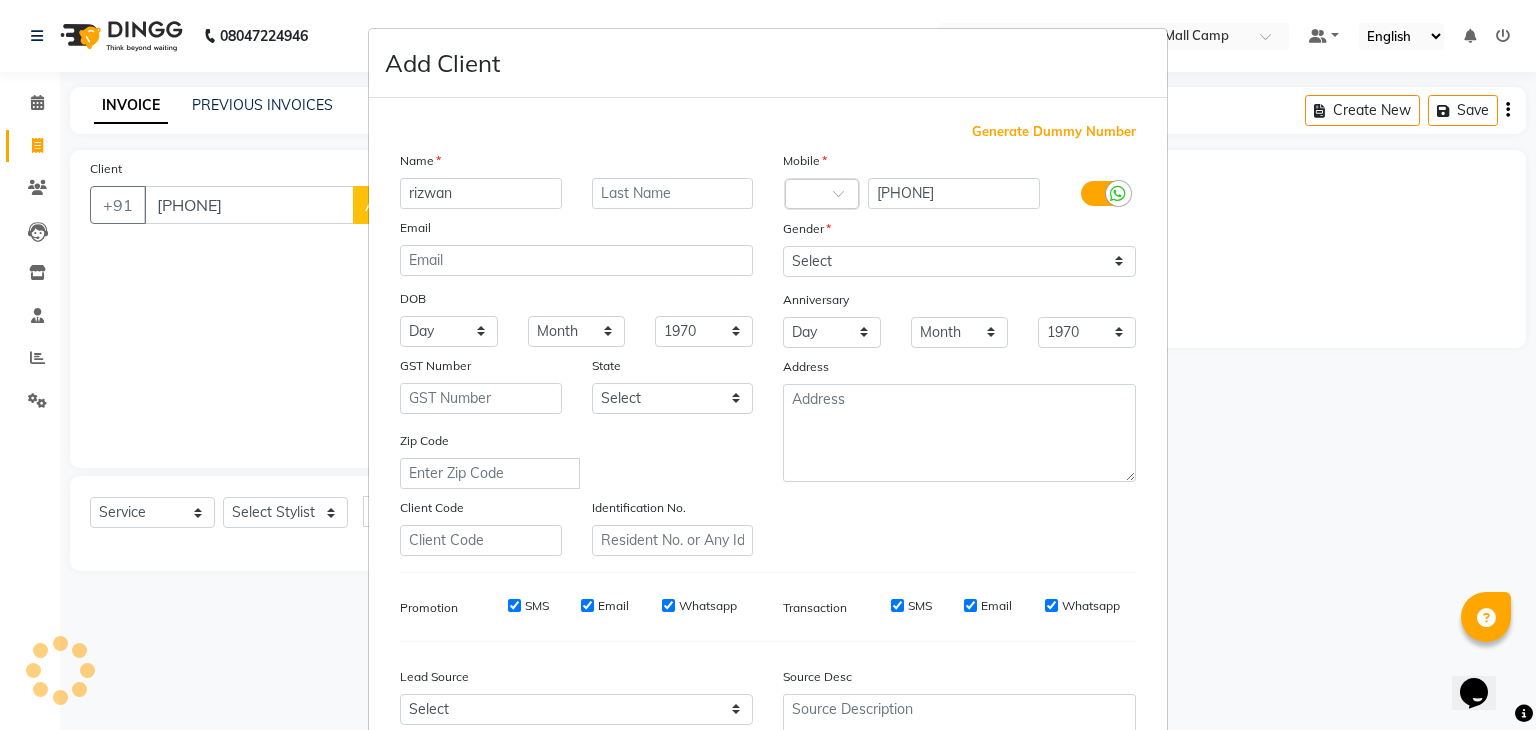 type on "rizwan" 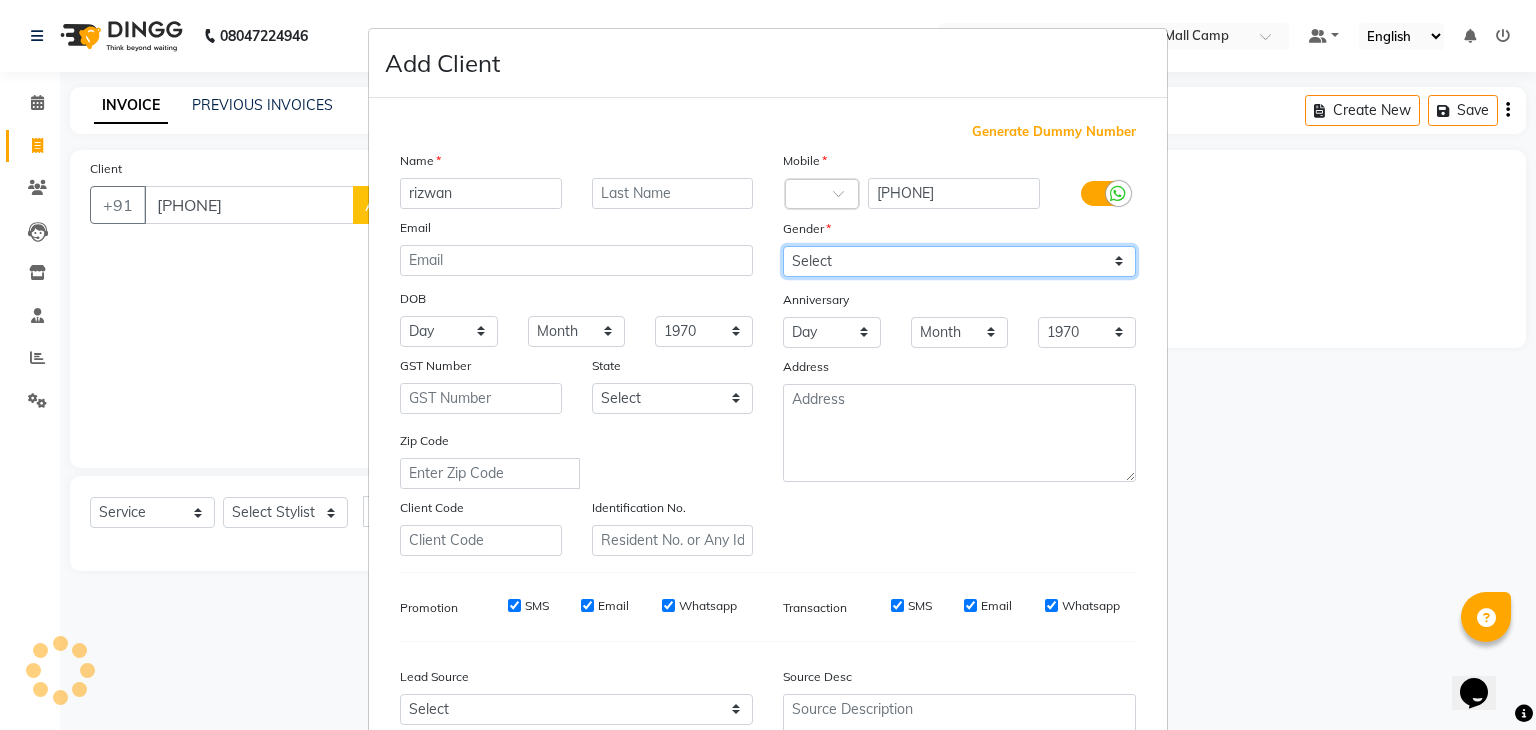 click on "Select Male Female Other Prefer Not To Say" at bounding box center (959, 261) 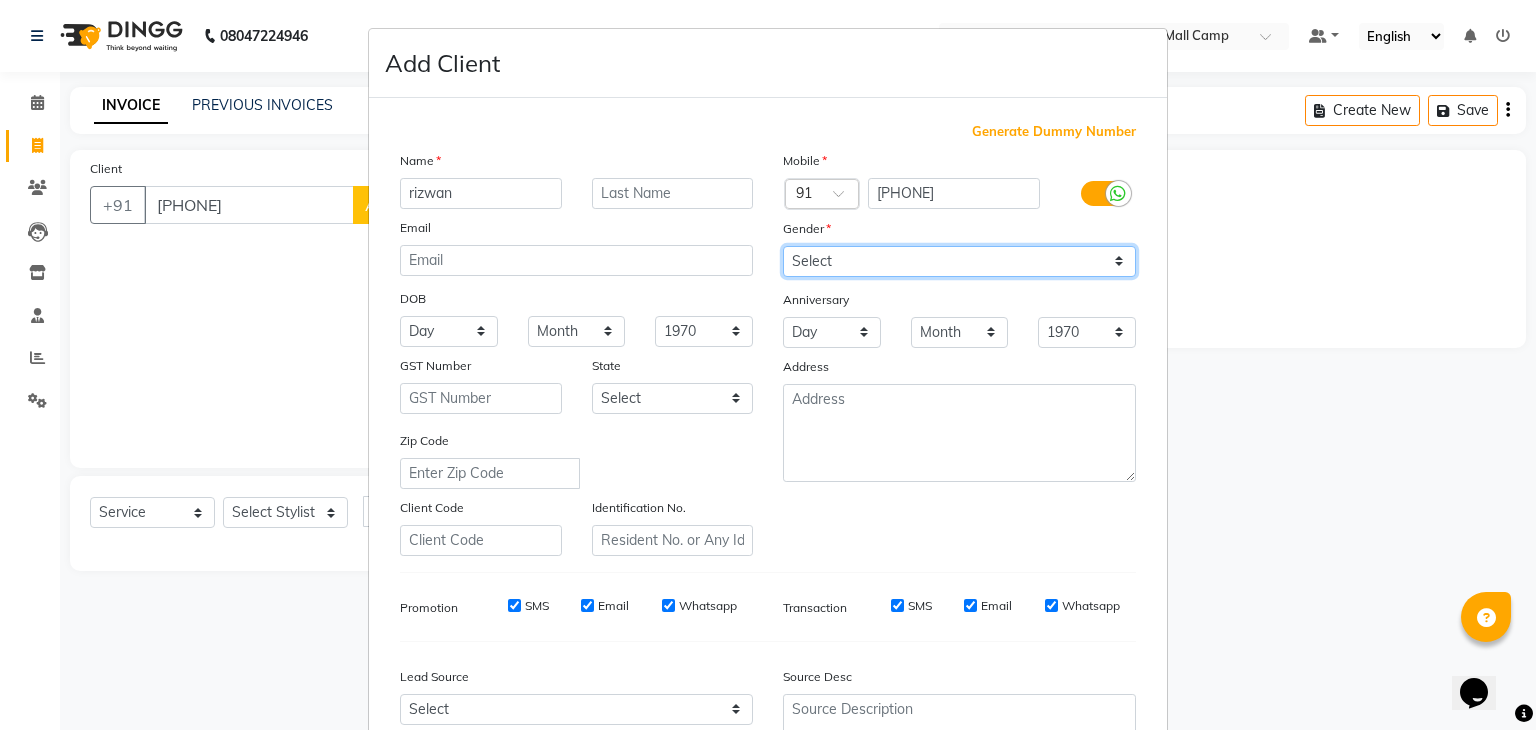 select on "male" 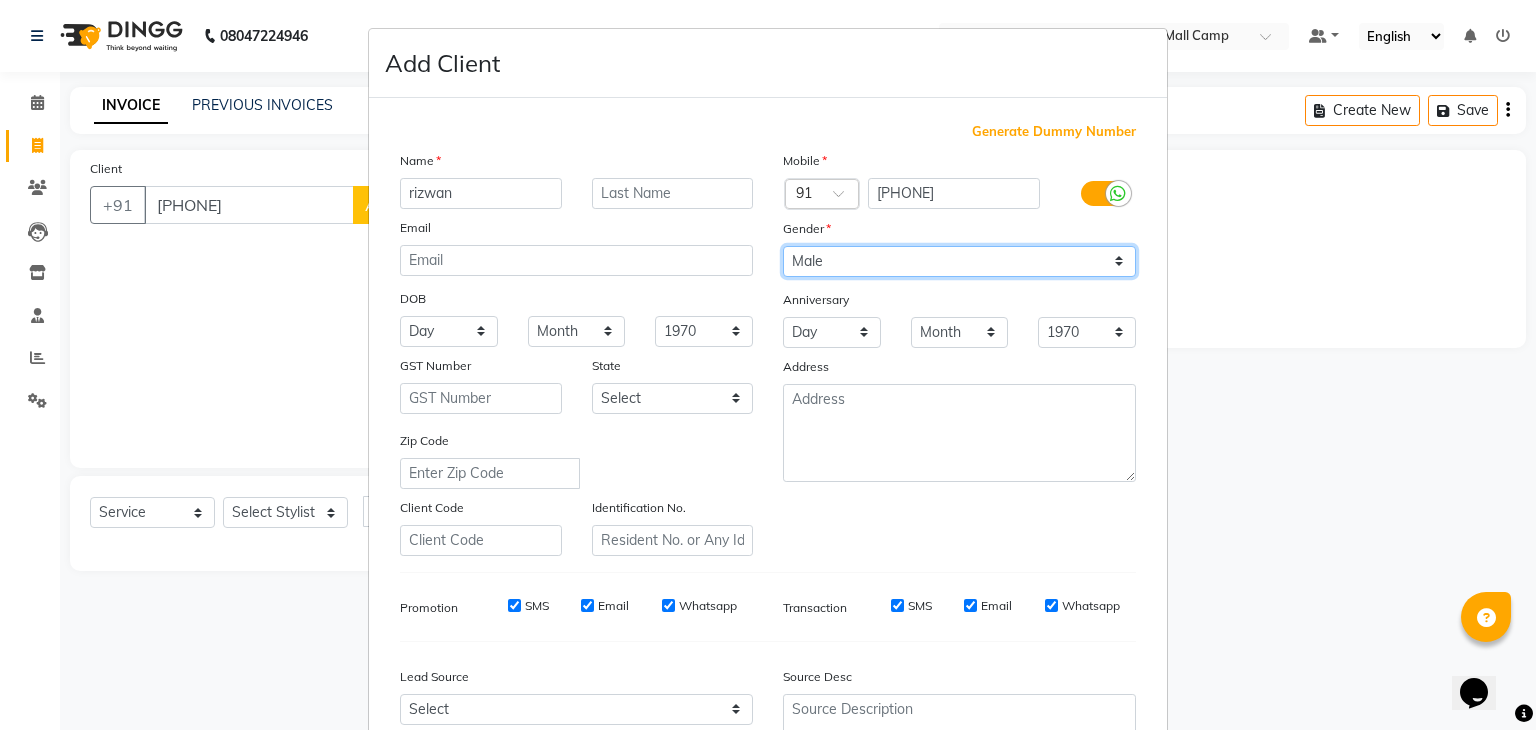 click on "Select Male Female Other Prefer Not To Say" at bounding box center [959, 261] 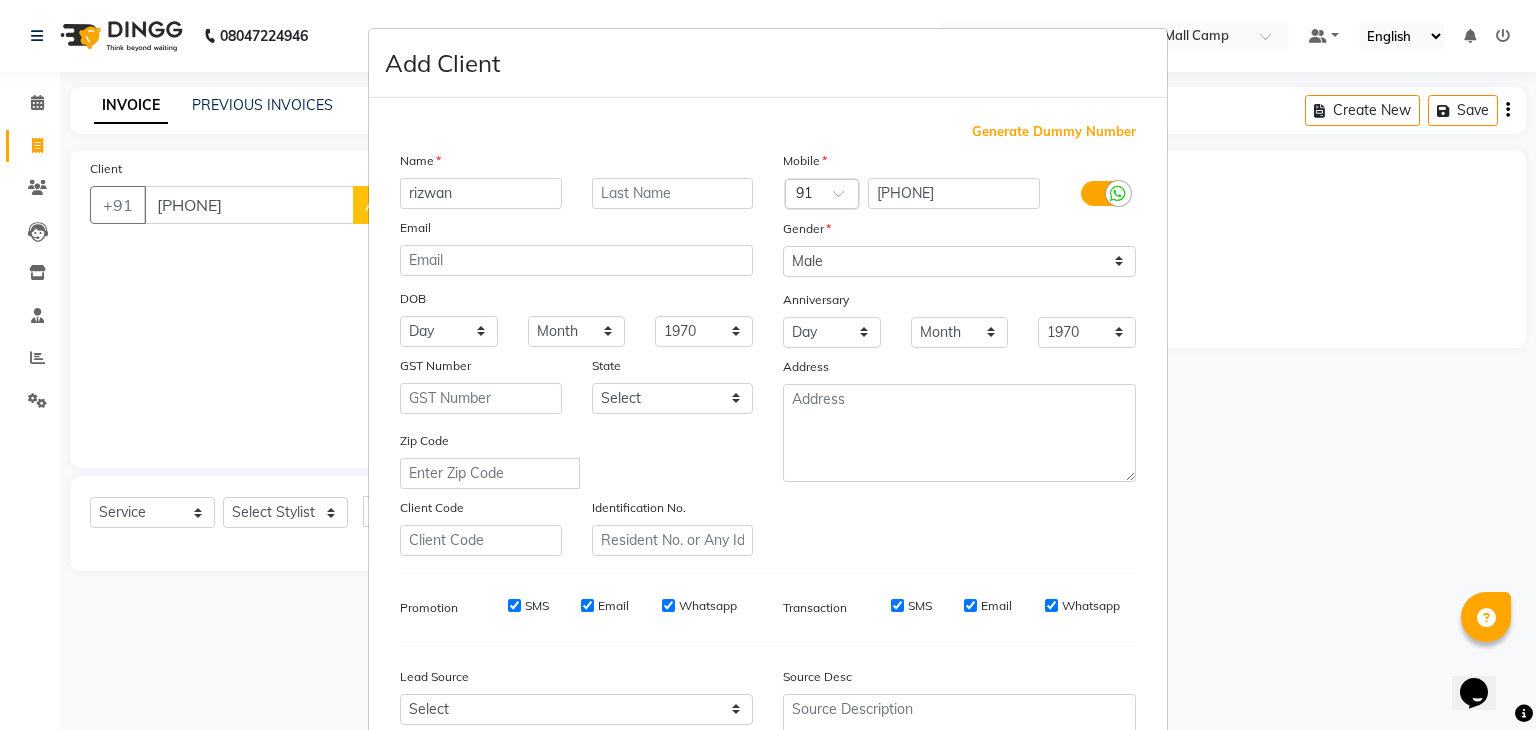 click on "Zip Code" at bounding box center (576, 459) 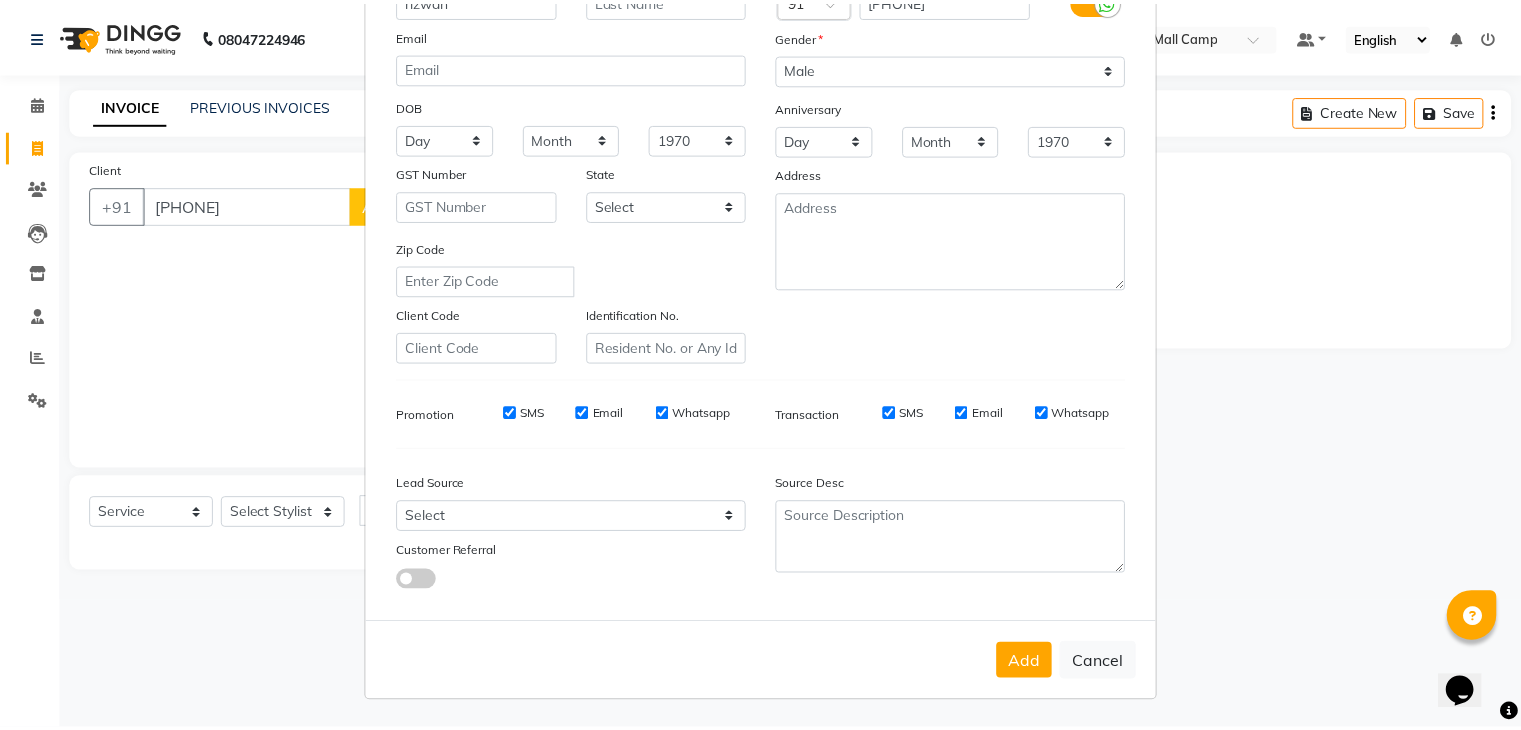 scroll, scrollTop: 203, scrollLeft: 0, axis: vertical 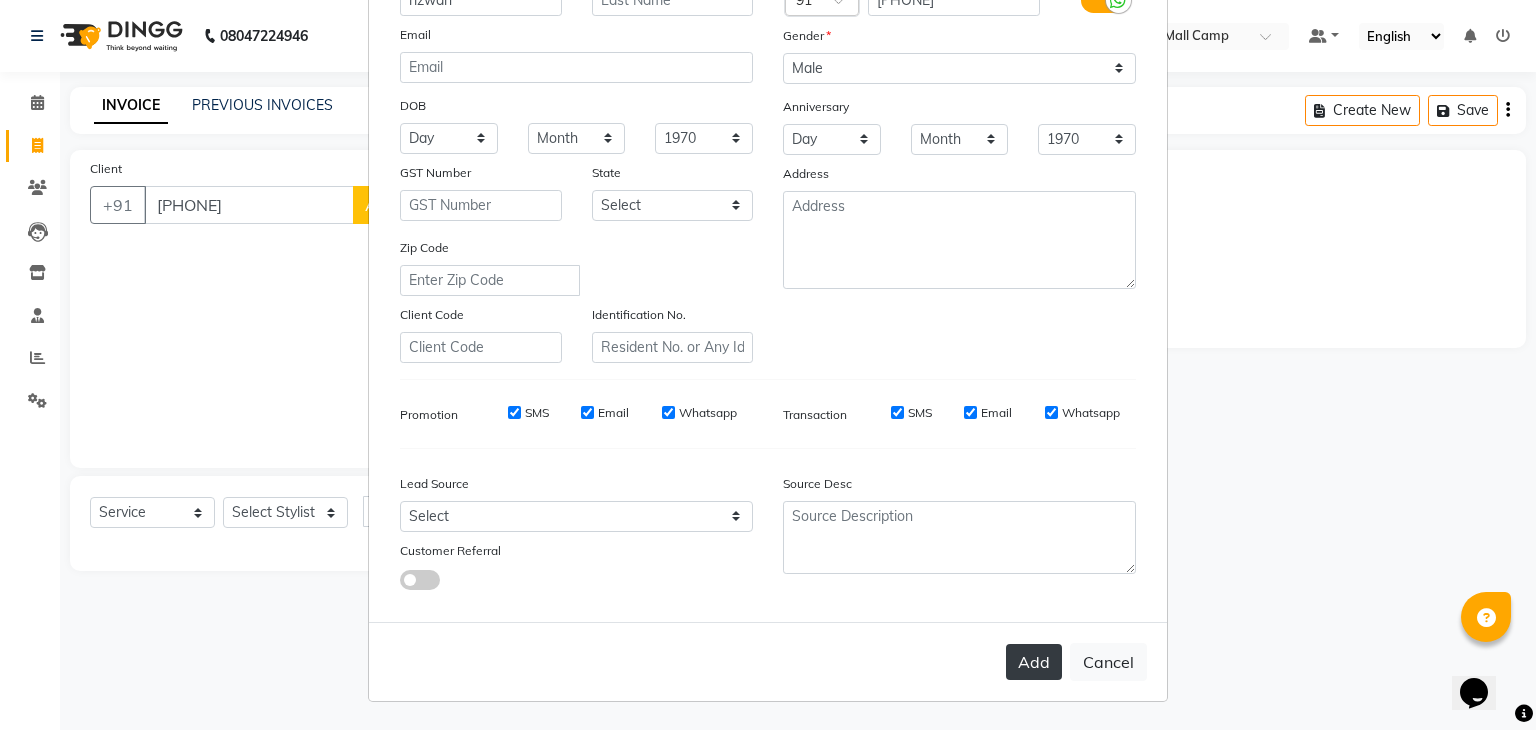 click on "Add" at bounding box center [1034, 662] 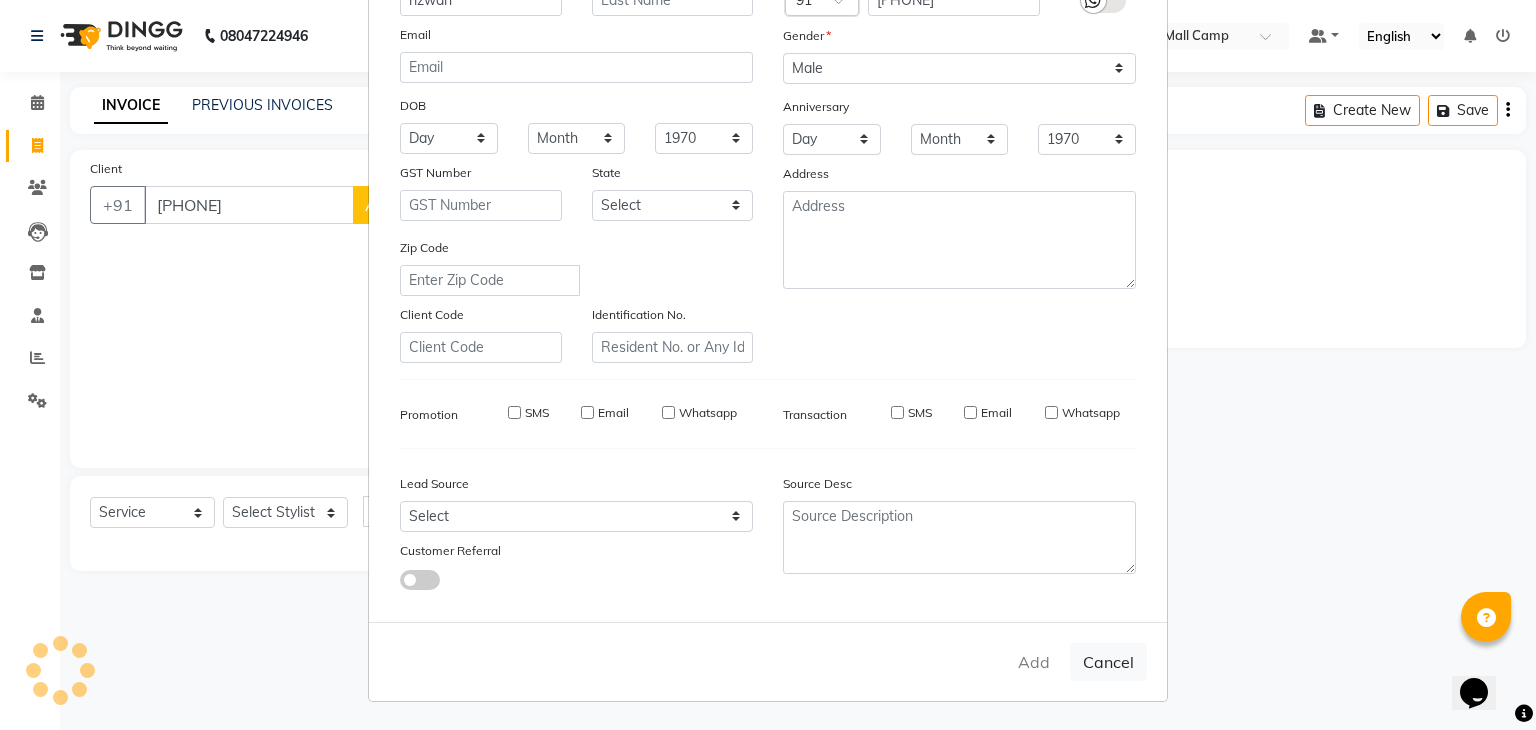 type on "90******85" 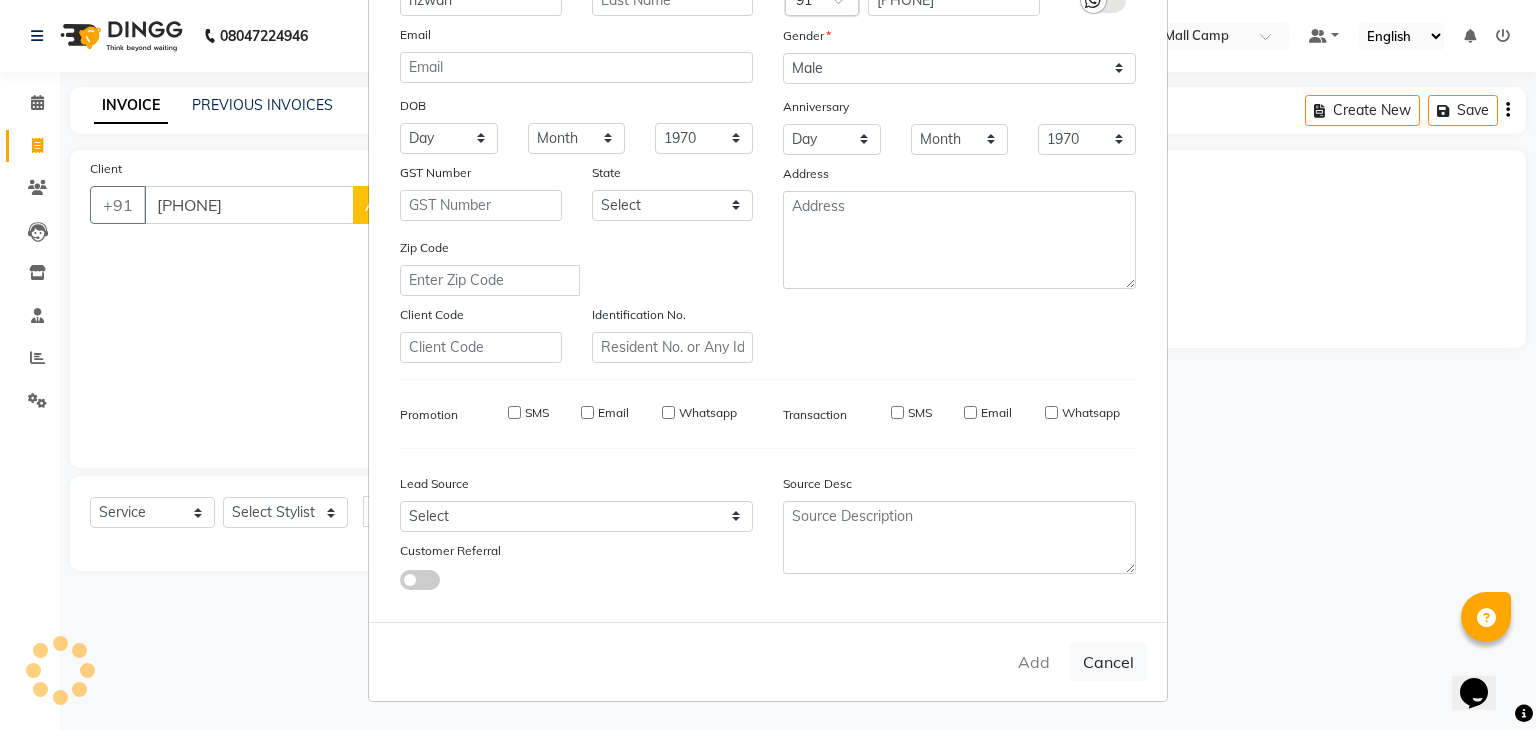 type 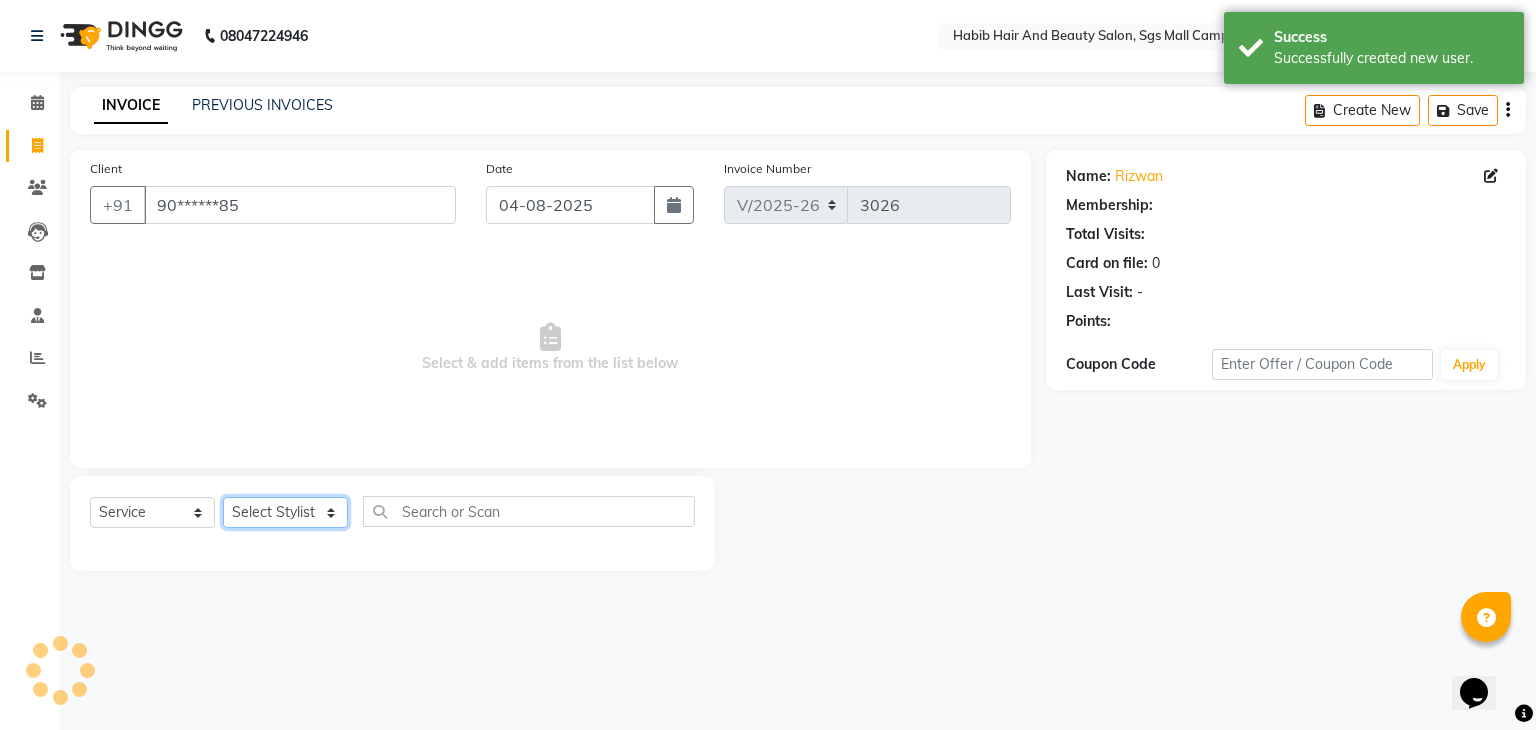 click on "Select Stylist akshay rajguru Avinash  Debojit Manager Micheal  sangeeta shilpa sujal Suraj  swapnil vishakha" 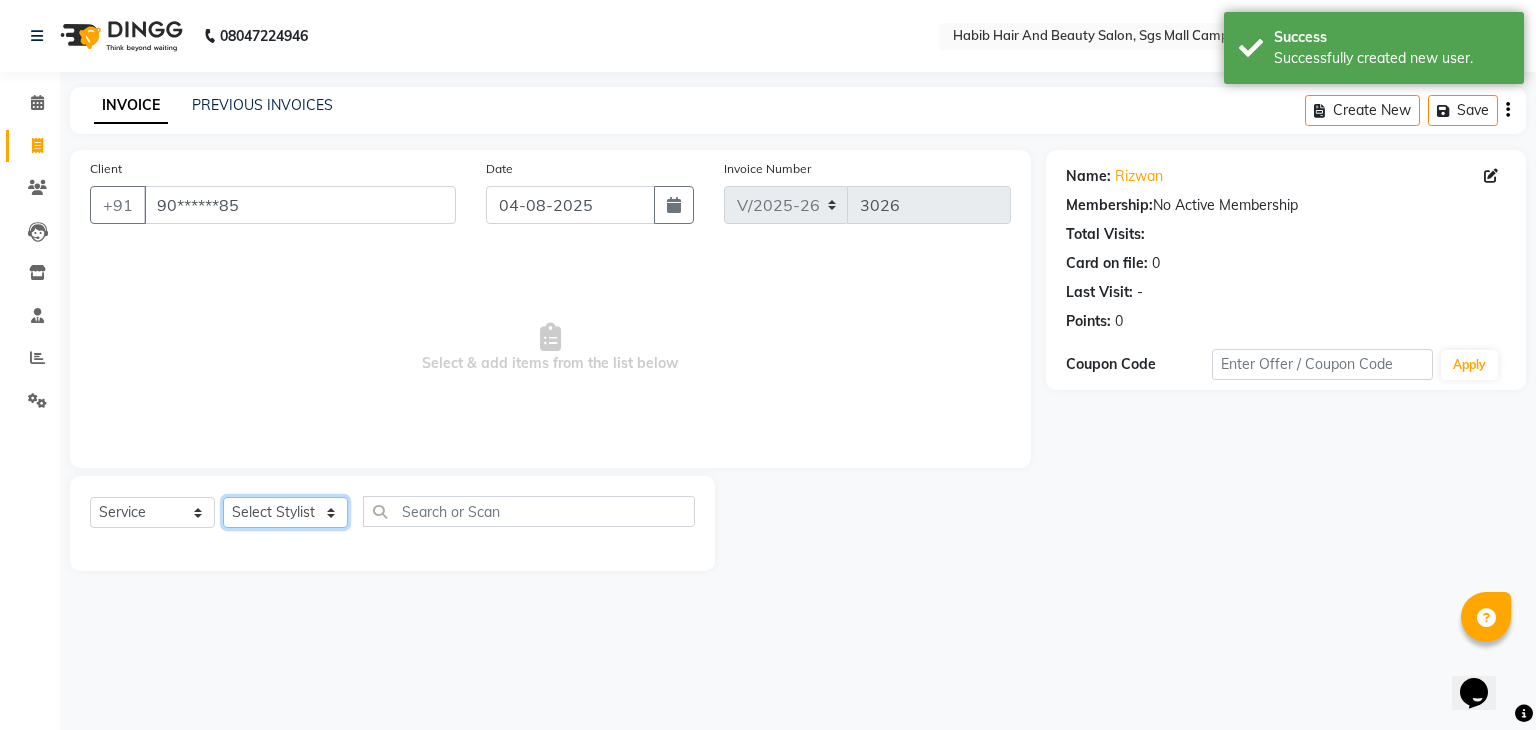 click on "Select Stylist akshay rajguru Avinash  Debojit Manager Micheal  sangeeta shilpa sujal Suraj  swapnil vishakha" 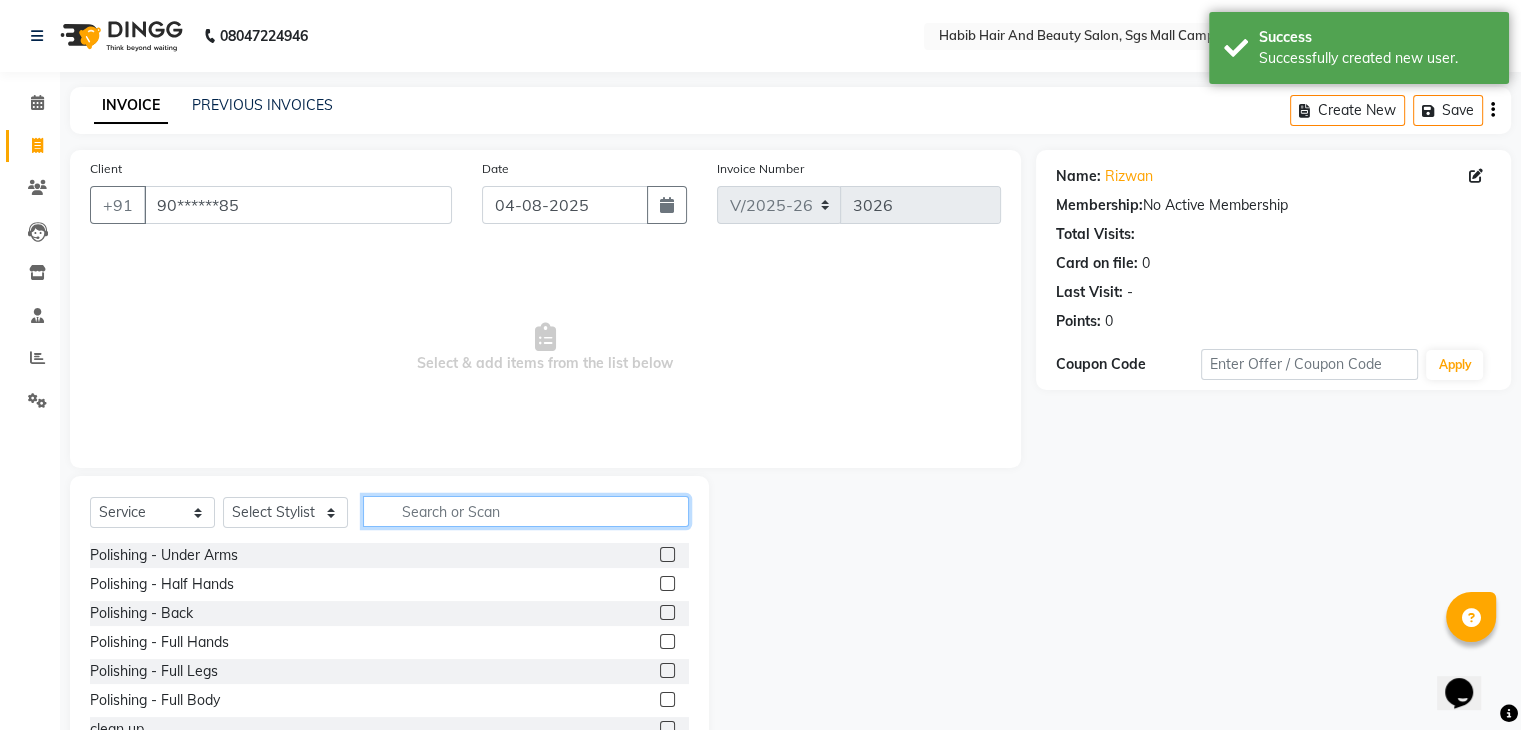 click 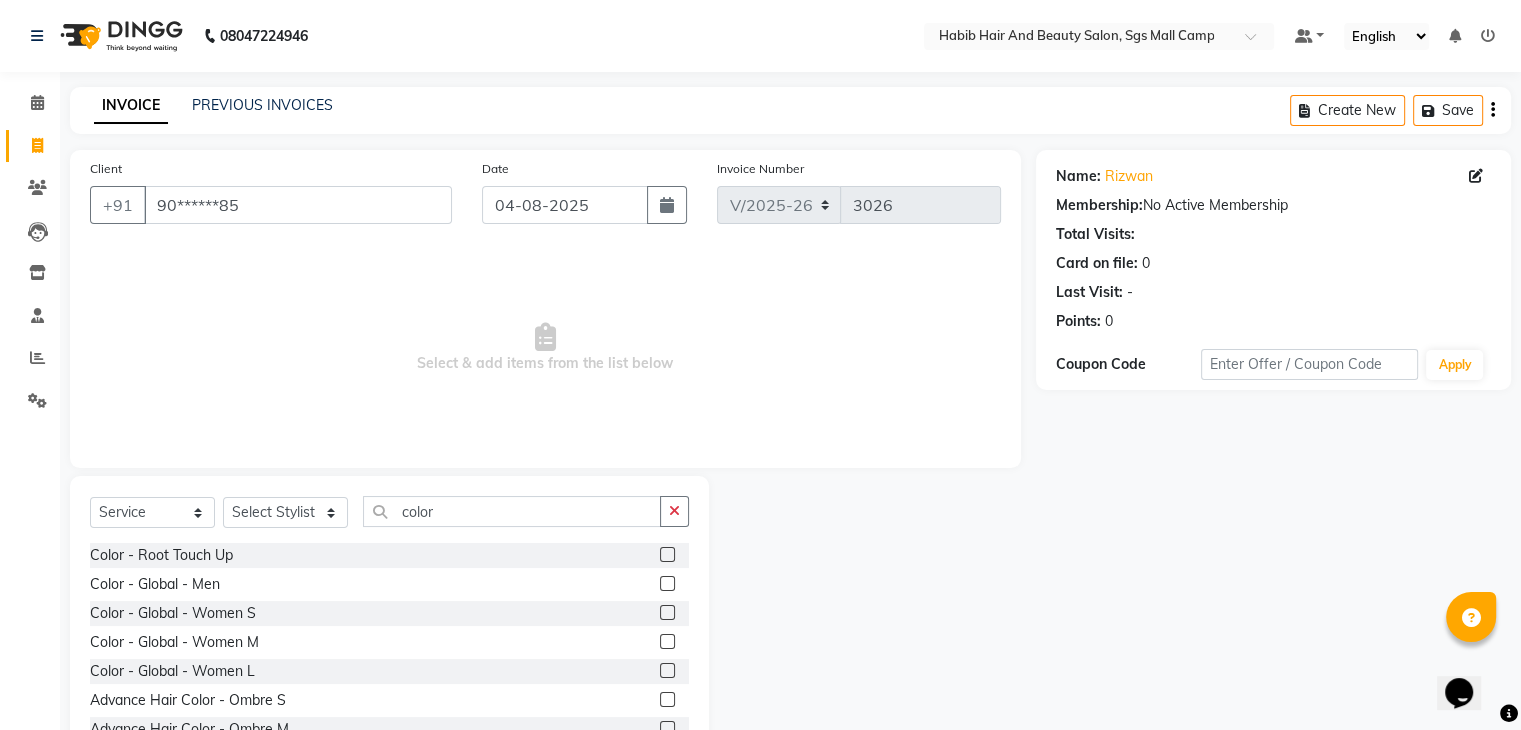 click 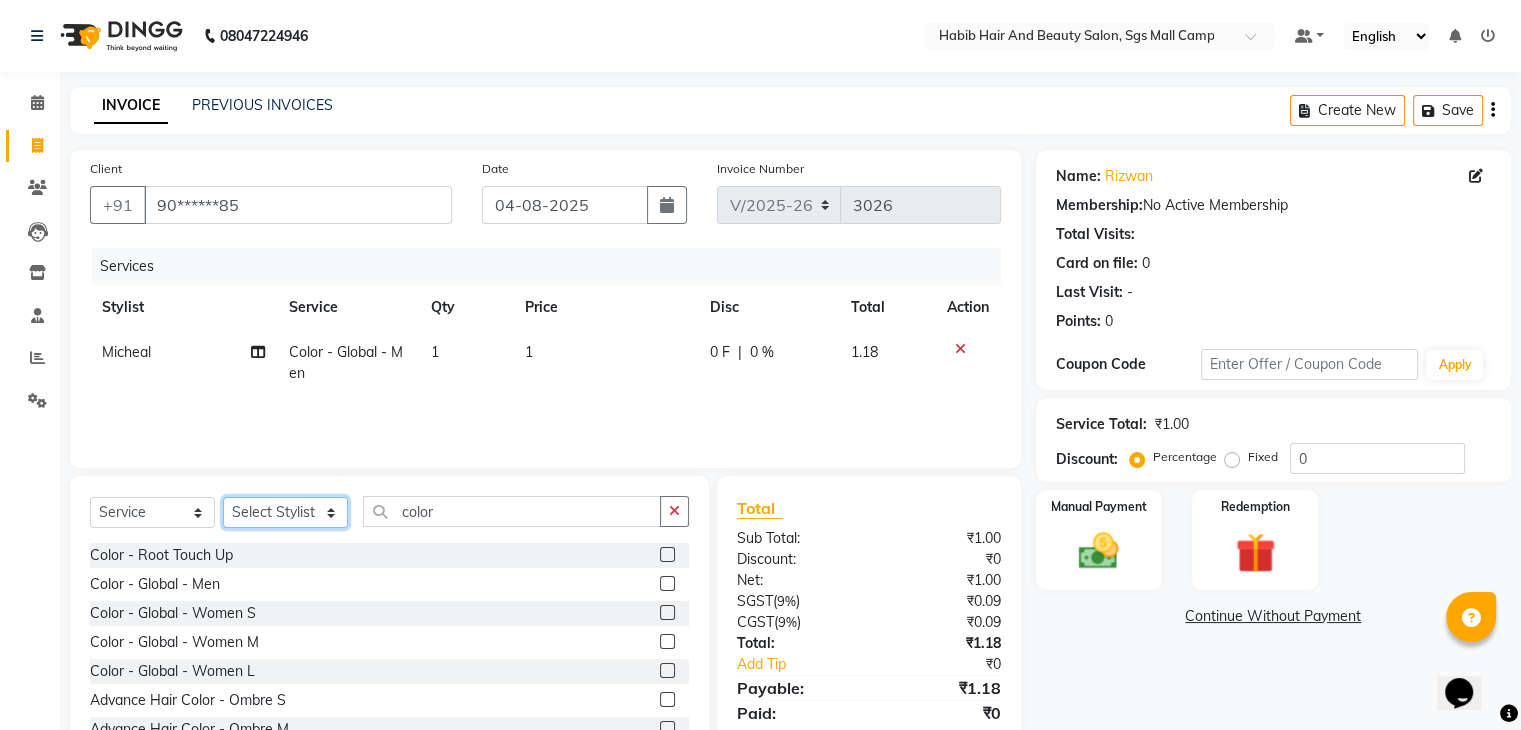 click on "Select Stylist akshay rajguru Avinash  Debojit Manager Micheal  sangeeta shilpa sujal Suraj  swapnil vishakha" 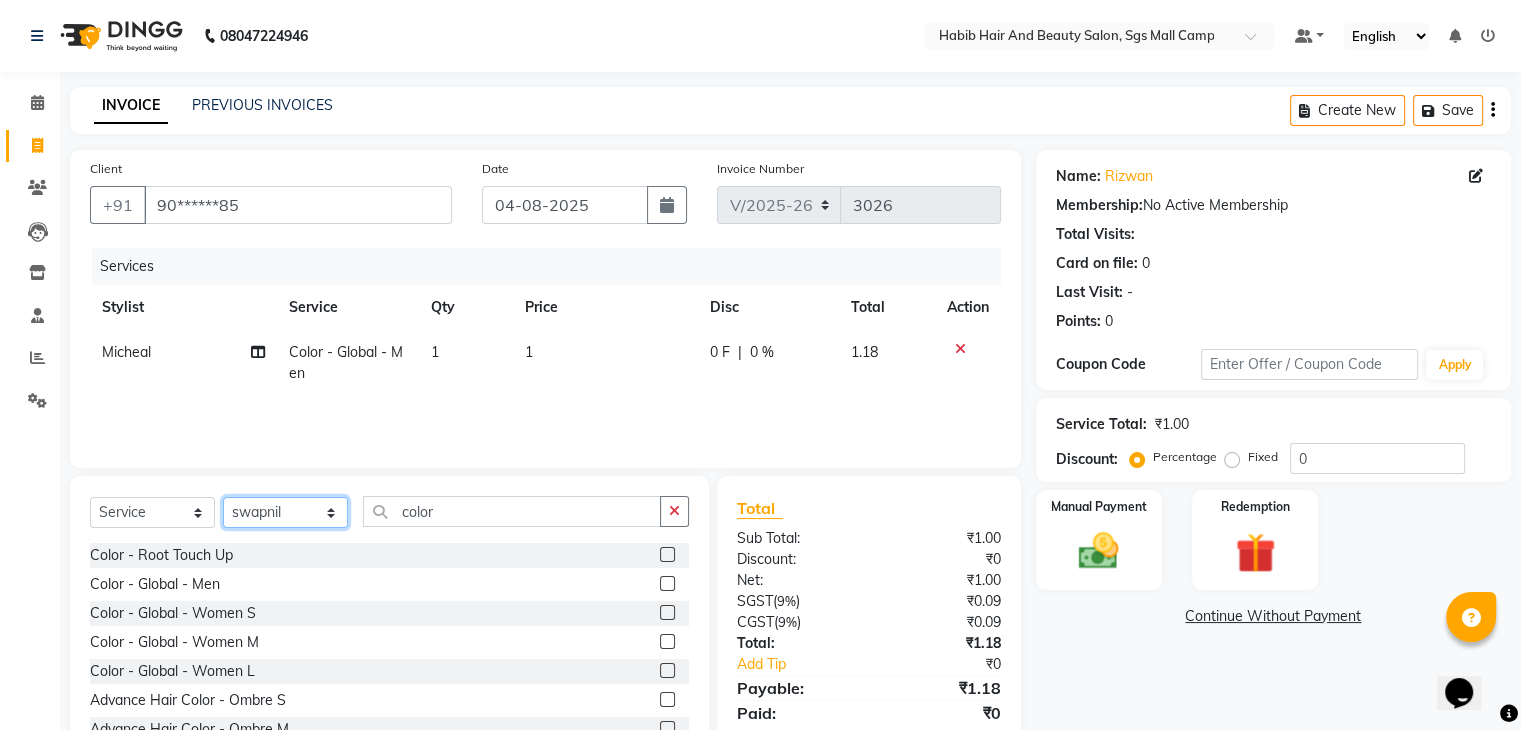 click on "Select Stylist akshay rajguru Avinash  Debojit Manager Micheal  sangeeta shilpa sujal Suraj  swapnil vishakha" 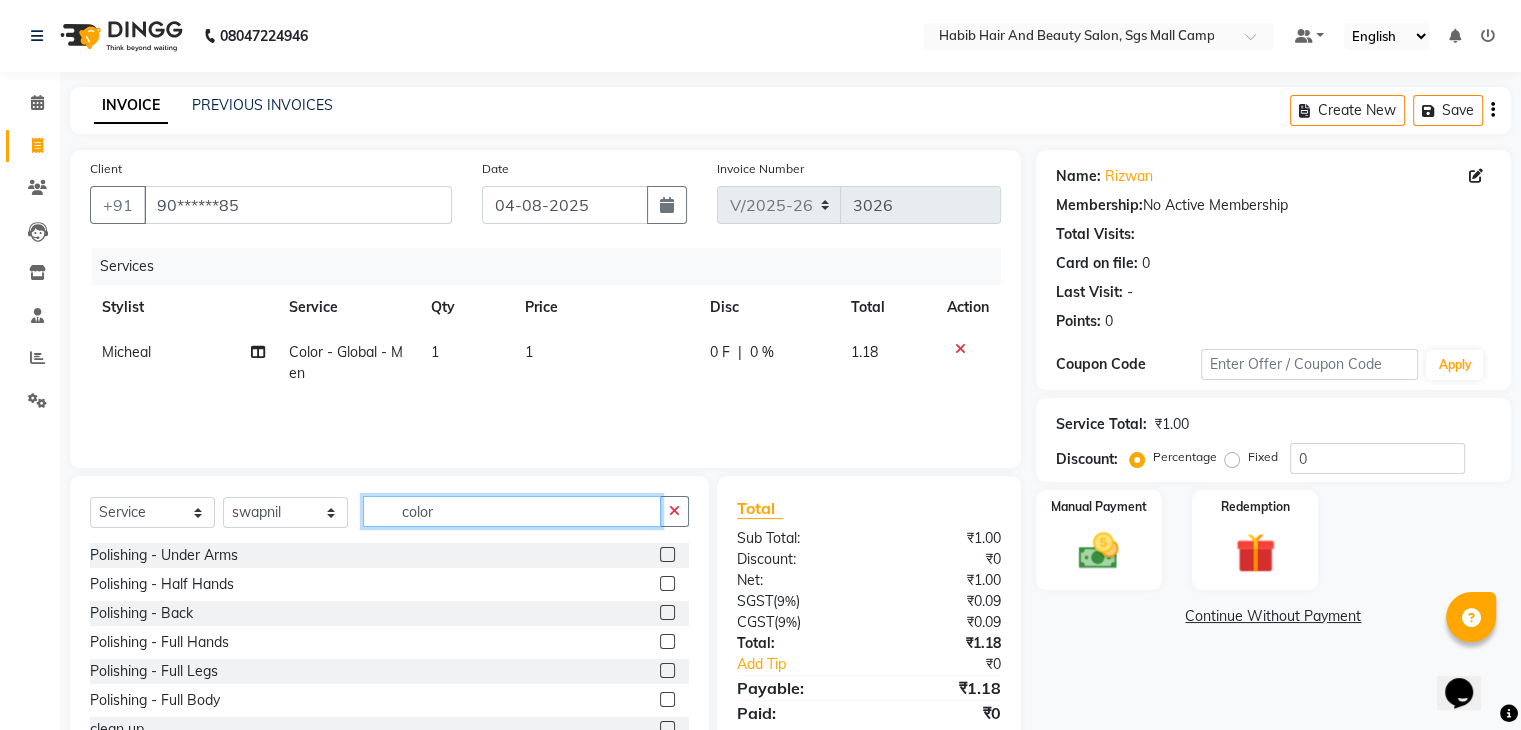 click on "color" 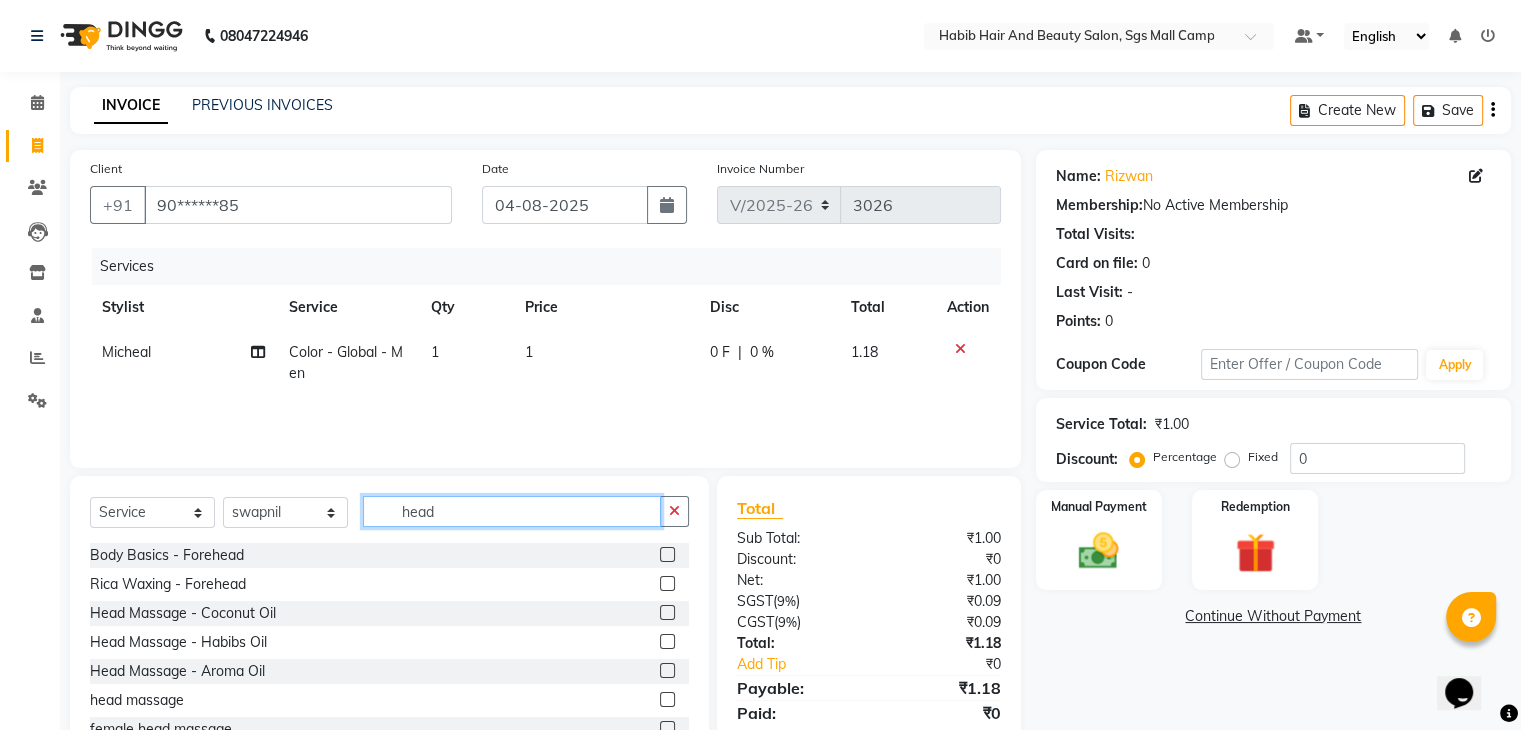 click on "head" 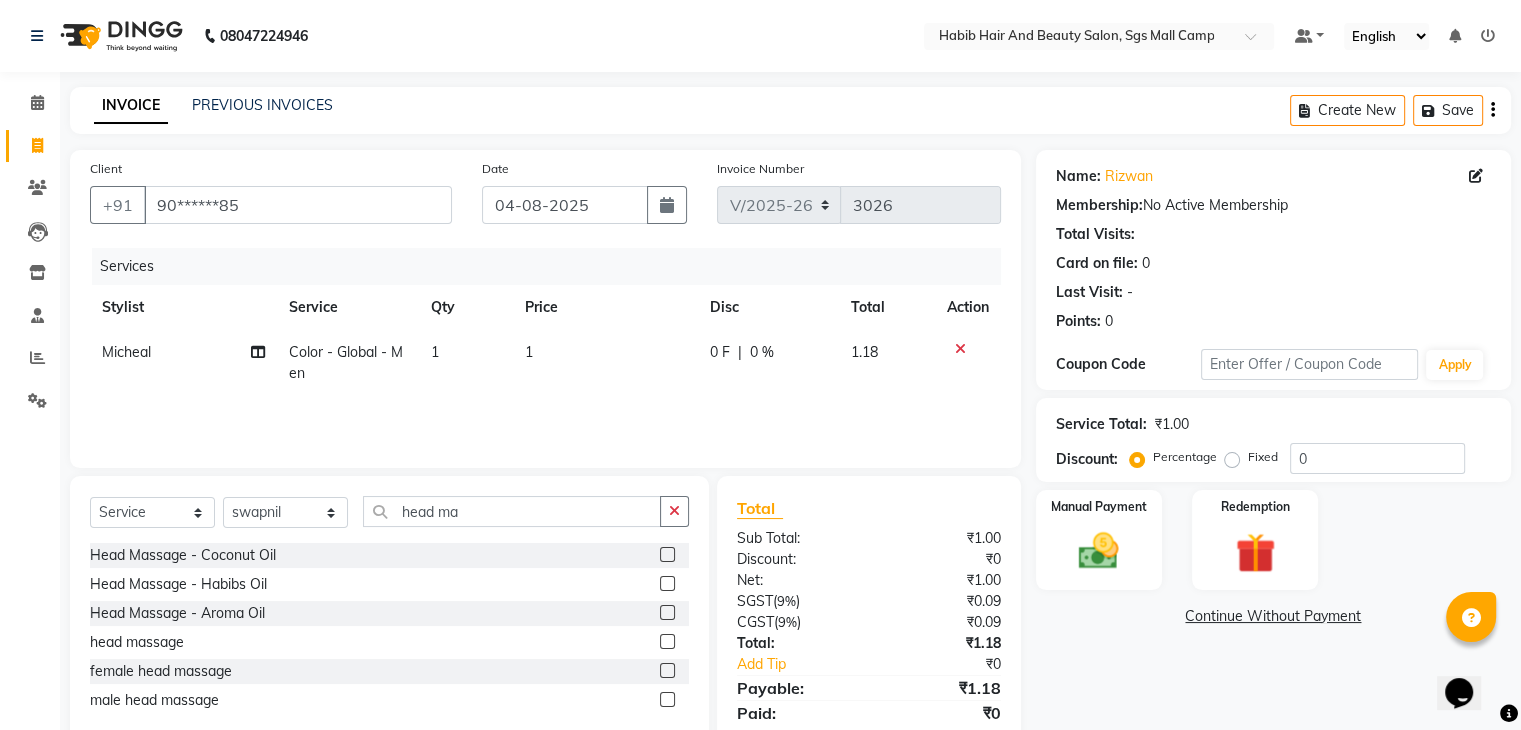click 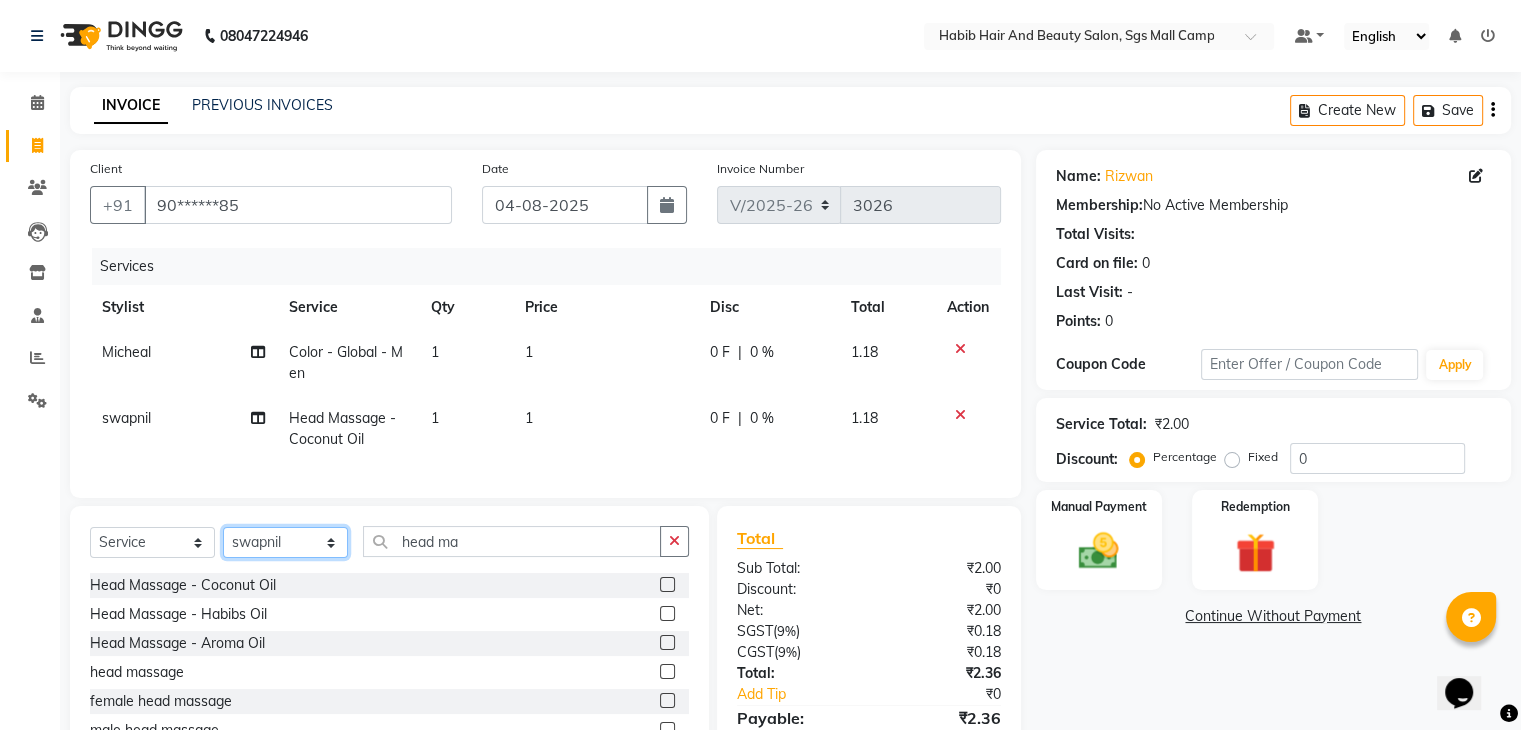 click on "Select Stylist akshay rajguru Avinash  Debojit Manager Micheal  sangeeta shilpa sujal Suraj  swapnil vishakha" 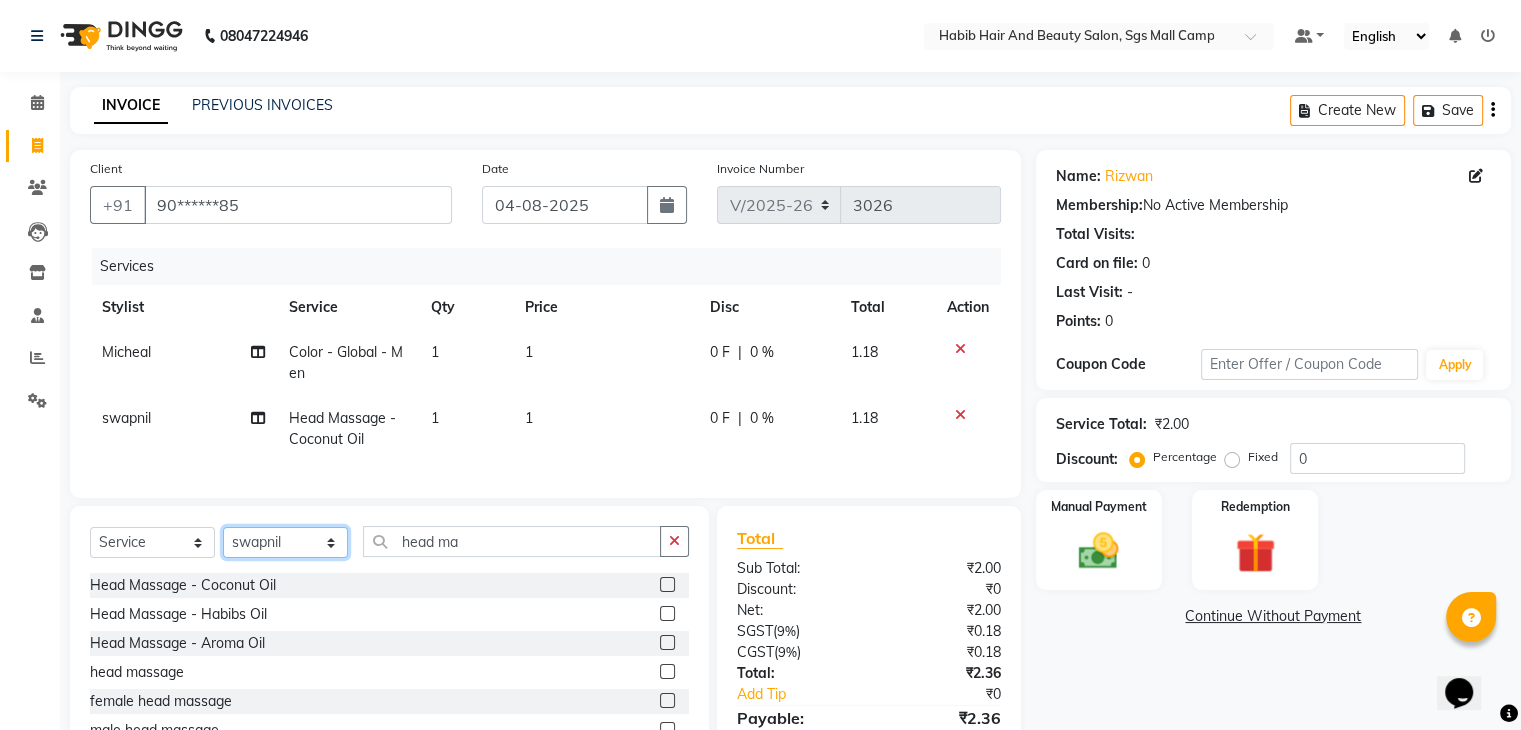click on "Select Stylist akshay rajguru Avinash  Debojit Manager Micheal  sangeeta shilpa sujal Suraj  swapnil vishakha" 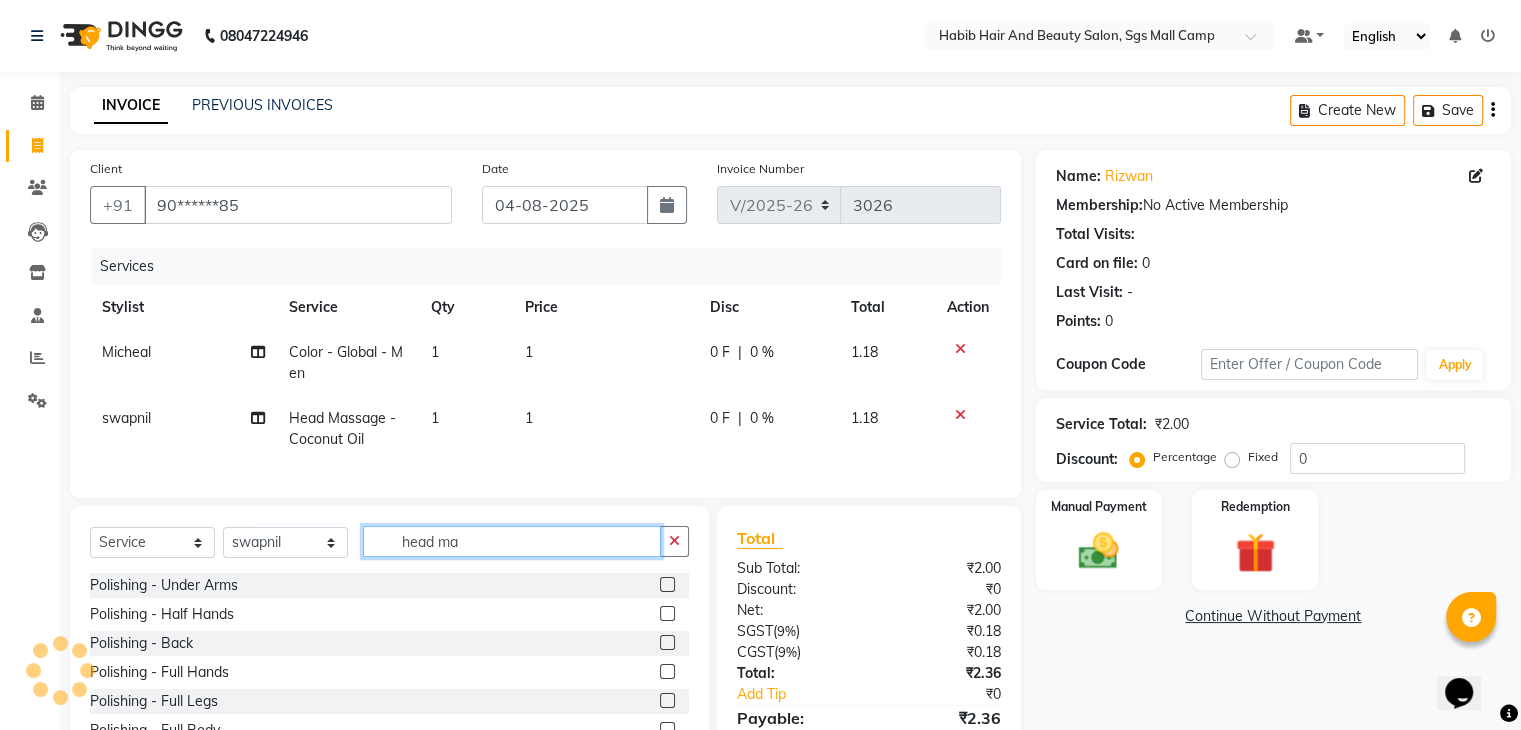 click on "head ma" 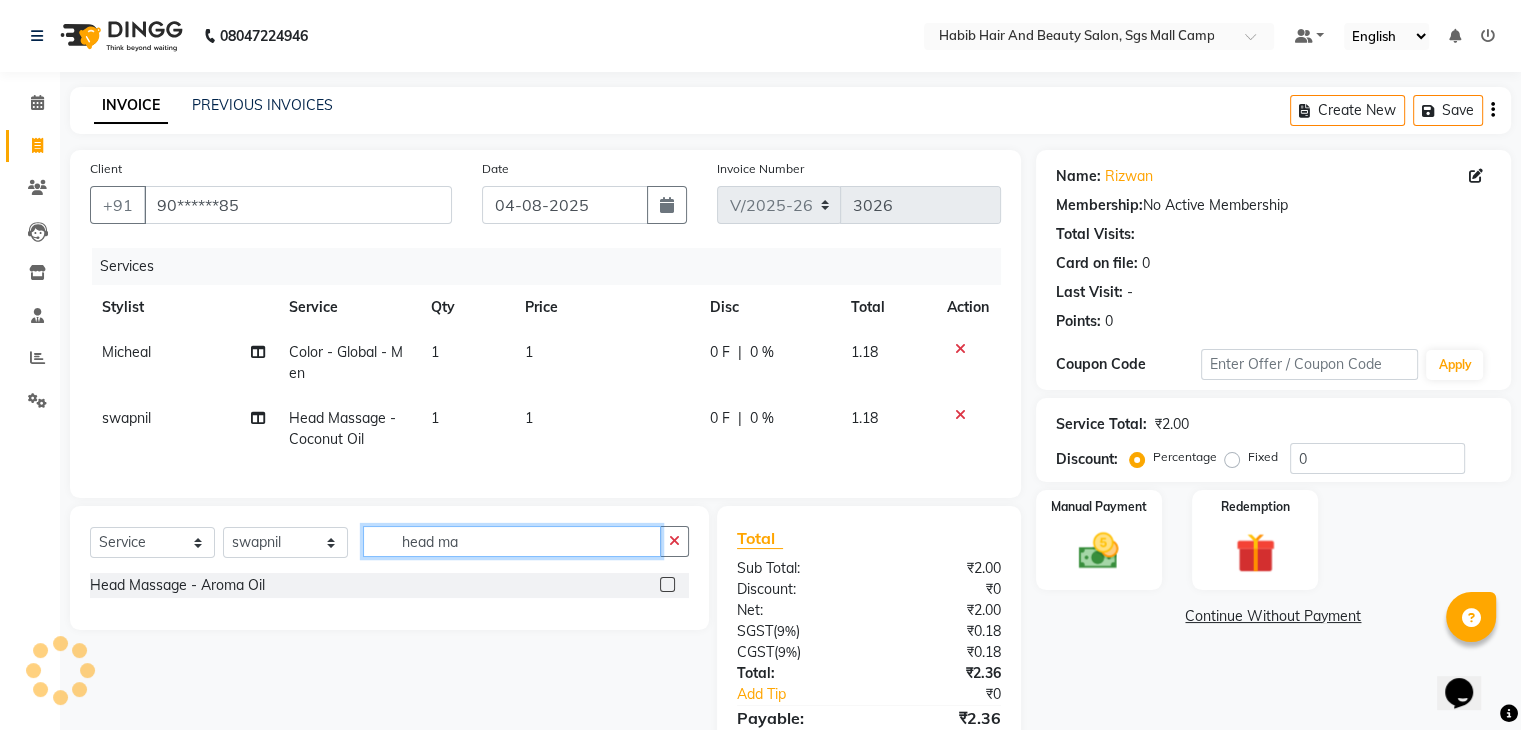 click on "head ma" 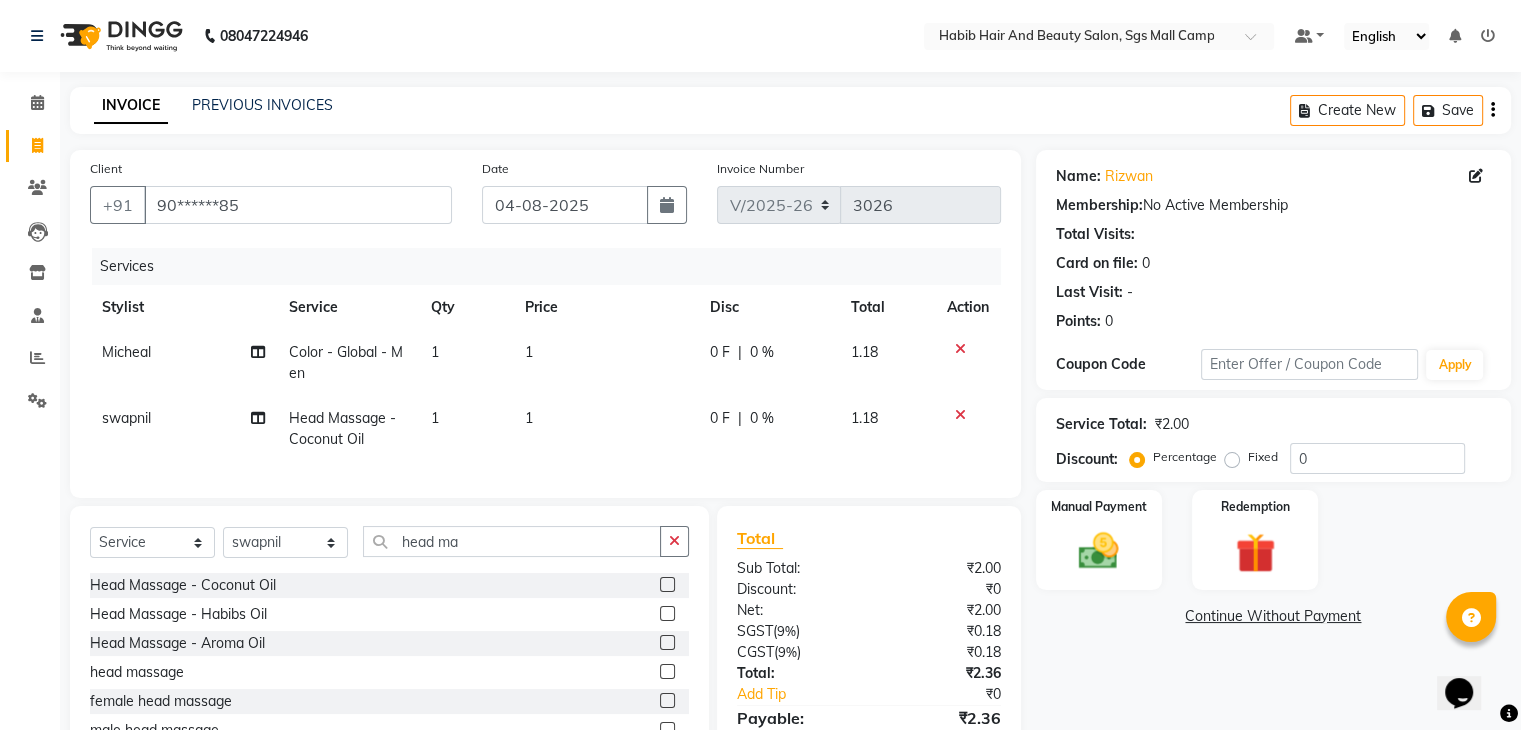 click 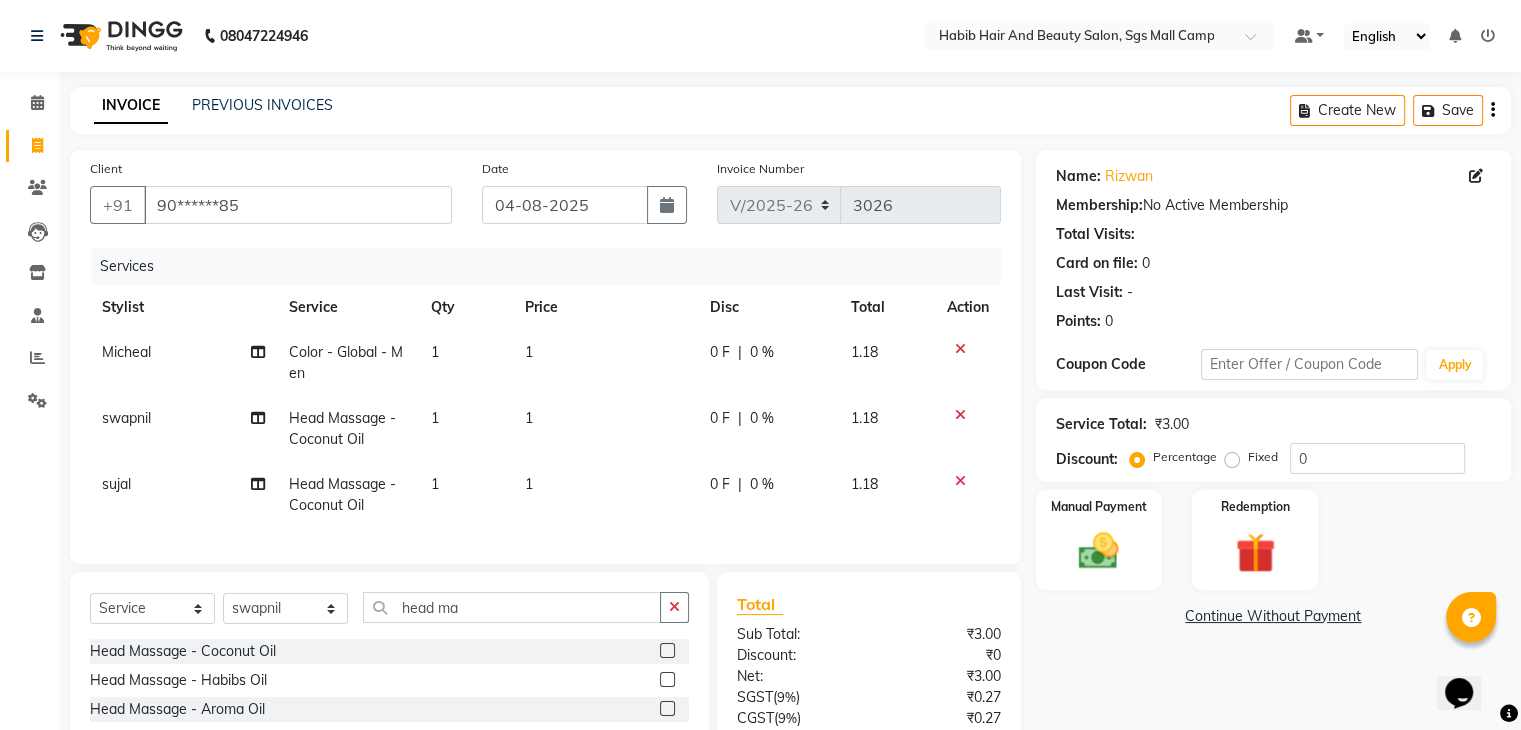 click on "1" 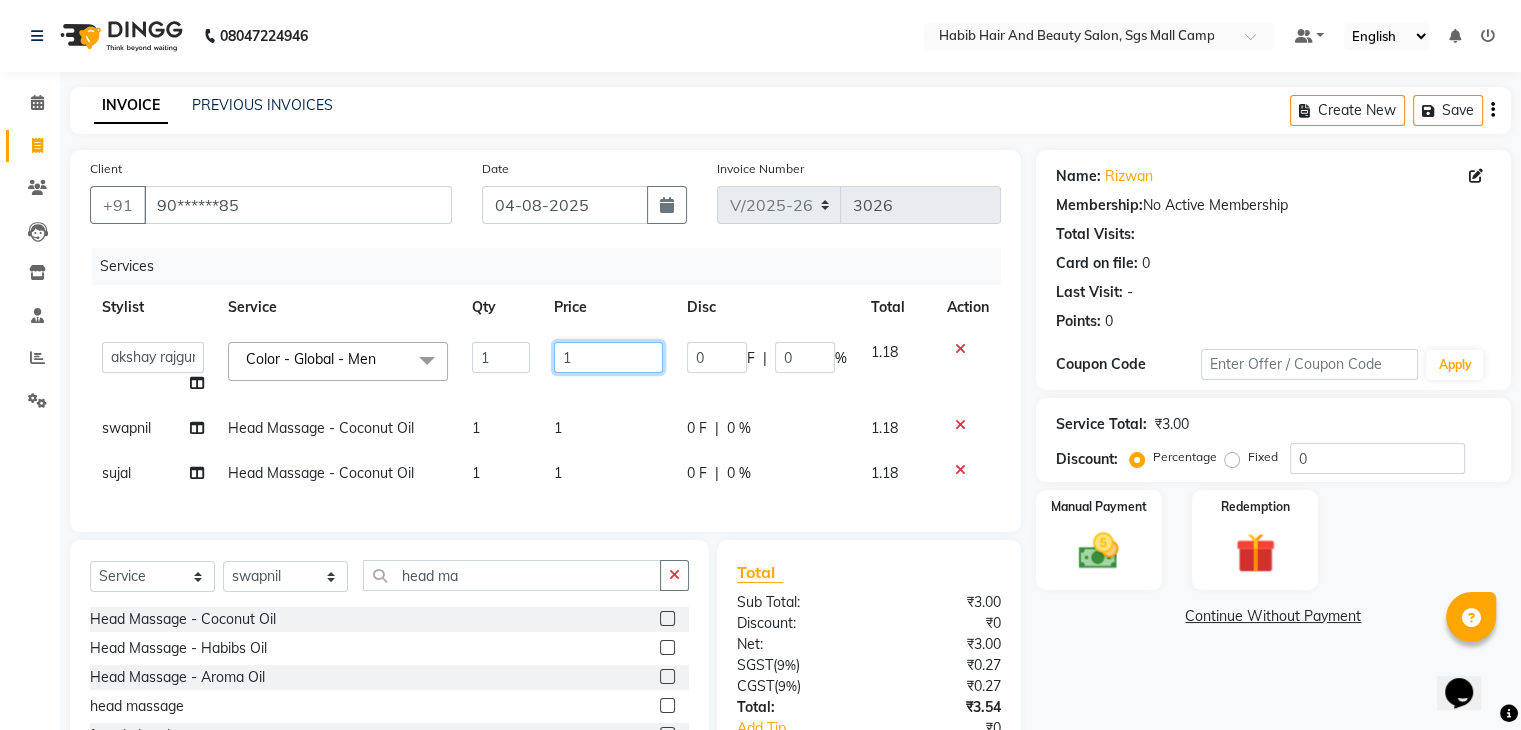click on "1" 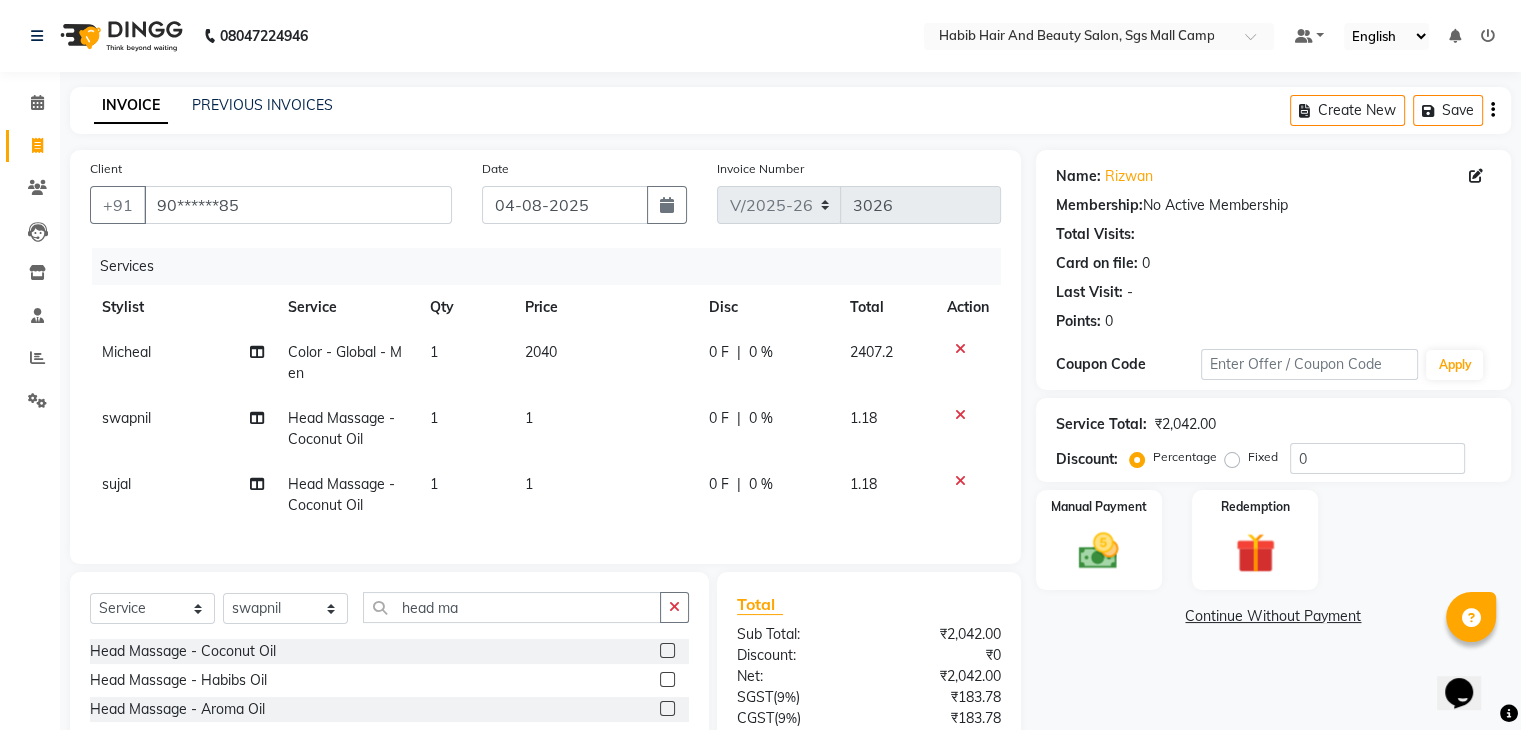 click on "2040" 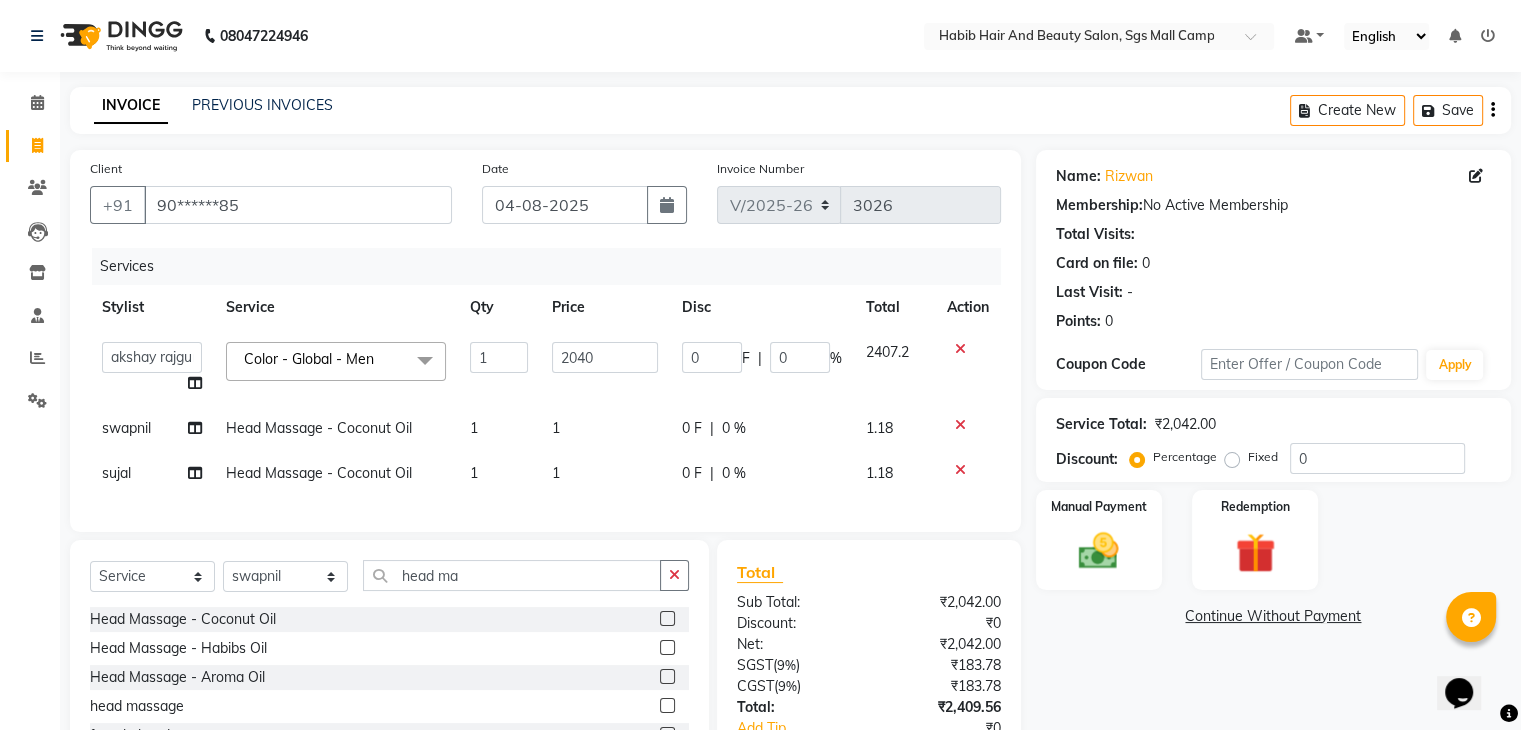 click on "2040" 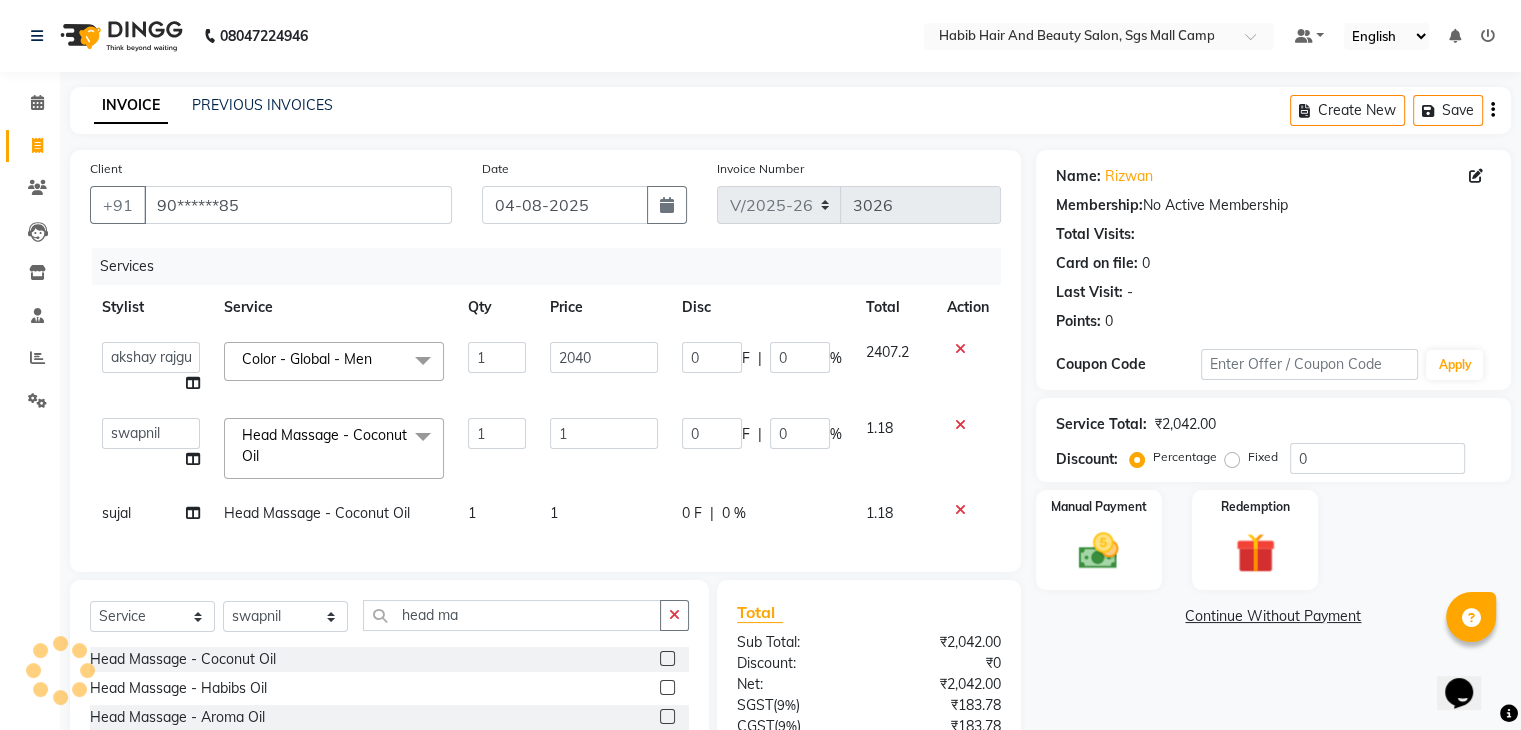click on "1" 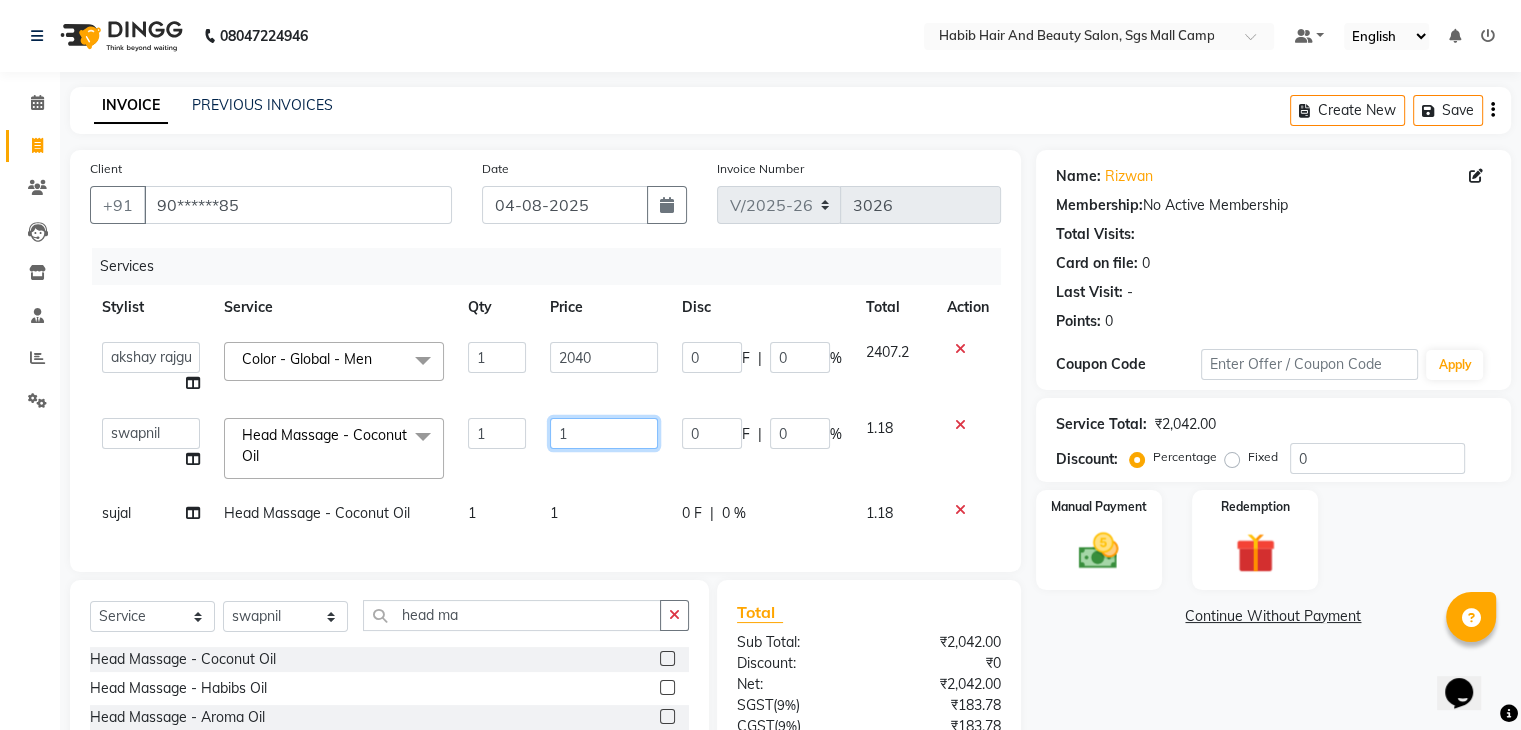 click on "1" 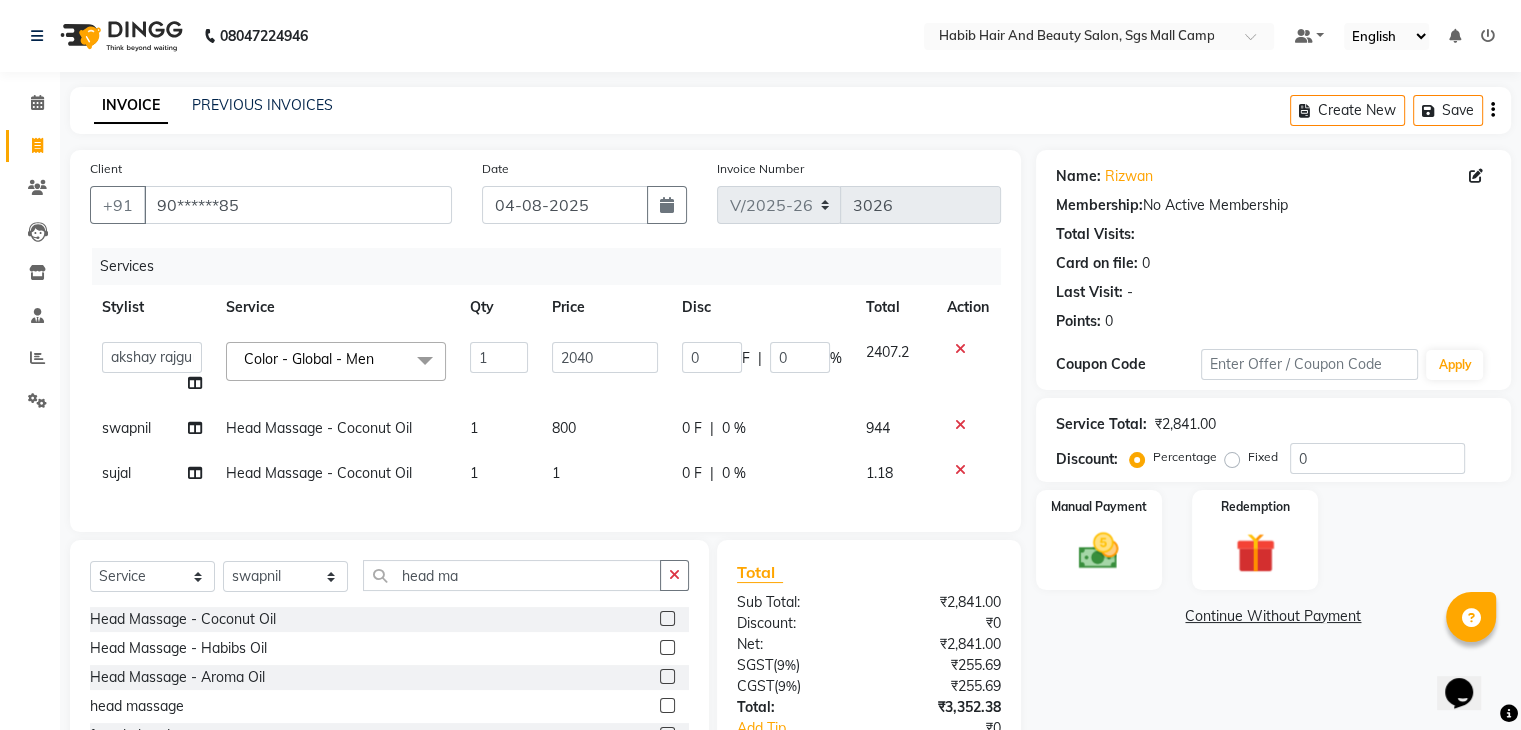 click on "[FIRST] [LAST] [LAST] [LAST] [LAST] [LAST] [LAST] [LAST] [LAST] [LAST] [LAST] Color - Global - Men  x Polishing - Under Arms Polishing - Half Hands Polishing - Back Polishing - Full Hands Polishing - Full Legs Polishing - Full Body clean up products waxing female nor hcut wsh bd extra root touch basic spa long hair wash cut bldry femal highlight femal highlight male wash tip gel extention gel polish beard trimming male blowdry
nail cutting D-Tan/Bleach - Upper Lip D-Tan/Bleach - Face & Neck D-Tan/Bleach - Back Neck D-Tan/Bleach - Under Arms D-Tan/Bleach - Full Arms D-Tan/Bleach - Full Legs D-Tan/Bleach - Half Arms D-Tan/Bleach - Full Back or Front D-Tan/Bleach - Half Back or Stomach D-Tan/Bleach - Feet or Palms D-Tan/Bleach - Full Body upperlips upperlips wax male globle globle Make-Up, Hairstyle And Saree Draping - Saree Draping Make-Up, Hairstyle And Saree Draping - Make-up: Simple Make-Up, Hairstyle And Saree Draping - Party Make-up Up Styles - Braids eyebrows 1 0 F" 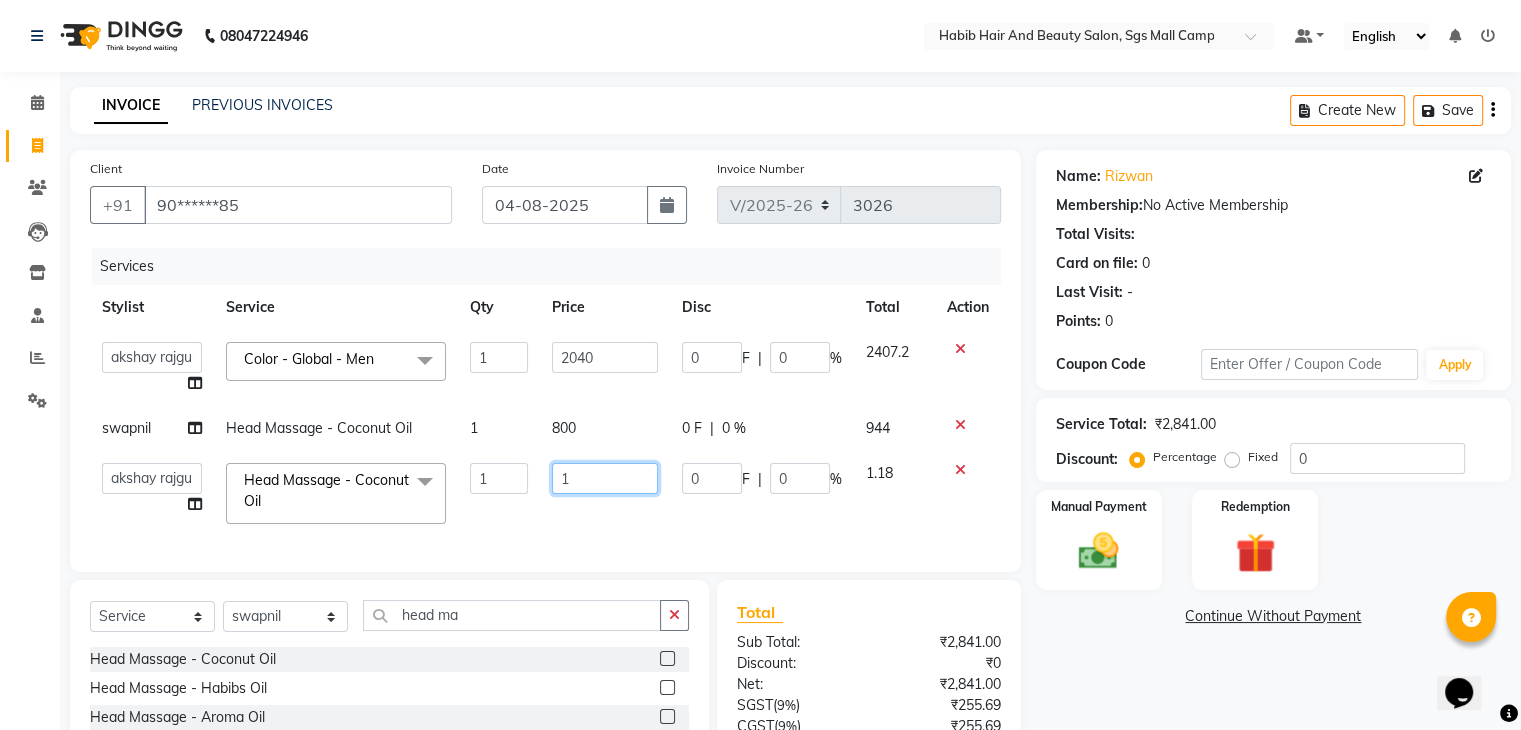 click on "1" 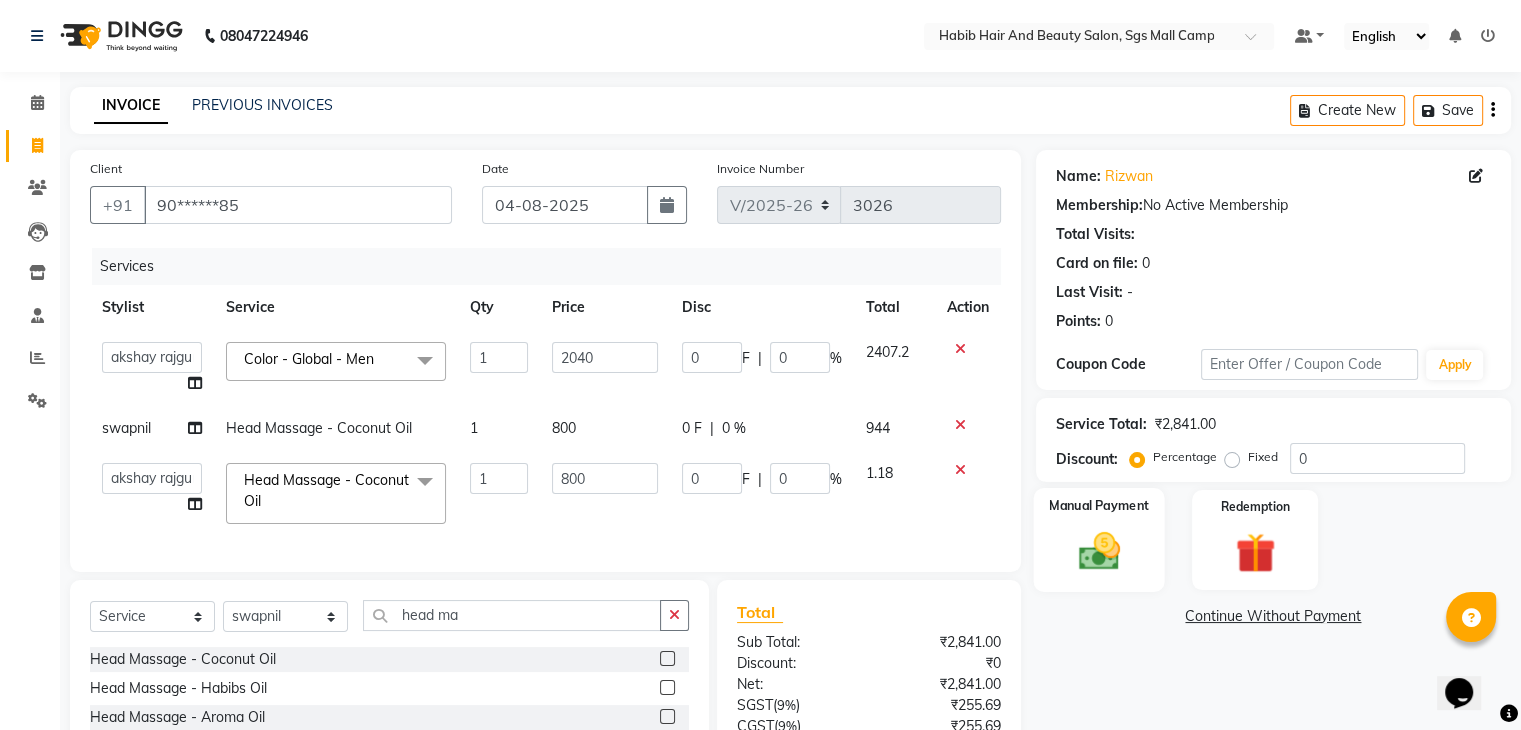 click on "Manual Payment" 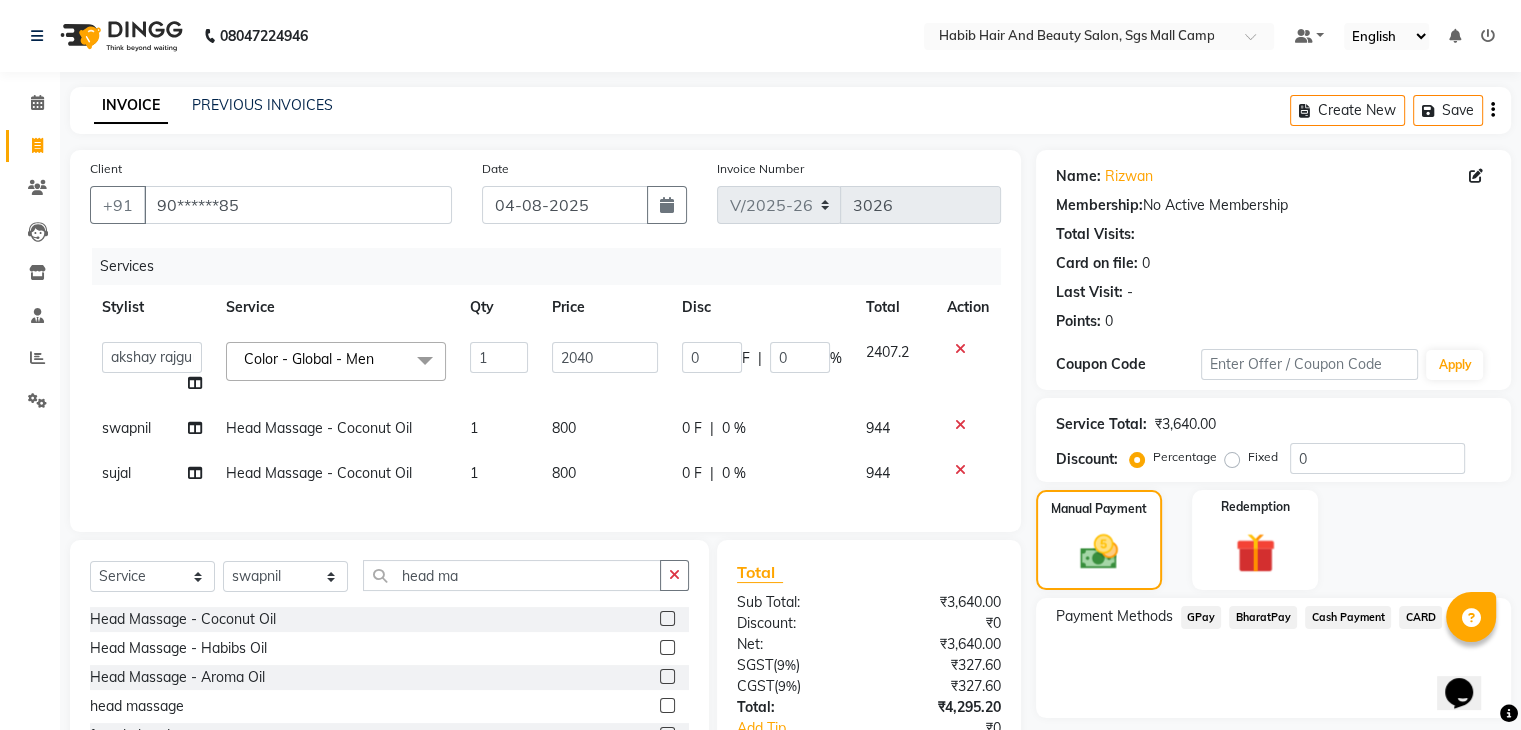 click on "GPay" 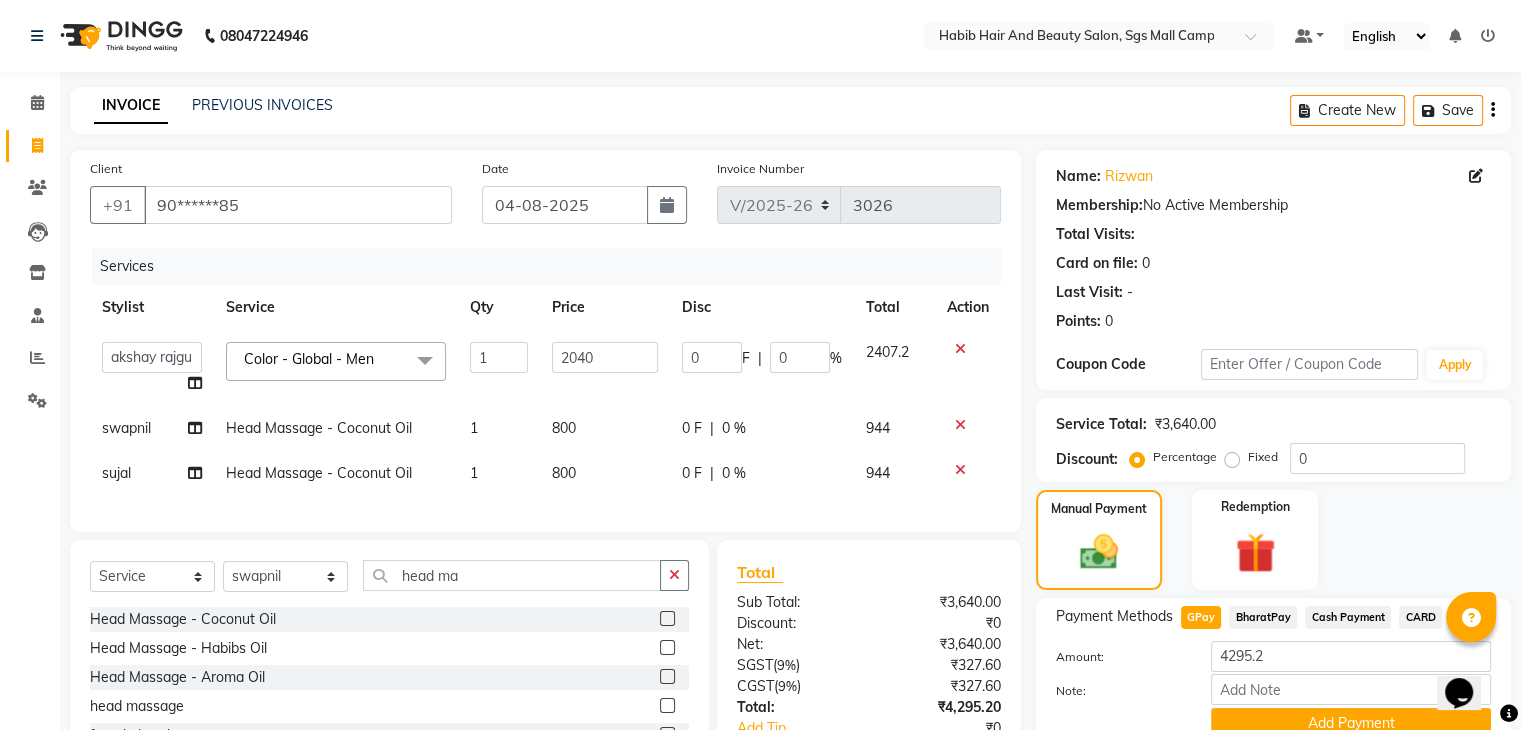 scroll, scrollTop: 150, scrollLeft: 0, axis: vertical 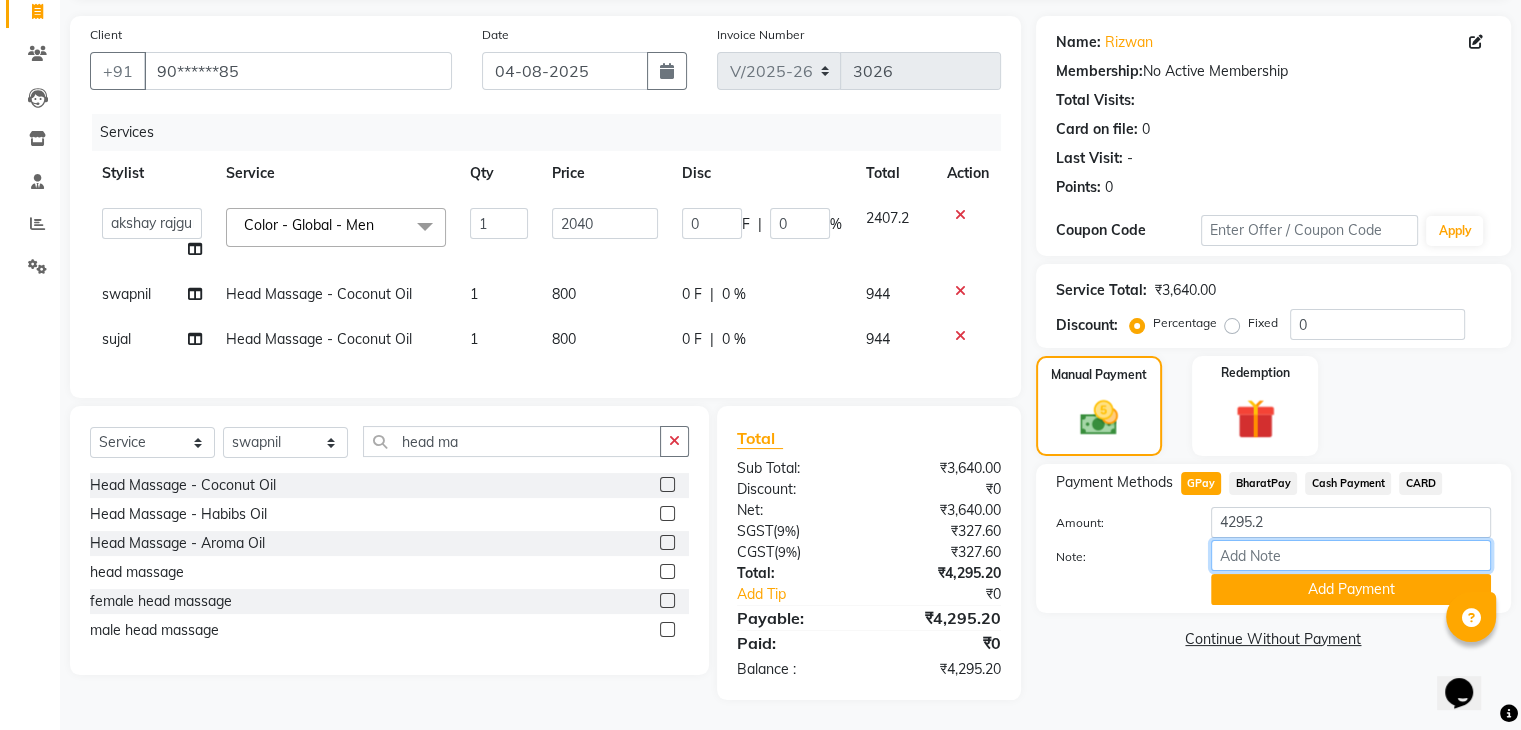 click on "Note:" at bounding box center [1351, 555] 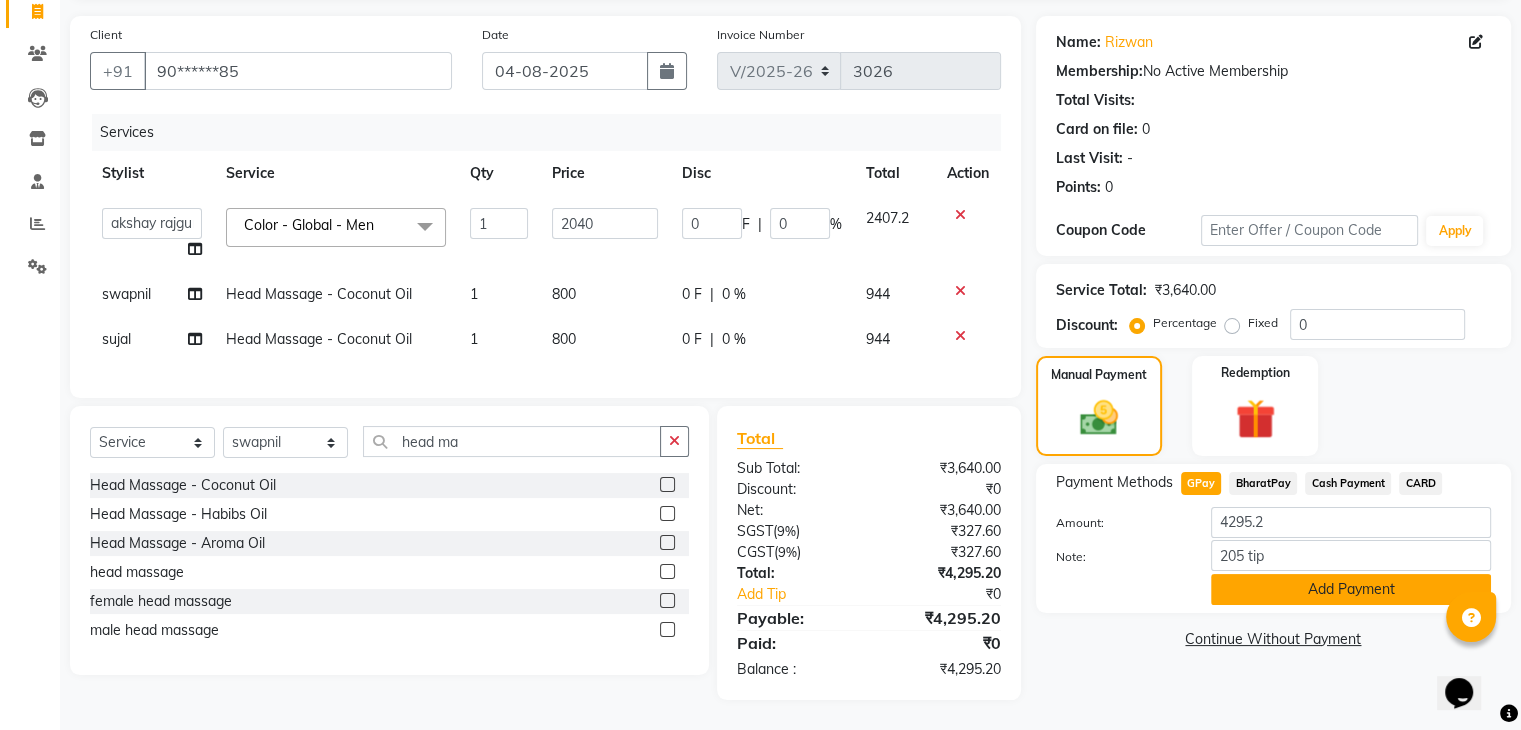 click on "Add Payment" 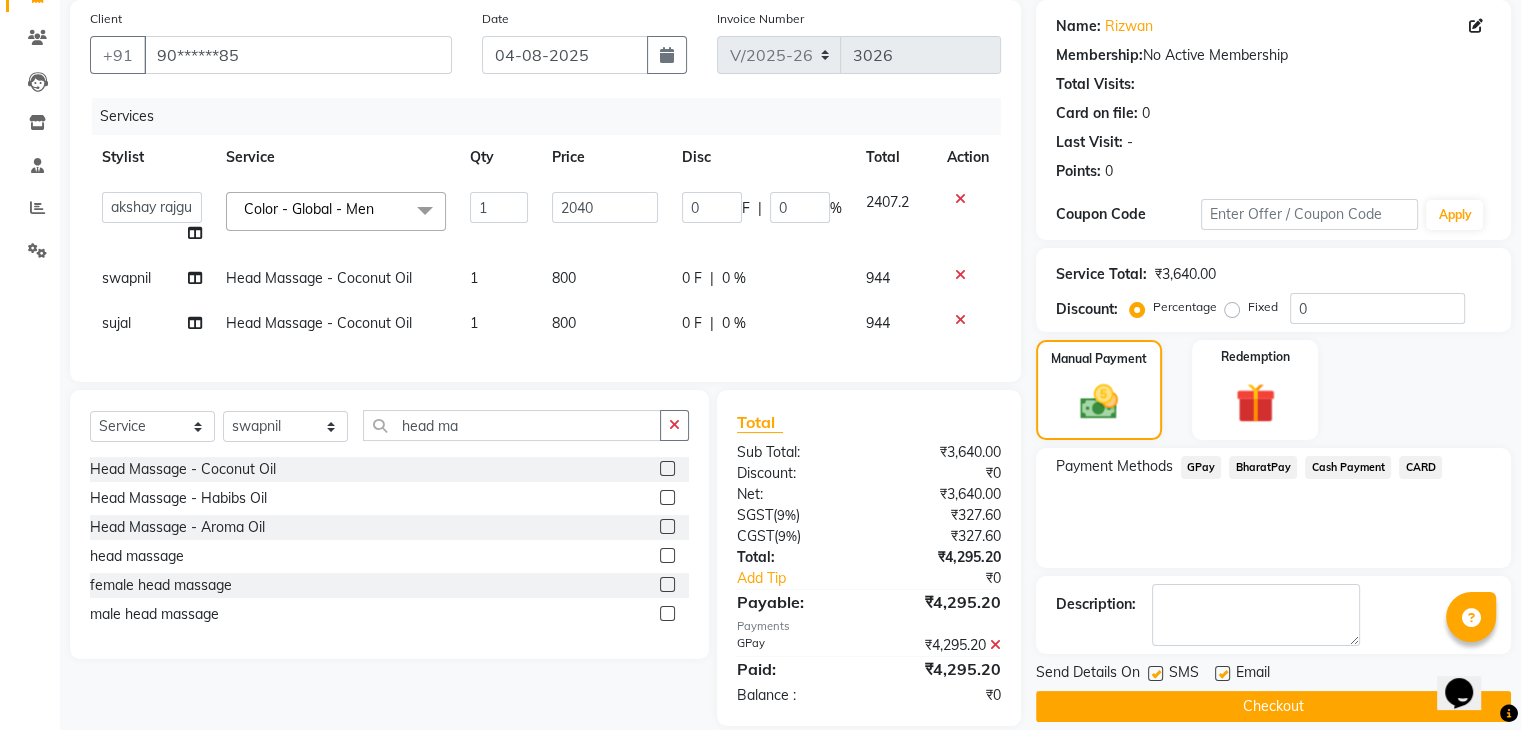 click on "Checkout" 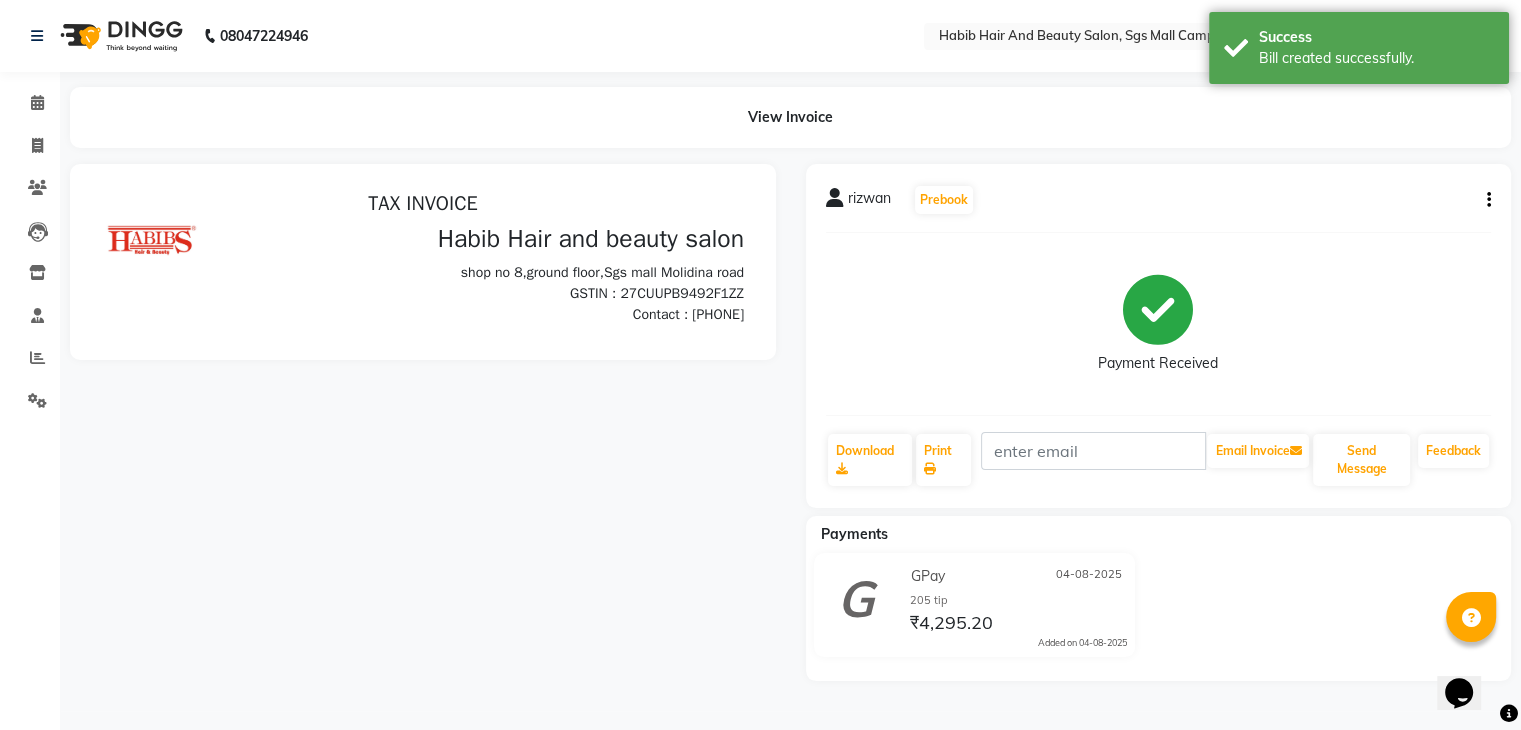 scroll, scrollTop: 0, scrollLeft: 0, axis: both 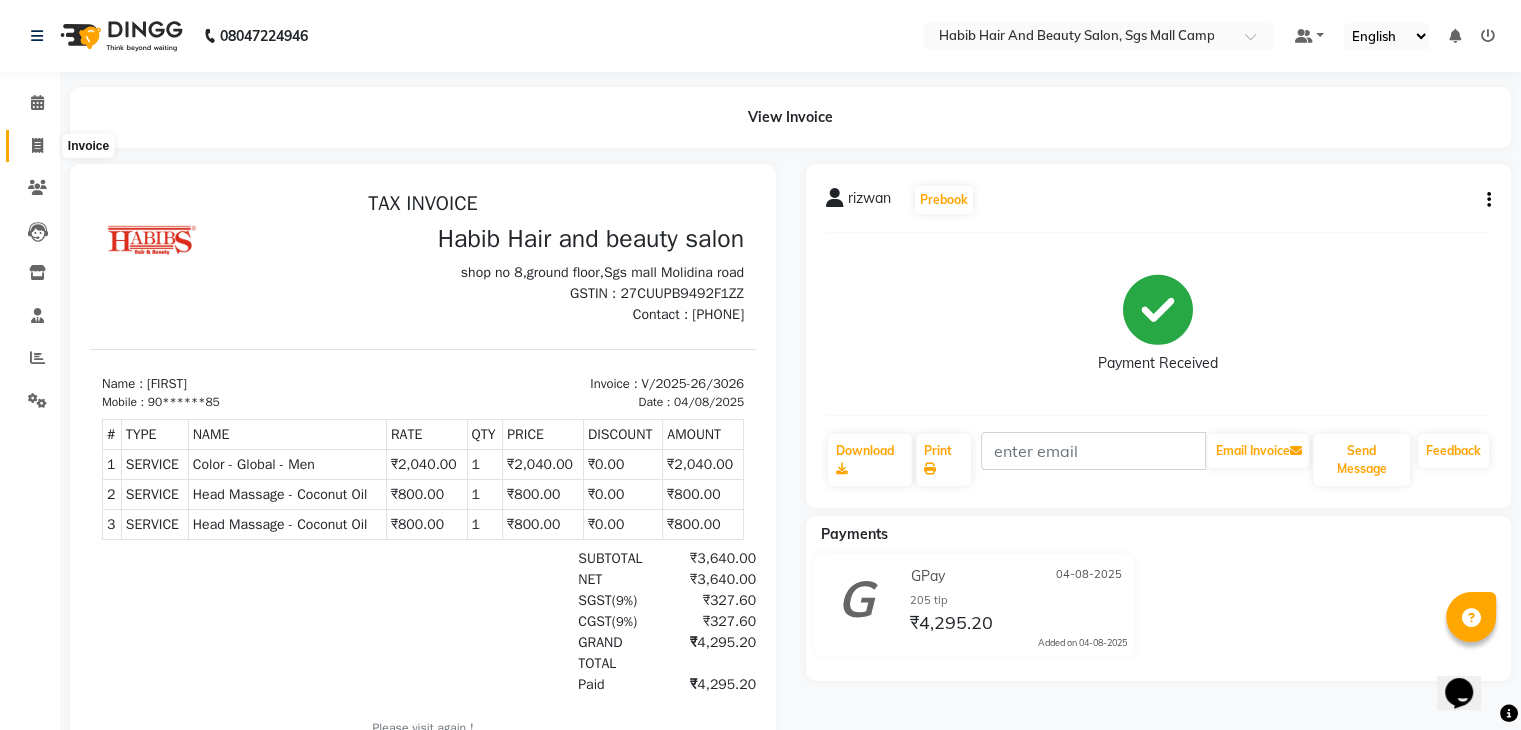click 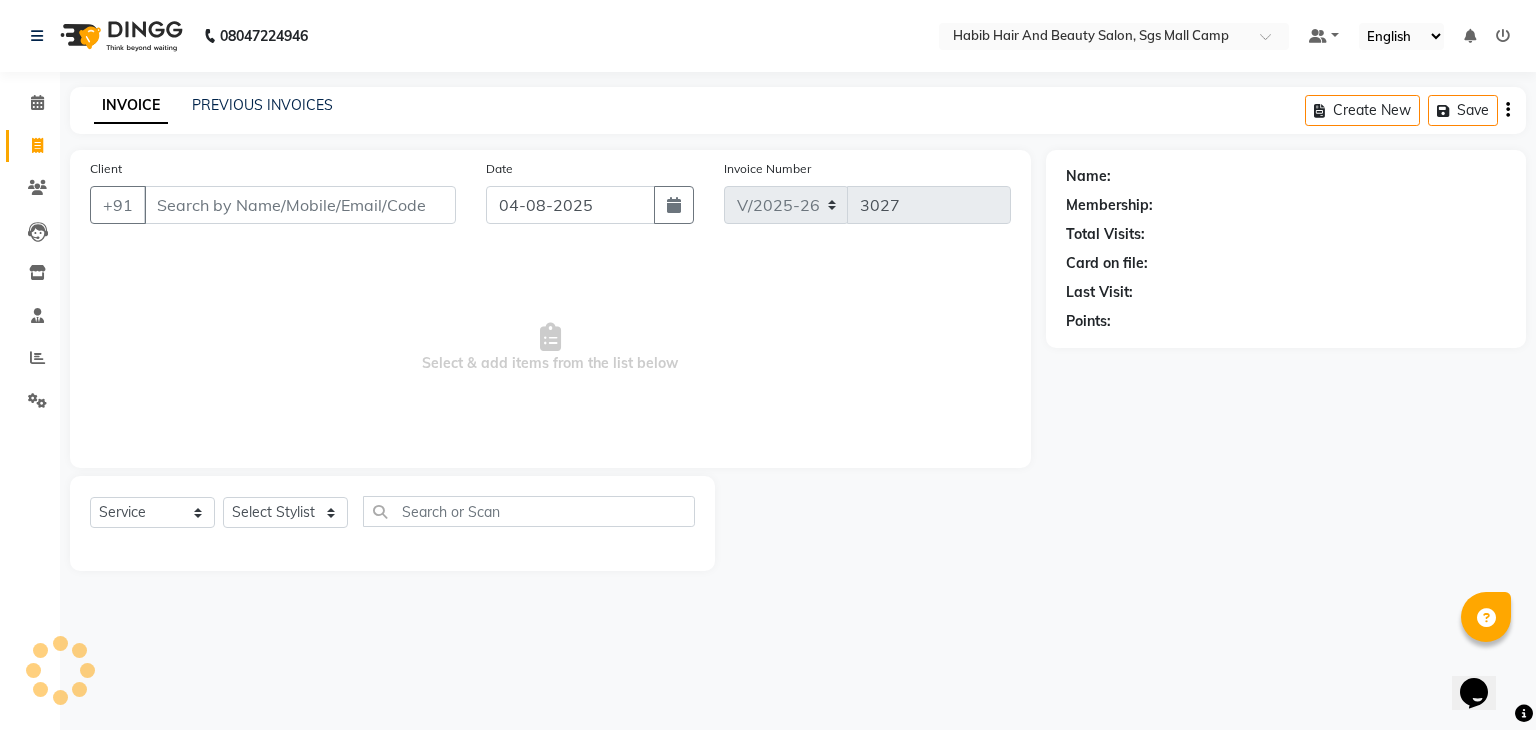 click on "Client" at bounding box center [300, 205] 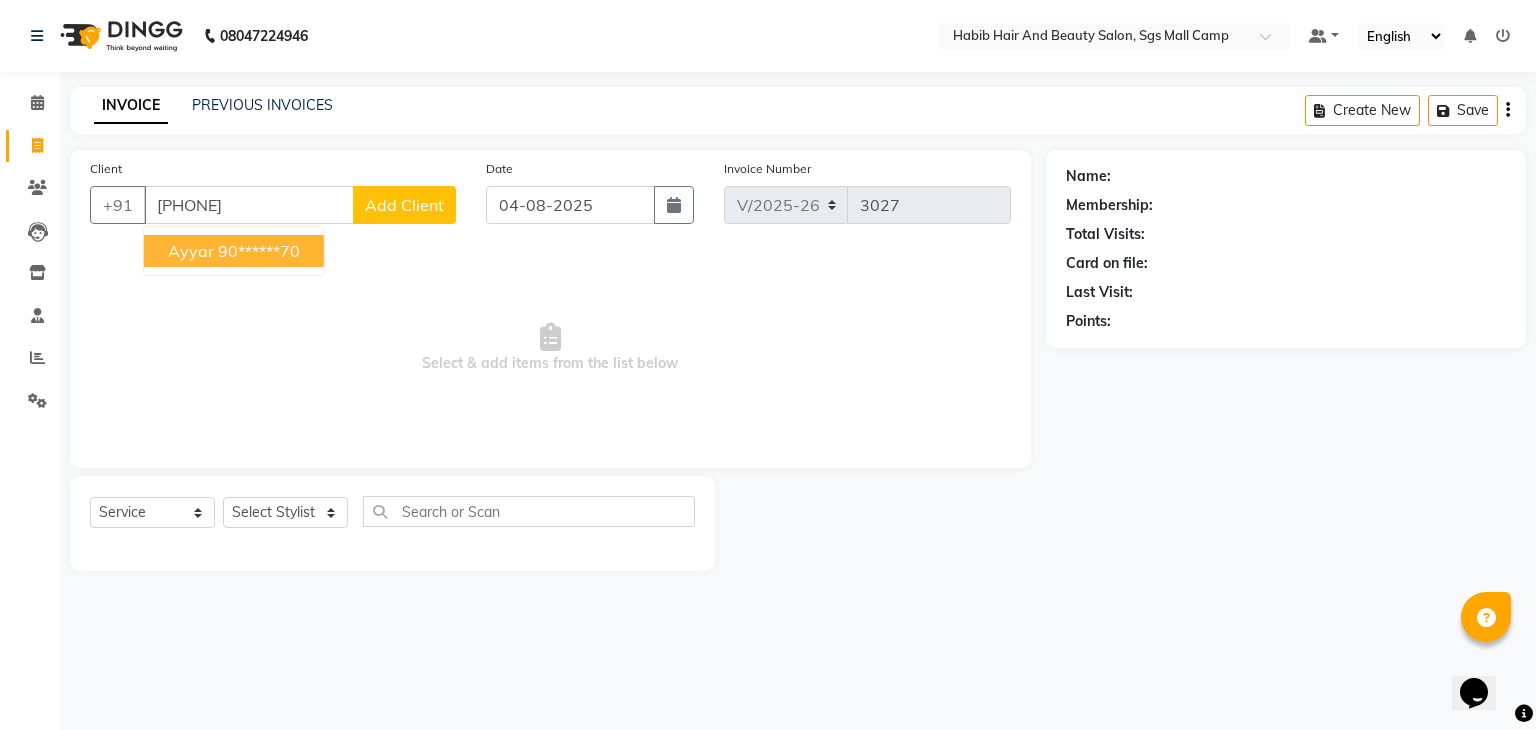 click on "90******70" at bounding box center [259, 251] 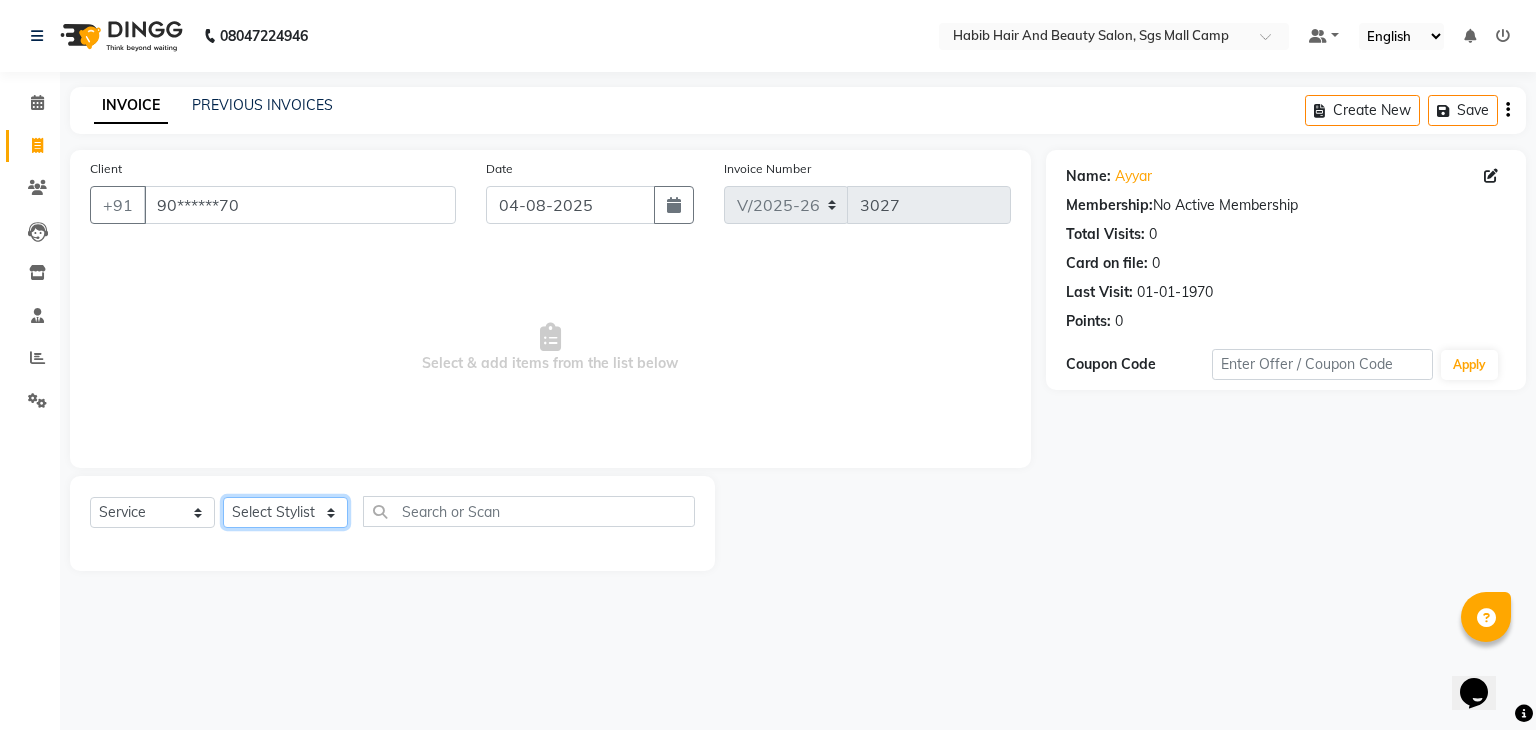 click on "Select Stylist akshay rajguru Avinash  Debojit Manager Micheal  sangeeta shilpa sujal Suraj  swapnil vishakha" 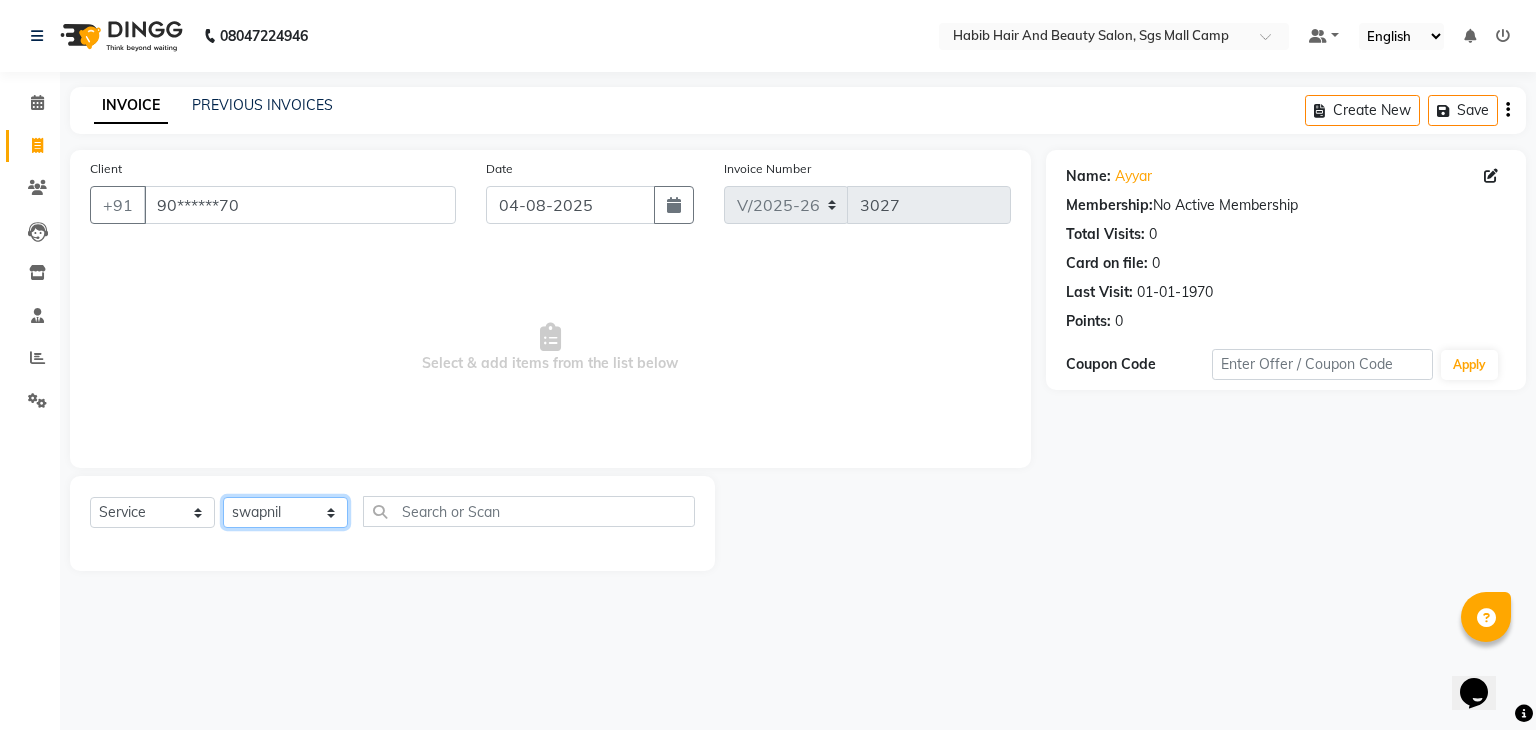 click on "Select Stylist akshay rajguru Avinash  Debojit Manager Micheal  sangeeta shilpa sujal Suraj  swapnil vishakha" 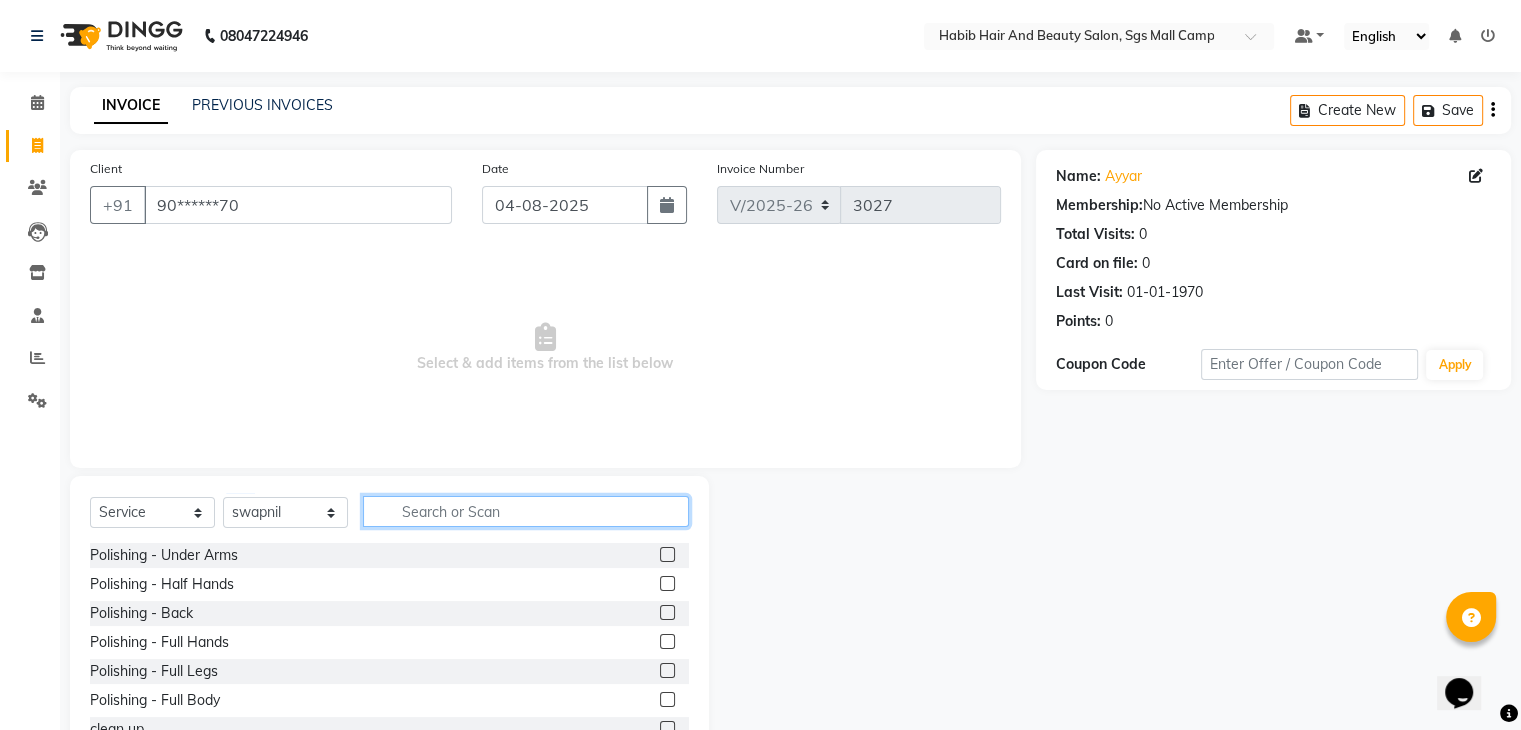 click 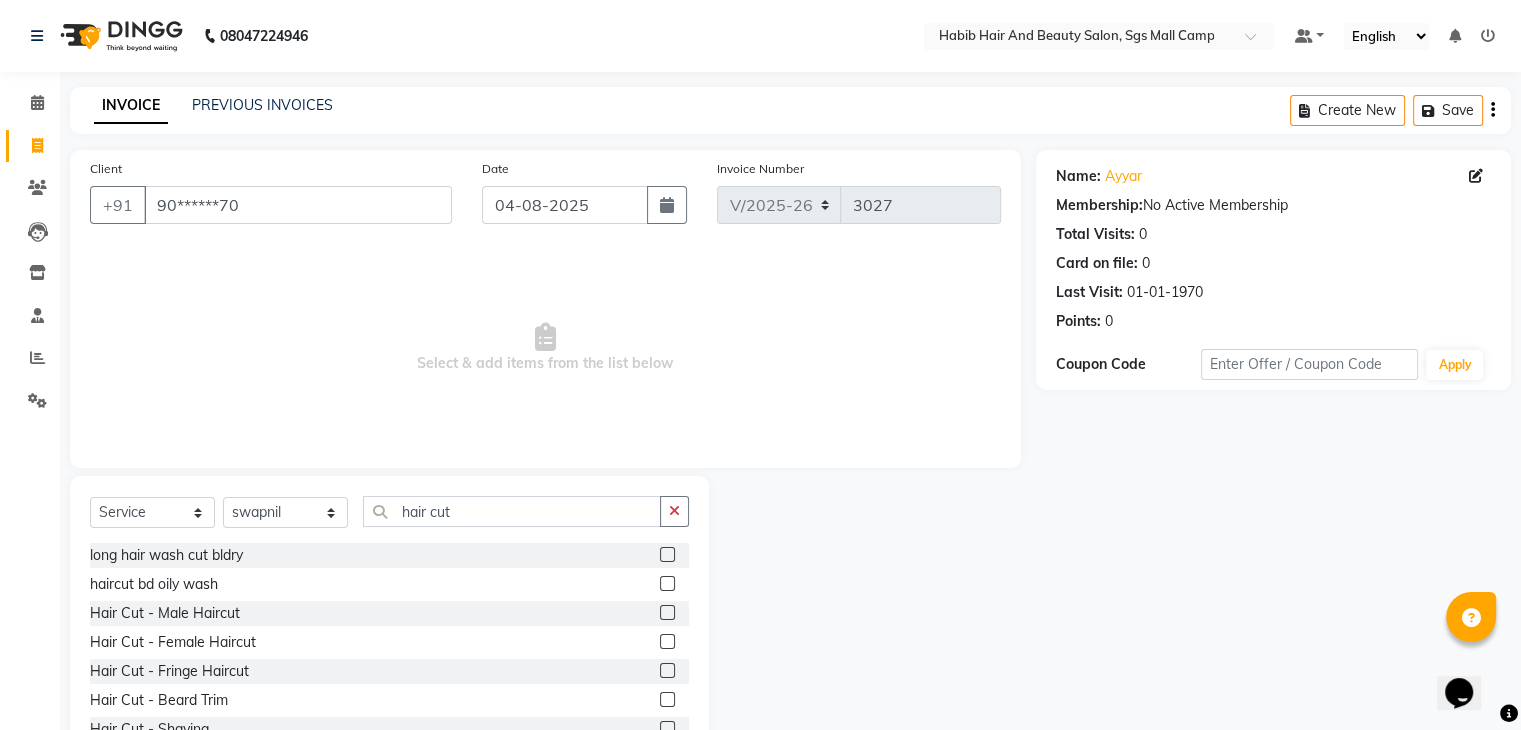 click 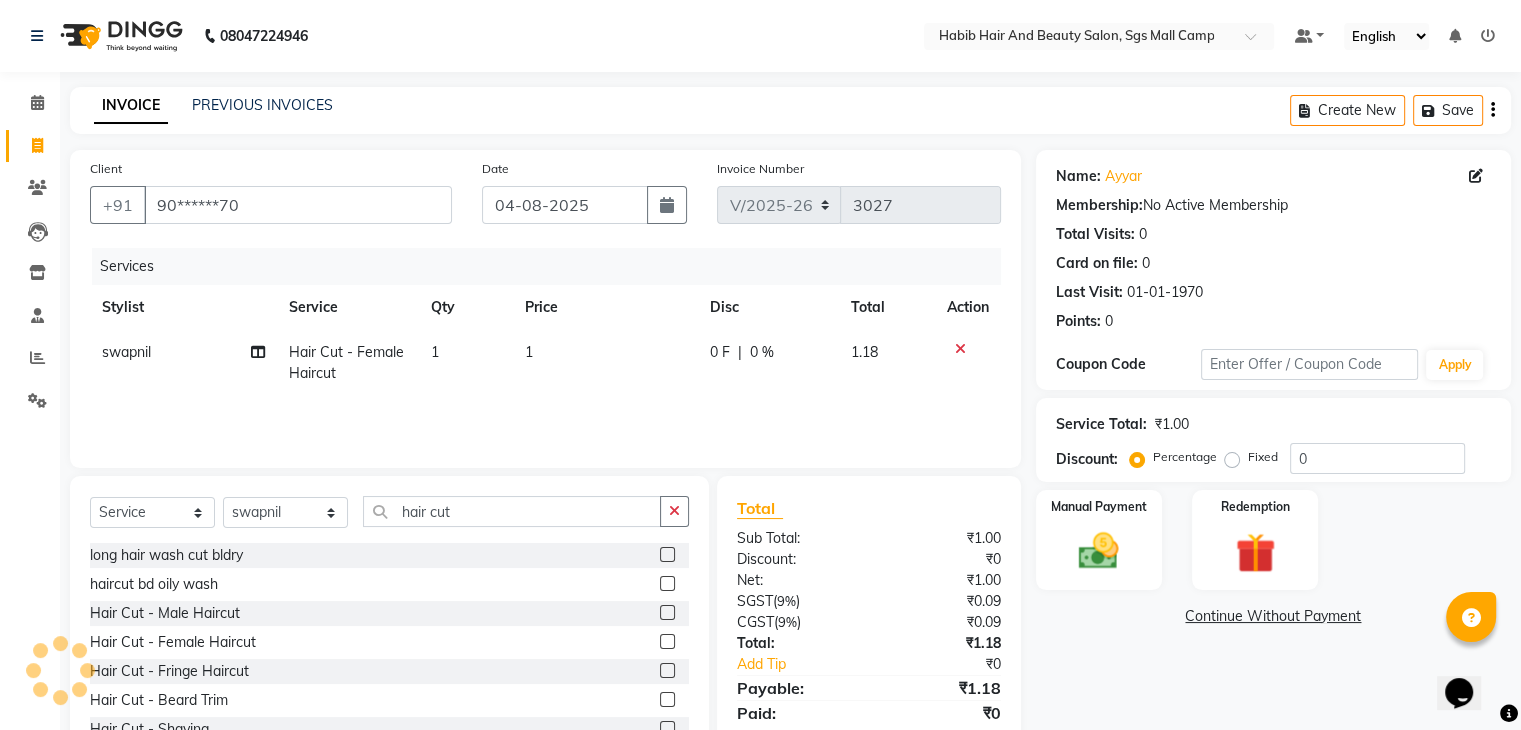 click on "1" 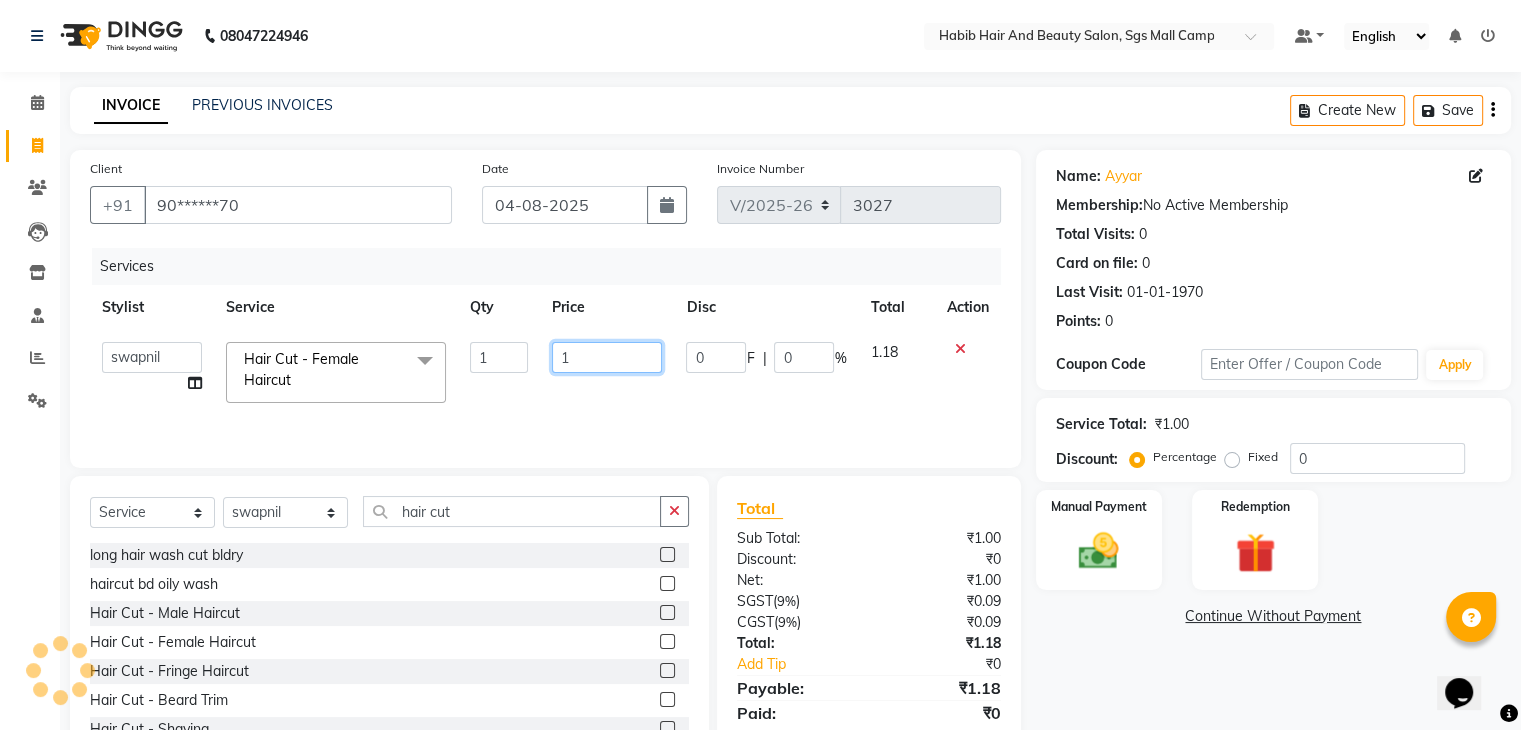 click on "1" 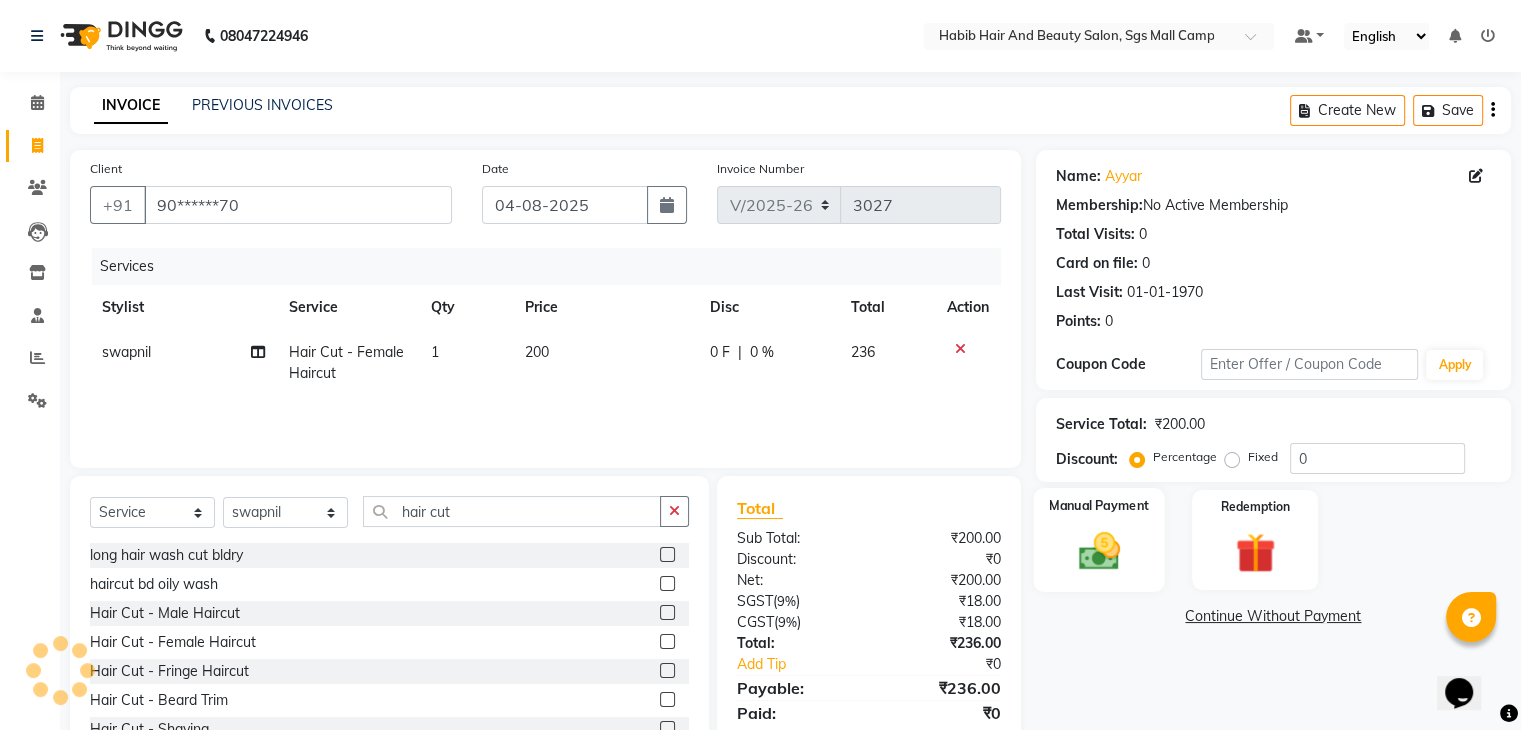 click 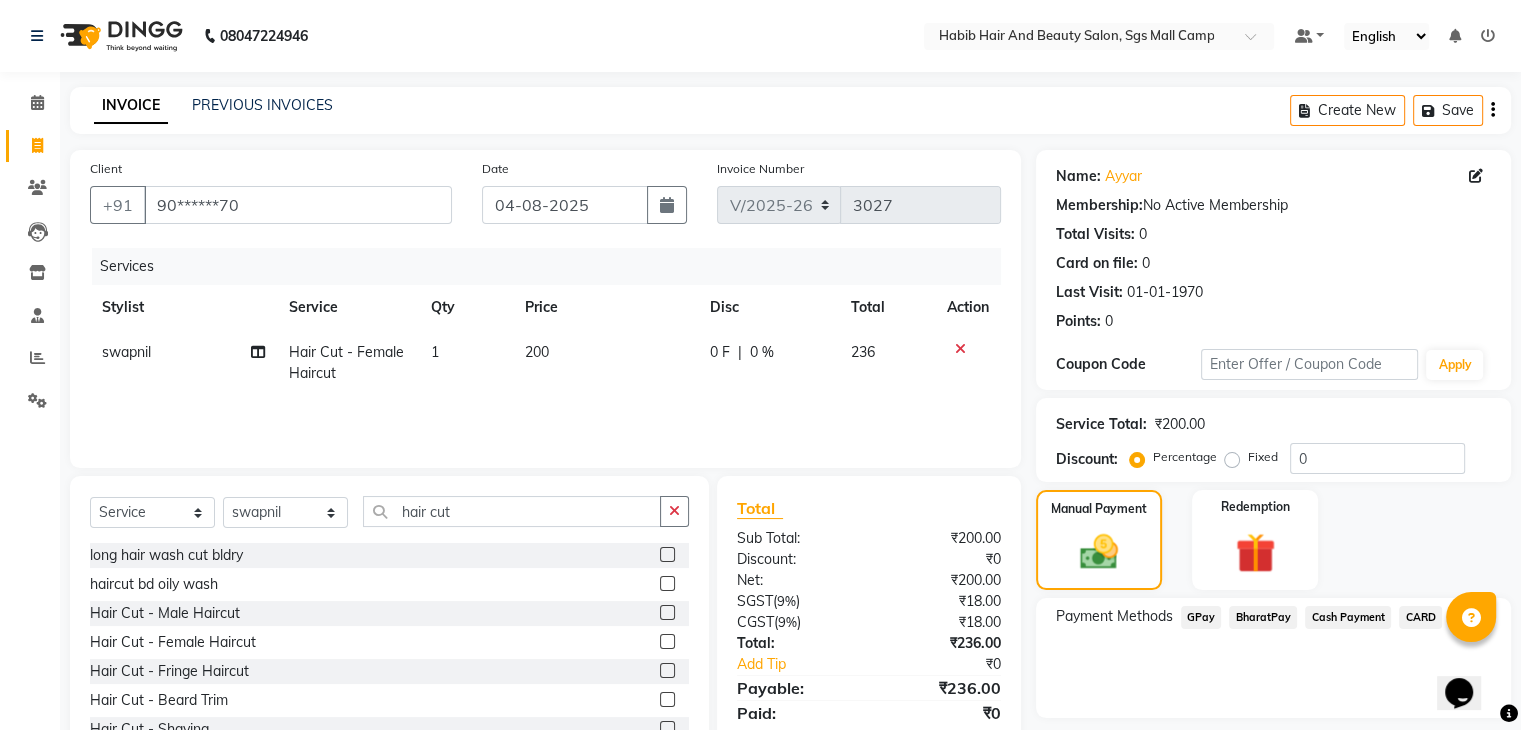 click on "BharatPay" 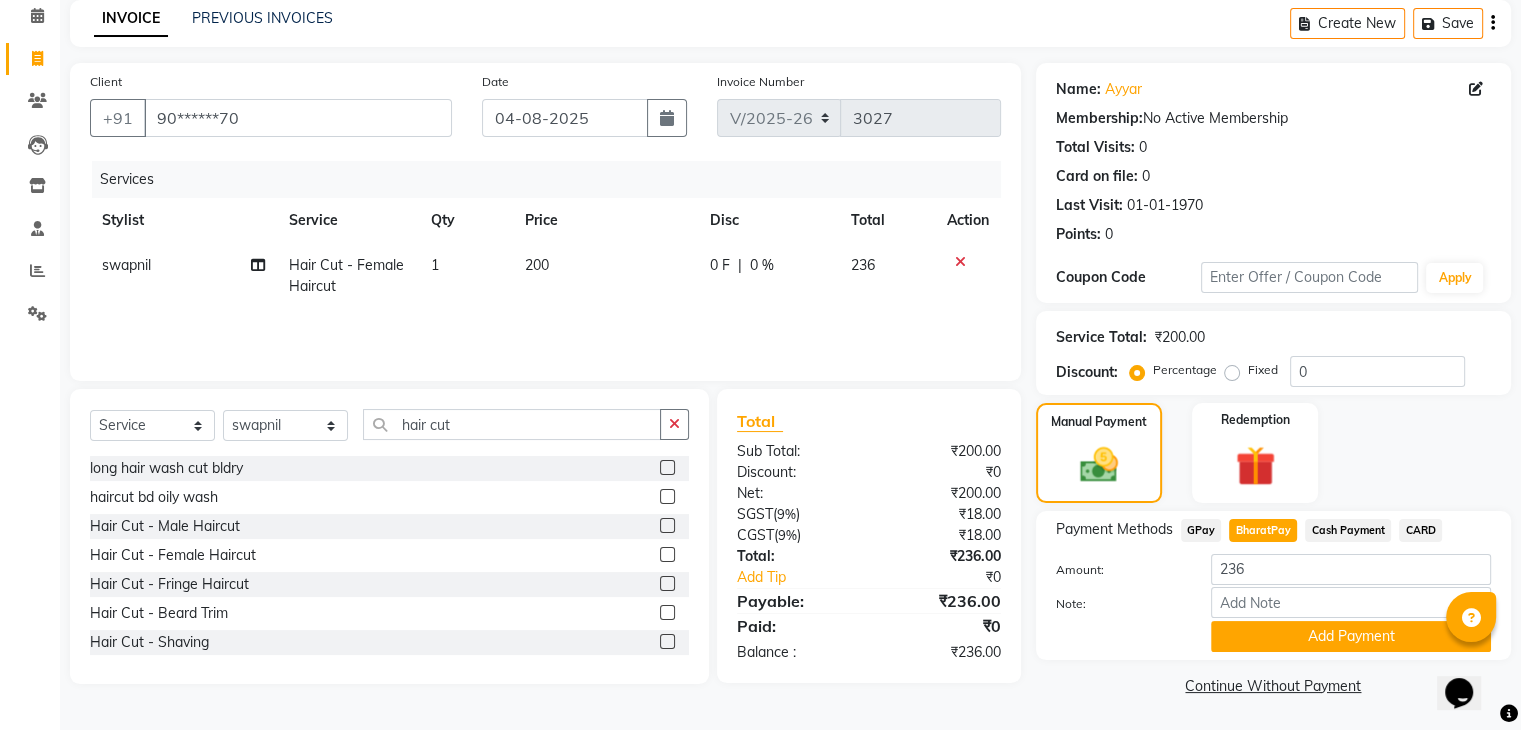 scroll, scrollTop: 89, scrollLeft: 0, axis: vertical 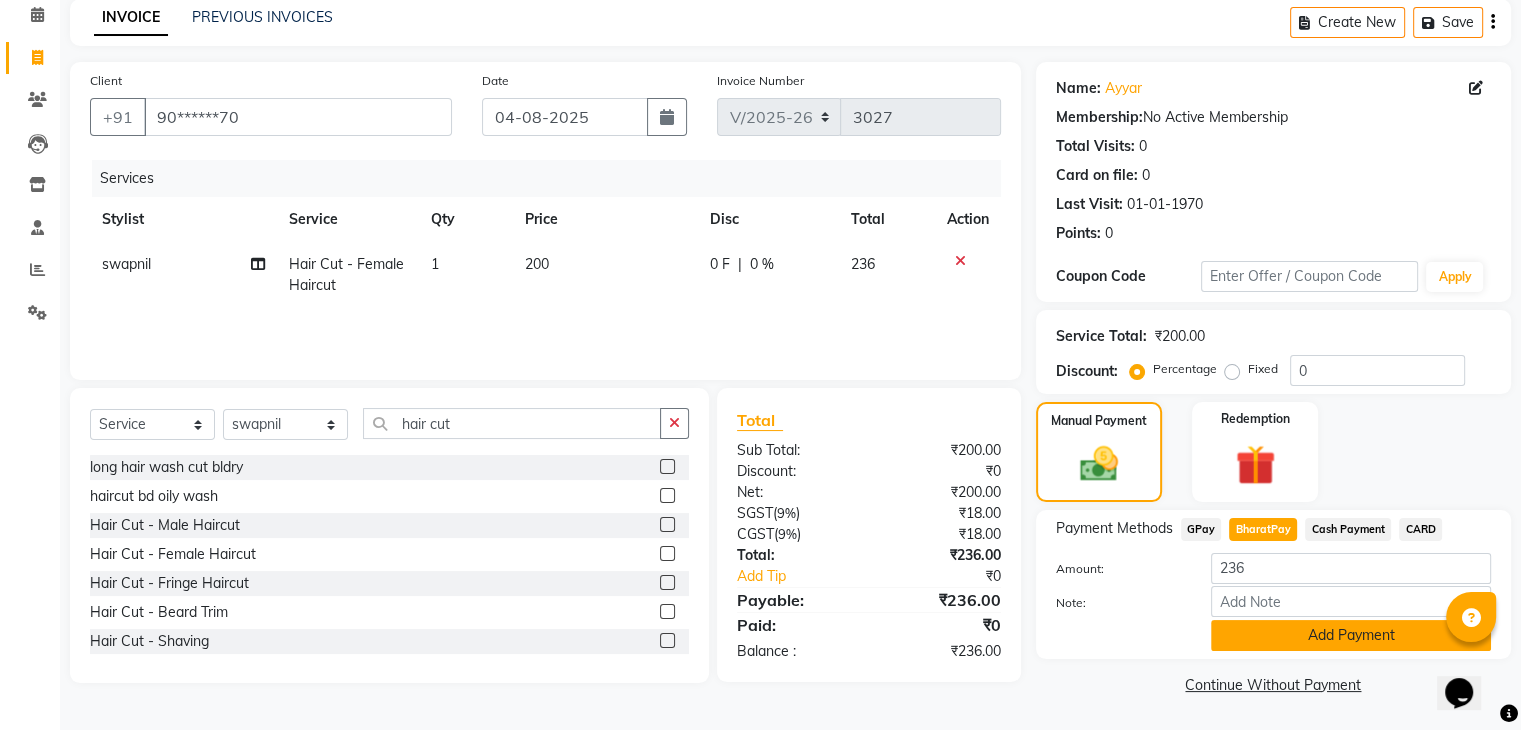 click on "Add Payment" 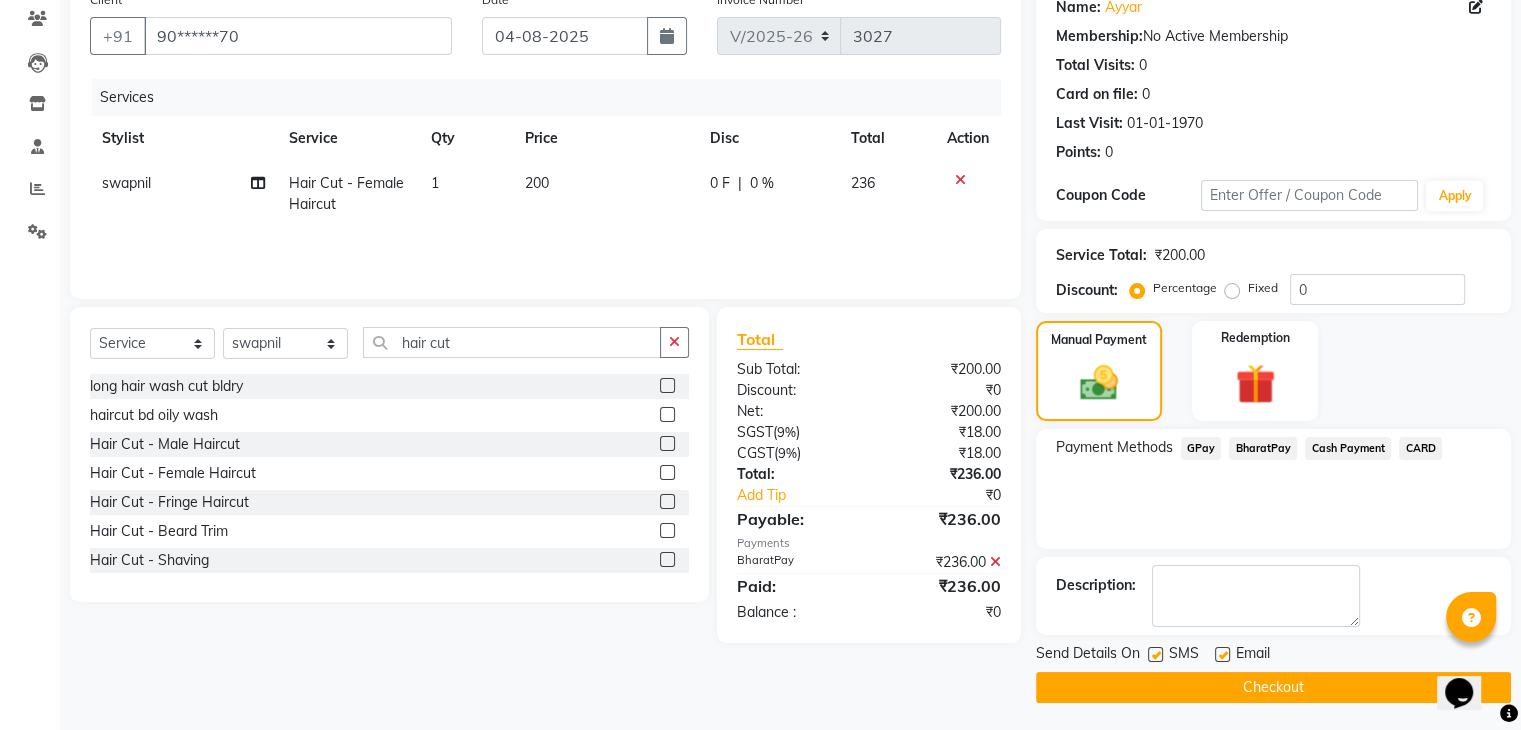 scroll, scrollTop: 171, scrollLeft: 0, axis: vertical 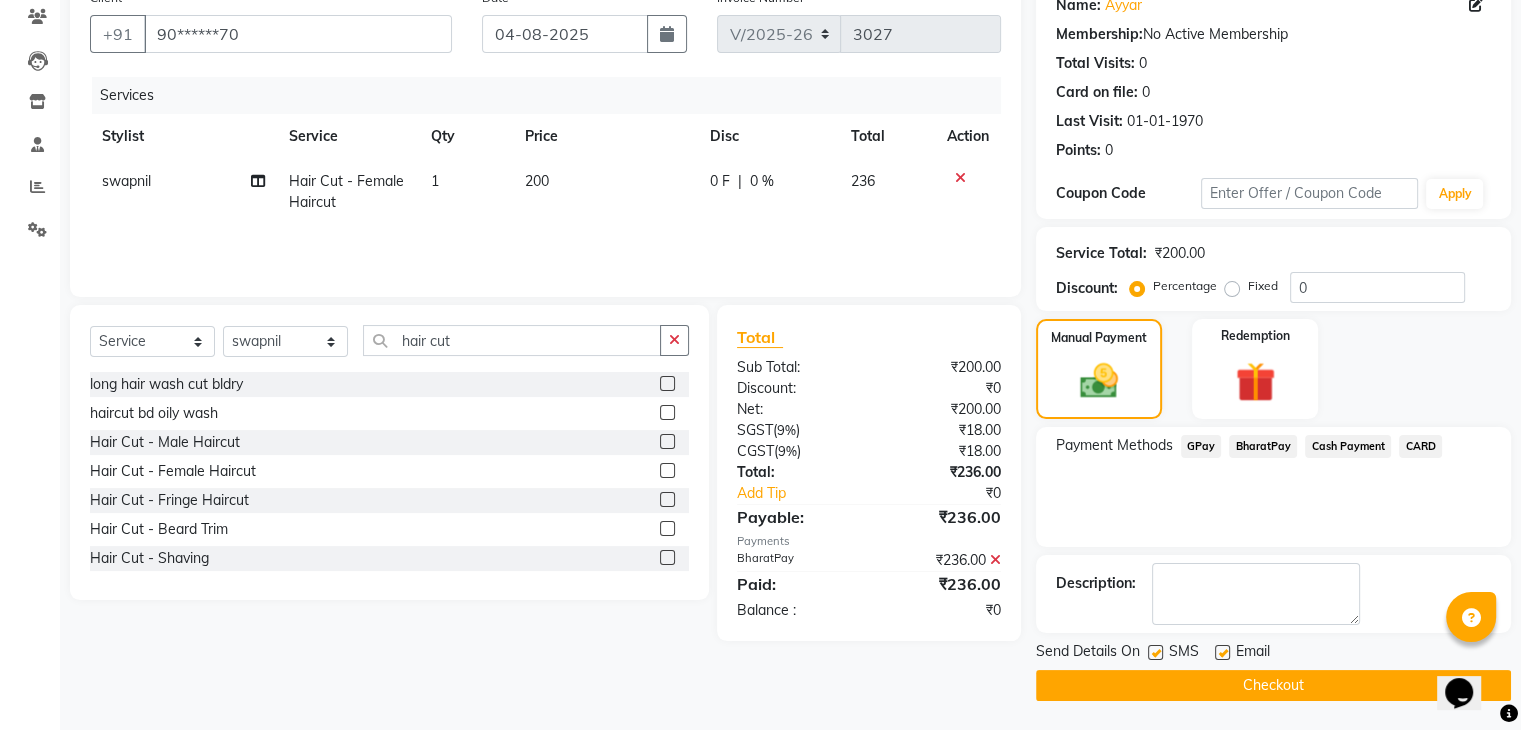 click on "Checkout" 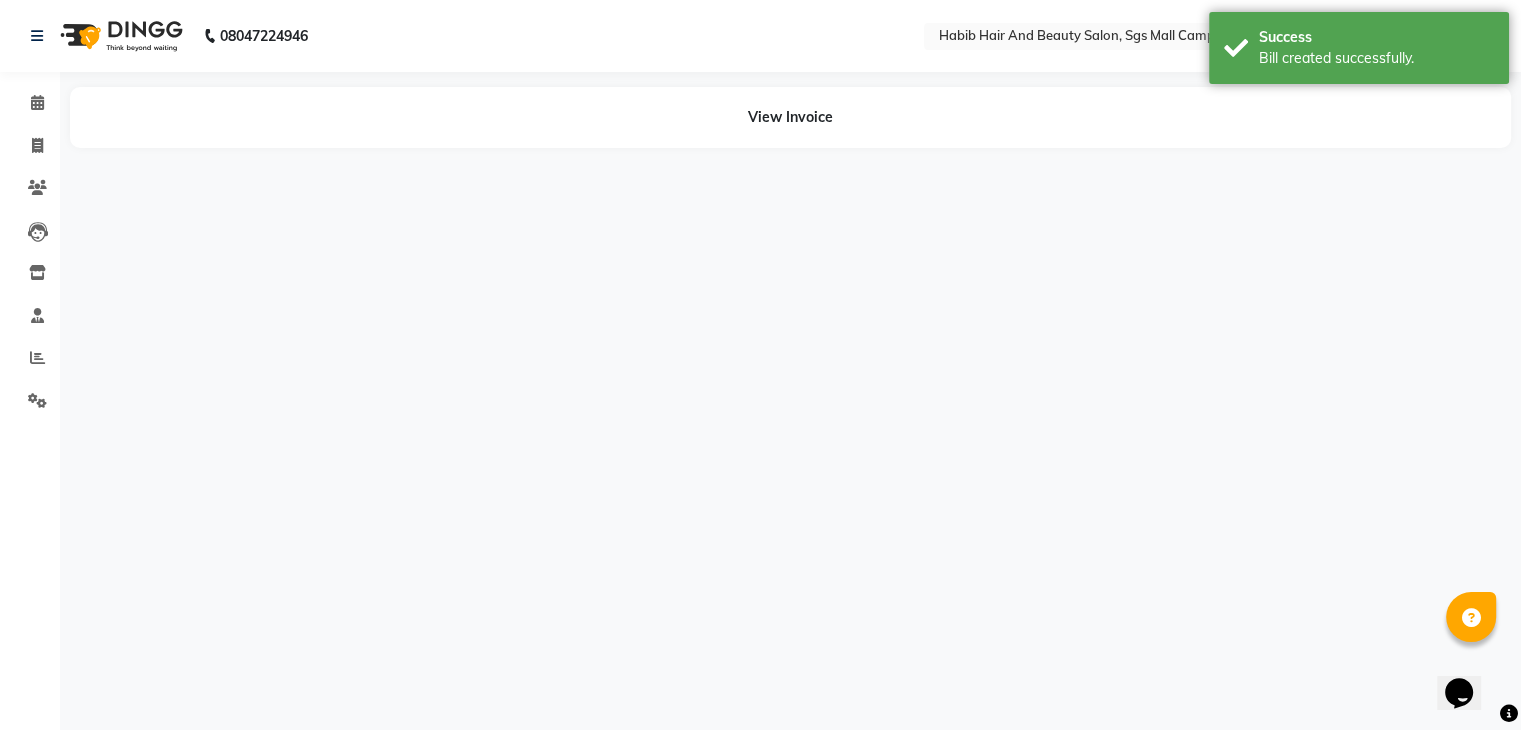 scroll, scrollTop: 0, scrollLeft: 0, axis: both 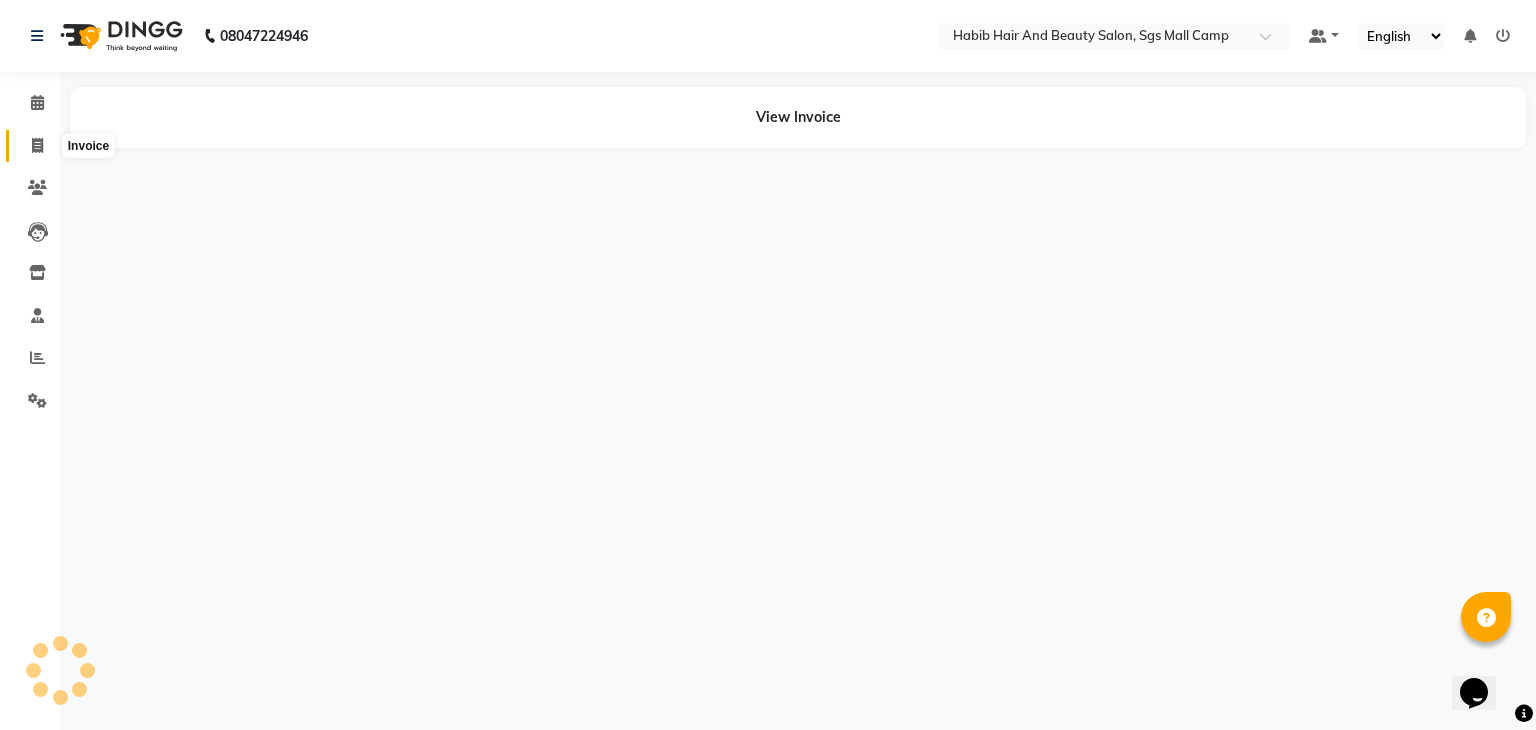 click 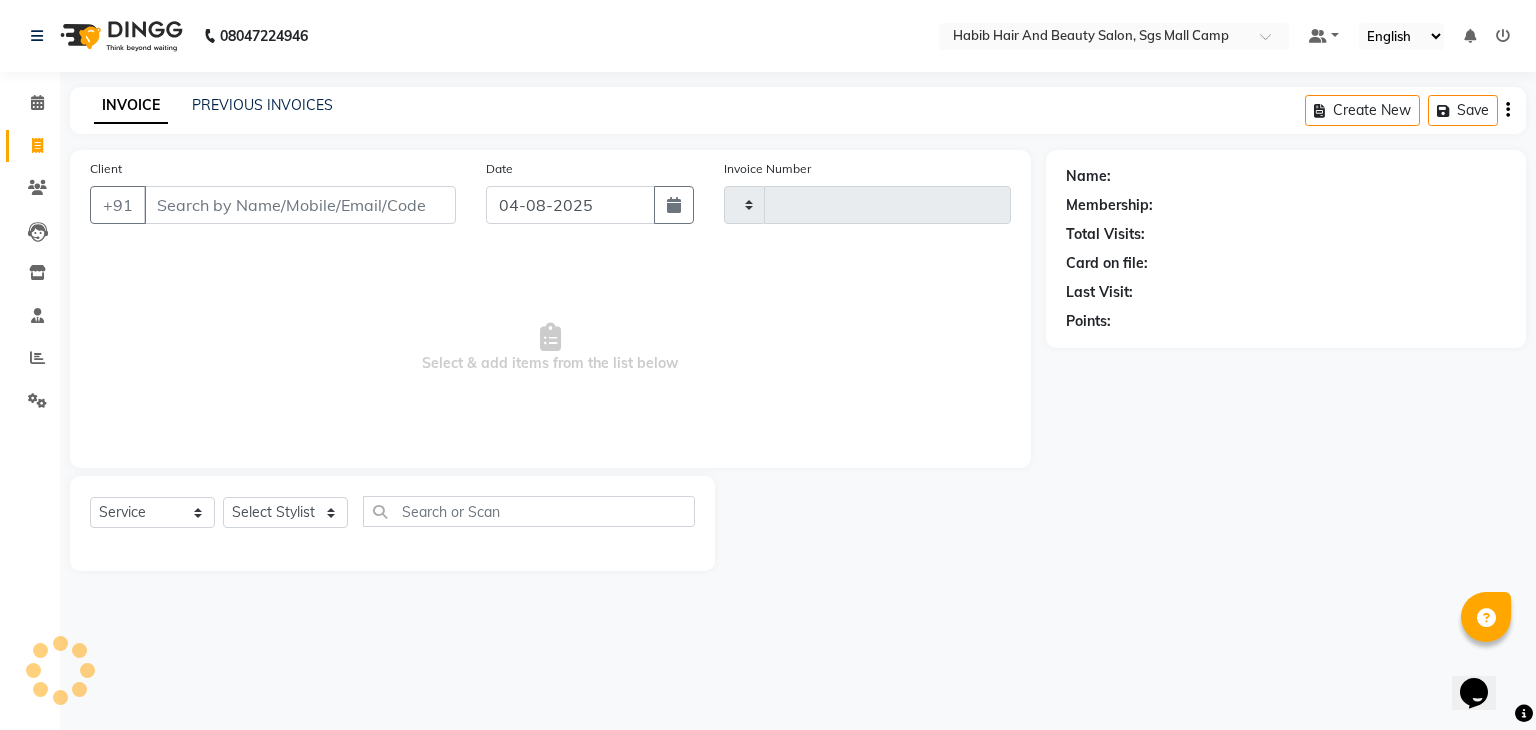 click on "Client" at bounding box center [300, 205] 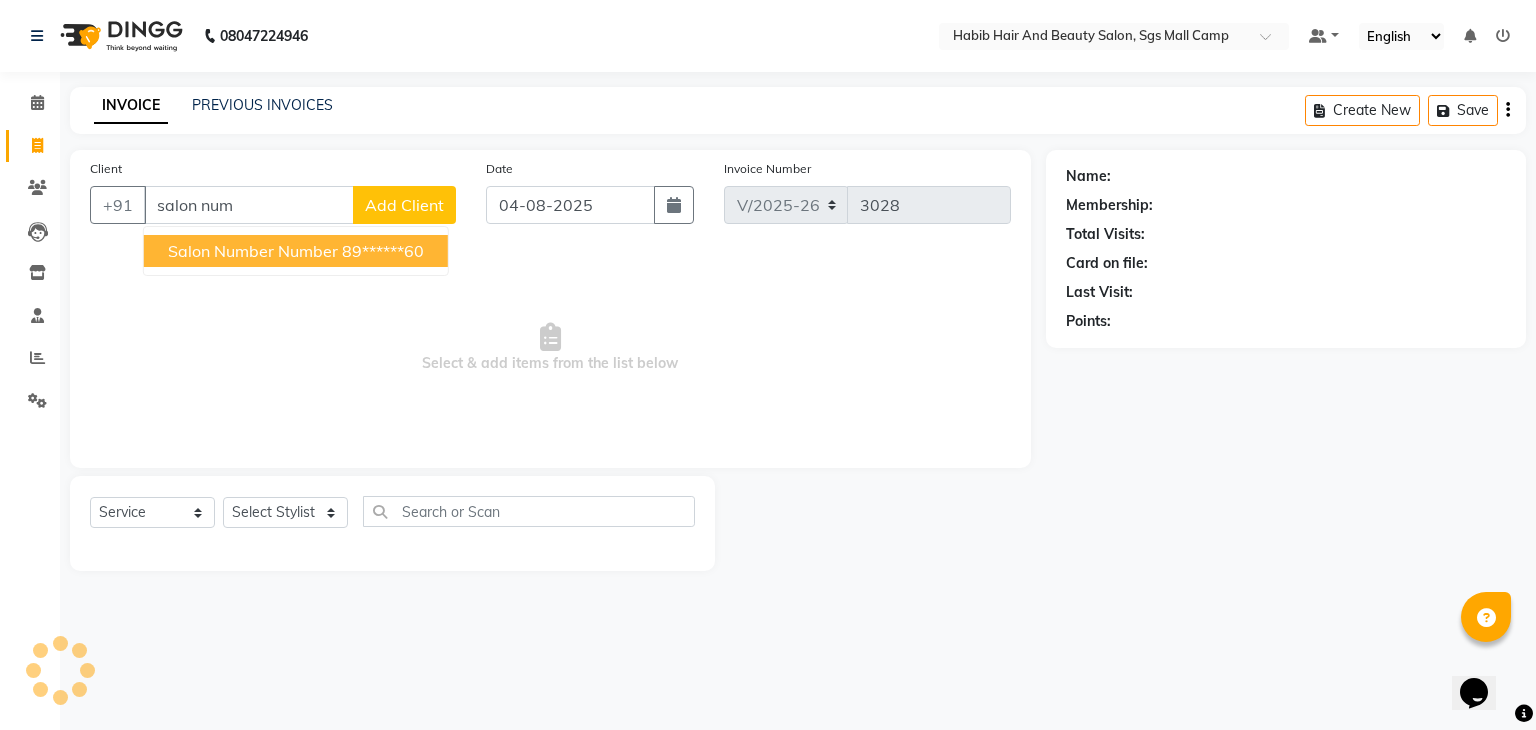 click on "89******60" at bounding box center (383, 251) 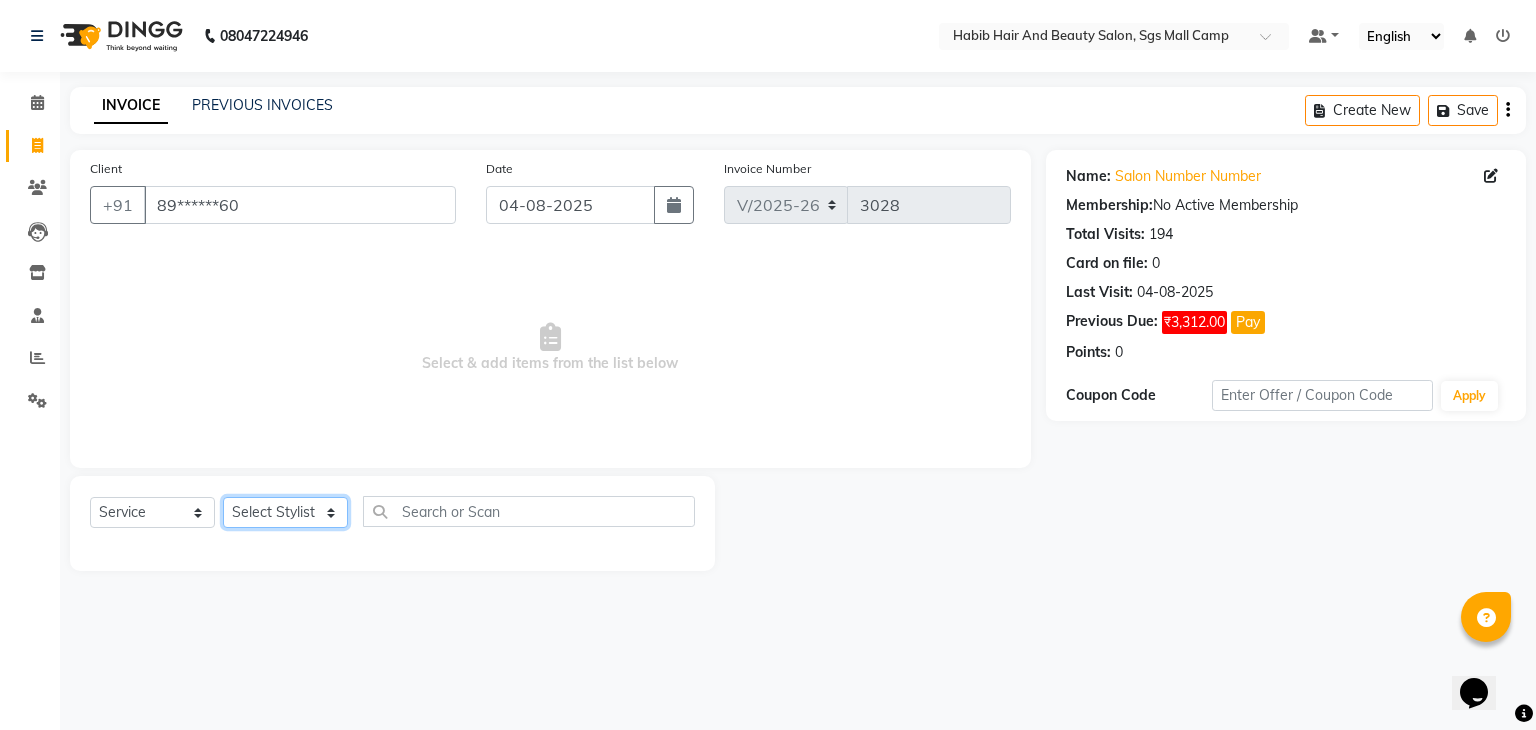click on "Select Stylist akshay rajguru Avinash  Debojit Manager Micheal  sangeeta shilpa sujal Suraj  swapnil vishakha" 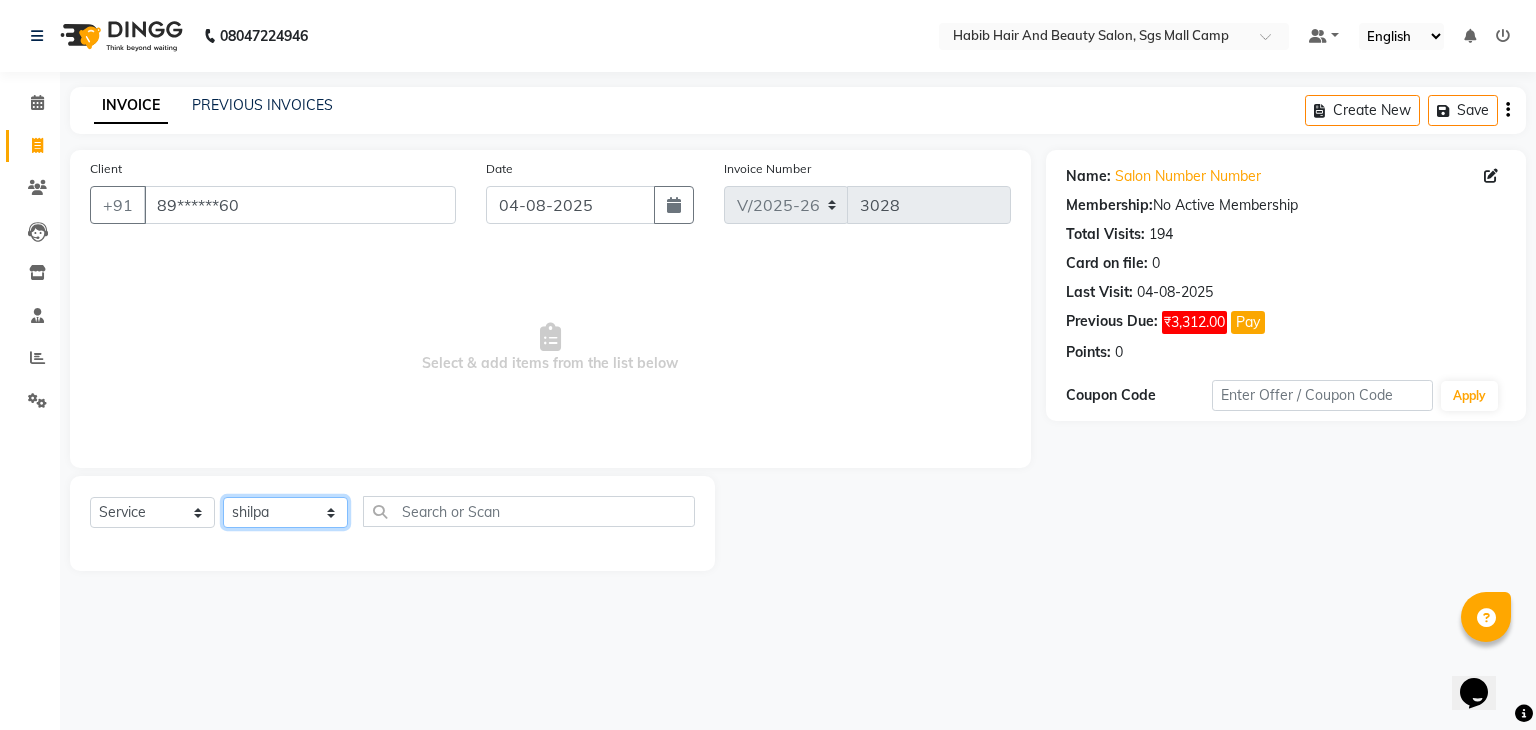 click on "Select Stylist akshay rajguru Avinash  Debojit Manager Micheal  sangeeta shilpa sujal Suraj  swapnil vishakha" 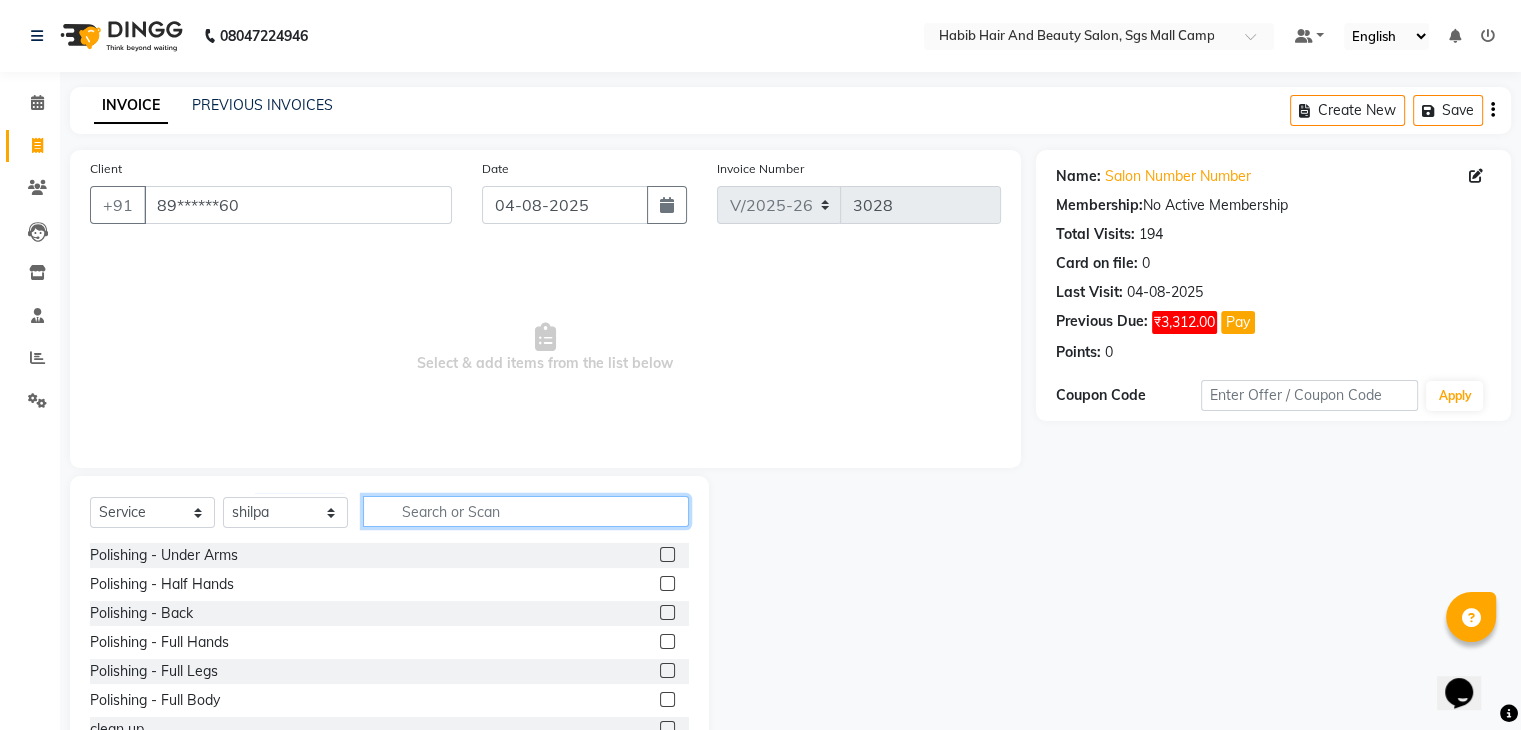 click 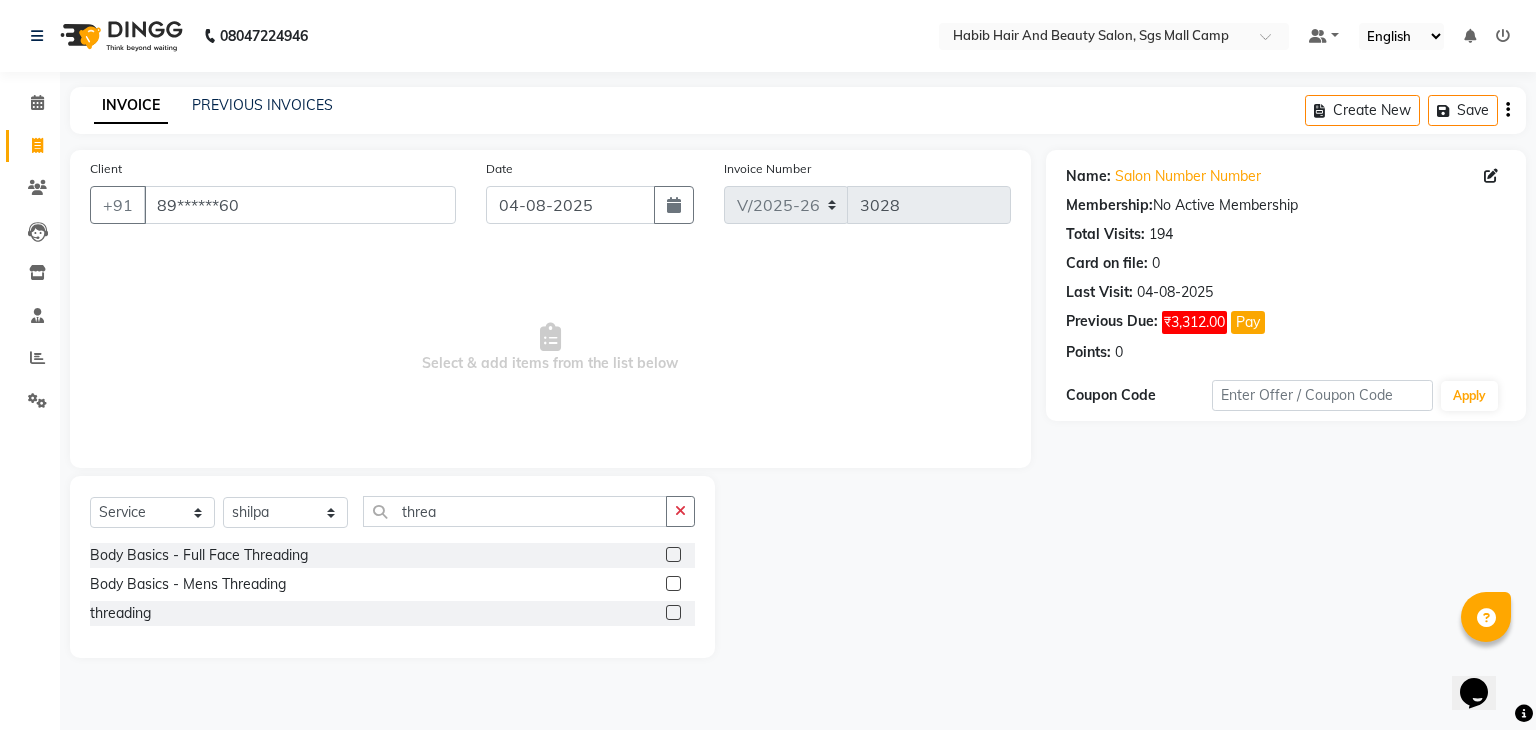 click 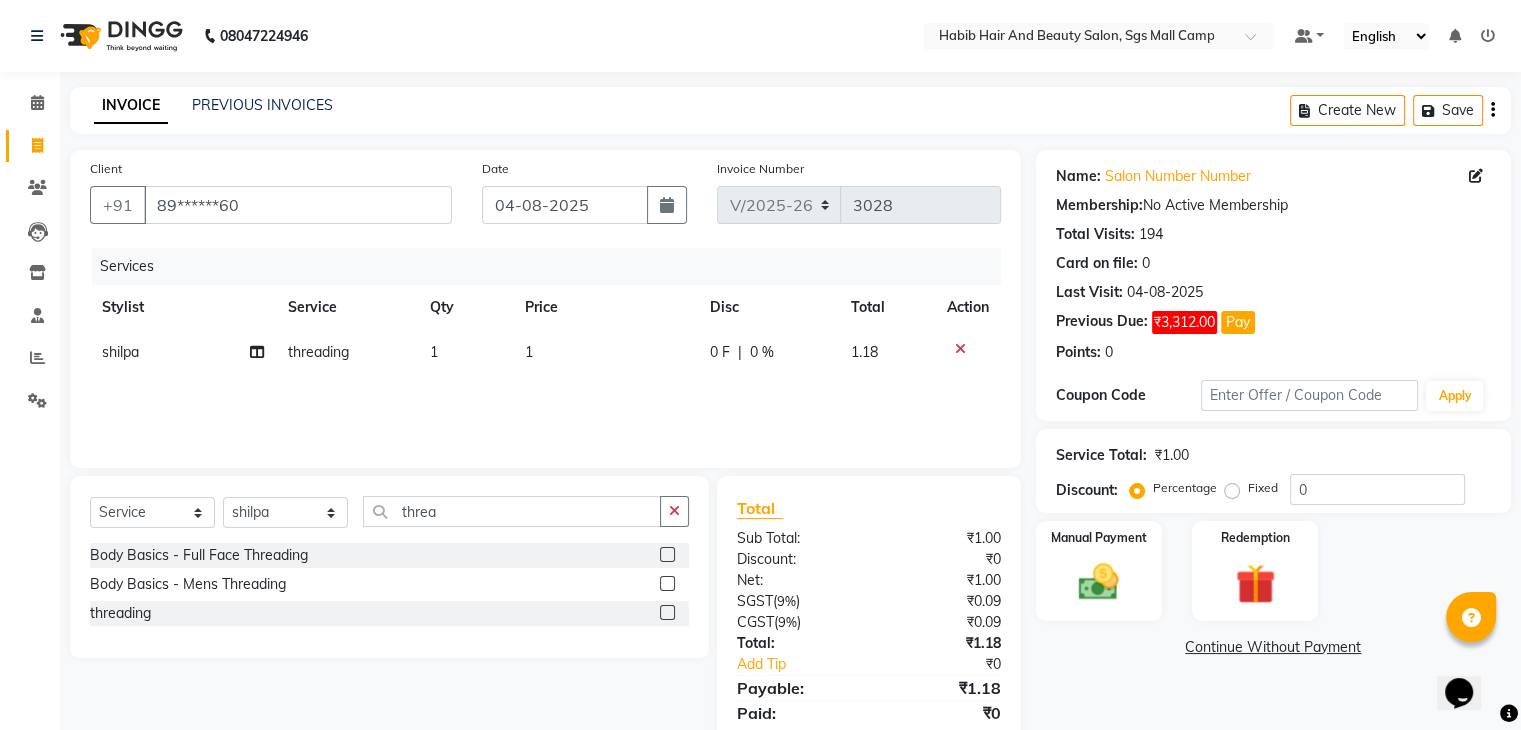 click on "1" 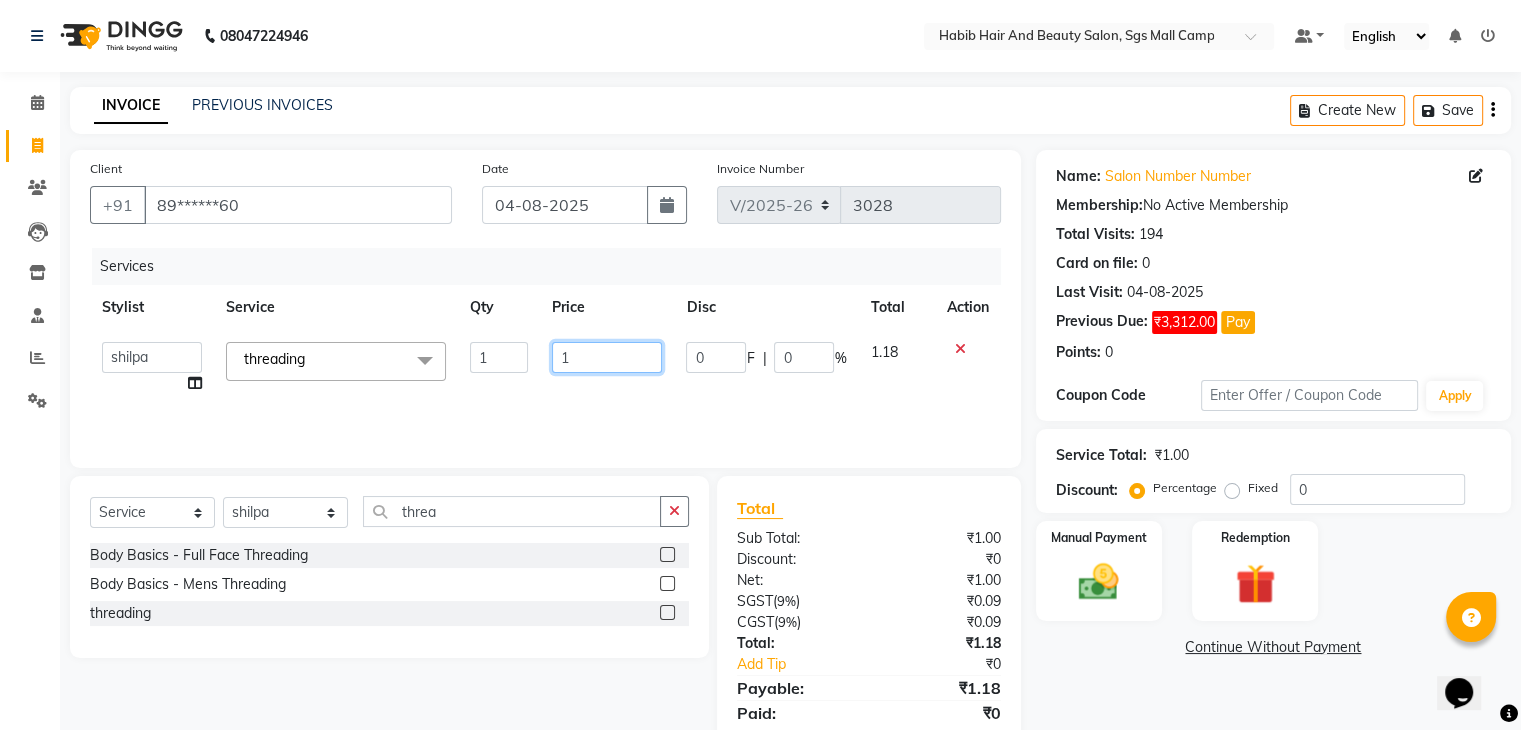 click on "1" 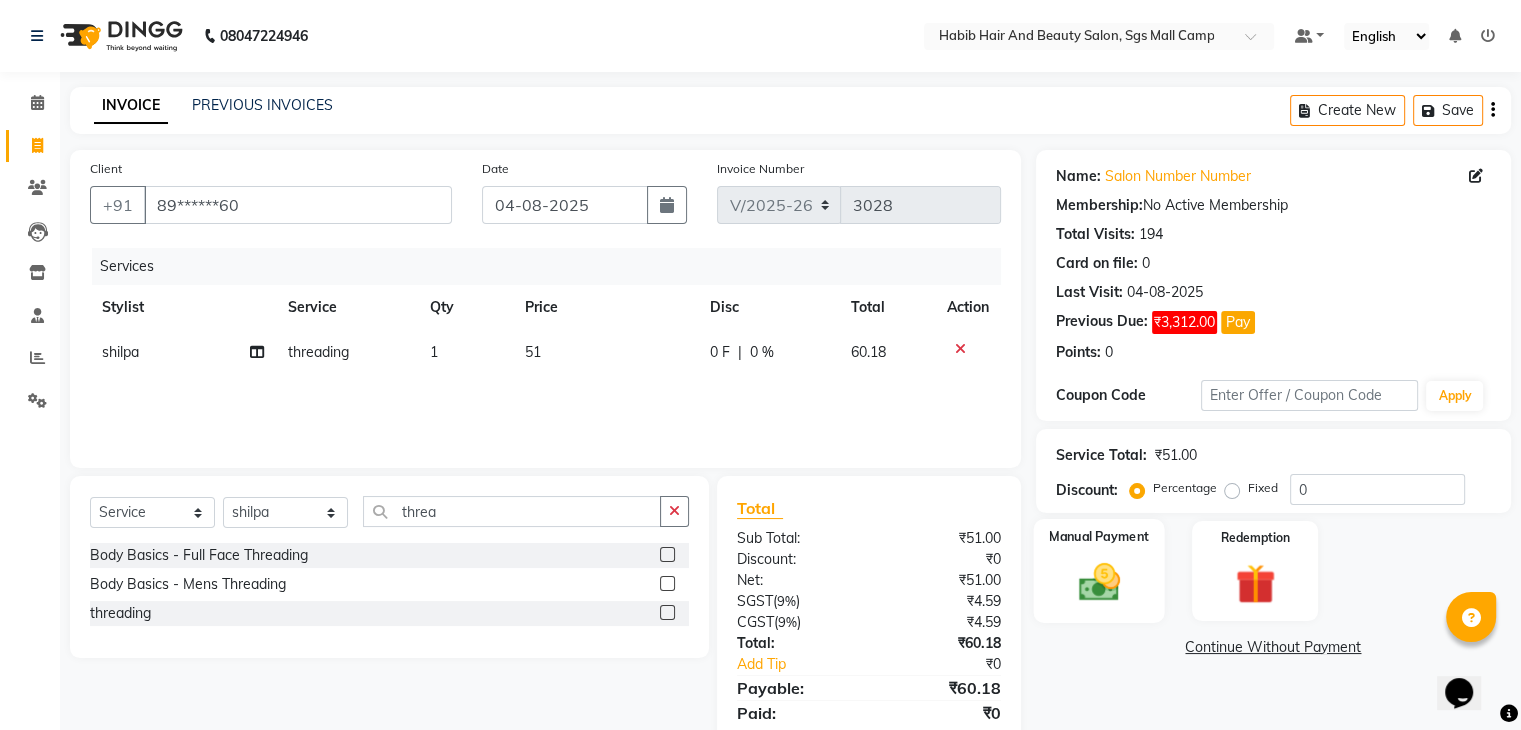 click on "Manual Payment" 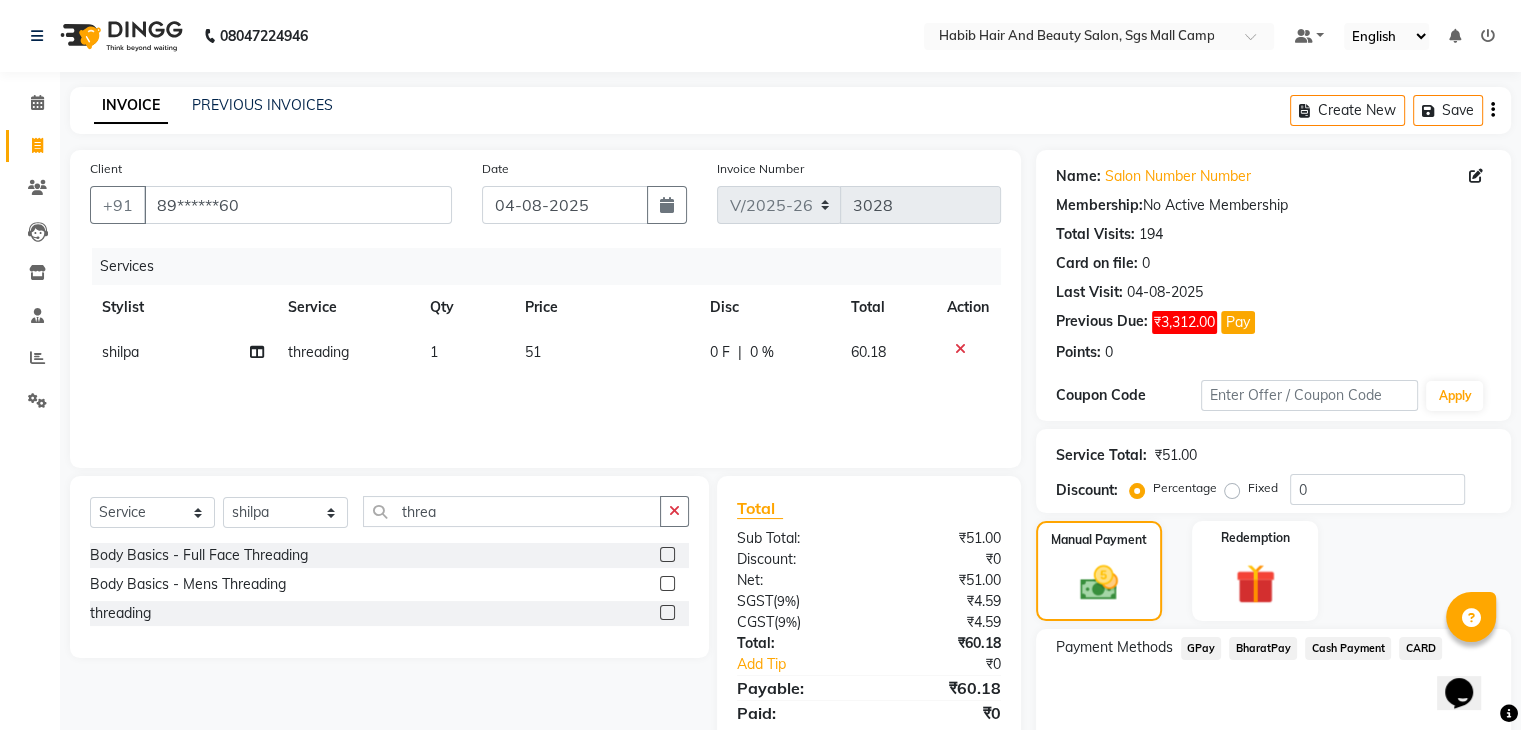 click on "Cash Payment" 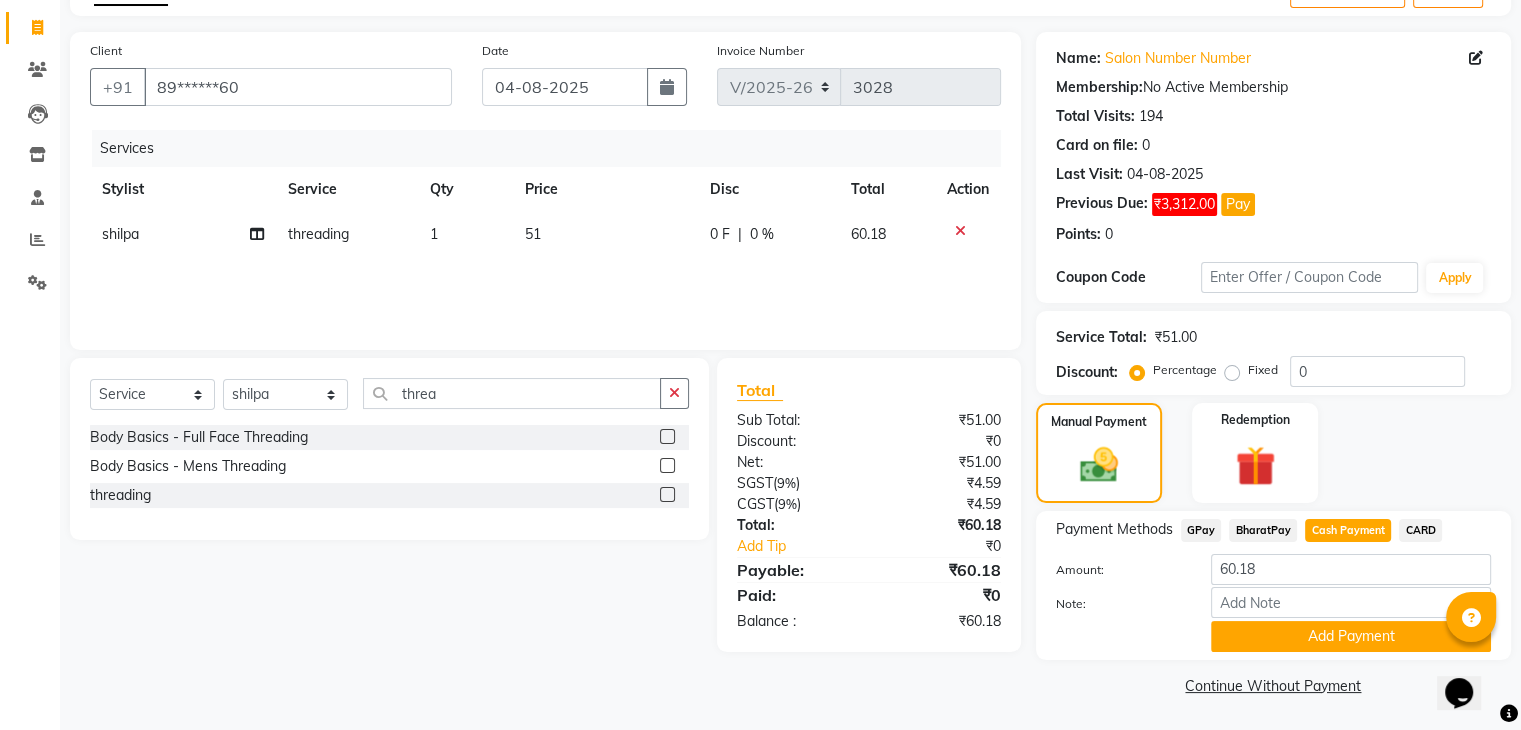 scroll, scrollTop: 120, scrollLeft: 0, axis: vertical 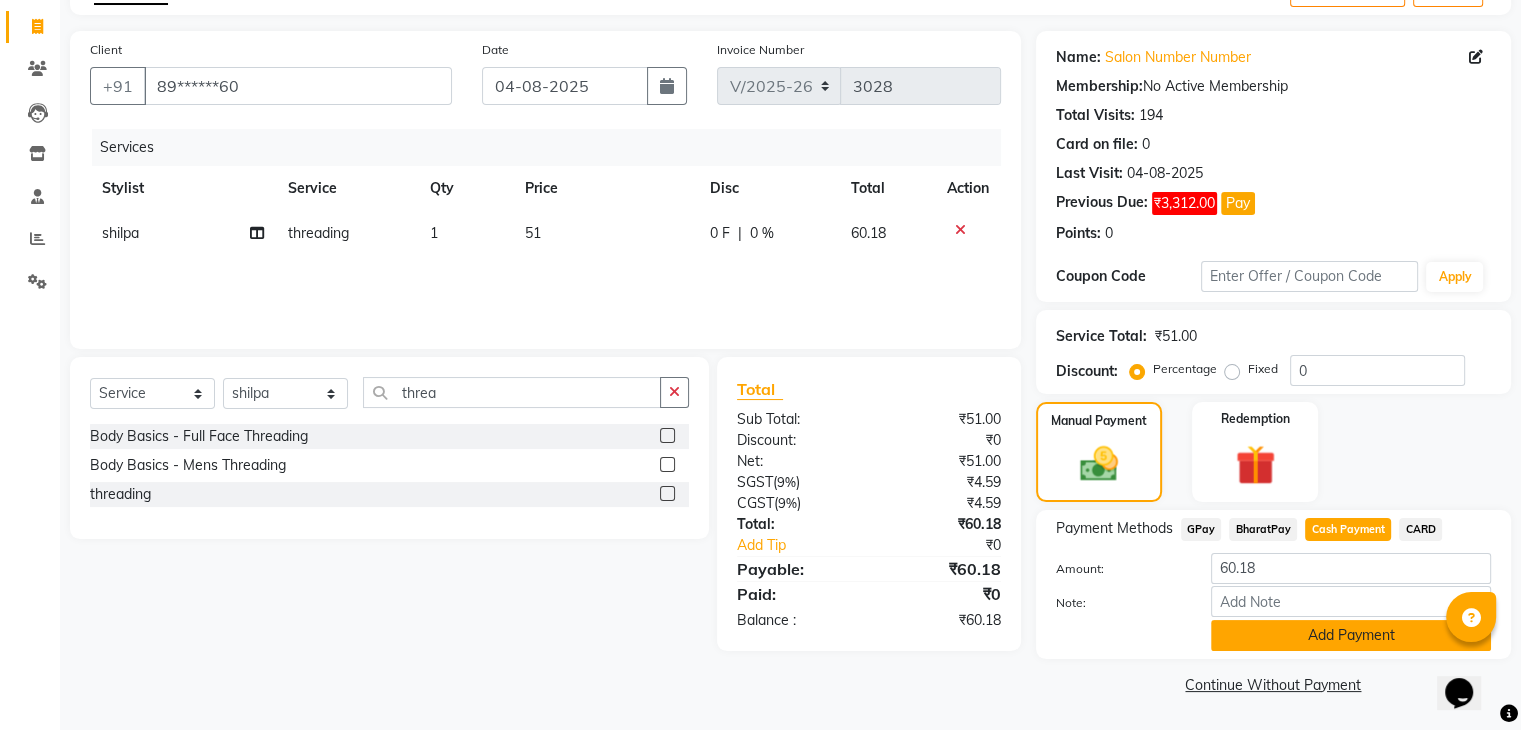 click on "Add Payment" 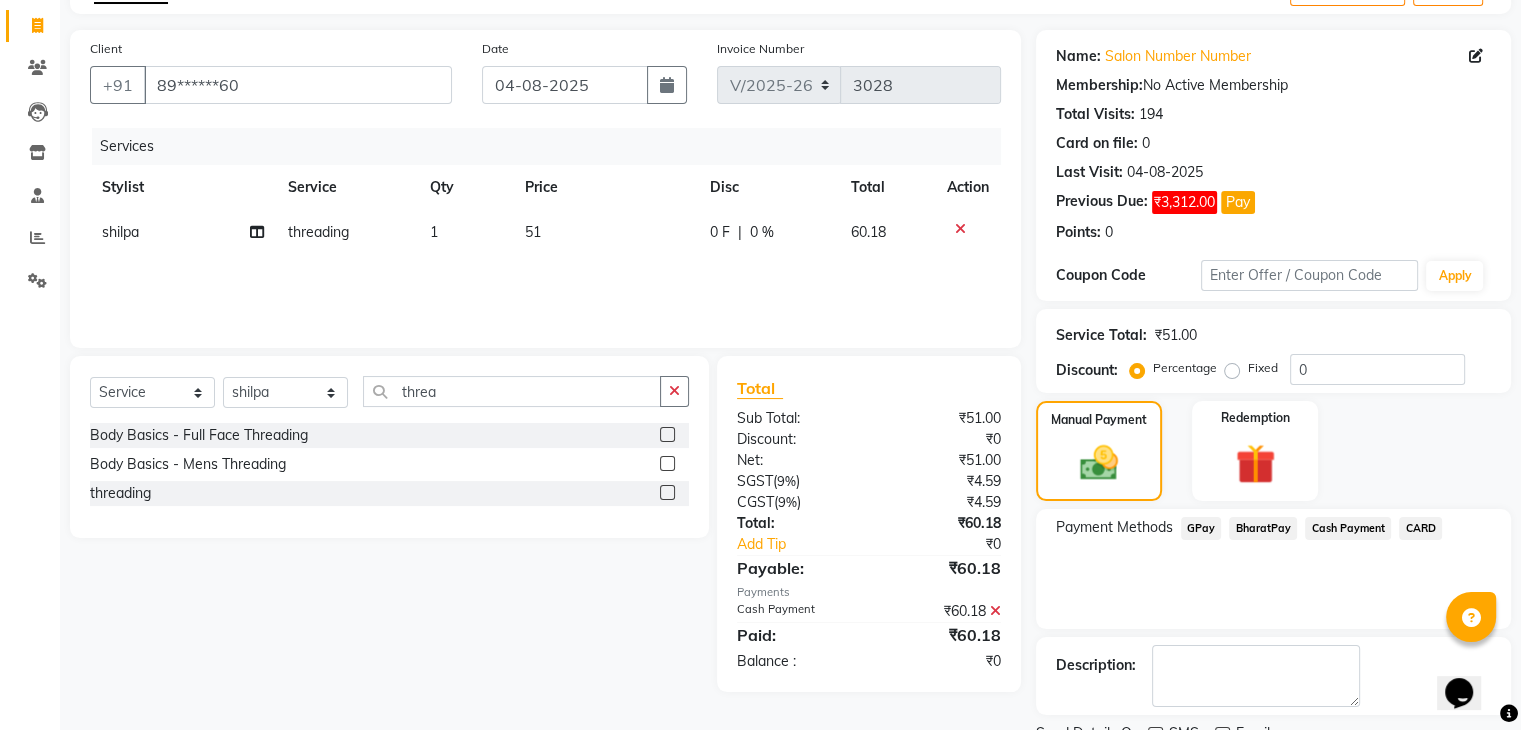scroll, scrollTop: 201, scrollLeft: 0, axis: vertical 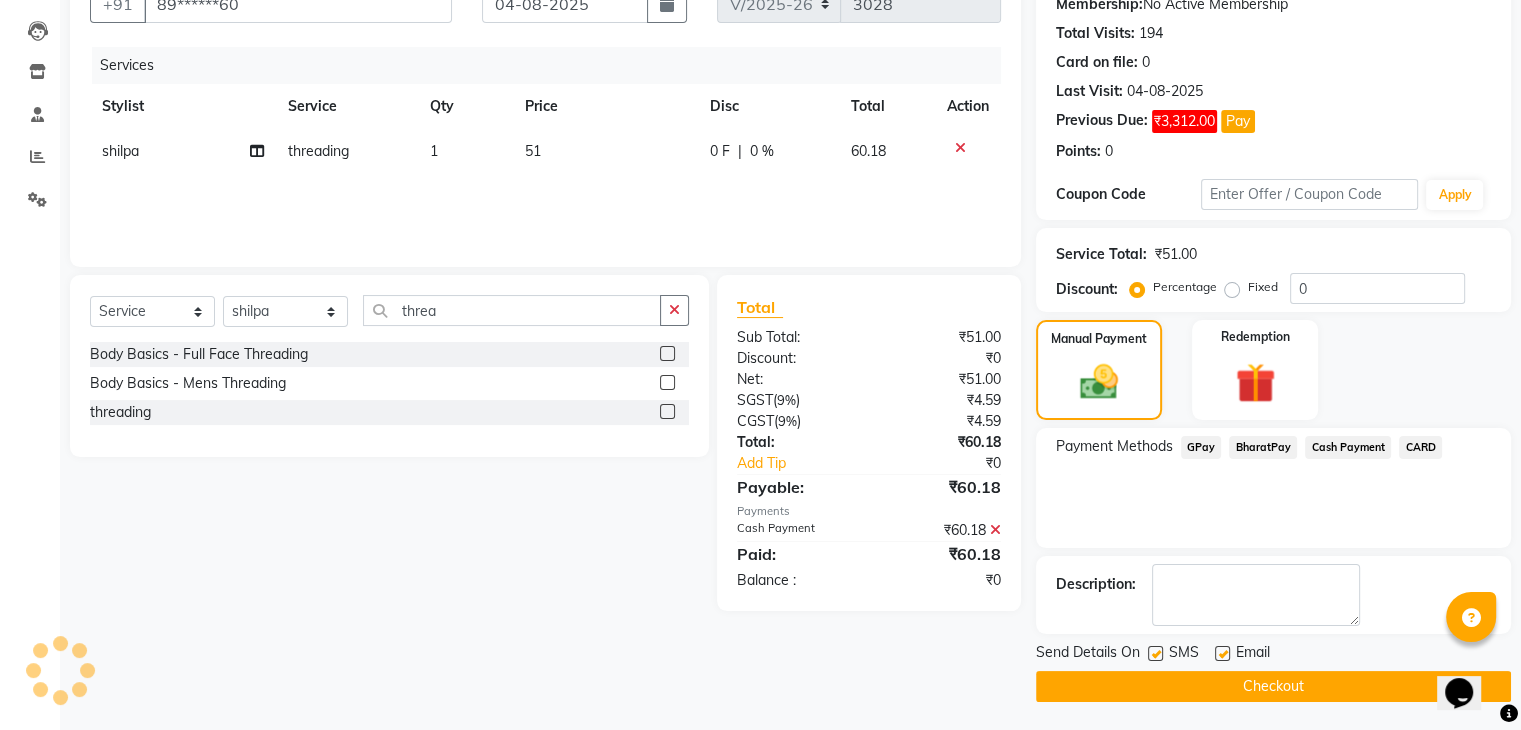 click on "Checkout" 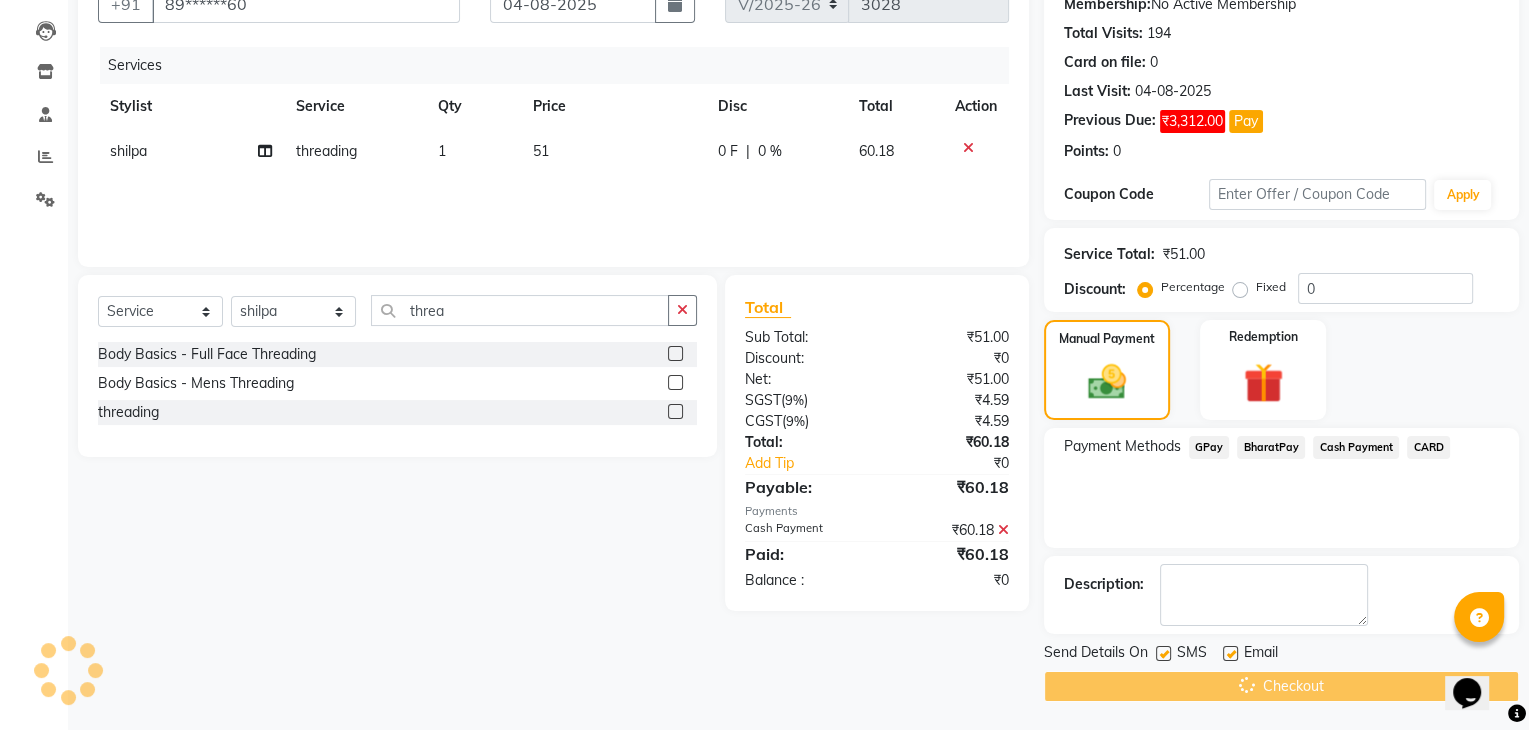 scroll, scrollTop: 0, scrollLeft: 0, axis: both 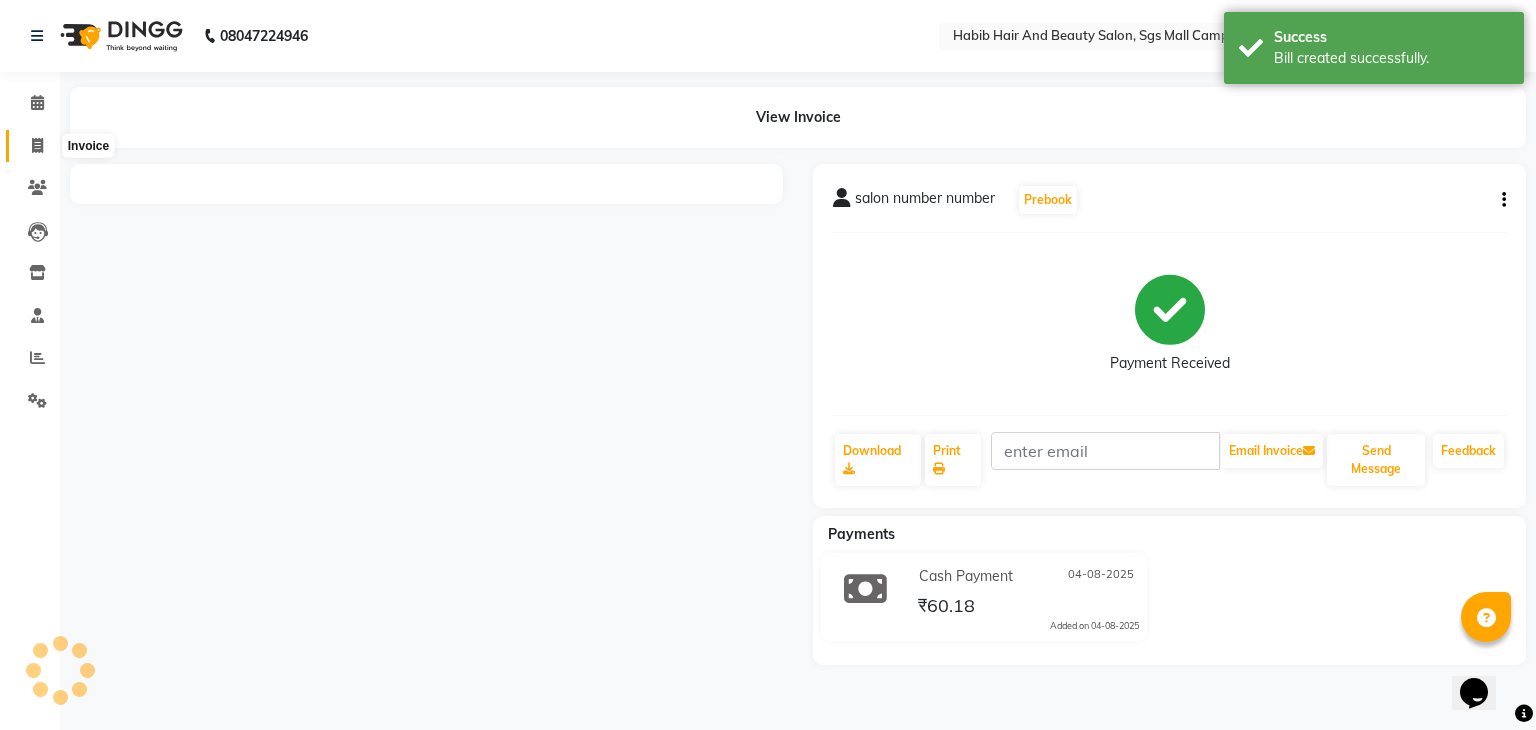 click 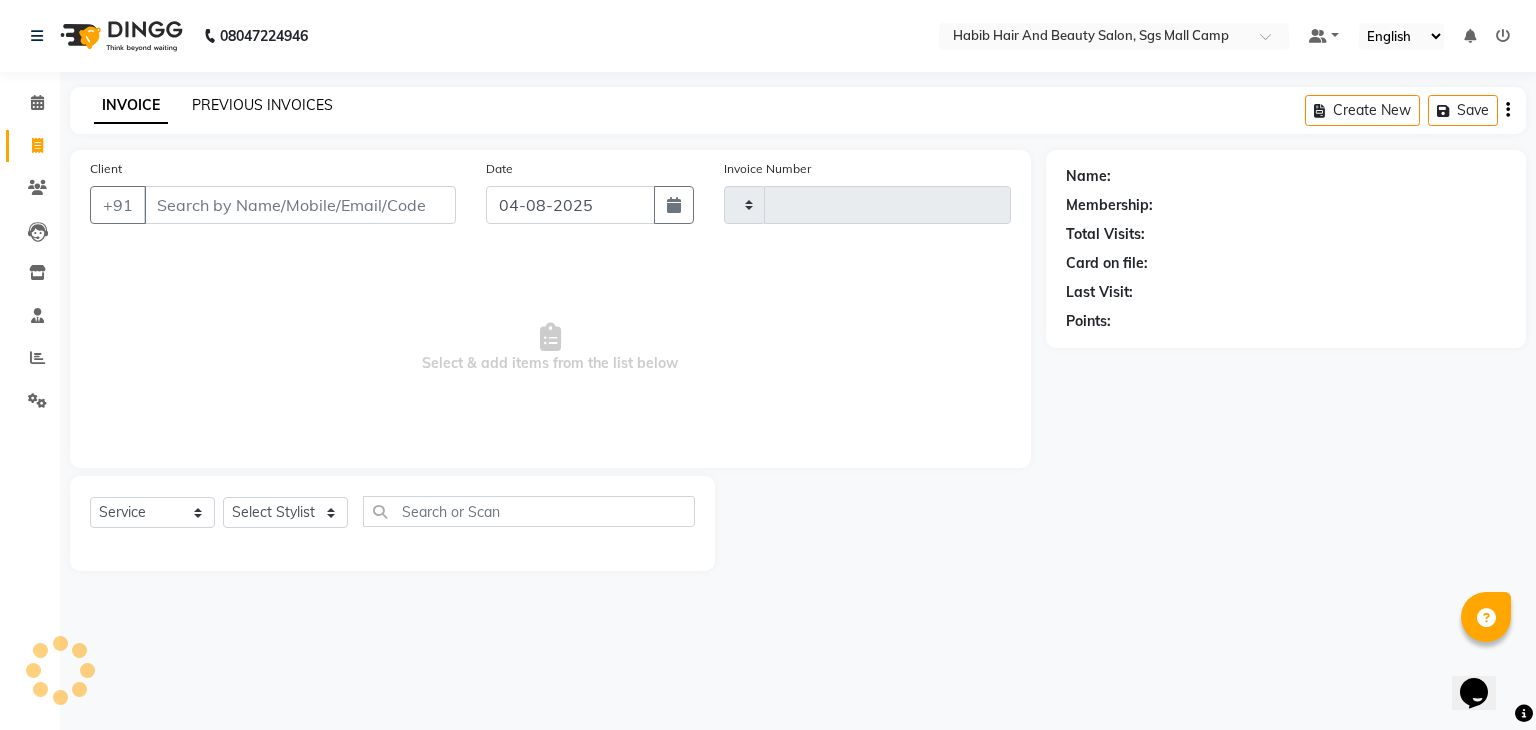 click on "PREVIOUS INVOICES" 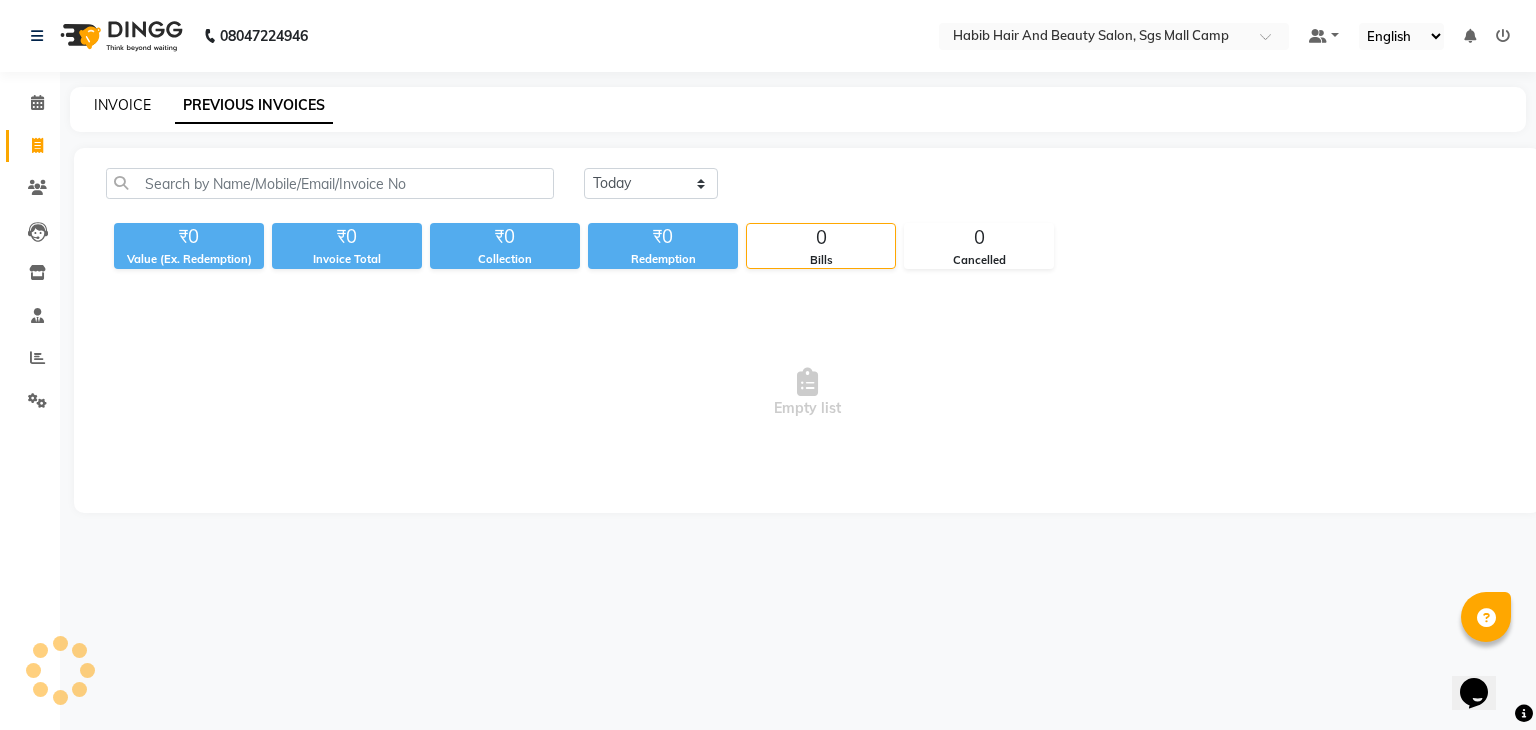 click on "INVOICE" 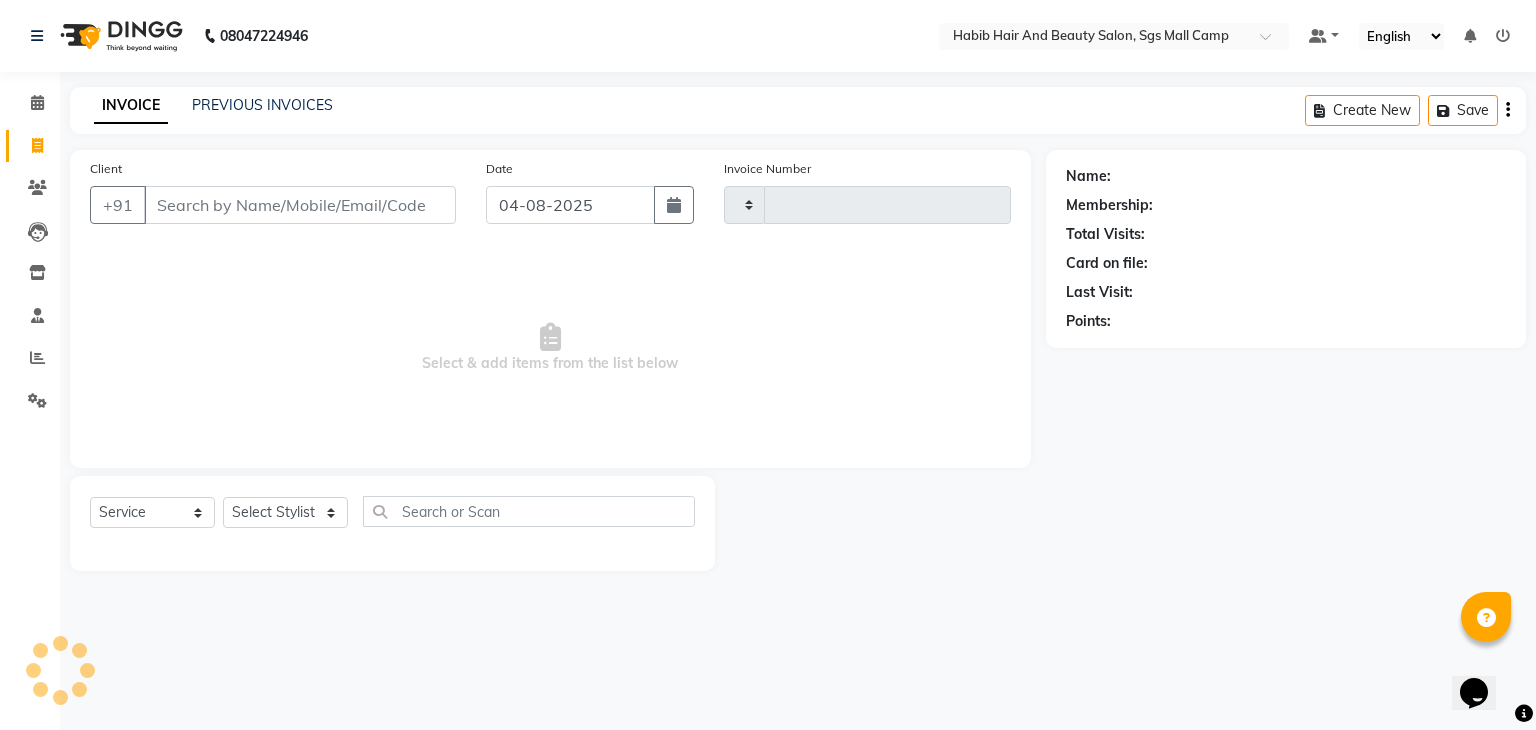 click on "Client" at bounding box center [300, 205] 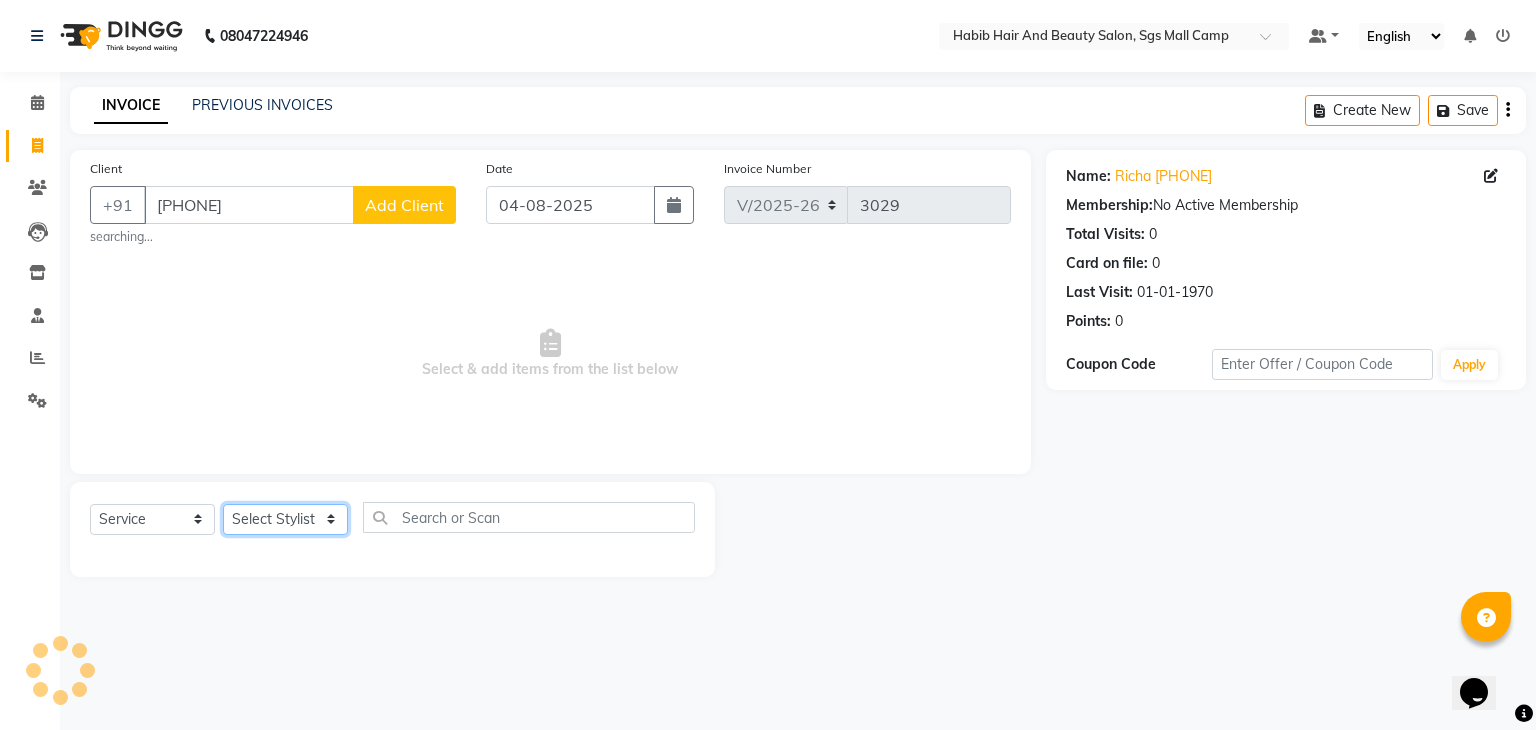 click on "Select Stylist" 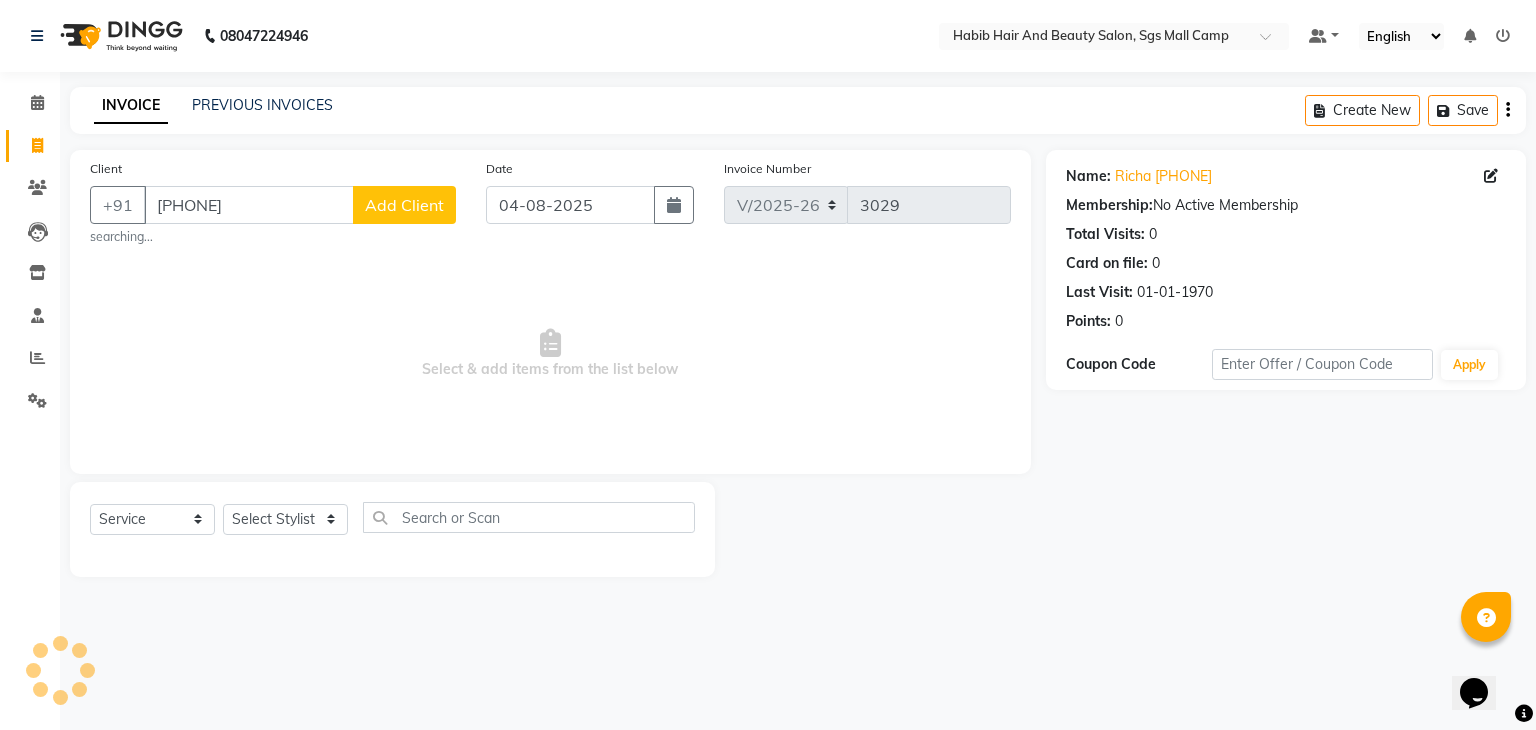 click on "Add Client" 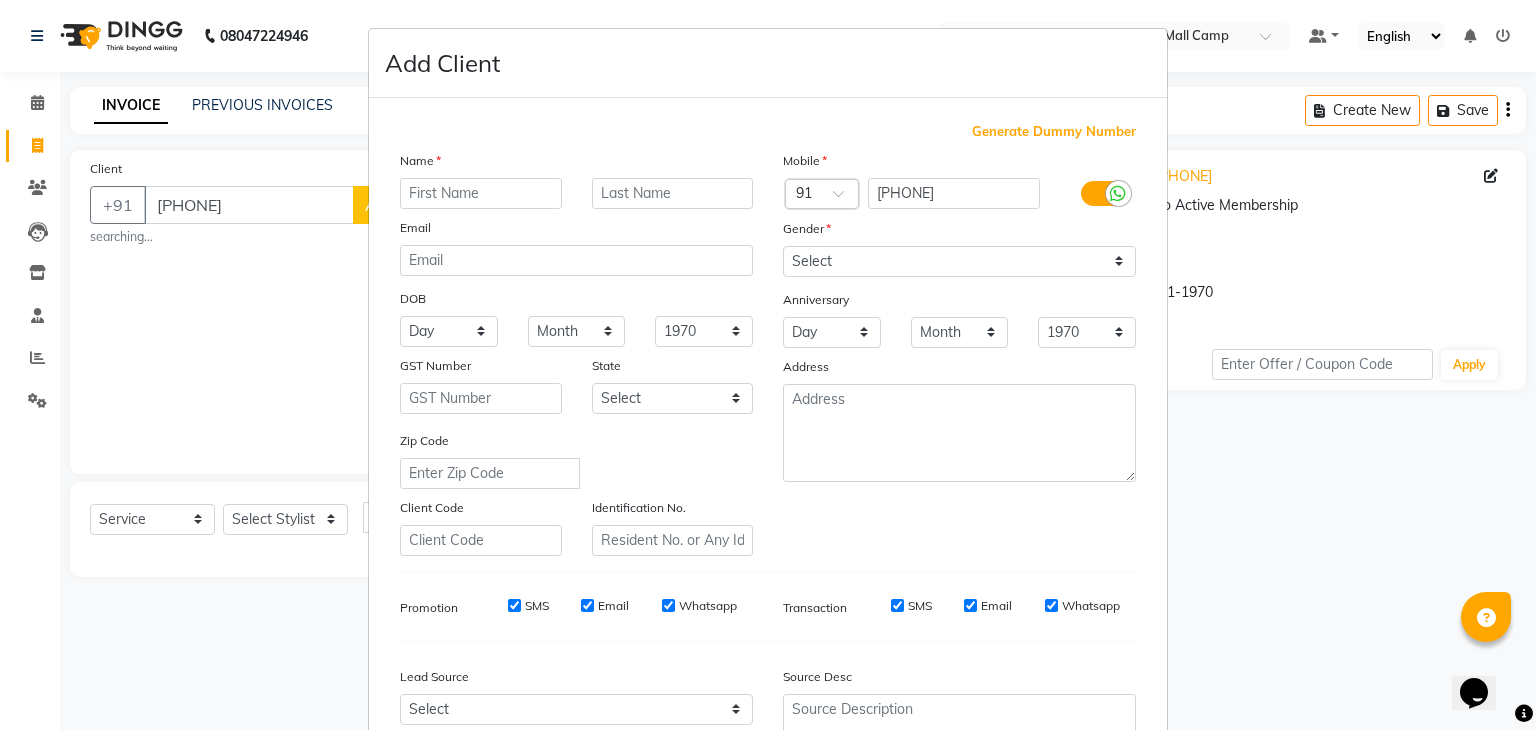 drag, startPoint x: 463, startPoint y: 175, endPoint x: 462, endPoint y: 187, distance: 12.0415945 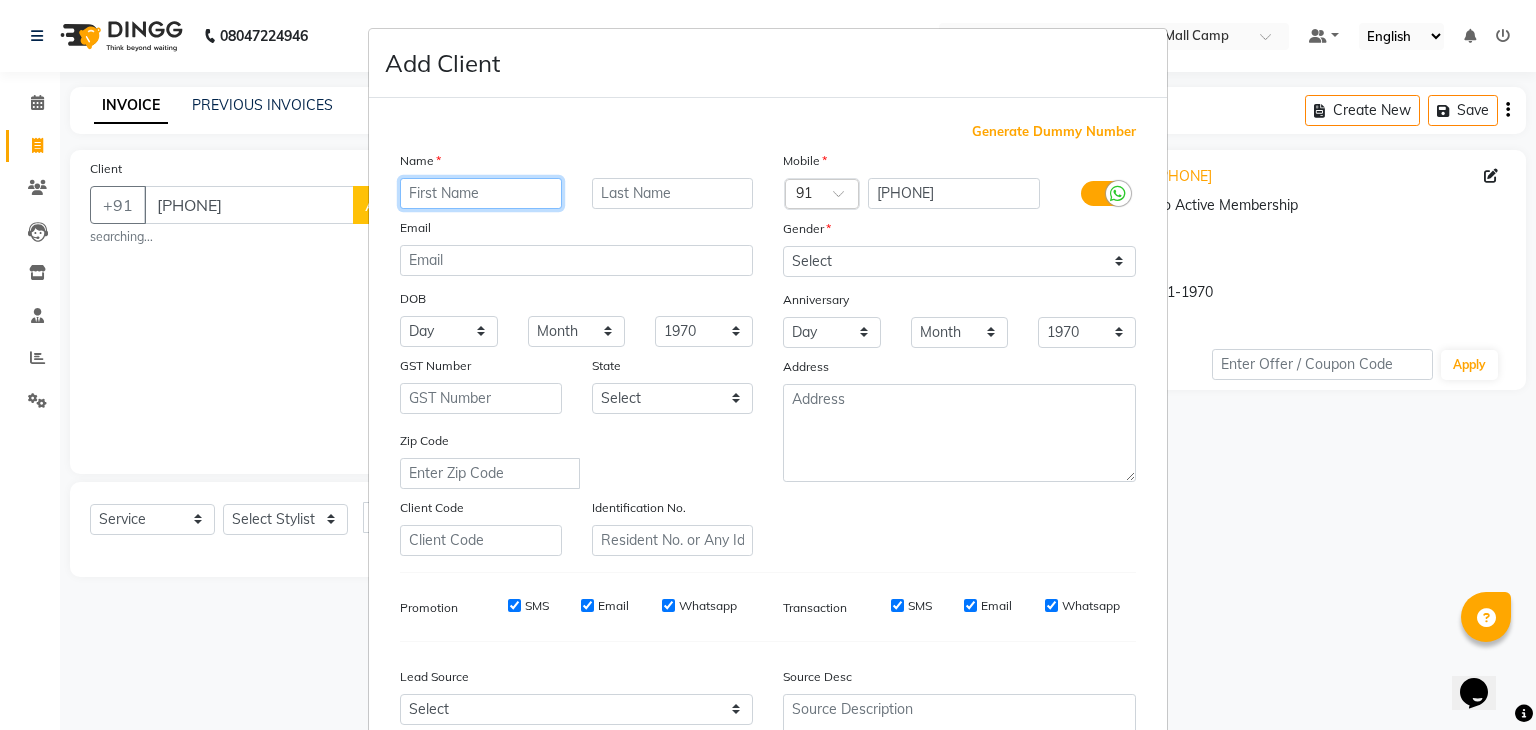 click at bounding box center (481, 193) 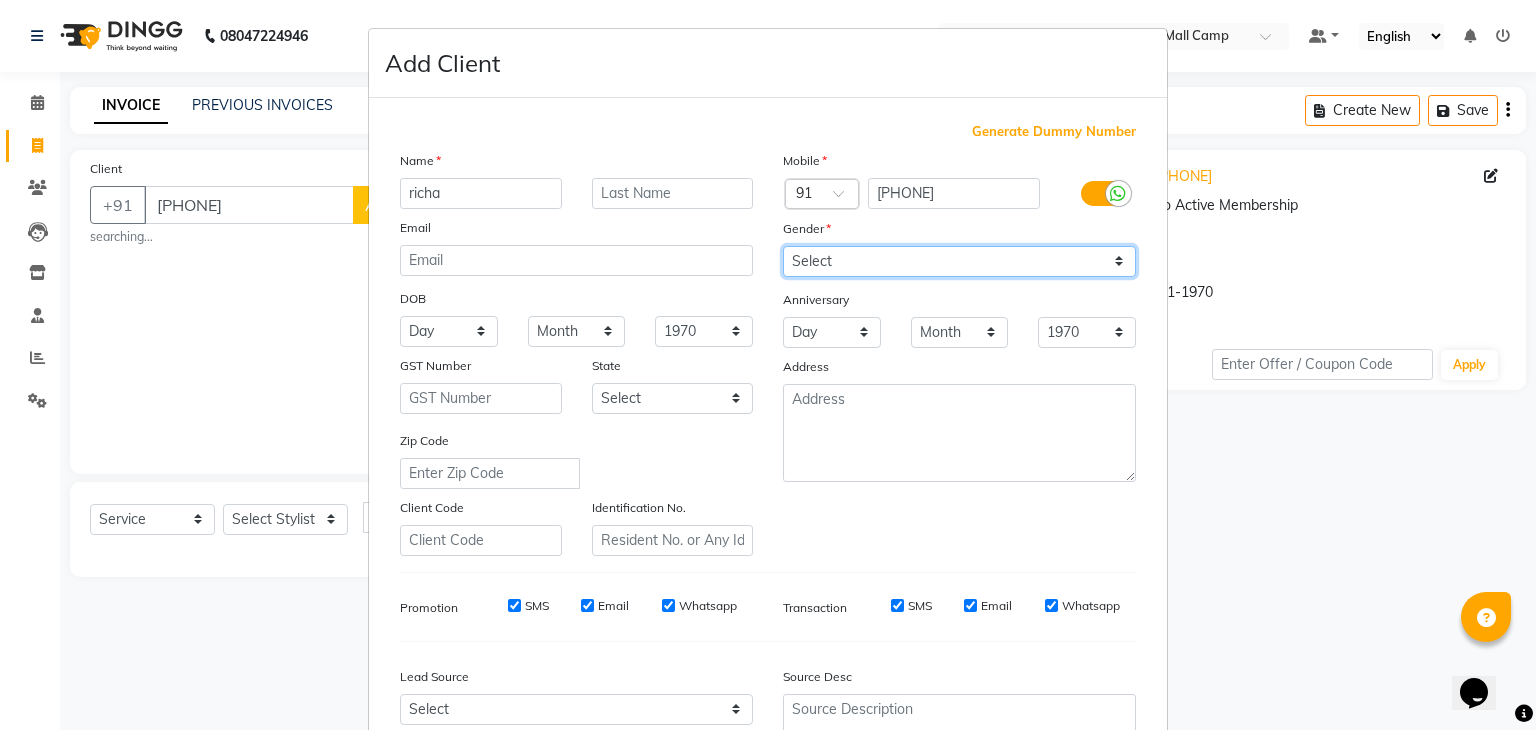 click on "Select Male Female Other Prefer Not To Say" at bounding box center (959, 261) 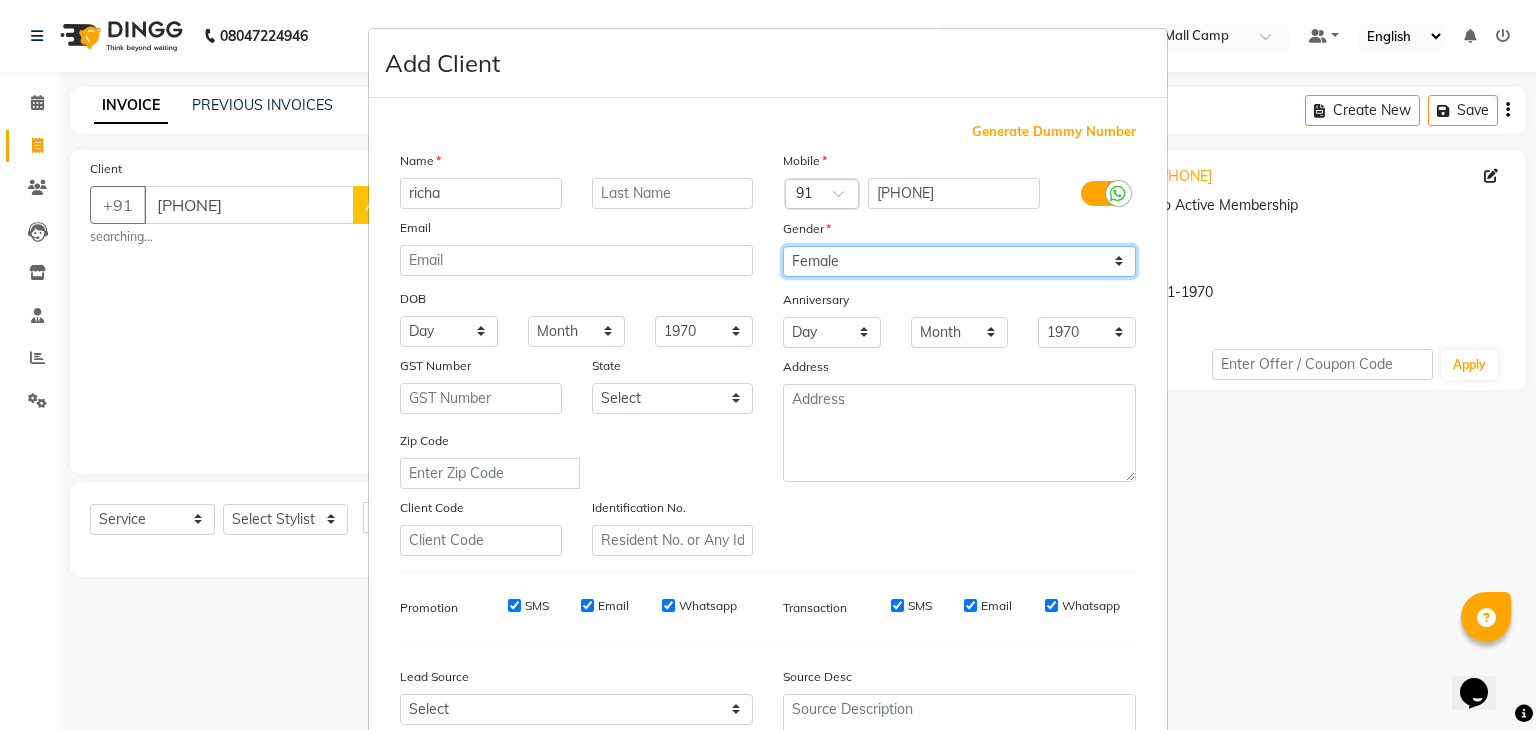 click on "Select Male Female Other Prefer Not To Say" at bounding box center [959, 261] 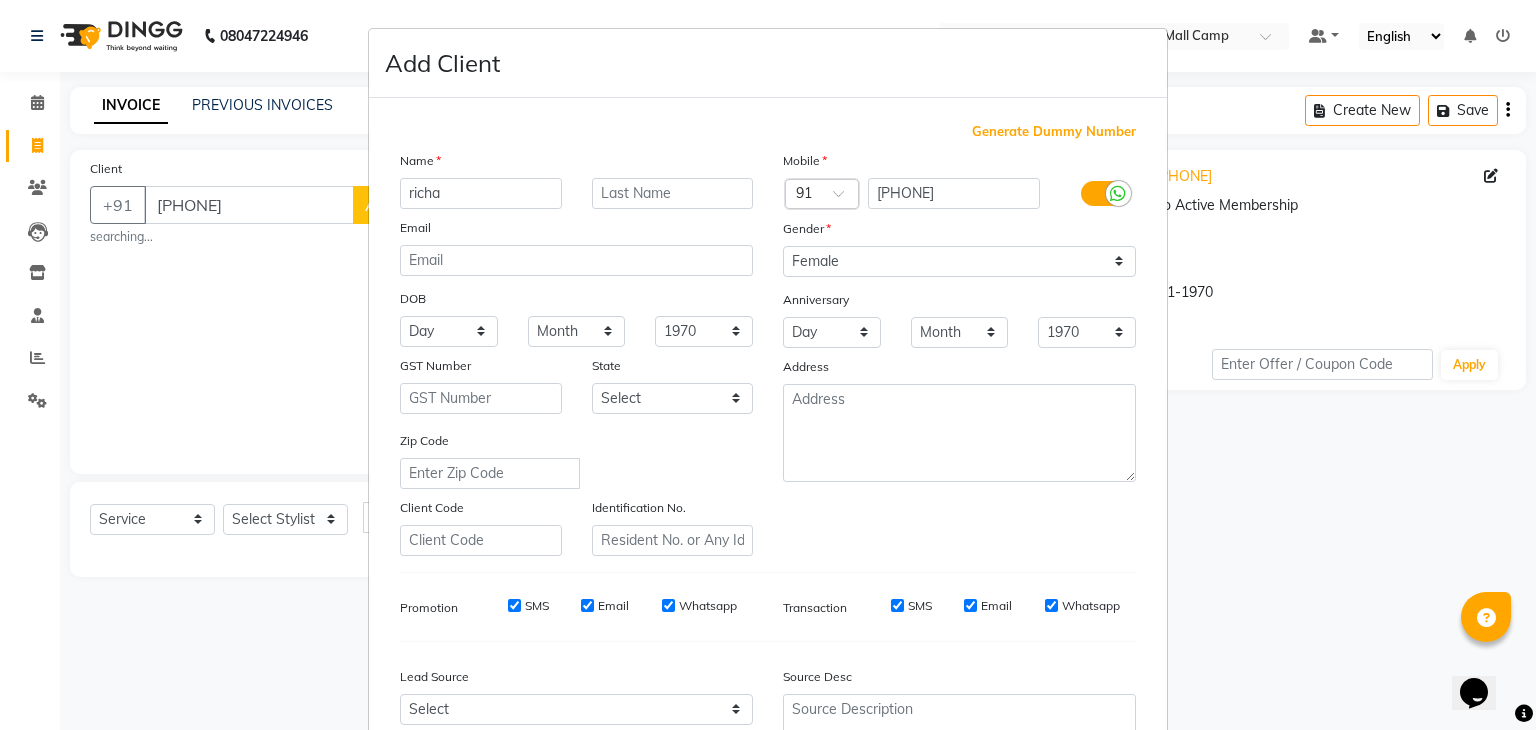 click on "Zip Code" at bounding box center [576, 459] 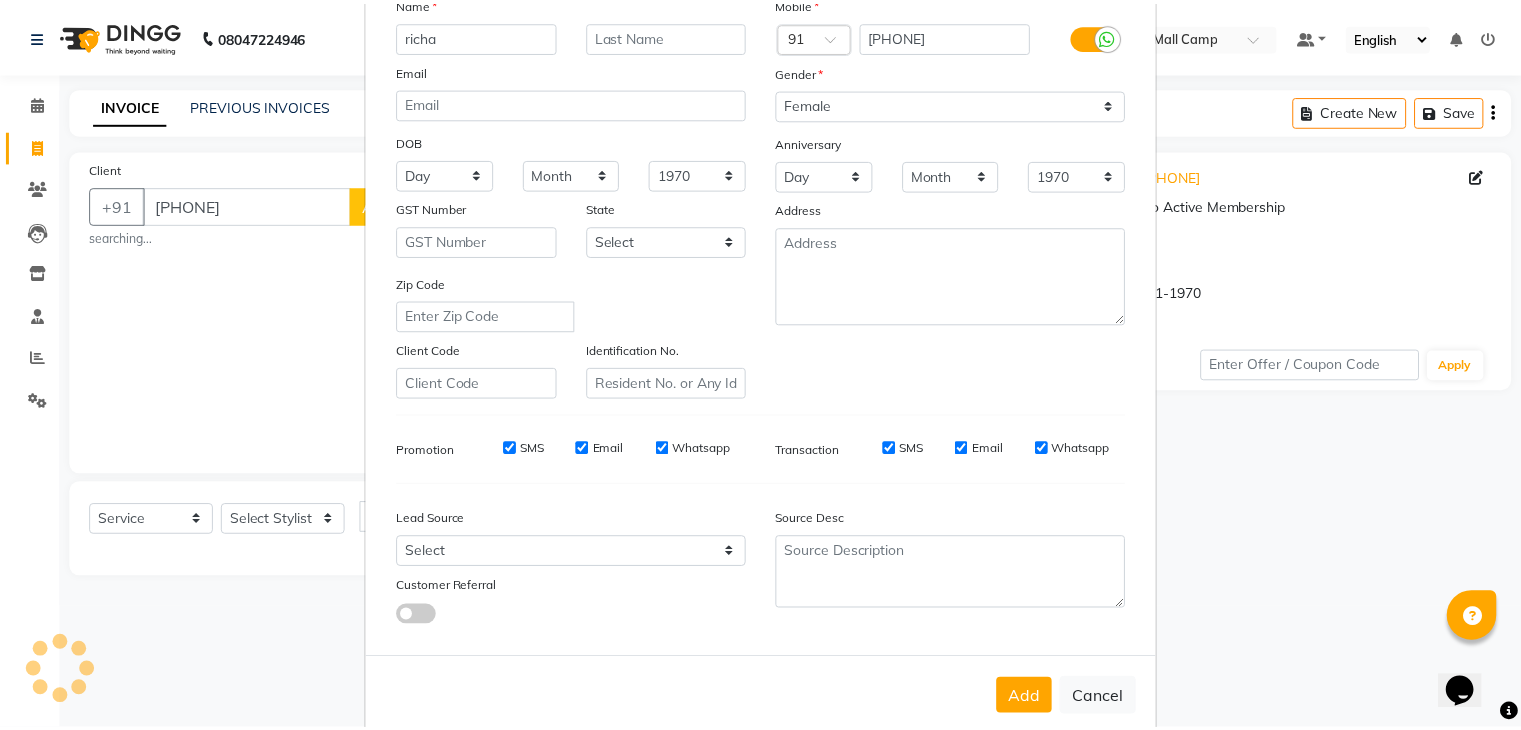 scroll, scrollTop: 203, scrollLeft: 0, axis: vertical 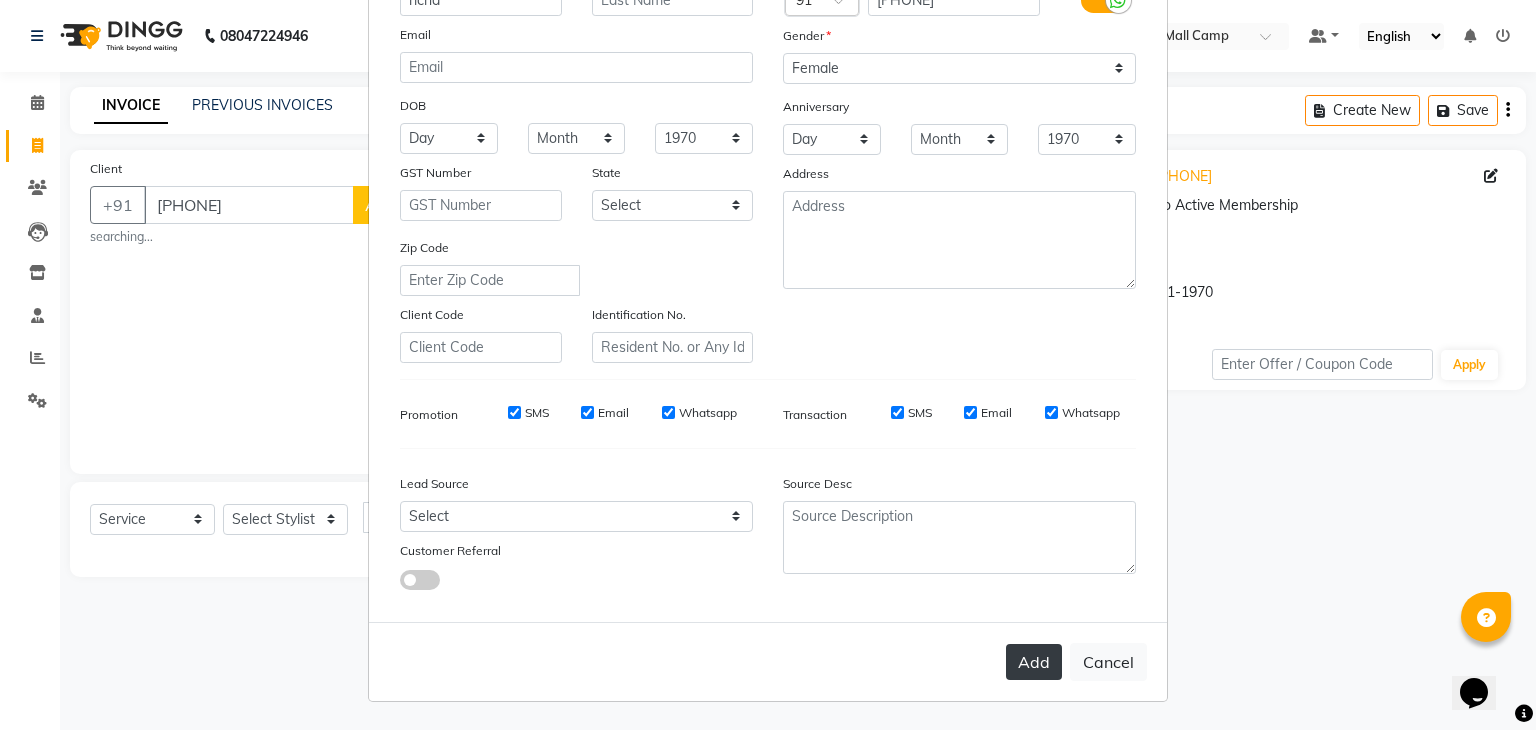 click on "Add" at bounding box center [1034, 662] 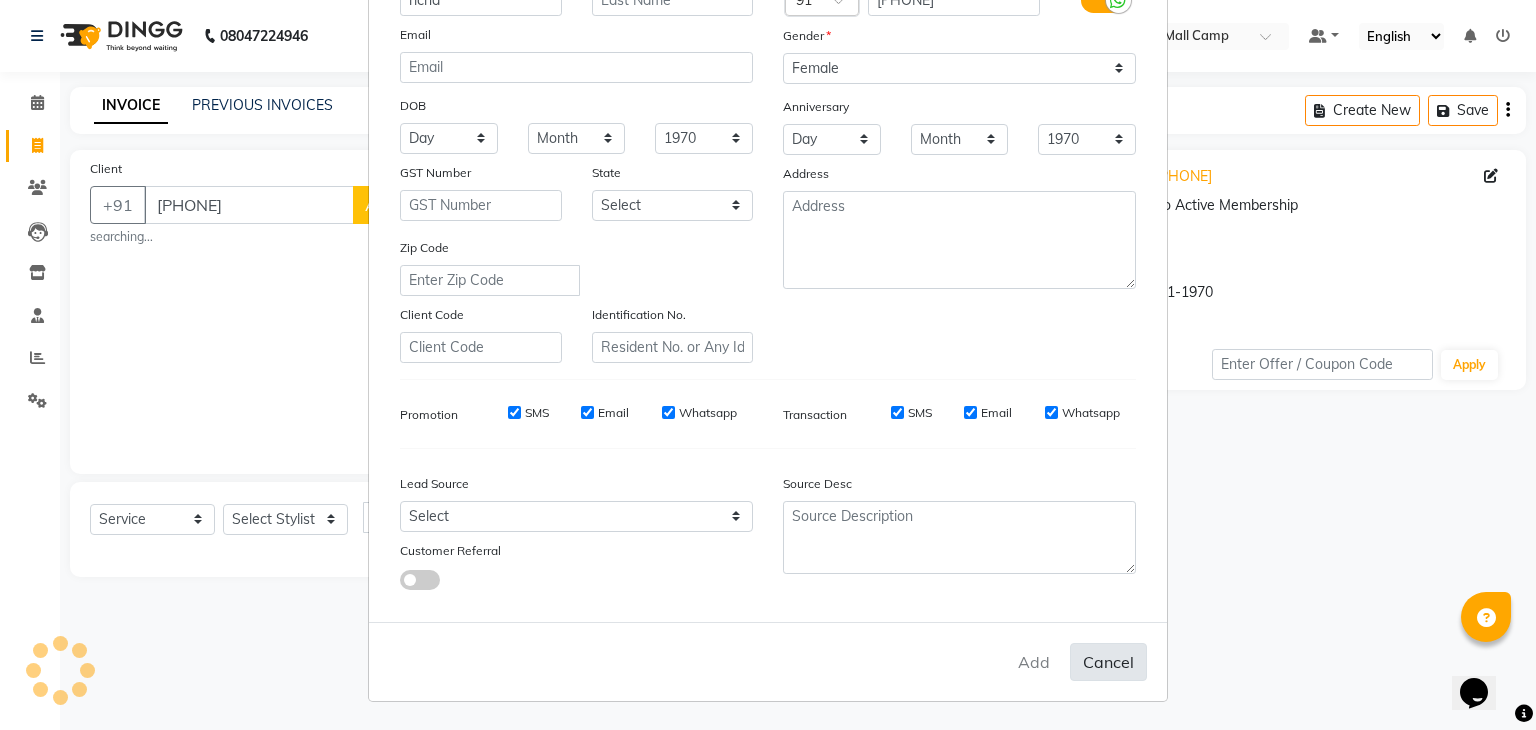 click on "Cancel" at bounding box center [1108, 662] 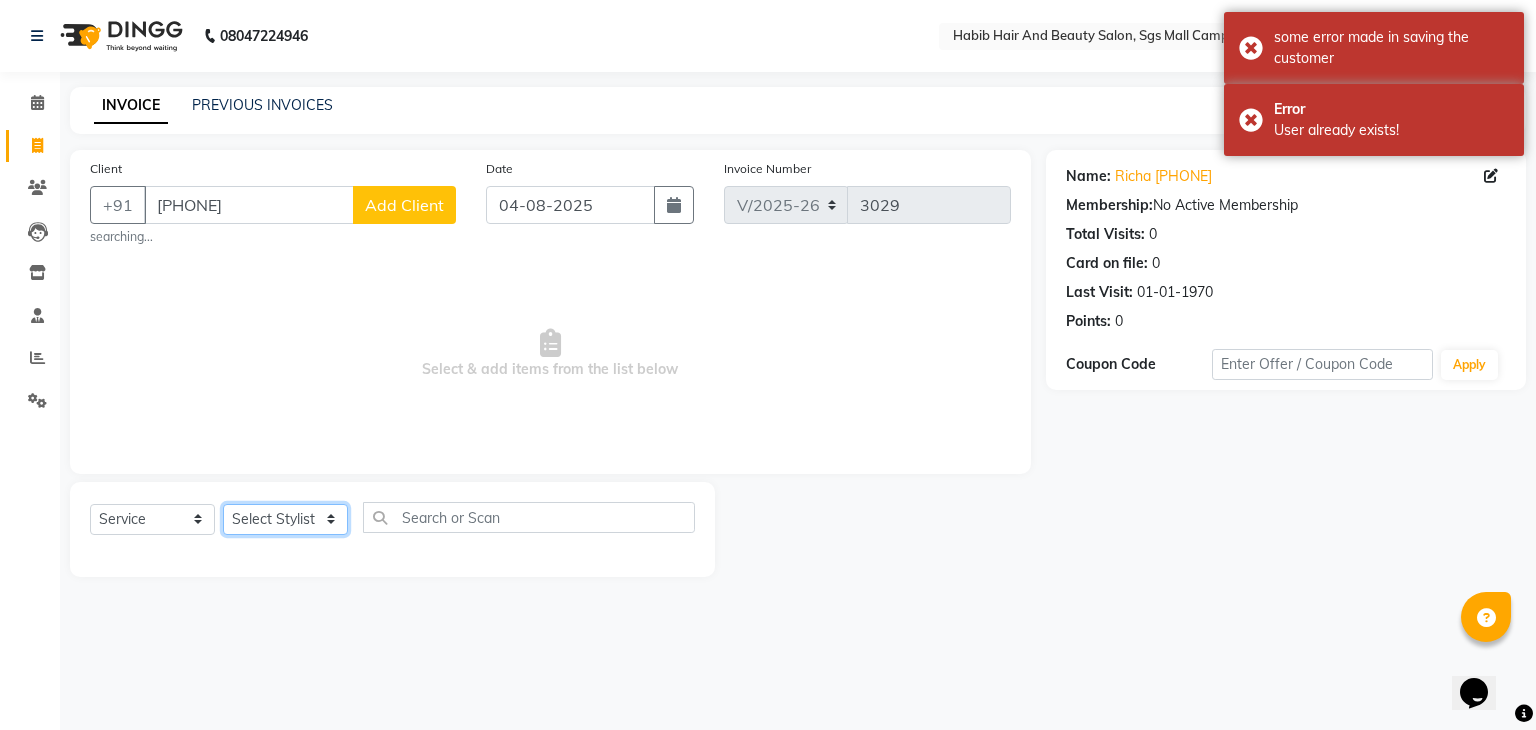 click on "Select Stylist akshay rajguru Avinash  Debojit Manager Micheal  sangeeta shilpa sujal Suraj  swapnil vishakha" 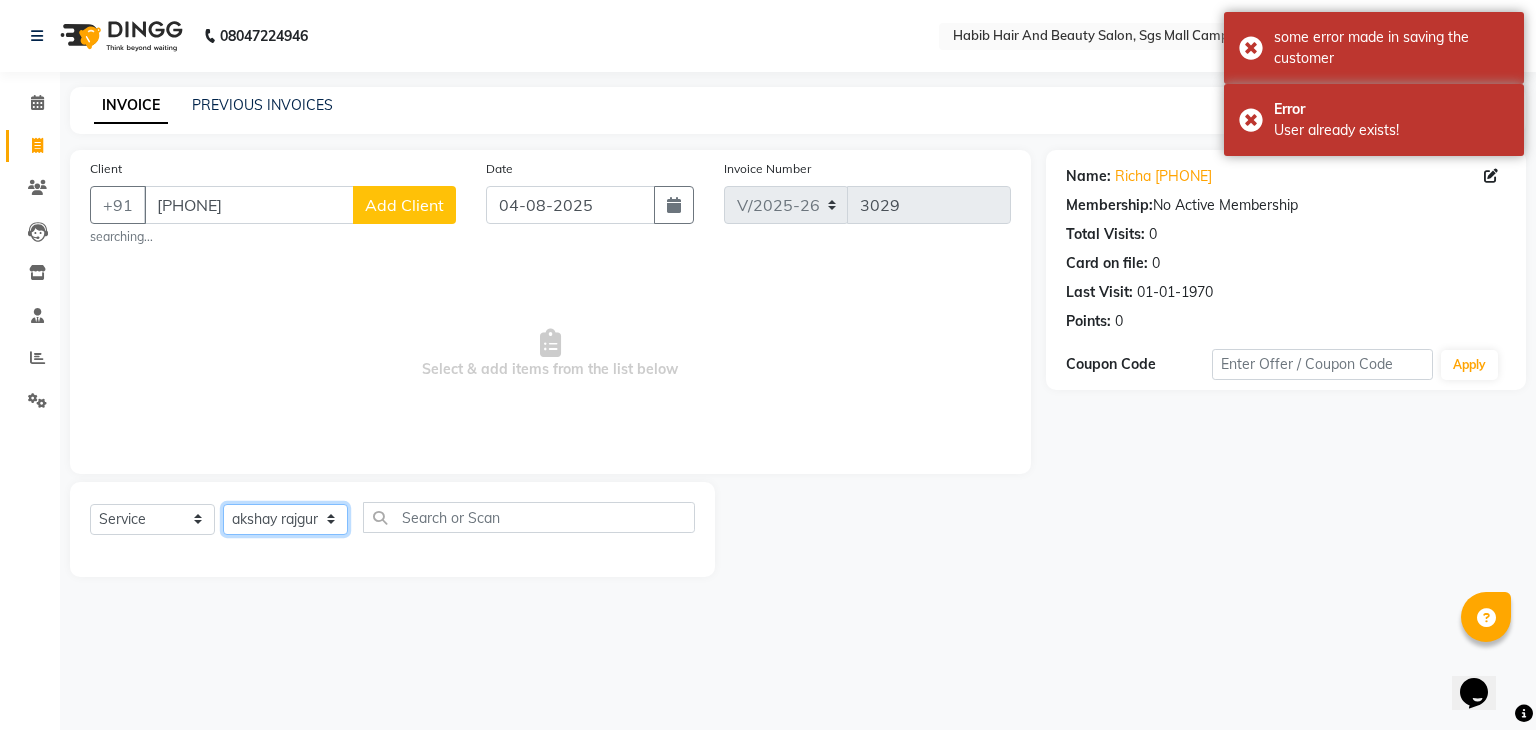 click on "Select Stylist akshay rajguru Avinash  Debojit Manager Micheal  sangeeta shilpa sujal Suraj  swapnil vishakha" 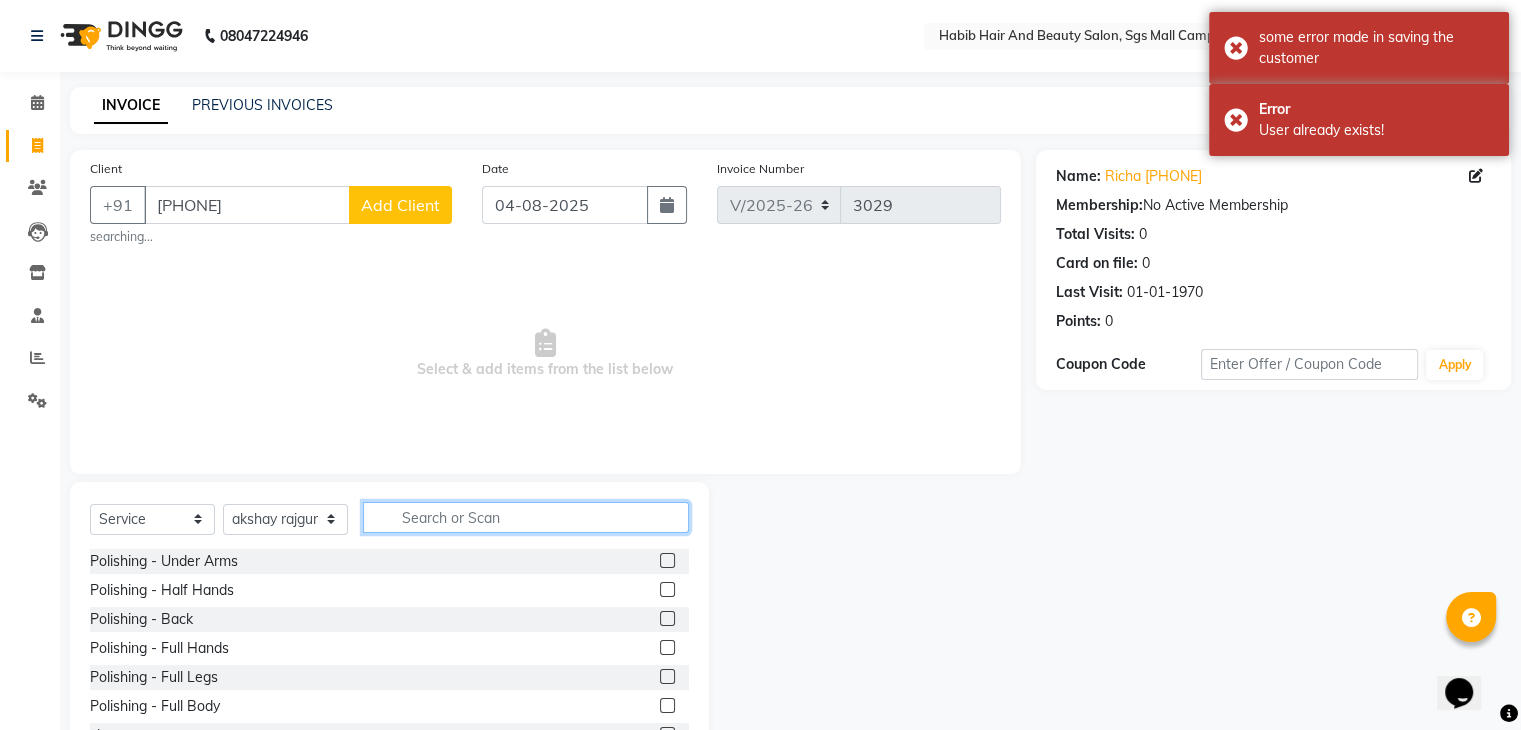 click 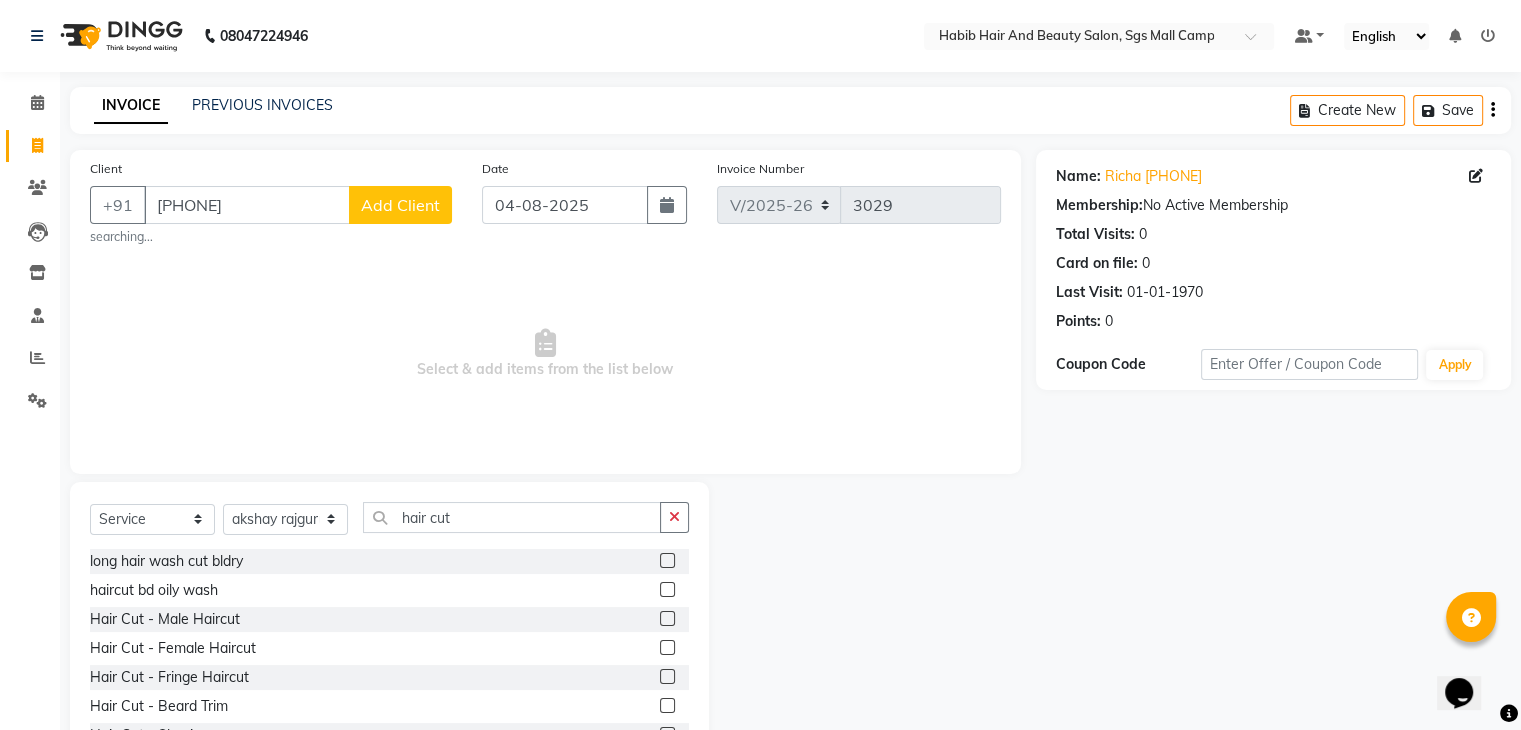 click 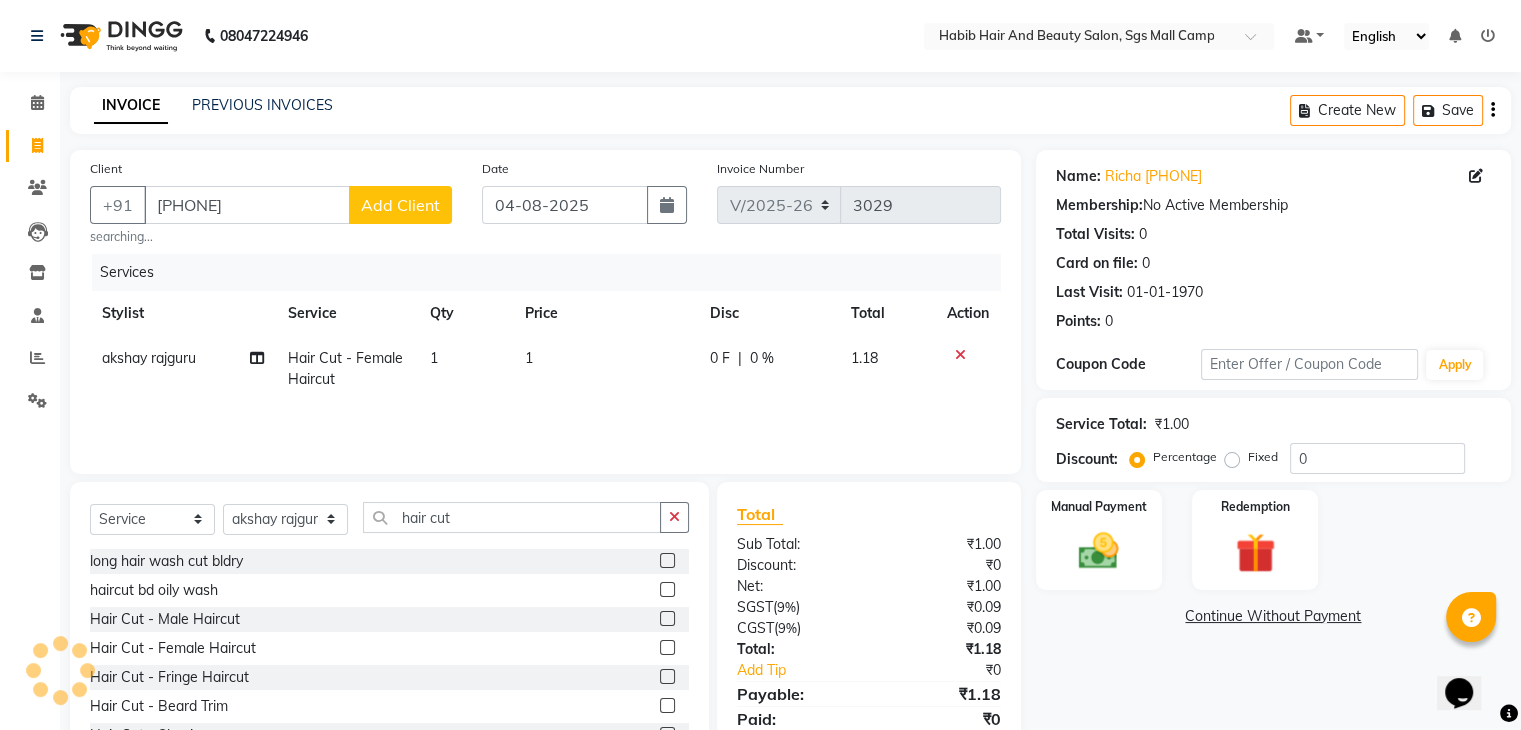 click on "1" 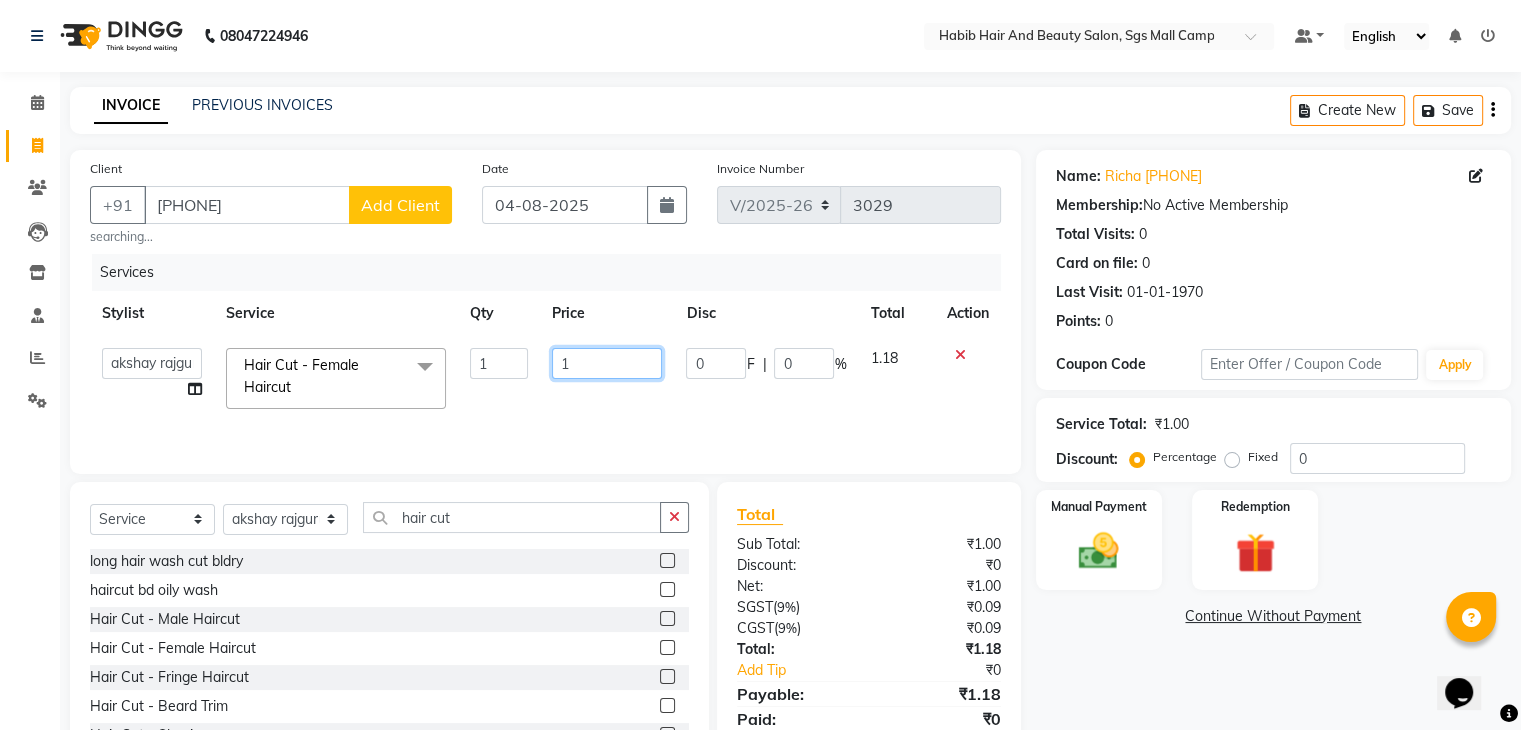 click on "1" 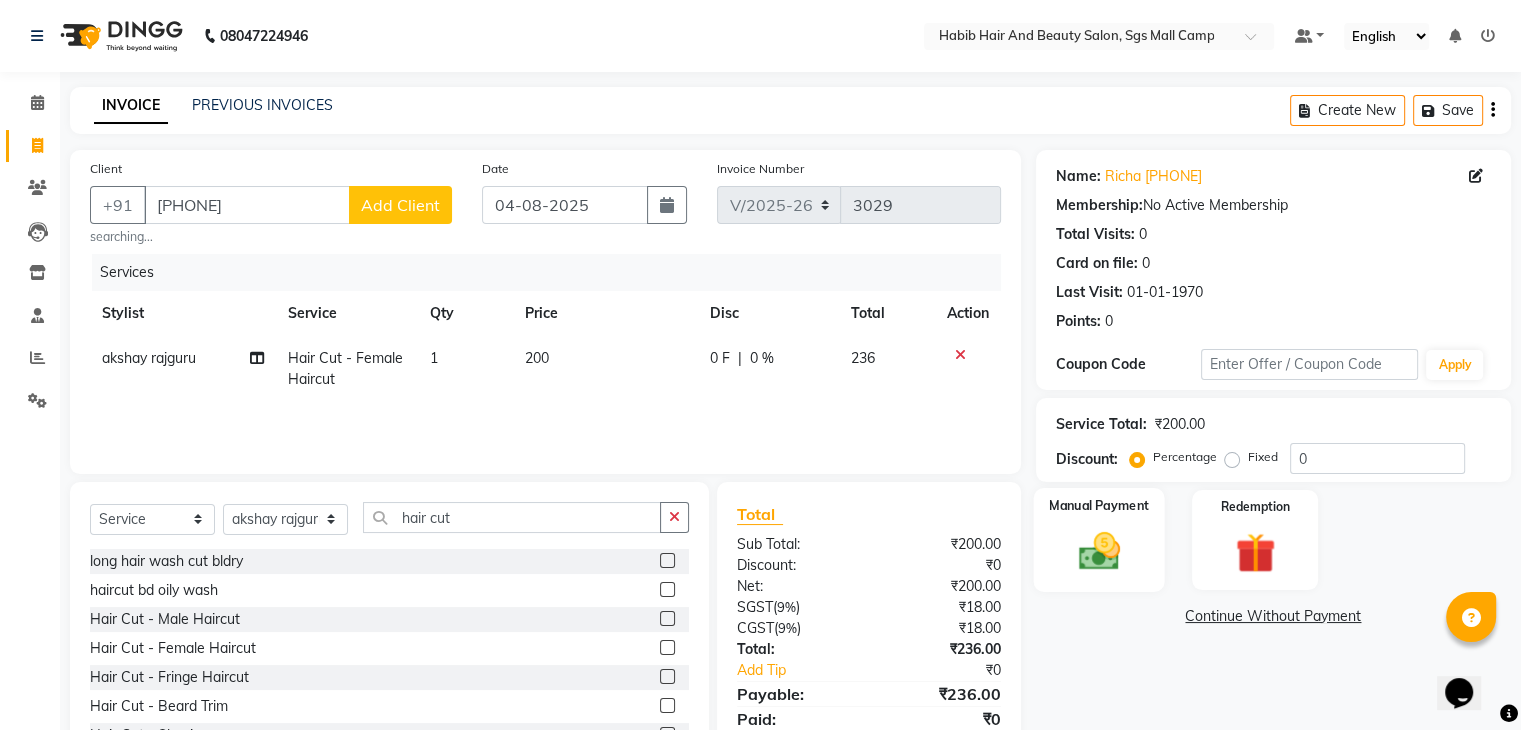 click 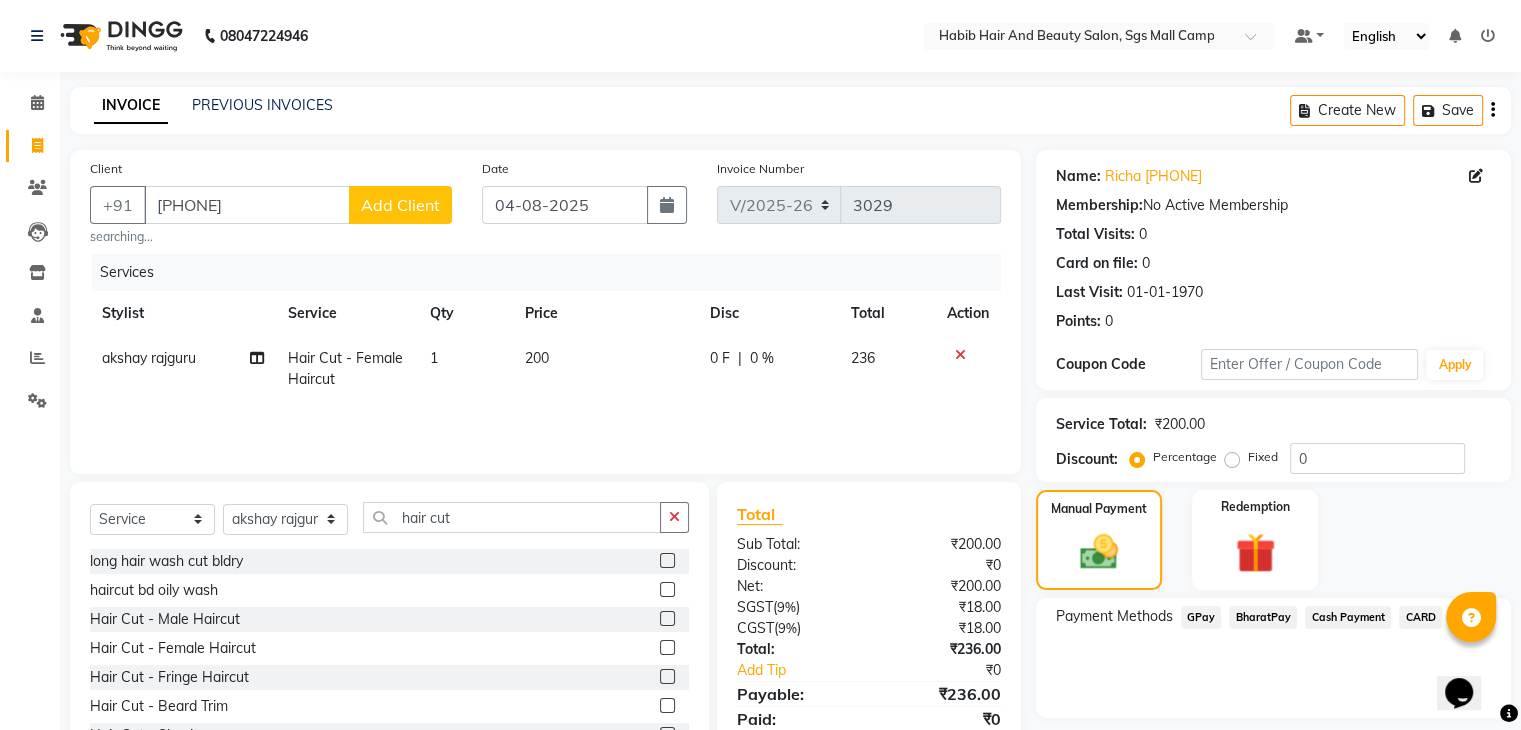 click on "BharatPay" 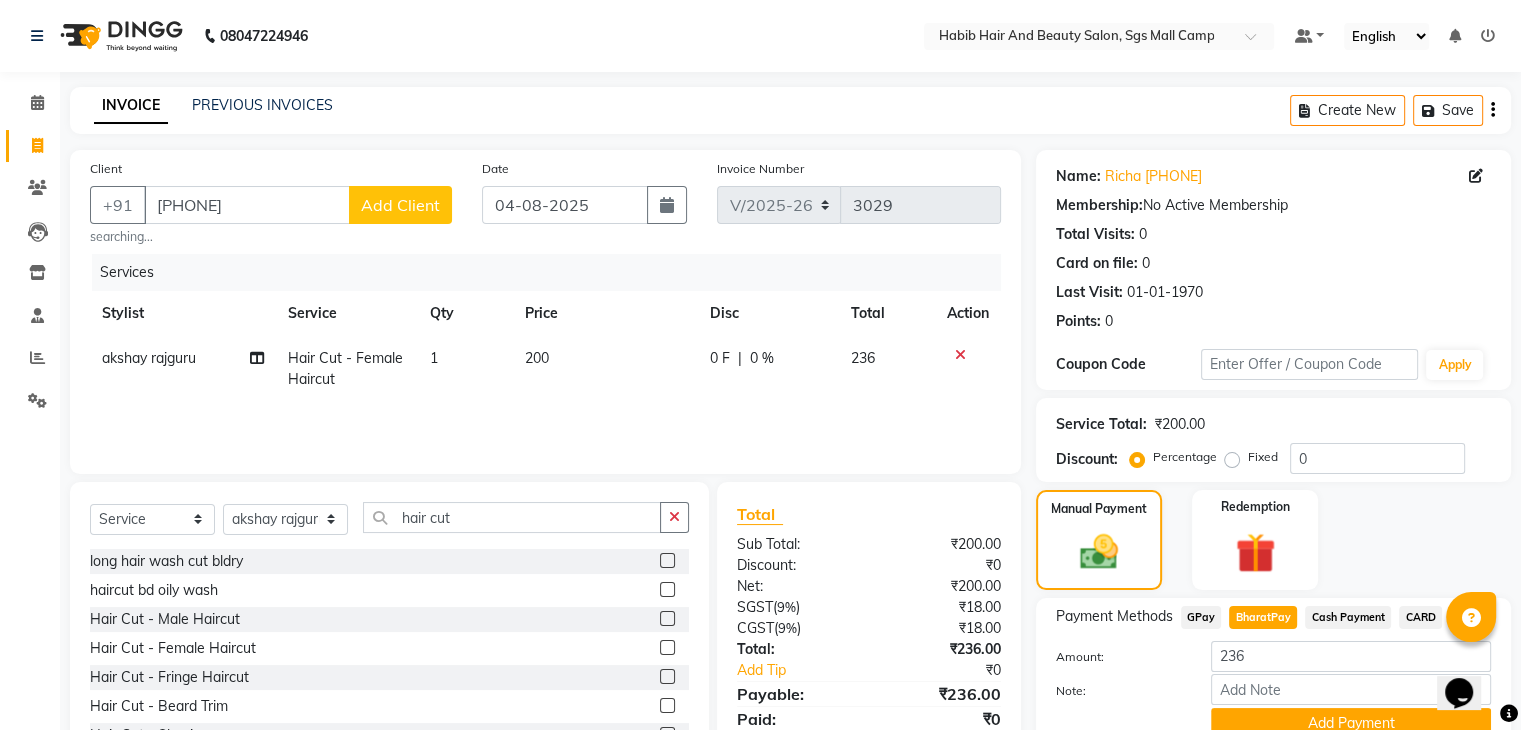 scroll, scrollTop: 89, scrollLeft: 0, axis: vertical 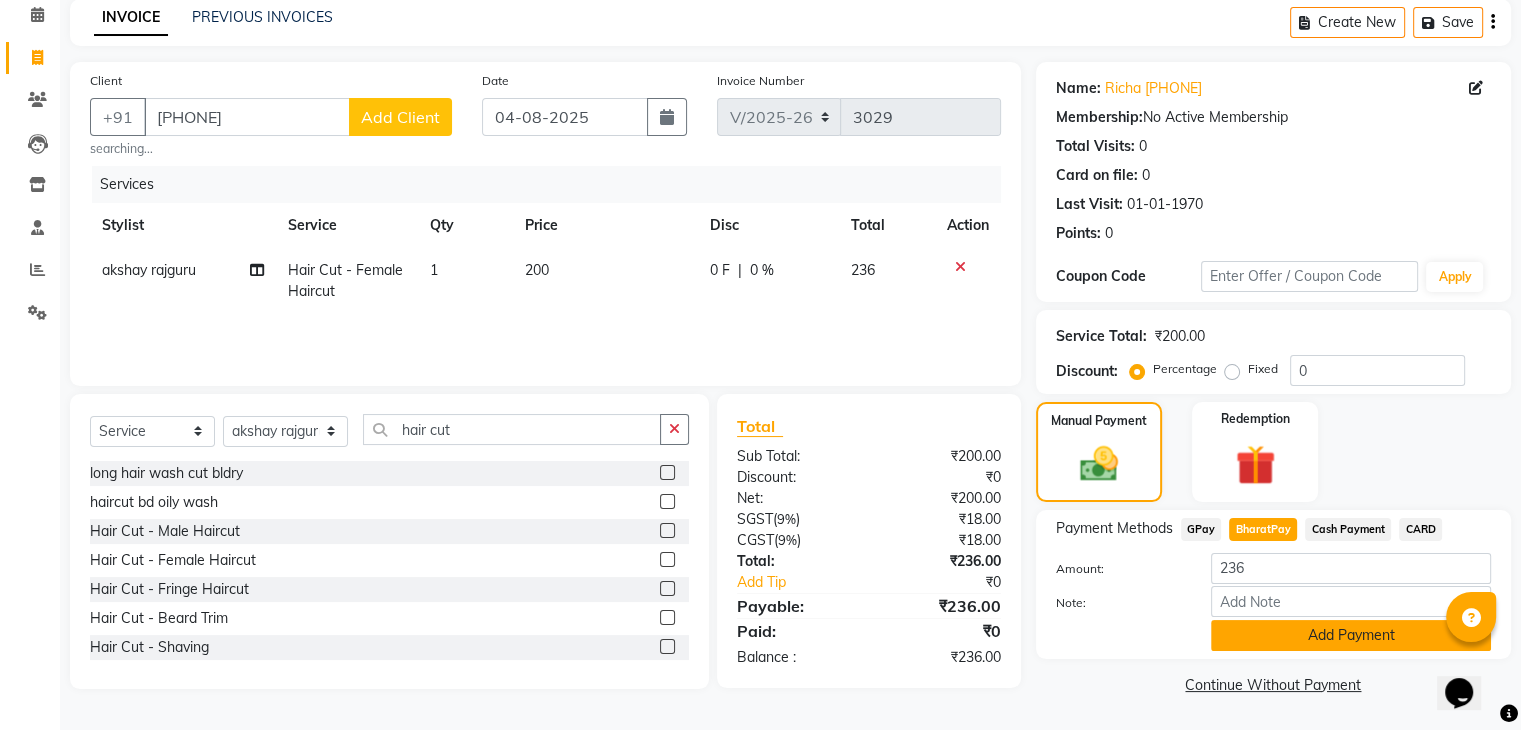 click on "Add Payment" 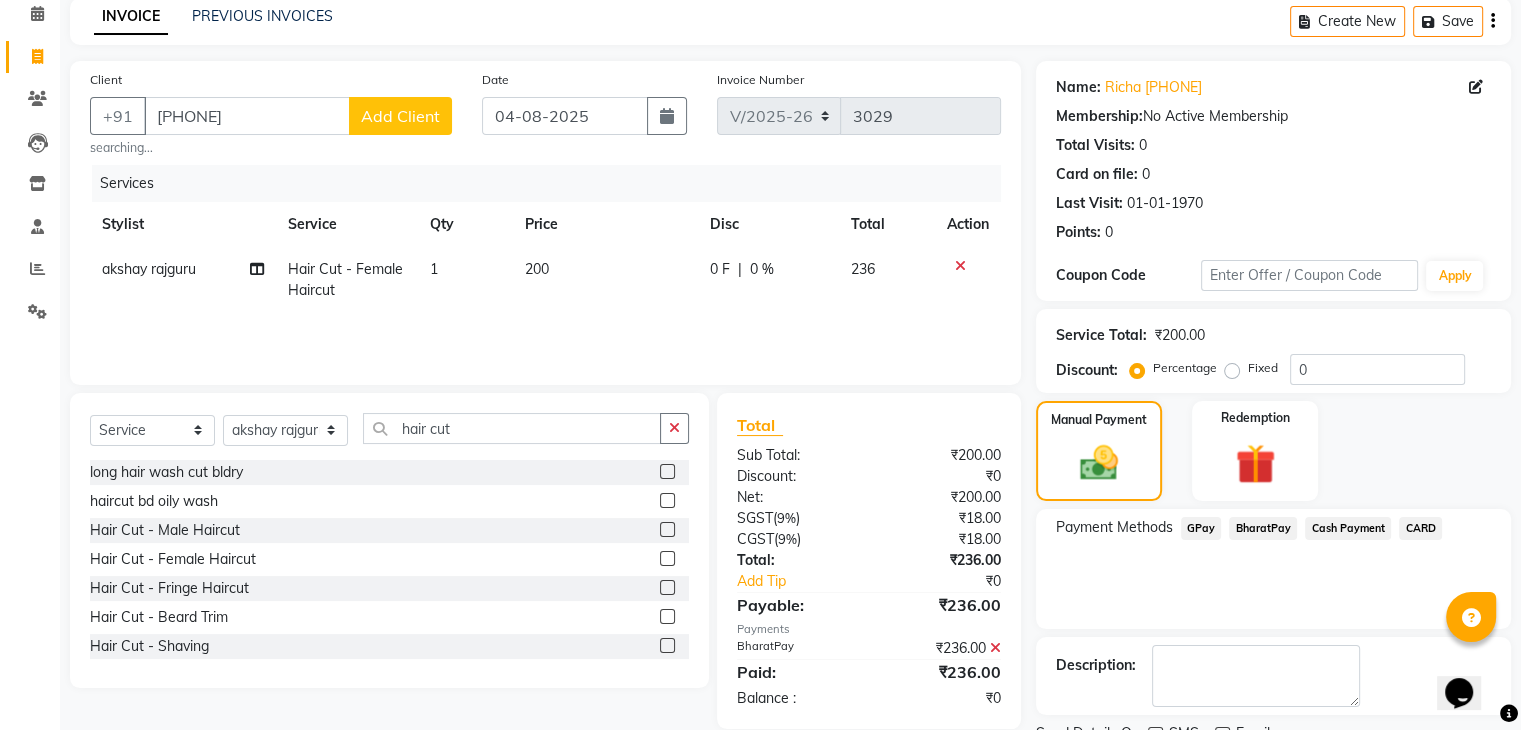 scroll, scrollTop: 171, scrollLeft: 0, axis: vertical 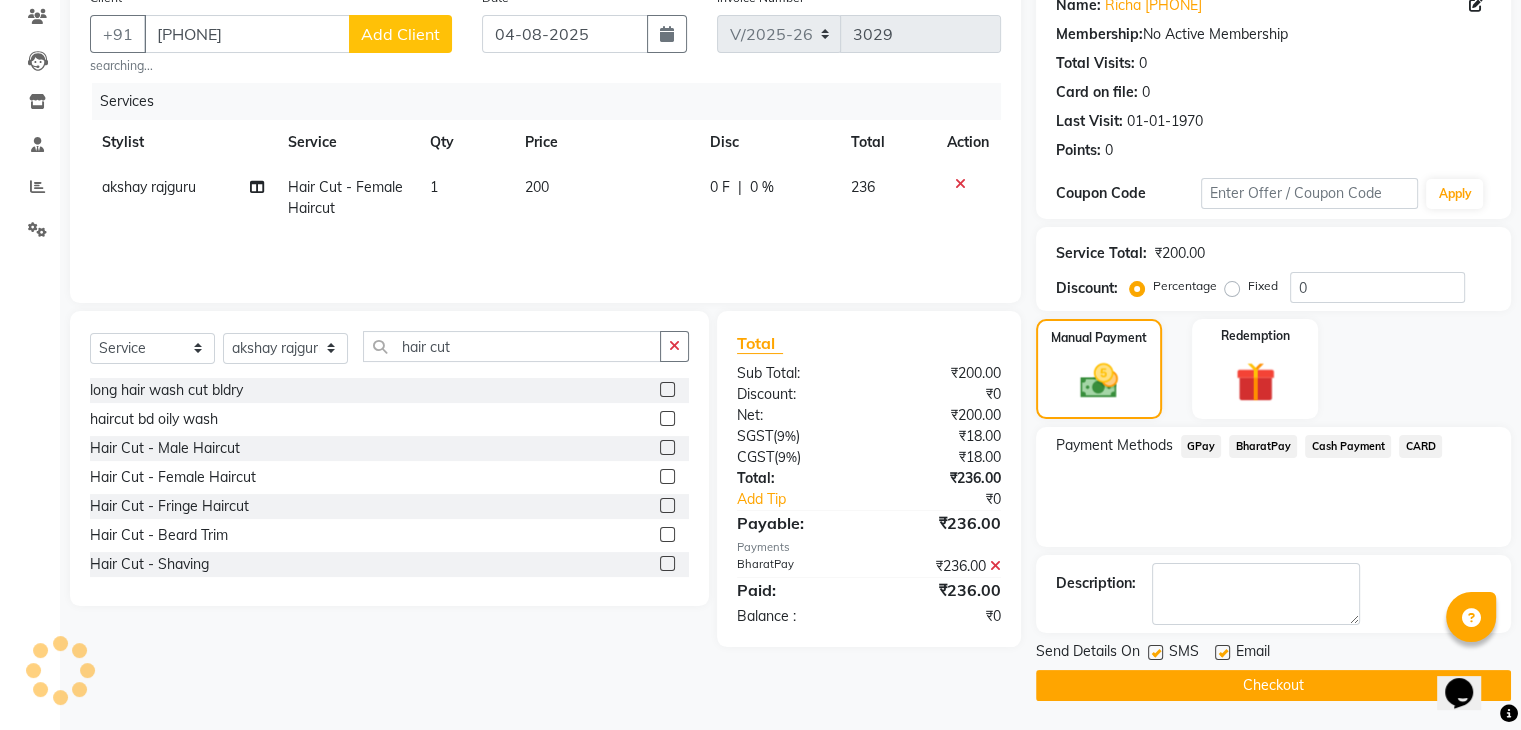 click on "Checkout" 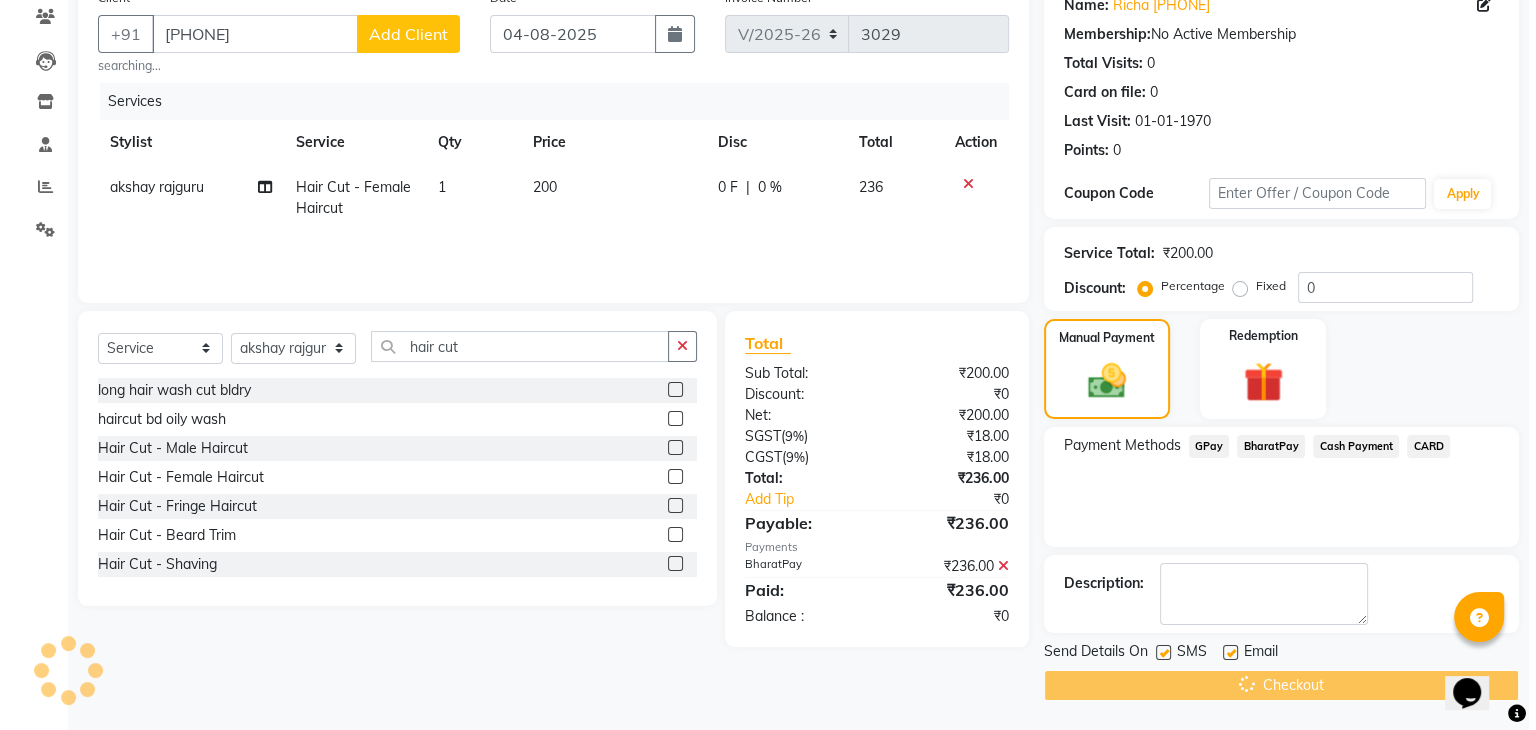scroll, scrollTop: 0, scrollLeft: 0, axis: both 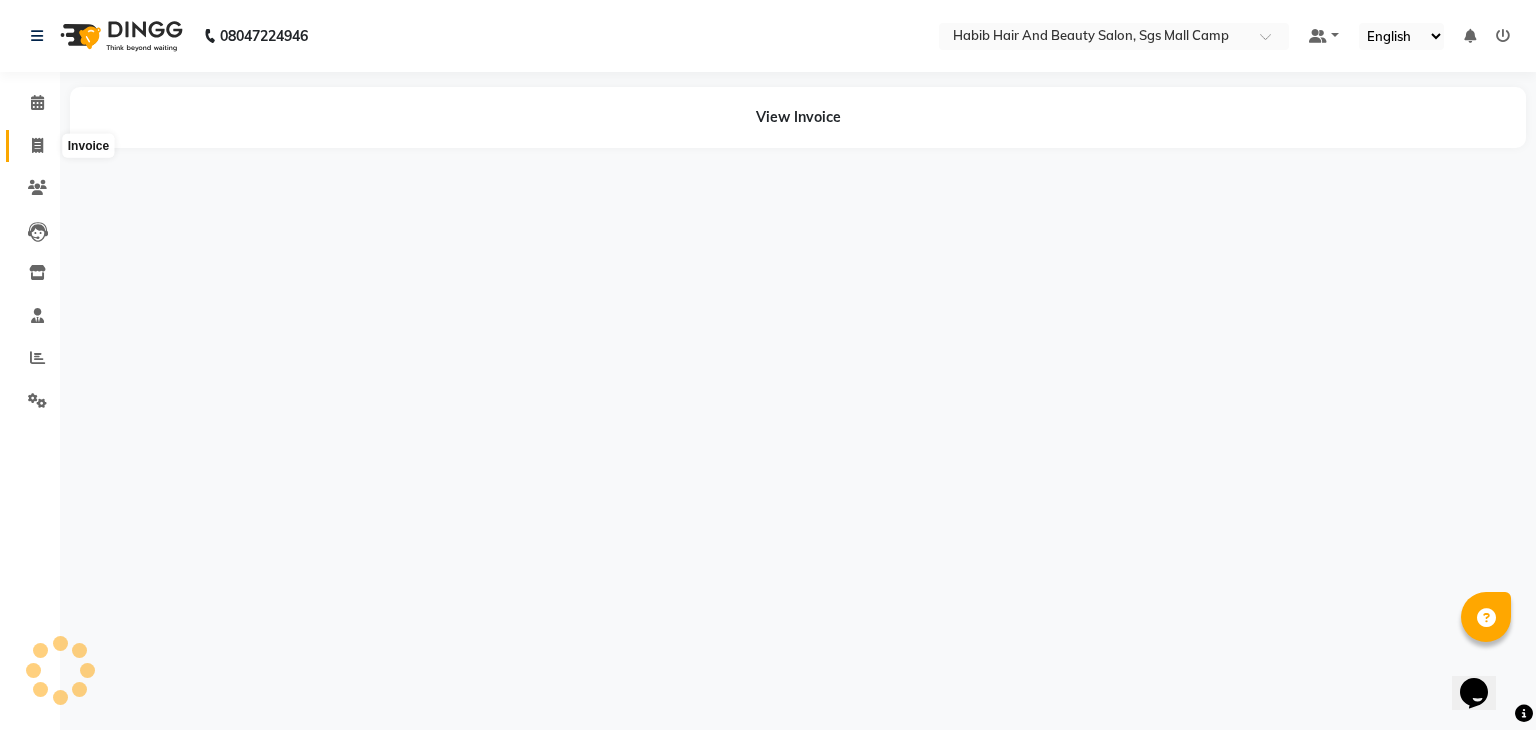 click 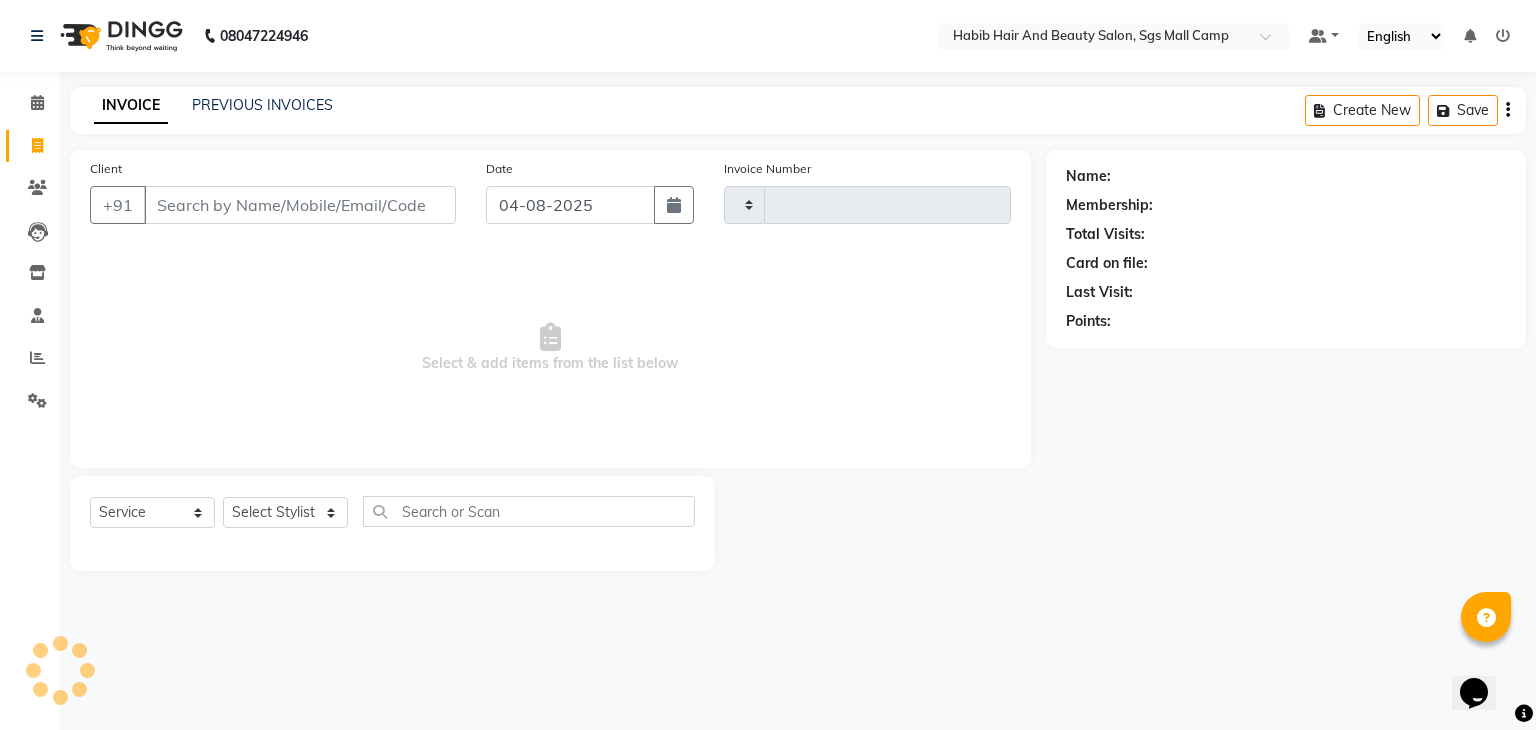 click on "Client" at bounding box center (300, 205) 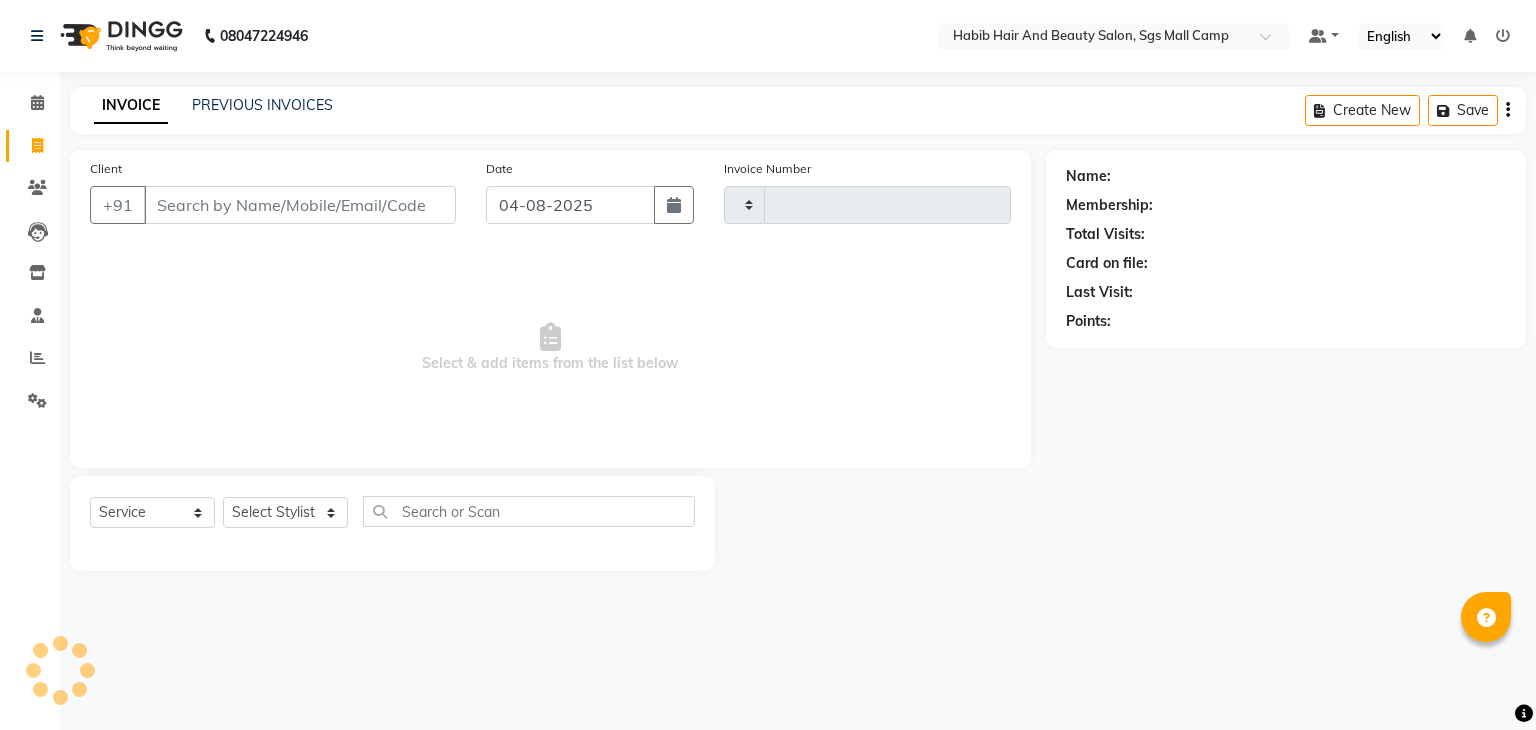 select on "service" 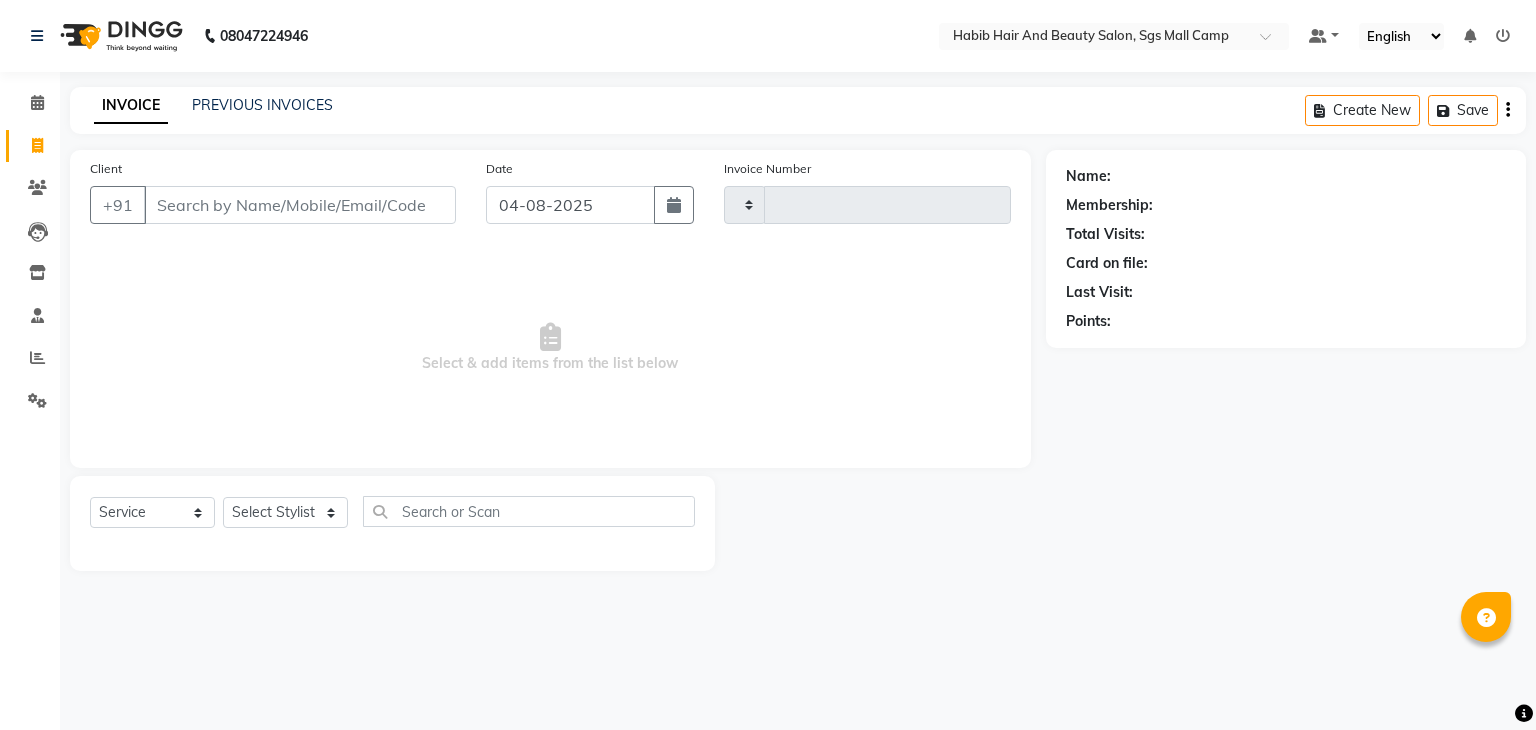 type on "3030" 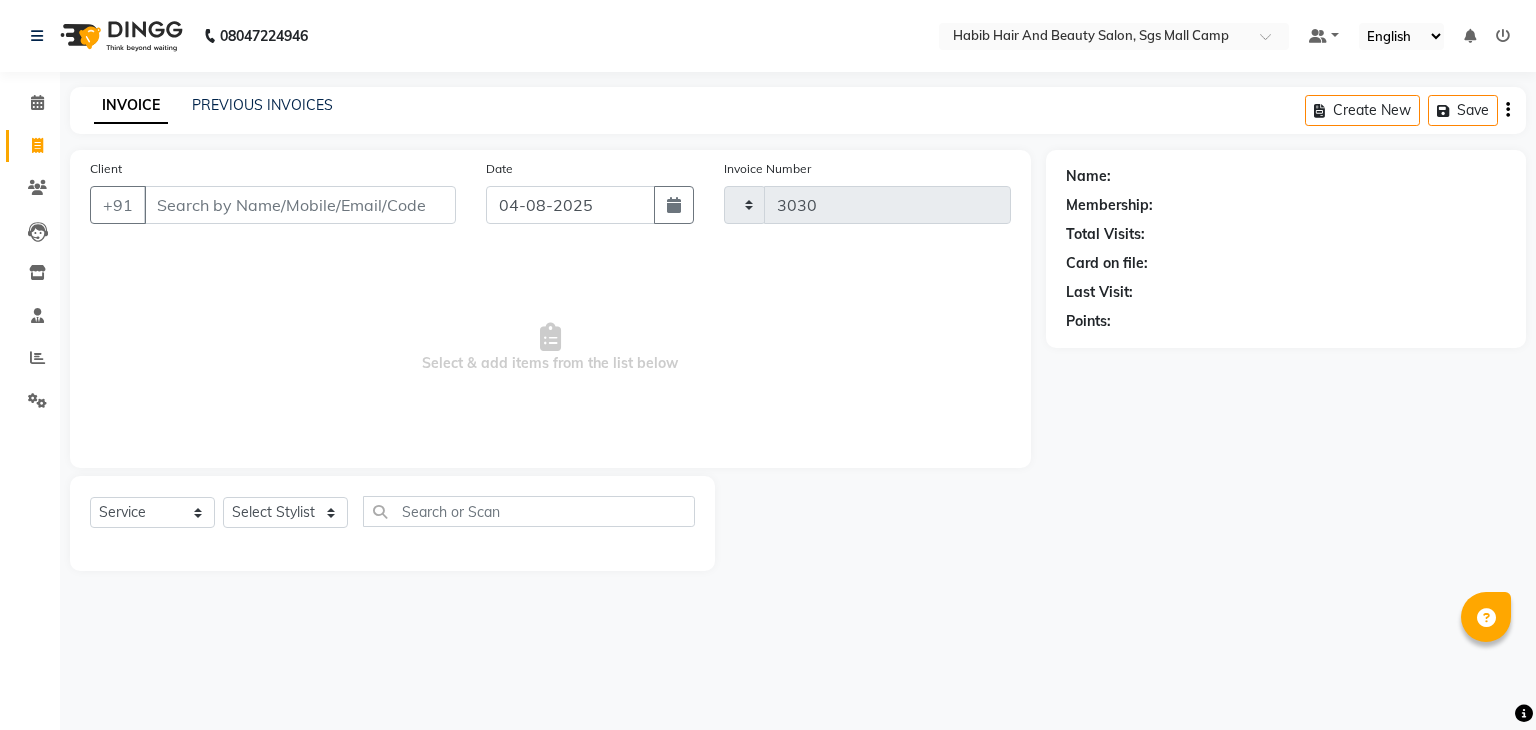 select on "[NUMBER]" 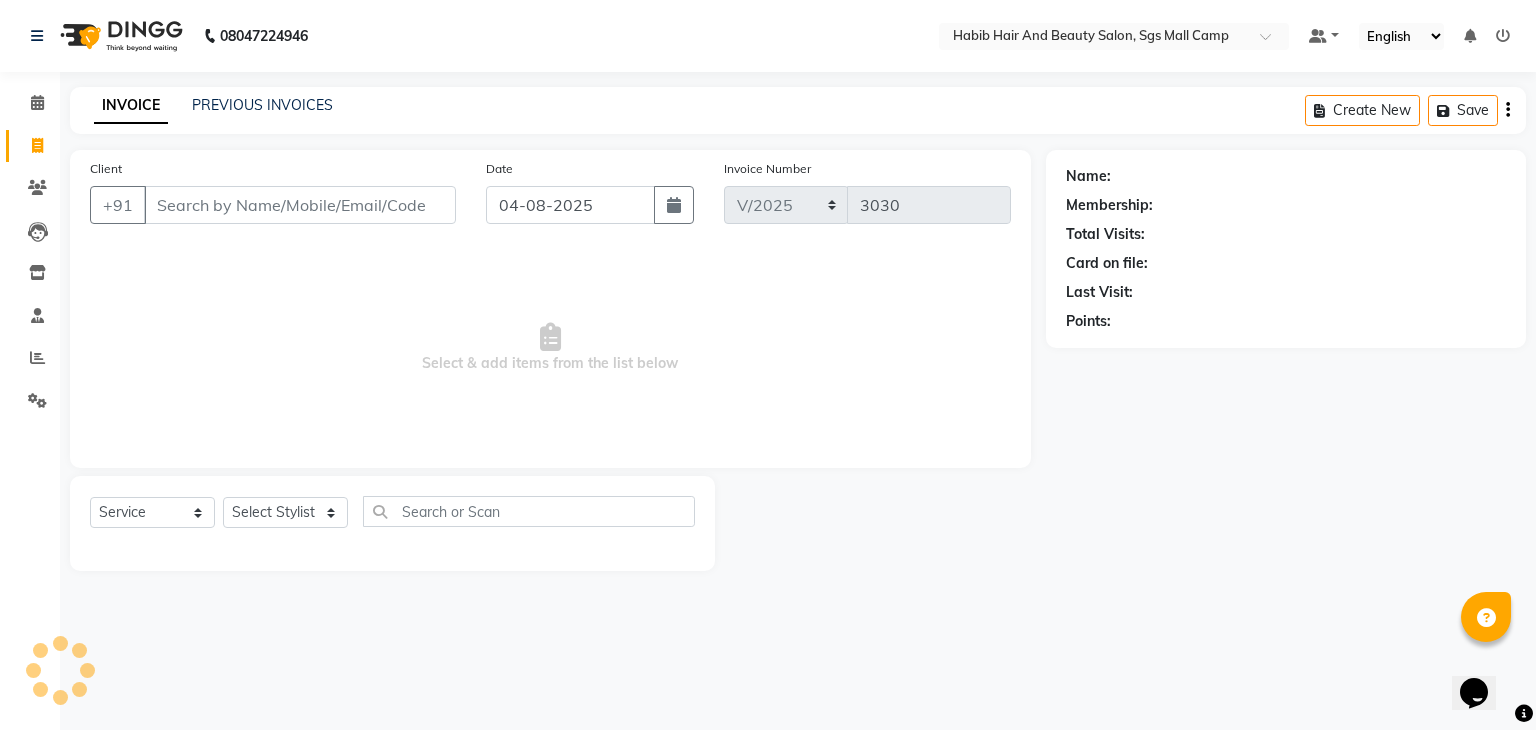 scroll, scrollTop: 0, scrollLeft: 0, axis: both 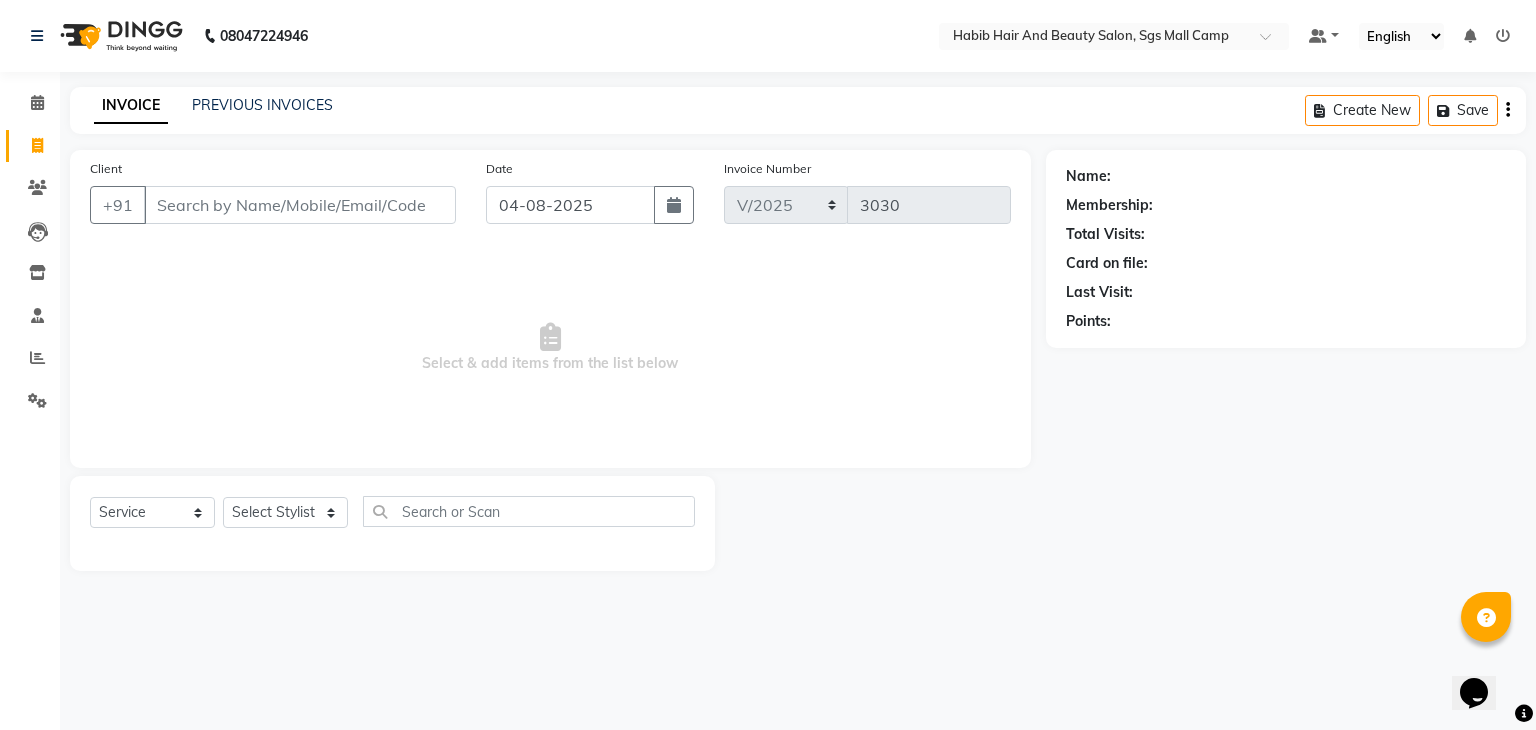 click on "Client" at bounding box center (300, 205) 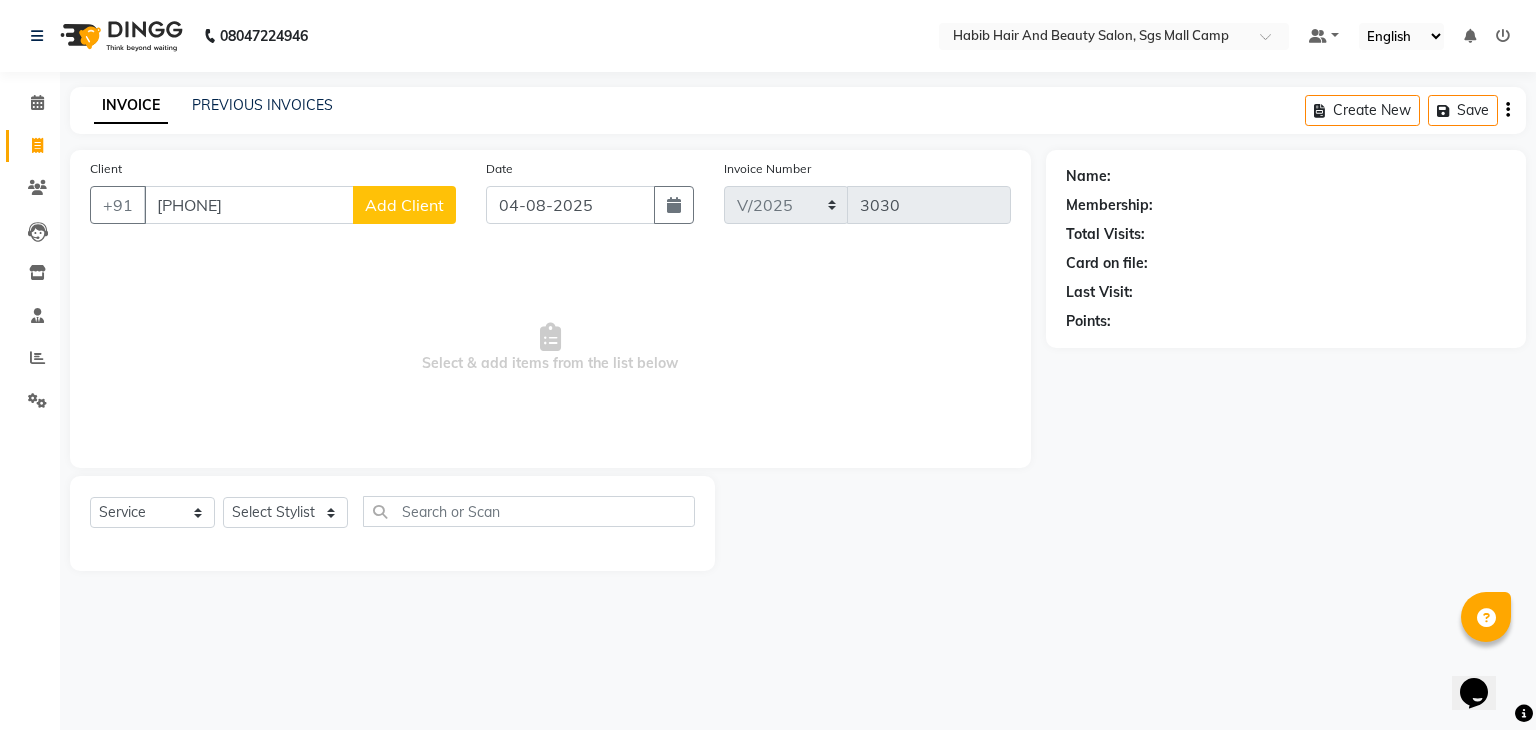 type on "[PHONE]" 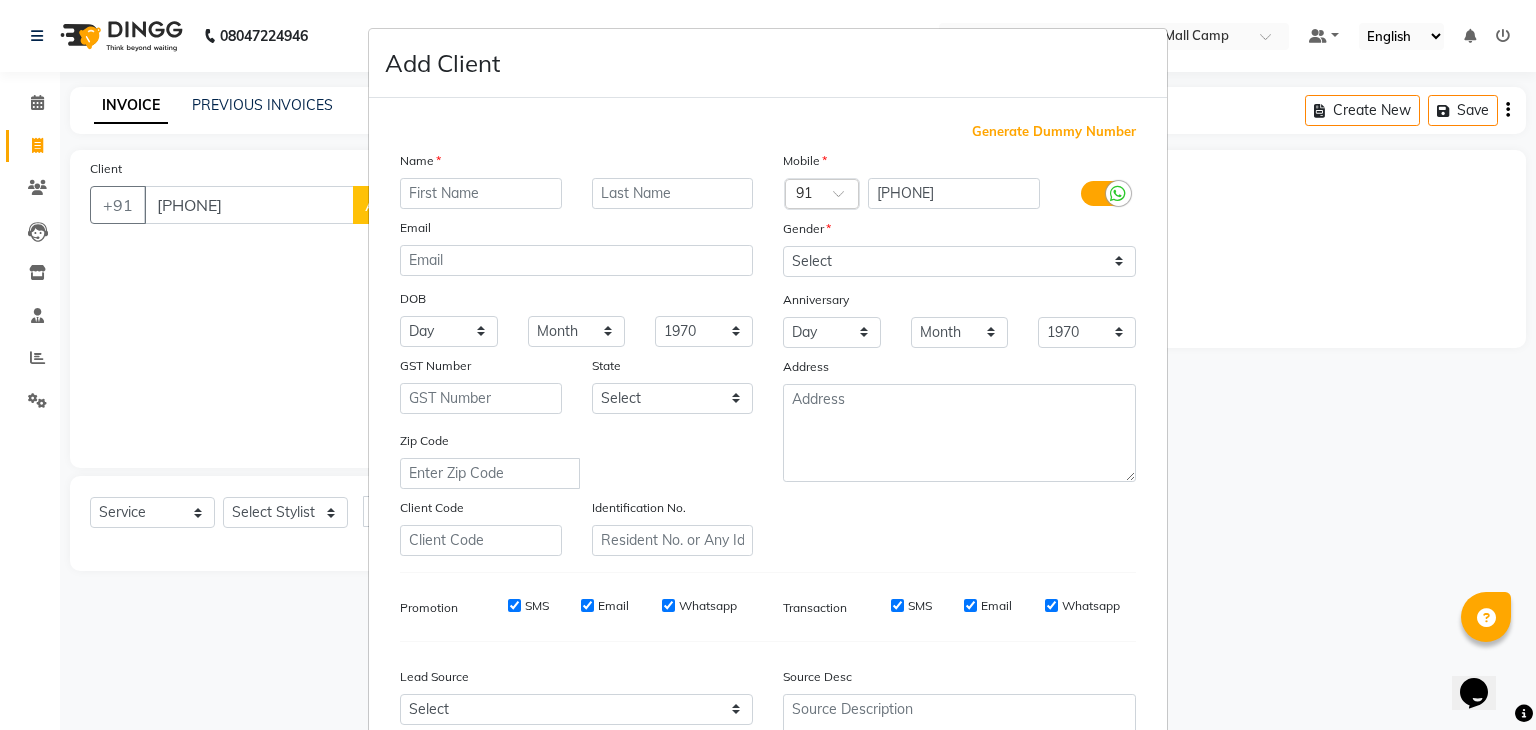 click at bounding box center (481, 193) 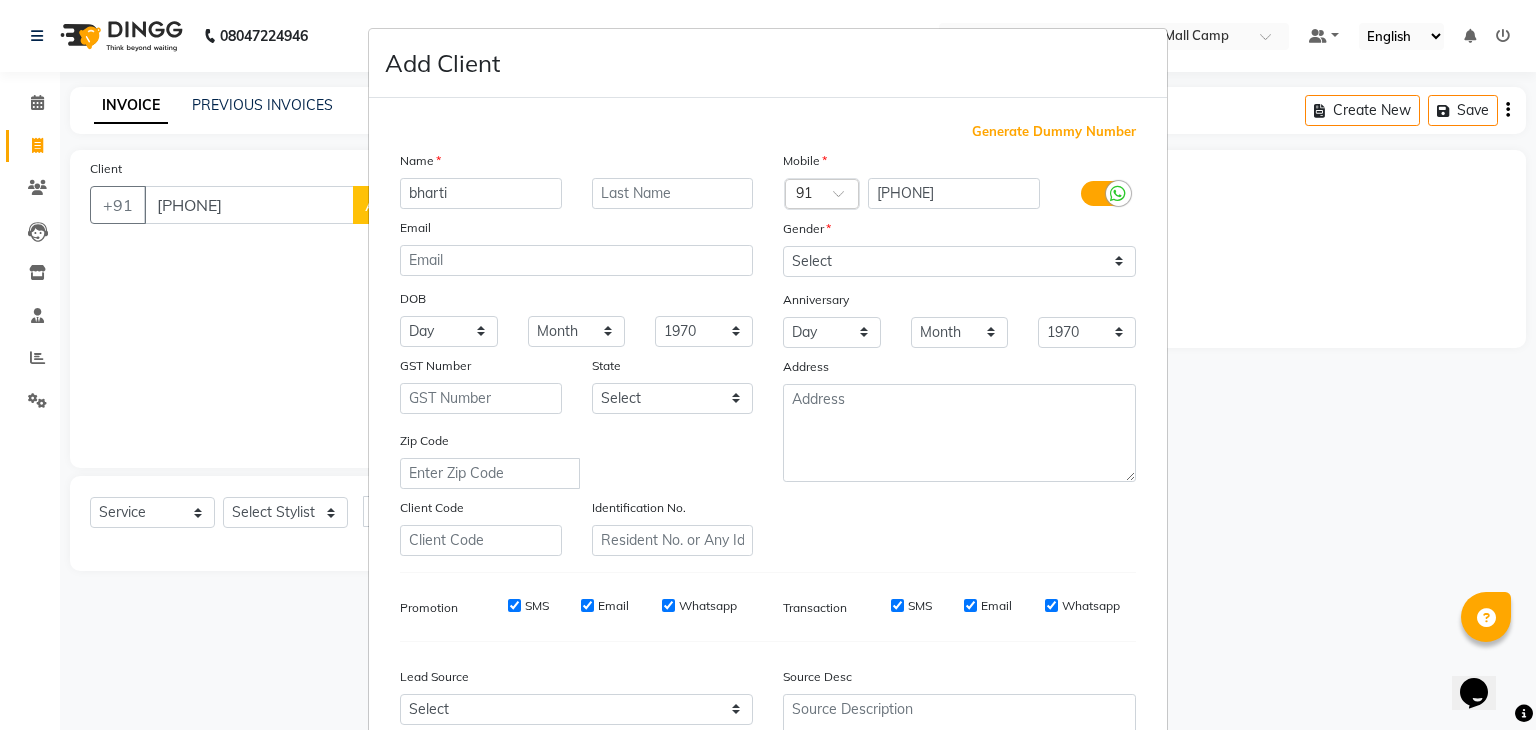 type on "bharti" 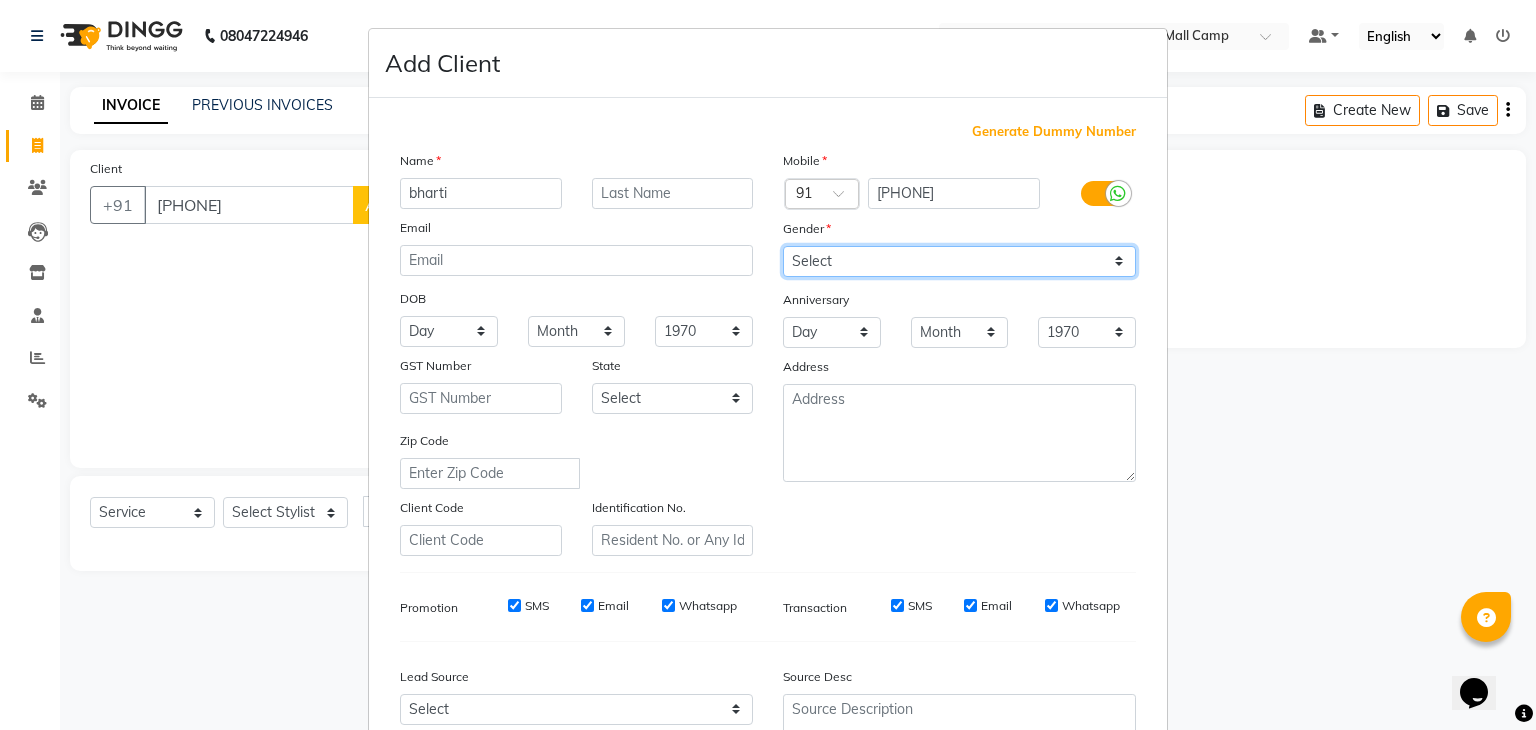 click on "Select Male Female Other Prefer Not To Say" at bounding box center [959, 261] 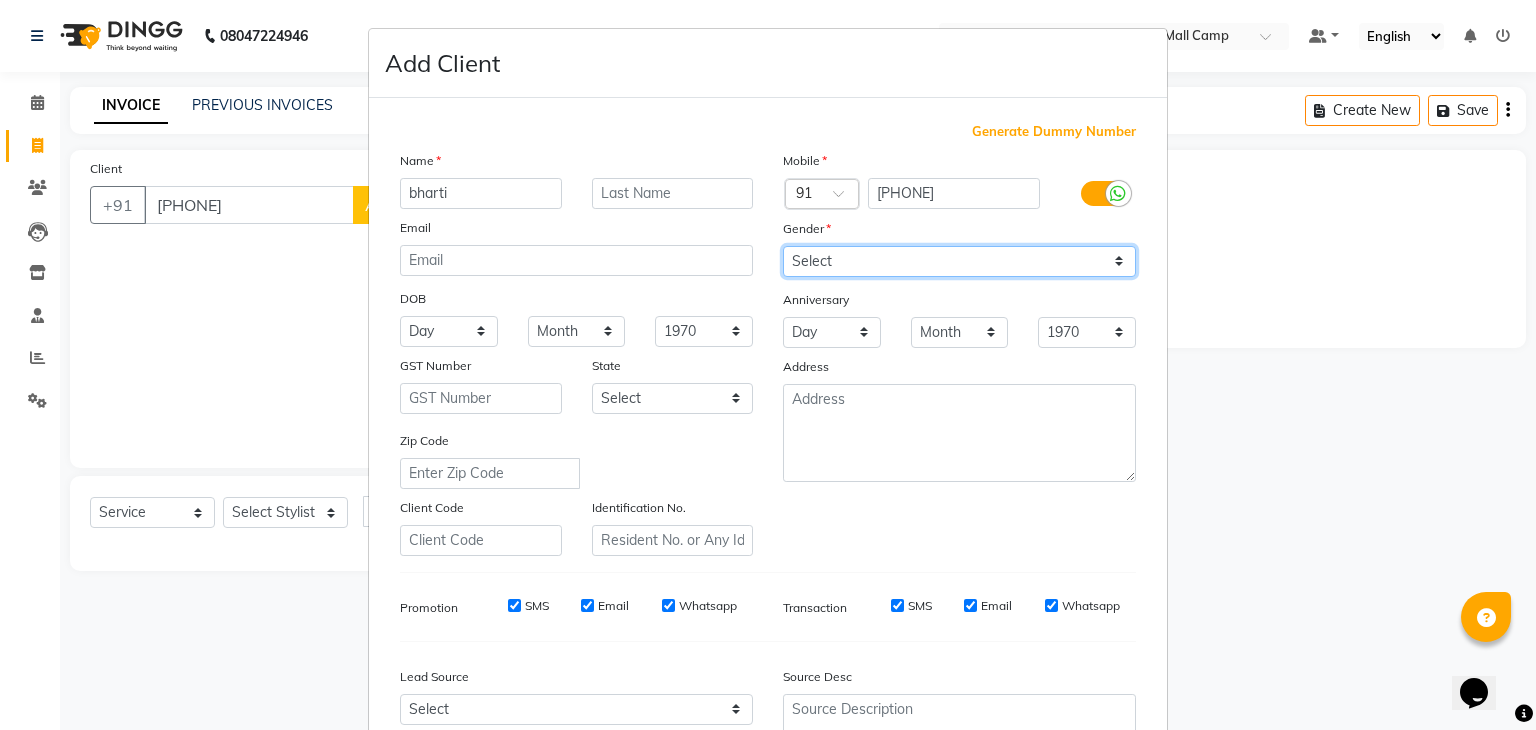 select on "female" 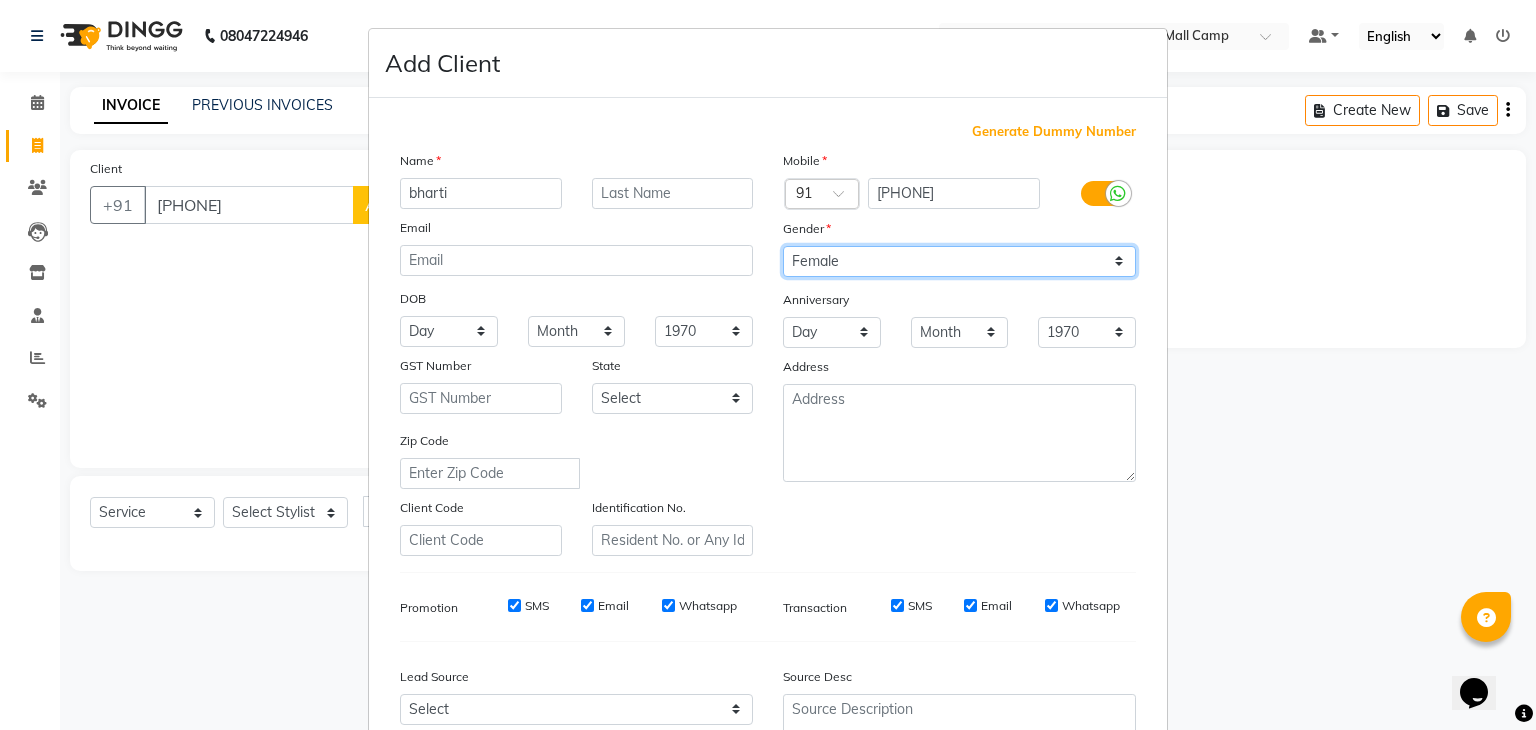 click on "Select Male Female Other Prefer Not To Say" at bounding box center (959, 261) 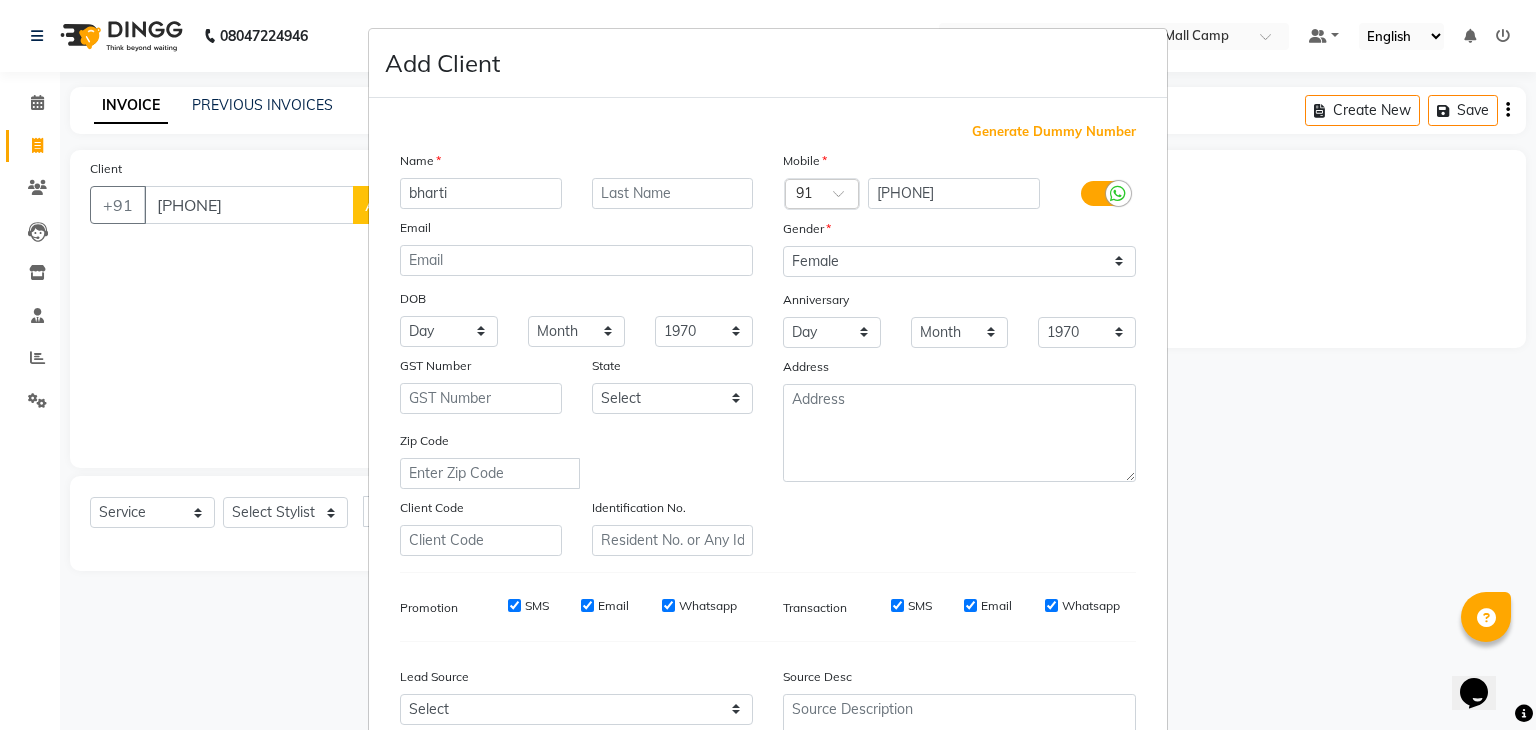 click on "Zip Code" at bounding box center [576, 459] 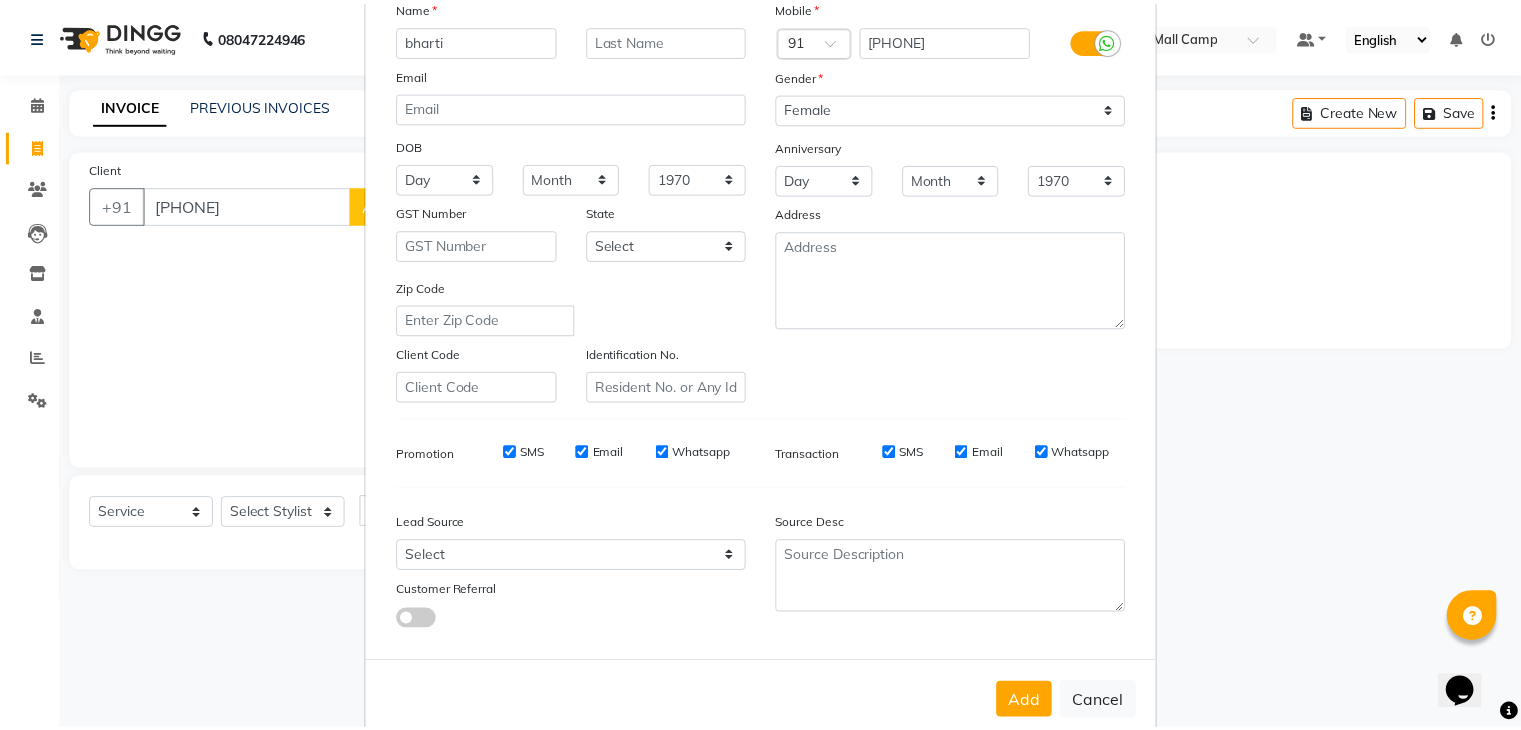 scroll, scrollTop: 203, scrollLeft: 0, axis: vertical 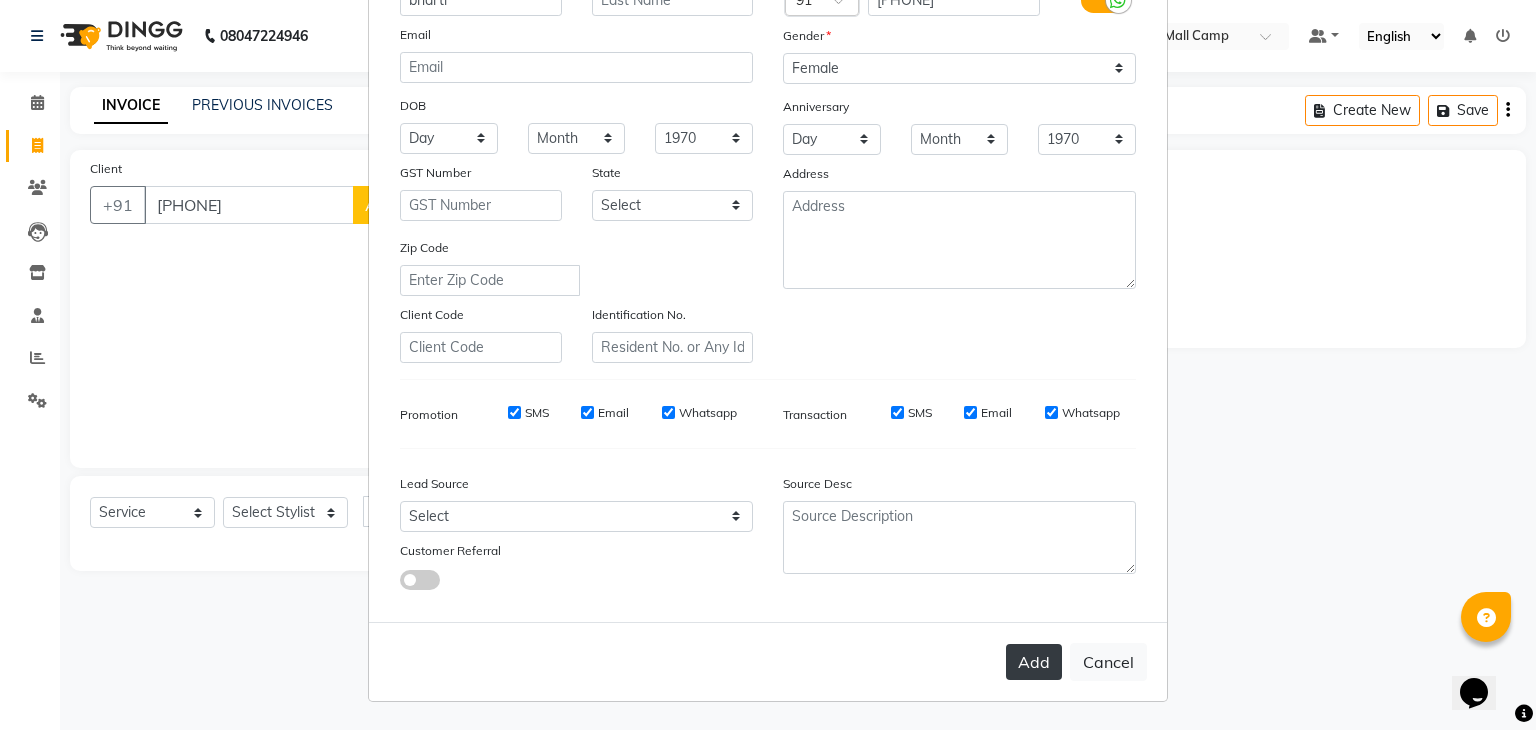 click on "Add" at bounding box center (1034, 662) 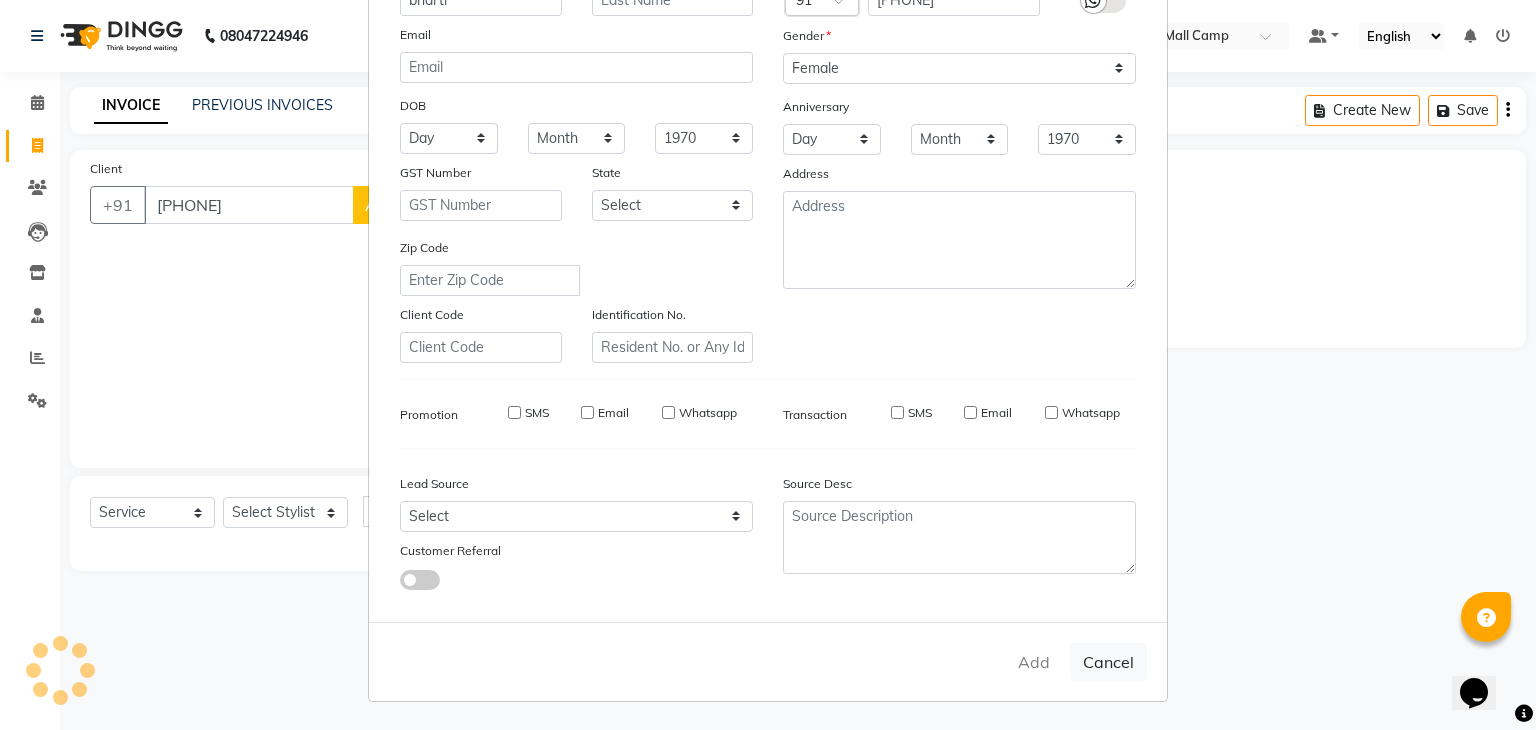 type on "88******70" 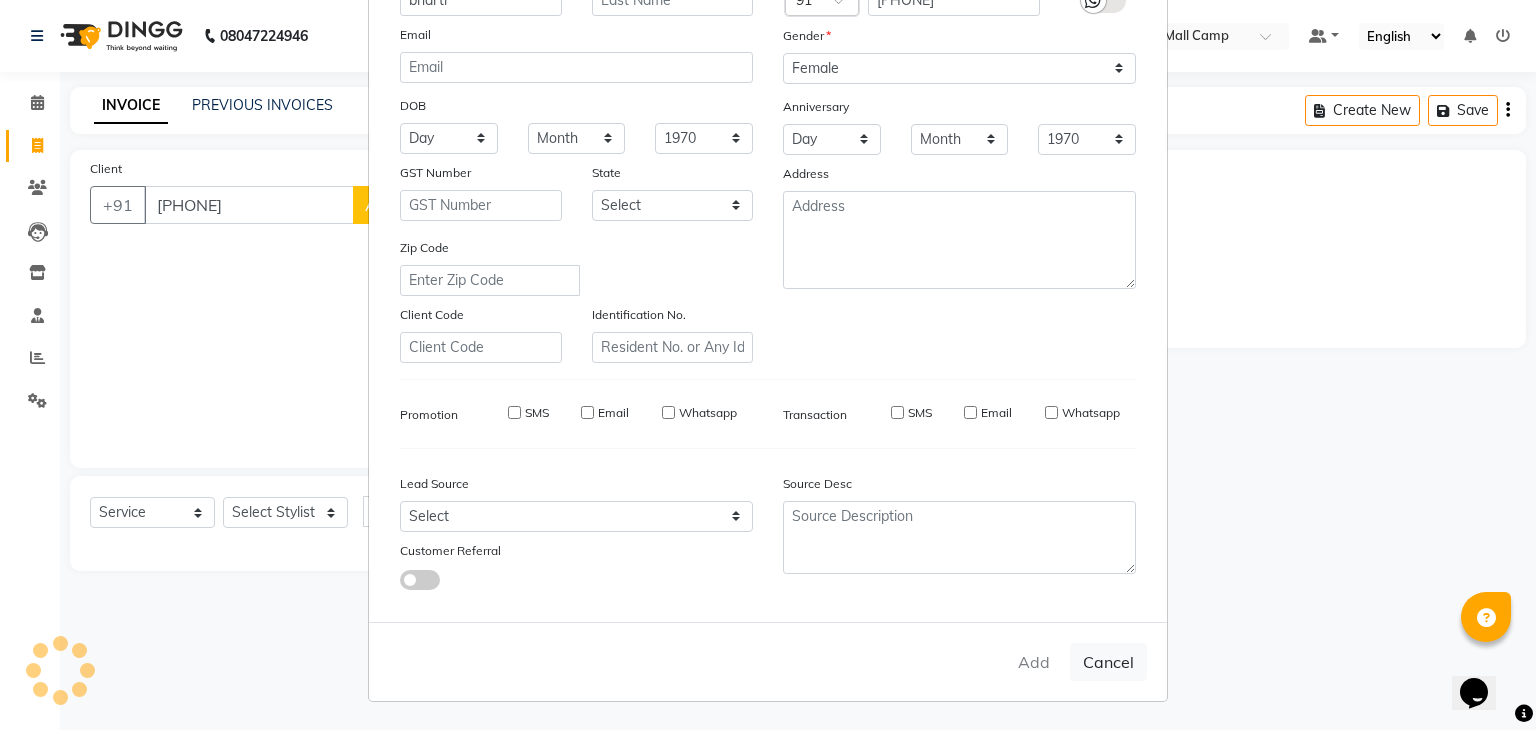 type 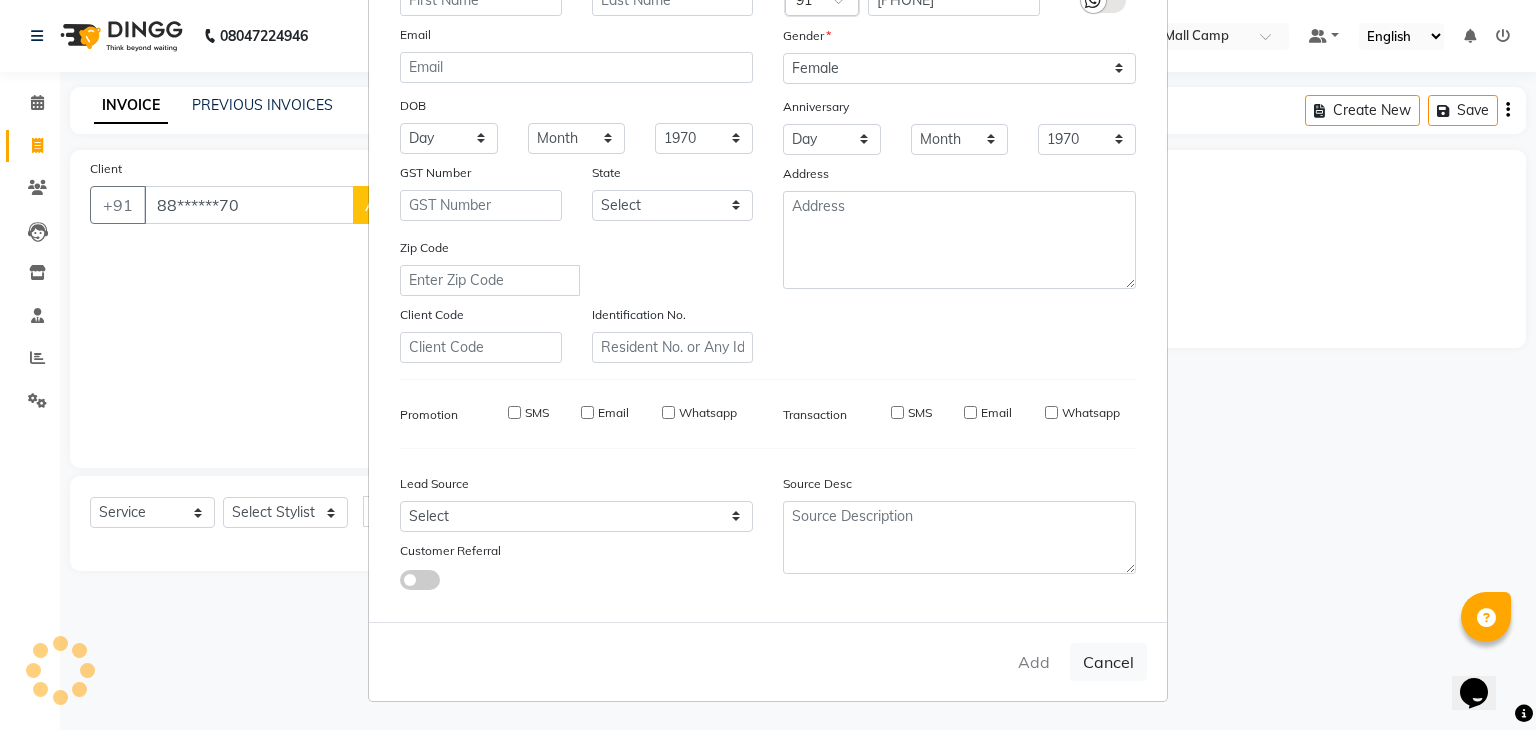 select 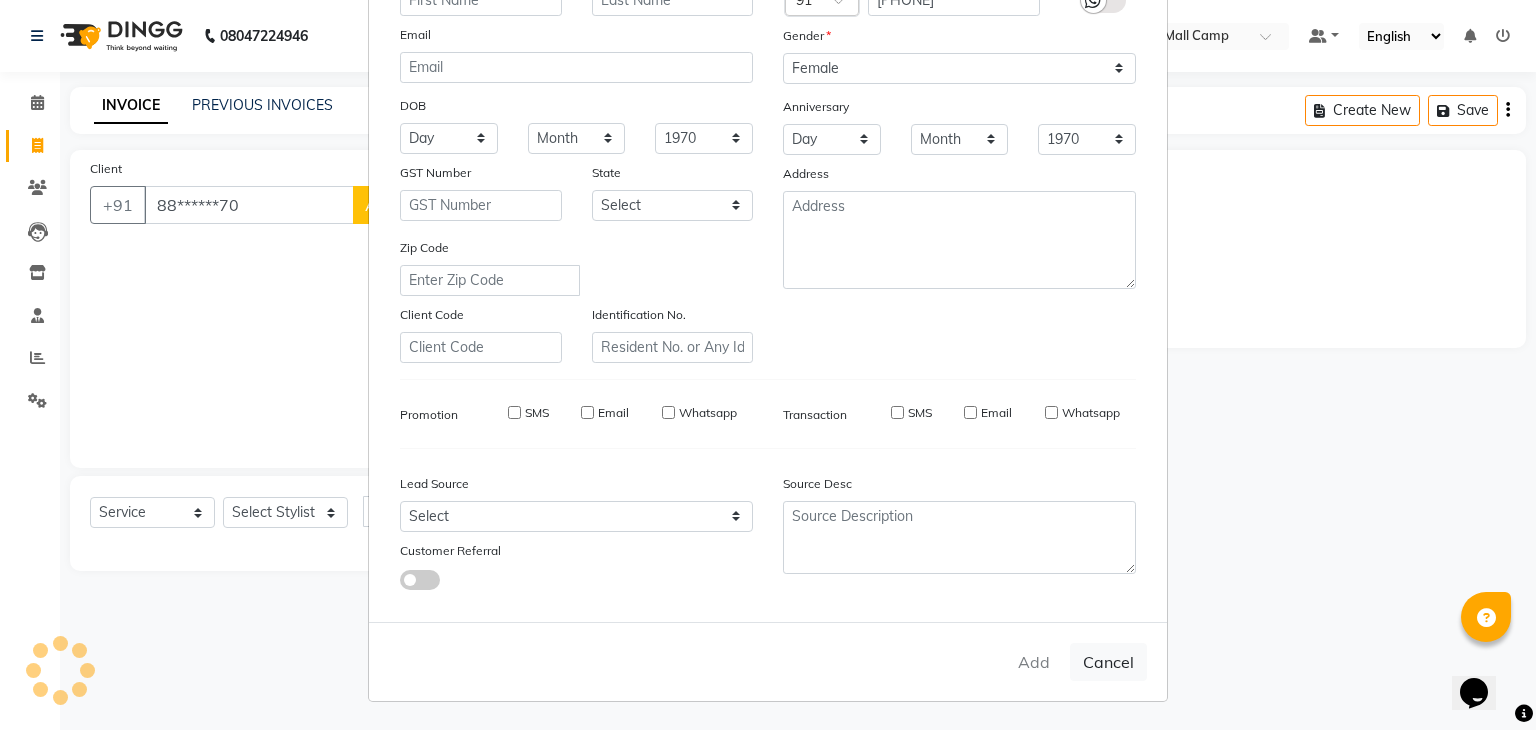 type 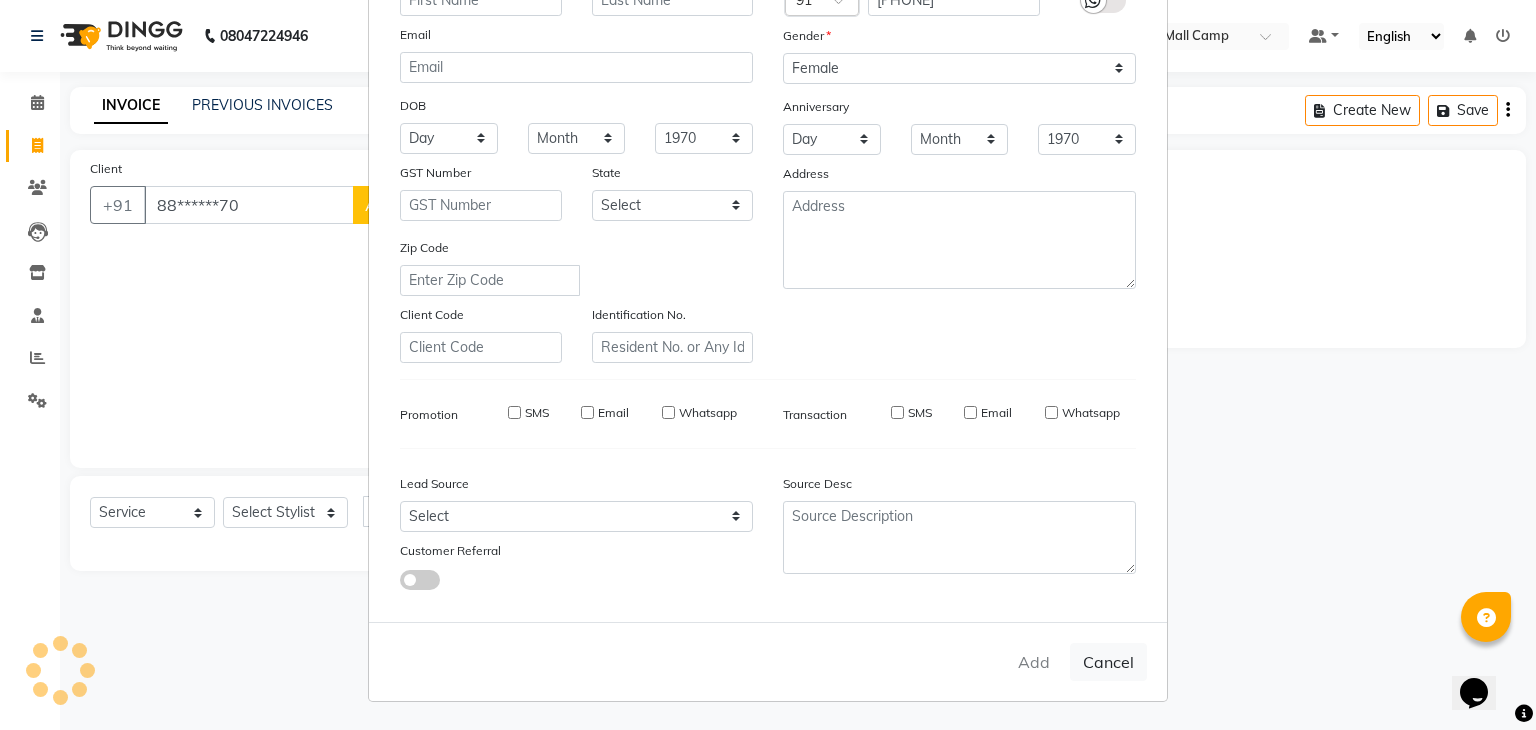 select 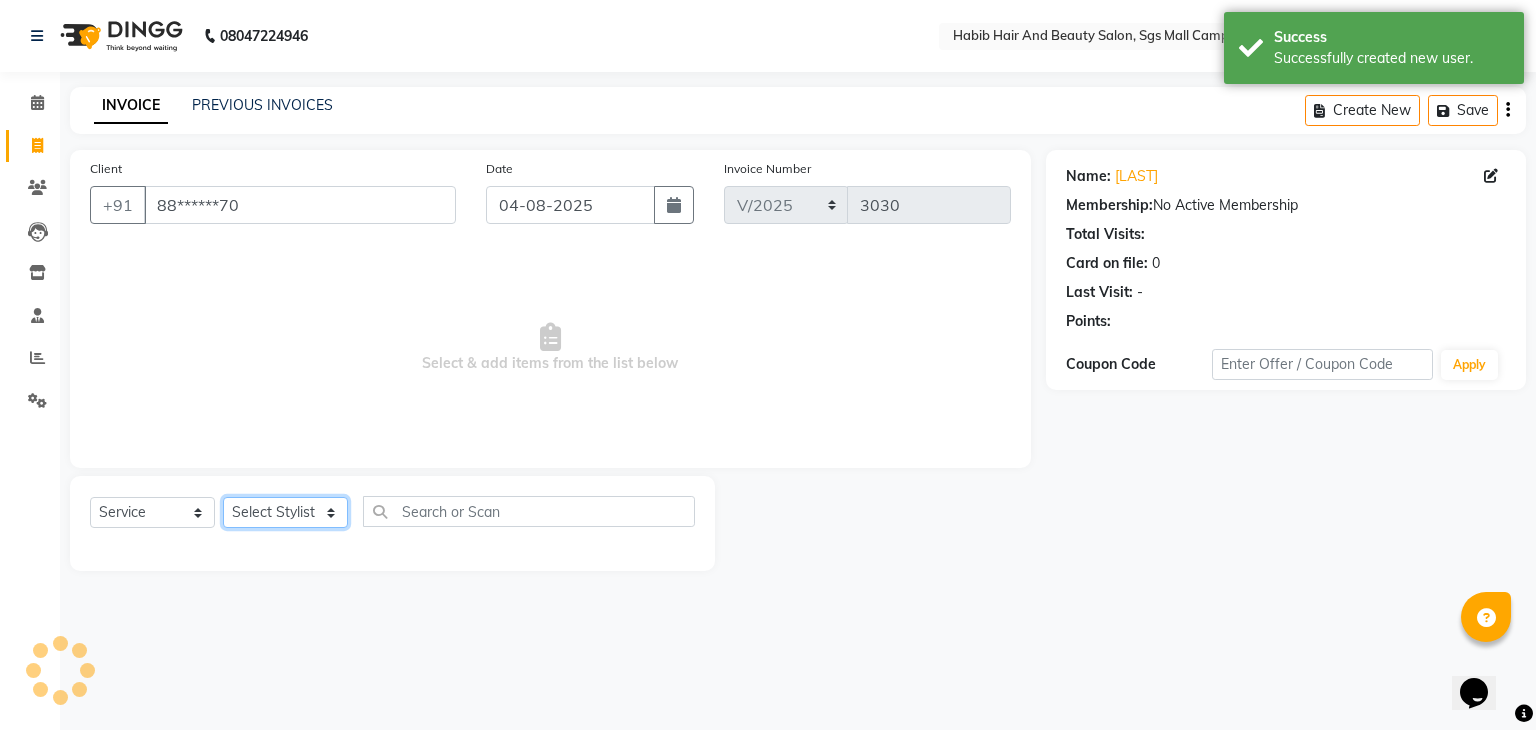 click on "Select Stylist akshay rajguru Avinash  Debojit Manager Micheal  sangeeta shilpa sujal Suraj  swapnil vishakha" 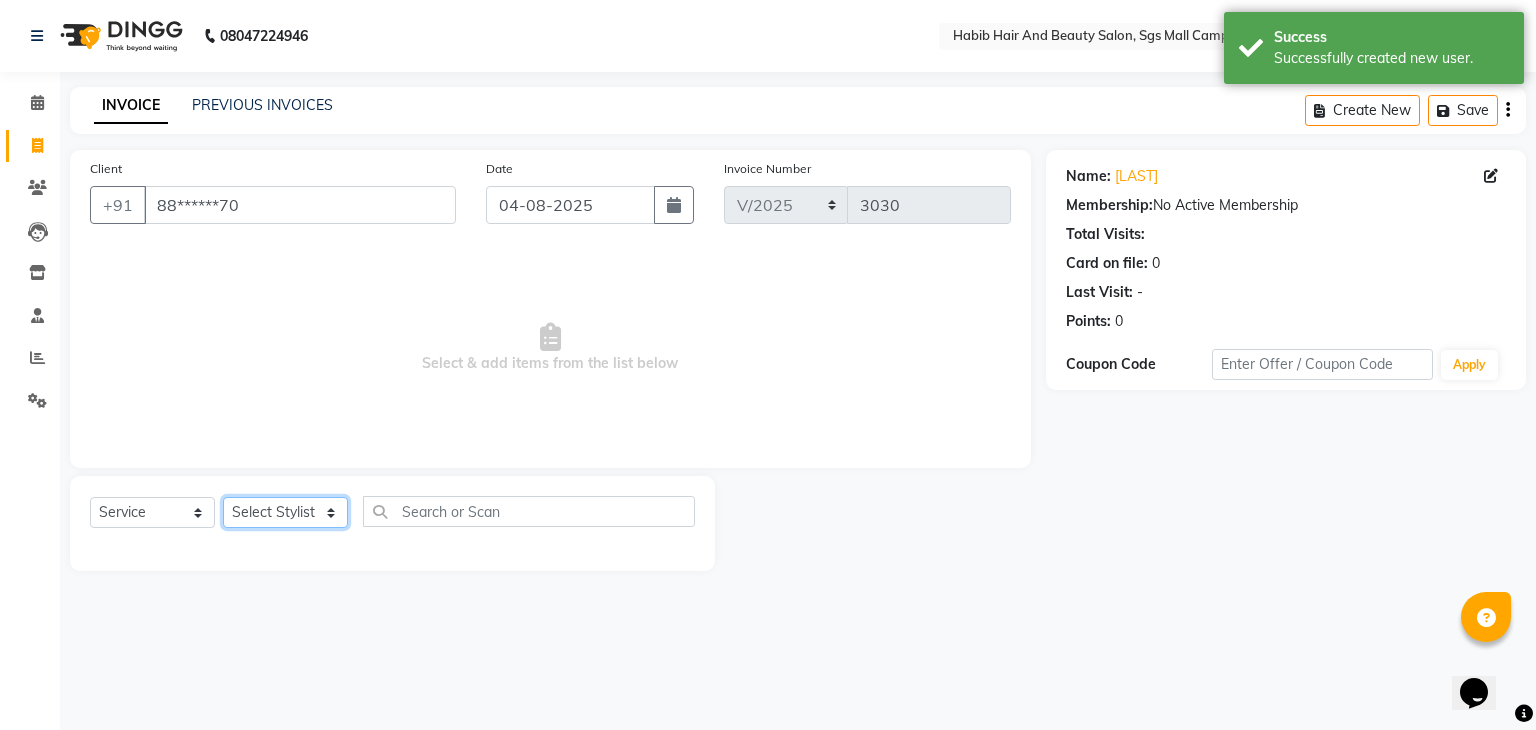 select on "[PHONE]" 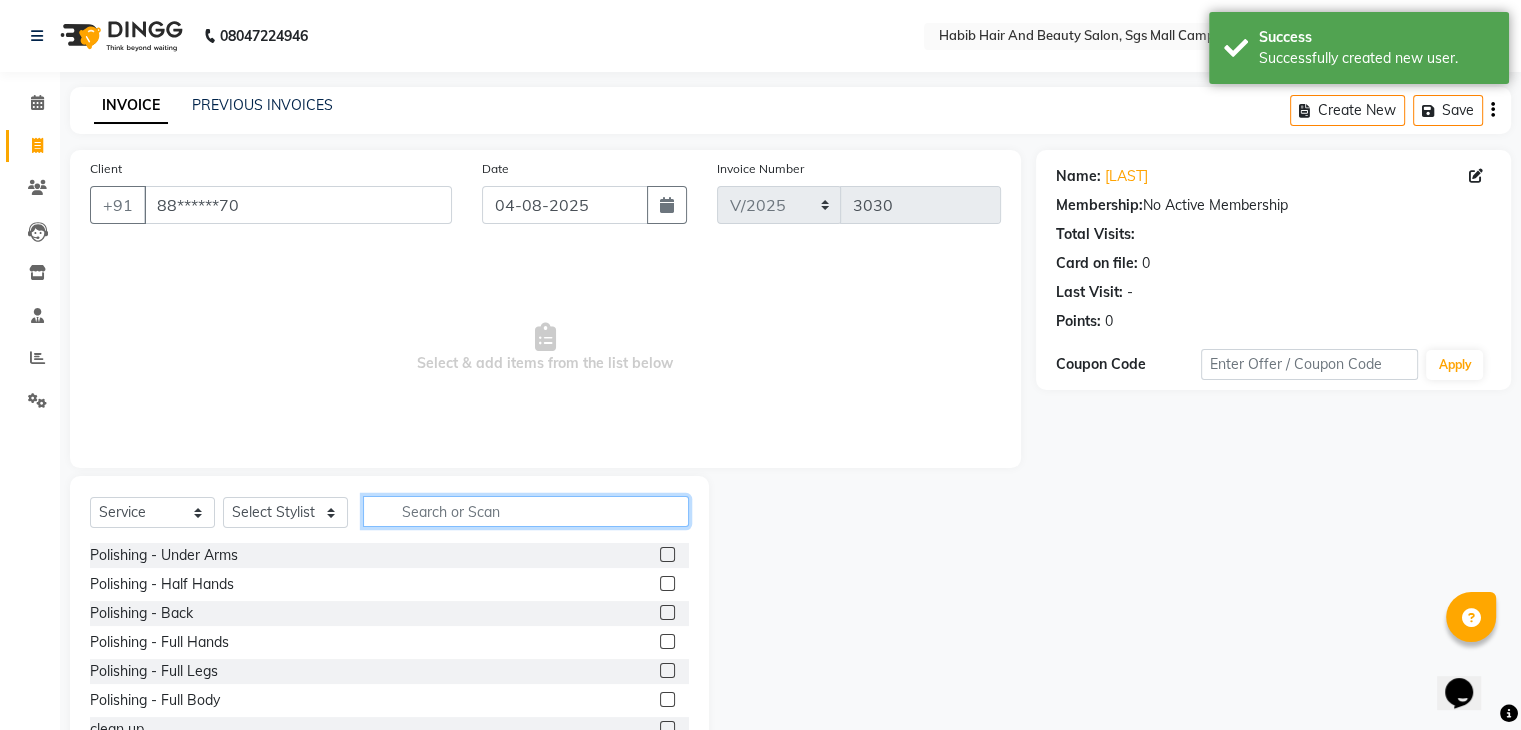 click 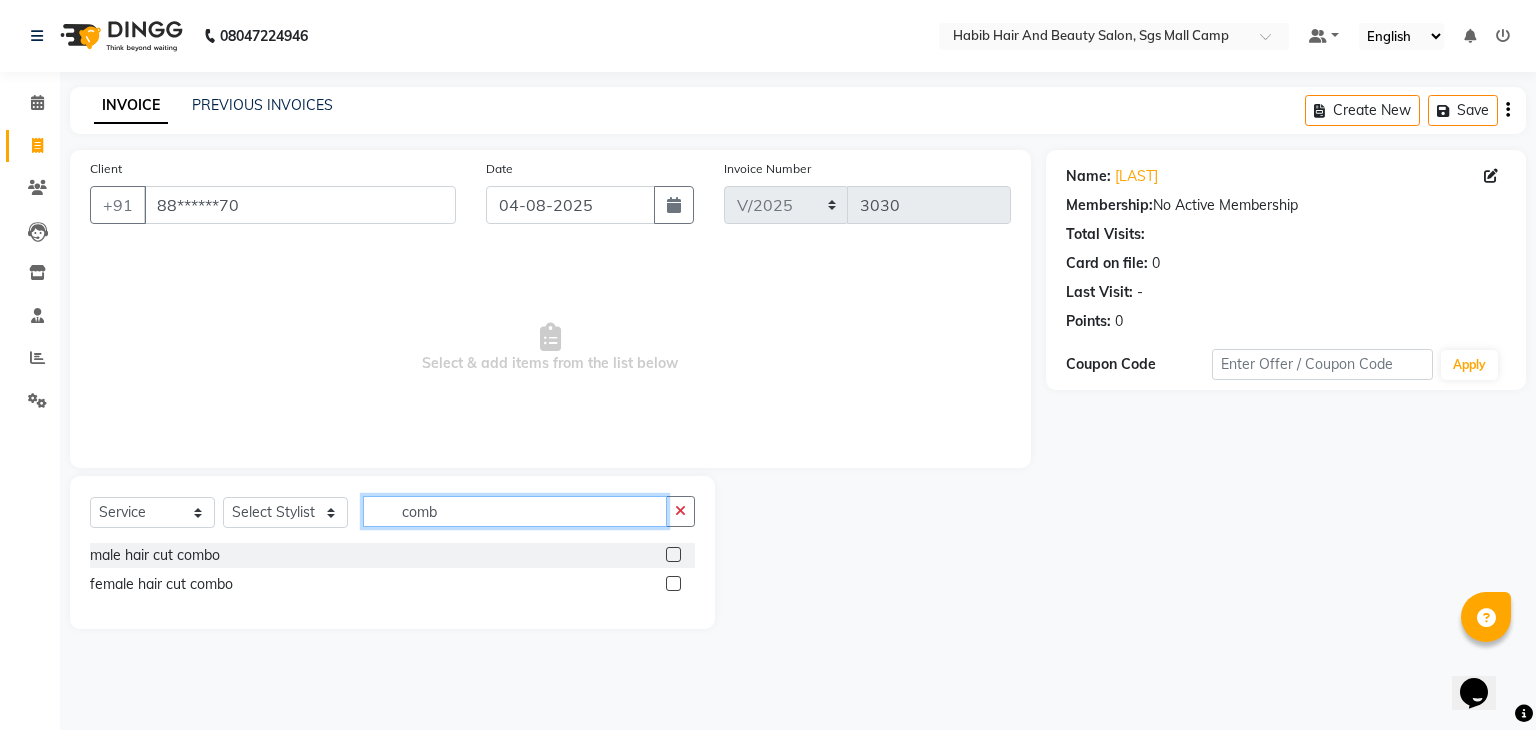 type on "comb" 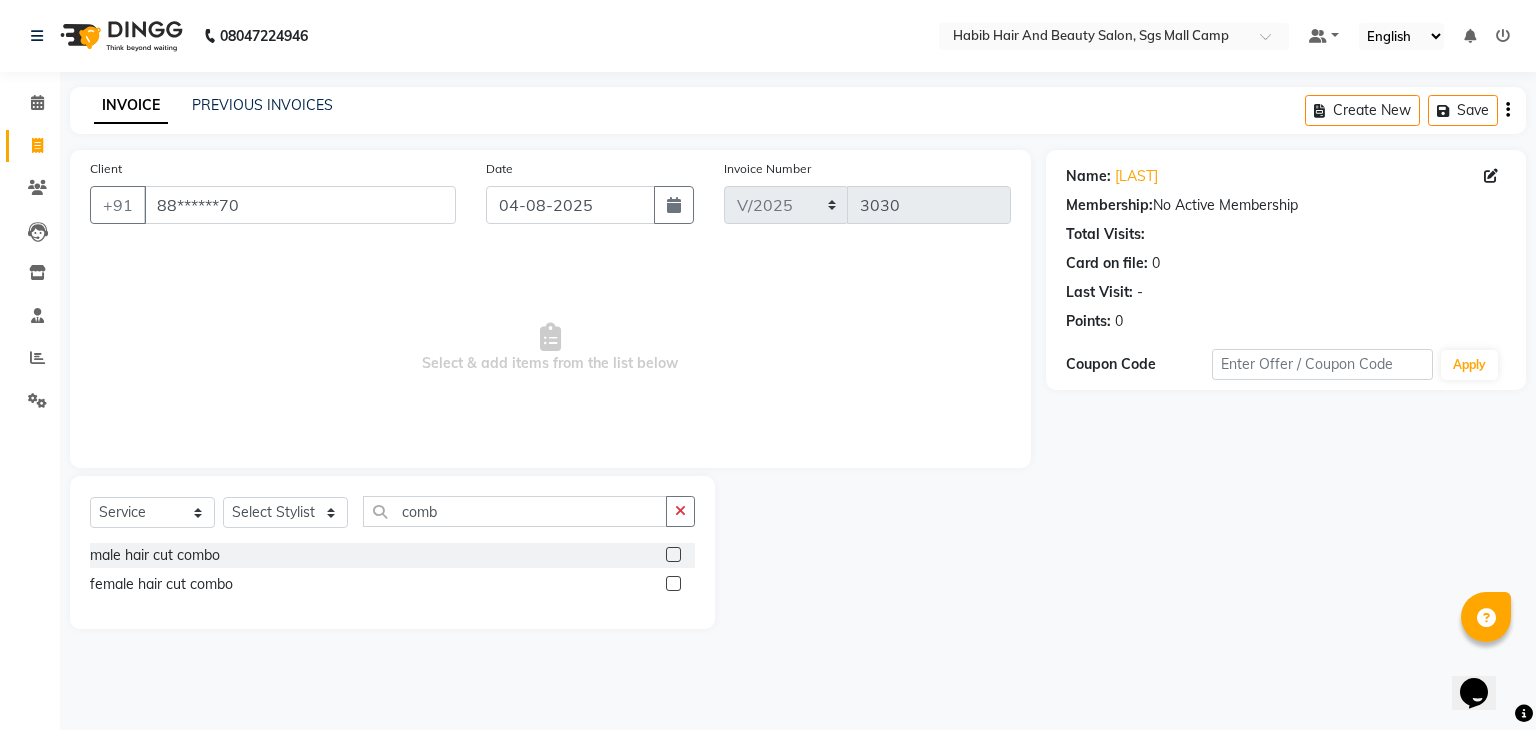 click 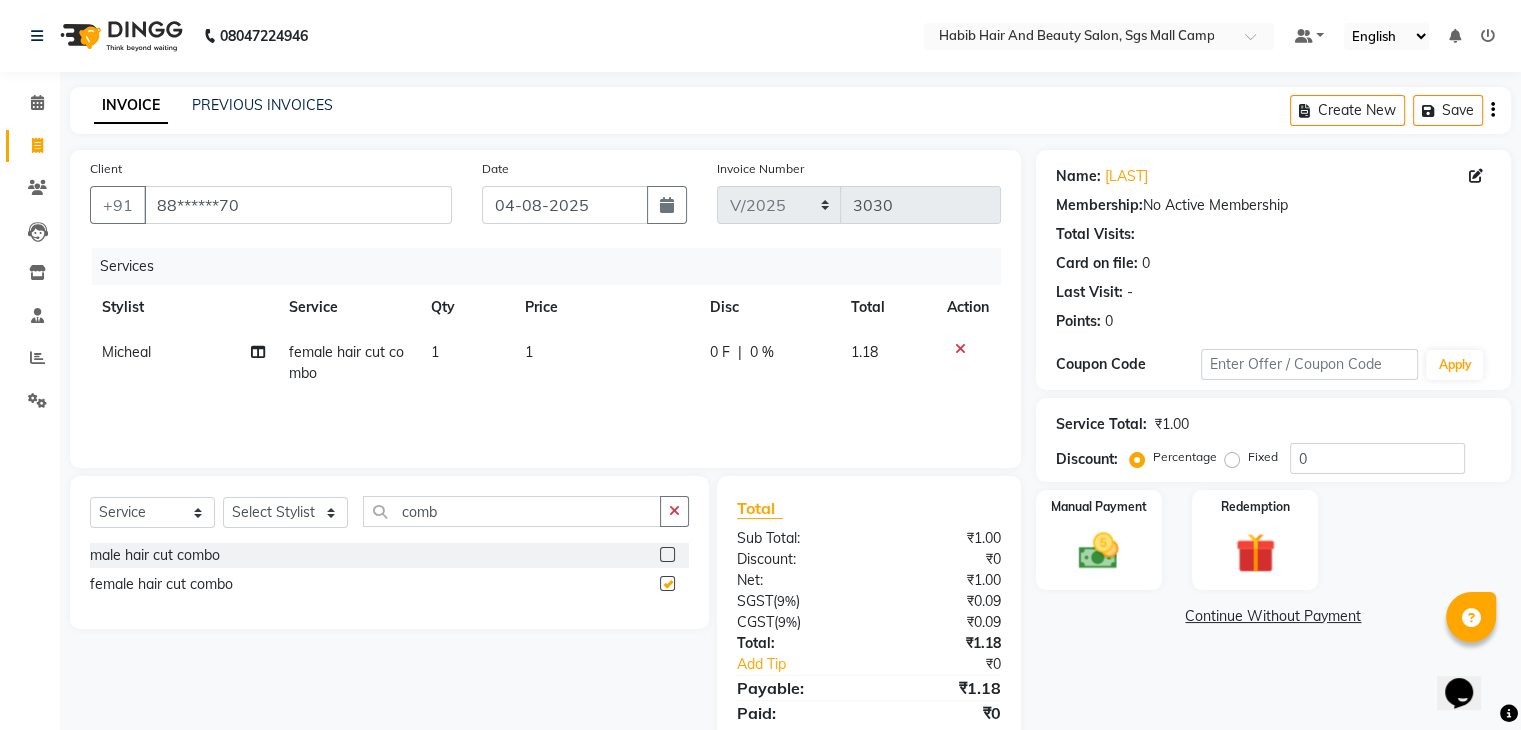 checkbox on "false" 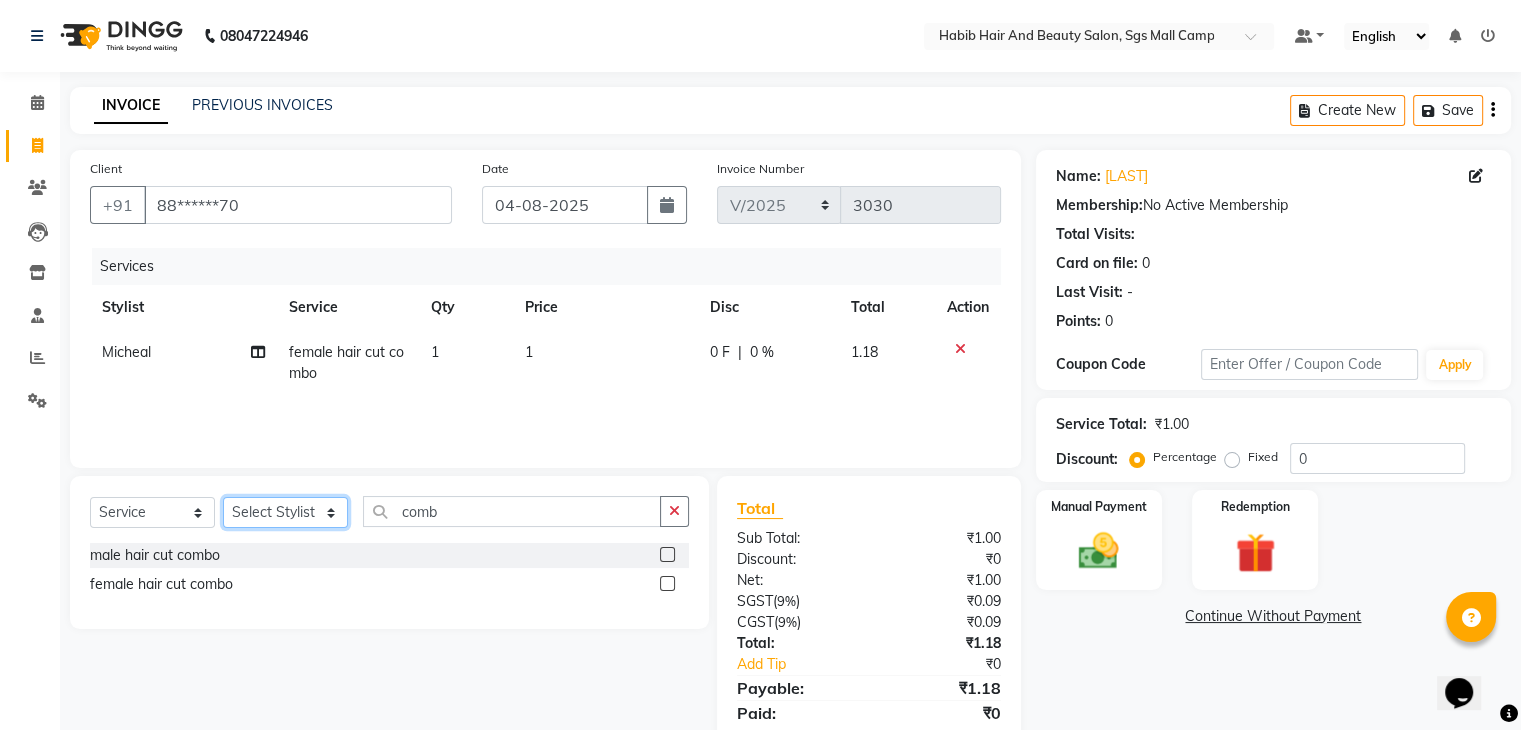 click on "Select Stylist akshay rajguru Avinash  Debojit Manager Micheal  sangeeta shilpa sujal Suraj  swapnil vishakha" 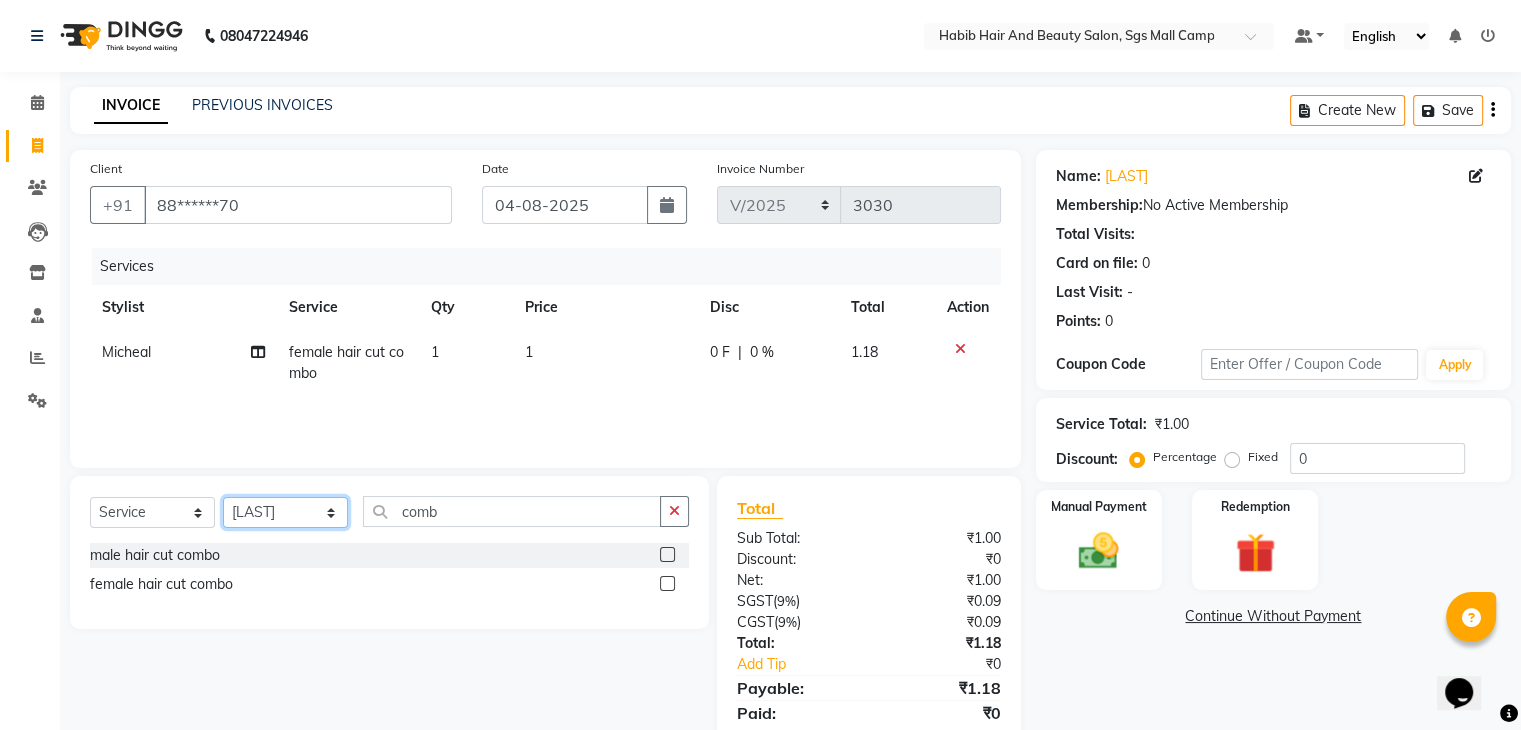 click on "Select Stylist akshay rajguru Avinash  Debojit Manager Micheal  sangeeta shilpa sujal Suraj  swapnil vishakha" 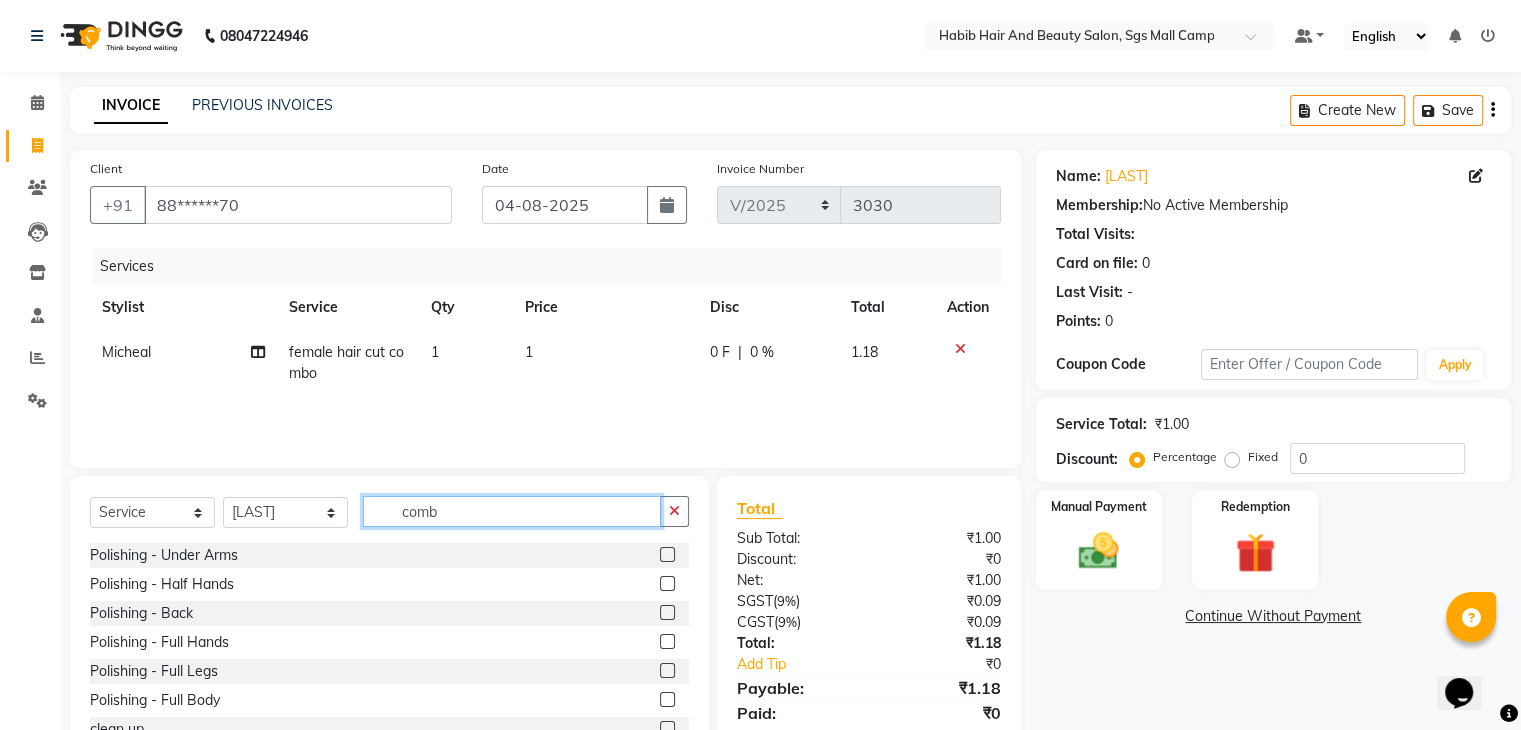 click on "comb" 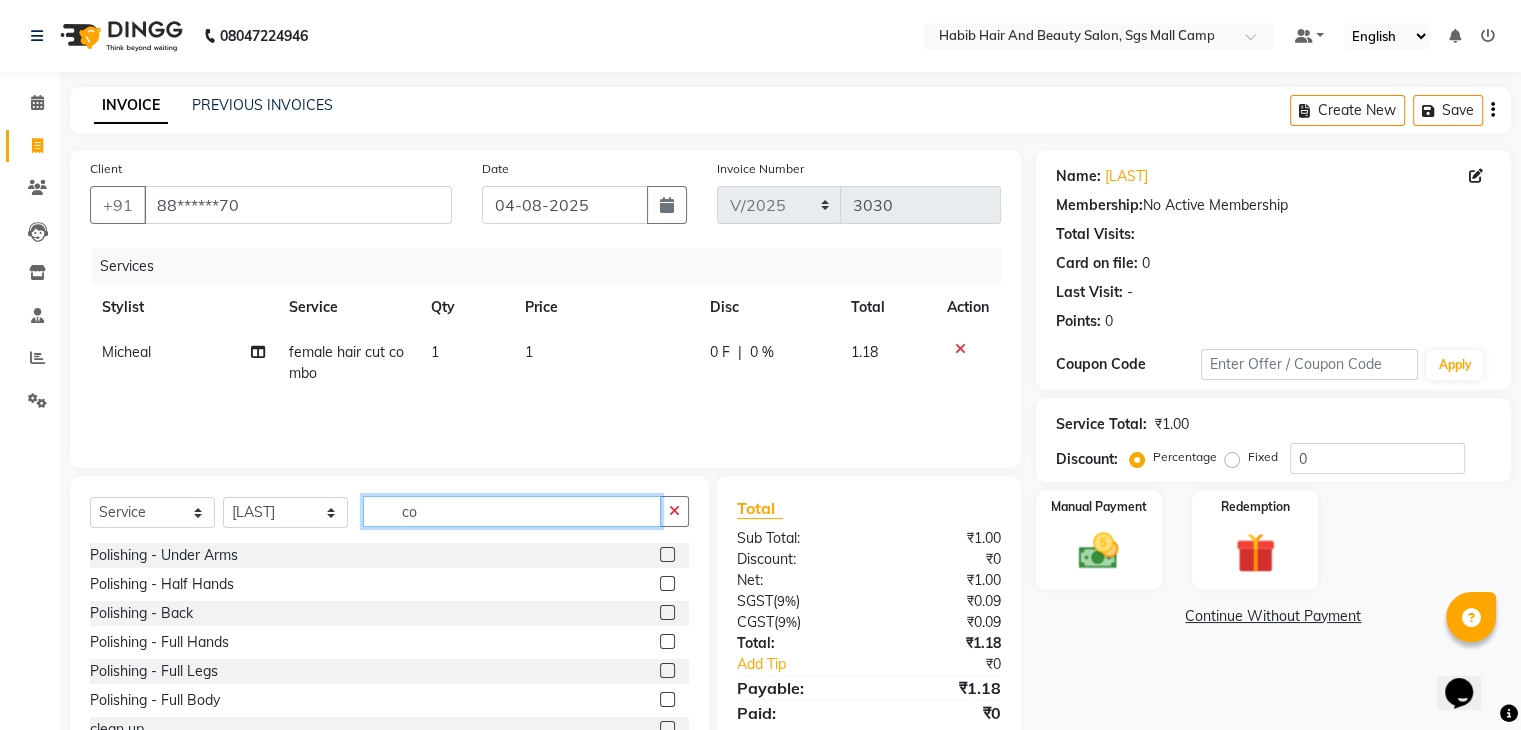 type on "c" 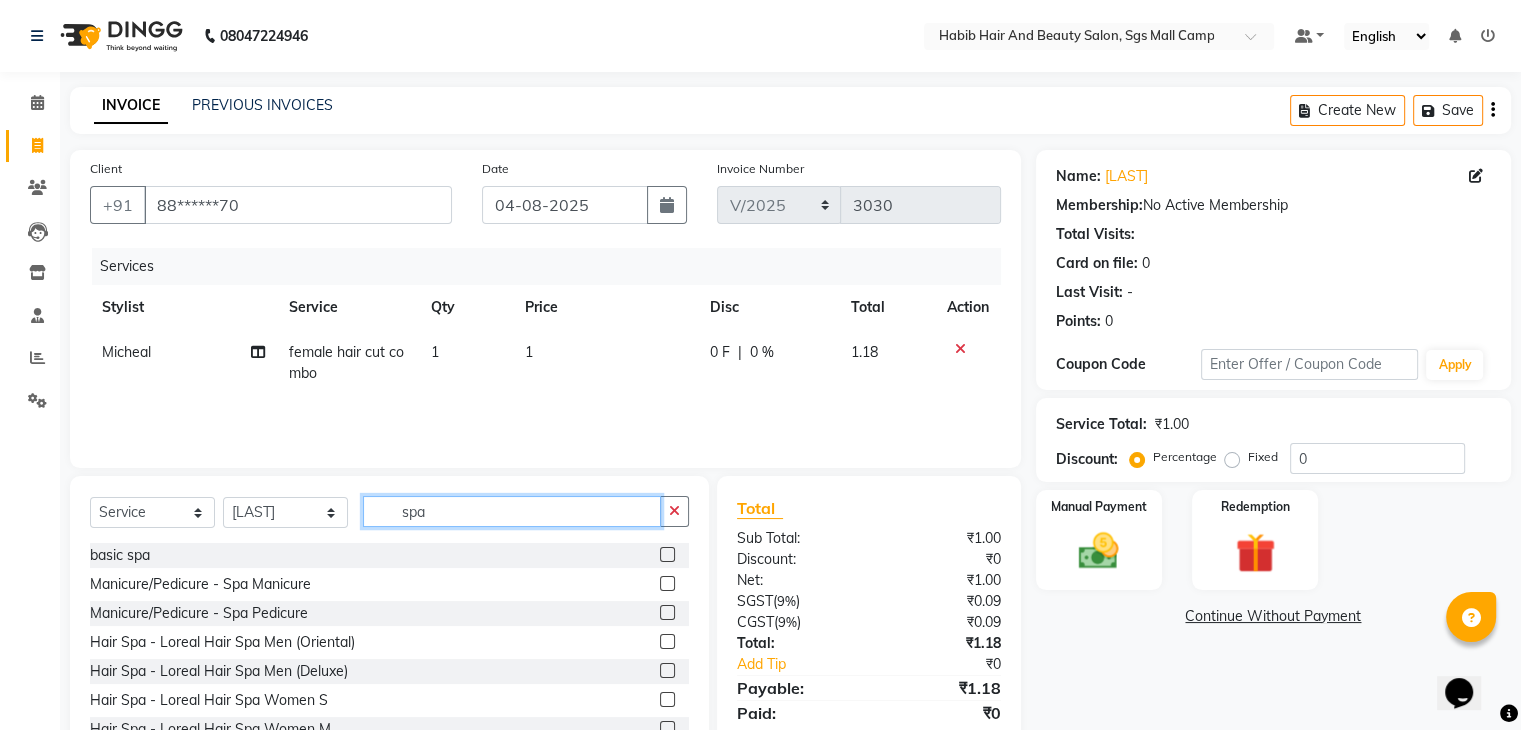 type on "spa" 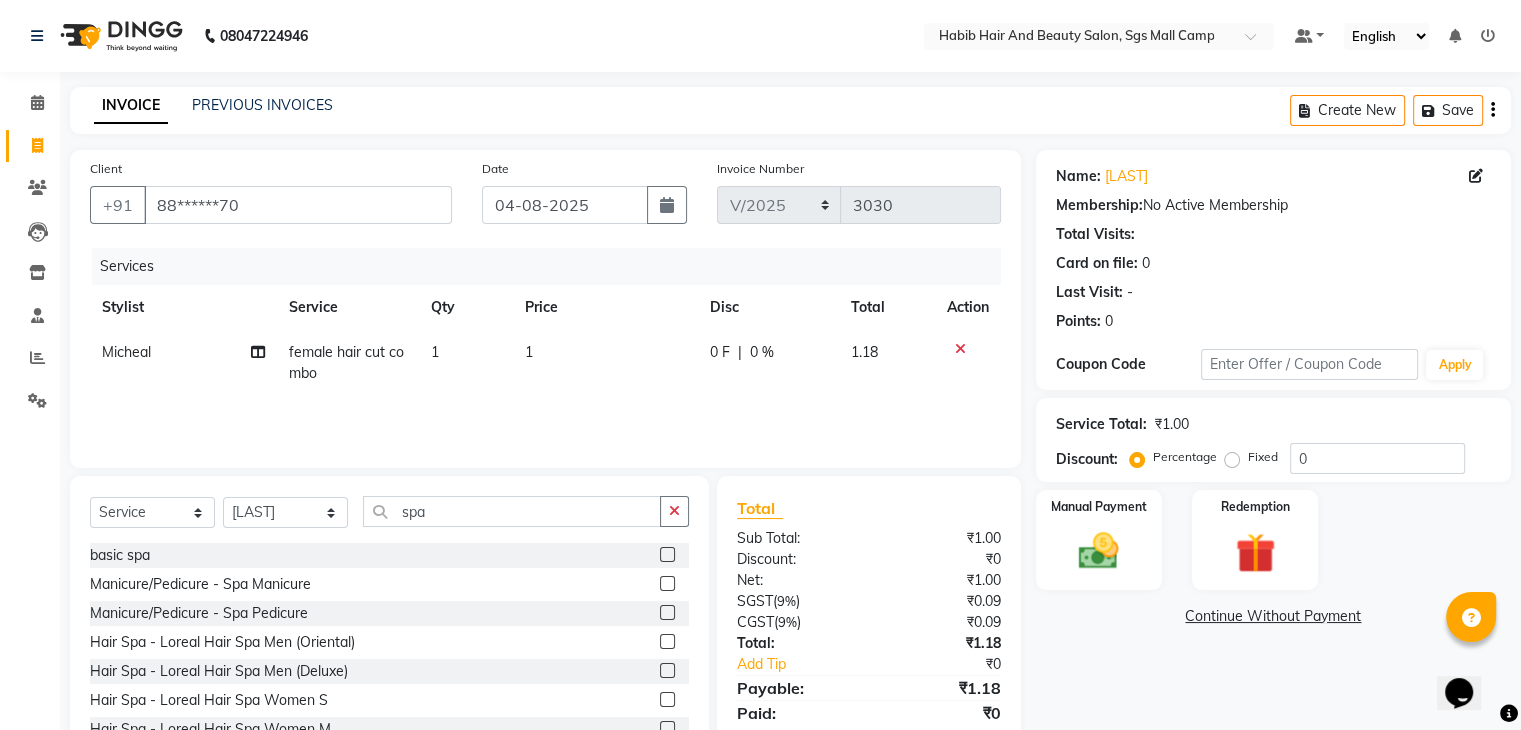 click on "Select  Service  Product  Membership  Package Voucher Prepaid Gift Card  Select Stylist akshay rajguru Avinash  Debojit Manager Micheal  sangeeta shilpa sujal Suraj  swapnil vishakha spa basic spa  Manicure/Pedicure - Spa Manicure  Manicure/Pedicure - Spa Pedicure  Hair Spa - Loreal Hair Spa Men (Oriental)  Hair Spa - Loreal Hair Spa Men (Deluxe)  Hair Spa - Loreal Hair Spa Women S  Hair Spa - Loreal Hair Spa Women M  Hair Spa - Loreal Hair Spa Women L  Hair Spa - Loreal Color Protect Treatment  Hair Spa - Loreal Mythic Treatment  Hair Spa - Keratin Spa  Hair Spa - Women Anti Dandruff/ Hairfall  Hair Spa - Men Anti Dandruff/ Hairfall  Hair Spa - Ampule (Hairfall/ Dandruff)  hair spa  female hair spa  female hair spa advance  female dandruff treatment spa" 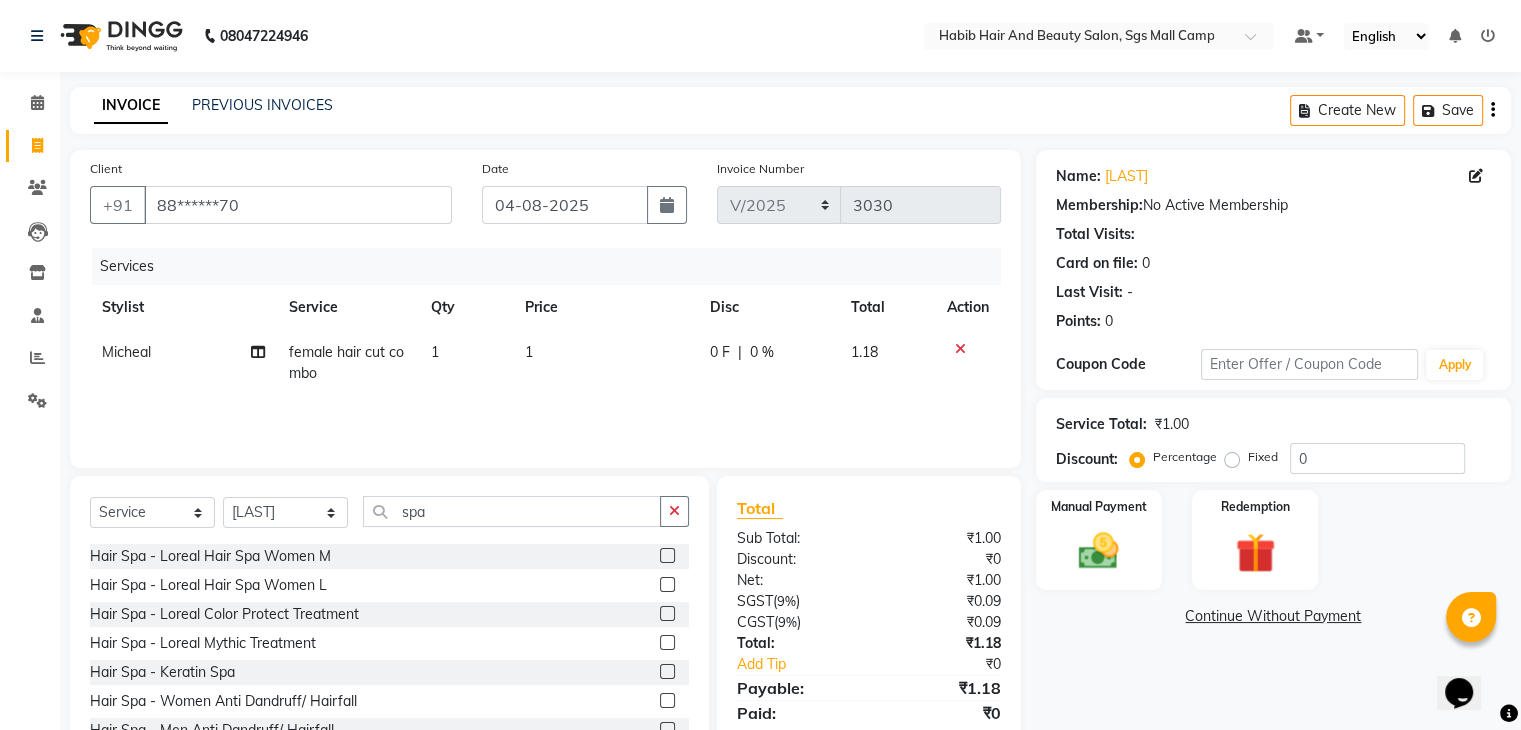 click on "basic spa  Manicure/Pedicure - Spa Manicure  Manicure/Pedicure - Spa Pedicure  Hair Spa - Loreal Hair Spa Men (Oriental)  Hair Spa - Loreal Hair Spa Men (Deluxe)  Hair Spa - Loreal Hair Spa Women S  Hair Spa - Loreal Hair Spa Women M  Hair Spa - Loreal Hair Spa Women L  Hair Spa - Loreal Color Protect Treatment  Hair Spa - Loreal Mythic Treatment  Hair Spa - Keratin Spa  Hair Spa - Women Anti Dandruff/ Hairfall  Hair Spa - Men Anti Dandruff/ Hairfall  Hair Spa - Ampule (Hairfall/ Dandruff)  hair spa  female hair spa  female hair spa advance  female dandruff treatment spa" 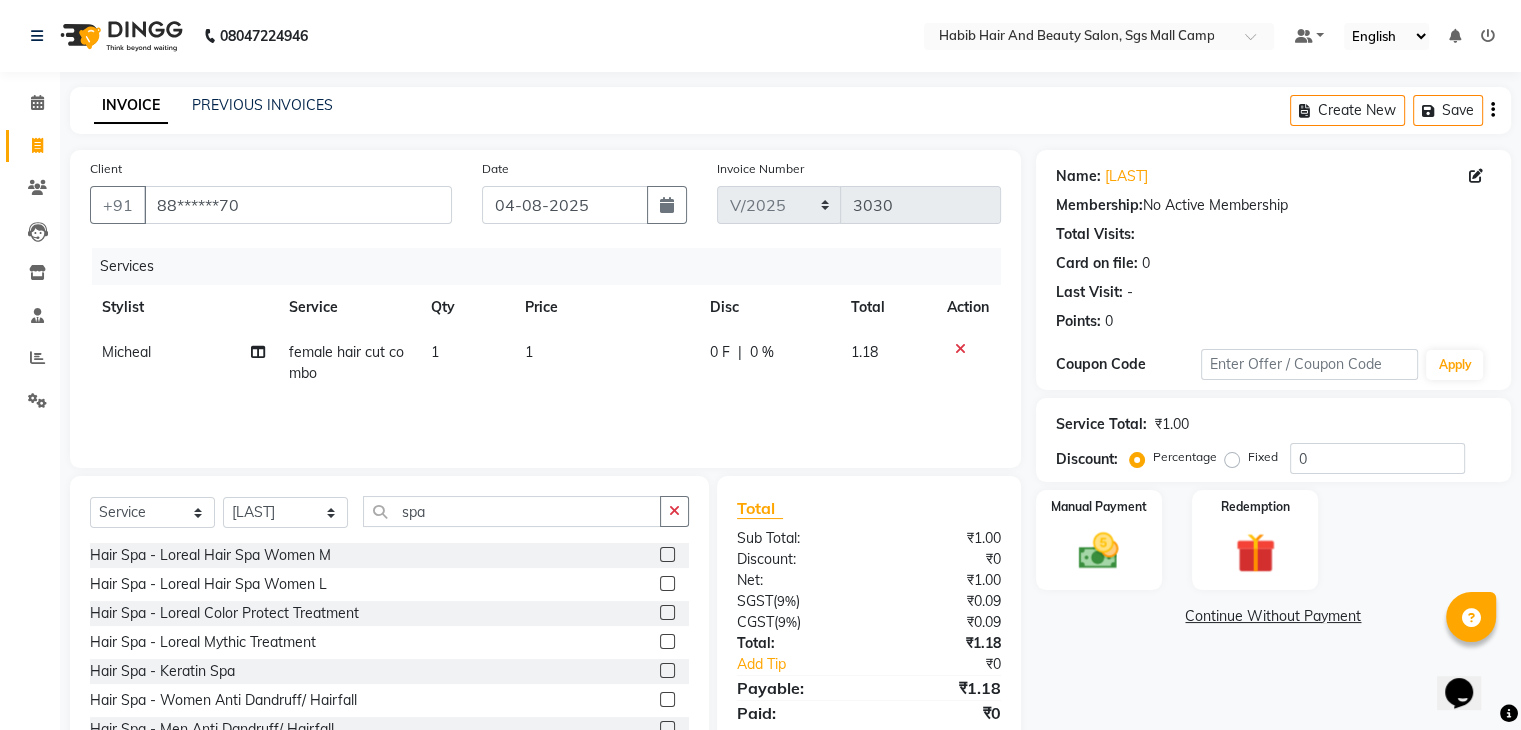 click on "basic spa  Manicure/Pedicure - Spa Manicure  Manicure/Pedicure - Spa Pedicure  Hair Spa - Loreal Hair Spa Men (Oriental)  Hair Spa - Loreal Hair Spa Men (Deluxe)  Hair Spa - Loreal Hair Spa Women S  Hair Spa - Loreal Hair Spa Women M  Hair Spa - Loreal Hair Spa Women L  Hair Spa - Loreal Color Protect Treatment  Hair Spa - Loreal Mythic Treatment  Hair Spa - Keratin Spa  Hair Spa - Women Anti Dandruff/ Hairfall  Hair Spa - Men Anti Dandruff/ Hairfall  Hair Spa - Ampule (Hairfall/ Dandruff)  hair spa  female hair spa  female hair spa advance  female dandruff treatment spa" 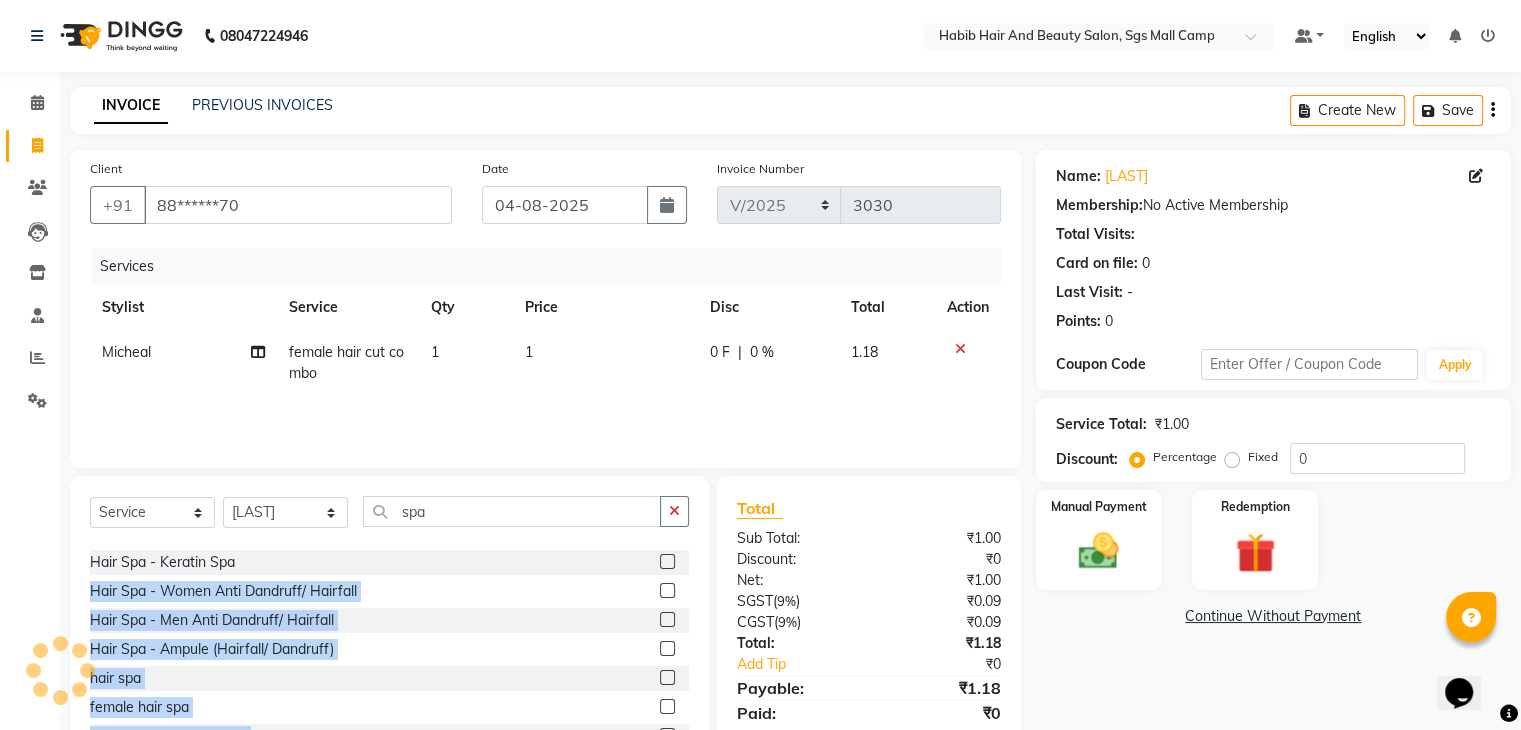 scroll, scrollTop: 322, scrollLeft: 0, axis: vertical 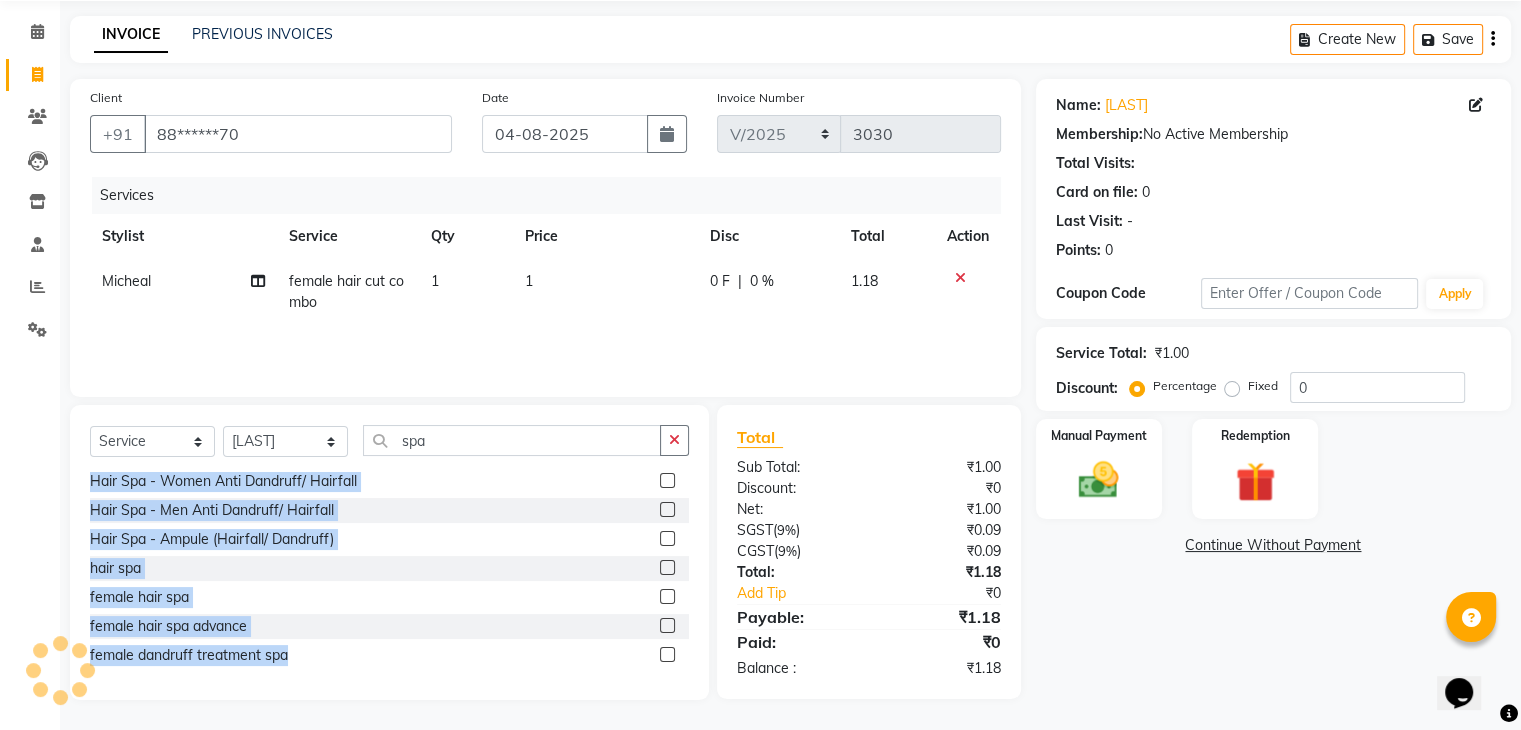 drag, startPoint x: 688, startPoint y: 677, endPoint x: 695, endPoint y: 711, distance: 34.713108 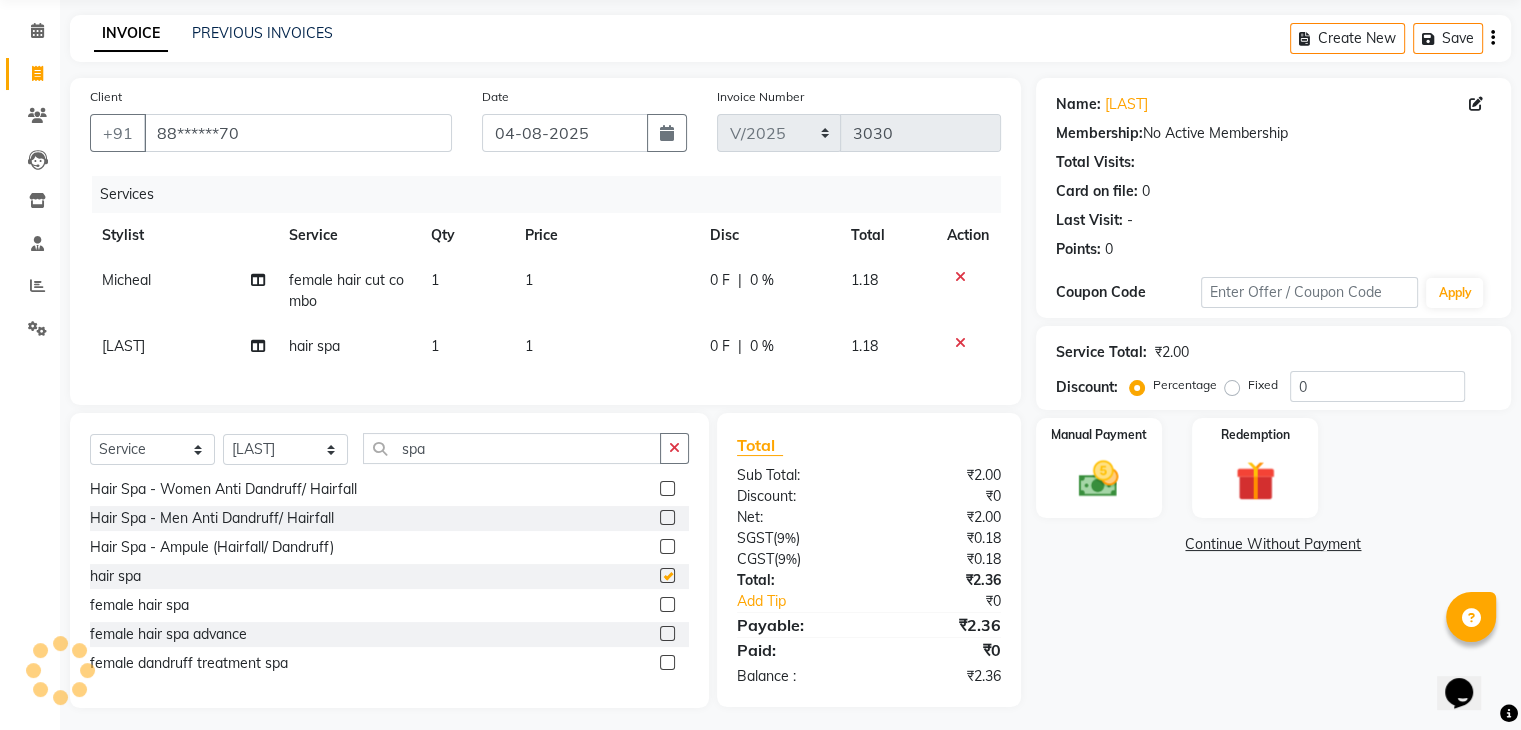 checkbox on "false" 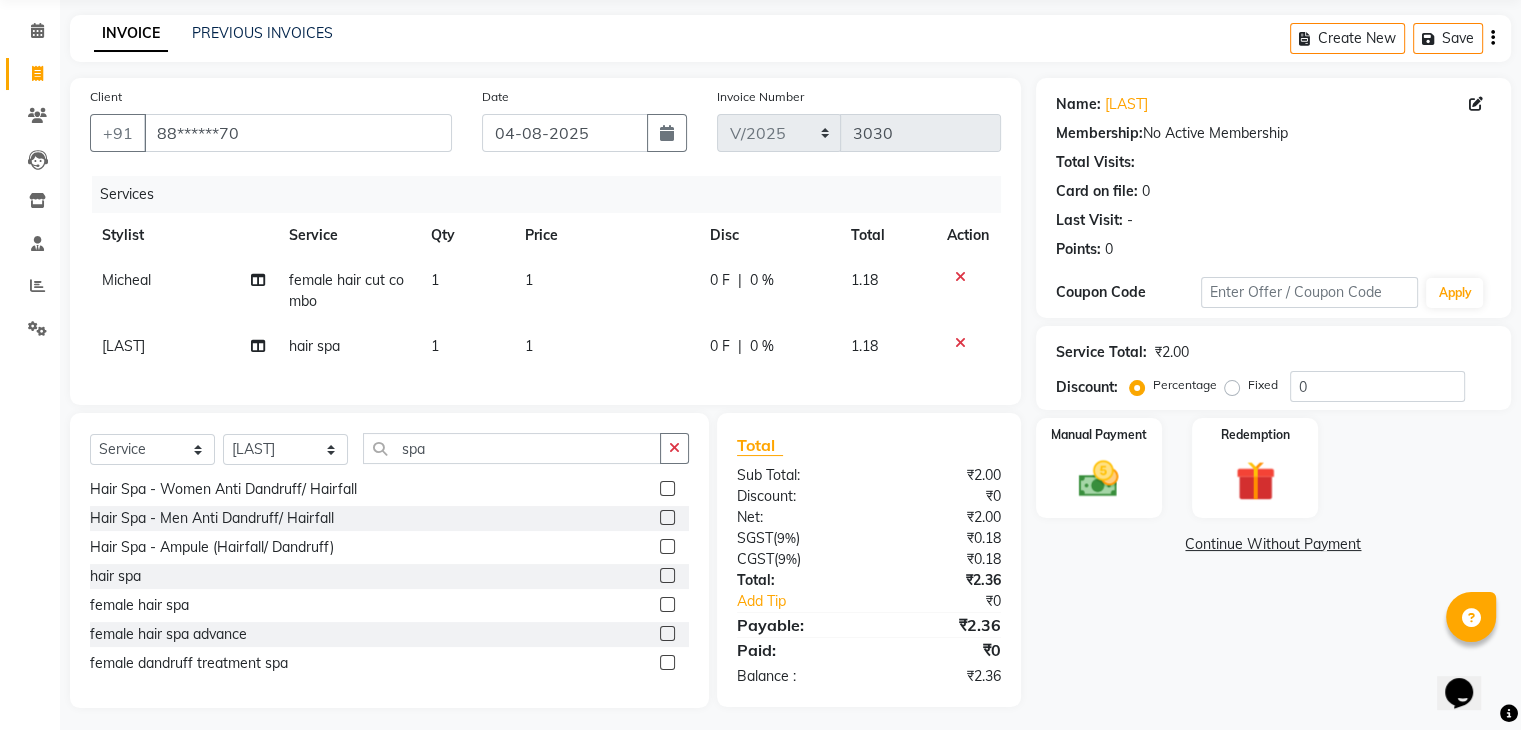 click on "1" 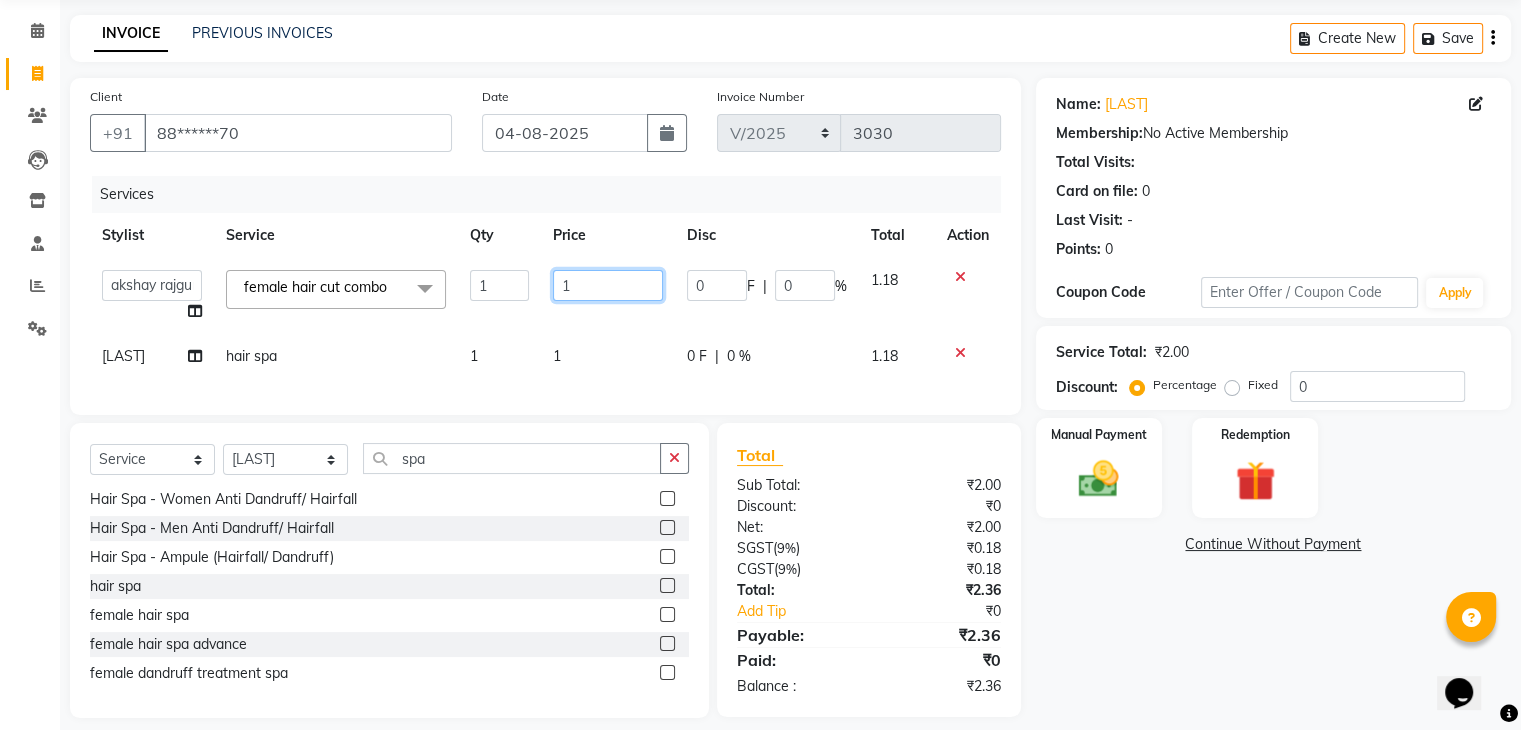 click on "1" 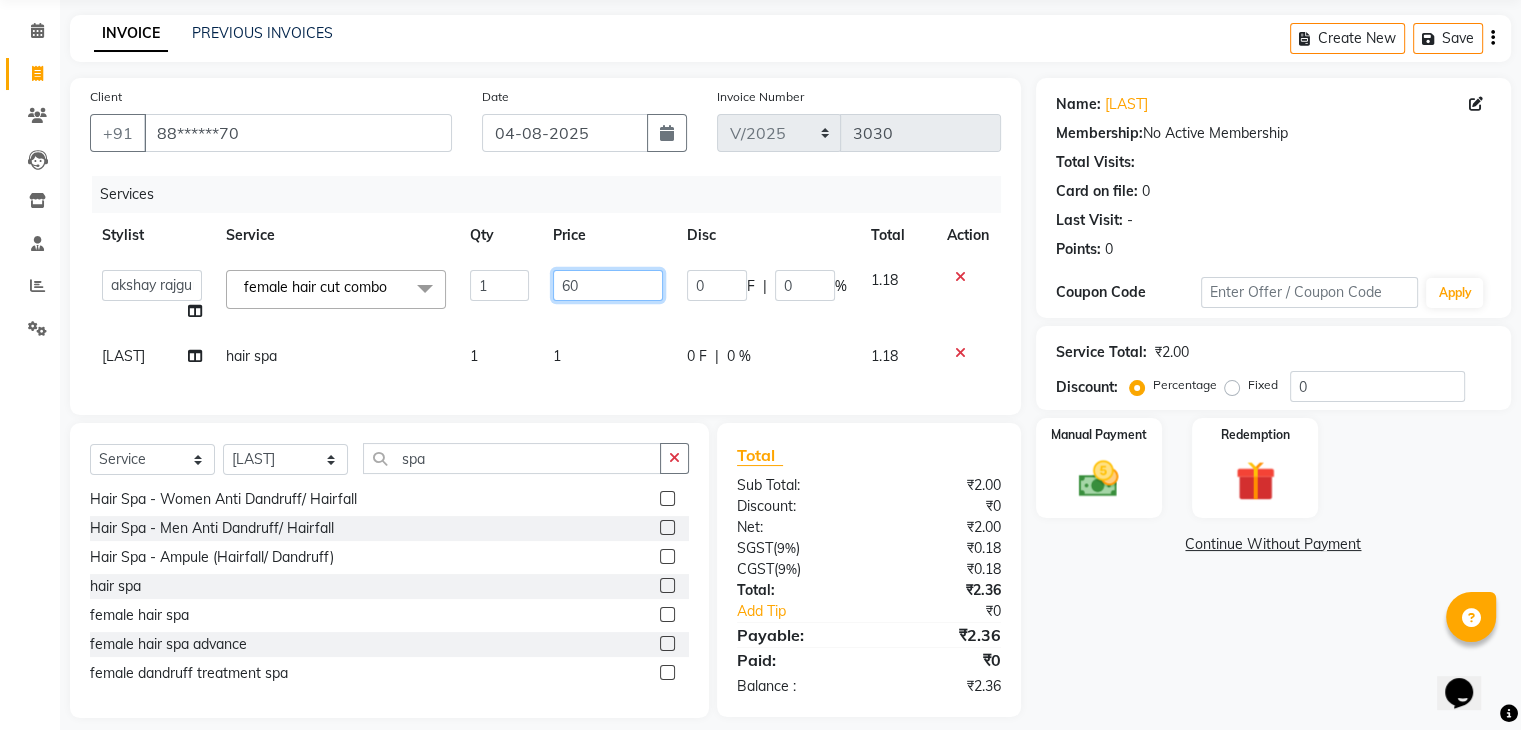 type on "600" 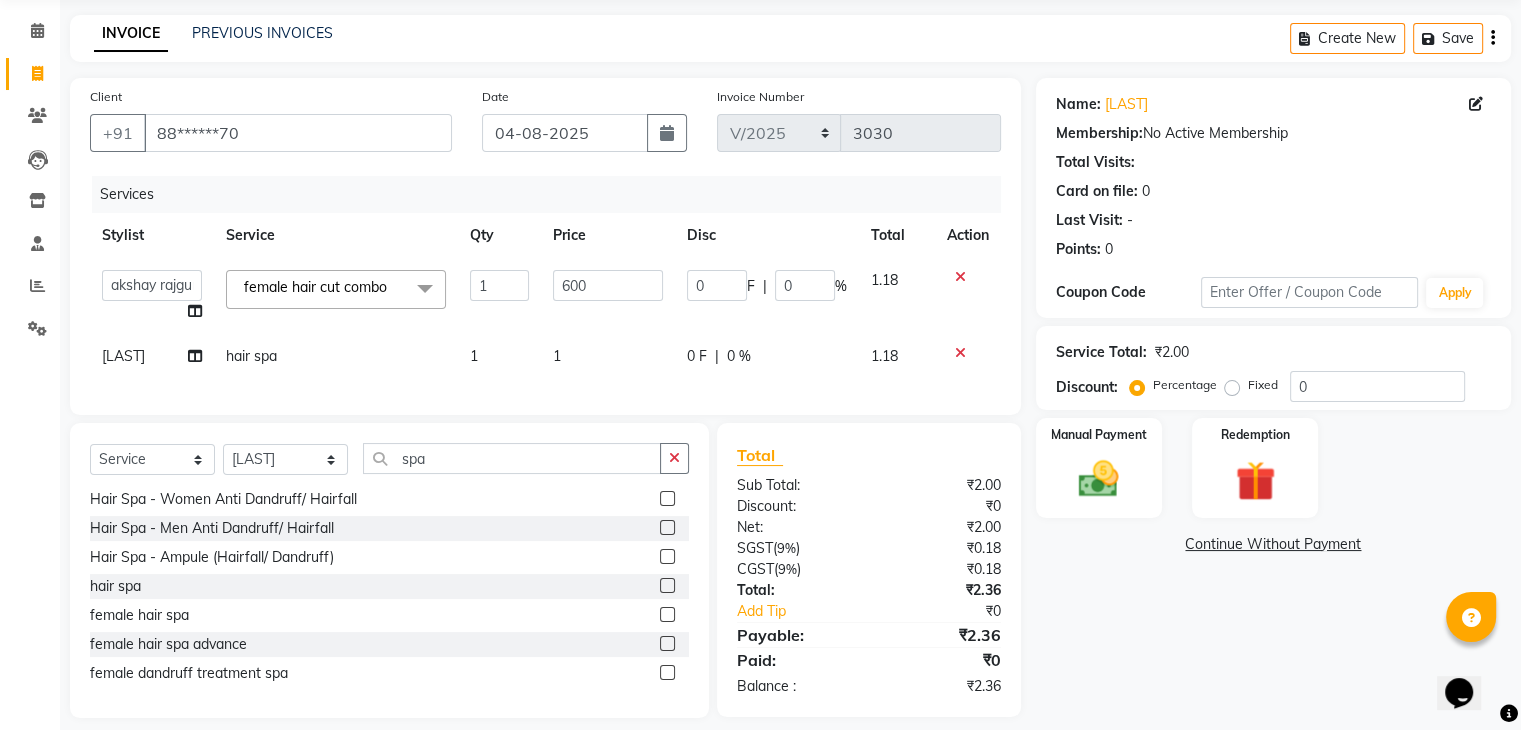 click on "1" 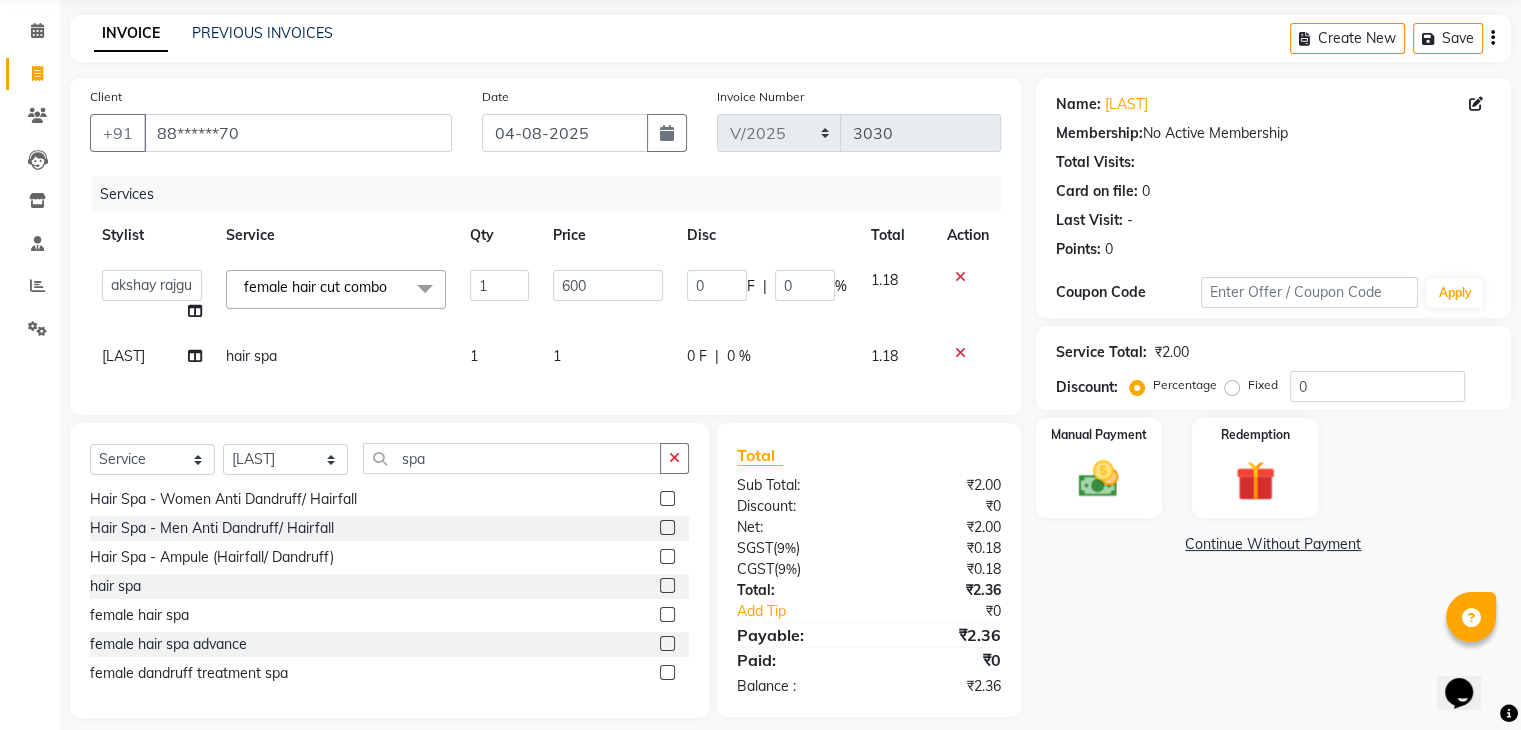select on "81155" 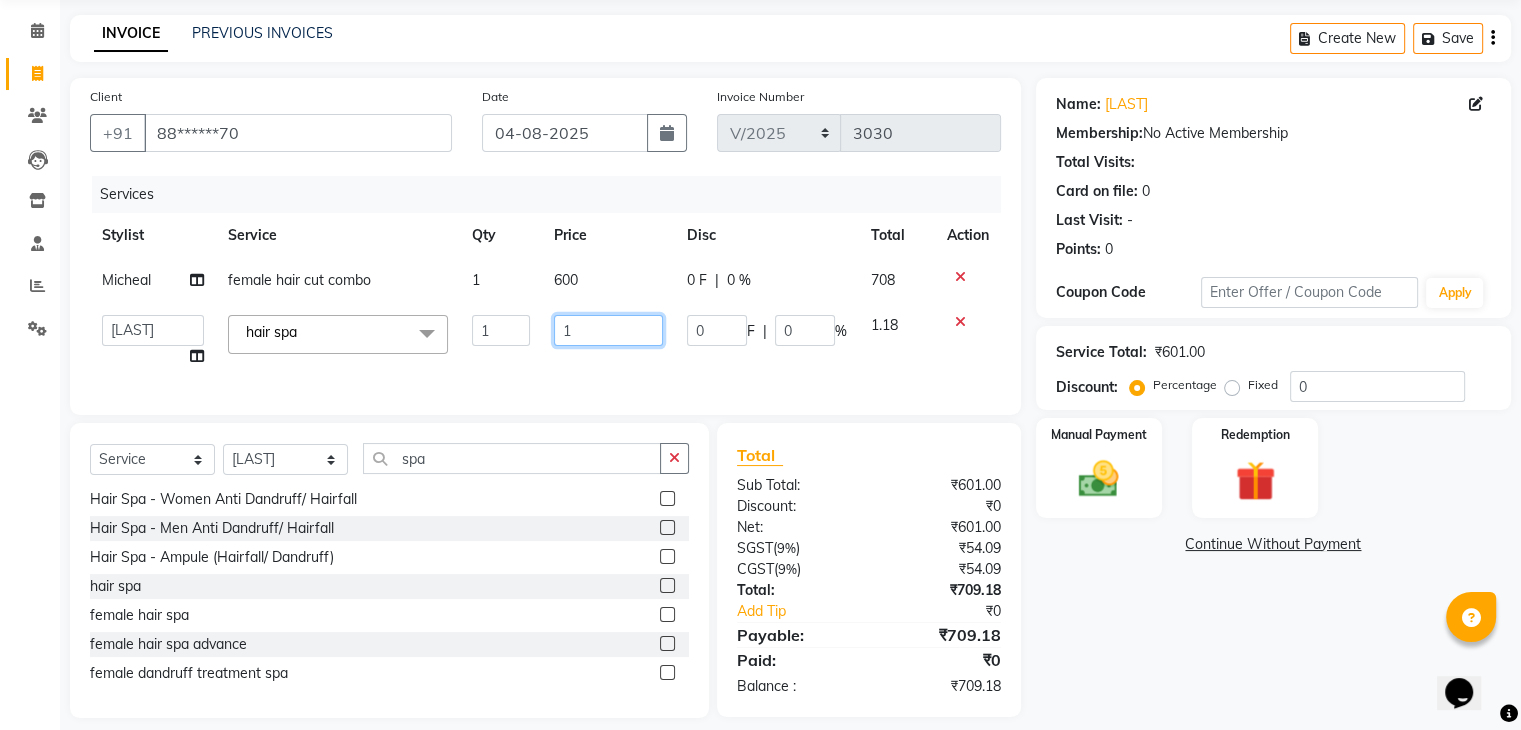 click on "1" 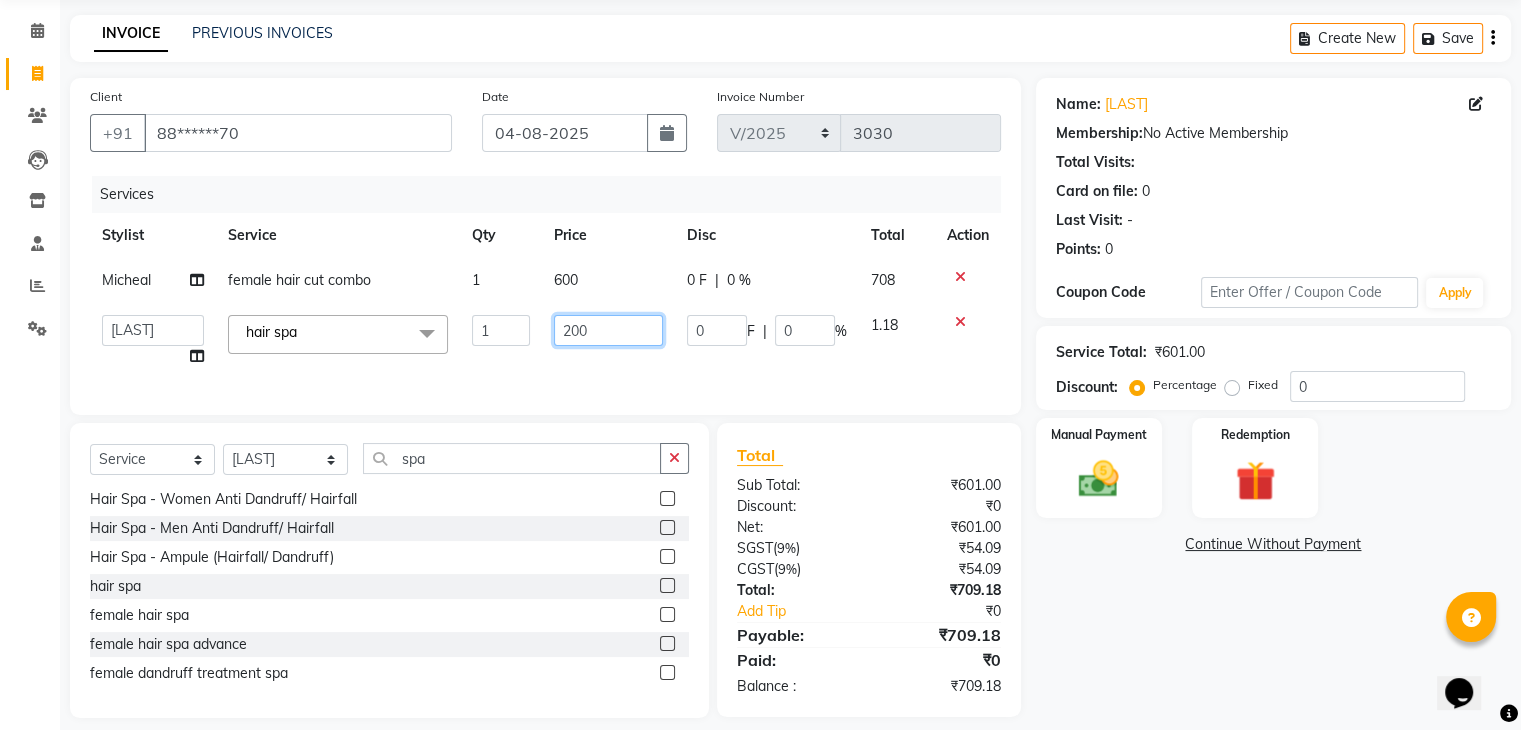 type on "2000" 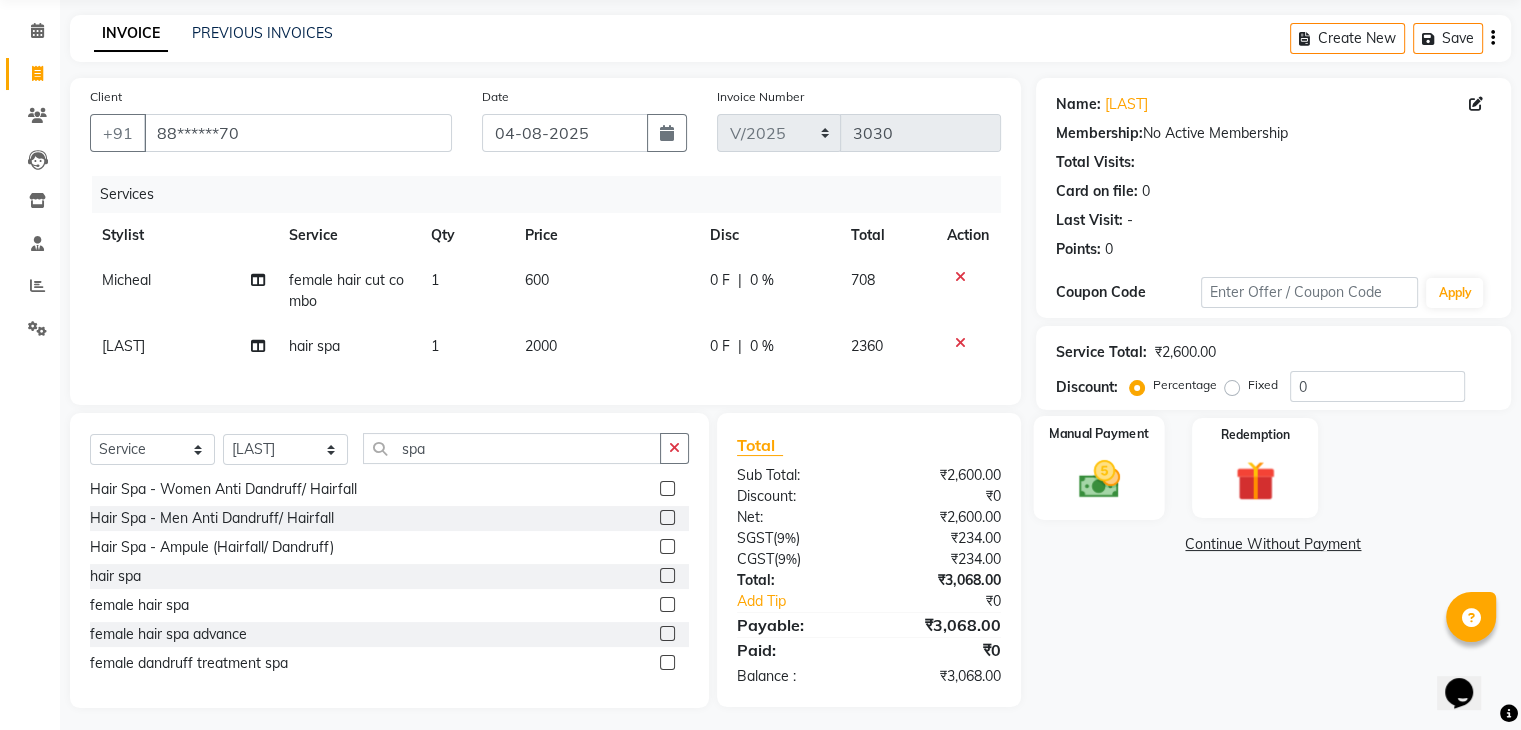 click on "Manual Payment" 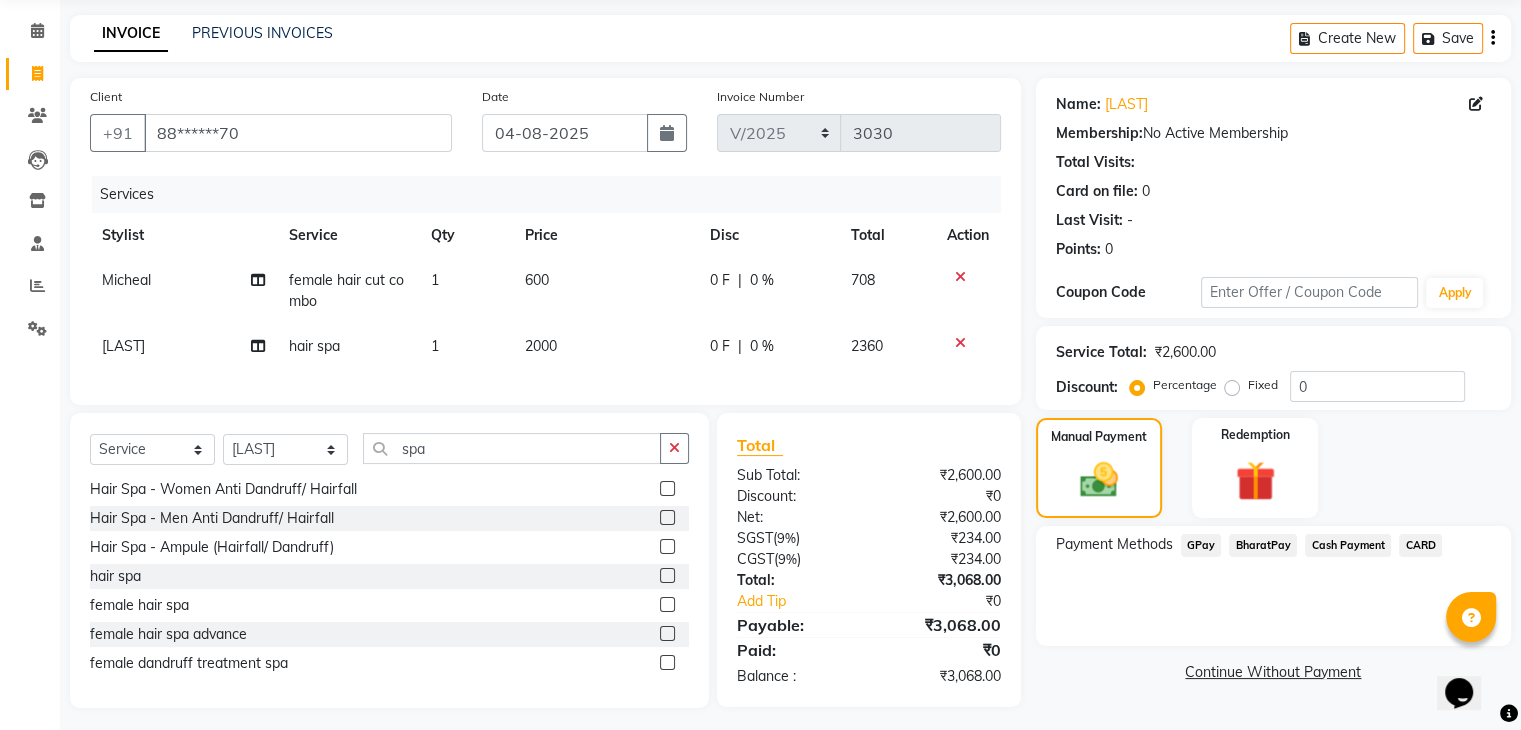 click on "CARD" 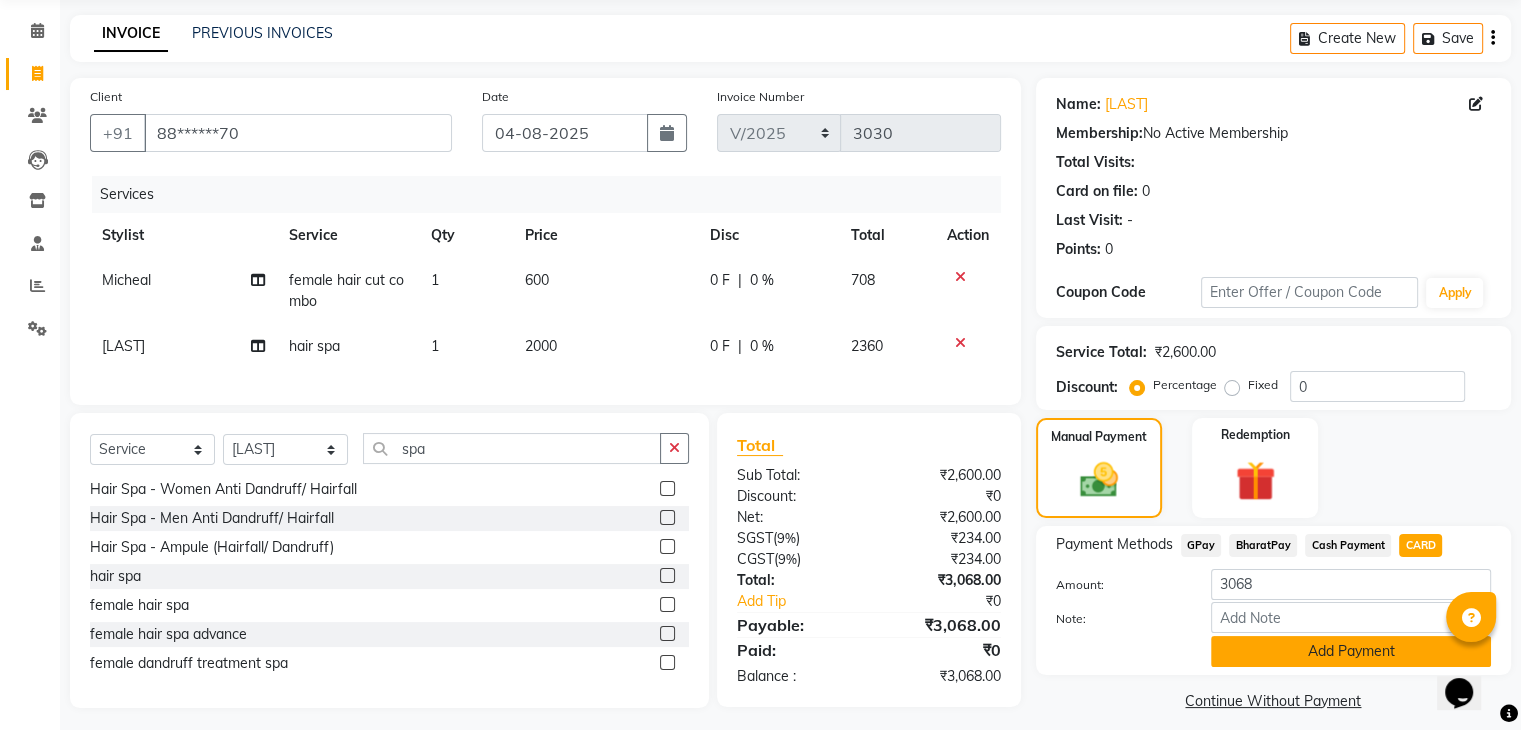 click on "Add Payment" 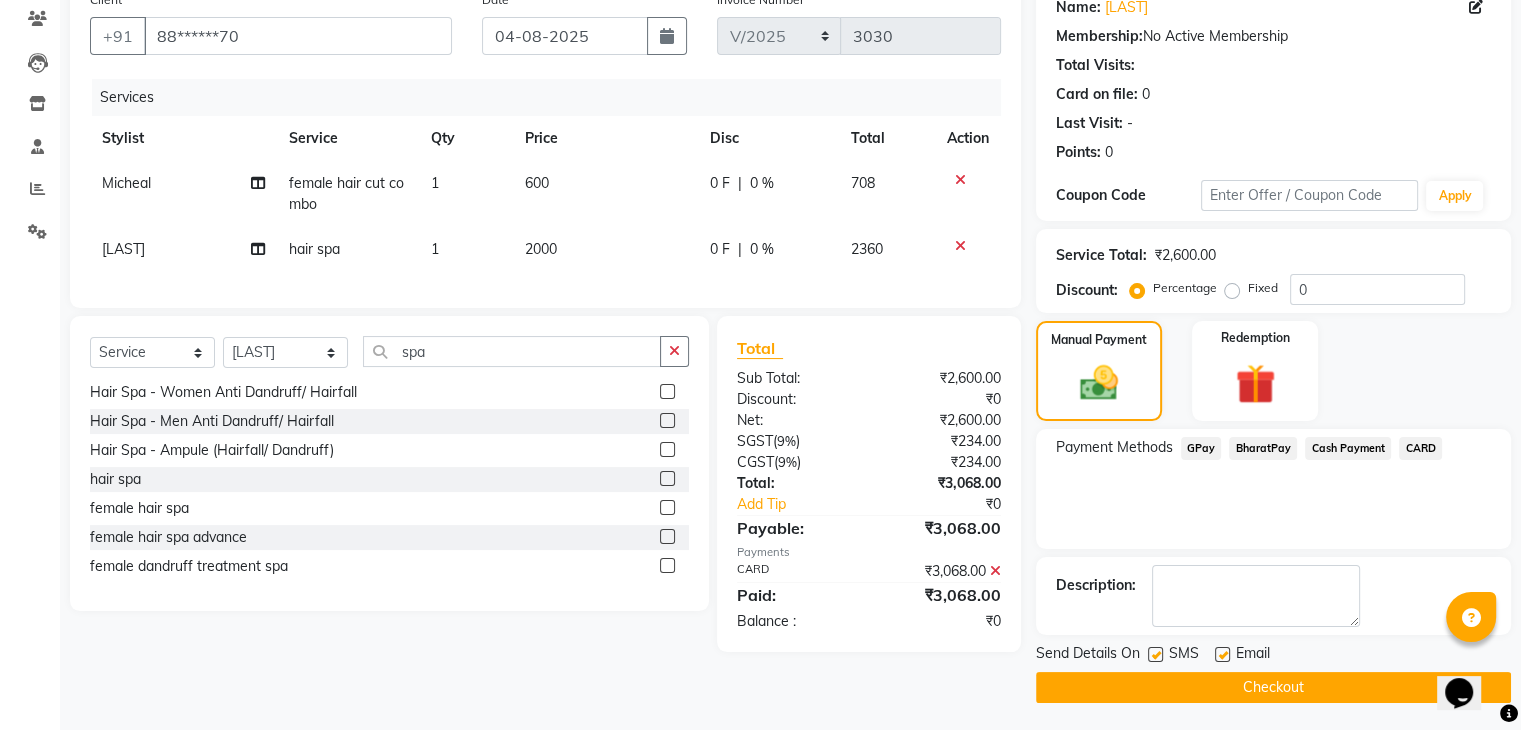 scroll, scrollTop: 171, scrollLeft: 0, axis: vertical 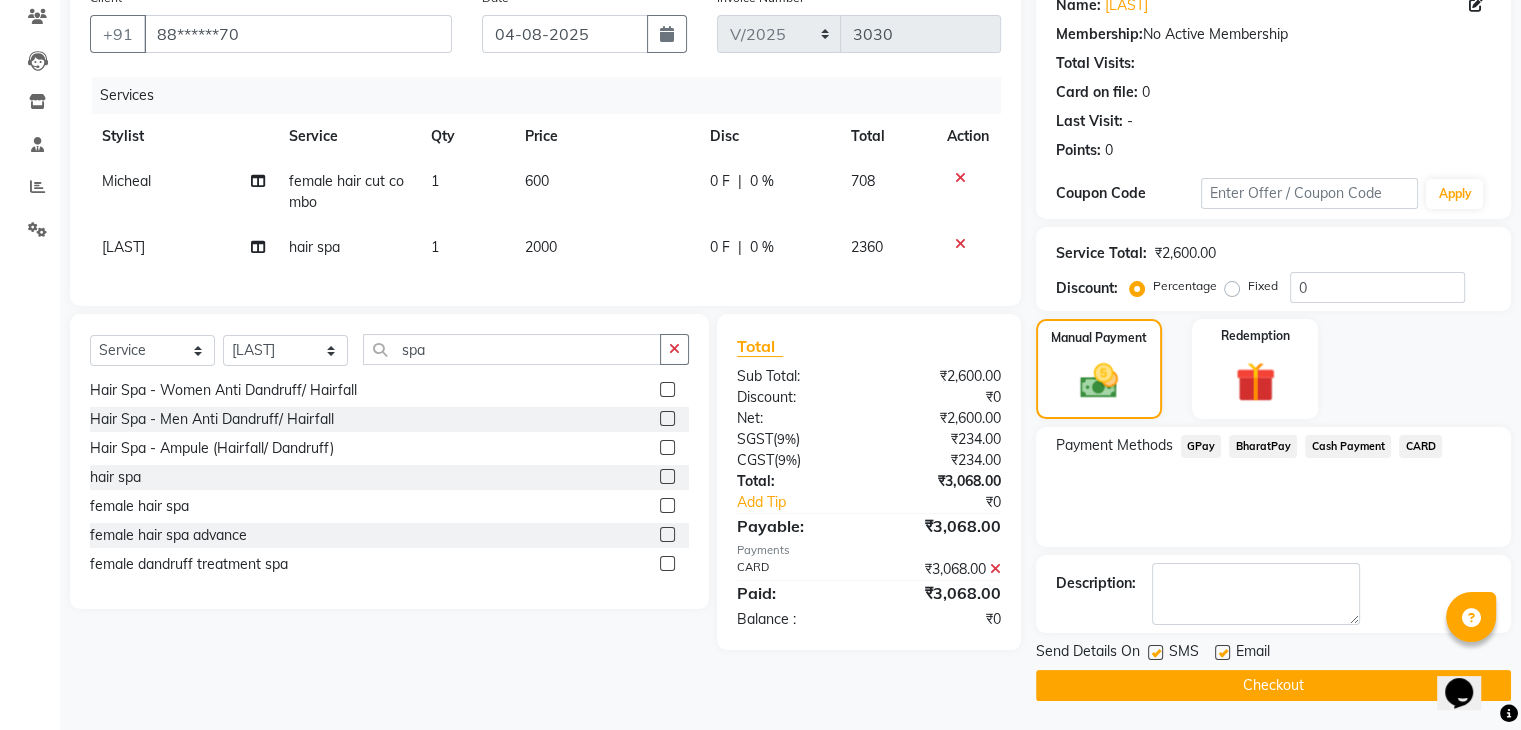 click on "Checkout" 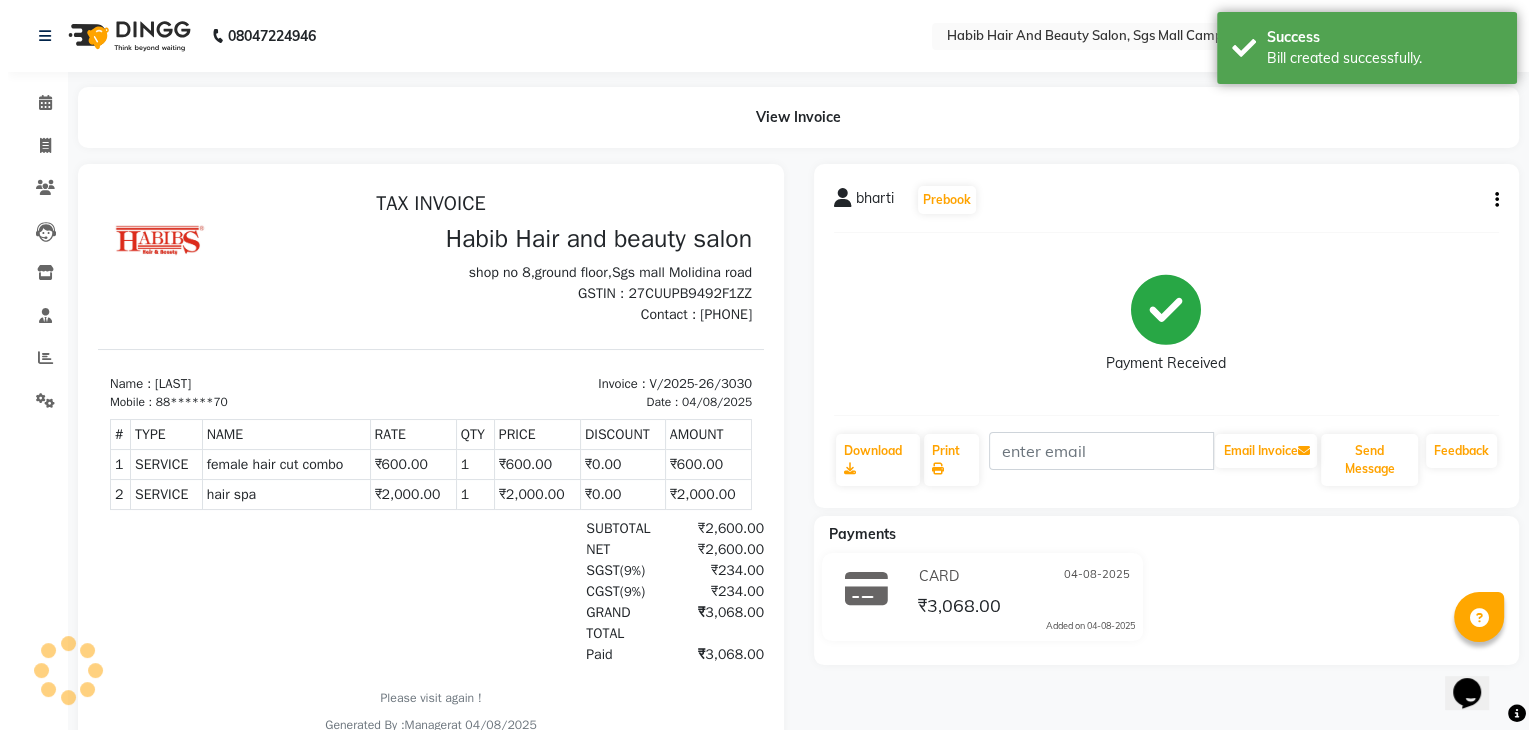 scroll, scrollTop: 0, scrollLeft: 0, axis: both 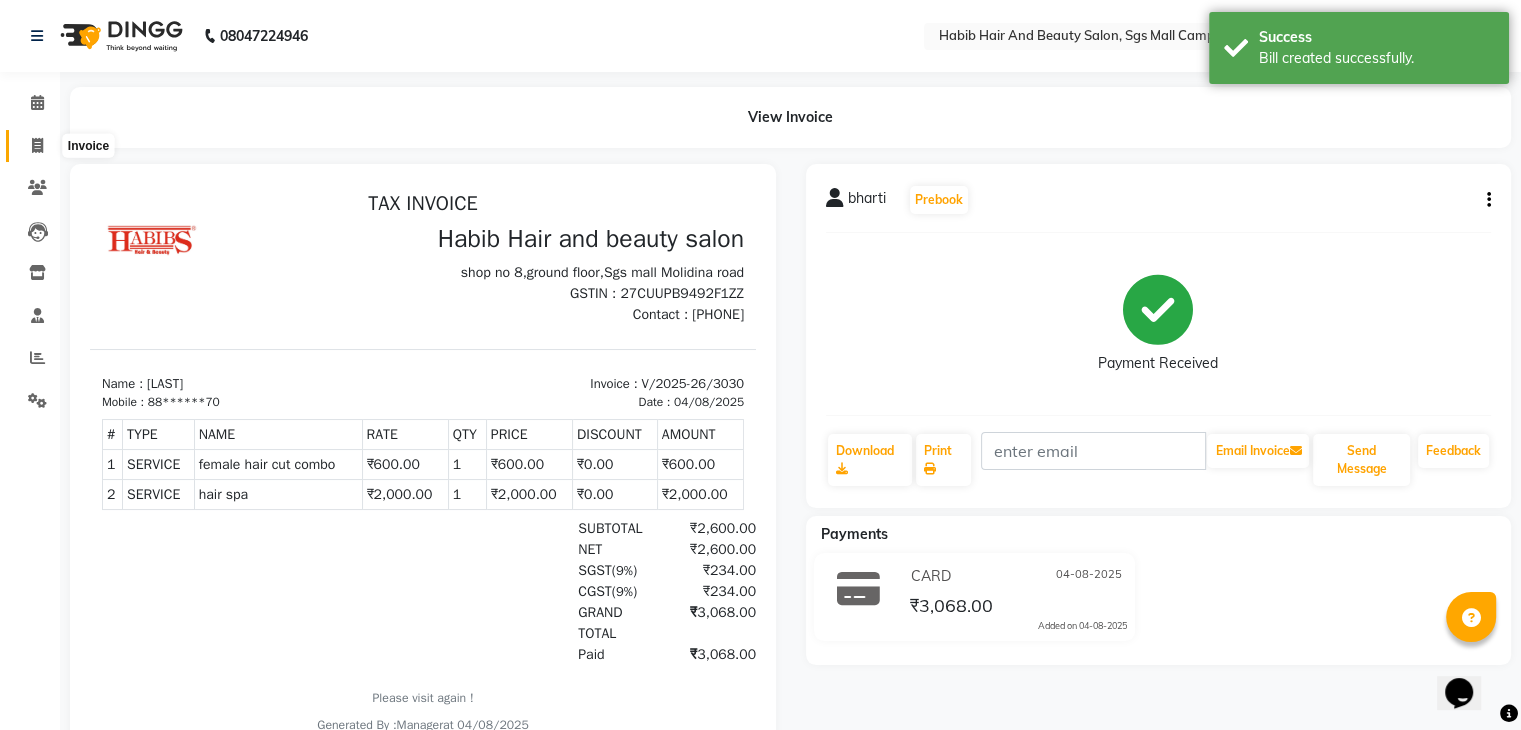 click 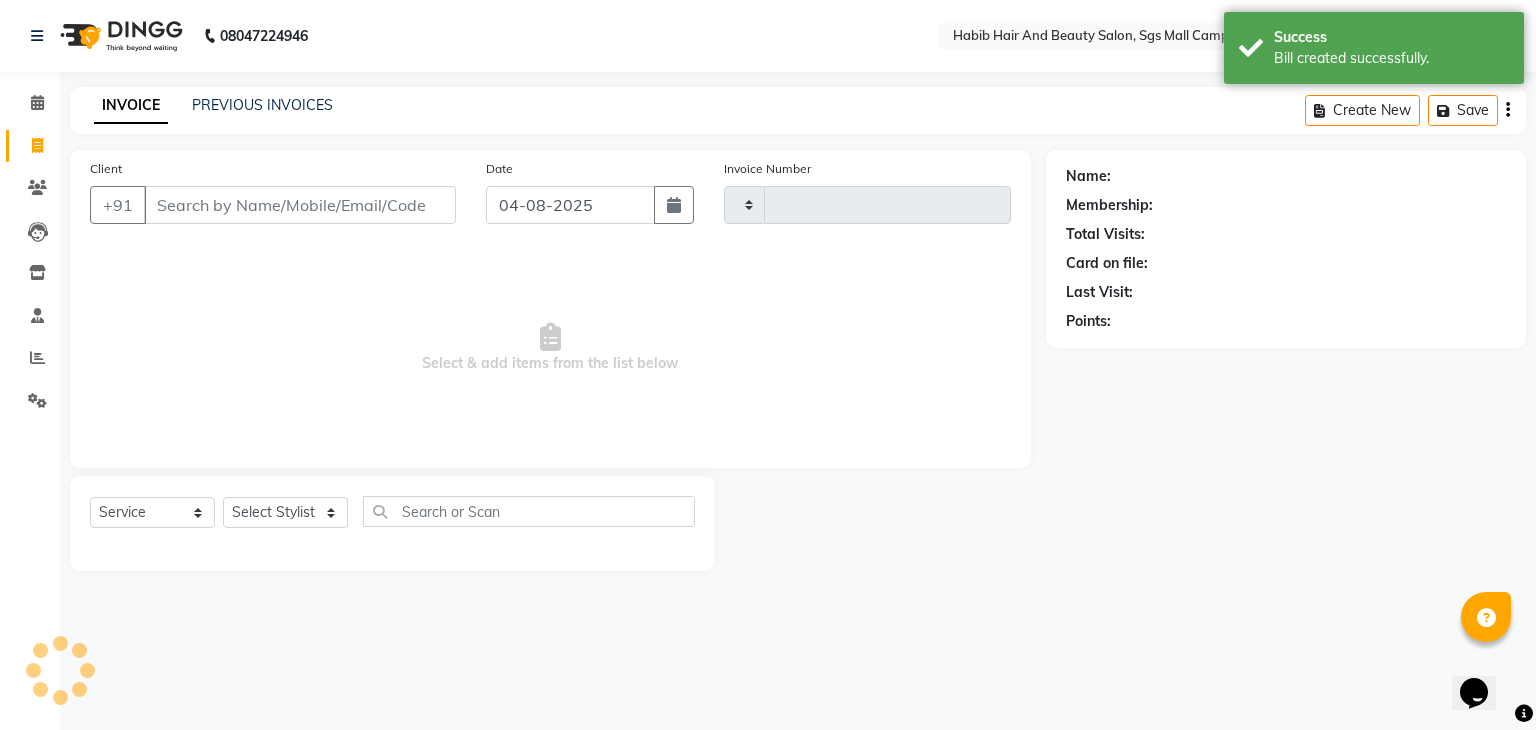 type on "3031" 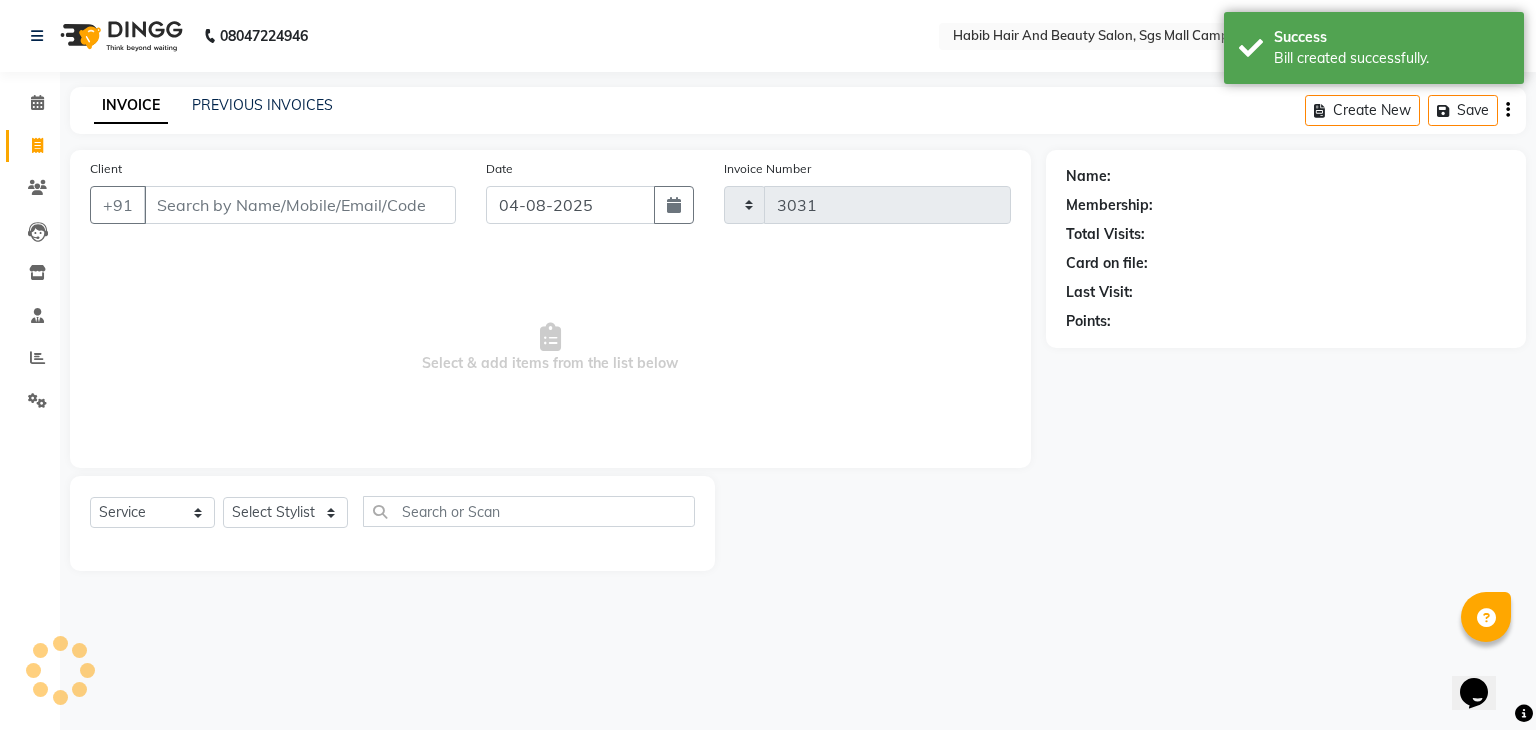 select on "8362" 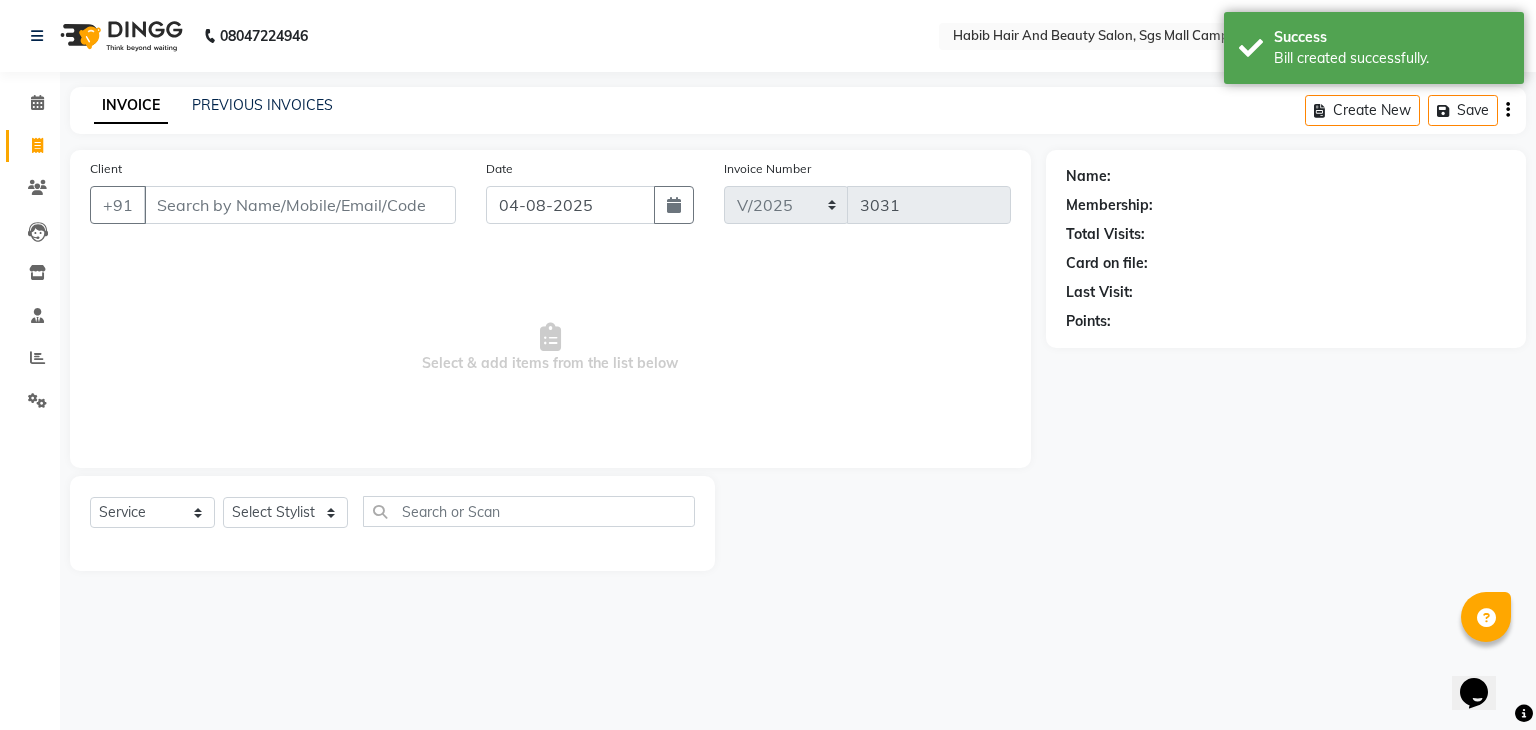 click on "Client" at bounding box center (300, 205) 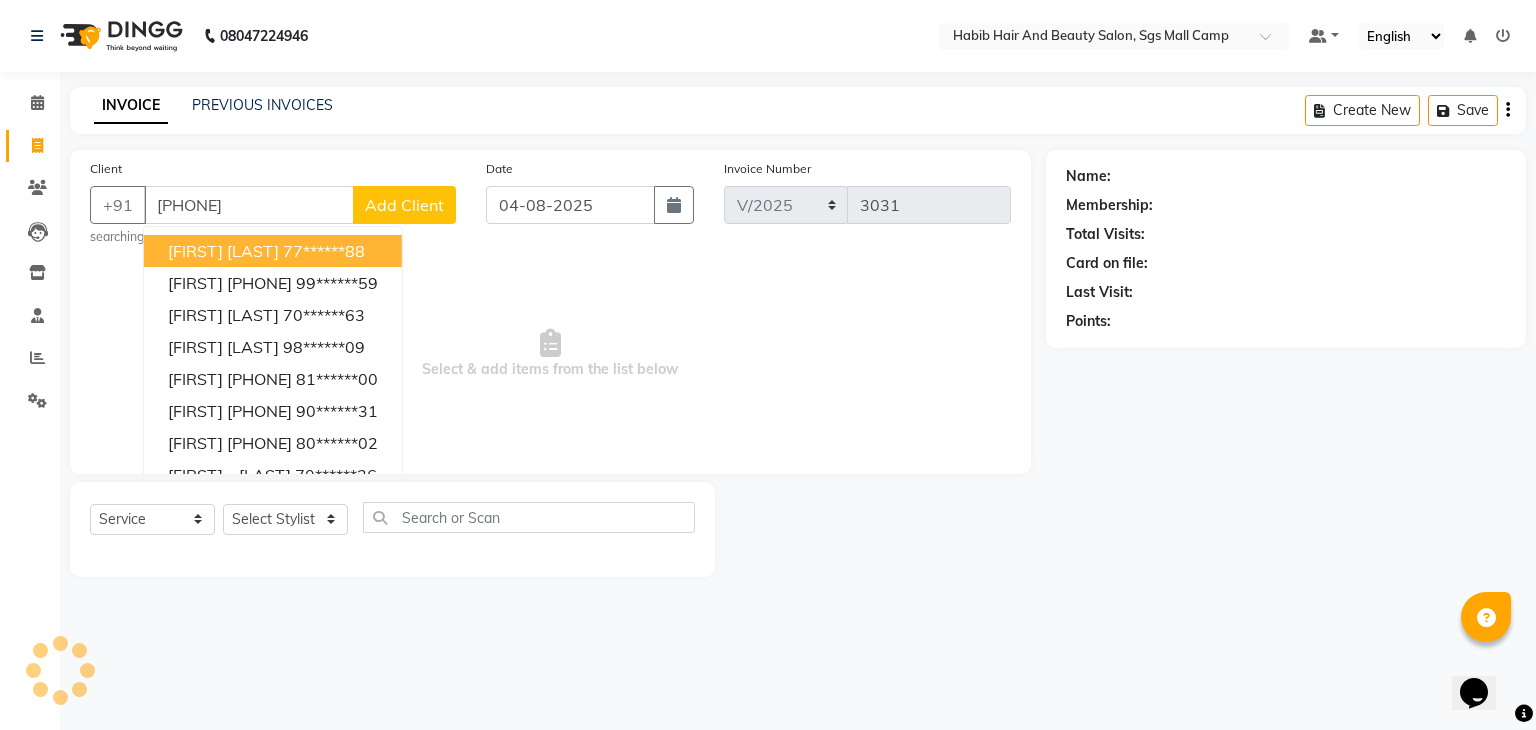type on "7009959710" 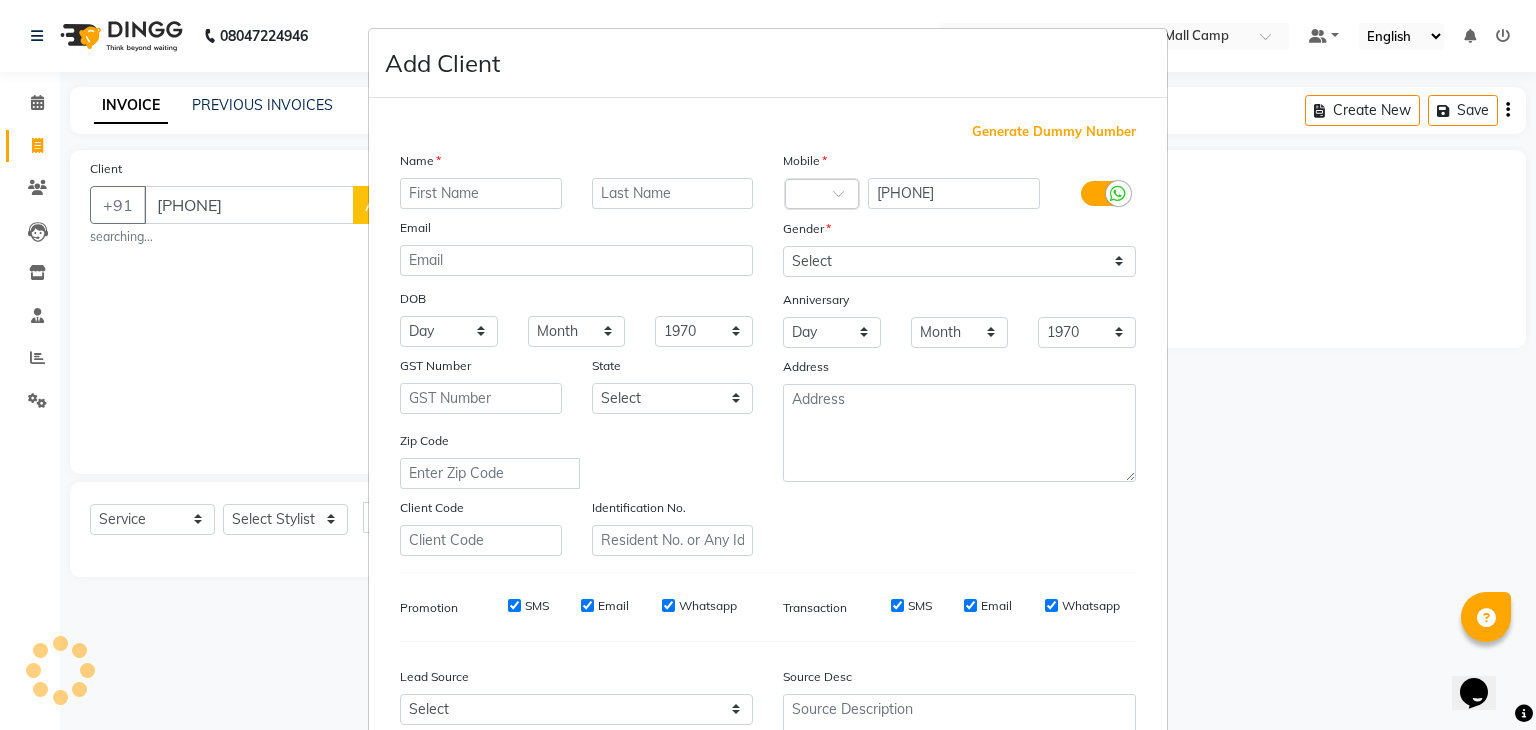 click at bounding box center (481, 193) 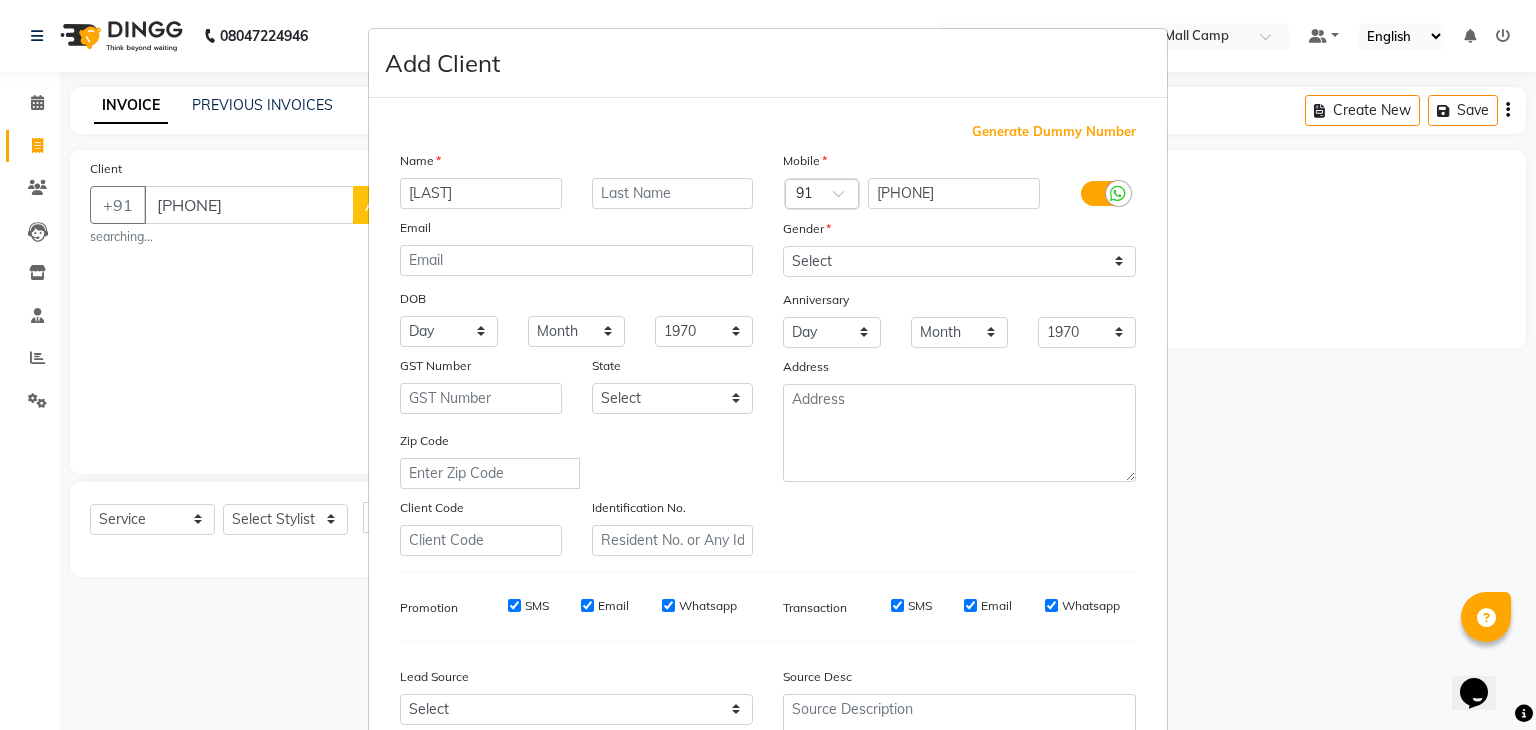 type on "gpt" 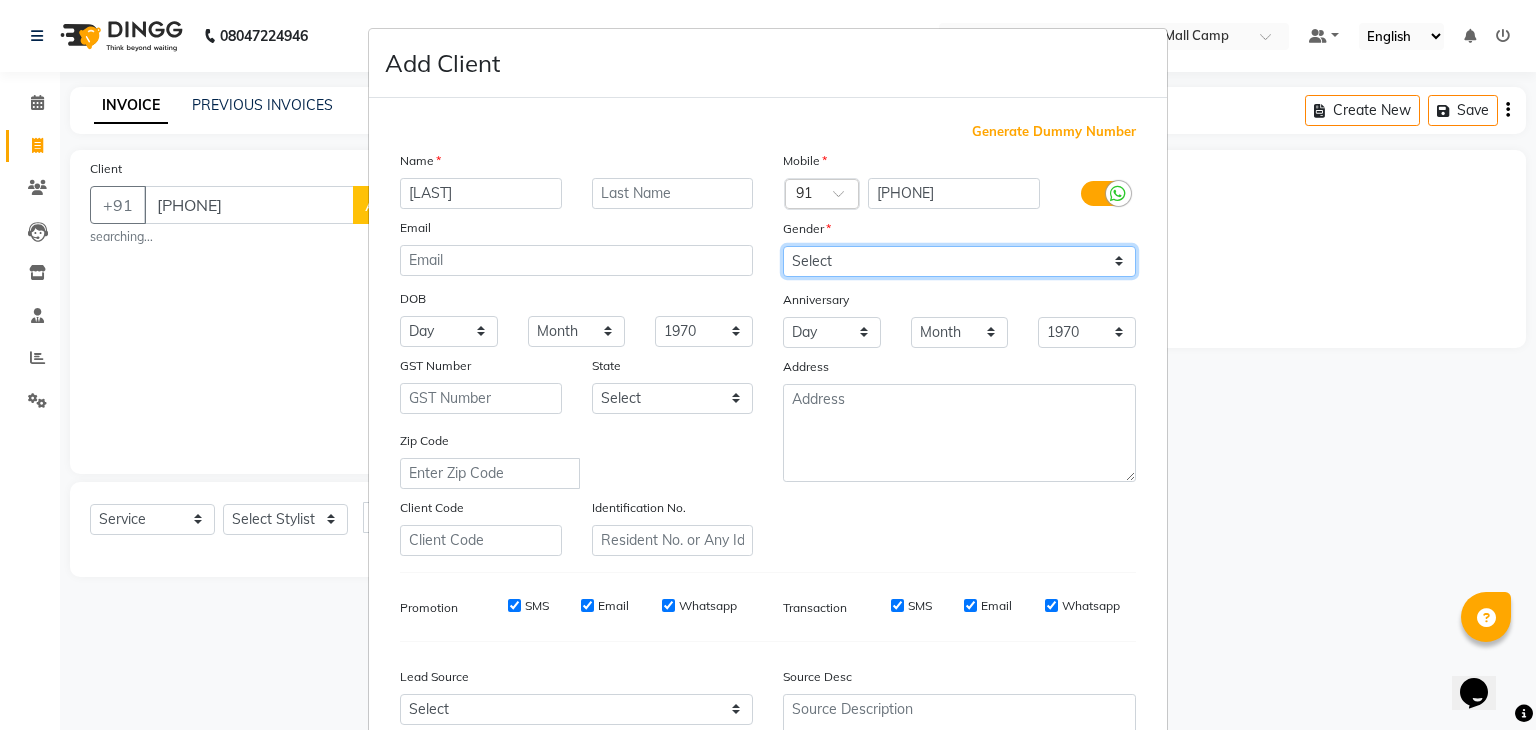 click on "Select Male Female Other Prefer Not To Say" at bounding box center [959, 261] 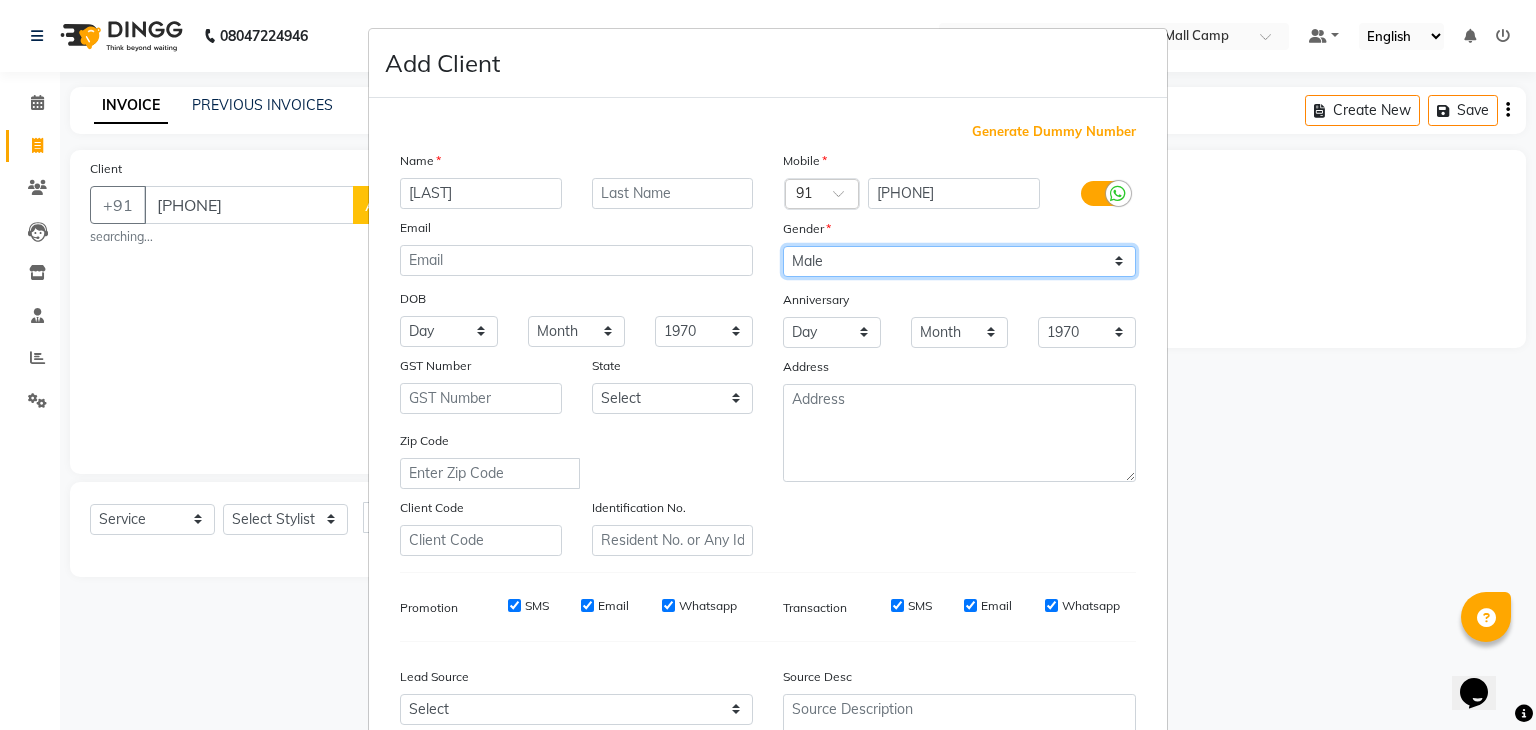 click on "Select Male Female Other Prefer Not To Say" at bounding box center [959, 261] 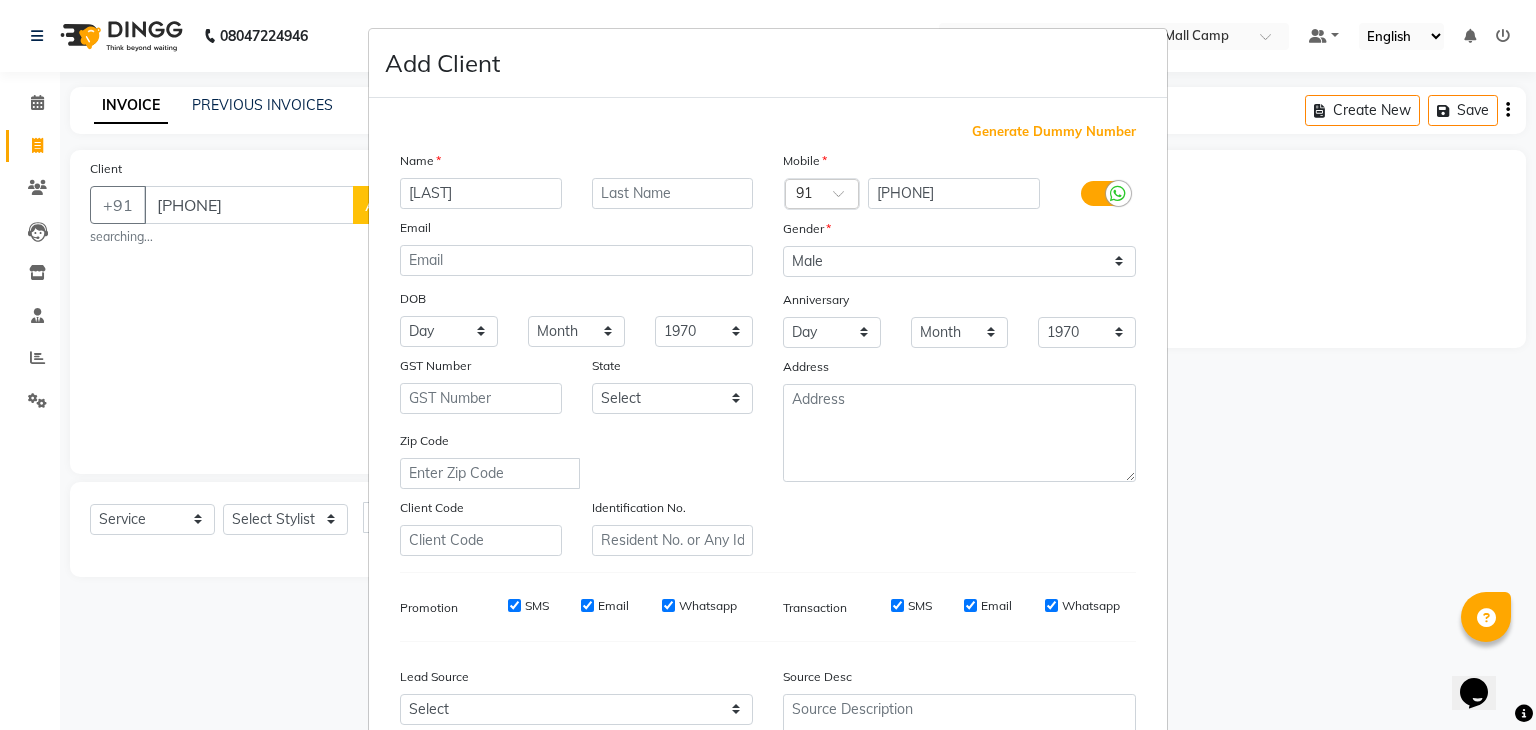 click at bounding box center [959, 433] 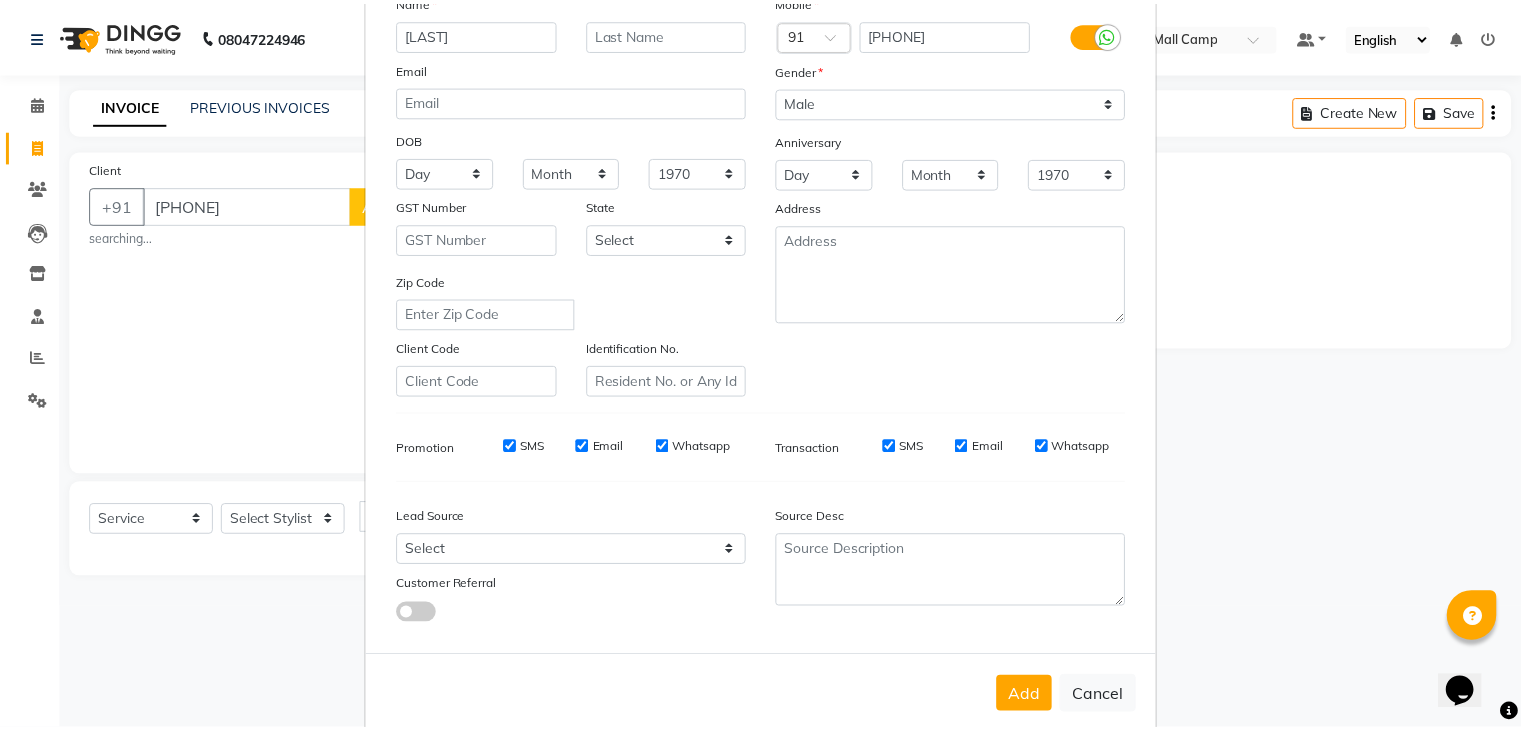 scroll, scrollTop: 203, scrollLeft: 0, axis: vertical 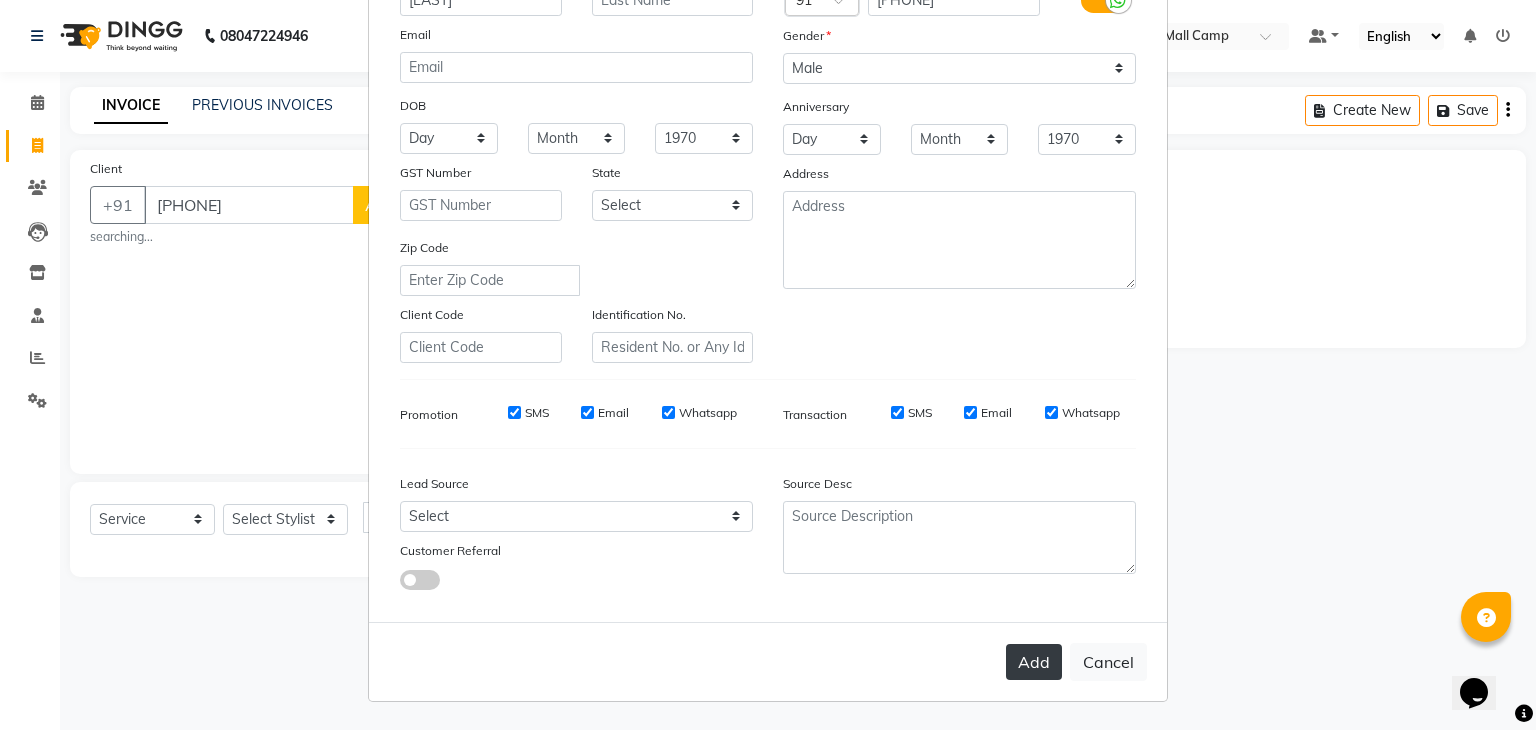 click on "Add" at bounding box center [1034, 662] 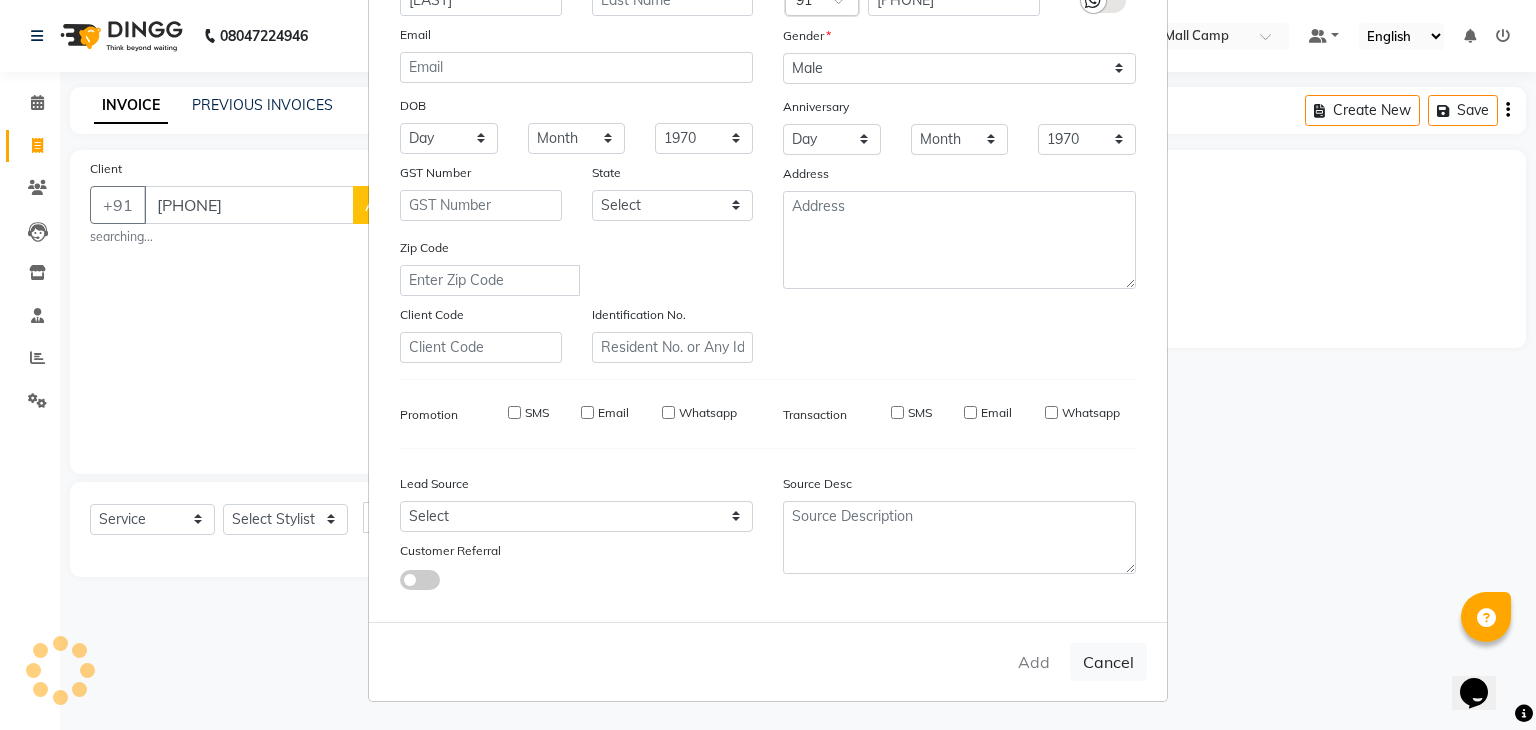 type on "70******10" 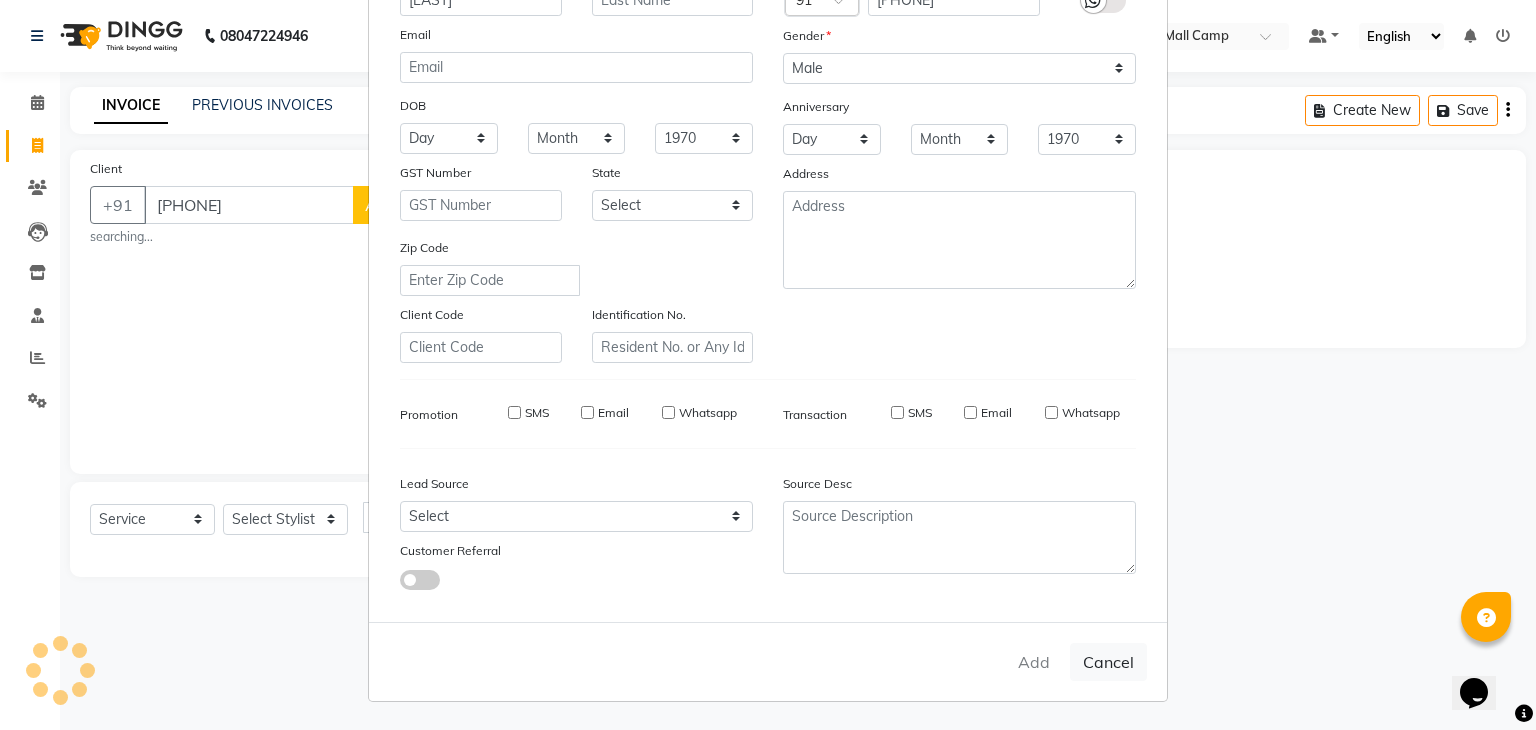 type 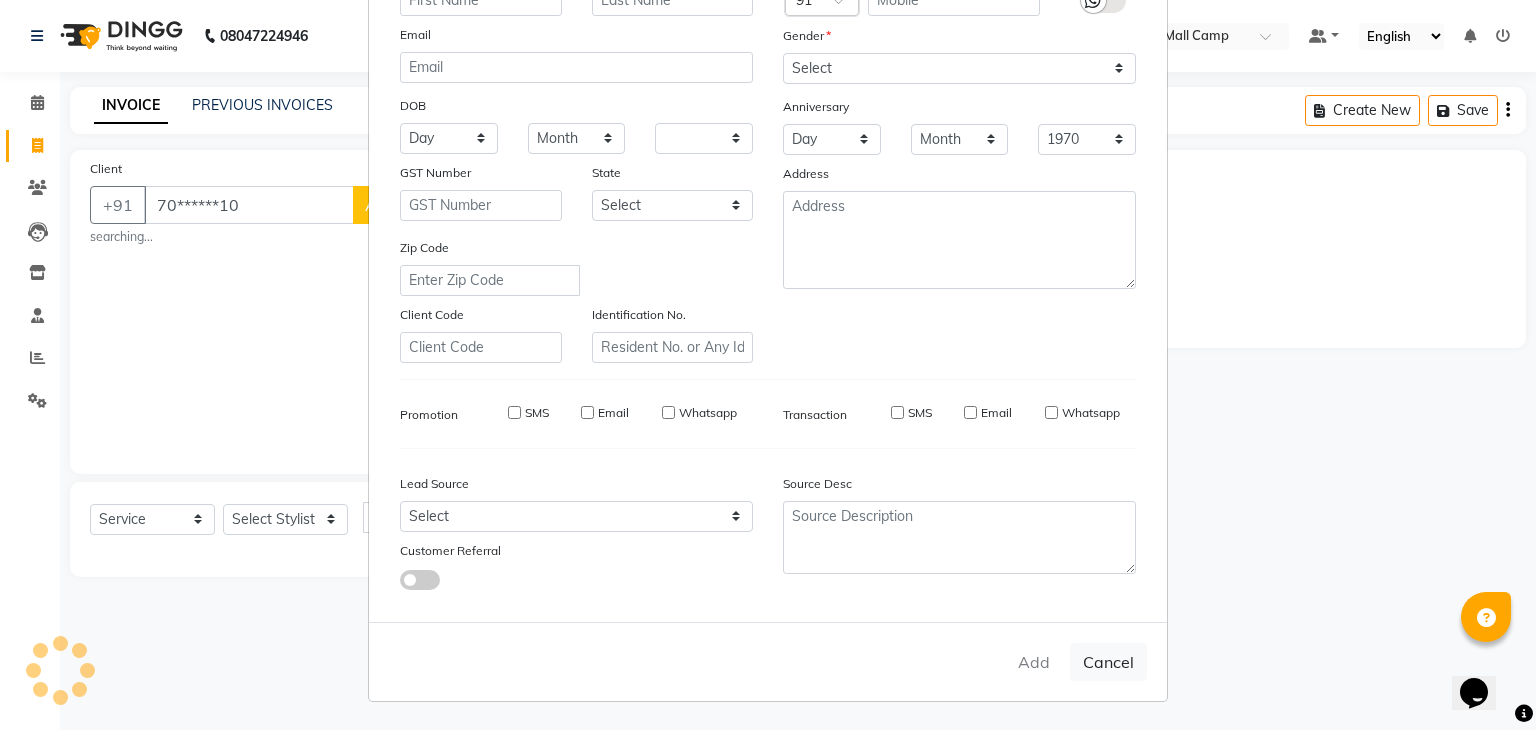 select 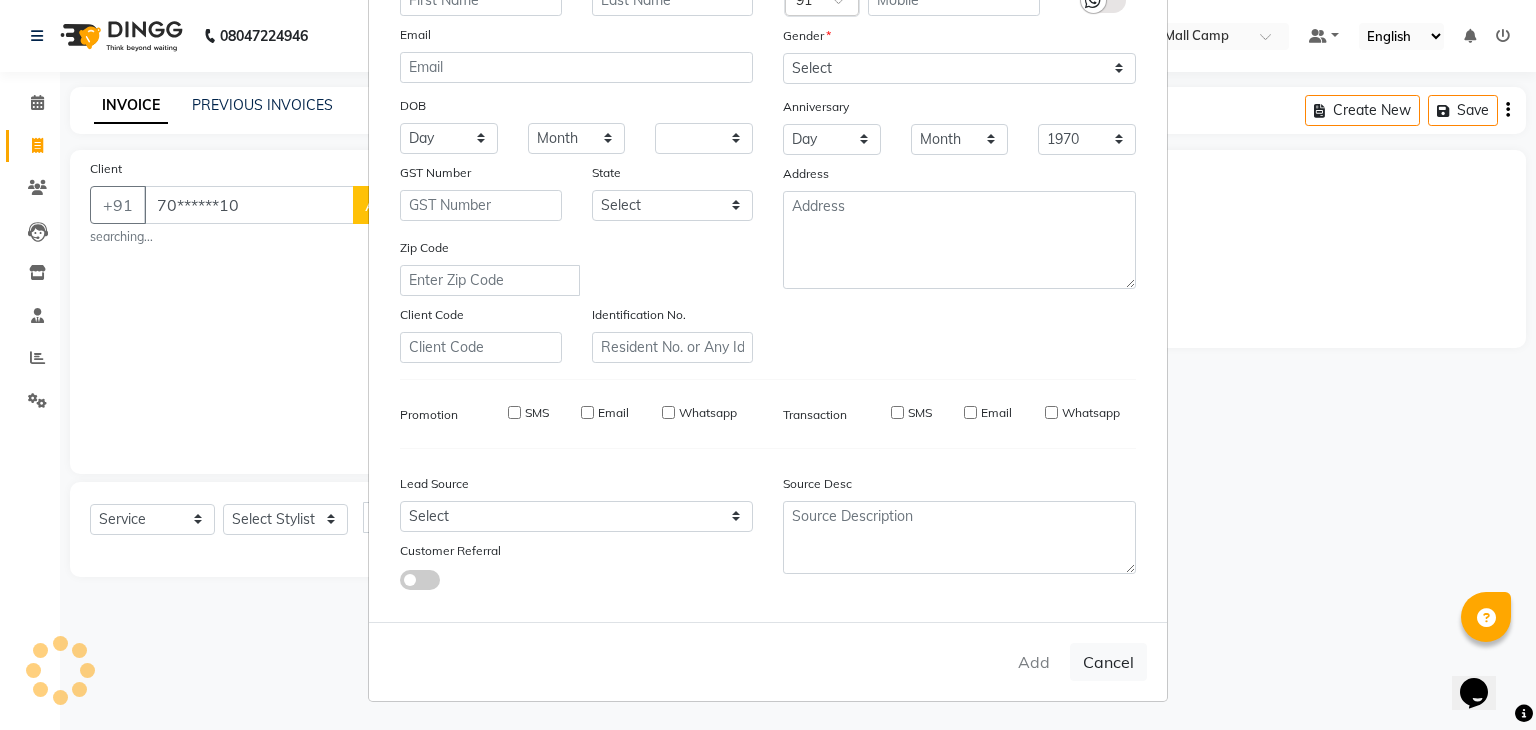 select 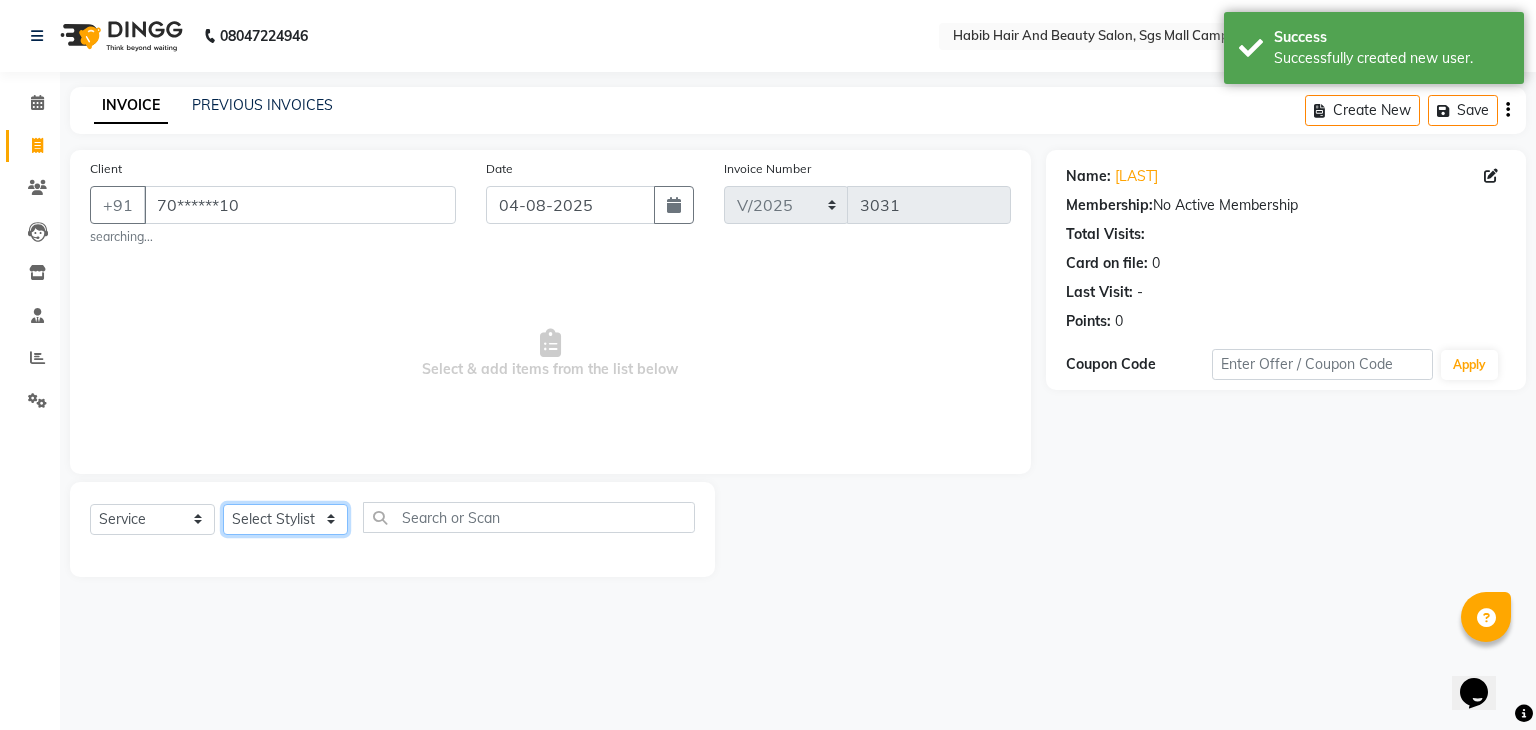 click on "Select Stylist akshay rajguru Avinash  Debojit Manager Micheal  sangeeta shilpa sujal Suraj  swapnil vishakha" 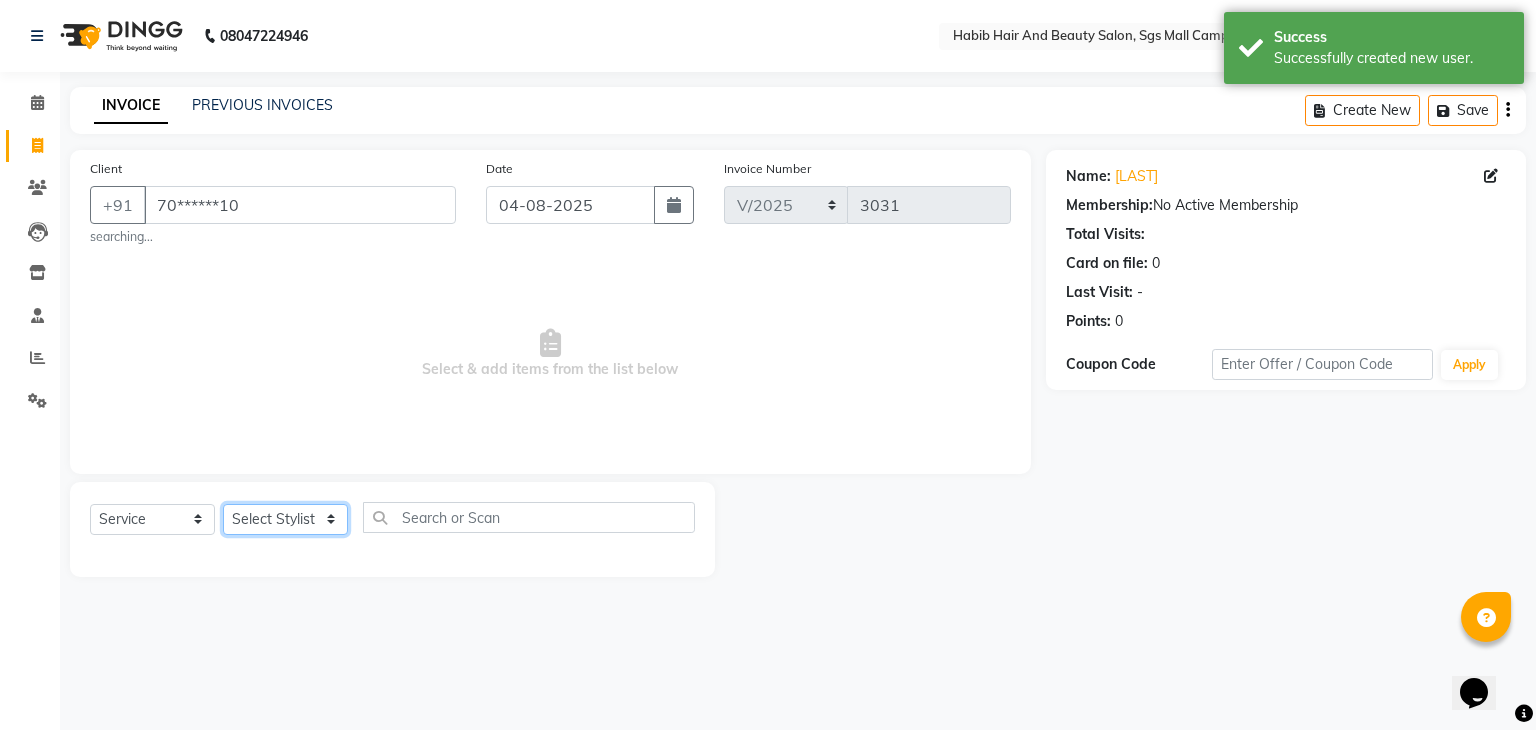 select on "81157" 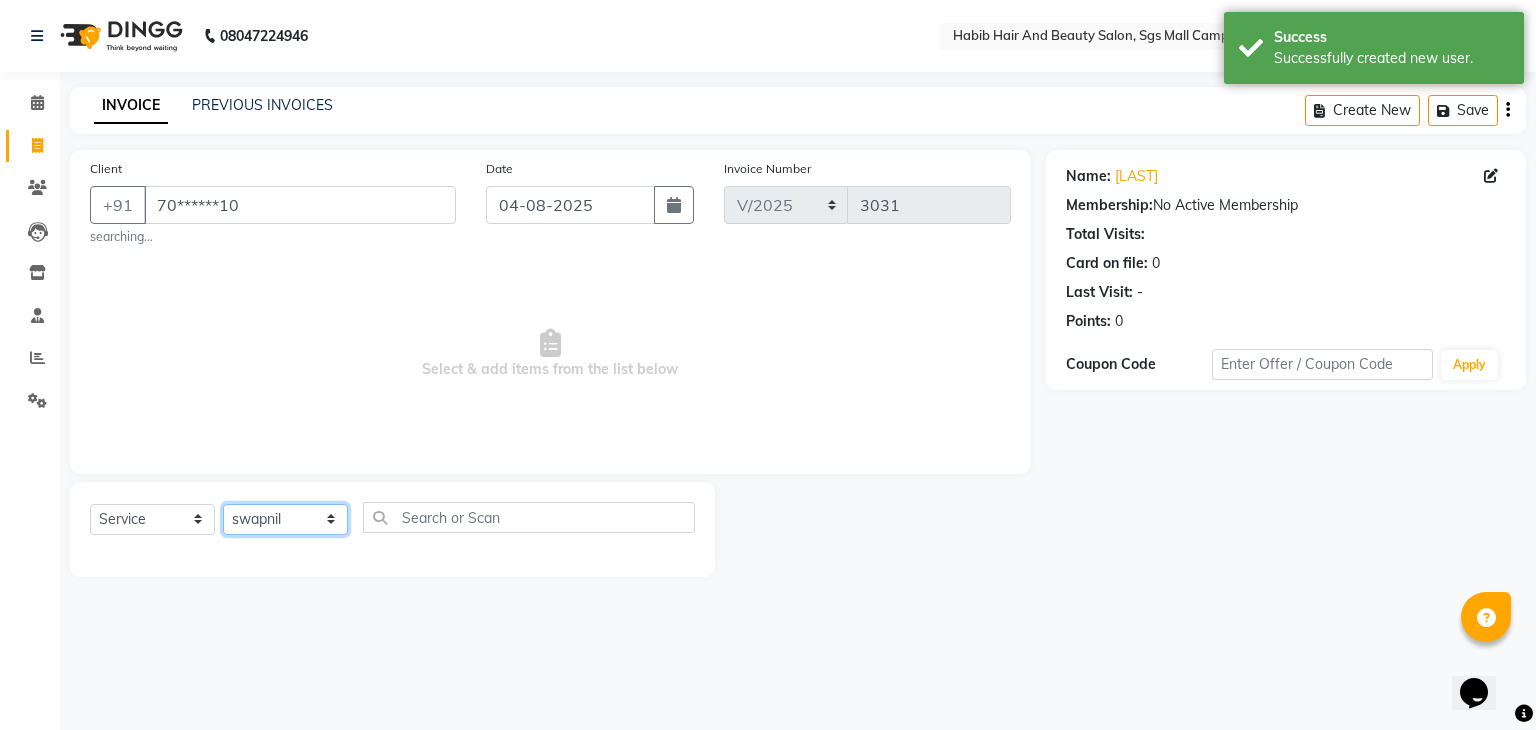 click on "Select Stylist akshay rajguru Avinash  Debojit Manager Micheal  sangeeta shilpa sujal Suraj  swapnil vishakha" 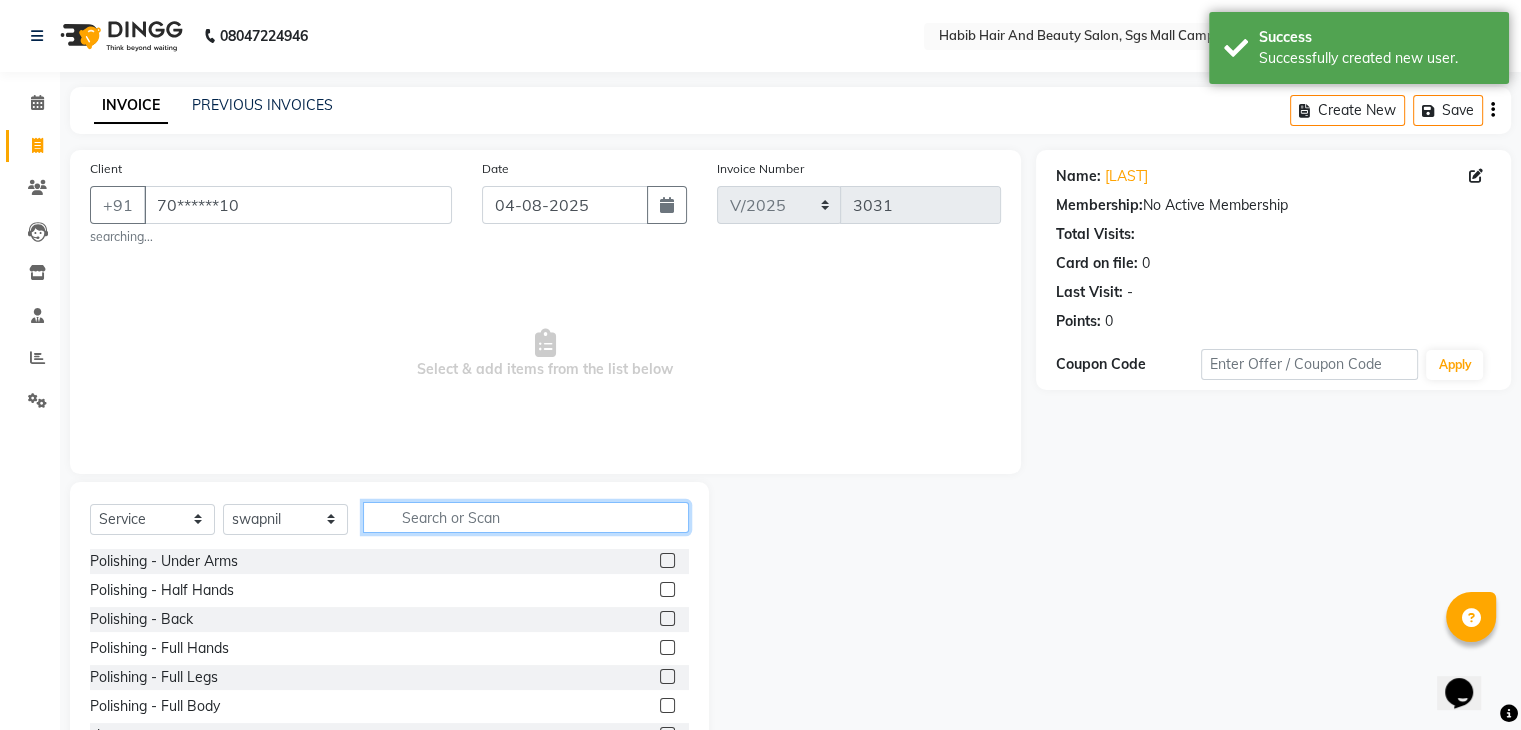 click 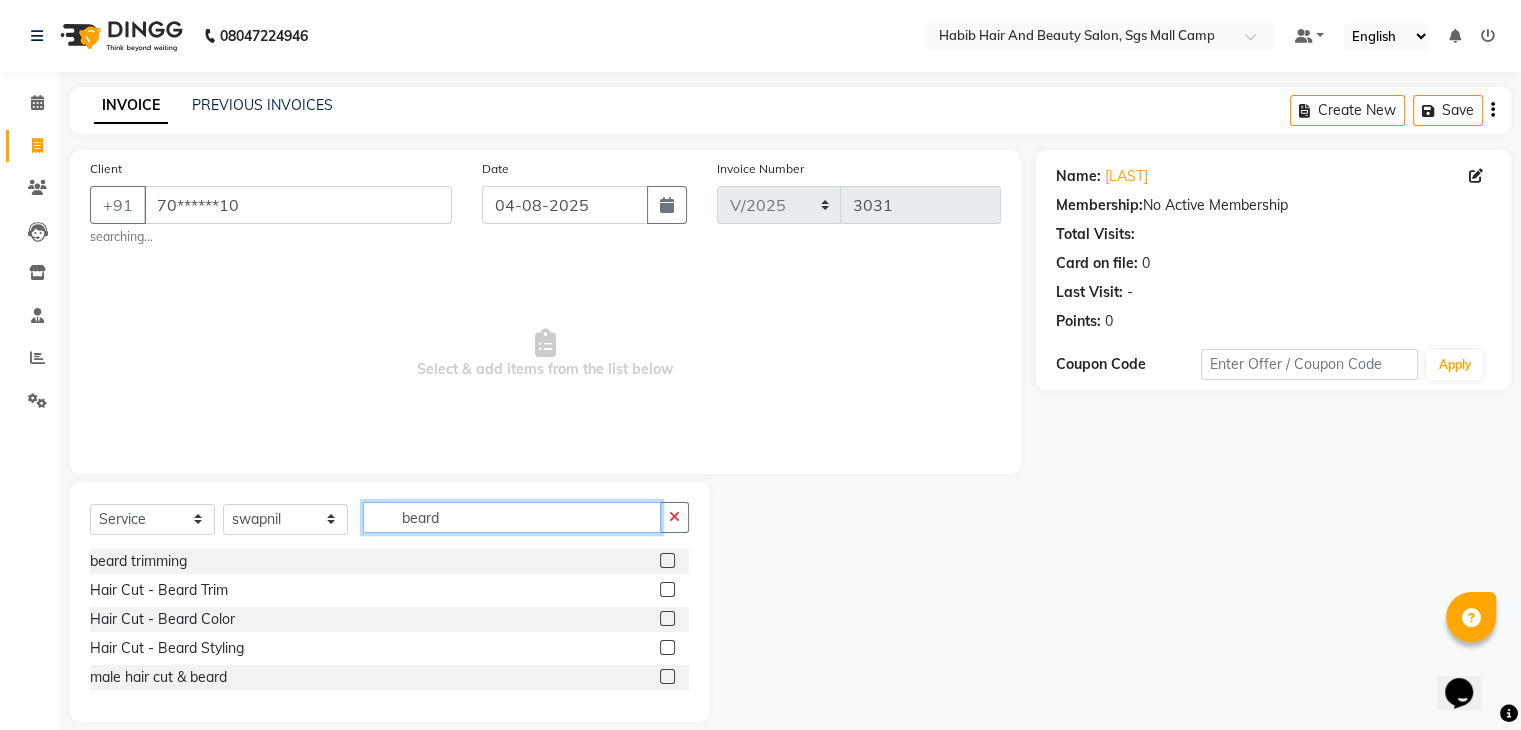 type on "beard" 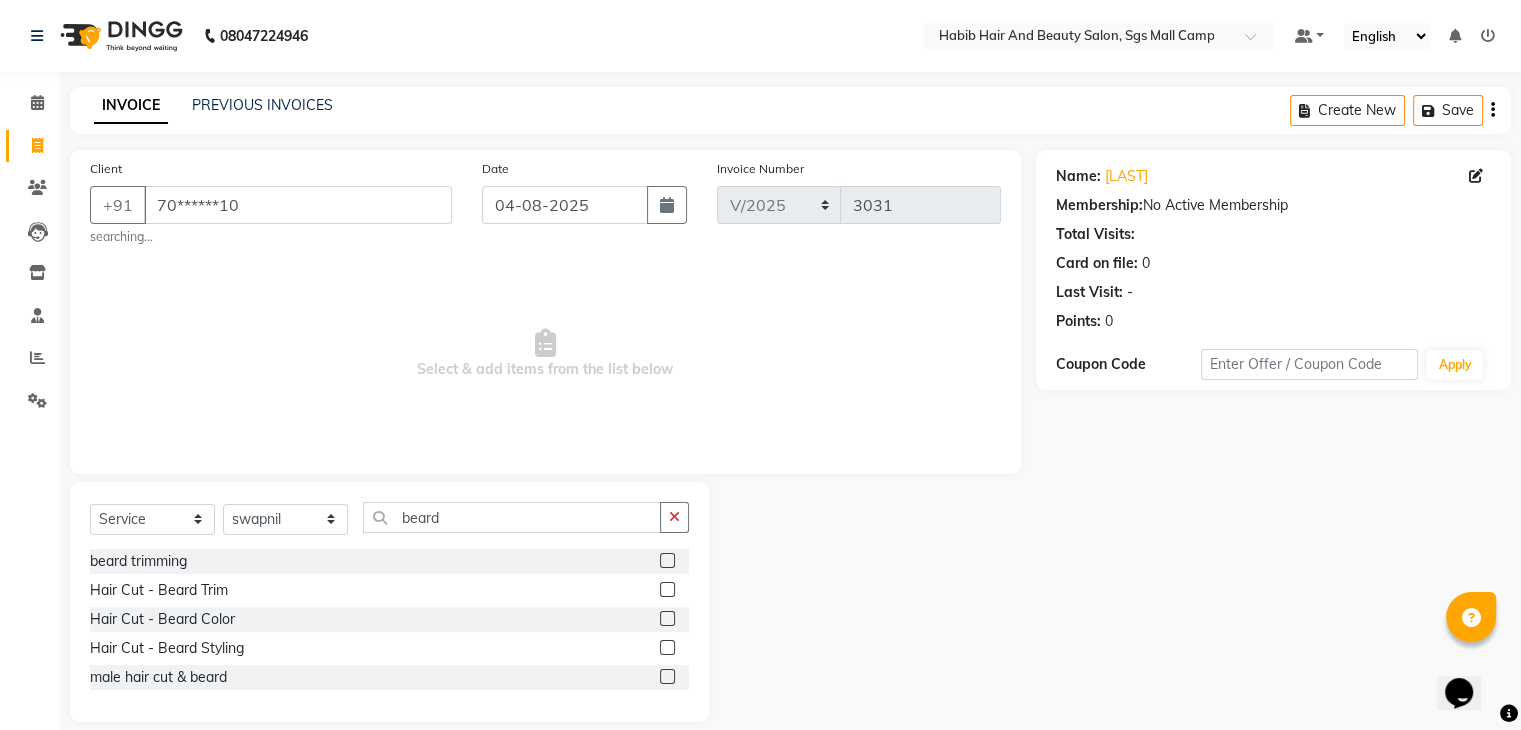 click 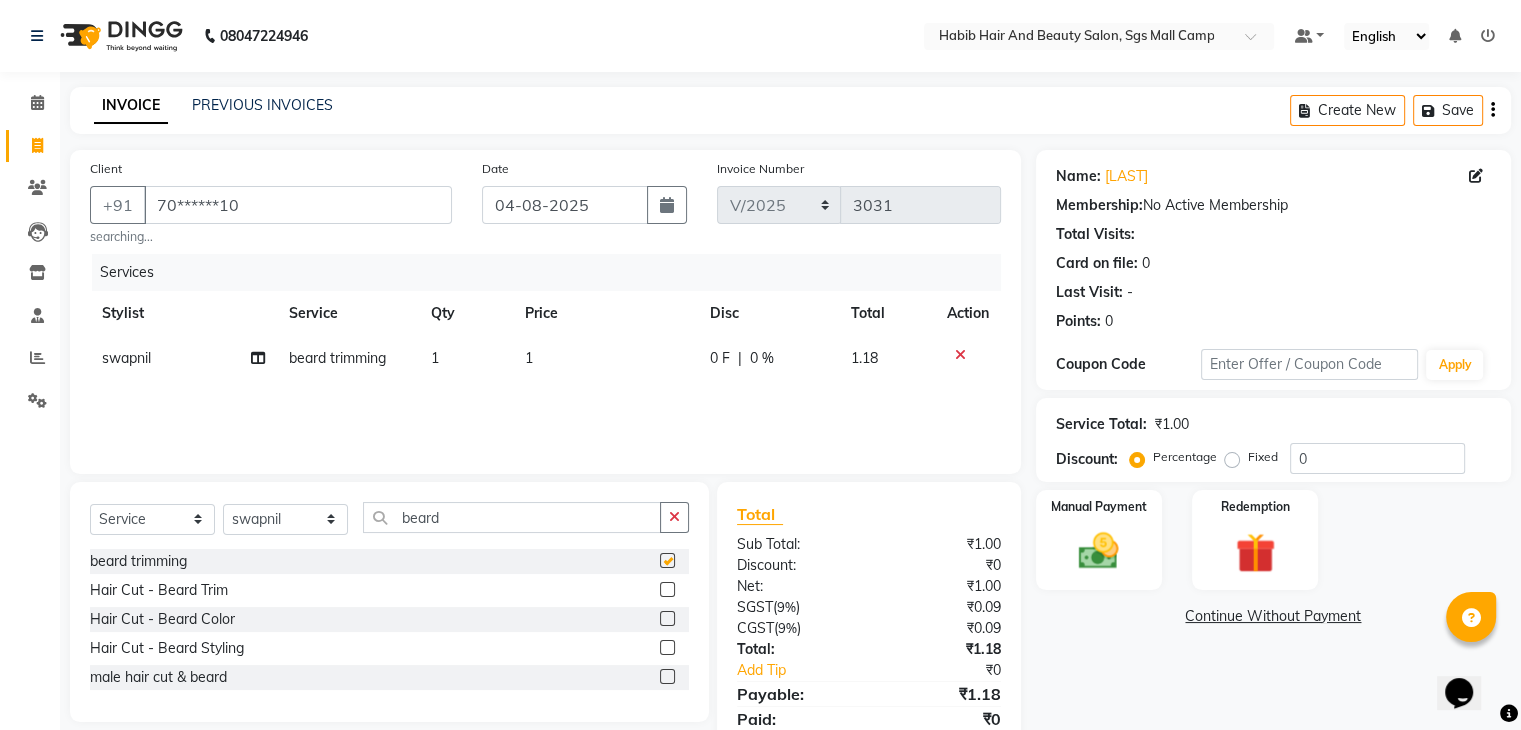 checkbox on "false" 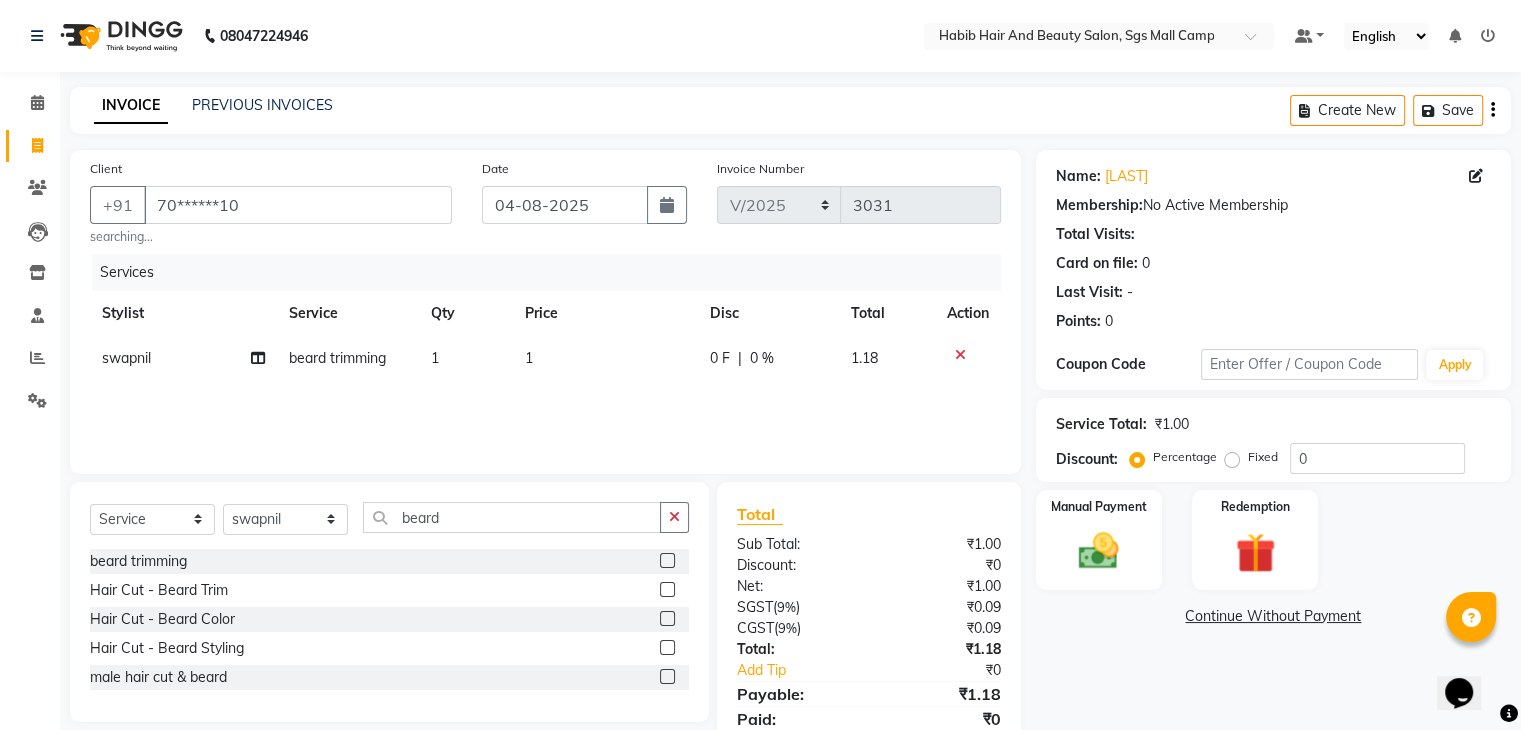 click on "1" 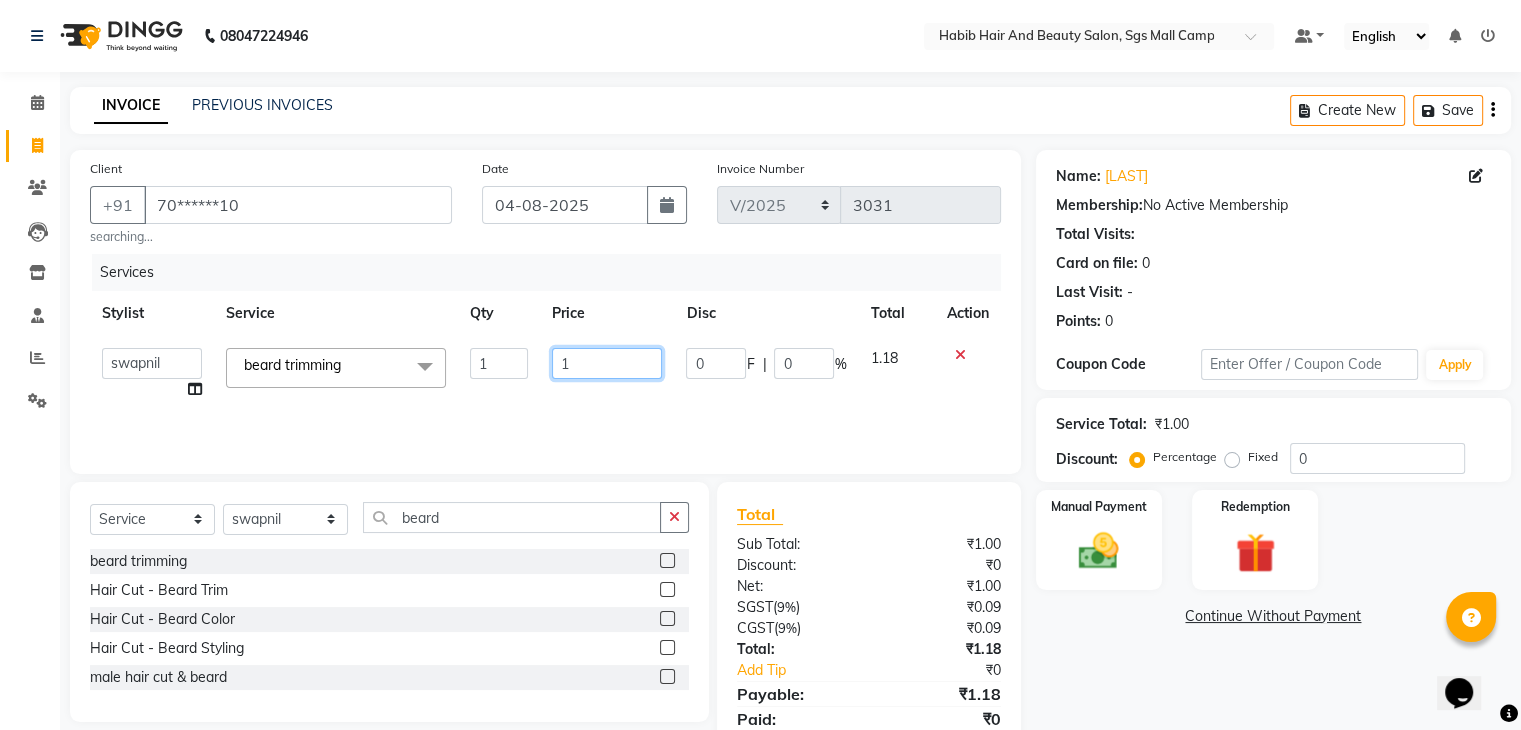 click on "1" 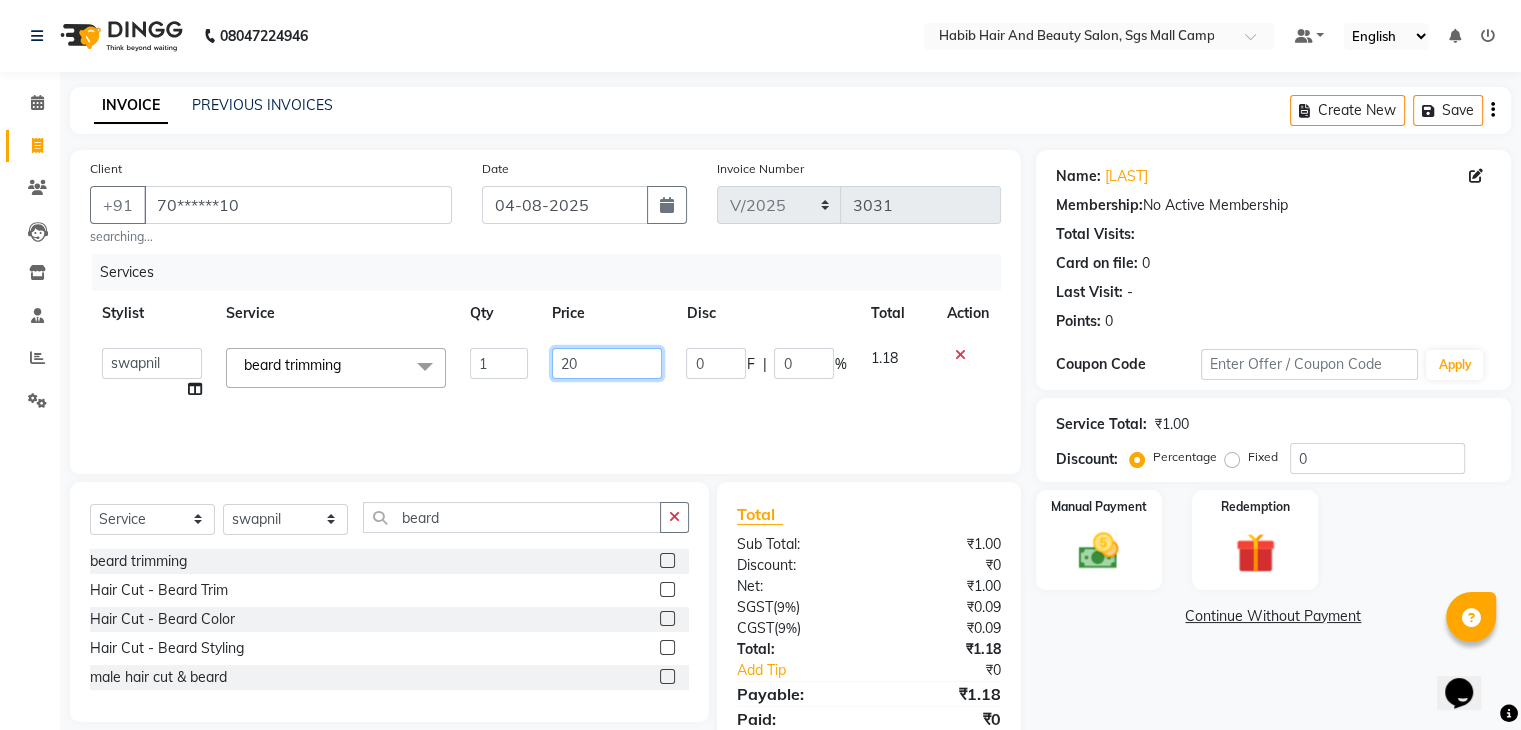 type on "200" 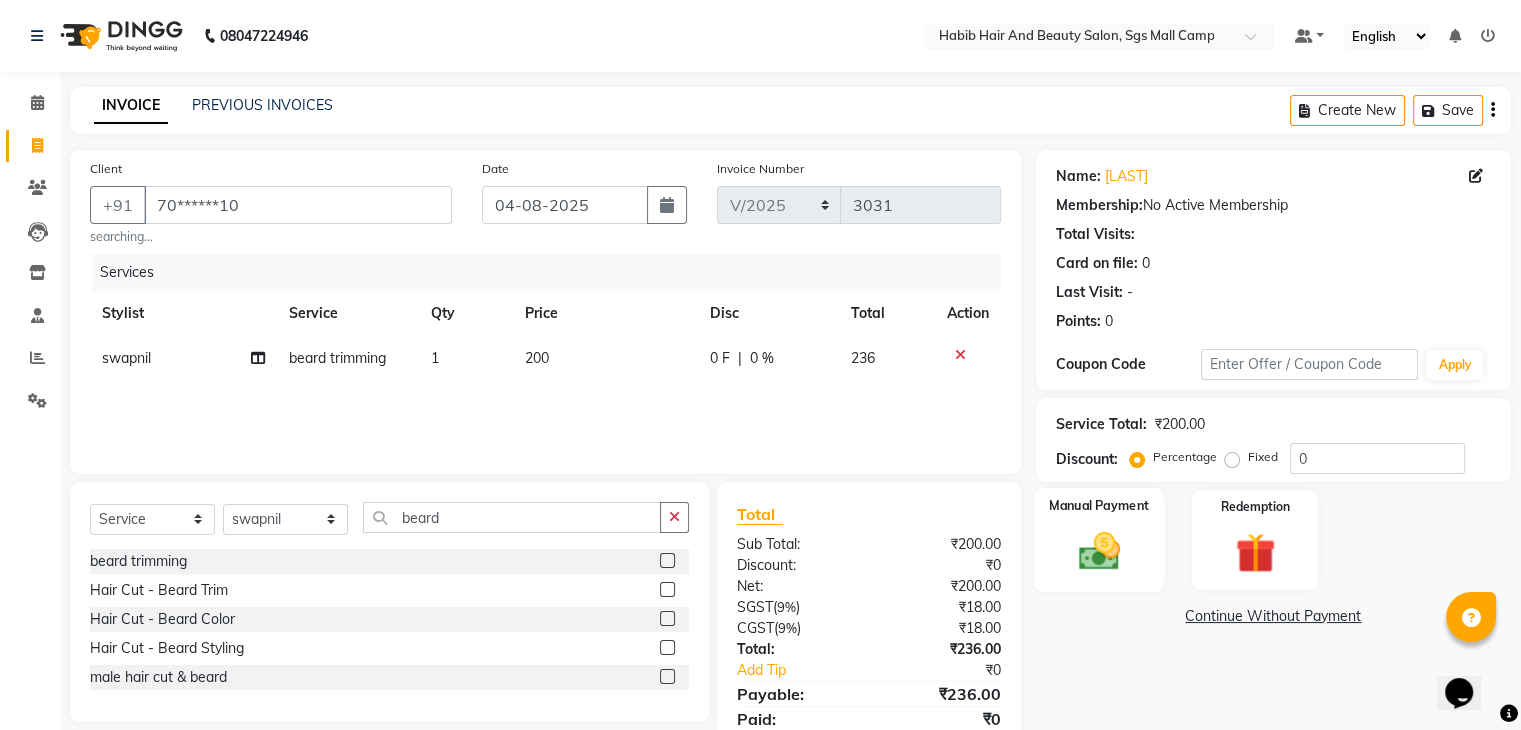 click on "Manual Payment" 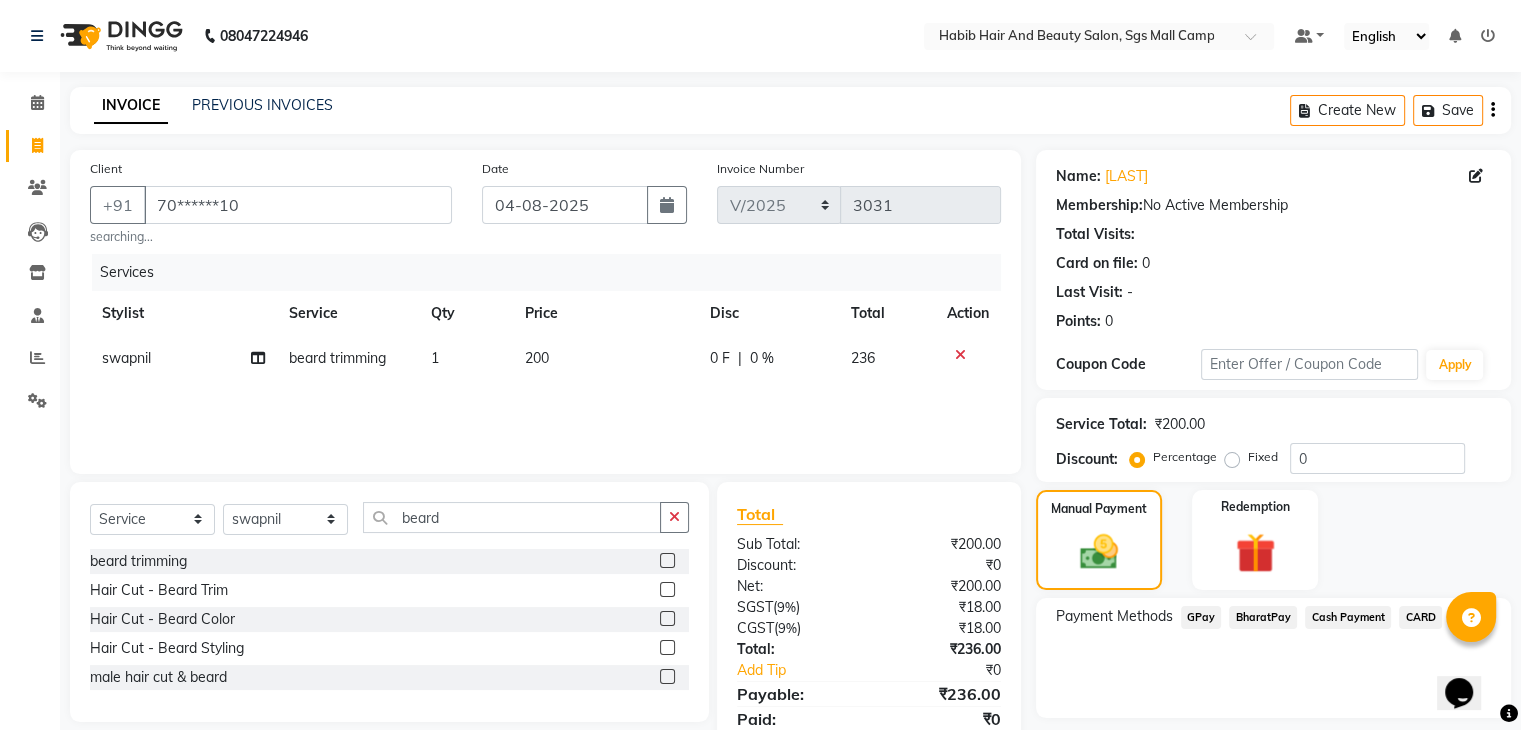click on "BharatPay" 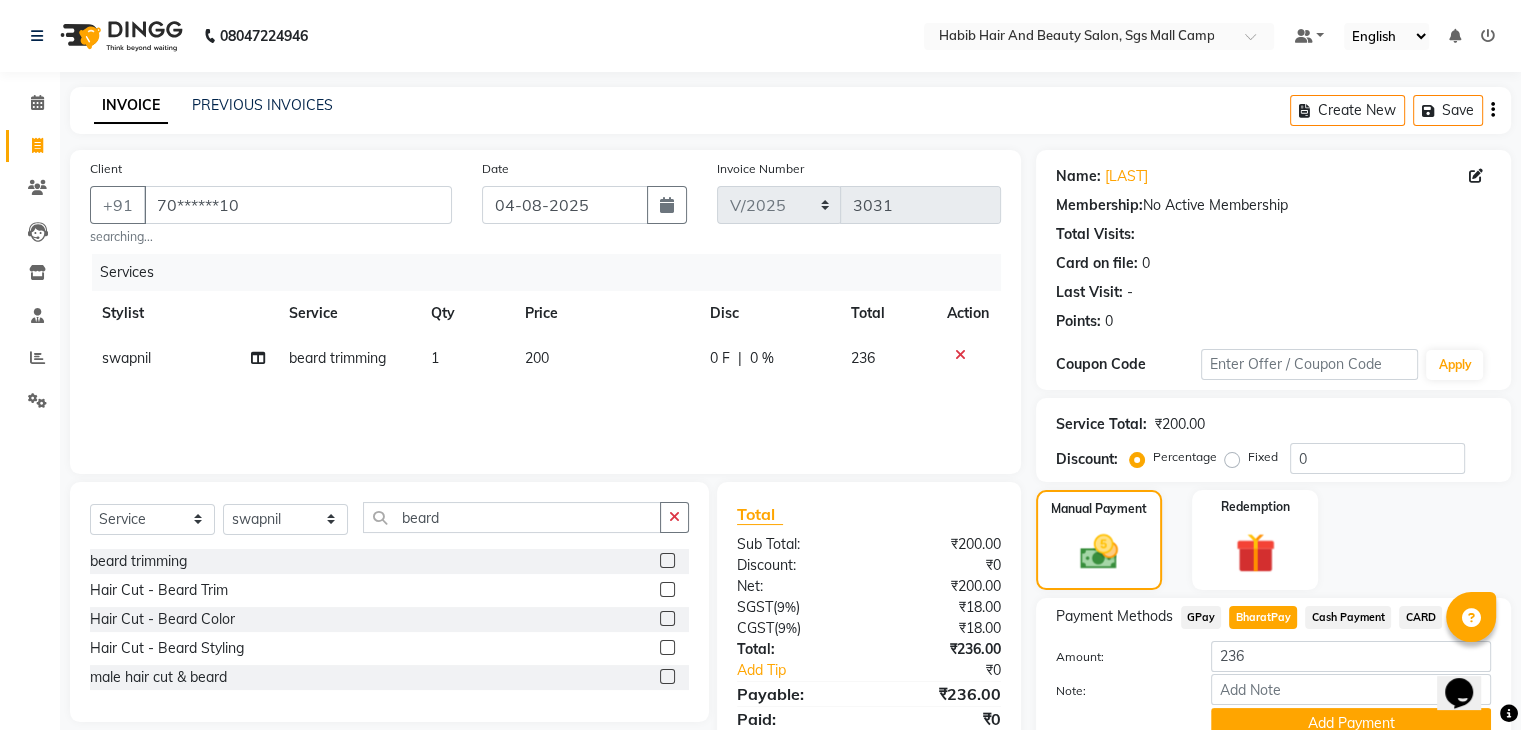 click on "Name: Gpt  Membership:  No Active Membership  Total Visits:   Card on file:  0 Last Visit:   - Points:   0  Coupon Code Apply Service Total:  ₹200.00  Discount:  Percentage   Fixed  0 Manual Payment Redemption Payment Methods  GPay   BharatPay   Cash Payment   CARD  Amount: 236 Note: Add Payment  Continue Without Payment" 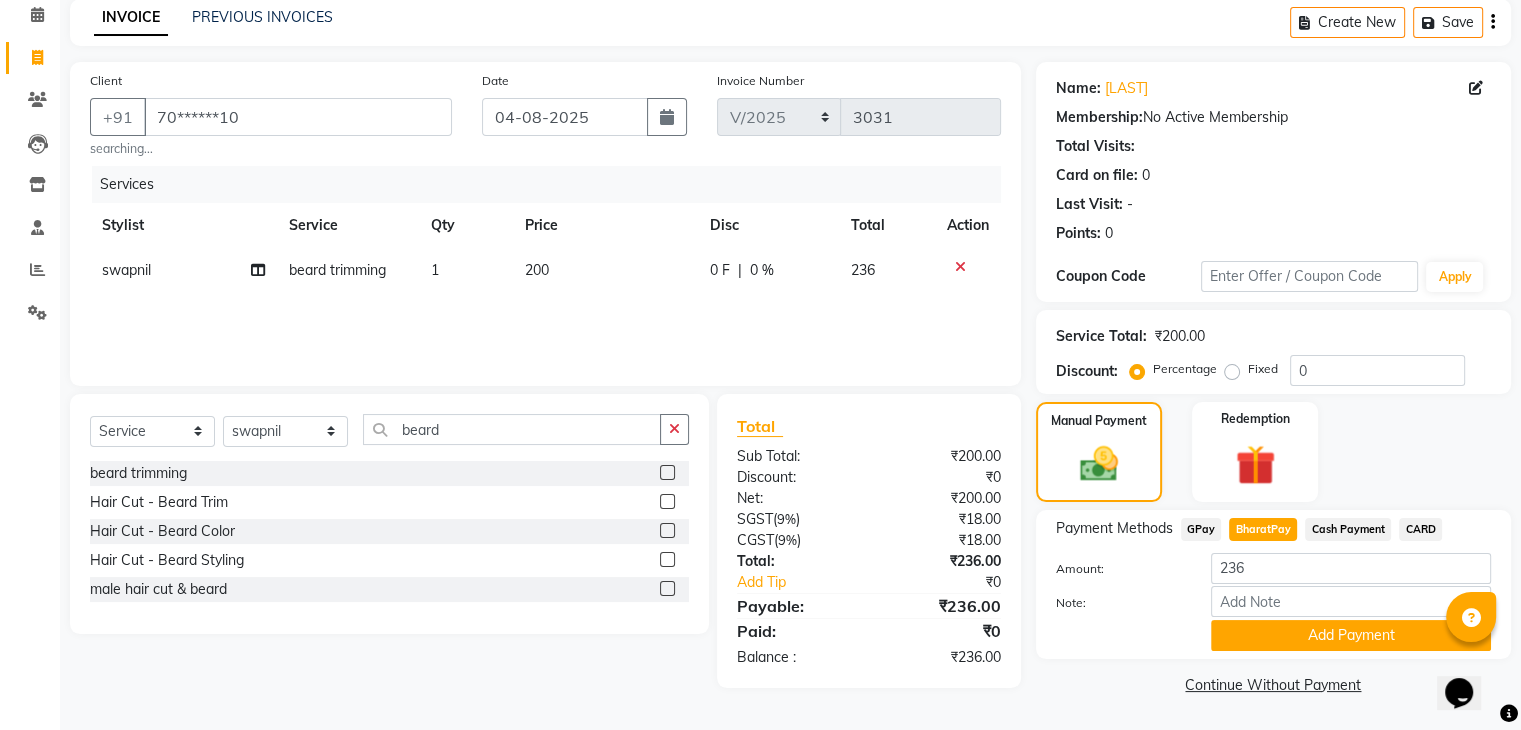 scroll, scrollTop: 89, scrollLeft: 0, axis: vertical 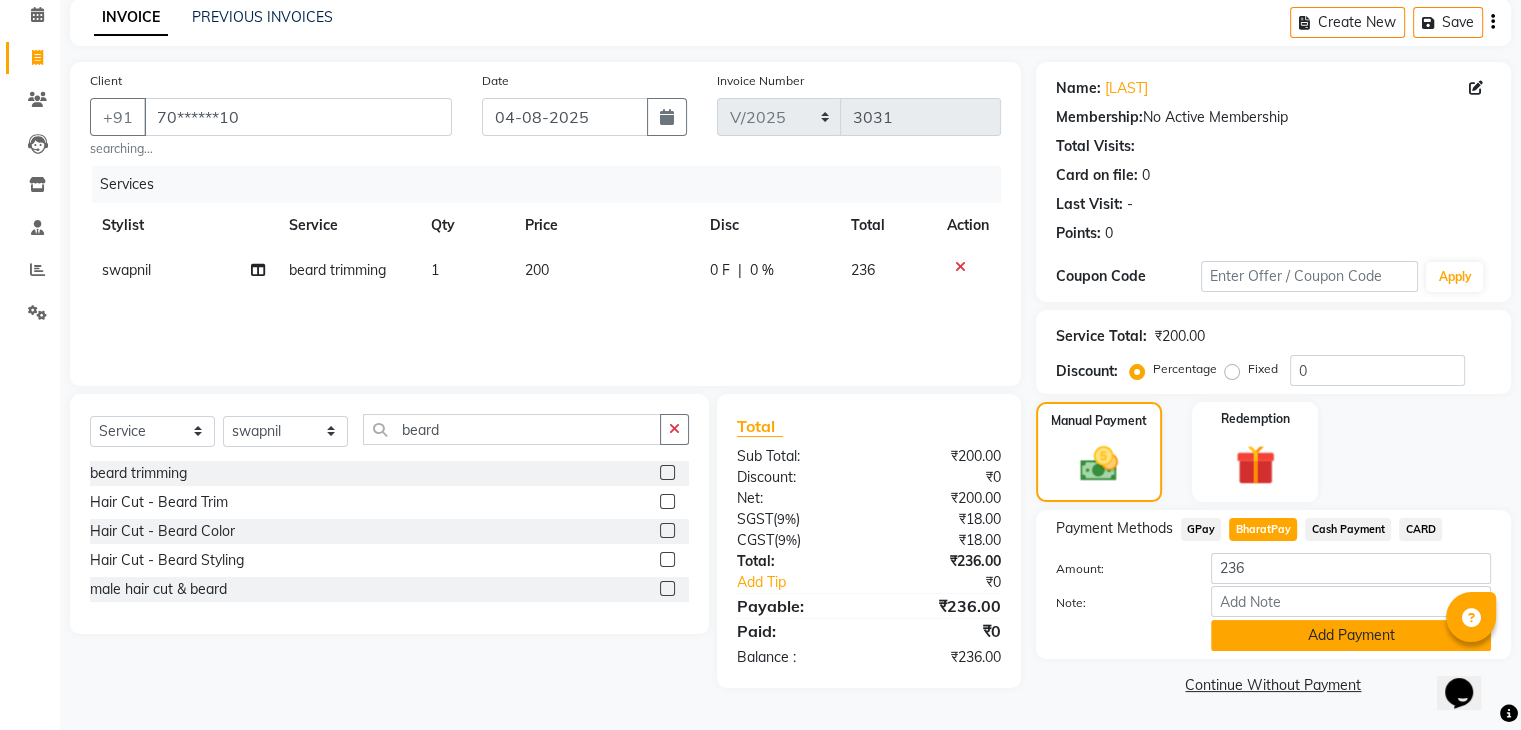 click on "Add Payment" 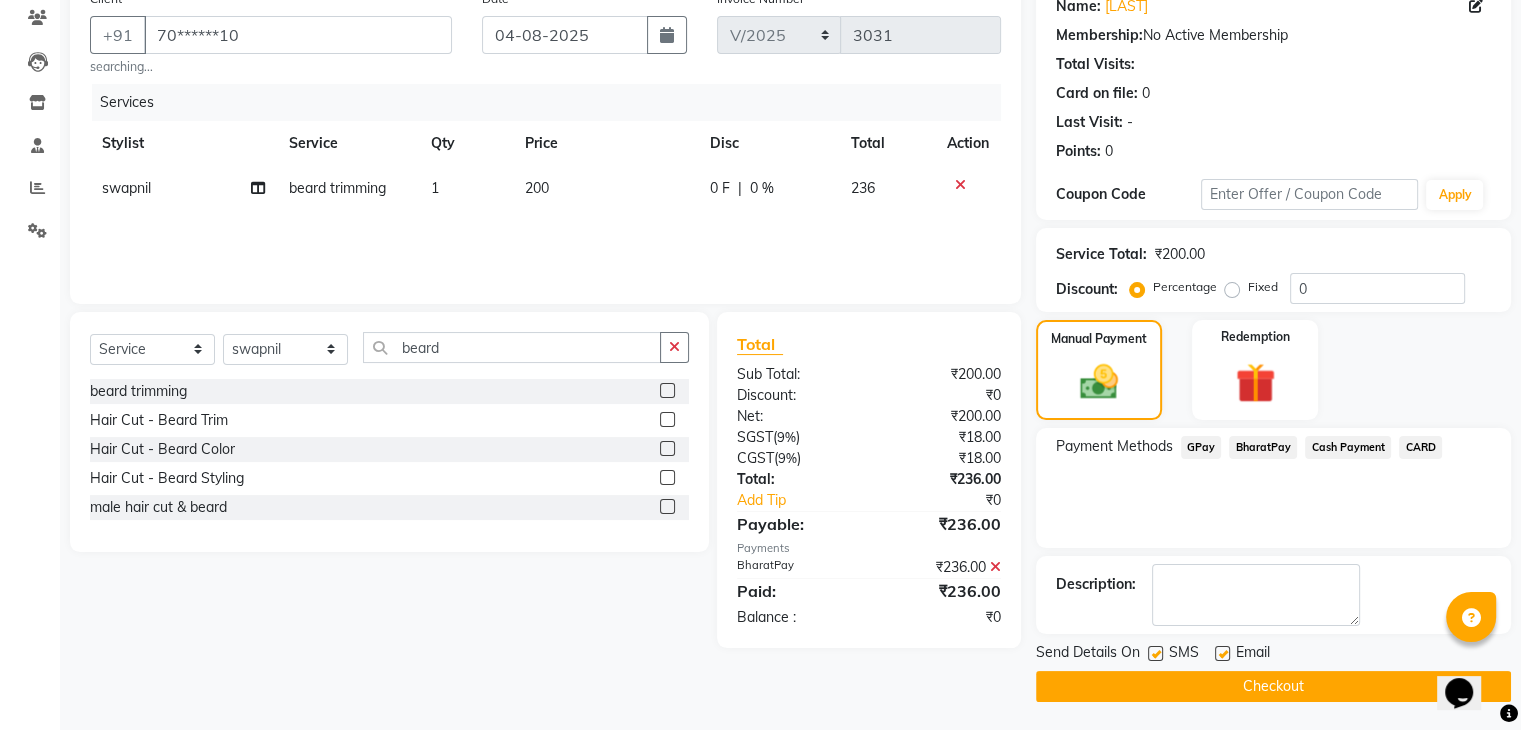 scroll, scrollTop: 171, scrollLeft: 0, axis: vertical 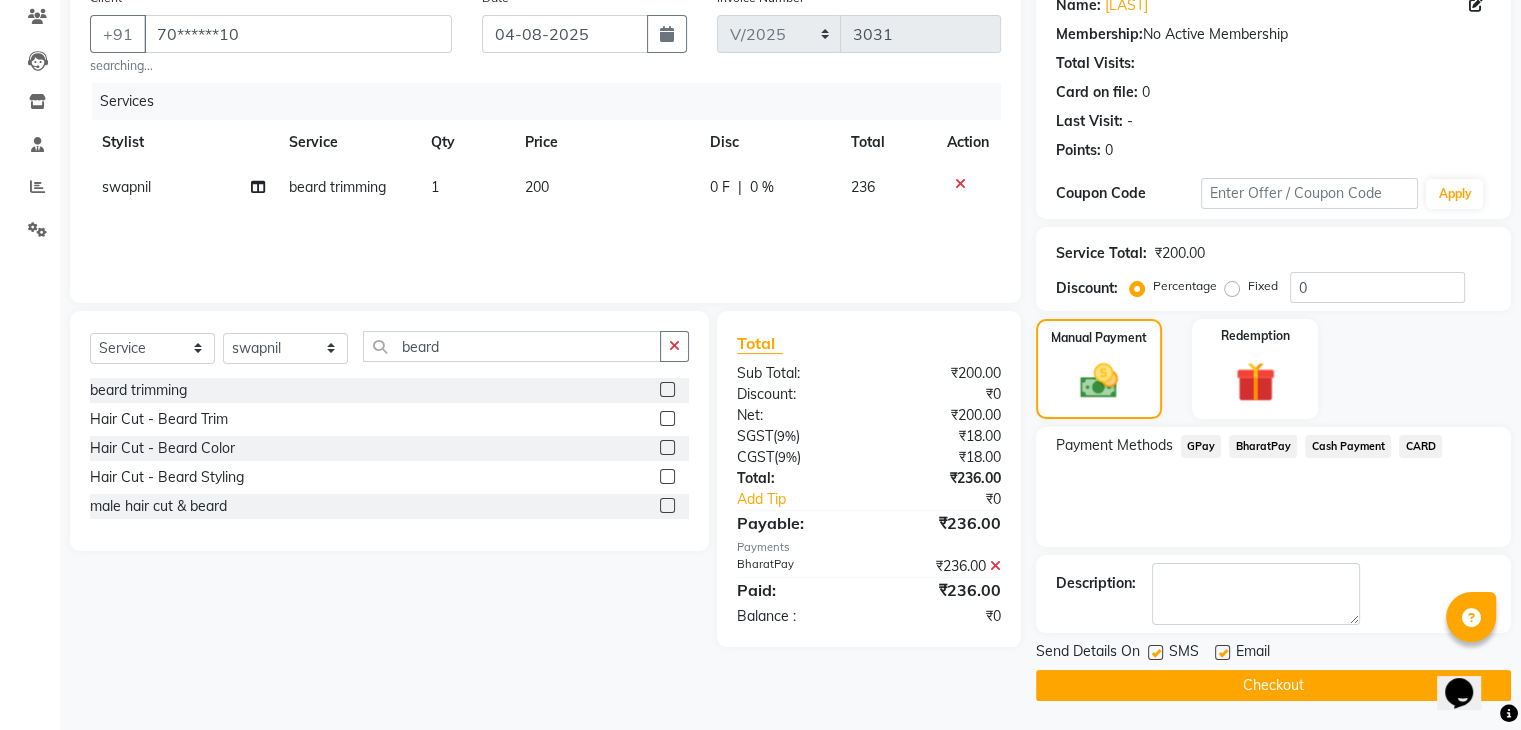 click on "Checkout" 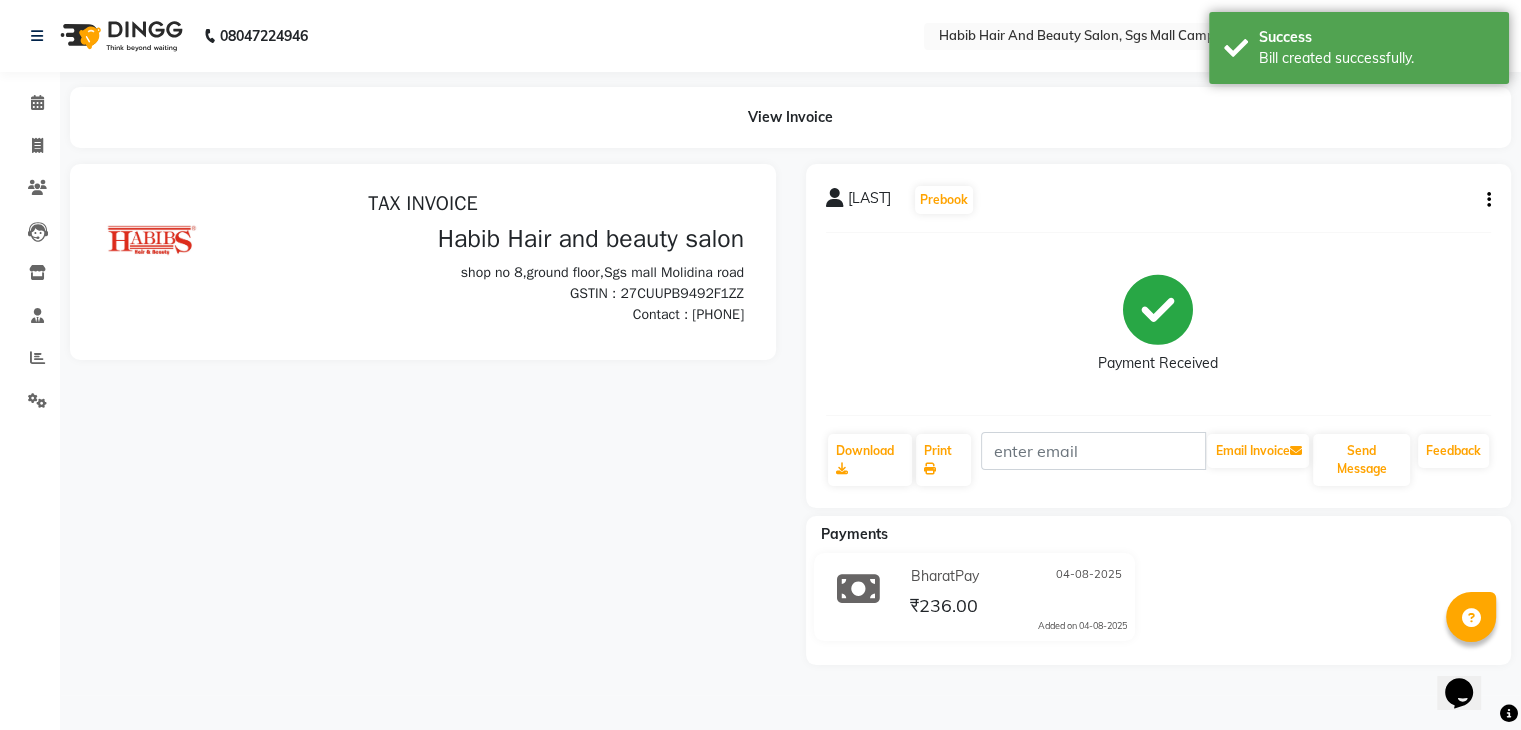 scroll, scrollTop: 0, scrollLeft: 0, axis: both 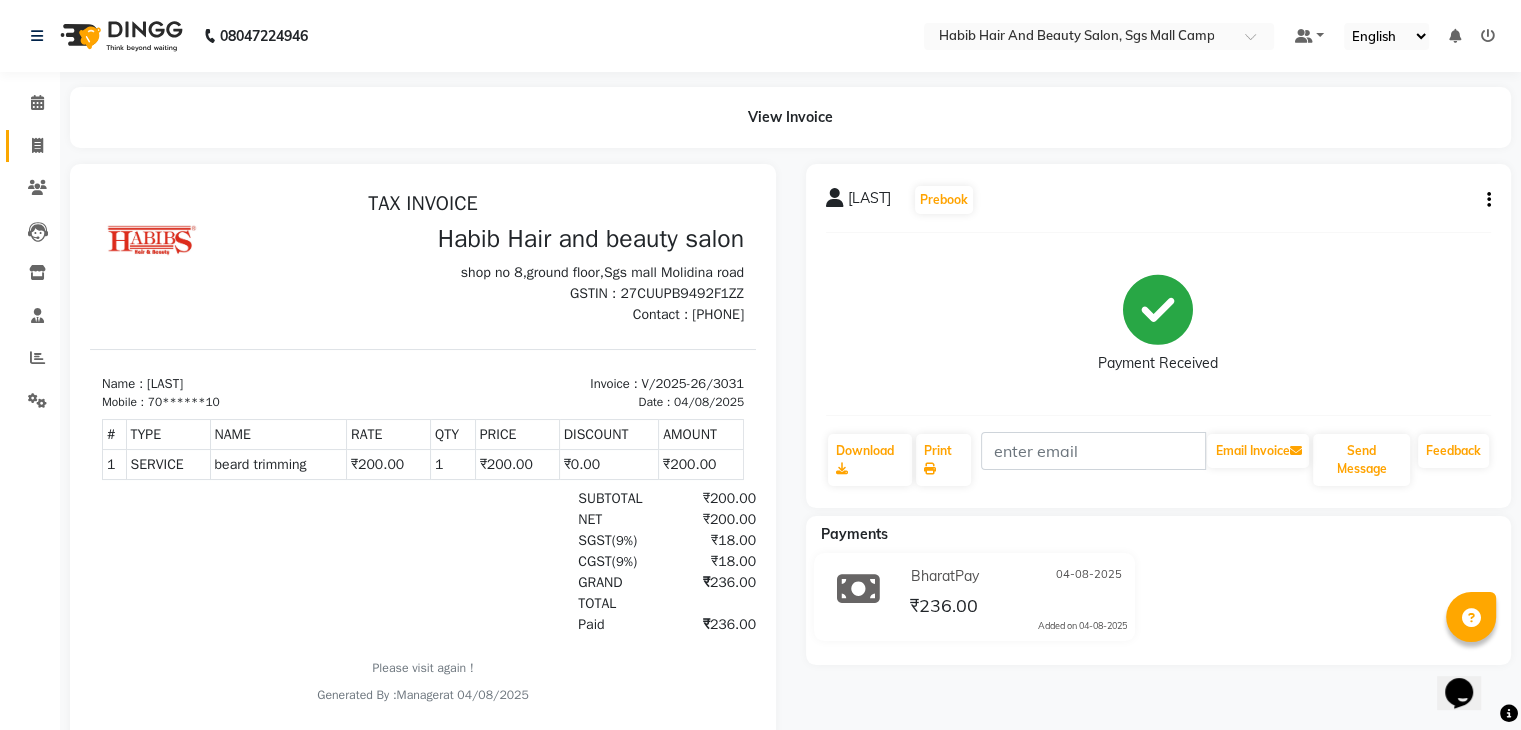click 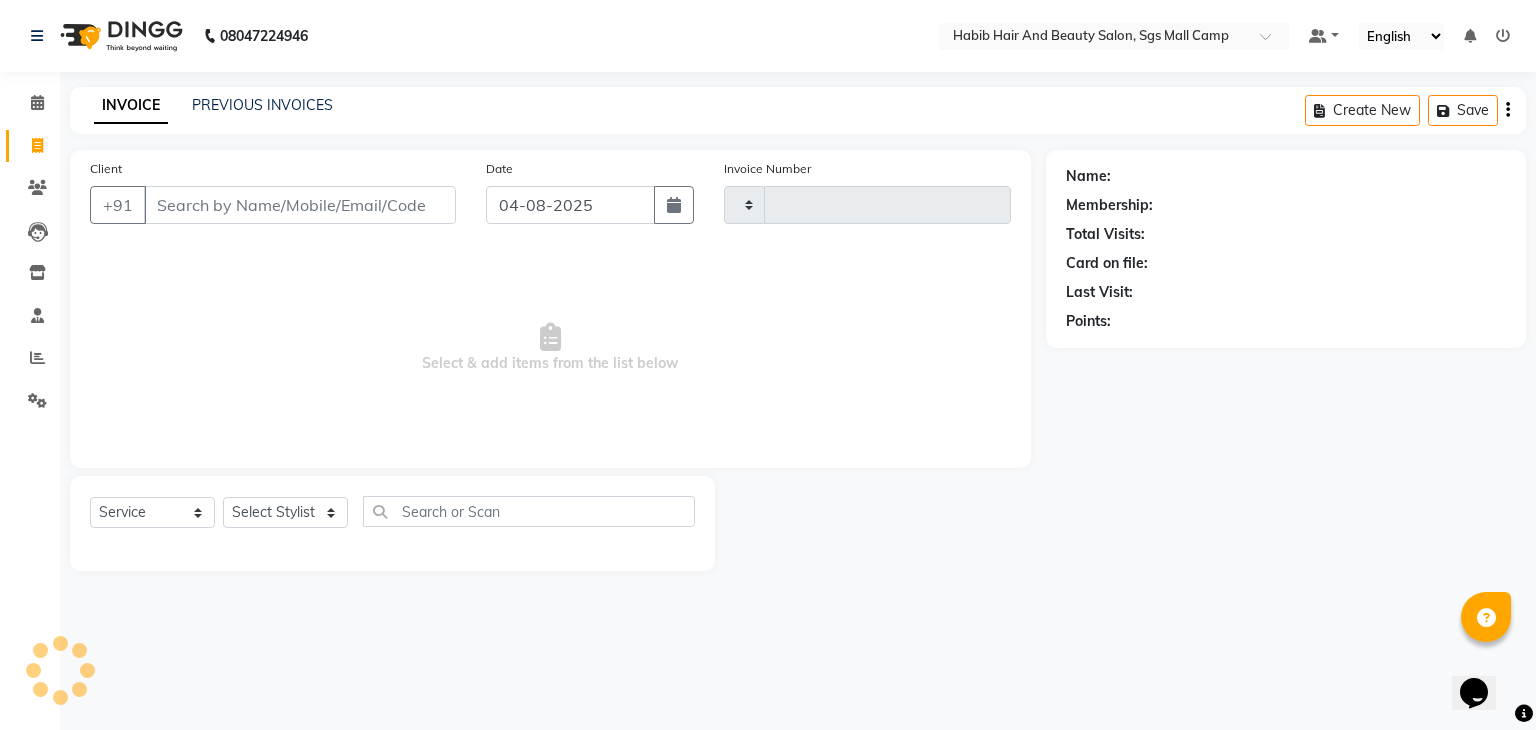 type on "3032" 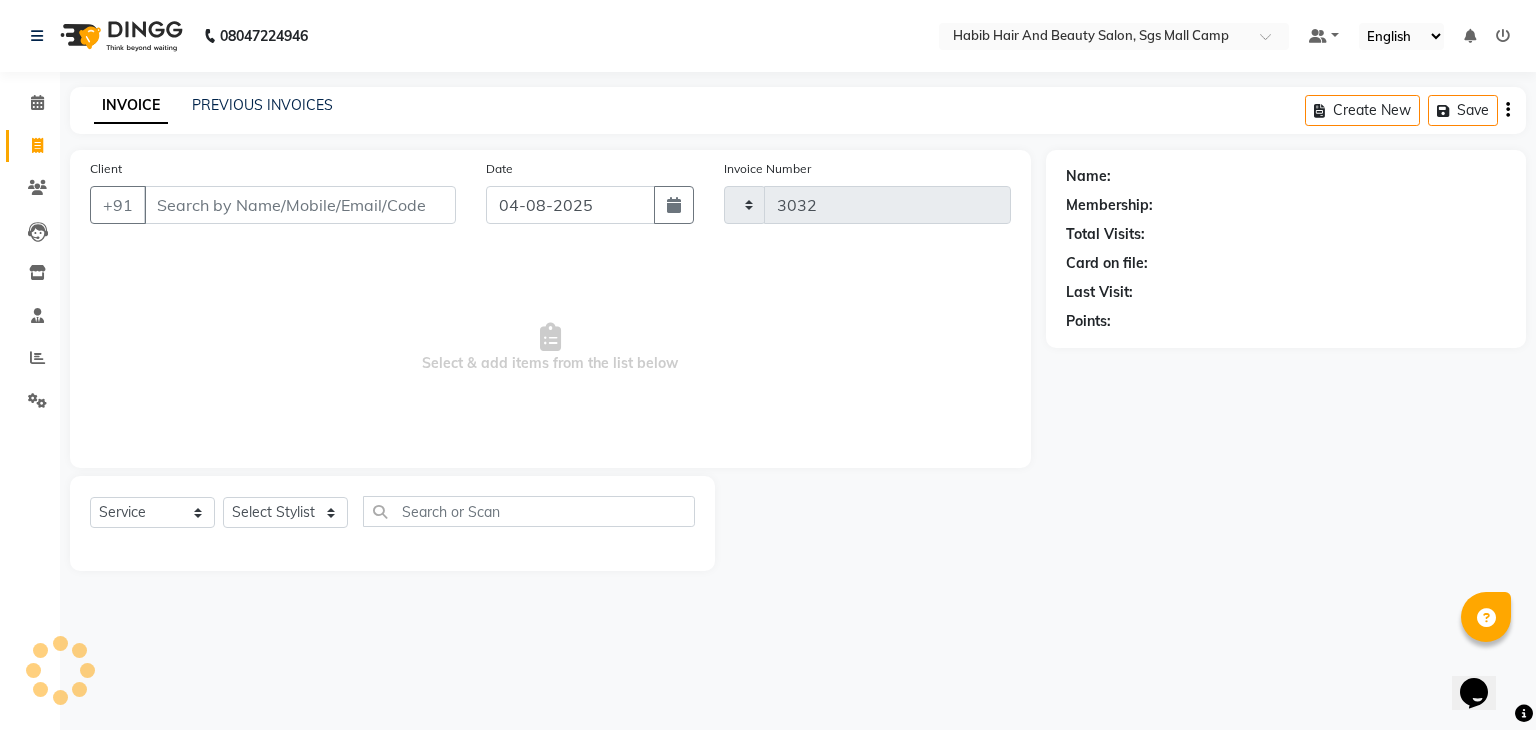 select on "8362" 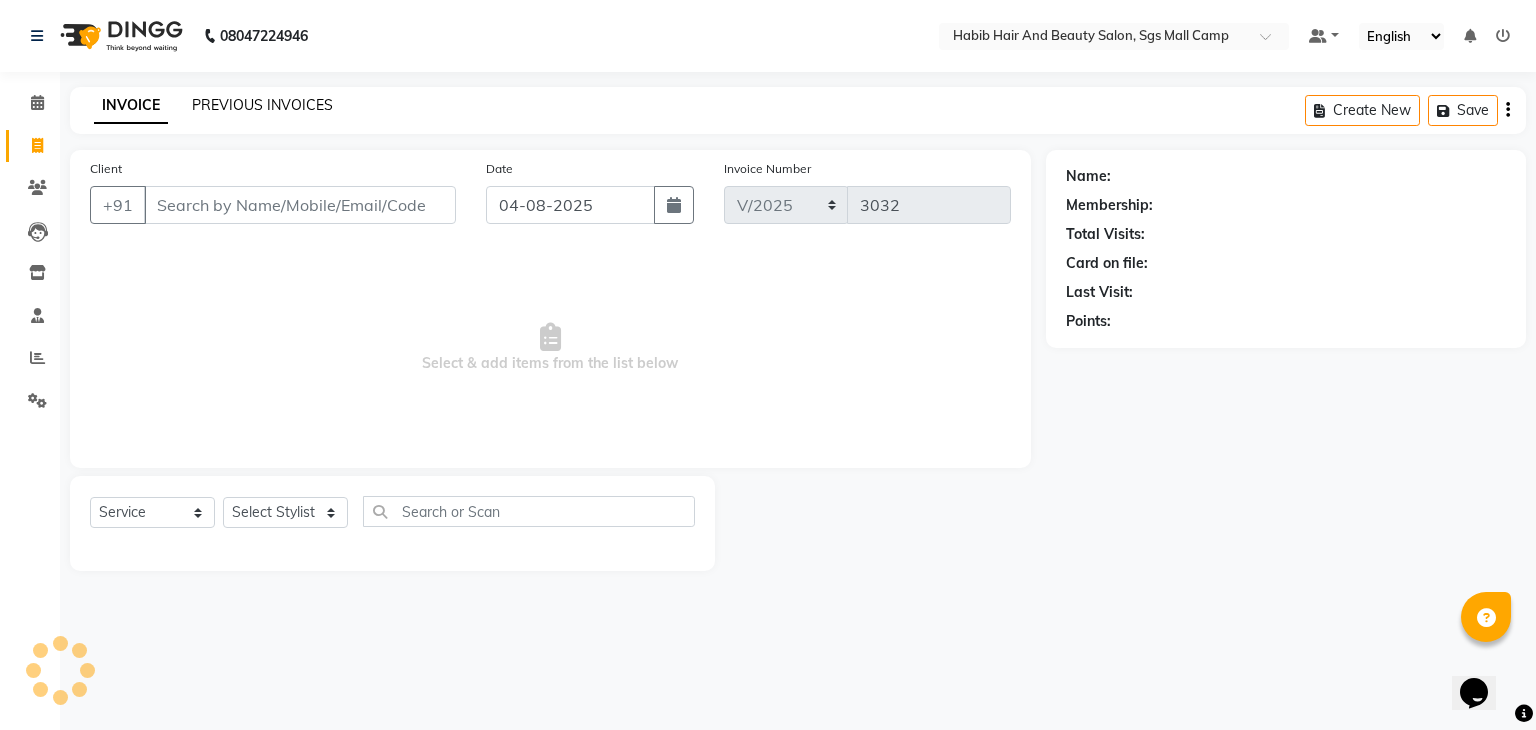 click on "PREVIOUS INVOICES" 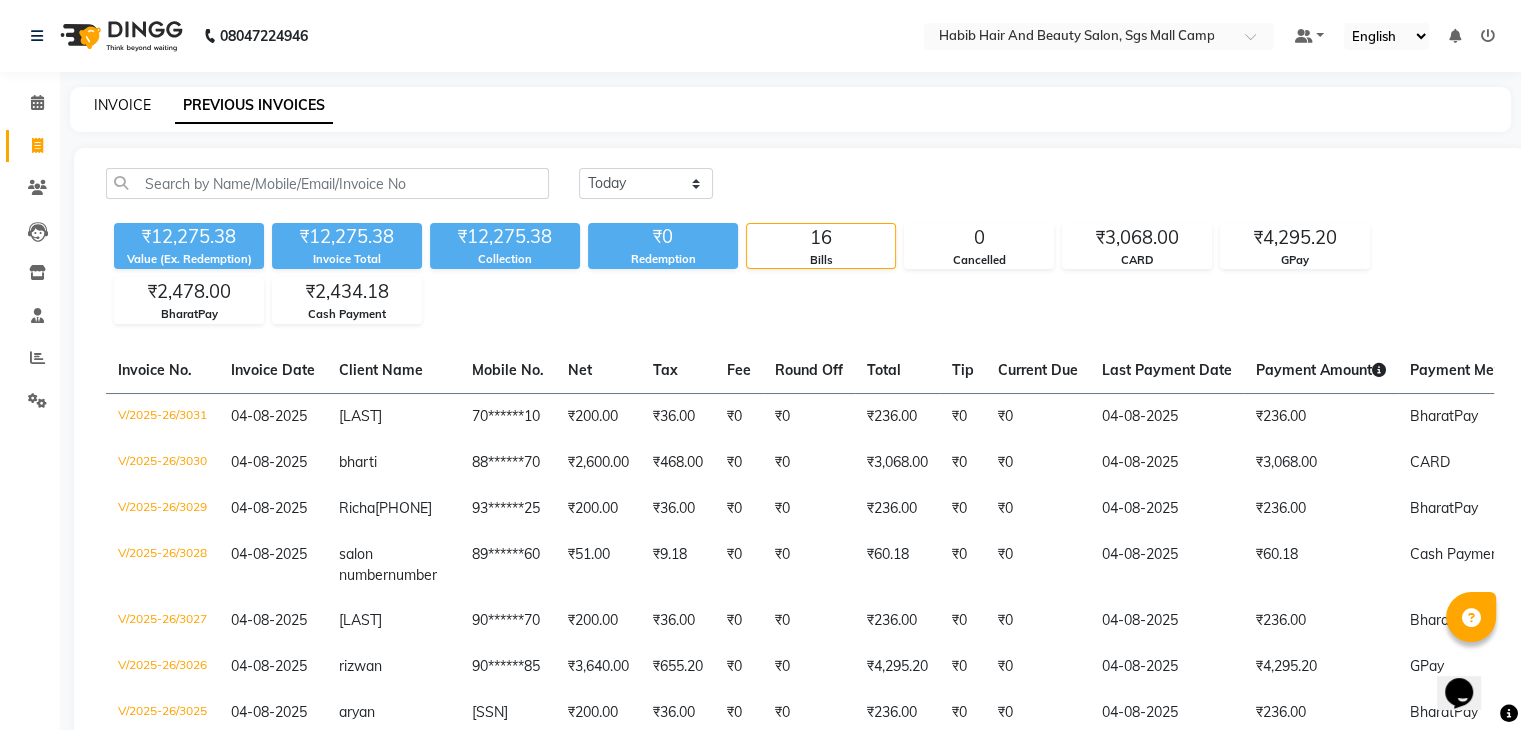 click on "INVOICE" 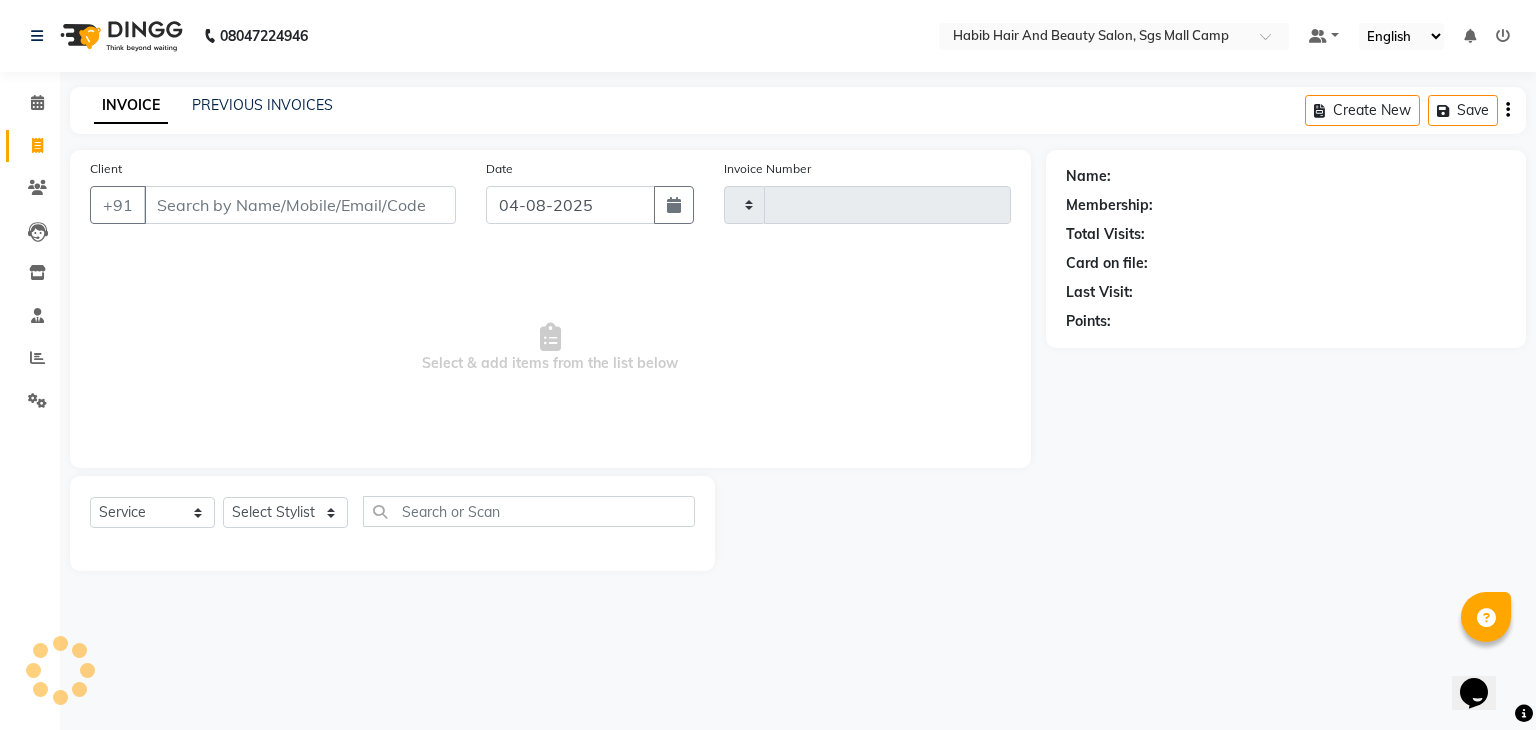 type on "3032" 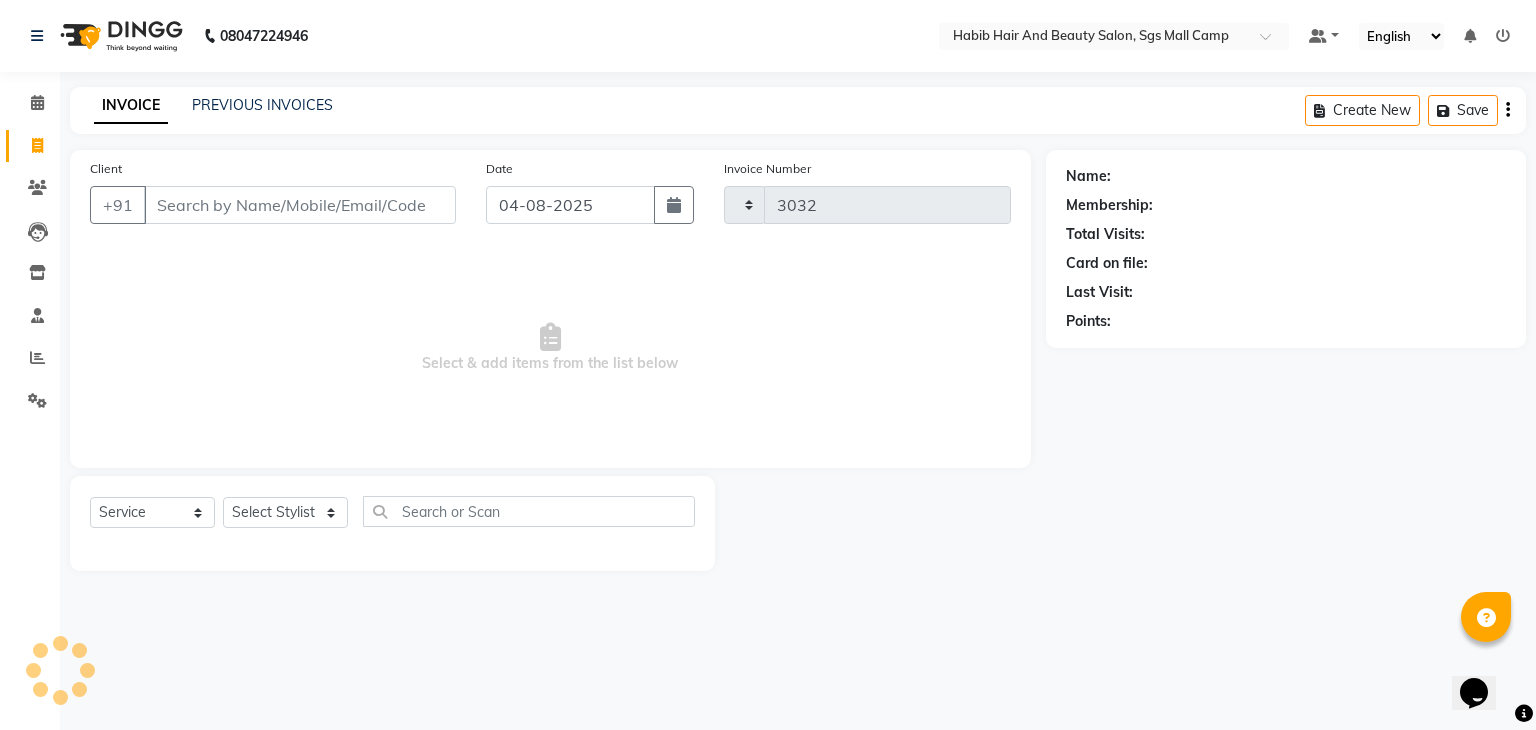 select on "8362" 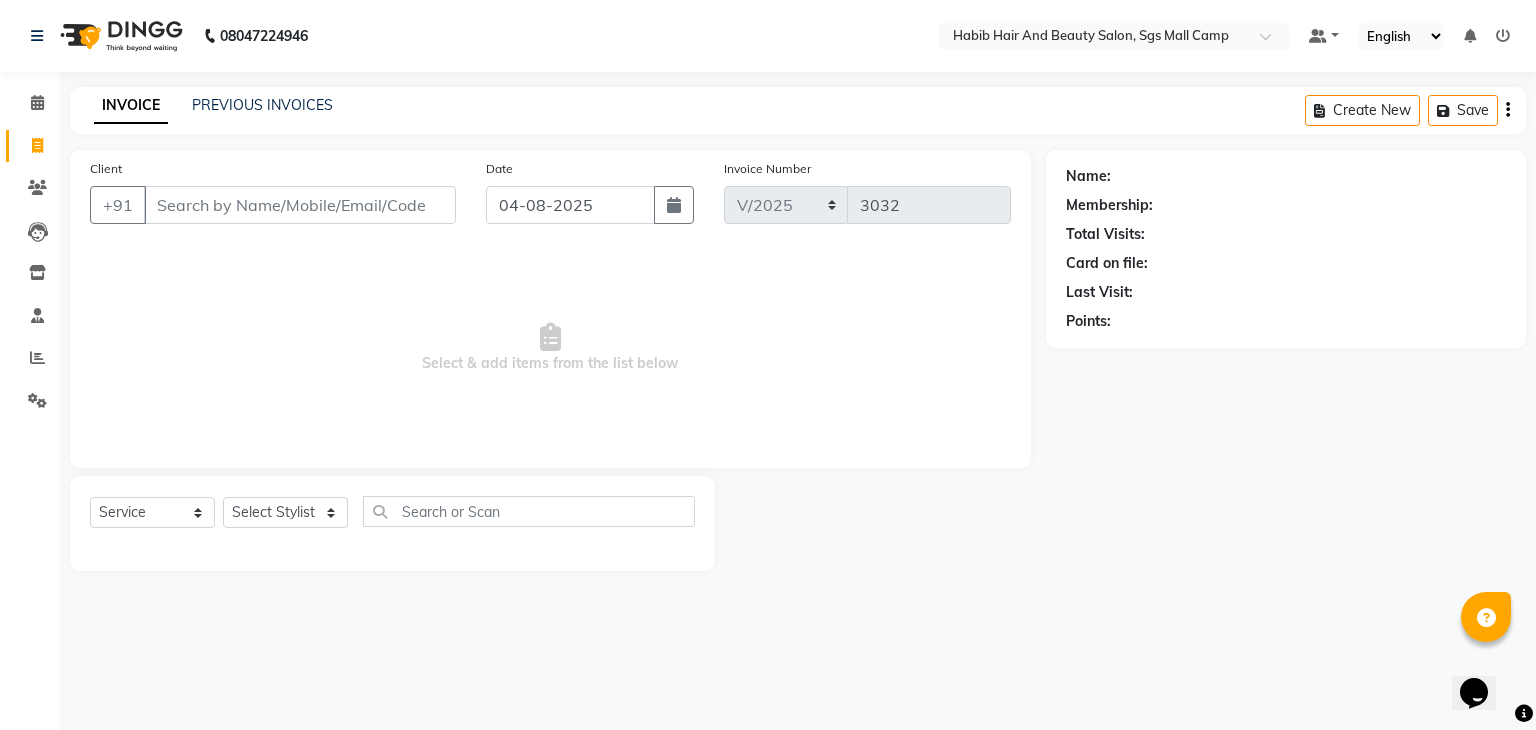 click on "Client" at bounding box center (300, 205) 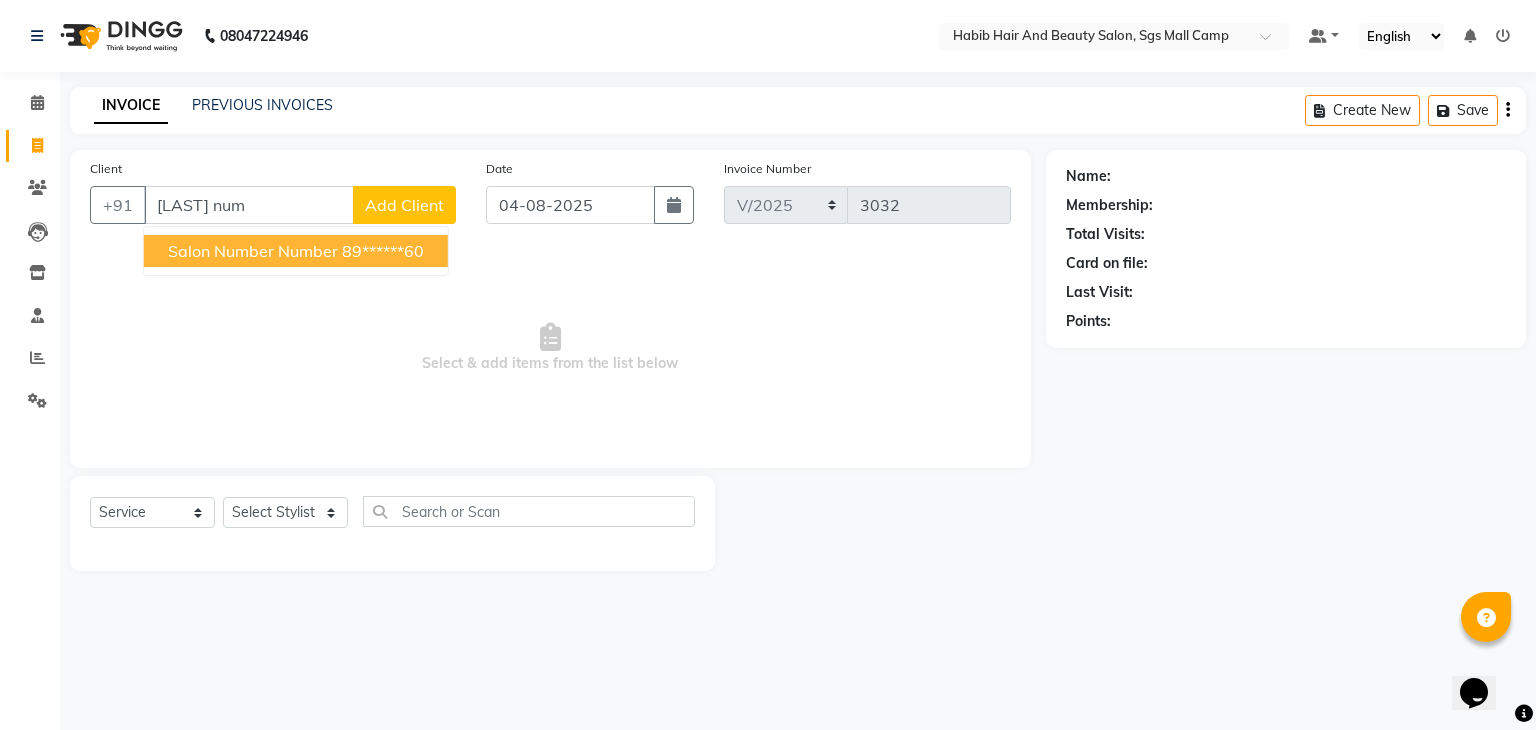 click on "salon number number" at bounding box center (253, 251) 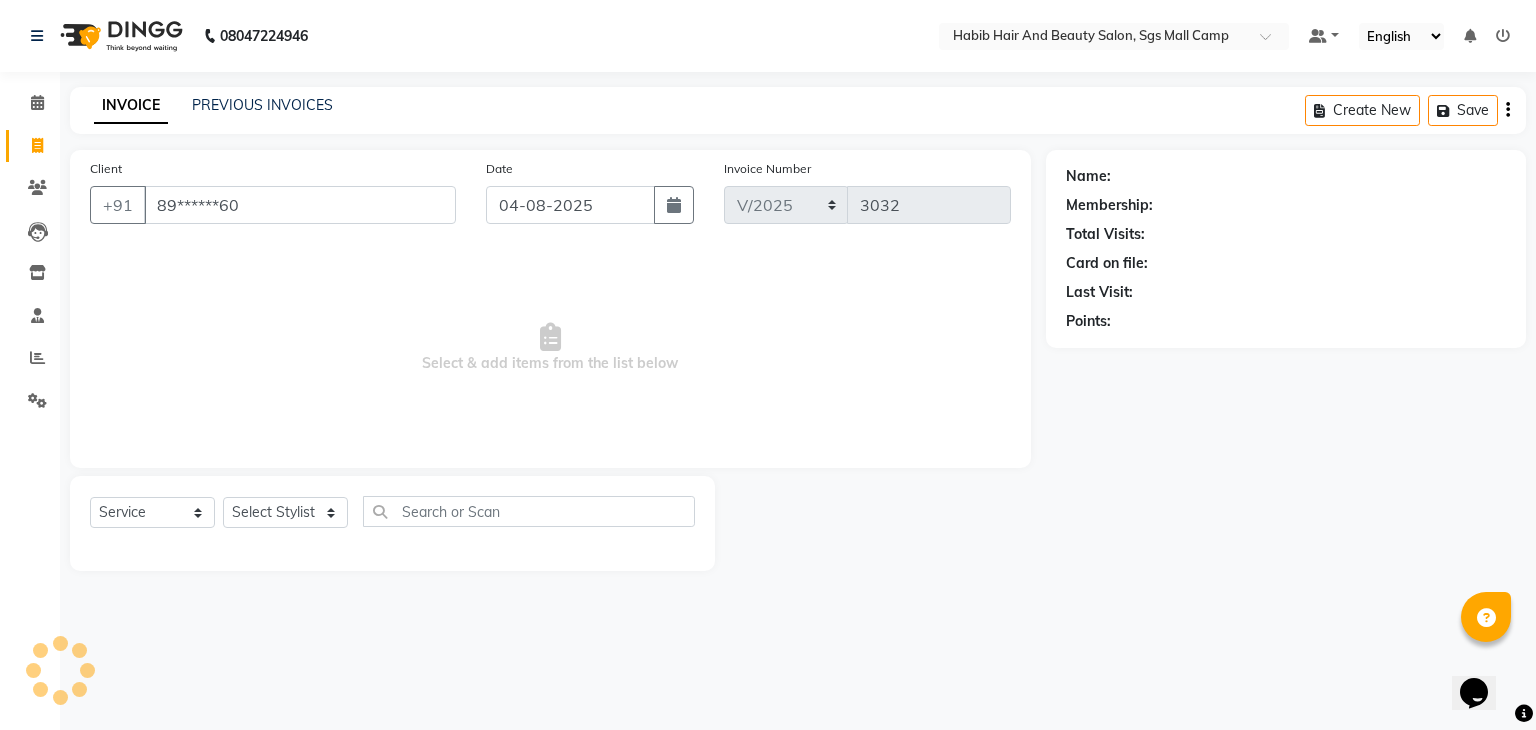 type on "89******60" 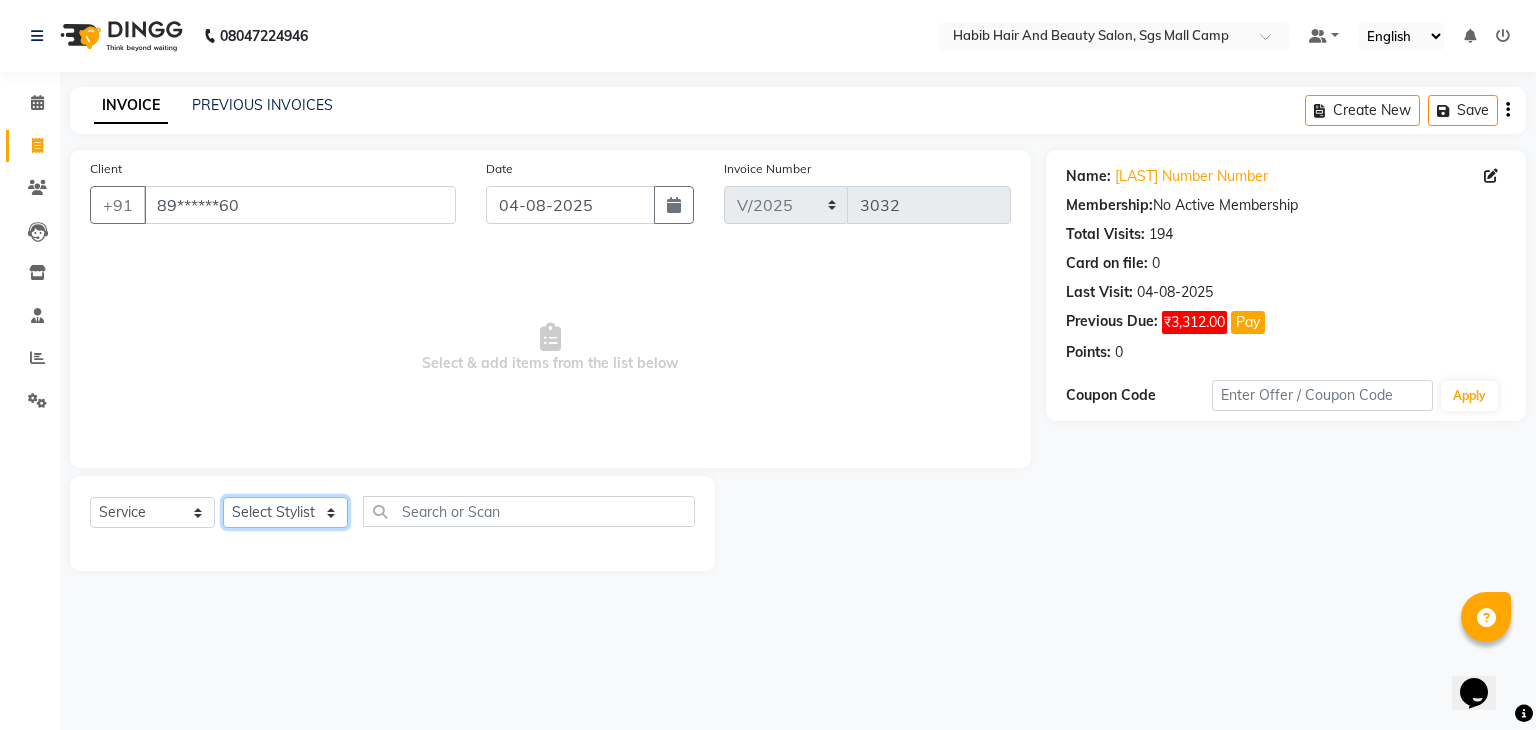 click on "Select Stylist akshay rajguru Avinash  Debojit Manager Micheal  sangeeta shilpa sujal Suraj  swapnil vishakha" 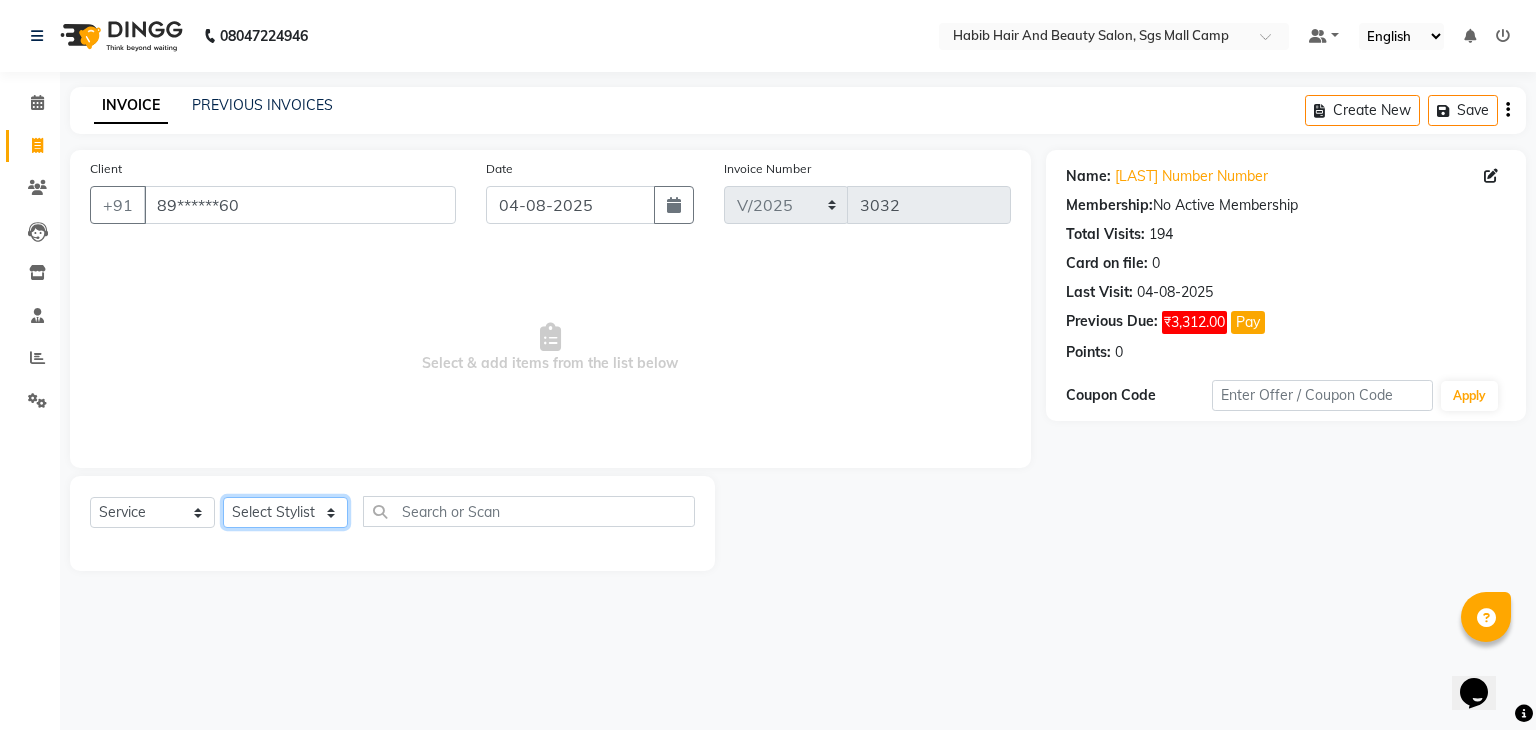 select on "87131" 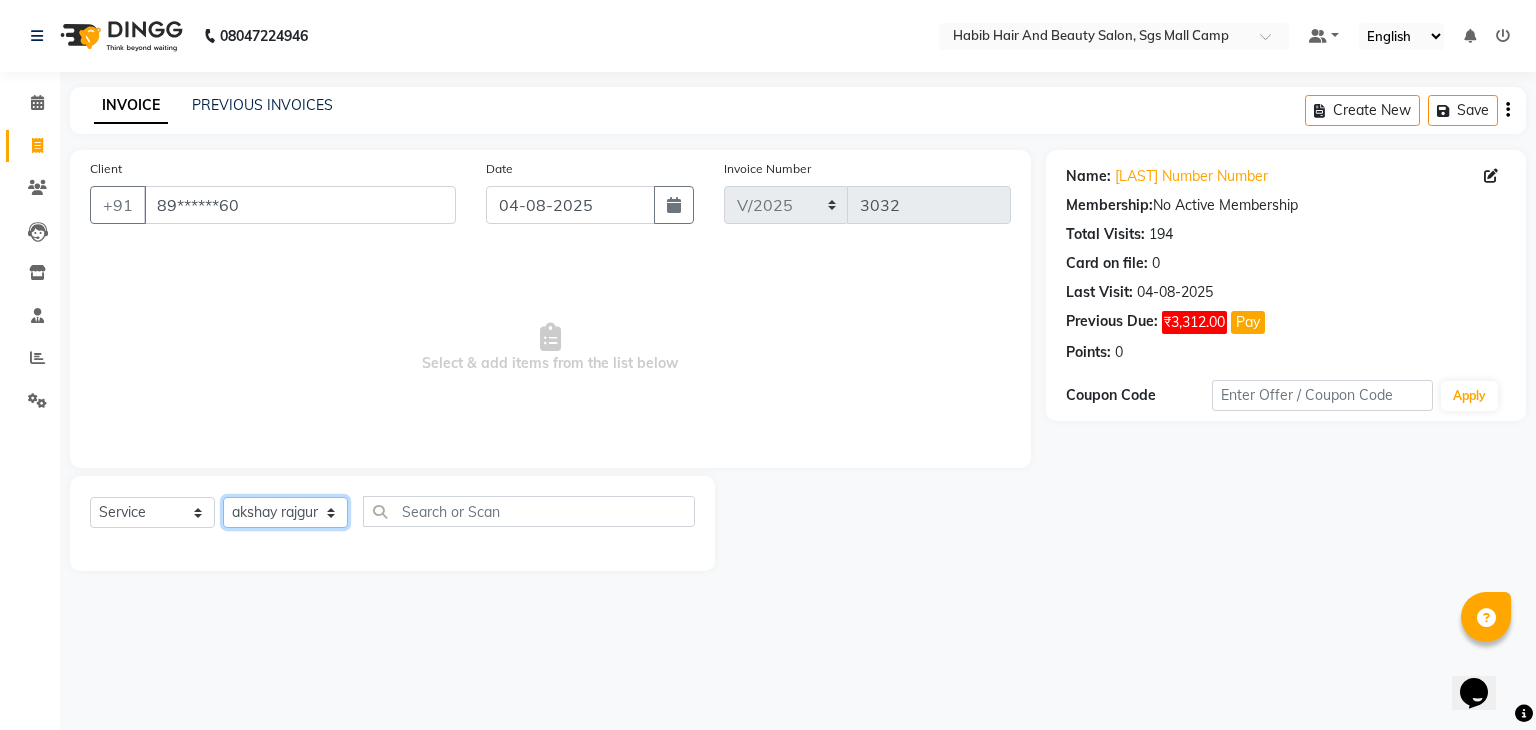 click on "Select Stylist akshay rajguru Avinash  Debojit Manager Micheal  sangeeta shilpa sujal Suraj  swapnil vishakha" 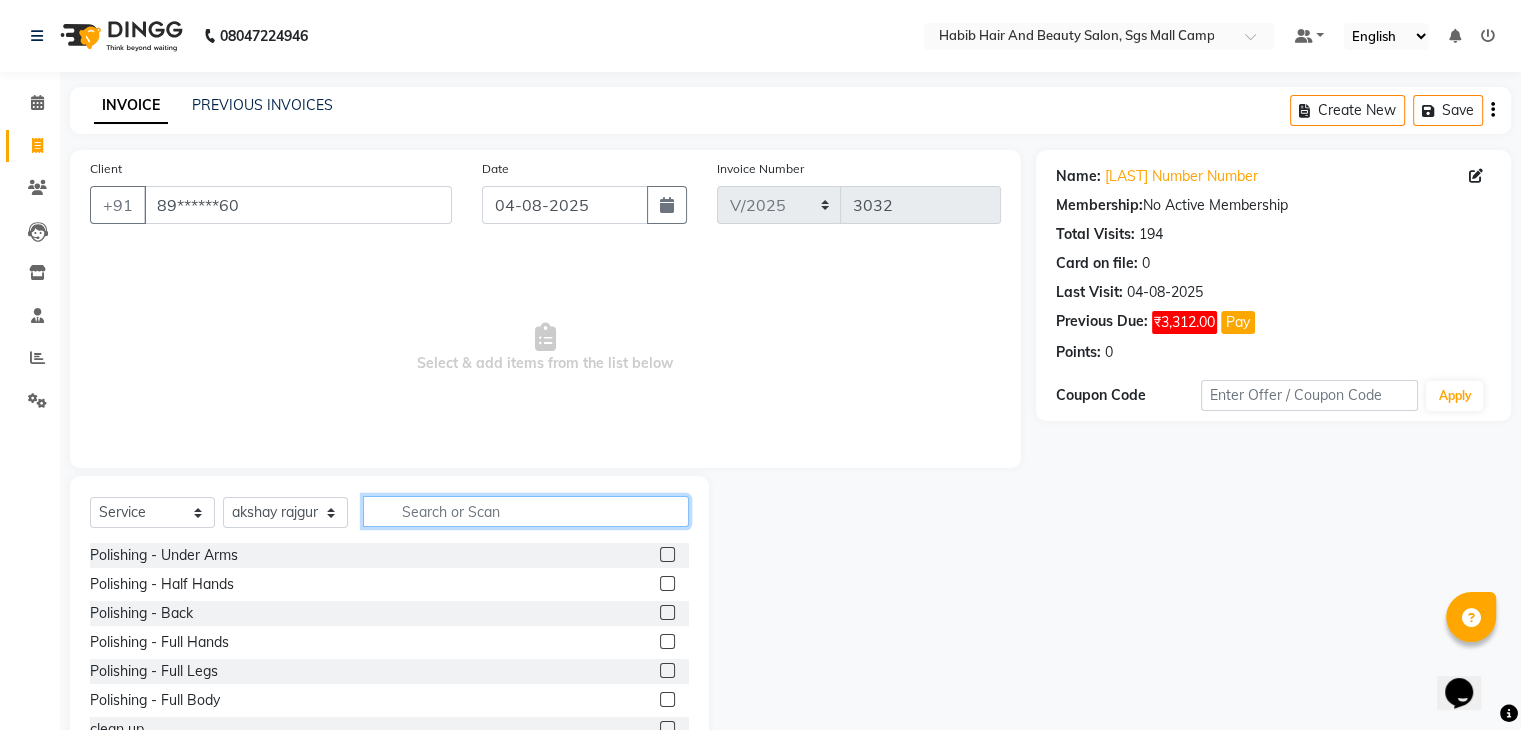 click 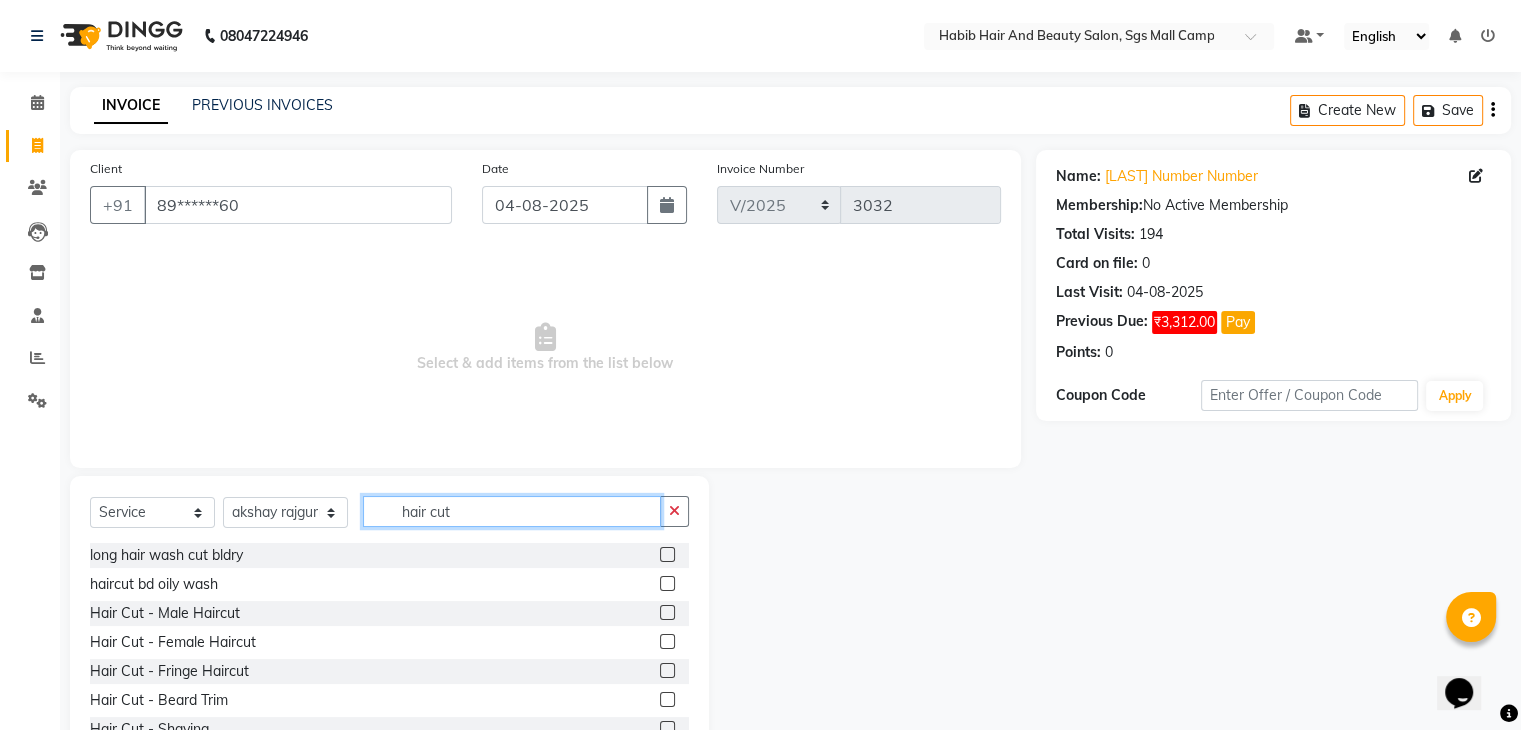 type on "hair cut" 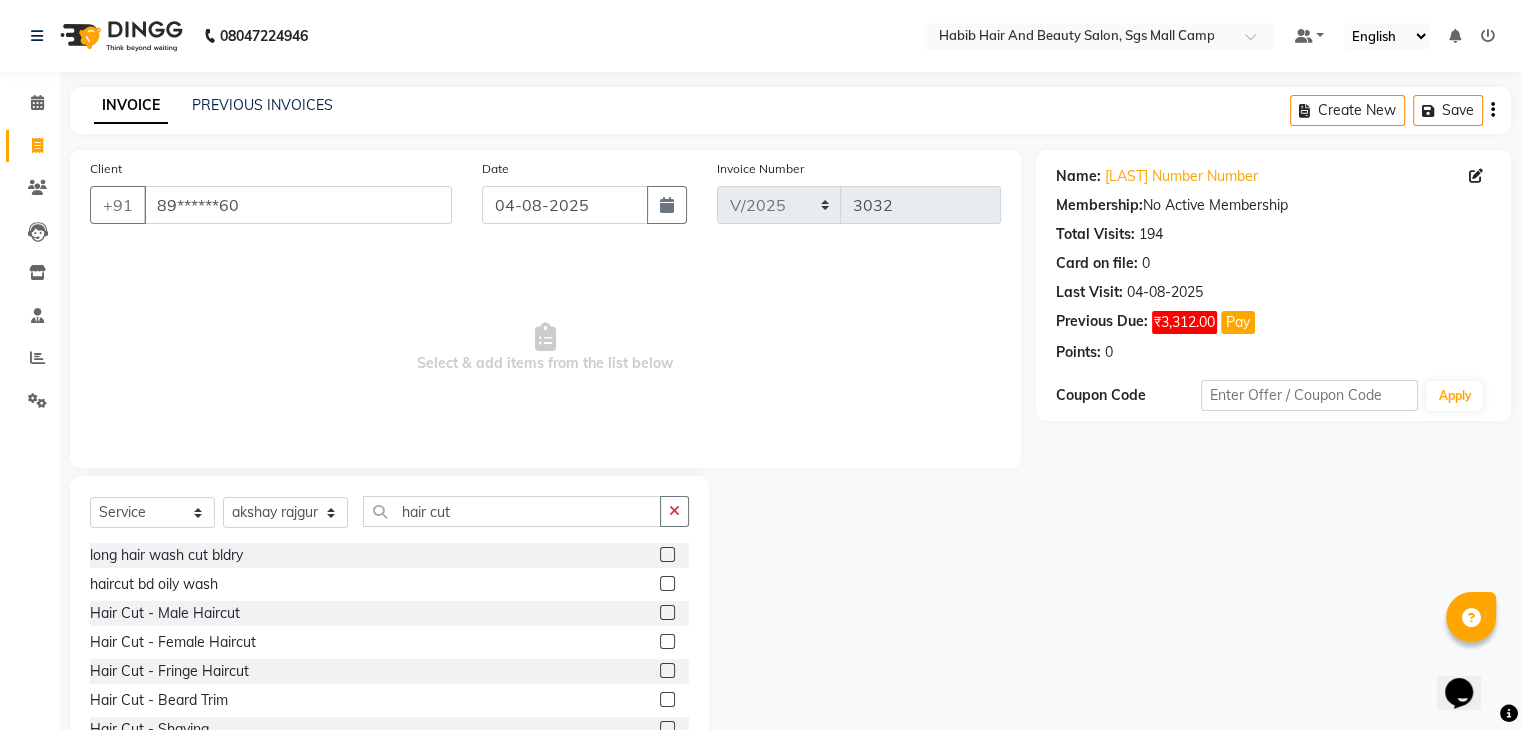 click 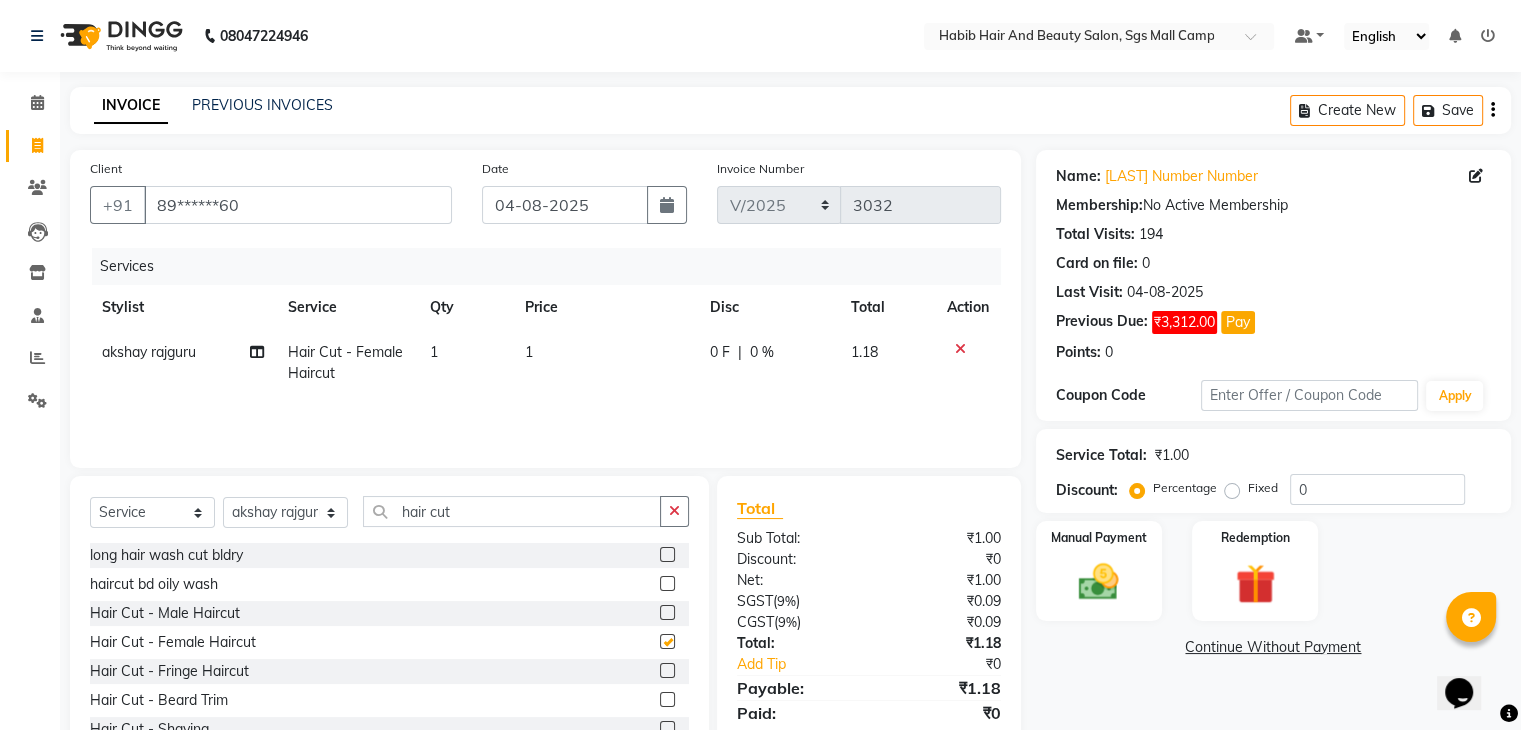 checkbox on "false" 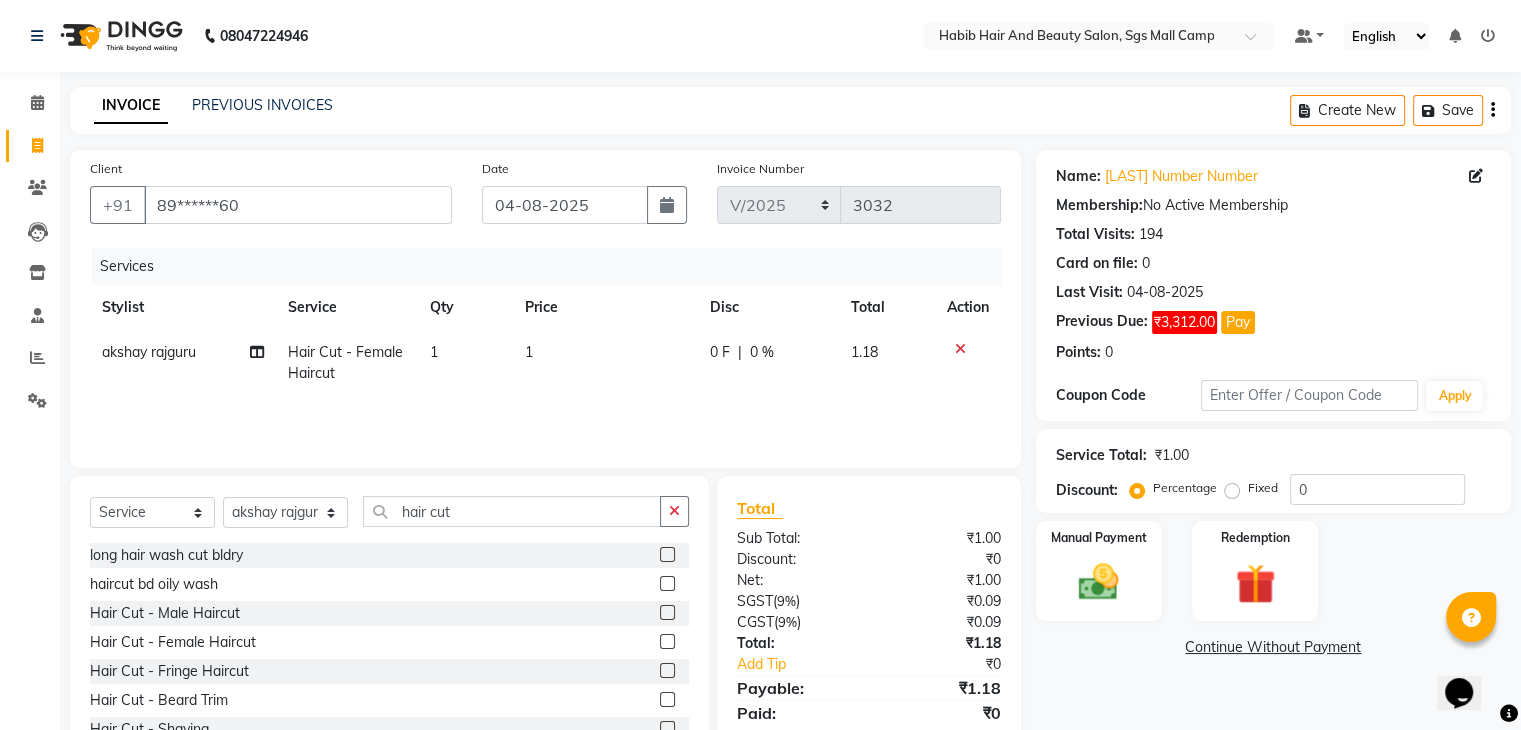 click on "1" 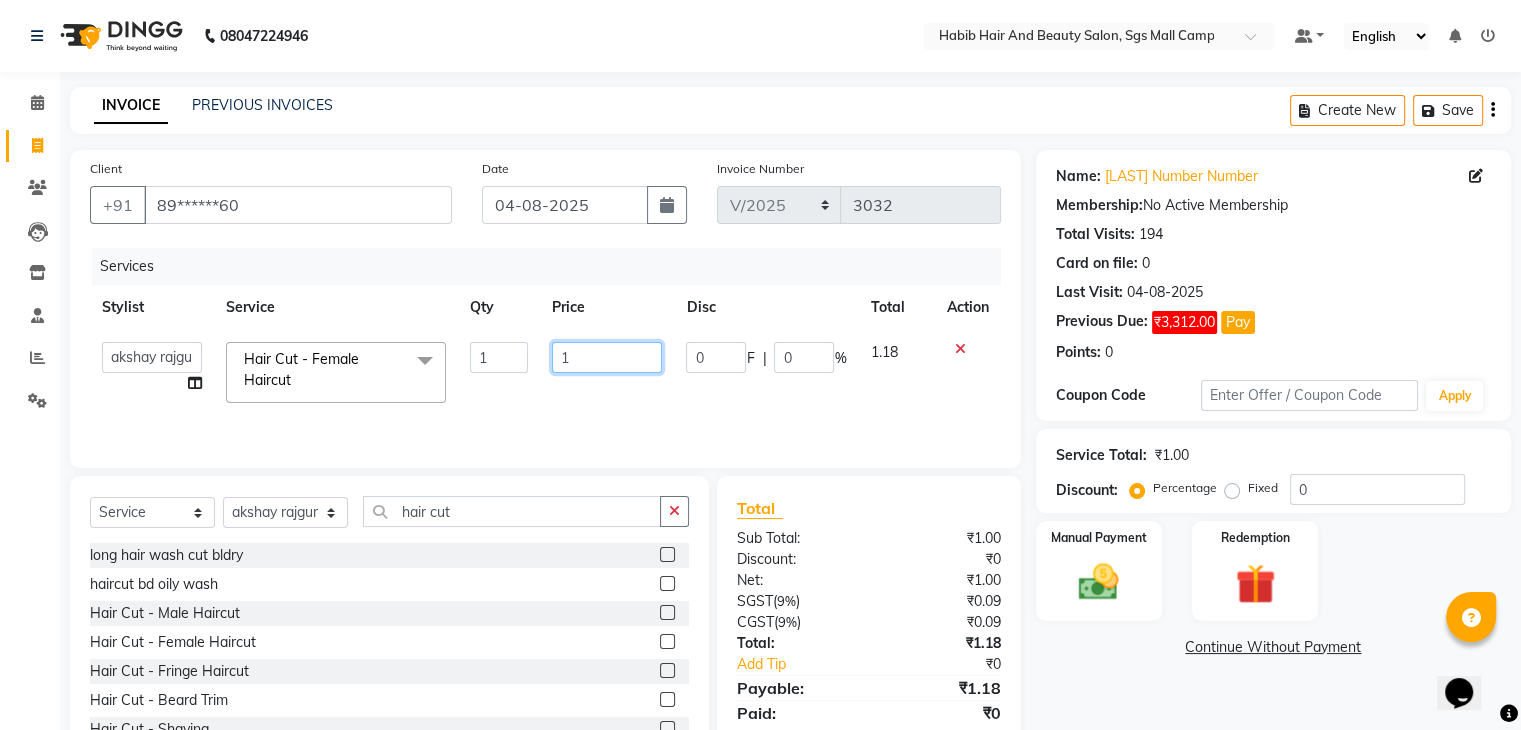 click on "1" 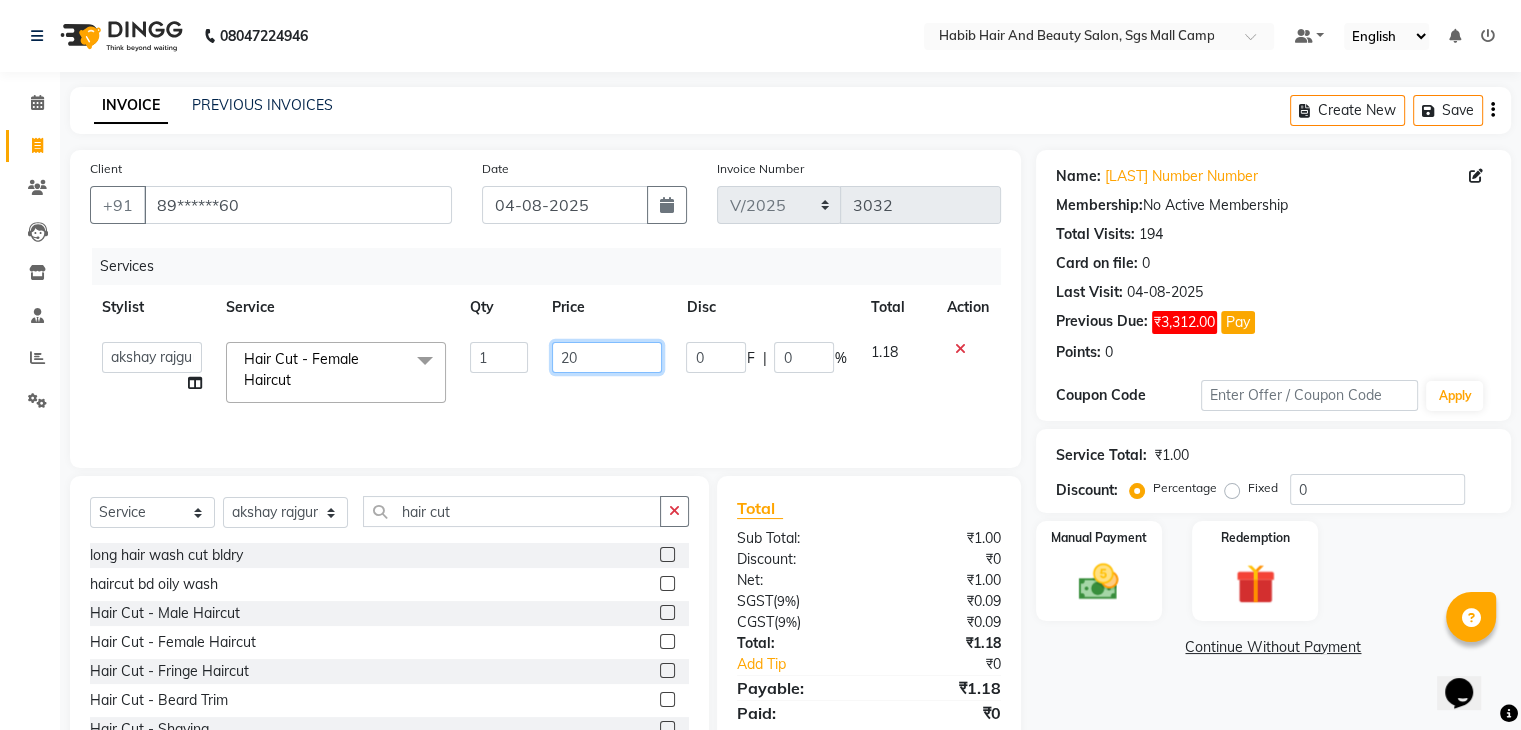 type on "200" 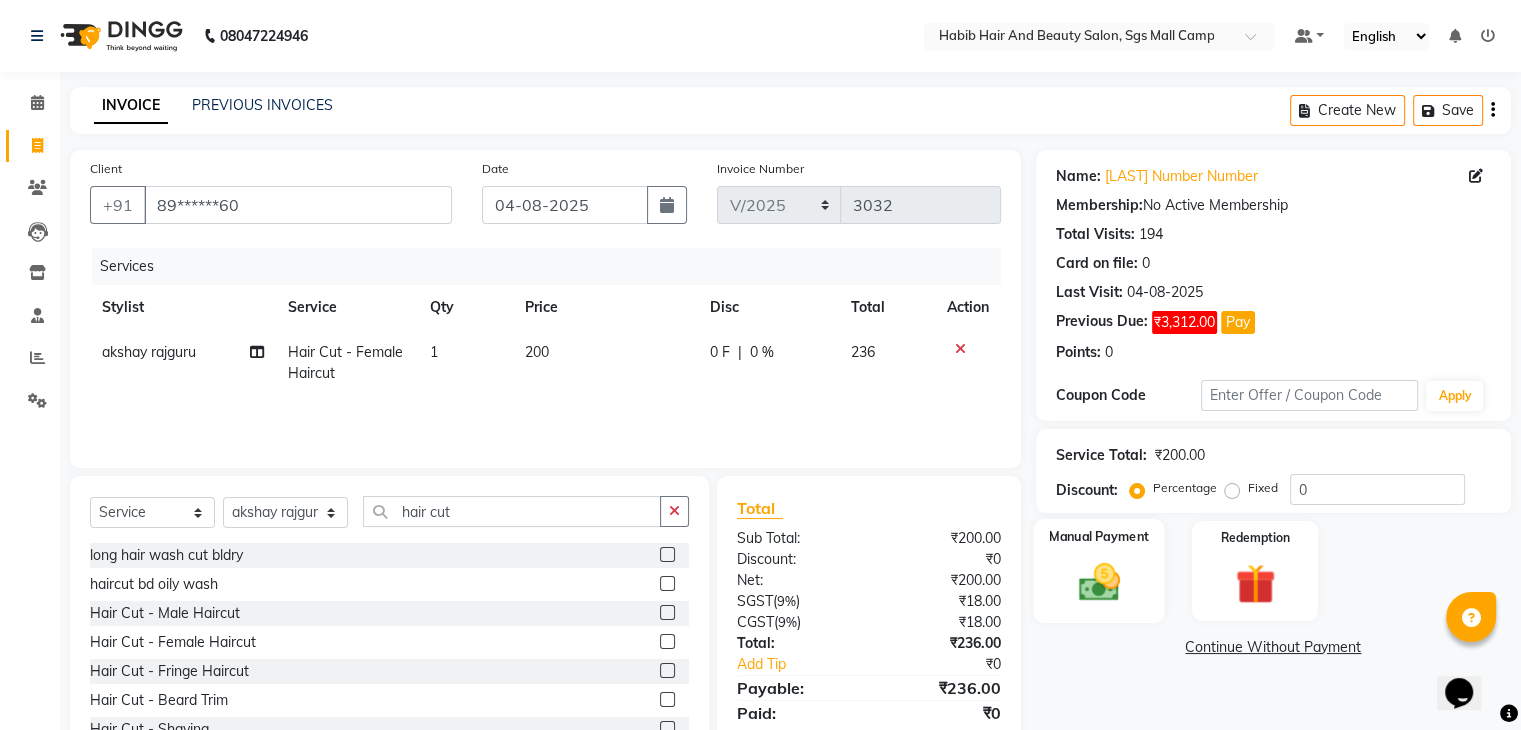 click on "Manual Payment" 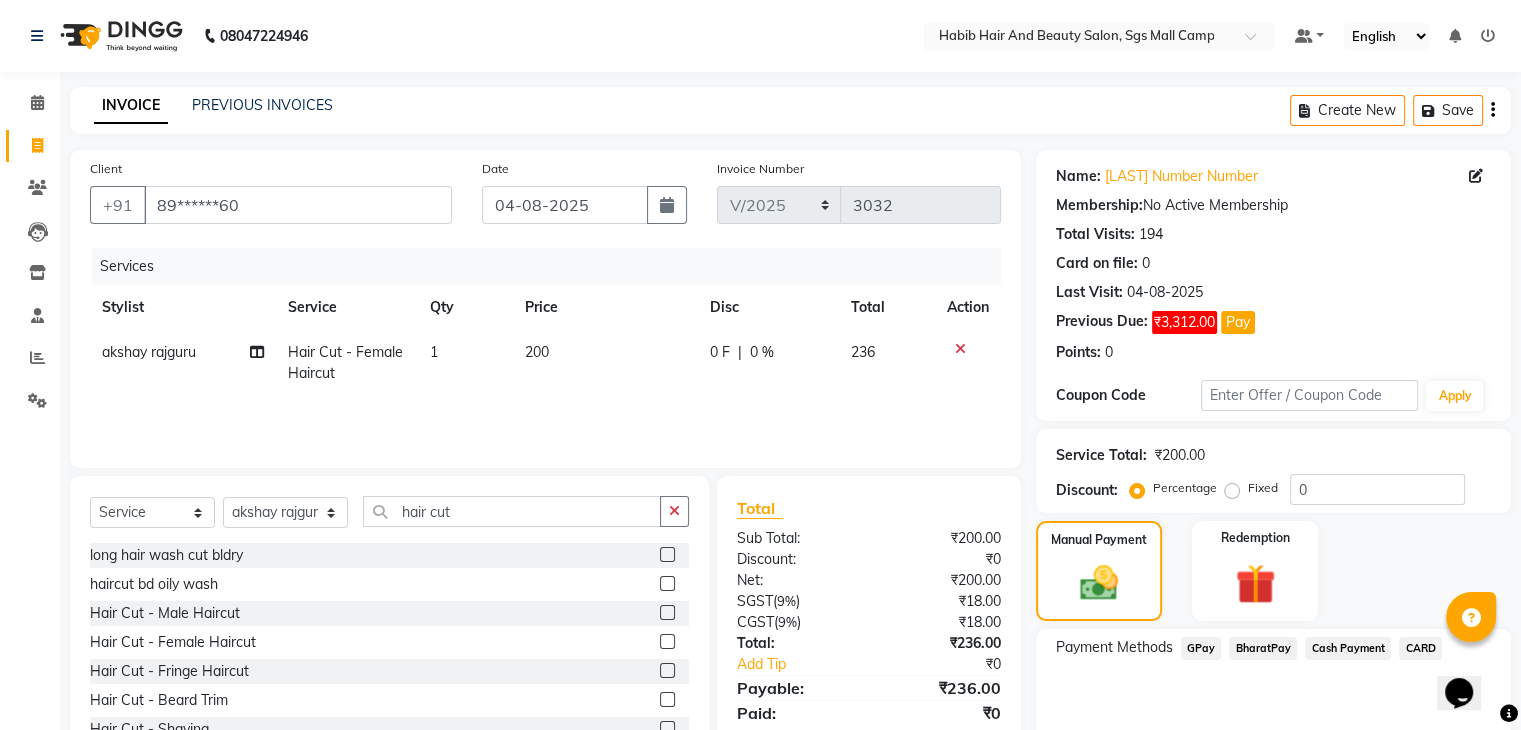 click on "BharatPay" 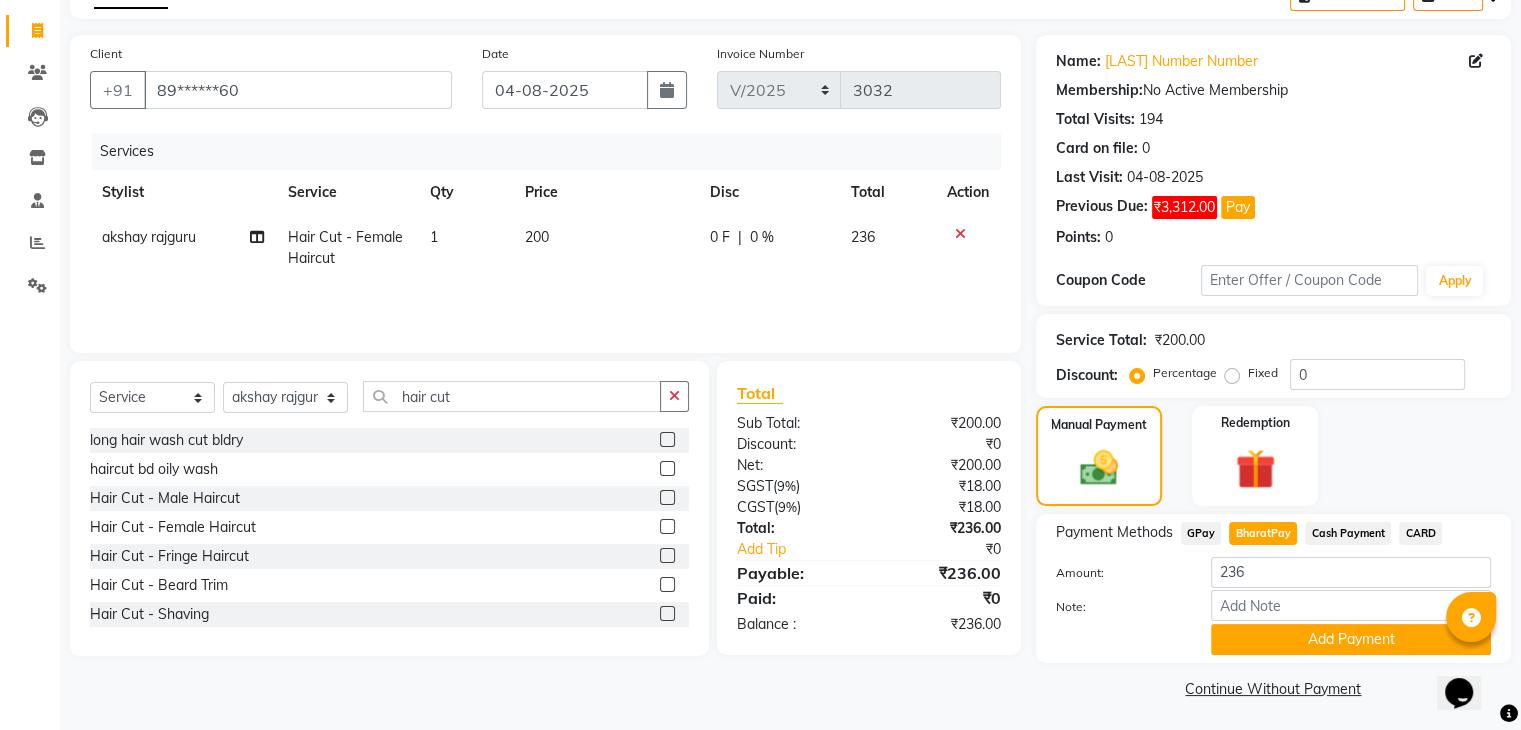 scroll, scrollTop: 120, scrollLeft: 0, axis: vertical 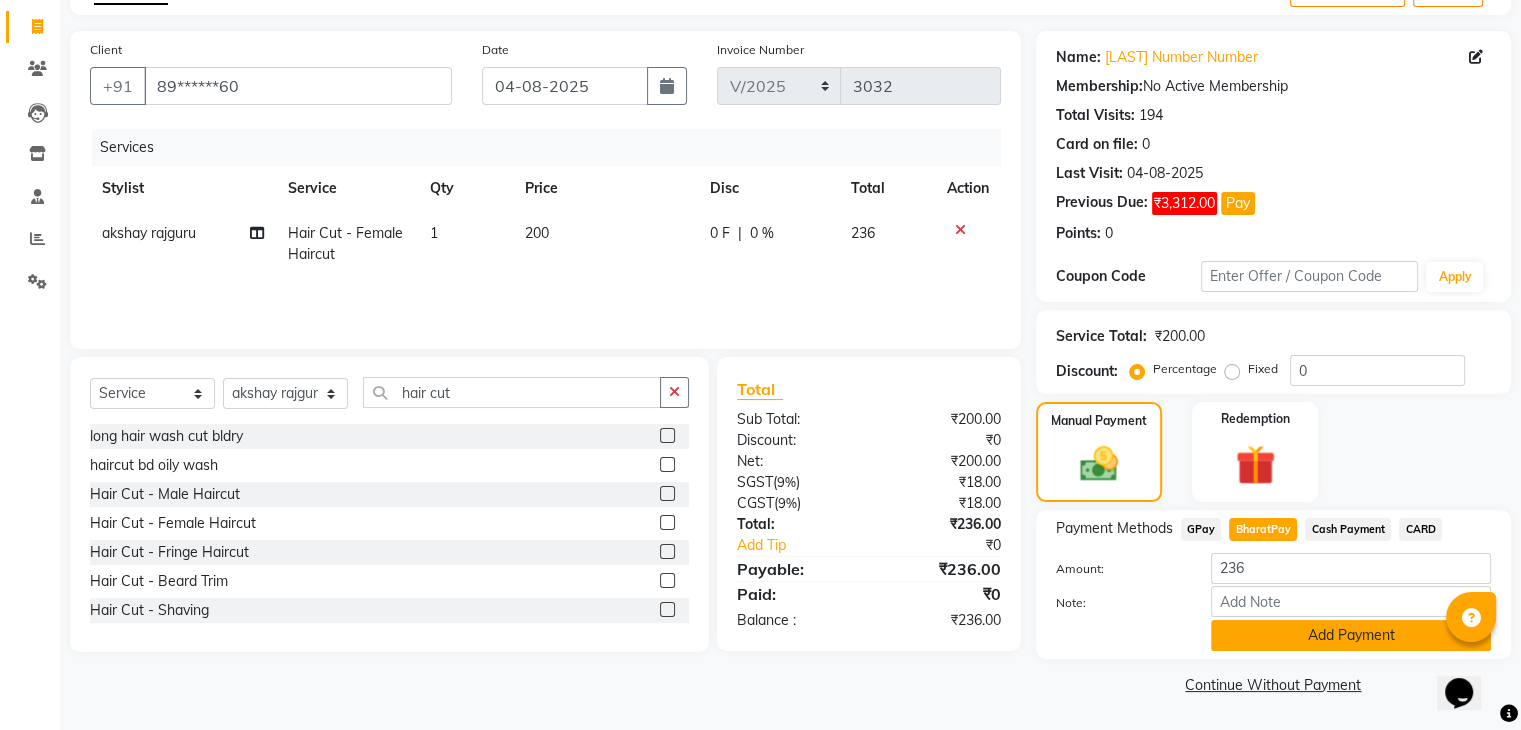 click on "Add Payment" 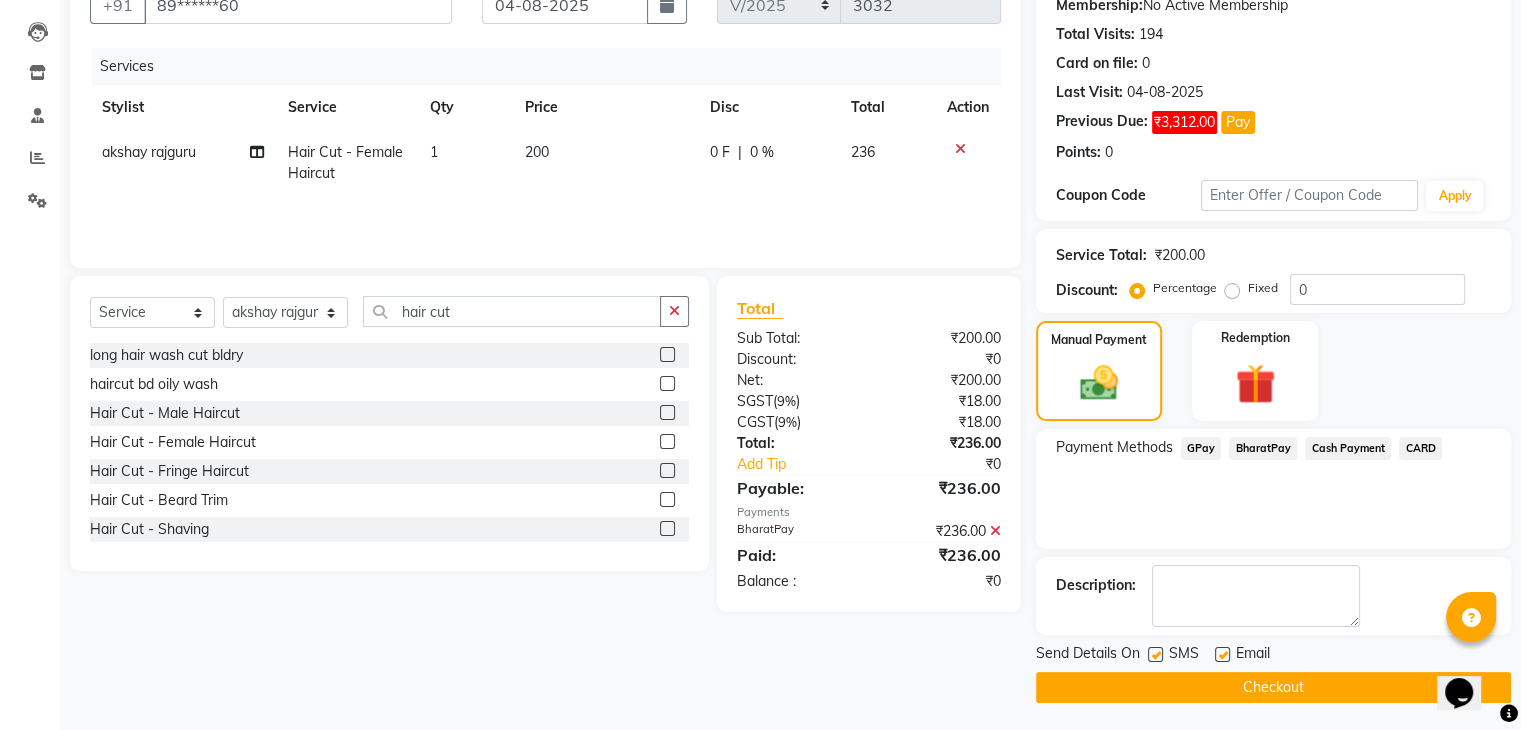 scroll, scrollTop: 201, scrollLeft: 0, axis: vertical 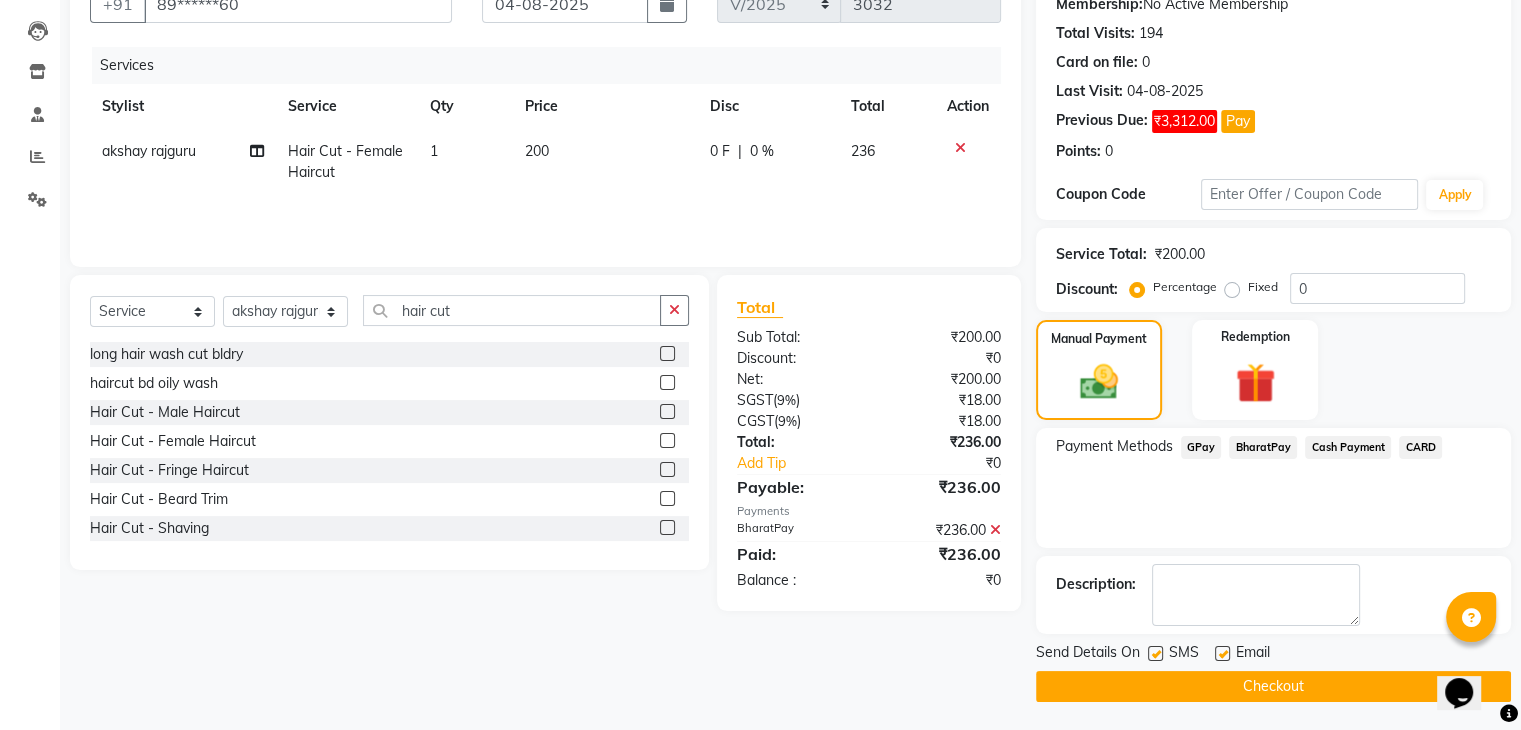 click on "Checkout" 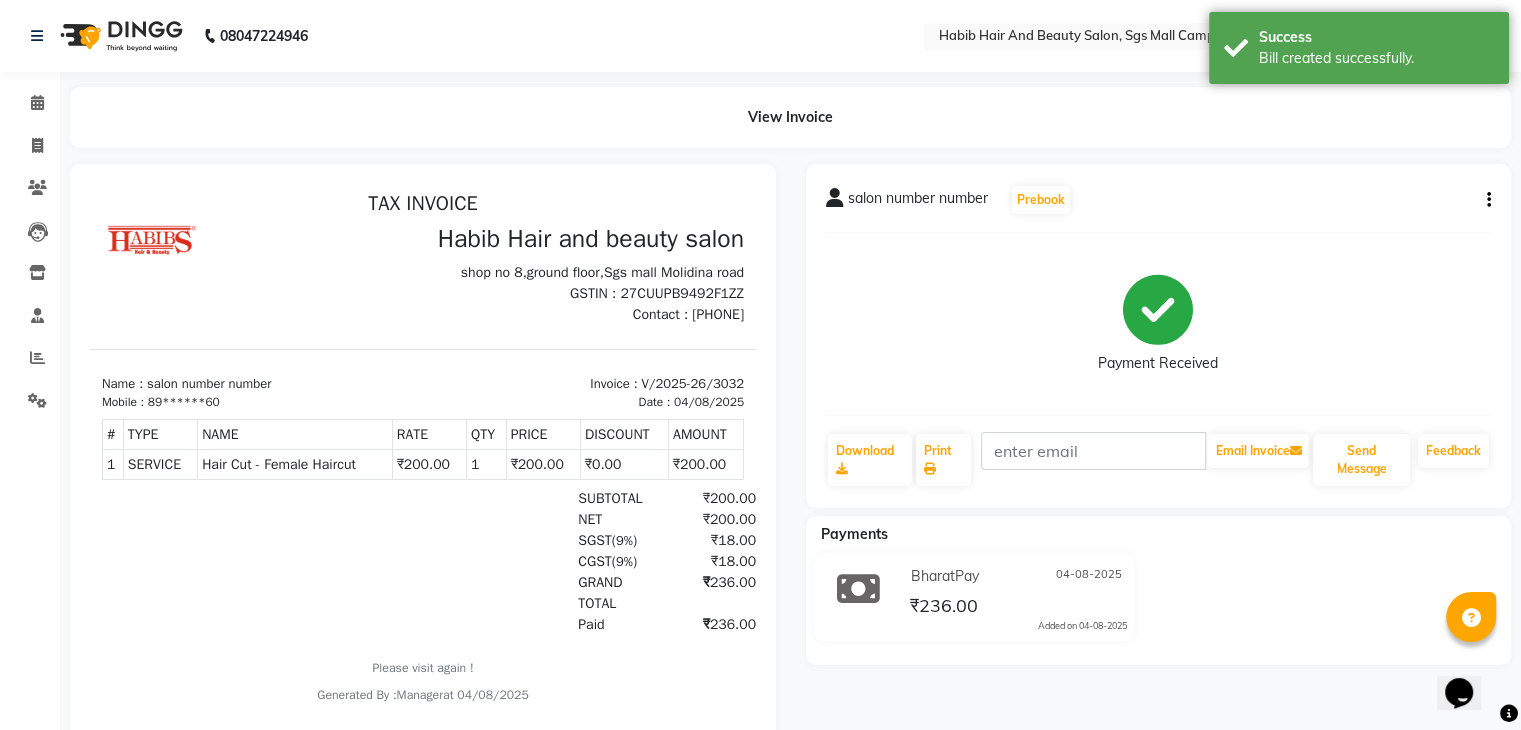 scroll, scrollTop: 0, scrollLeft: 0, axis: both 